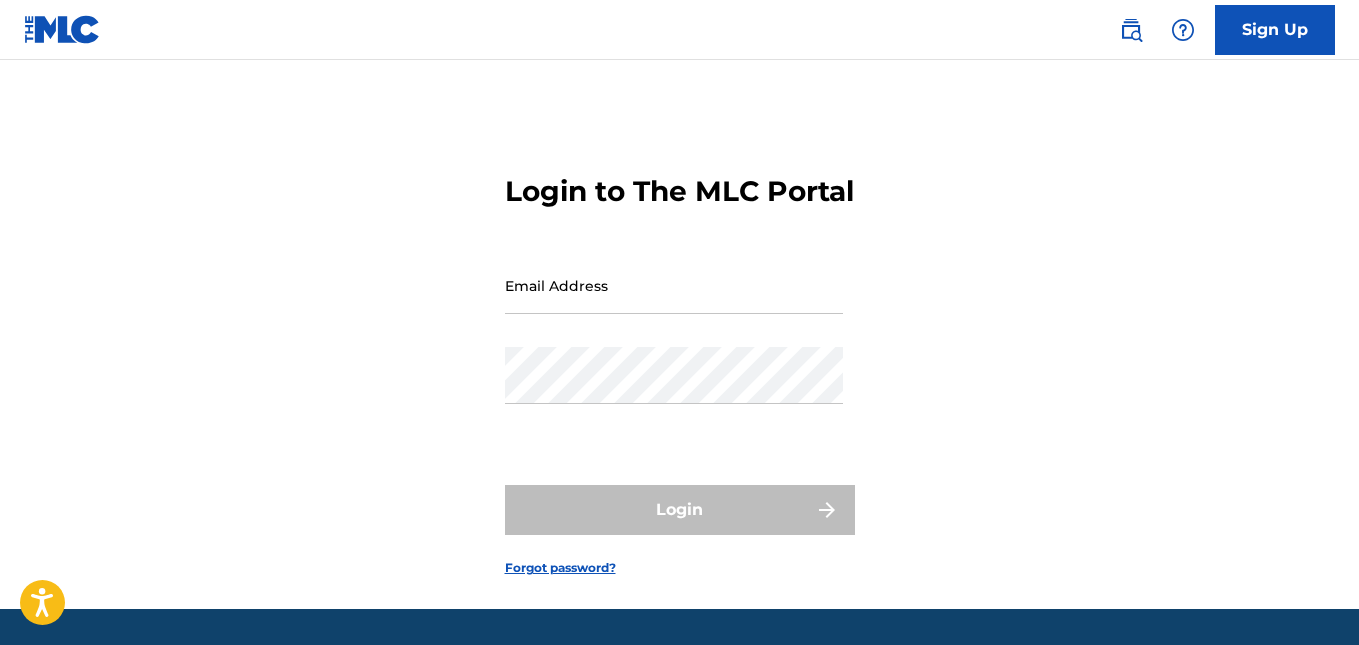 scroll, scrollTop: 0, scrollLeft: 0, axis: both 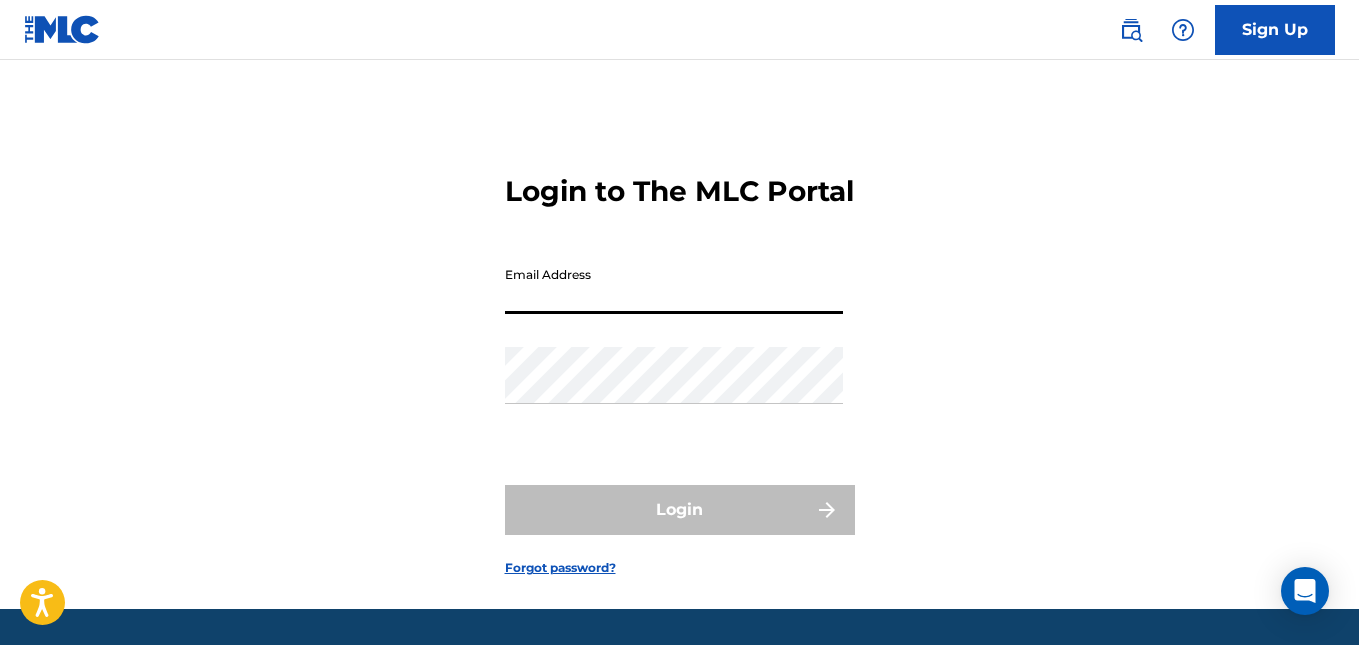 click on "Email Address" at bounding box center (674, 285) 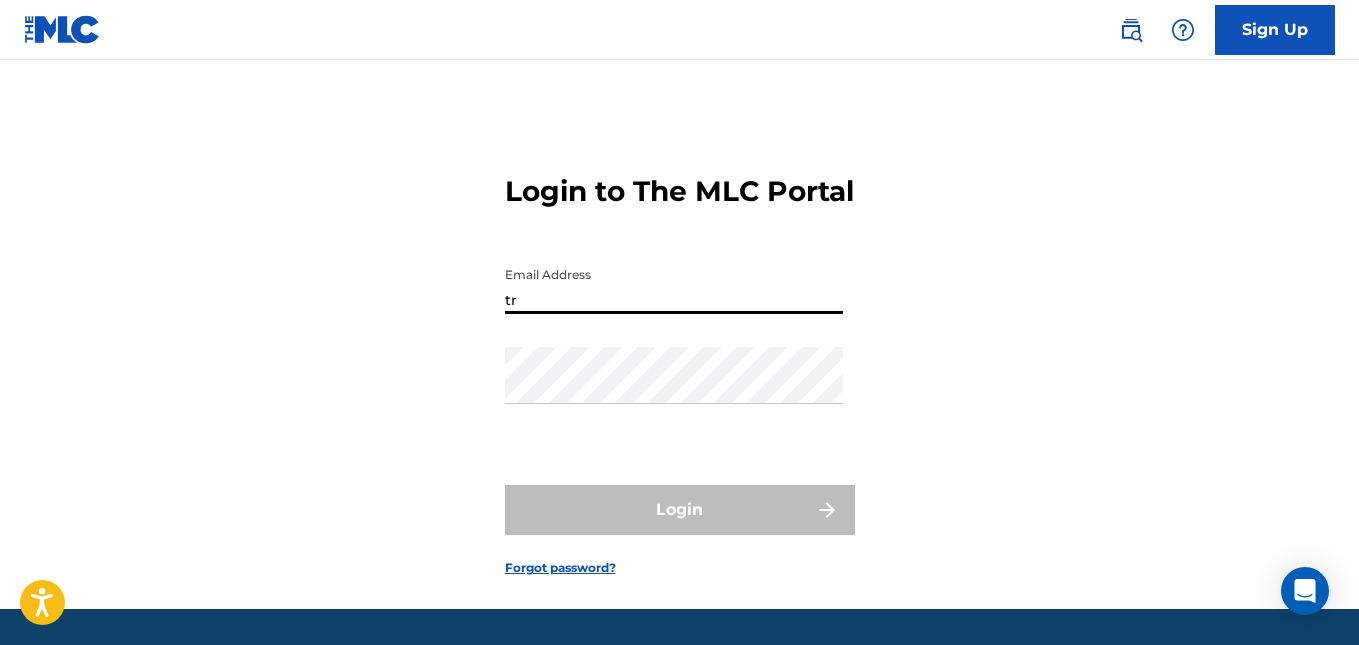 type on "[EMAIL_ADDRESS][DOMAIN_NAME]" 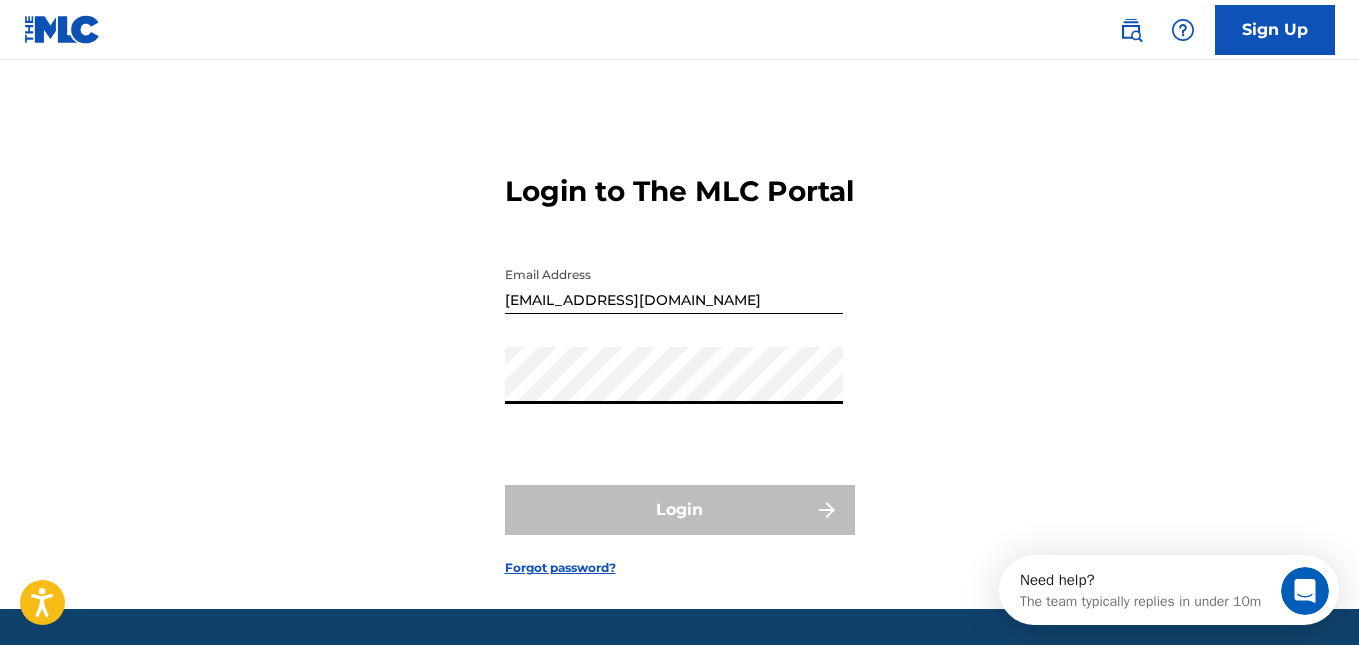 scroll, scrollTop: 0, scrollLeft: 0, axis: both 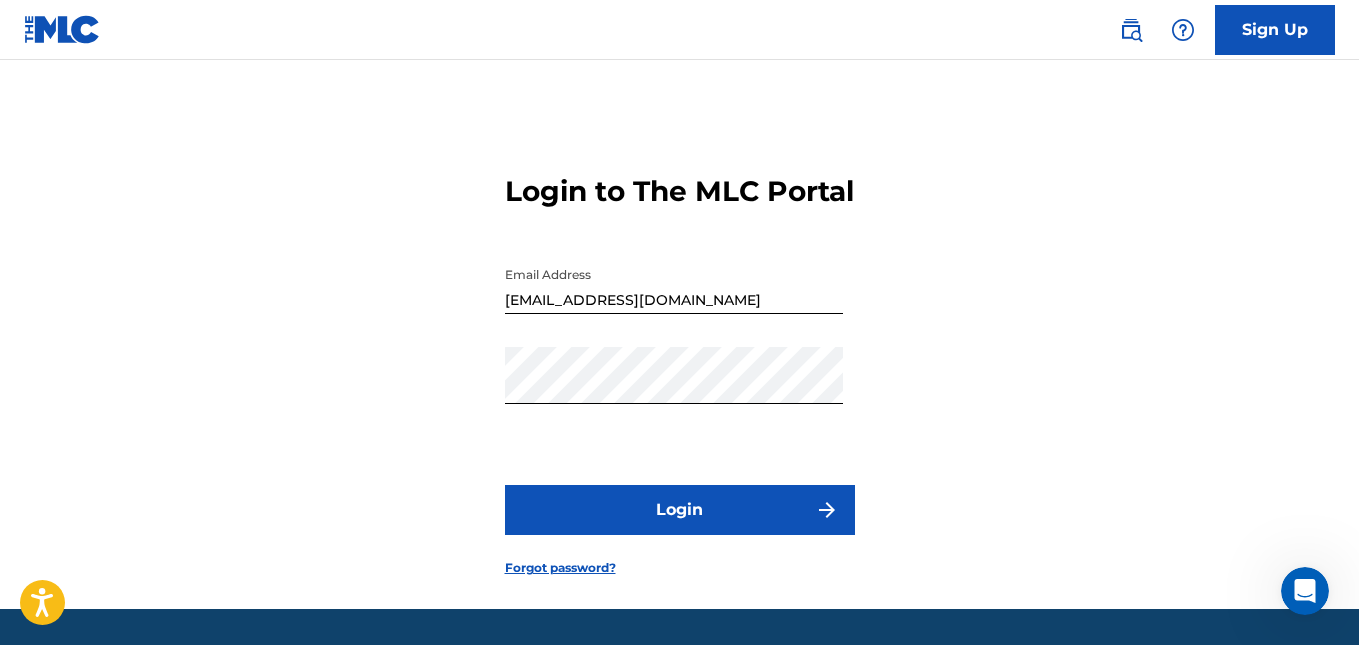 click on "Login" at bounding box center (680, 510) 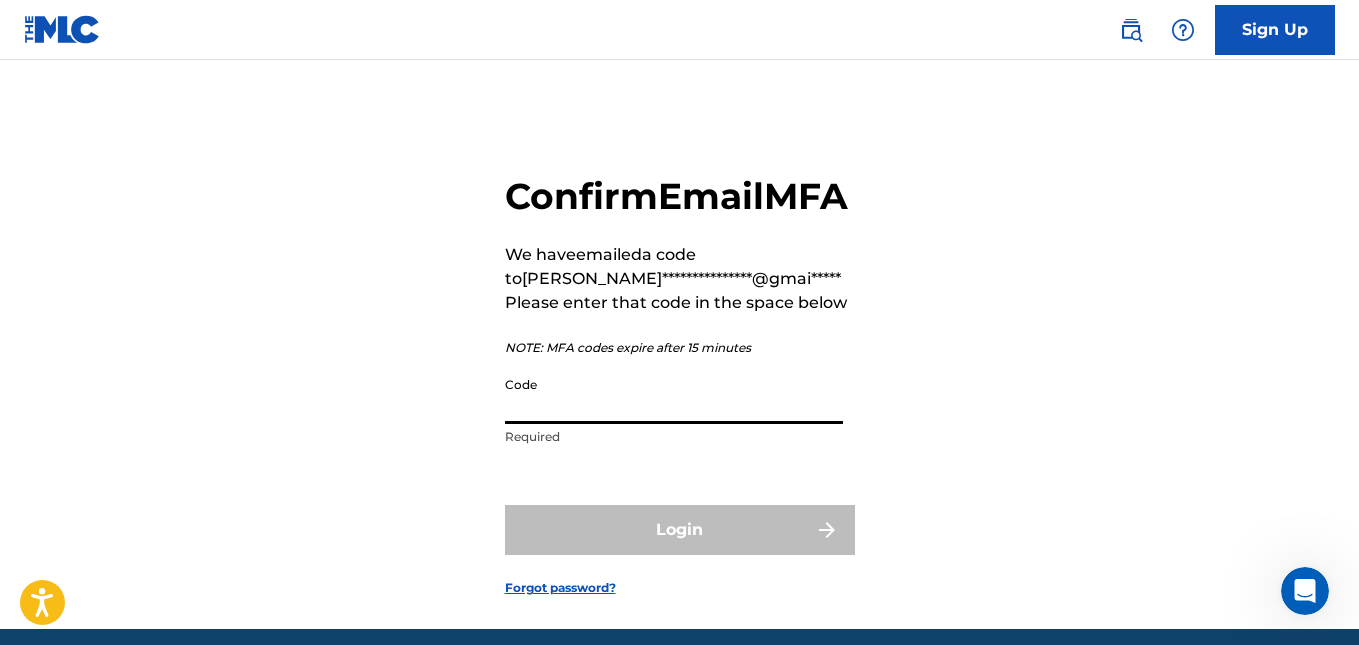 click on "Code" at bounding box center [674, 395] 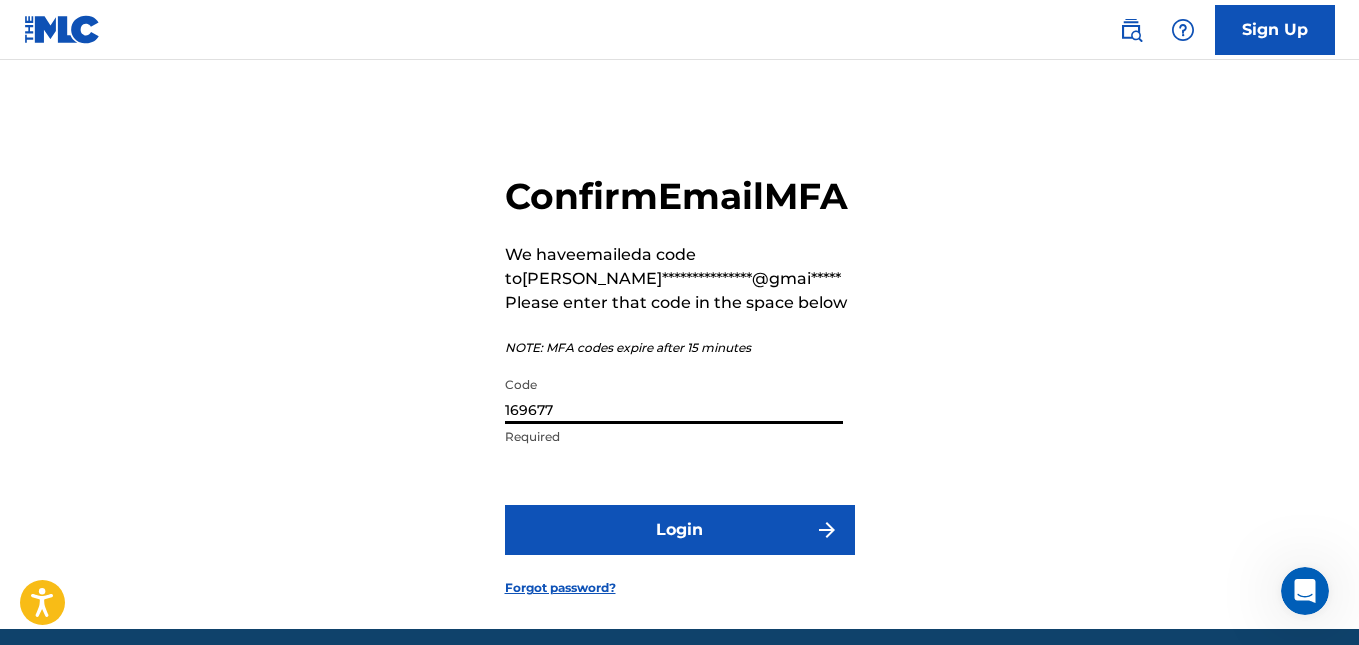 type on "169677" 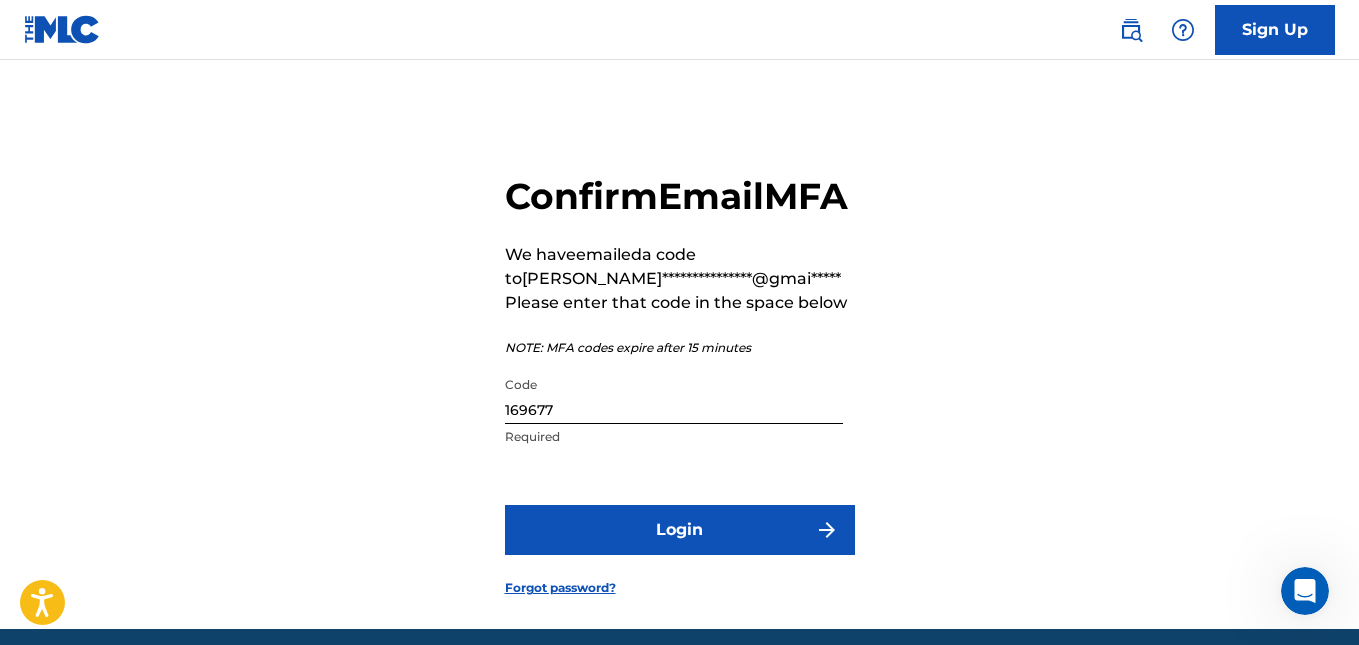 click on "Login" at bounding box center [680, 530] 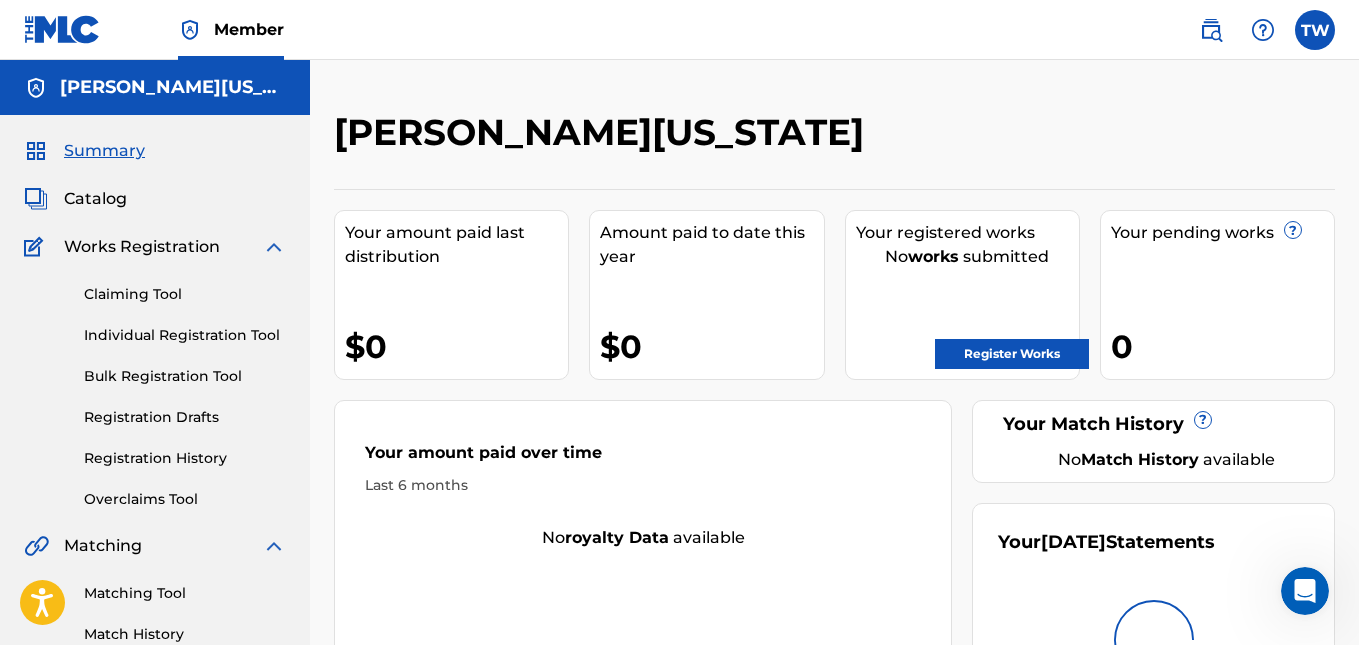 scroll, scrollTop: 0, scrollLeft: 0, axis: both 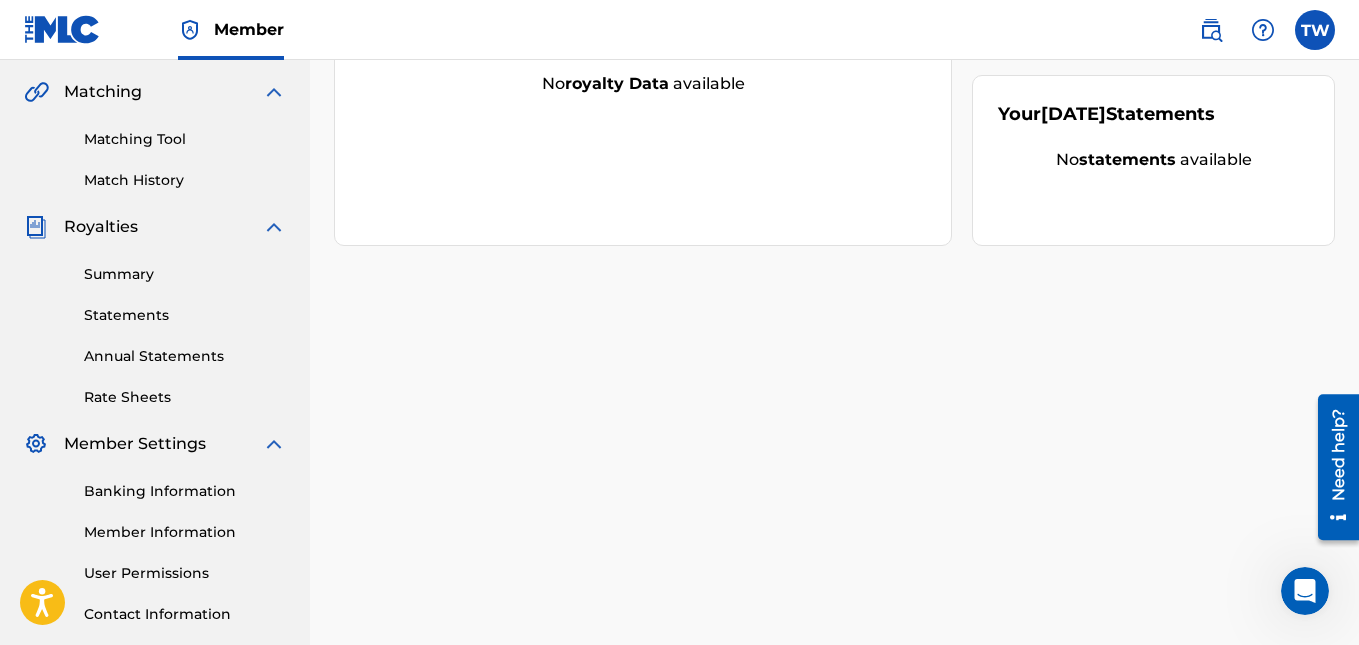 click on "Statements" at bounding box center [185, 315] 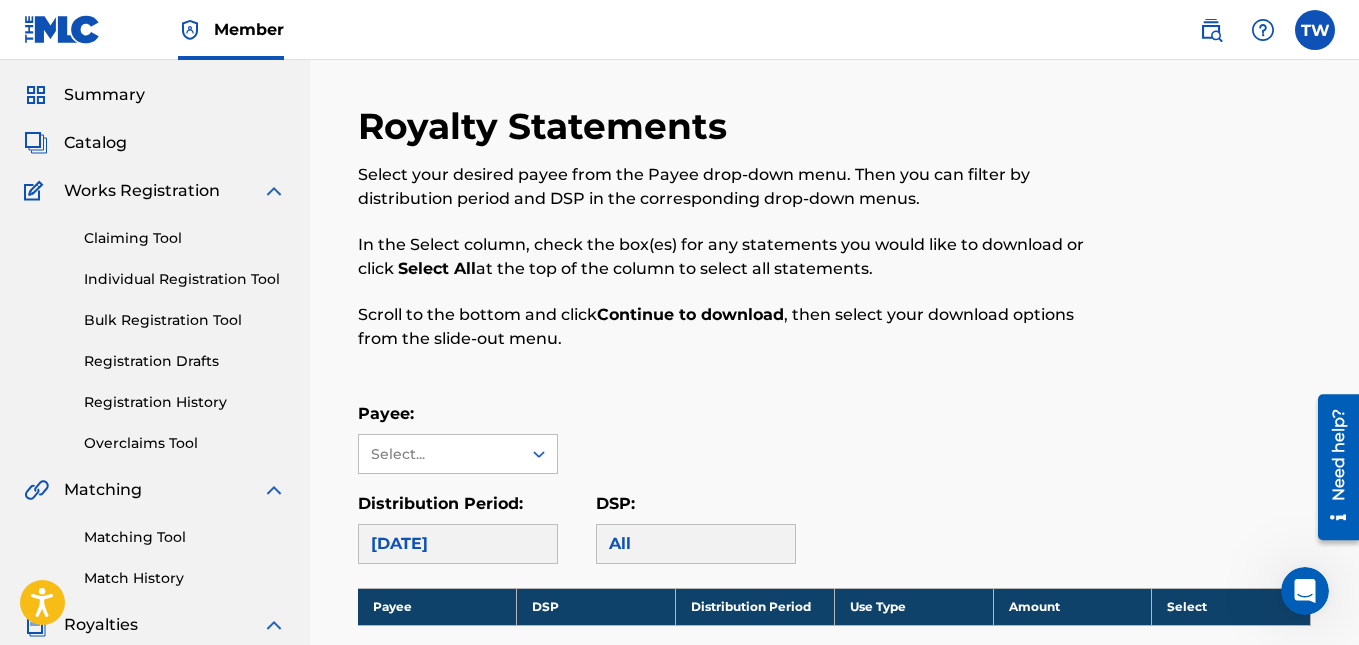 scroll, scrollTop: 0, scrollLeft: 0, axis: both 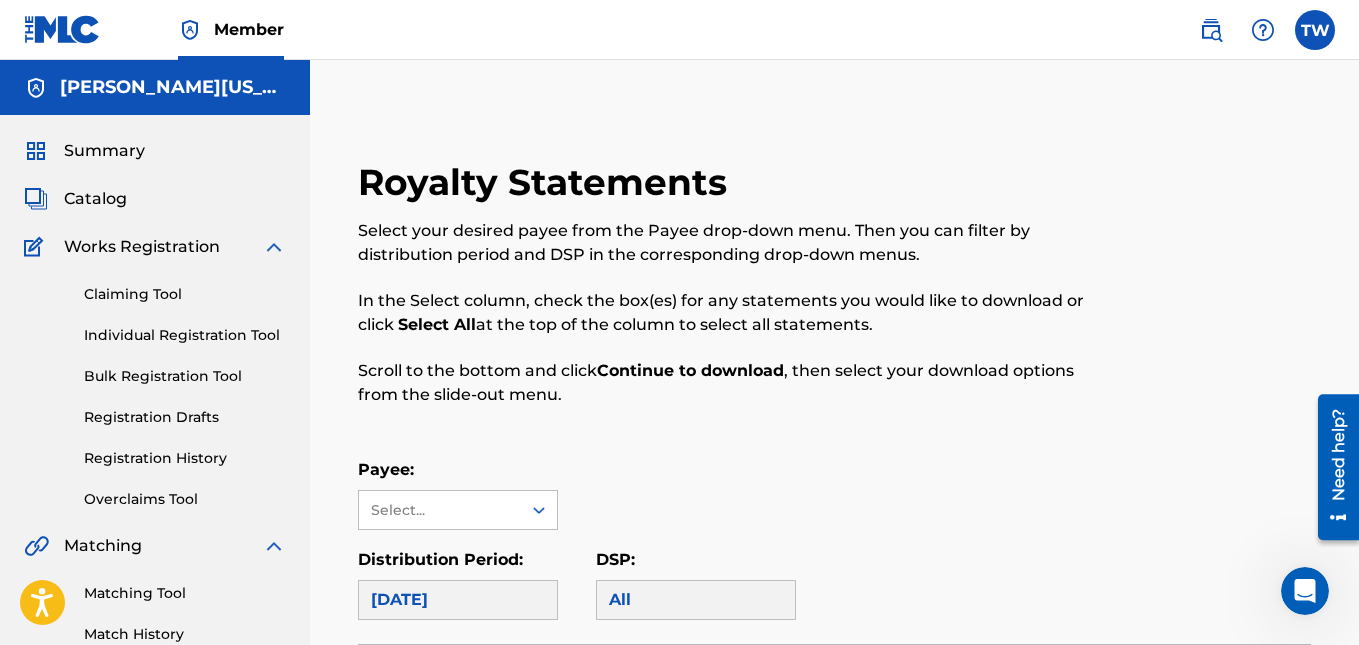 click on "Works Registration" at bounding box center (142, 247) 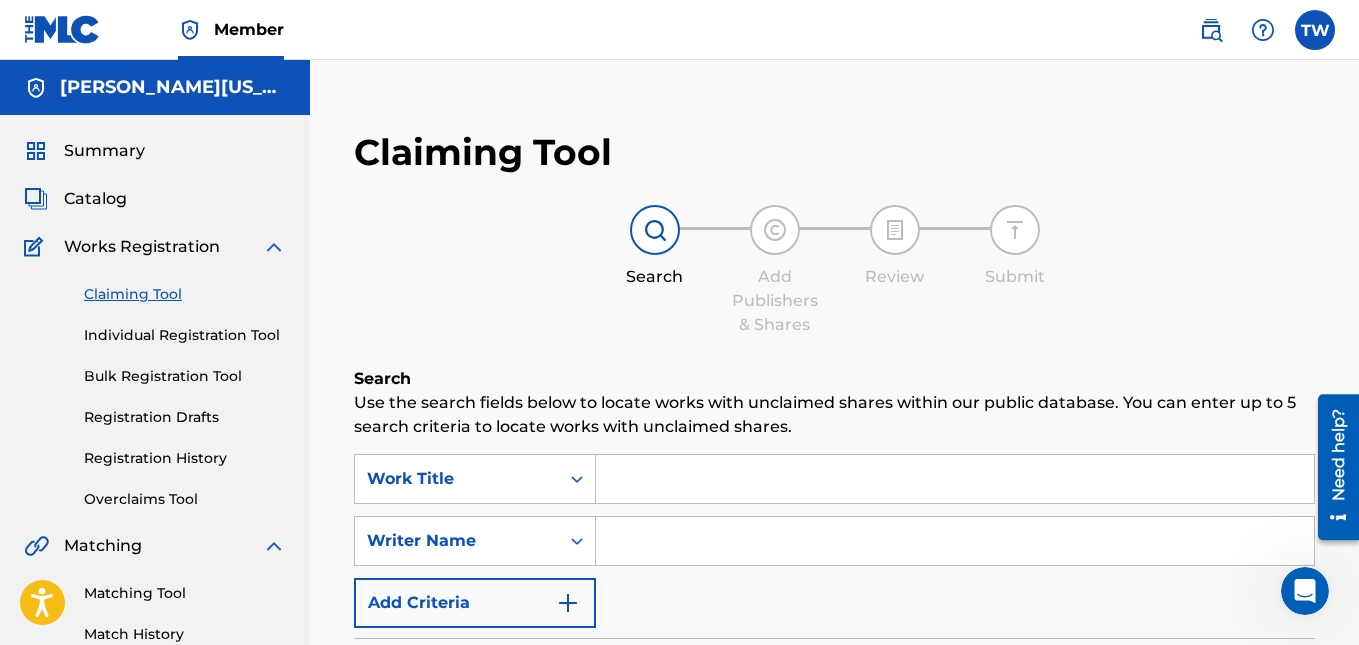 click on "Individual Registration Tool" at bounding box center (185, 335) 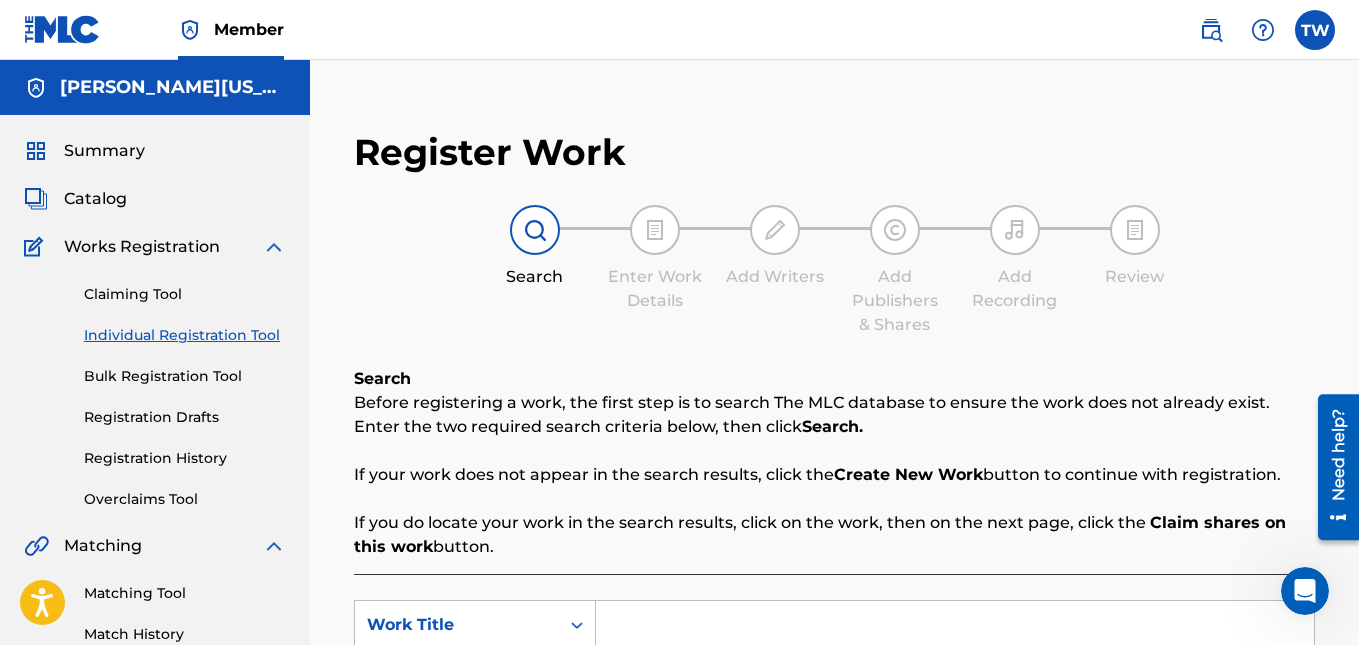 click on "Claiming Tool" at bounding box center (185, 294) 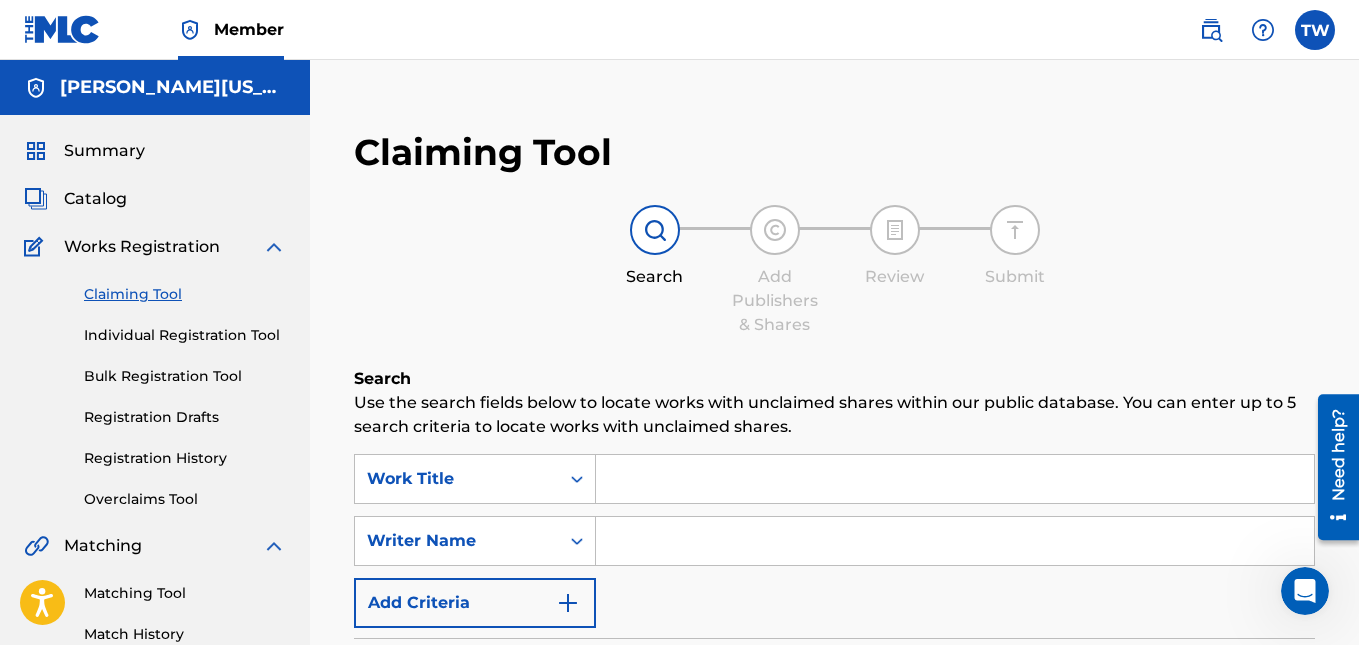 click on "Registration Drafts" at bounding box center (185, 417) 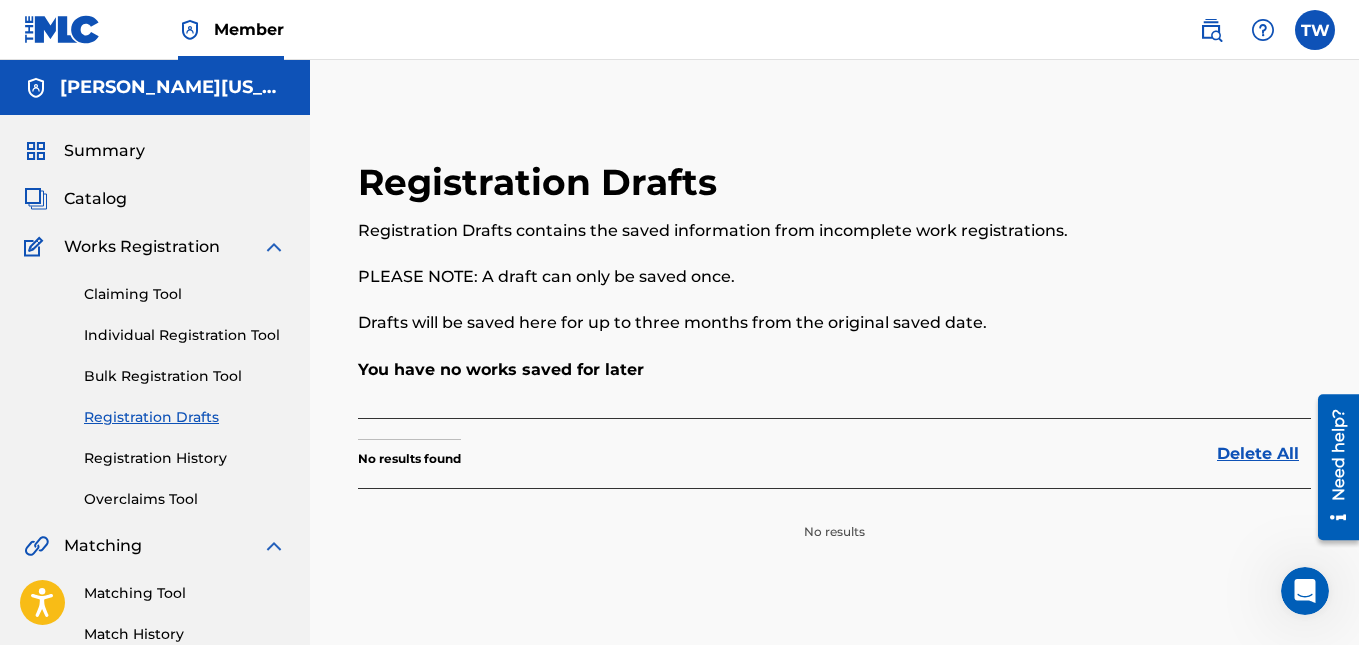 click on "Bulk Registration Tool" at bounding box center [185, 376] 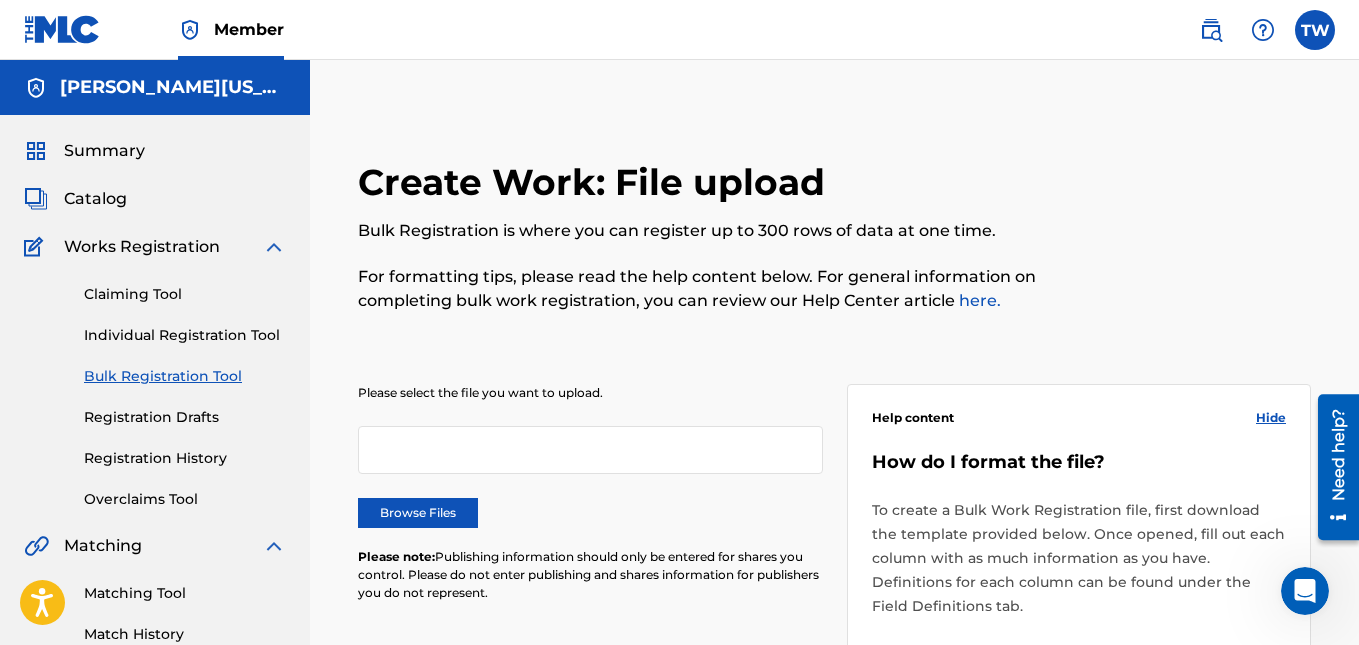 click on "Registration History" at bounding box center [185, 458] 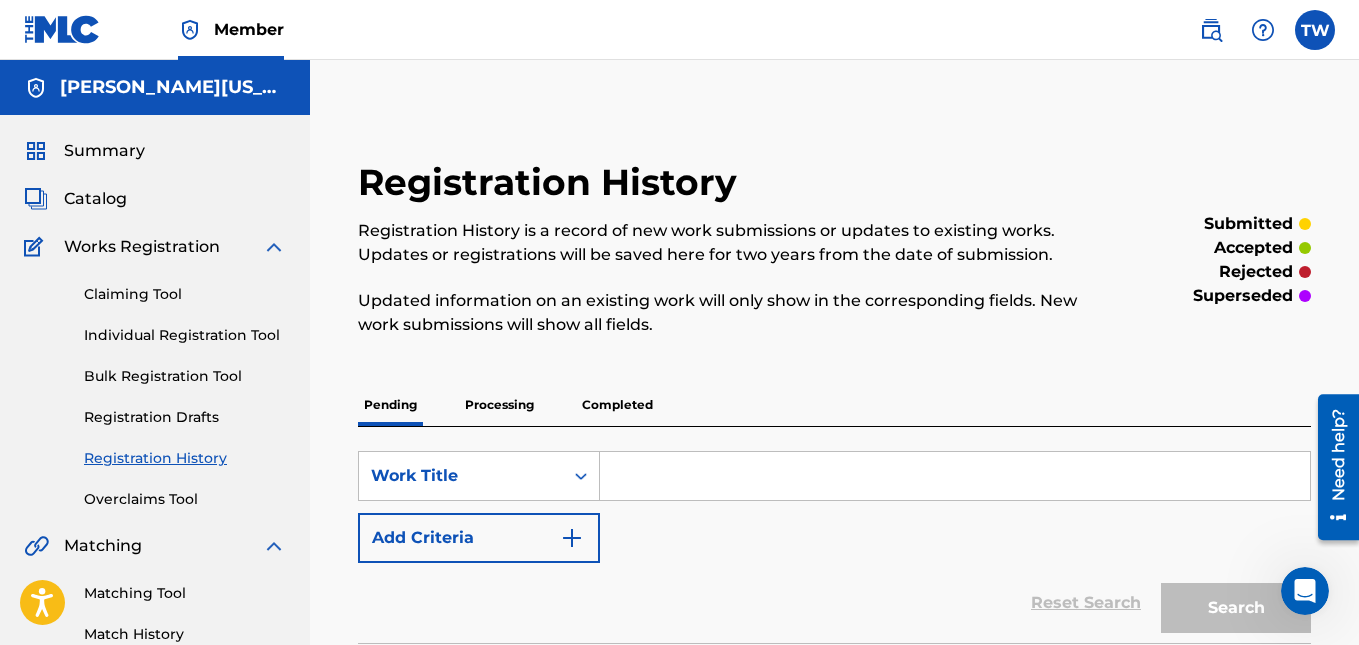 click on "Claiming Tool Individual Registration Tool Bulk Registration Tool Registration Drafts Registration History Overclaims Tool" at bounding box center (155, 384) 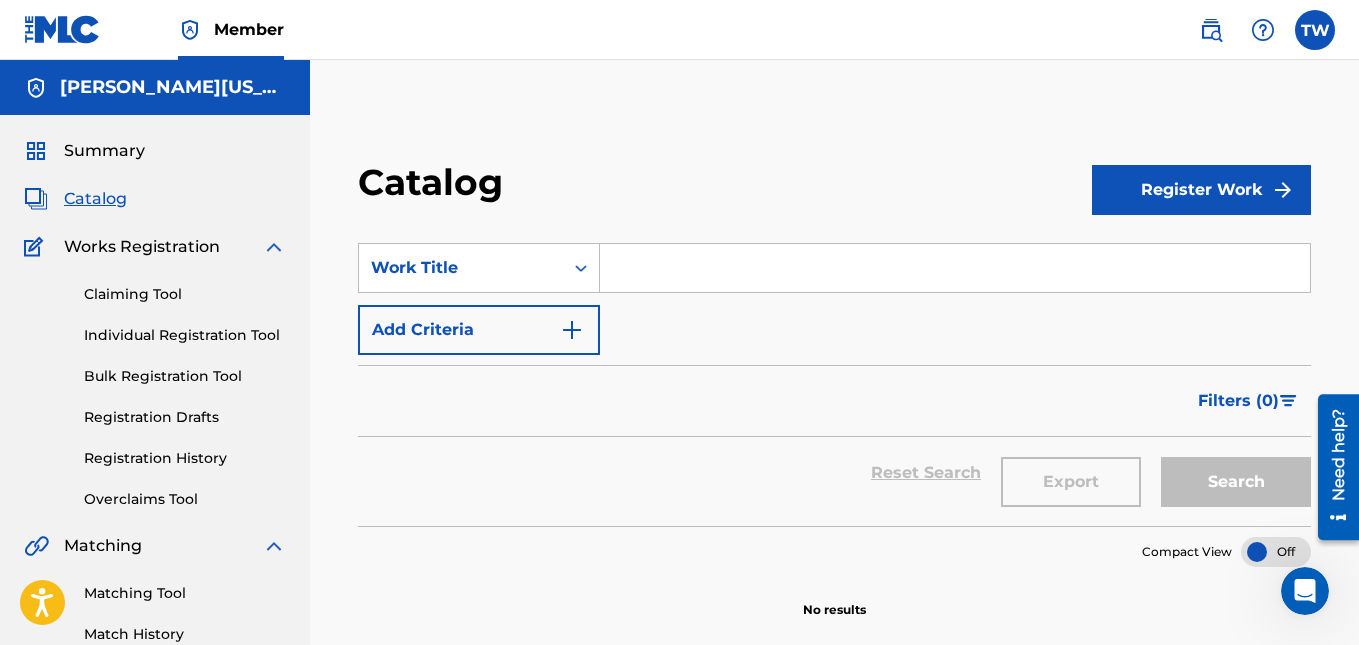 click on "Register Work" at bounding box center (1201, 190) 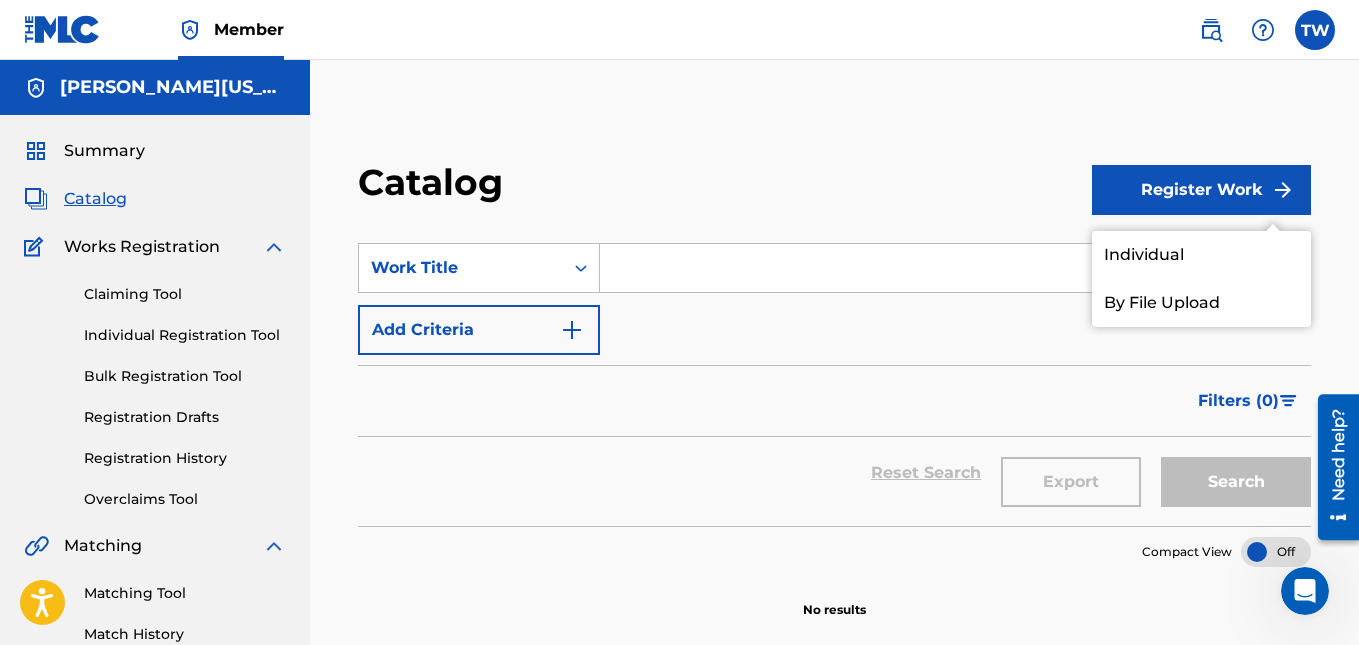 click on "Individual" at bounding box center (1201, 255) 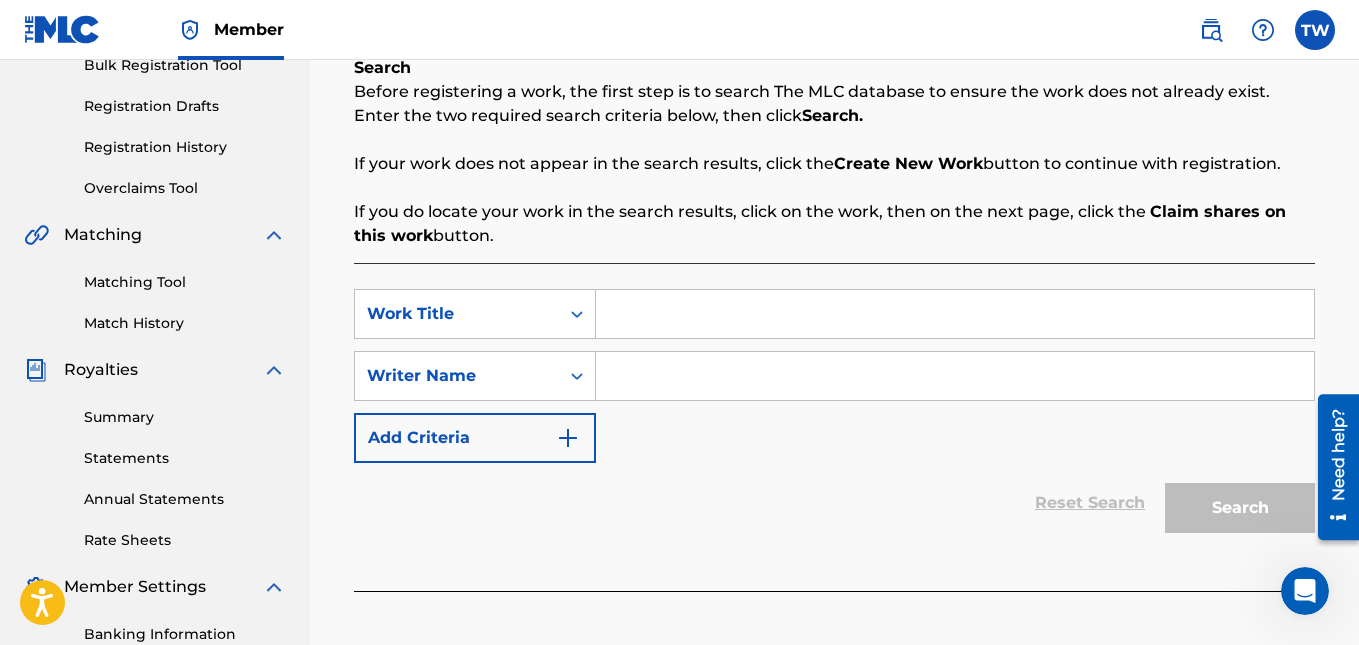 scroll, scrollTop: 310, scrollLeft: 0, axis: vertical 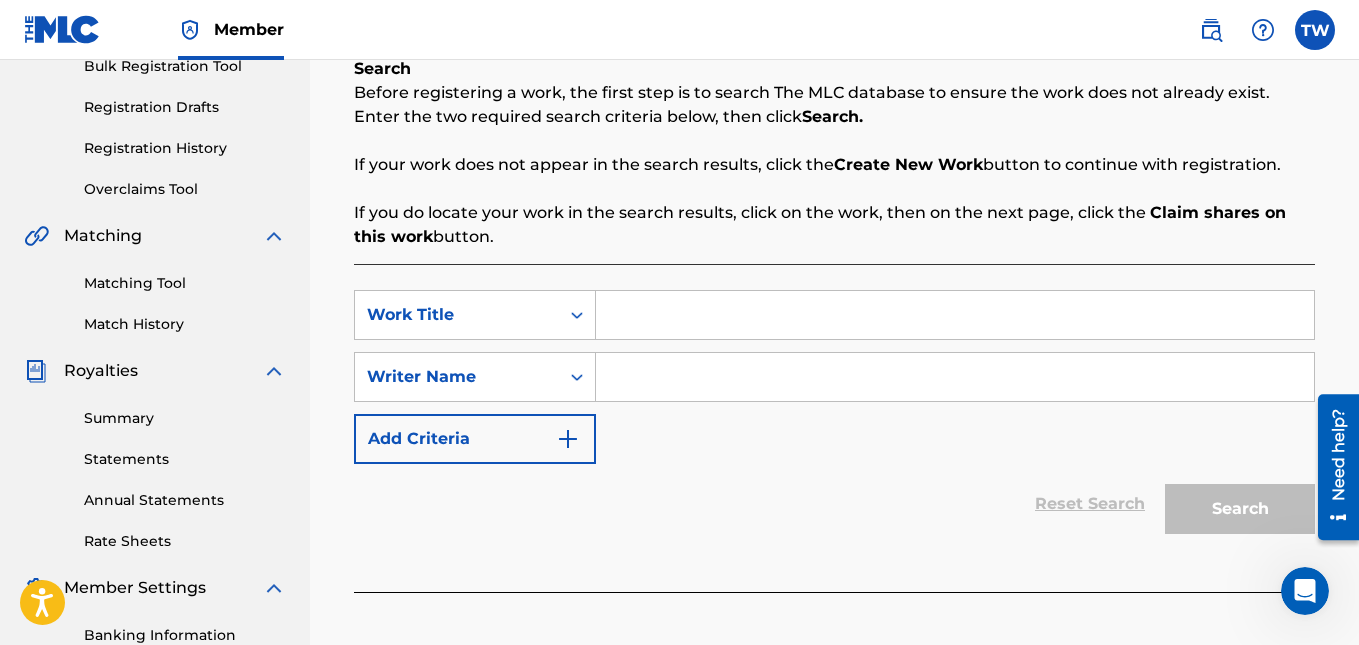 click at bounding box center [955, 315] 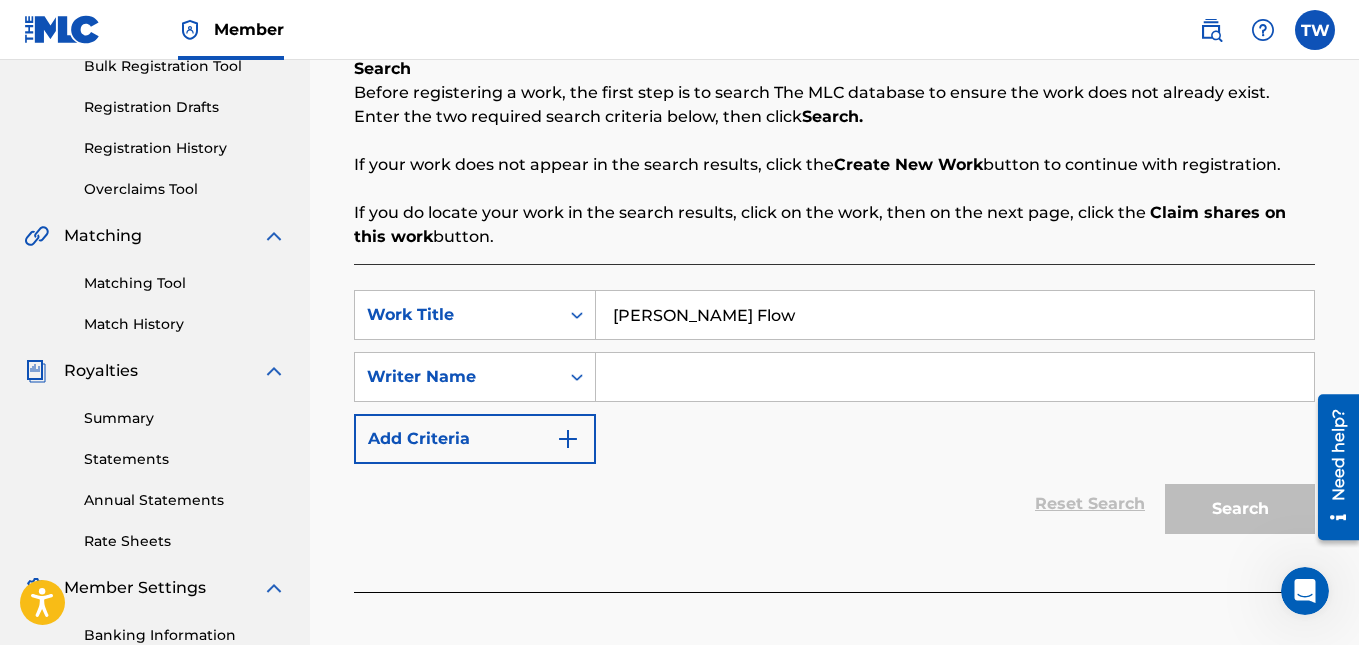 type on "[PERSON_NAME] Flow" 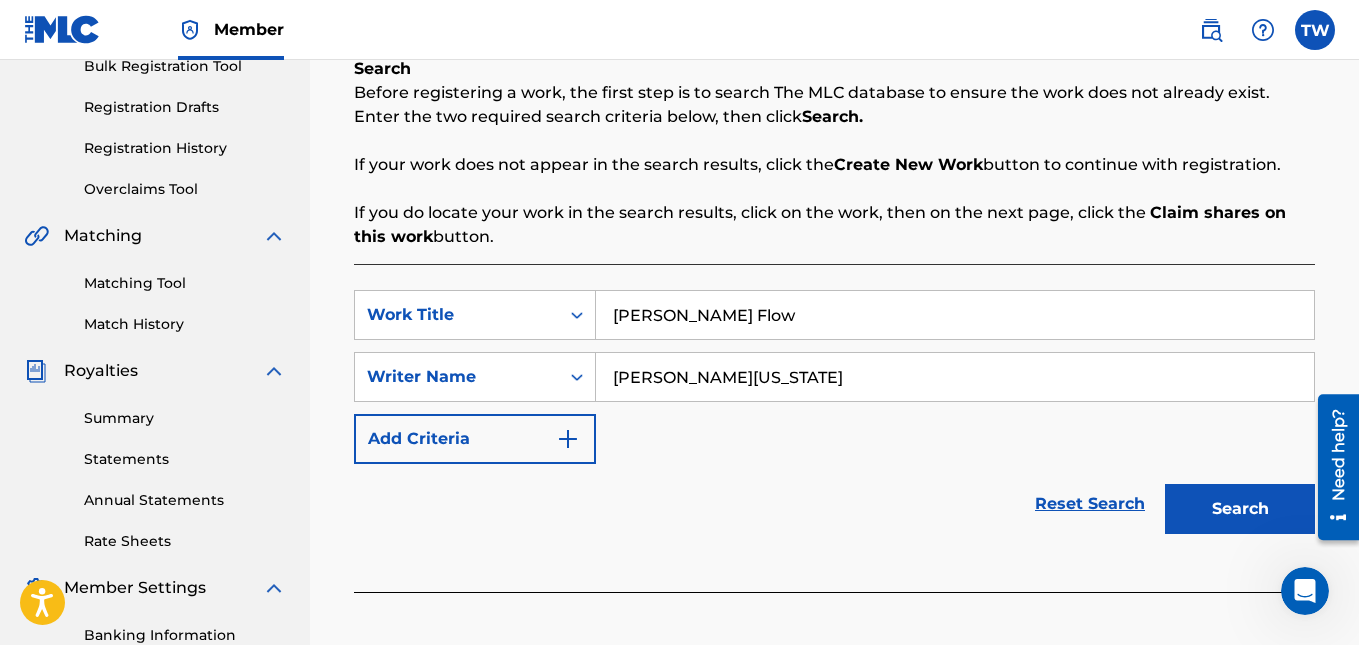 type on "[PERSON_NAME][US_STATE]" 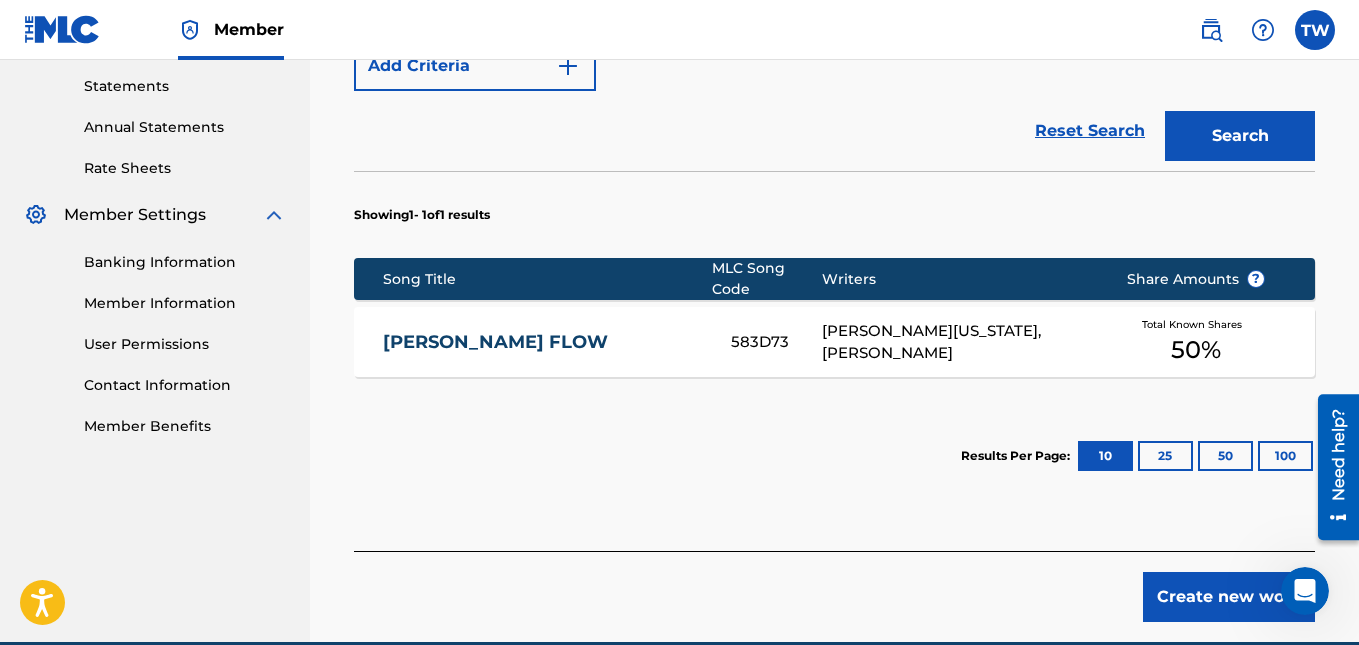 scroll, scrollTop: 684, scrollLeft: 0, axis: vertical 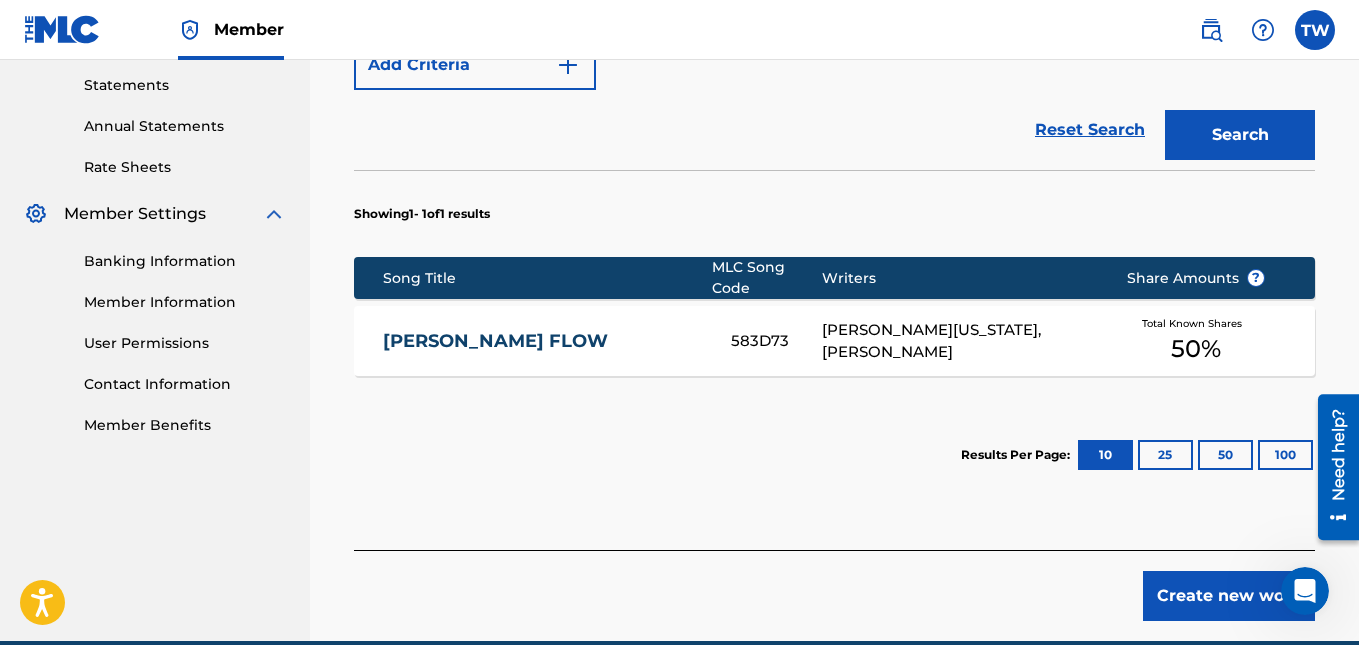 click on "[PERSON_NAME] FLOW" at bounding box center [543, 341] 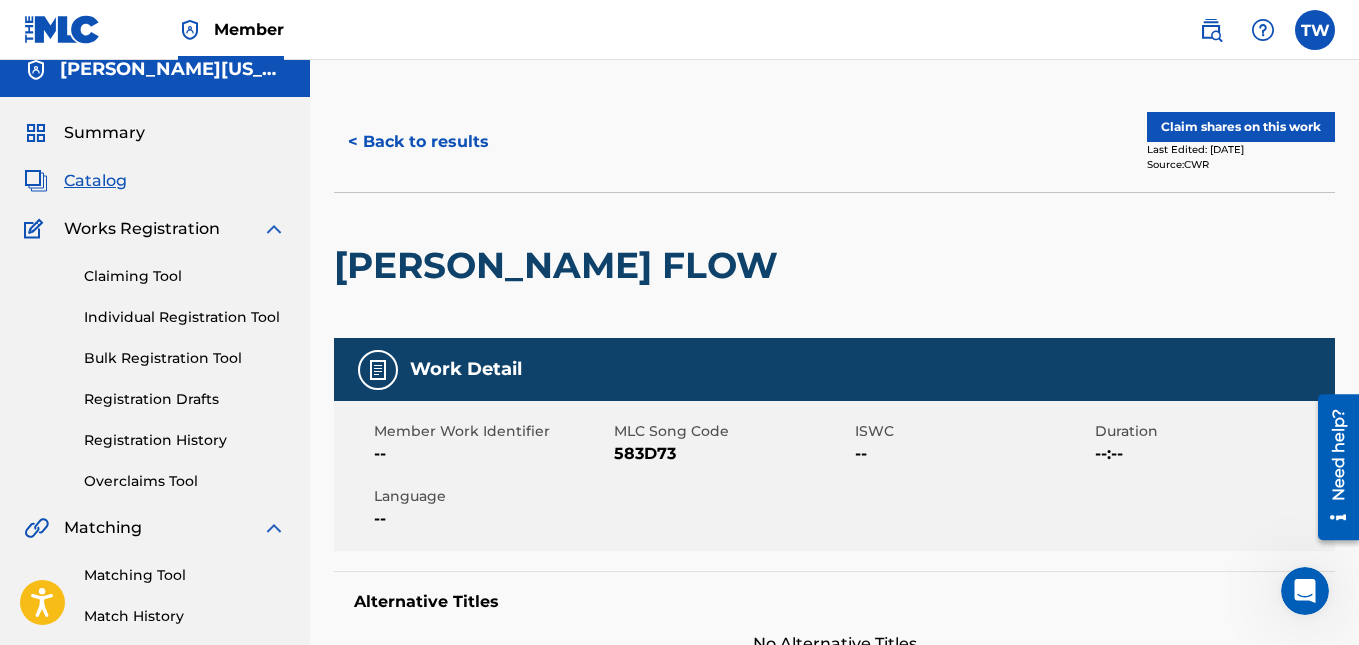 scroll, scrollTop: 0, scrollLeft: 0, axis: both 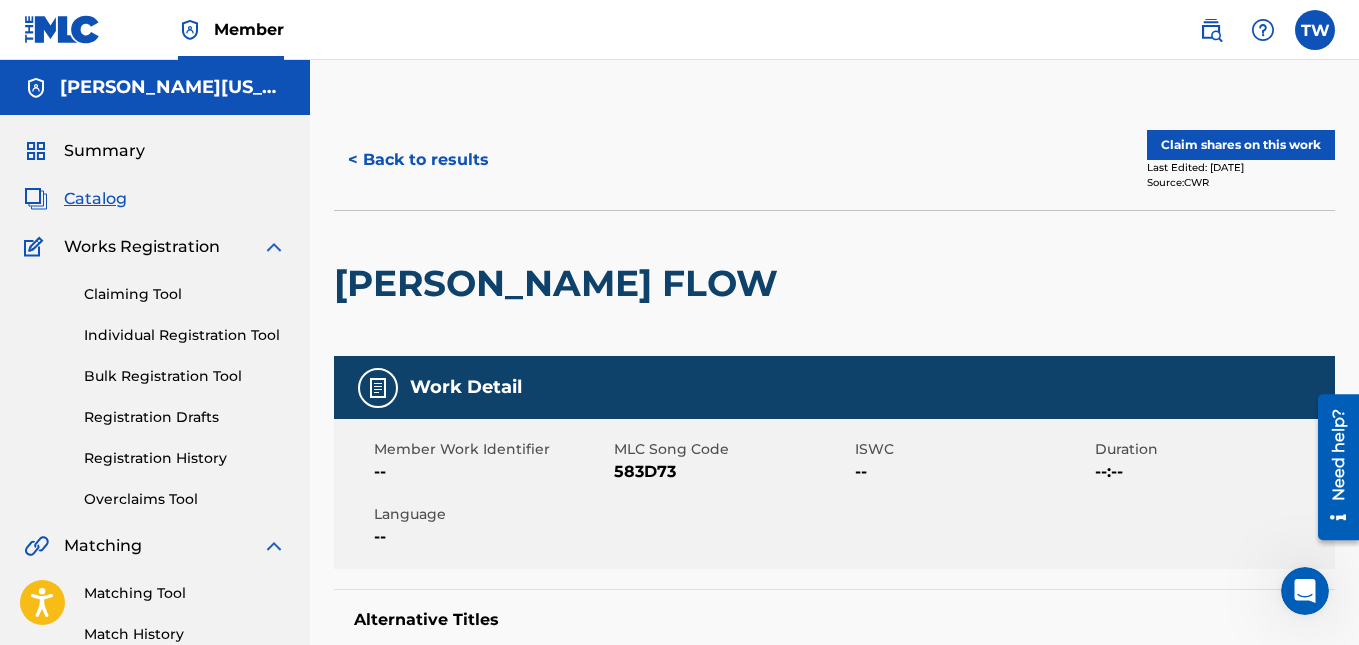 click on "Claim shares on this work" at bounding box center [1241, 145] 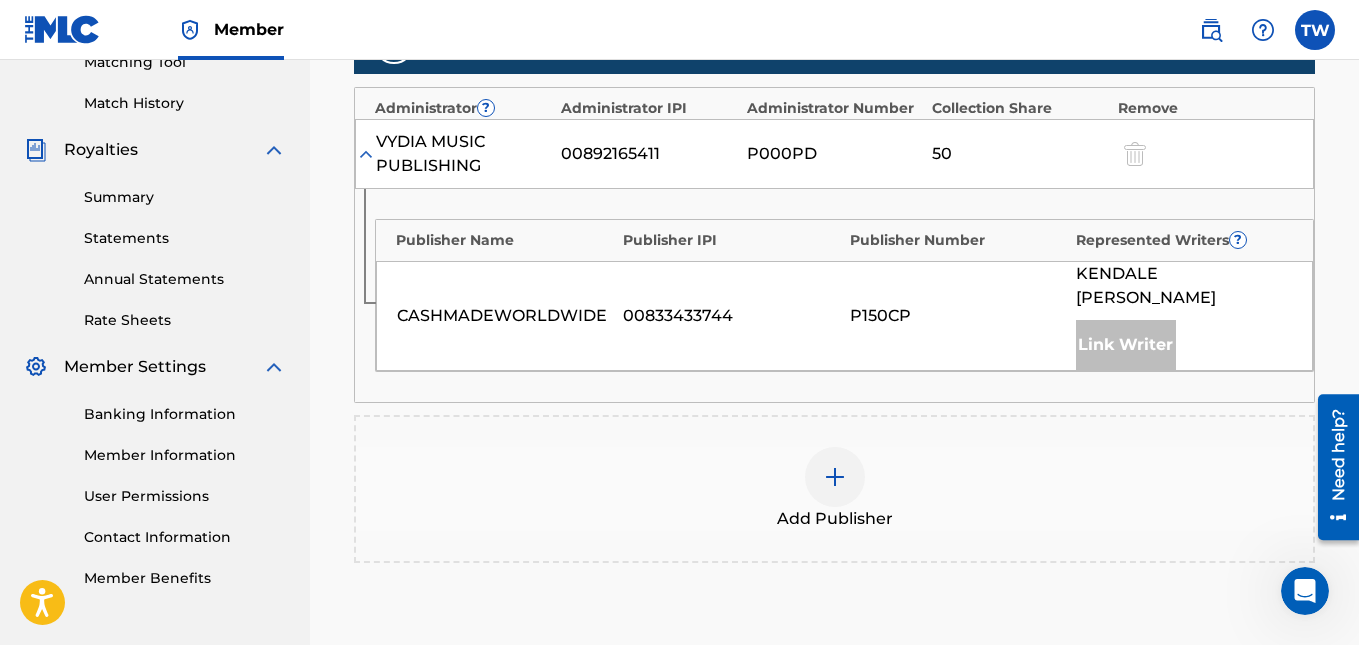 scroll, scrollTop: 536, scrollLeft: 0, axis: vertical 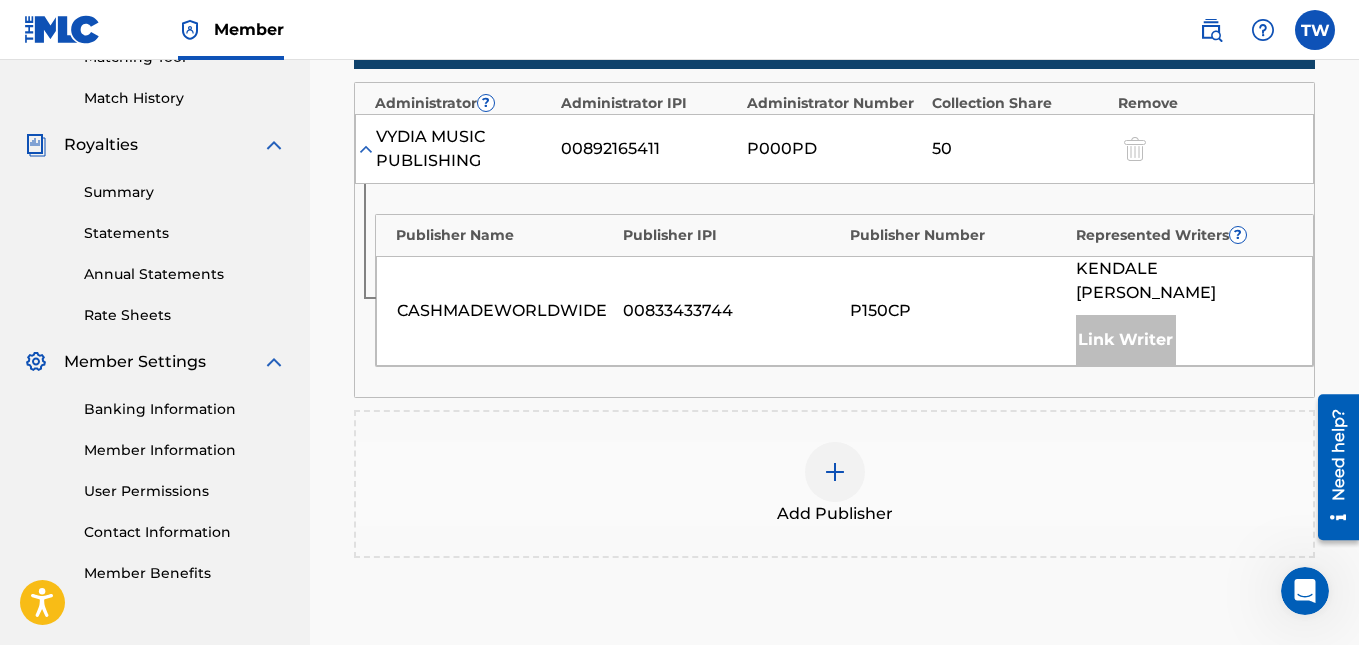 click at bounding box center (835, 472) 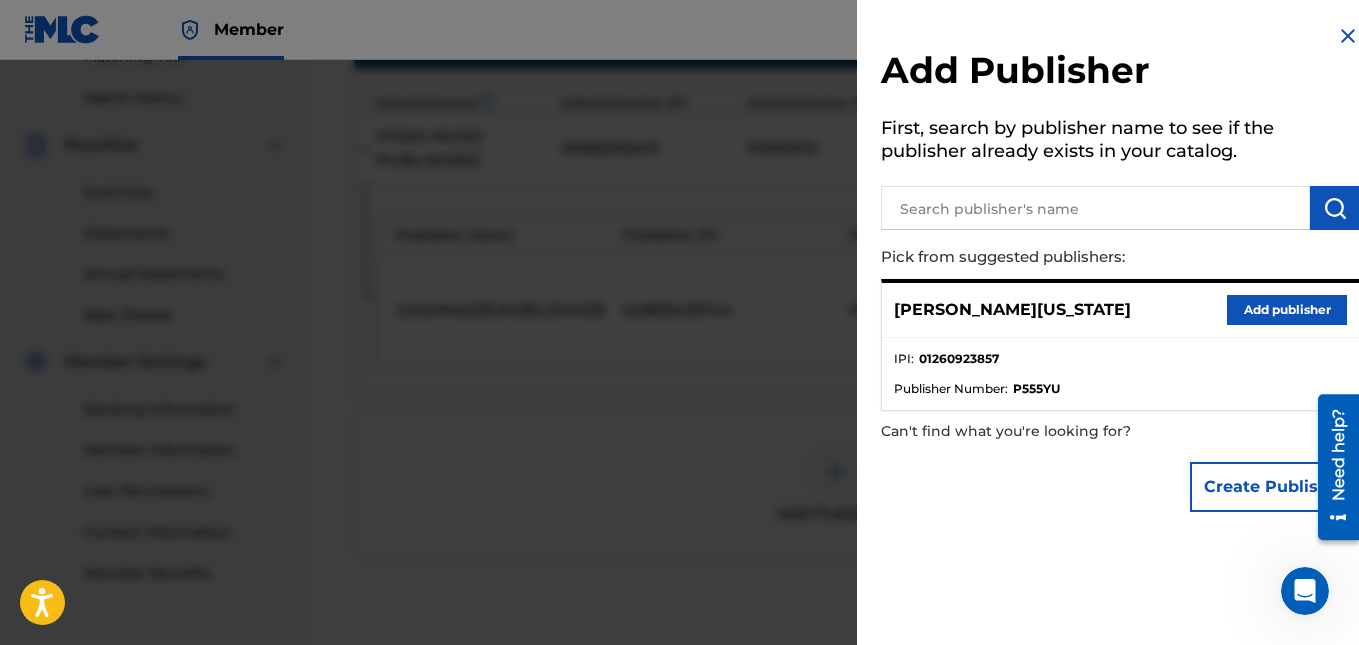click on "Add publisher" at bounding box center [1287, 310] 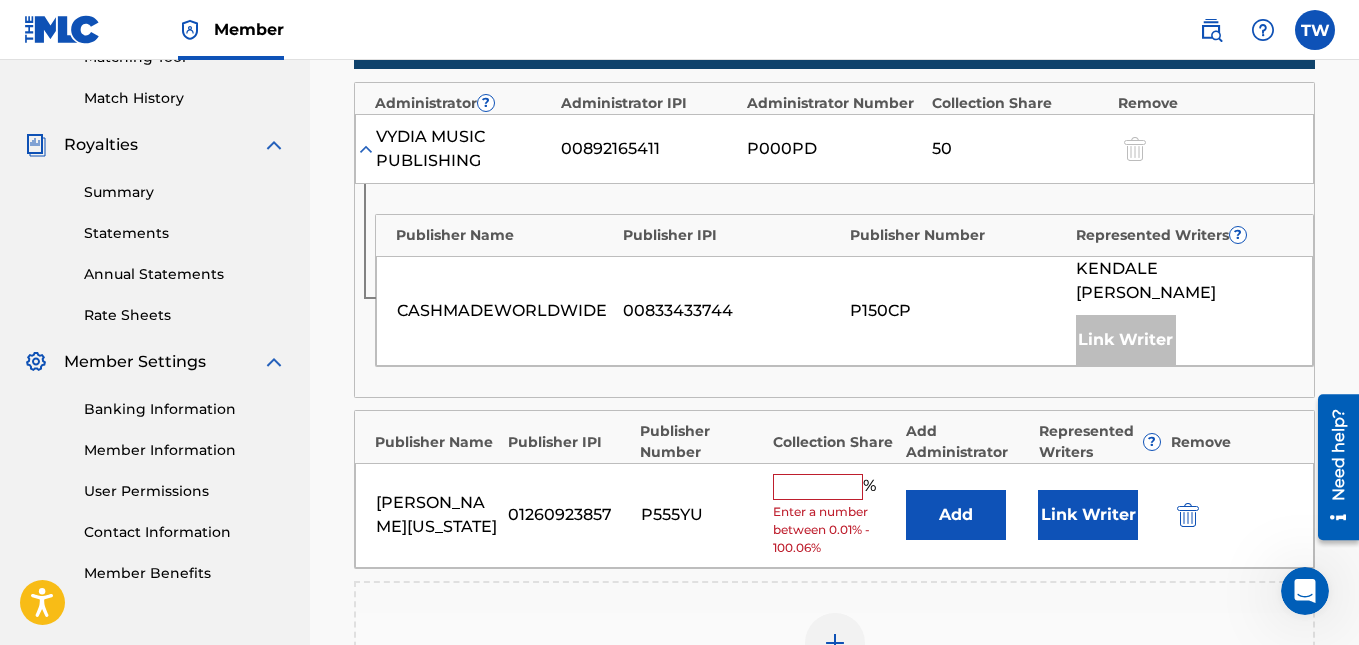 click at bounding box center (818, 487) 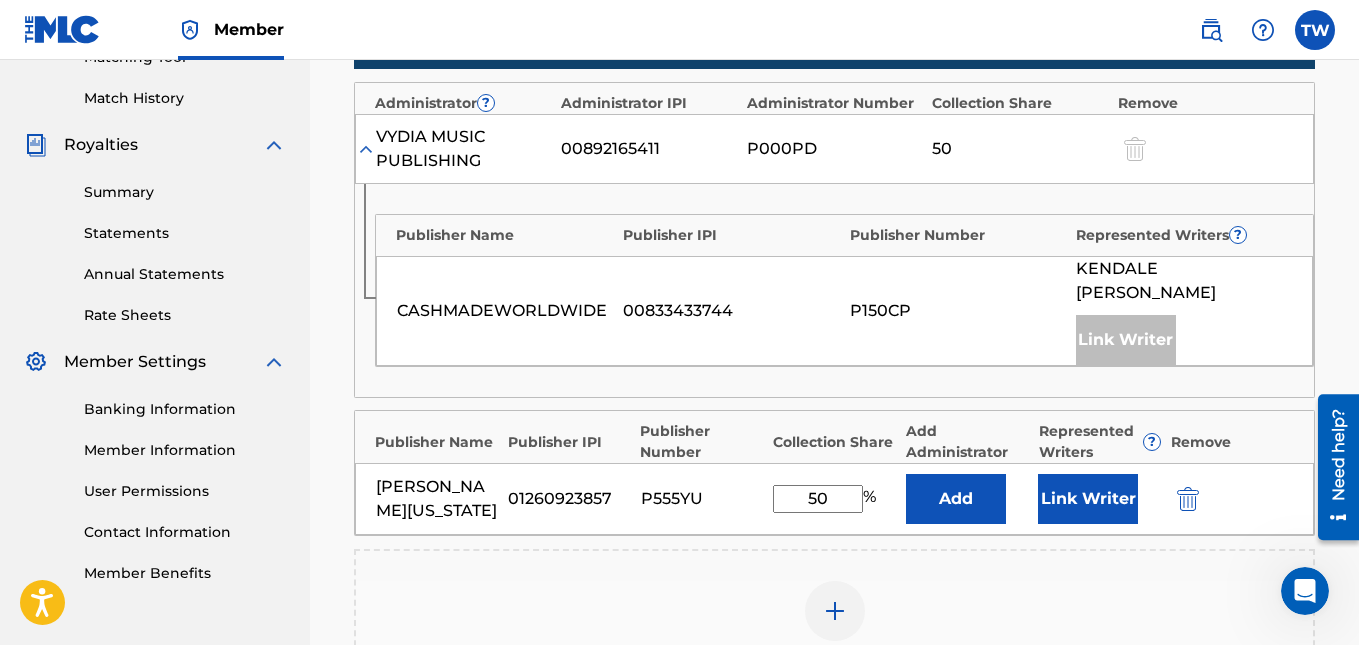 type on "50" 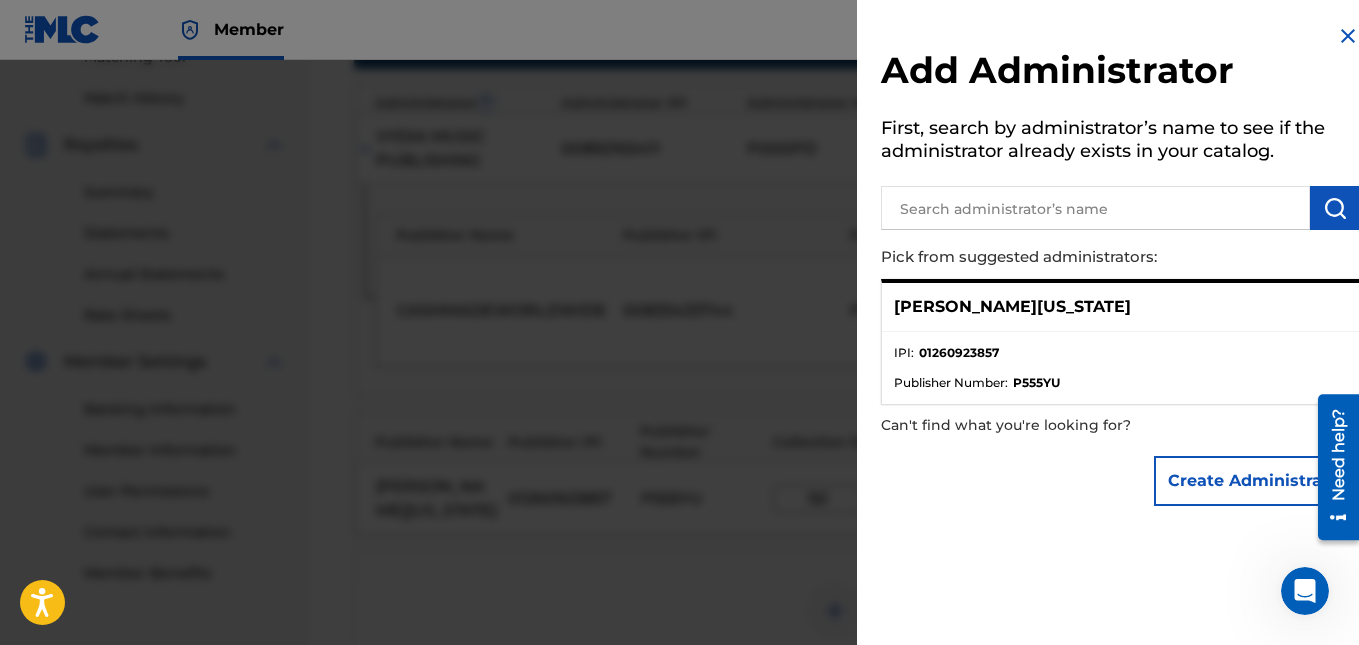 click on "IPI : 01260923857" at bounding box center (1120, 359) 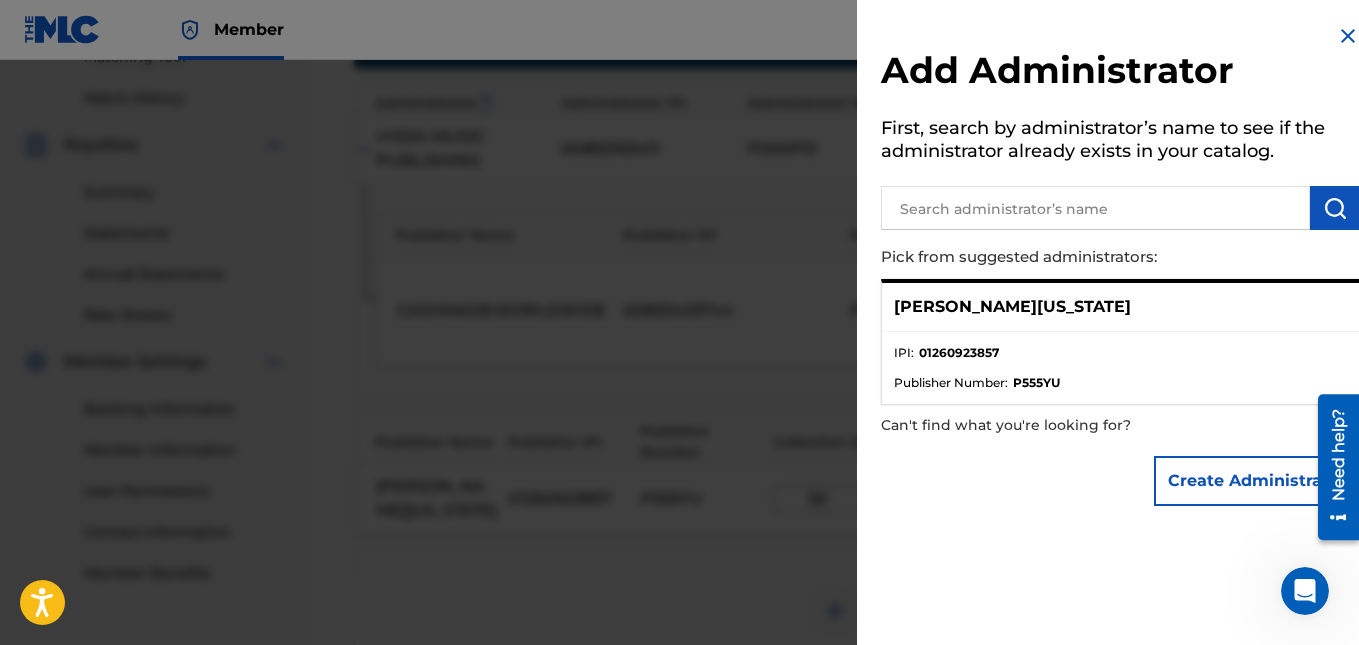 click at bounding box center [1095, 208] 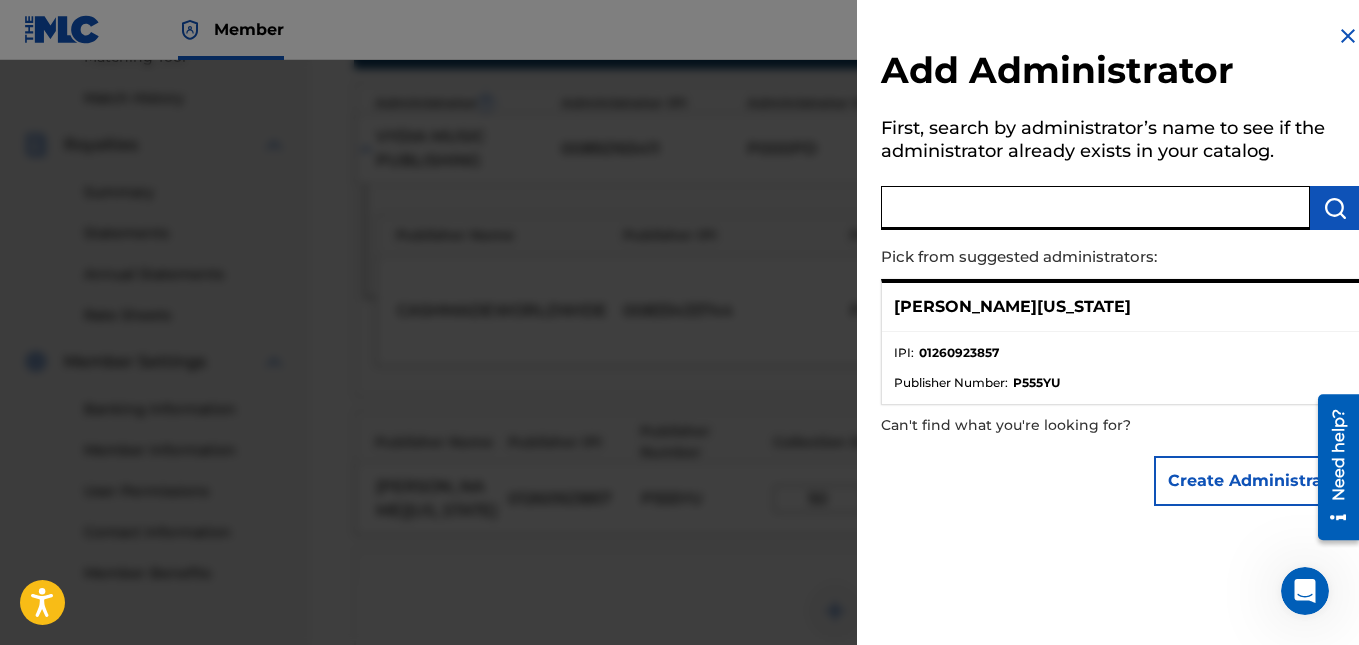 type on "t" 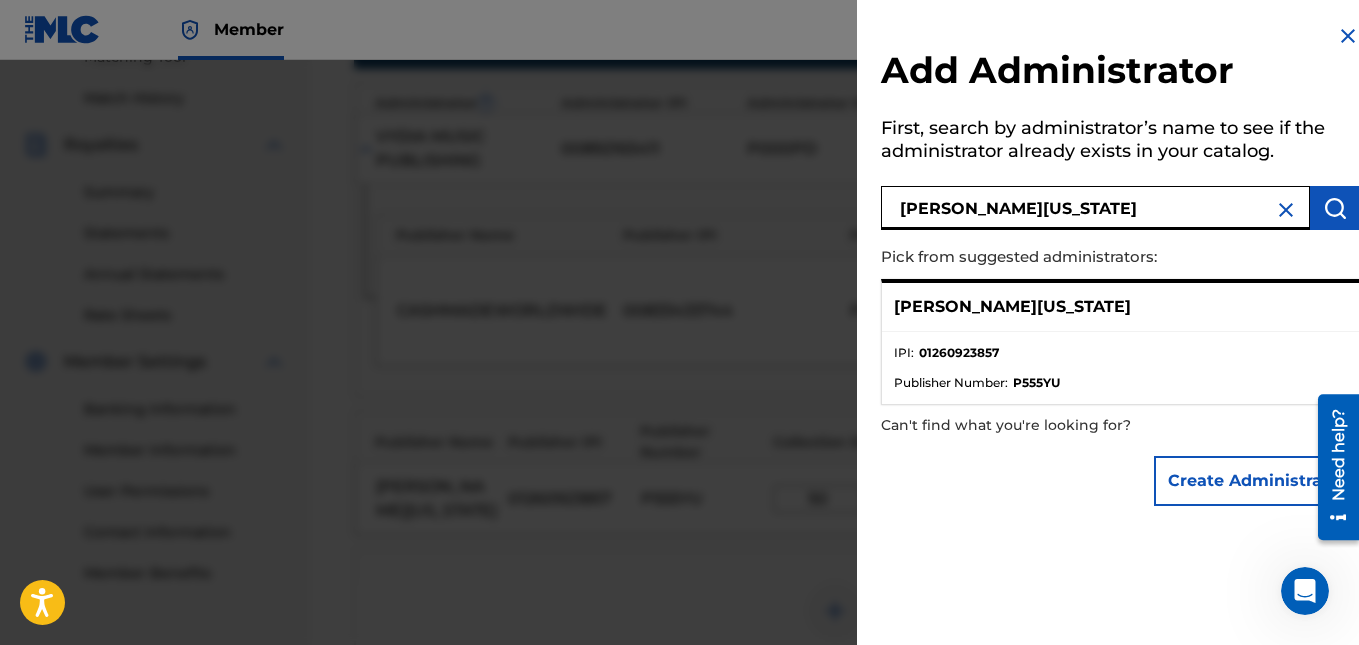 type on "[PERSON_NAME][US_STATE]" 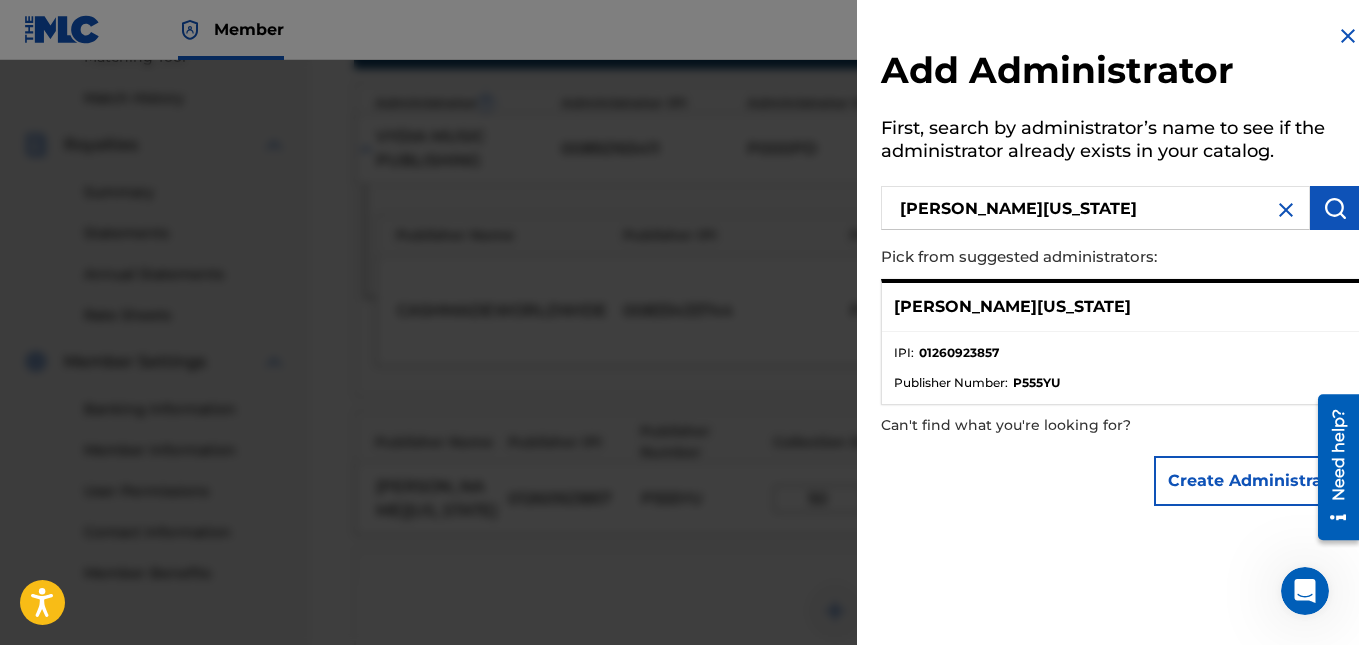 click at bounding box center [1335, 208] 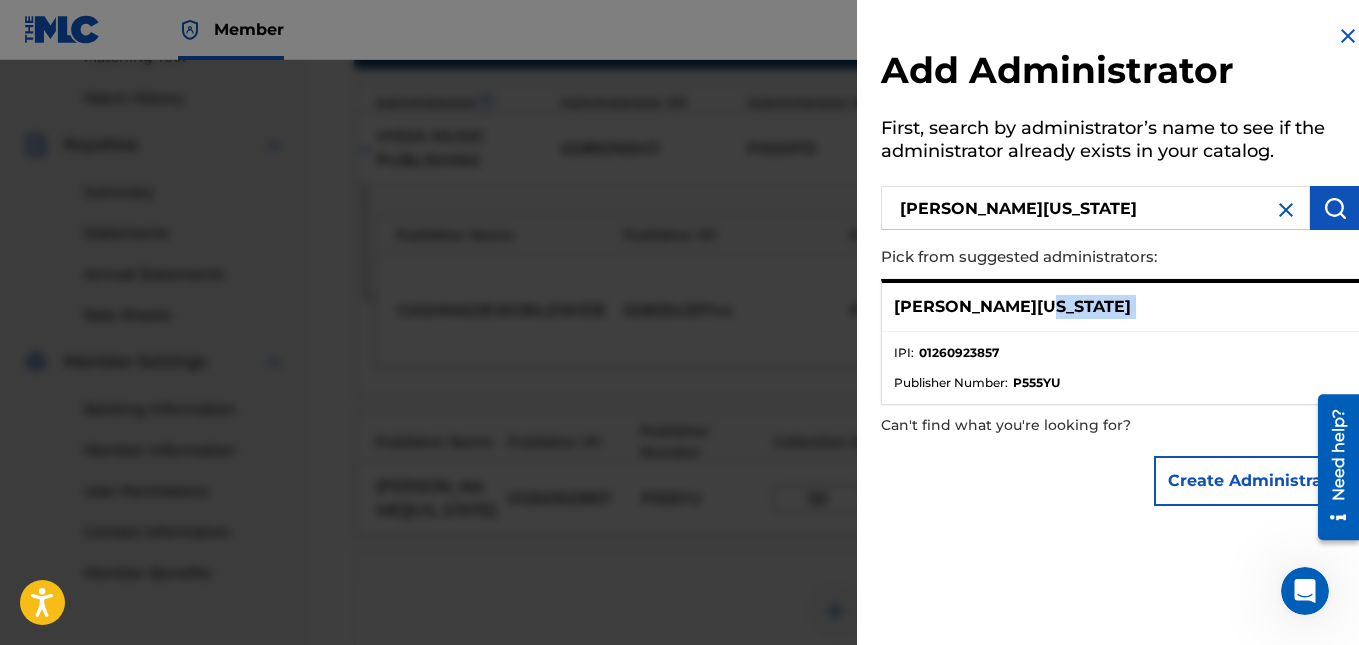 click on "[PERSON_NAME][US_STATE]" at bounding box center [1120, 307] 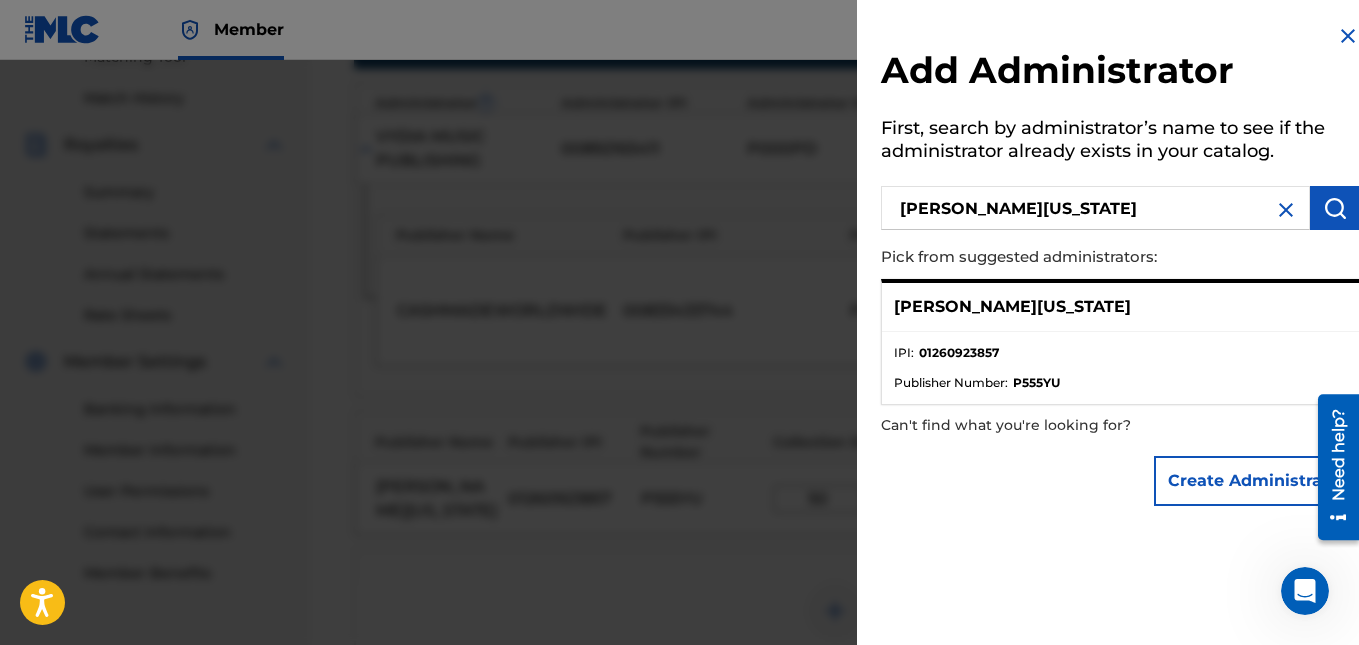 click on "IPI : 01260923857" at bounding box center (1120, 359) 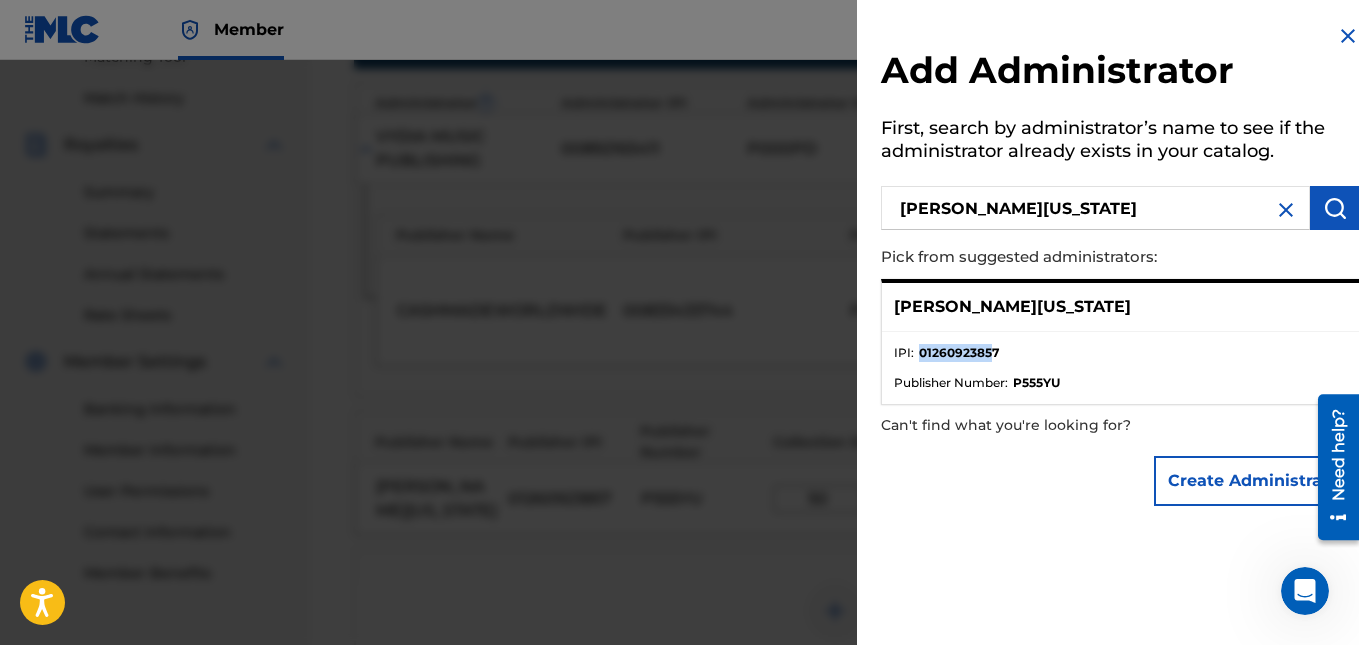 drag, startPoint x: 920, startPoint y: 352, endPoint x: 993, endPoint y: 350, distance: 73.02739 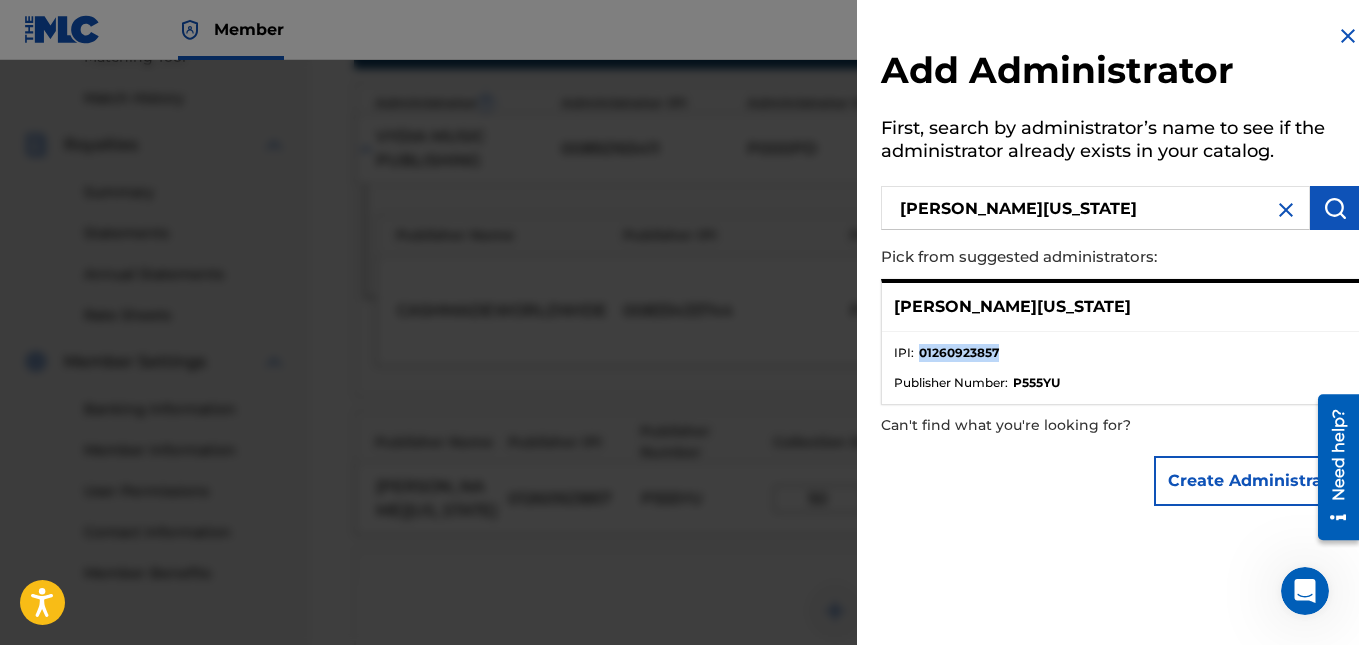 drag, startPoint x: 1000, startPoint y: 350, endPoint x: 917, endPoint y: 355, distance: 83.15047 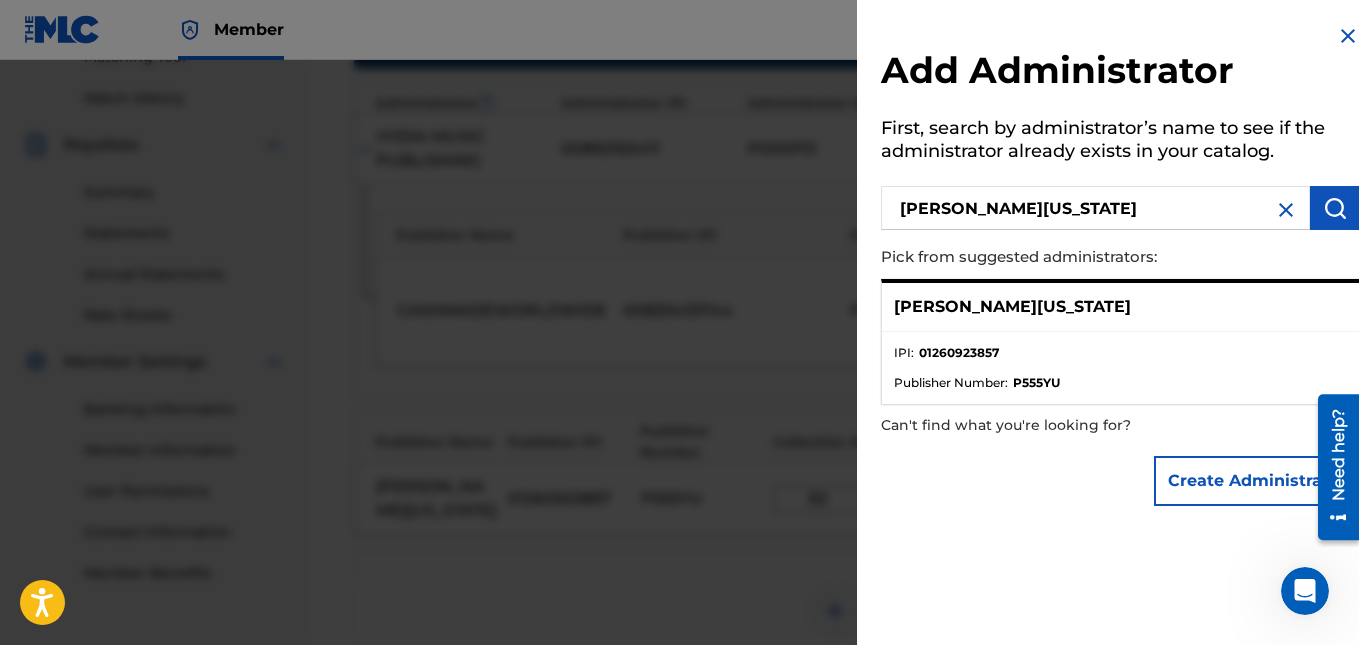 click on "01260923857" at bounding box center (959, 353) 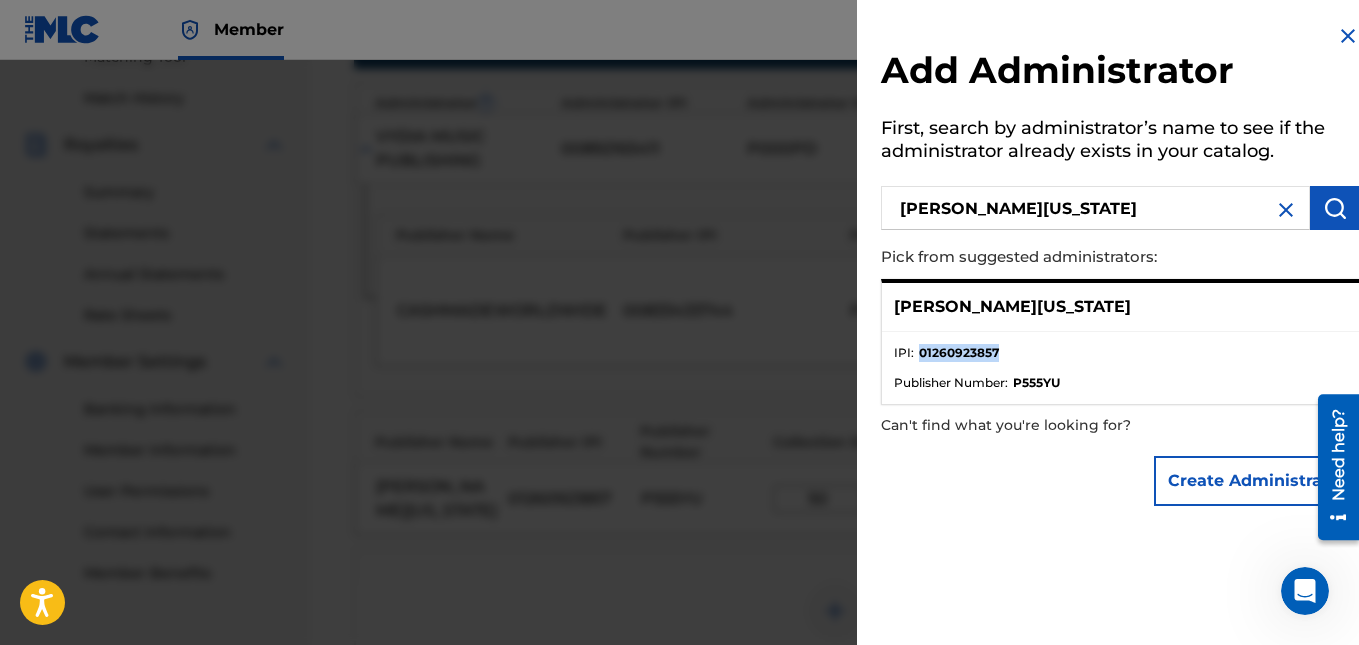 copy on "01260923857" 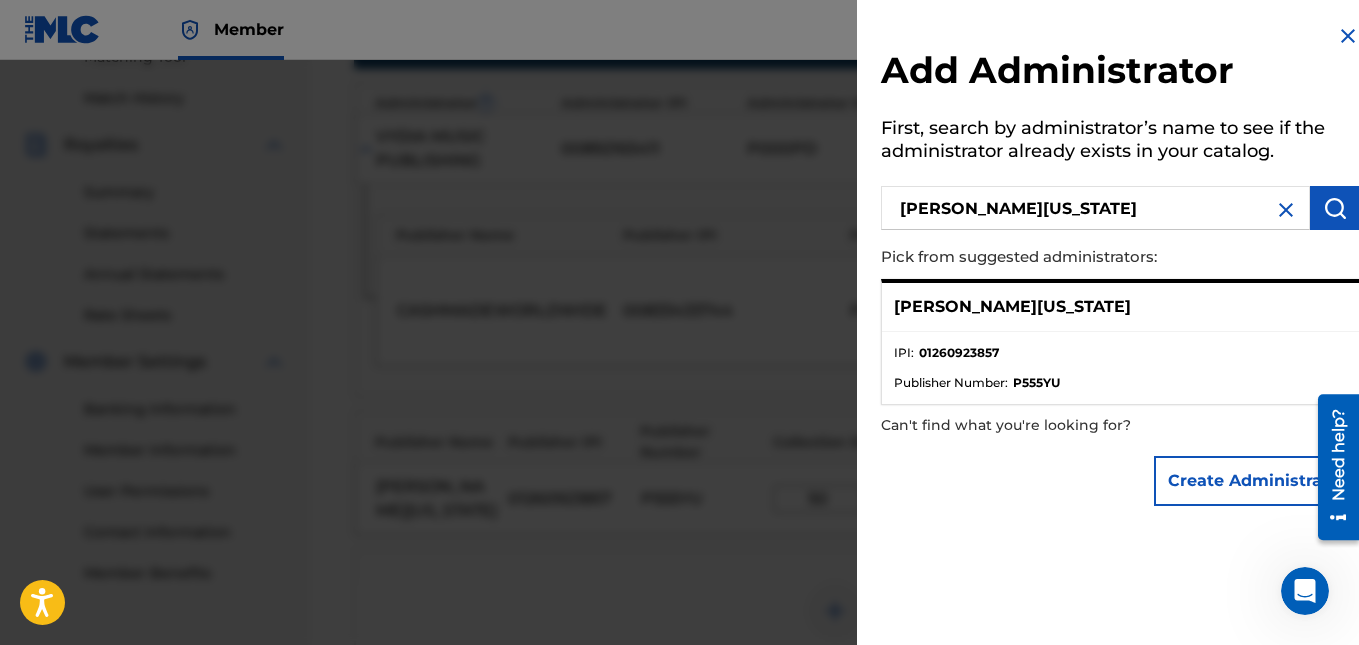 click at bounding box center [679, 382] 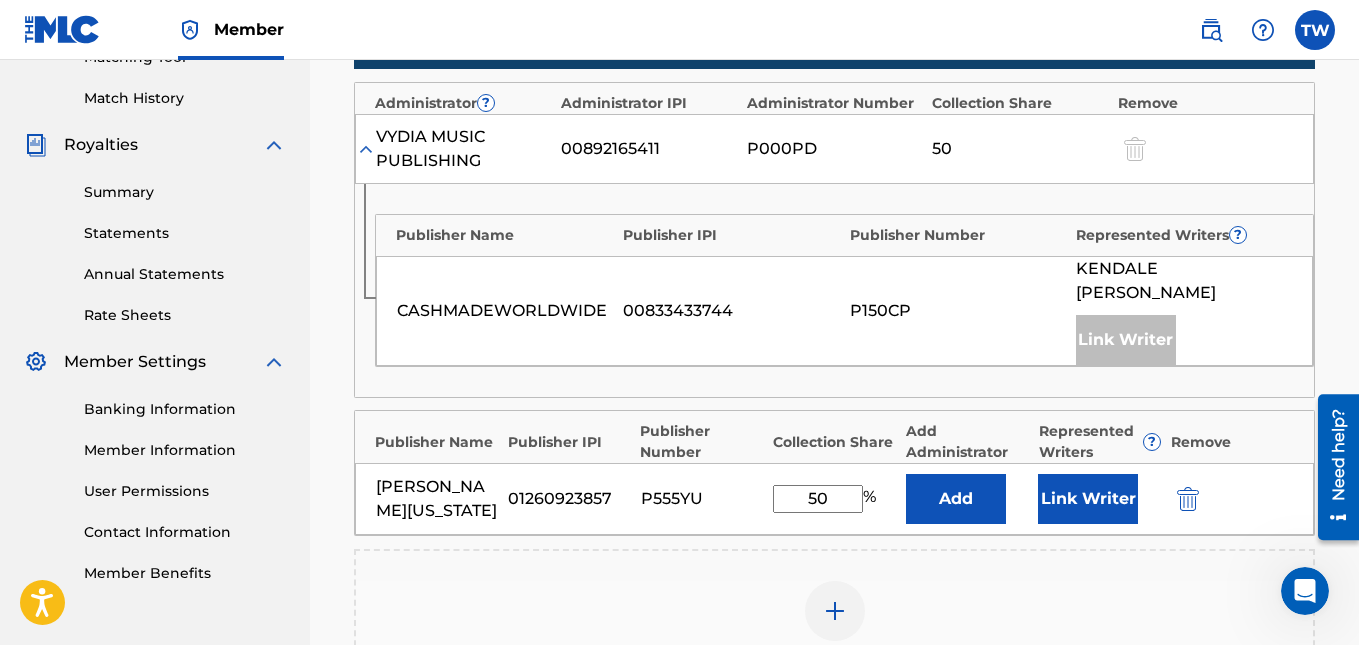 click on "Link Writer" at bounding box center [1088, 499] 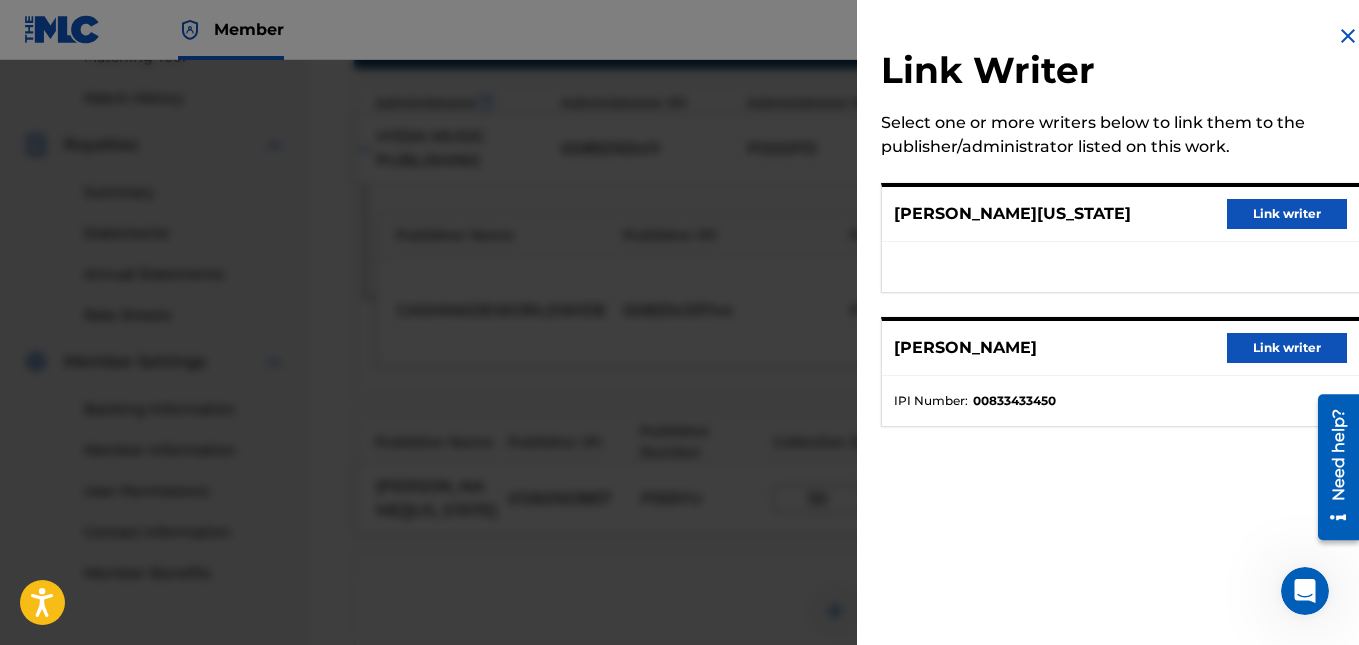 click on "Link writer" at bounding box center (1287, 214) 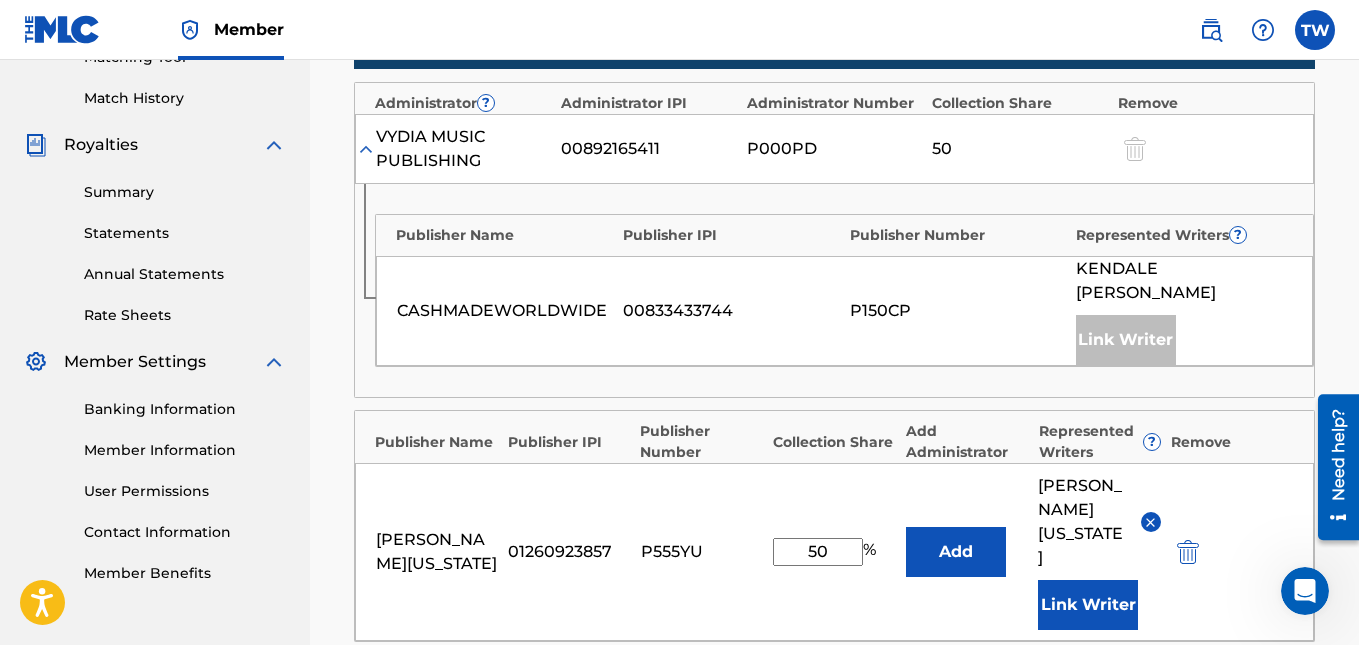click on "Add" at bounding box center [956, 552] 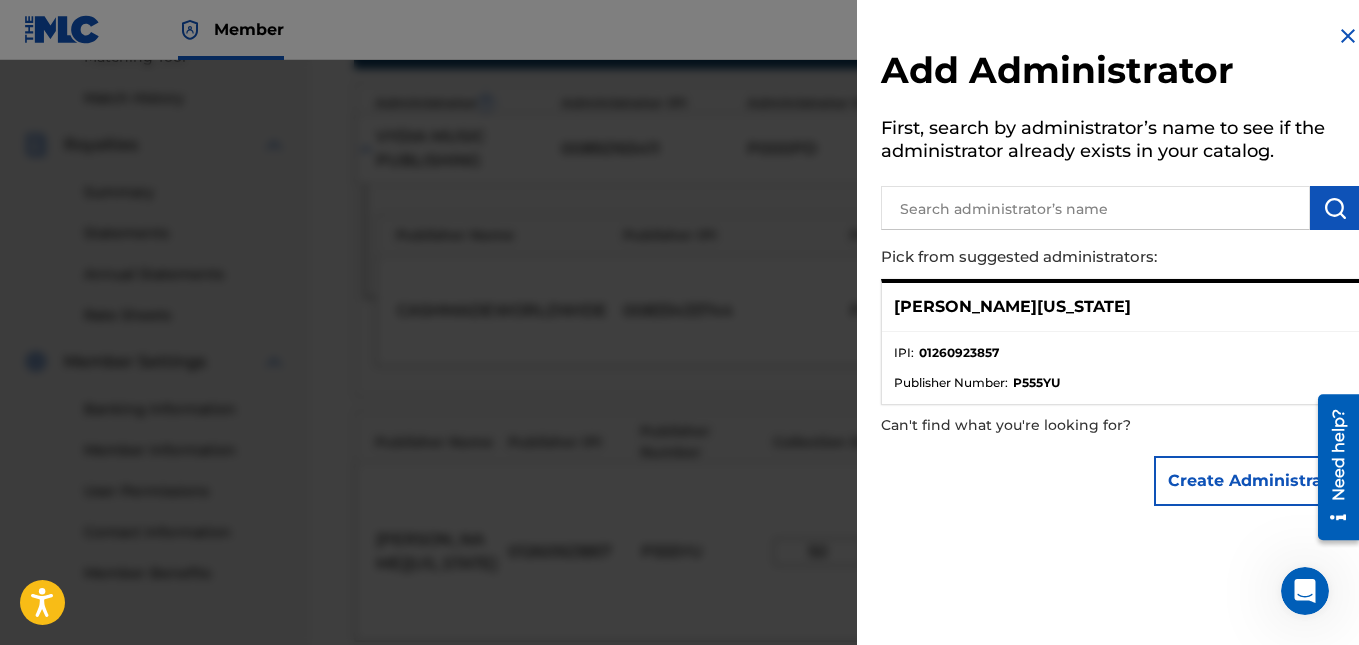 click on "[PERSON_NAME][US_STATE]" at bounding box center (1120, 307) 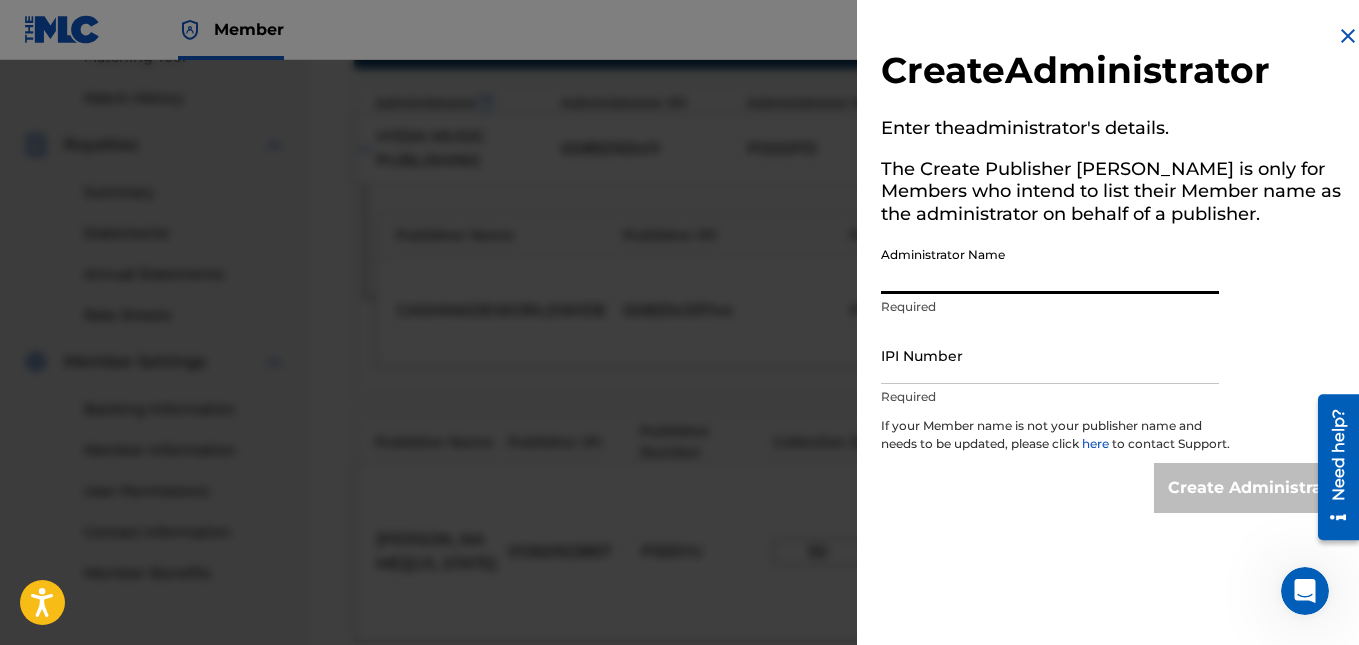 click on "Administrator Name" at bounding box center [1050, 265] 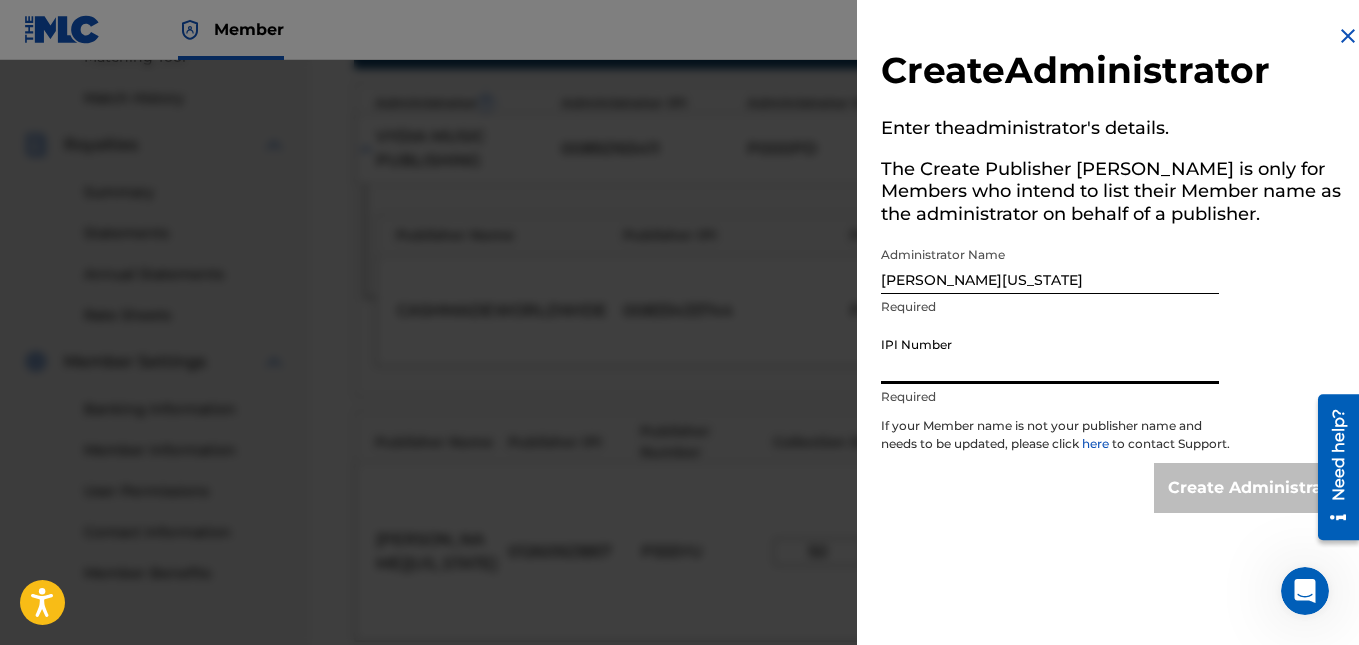 click on "IPI Number" at bounding box center [1050, 355] 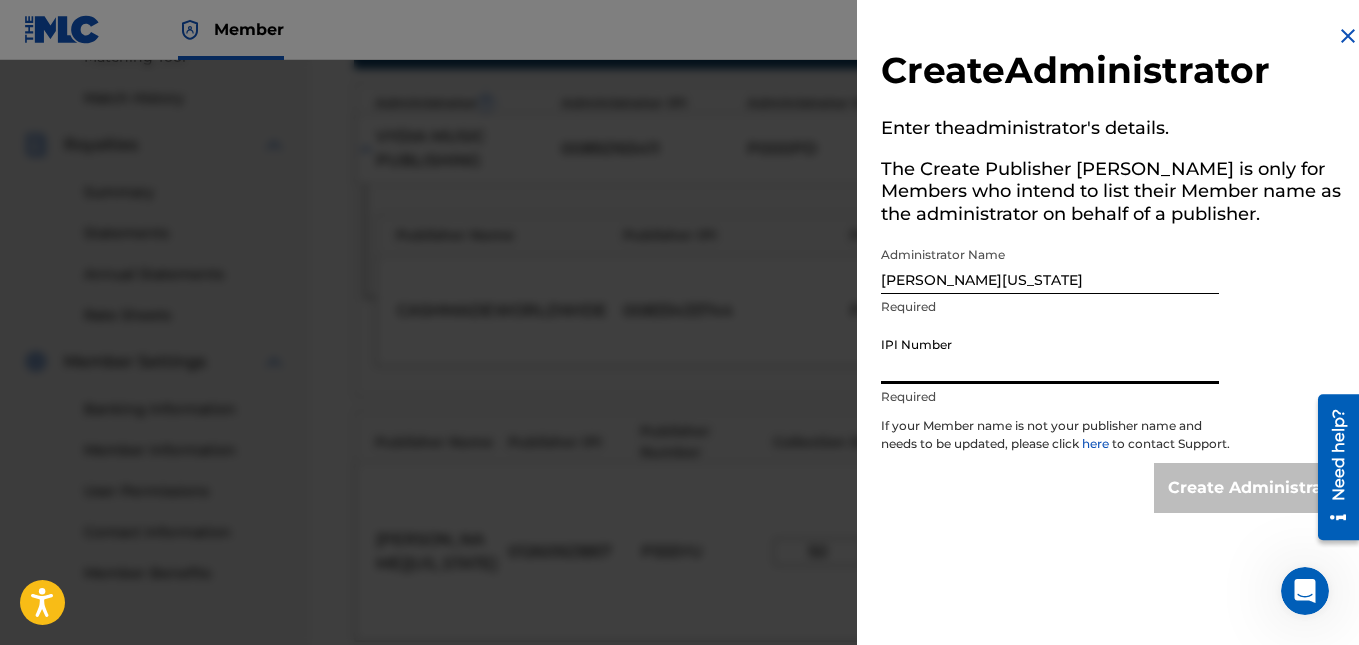 paste on "01260923857" 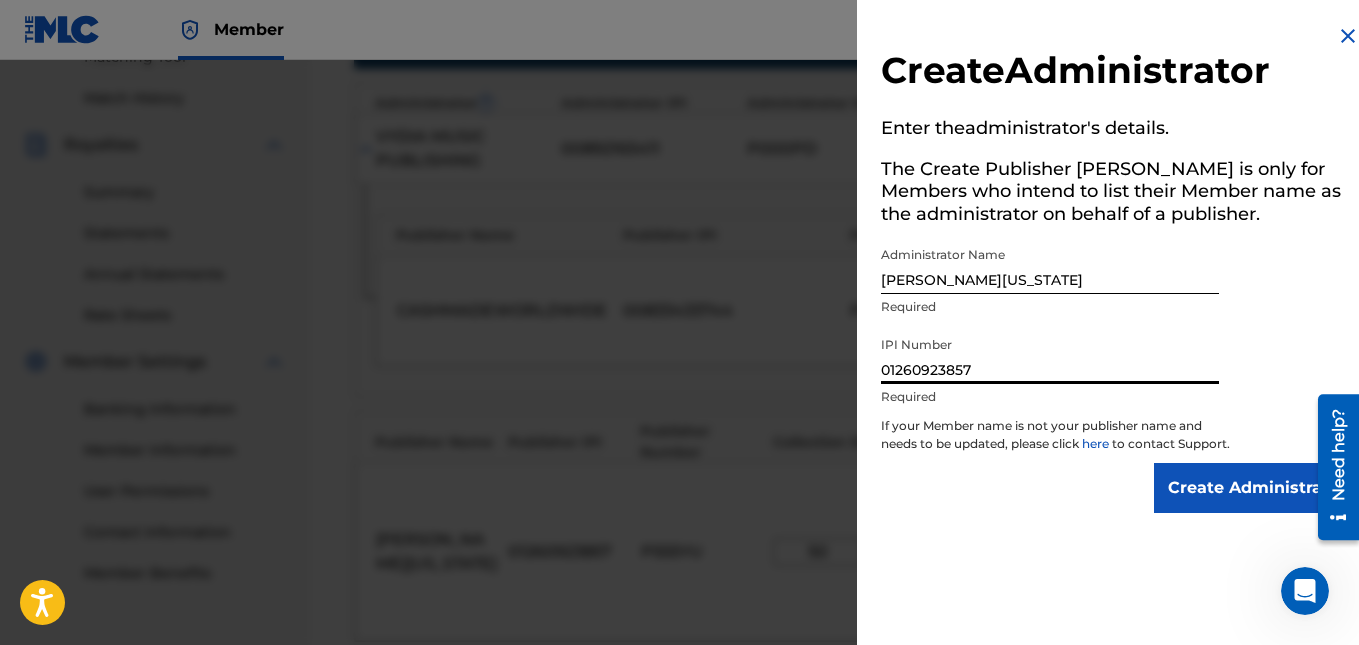 type on "01260923857" 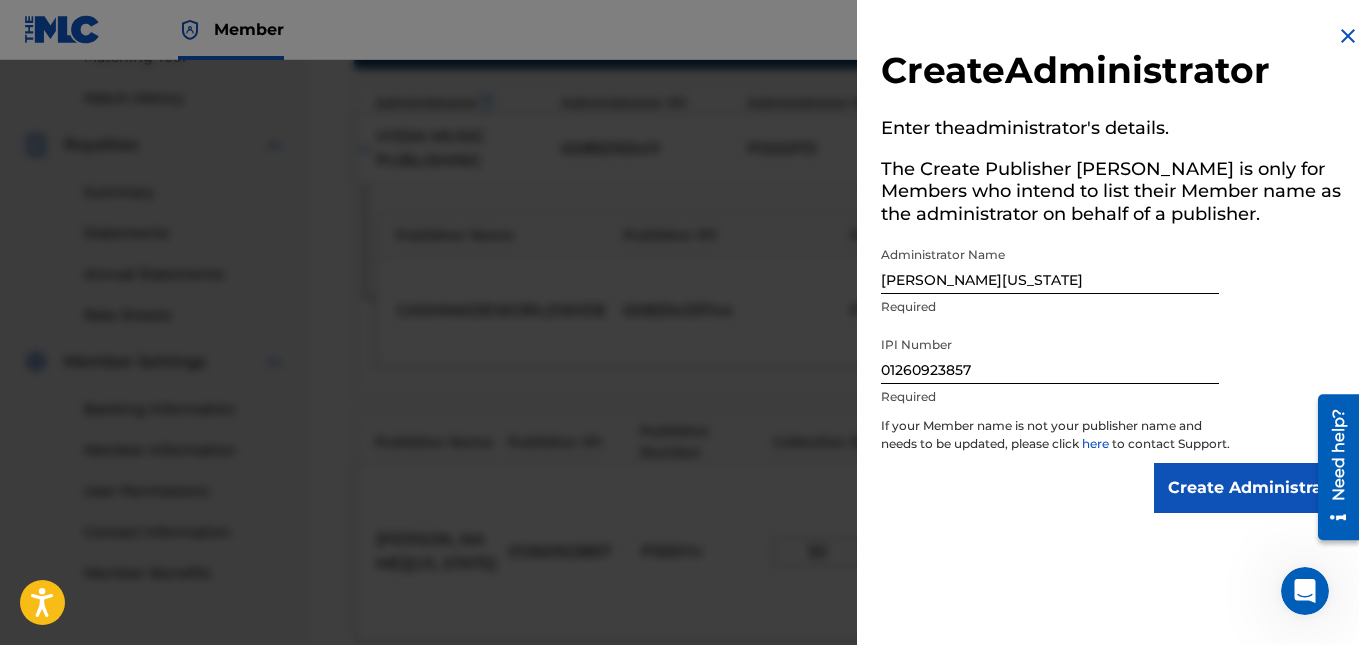 click on "Create Administrator" at bounding box center (1257, 488) 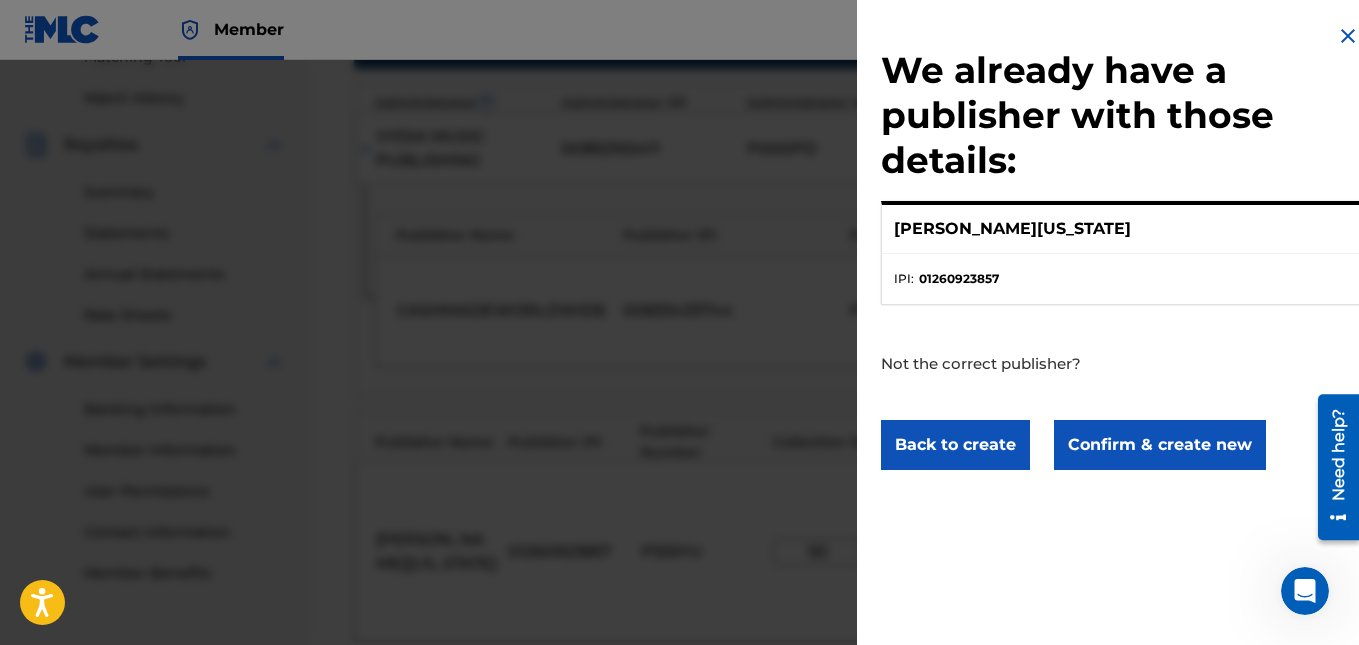 click on "Confirm & create new" at bounding box center (1160, 445) 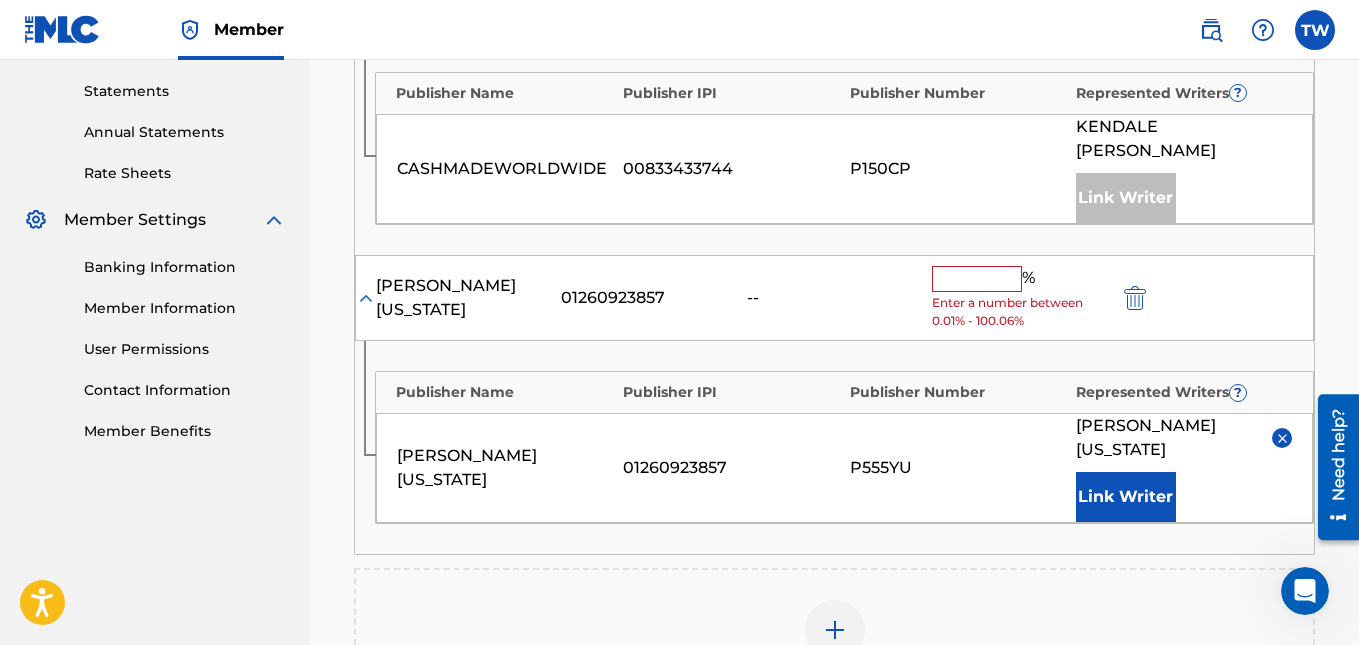 scroll, scrollTop: 679, scrollLeft: 0, axis: vertical 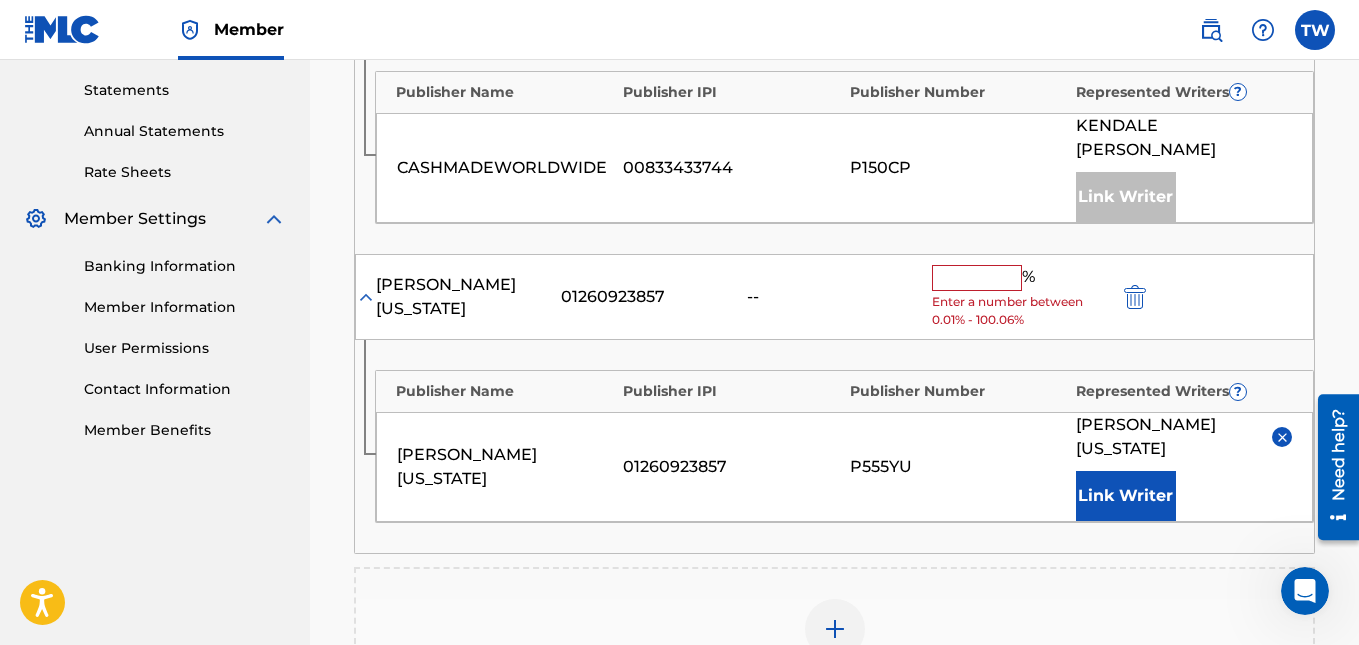 click at bounding box center [977, 278] 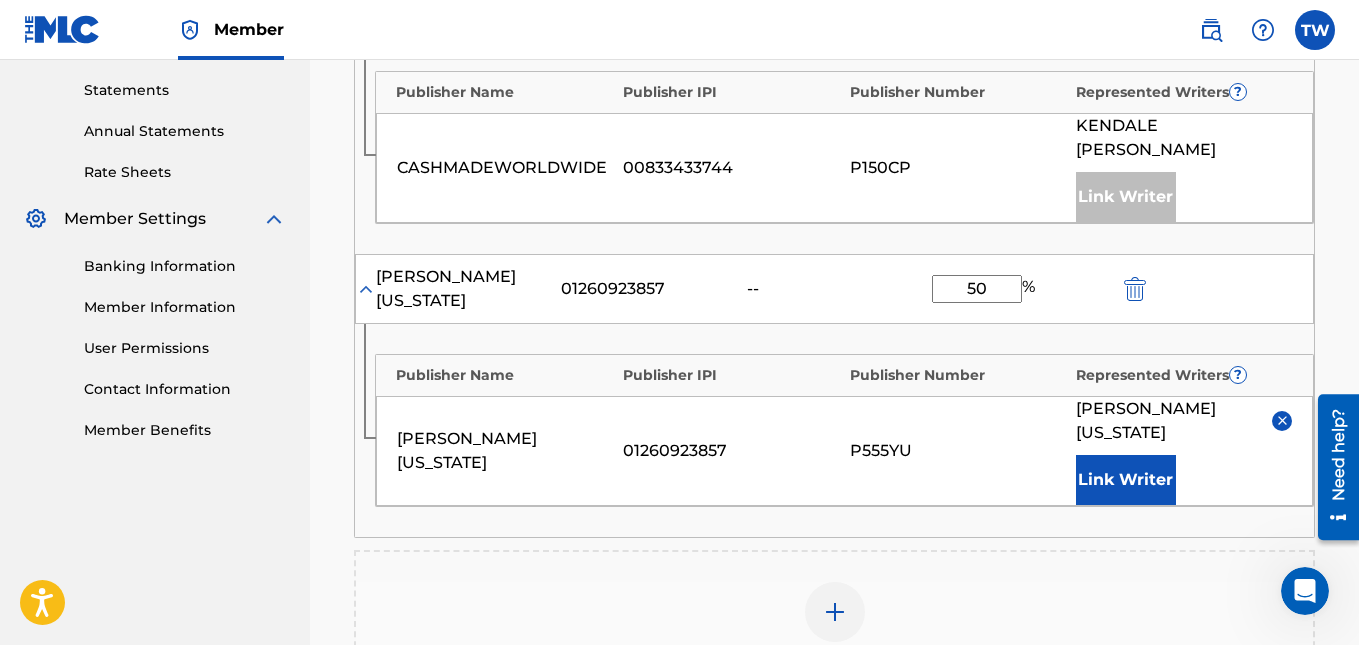 type on "50" 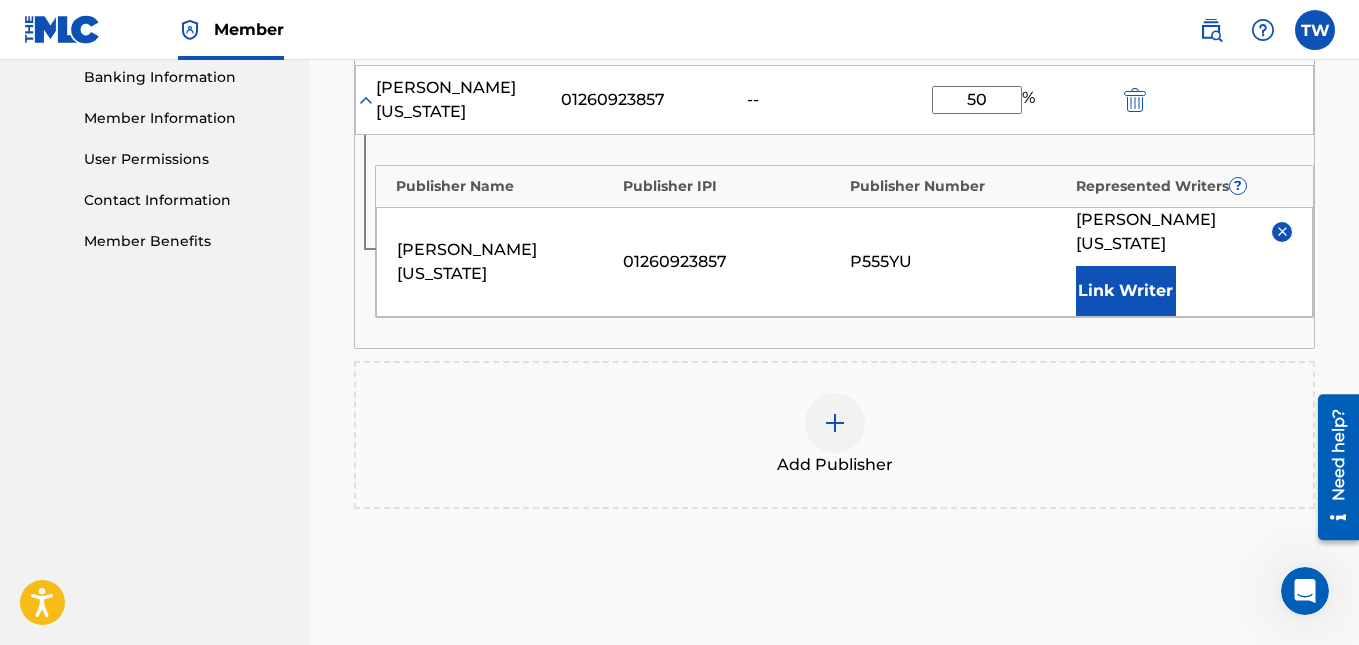 scroll, scrollTop: 1031, scrollLeft: 0, axis: vertical 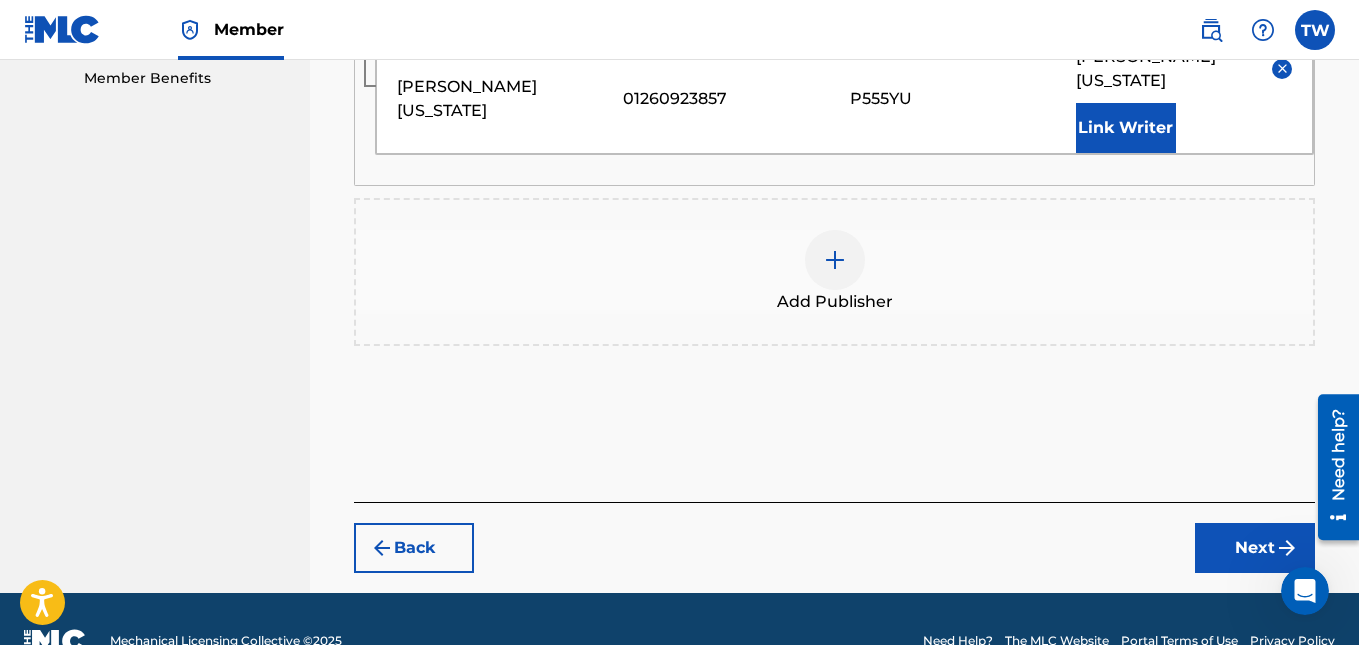 click on "Next" at bounding box center [1255, 548] 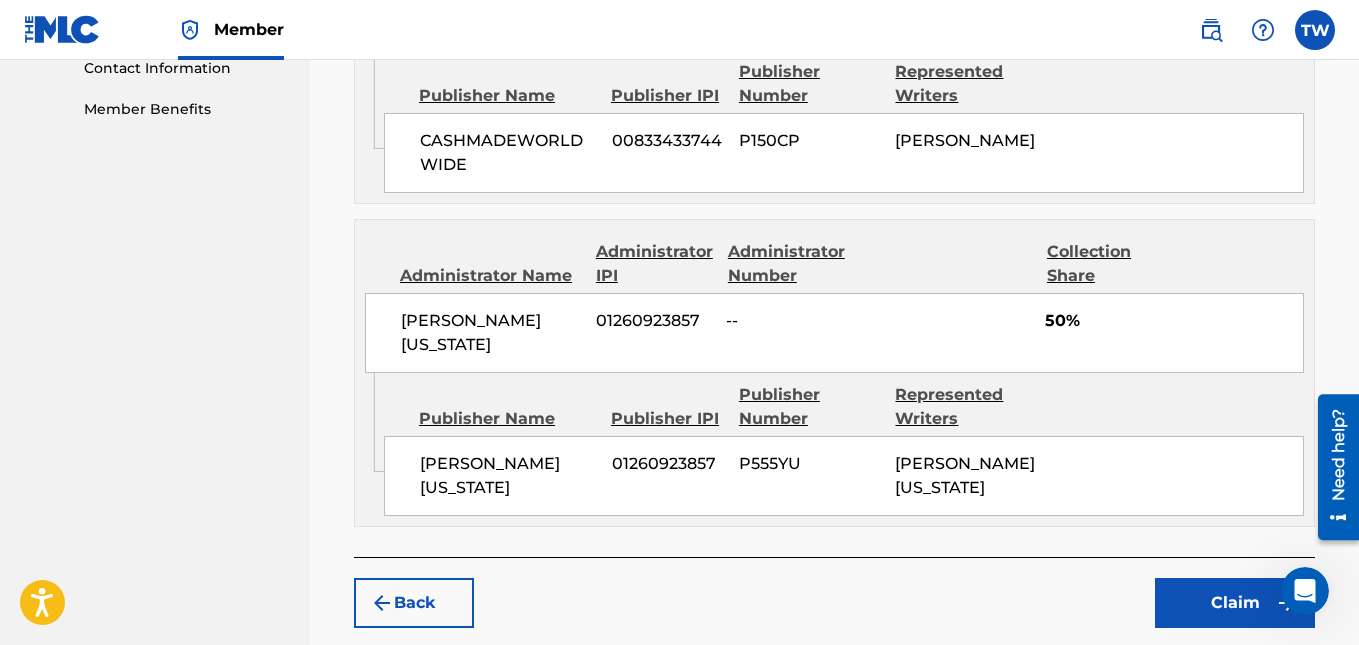 scroll, scrollTop: 1029, scrollLeft: 0, axis: vertical 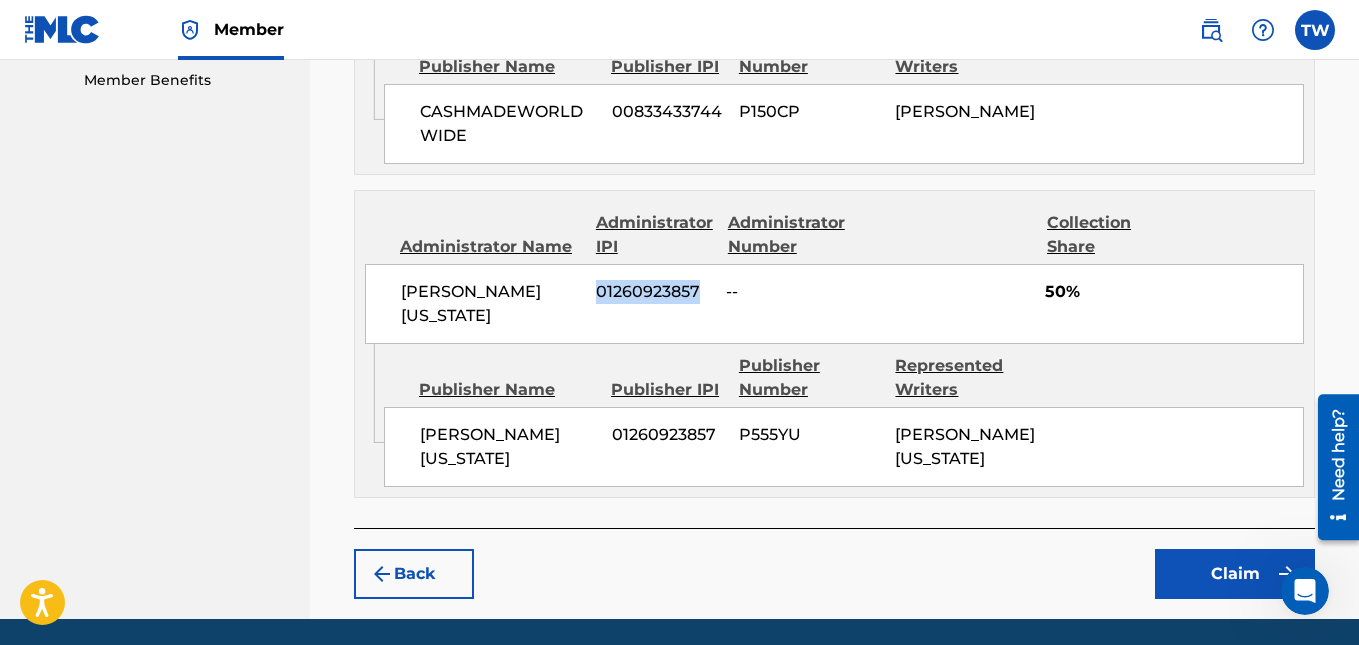 drag, startPoint x: 596, startPoint y: 289, endPoint x: 700, endPoint y: 286, distance: 104.04326 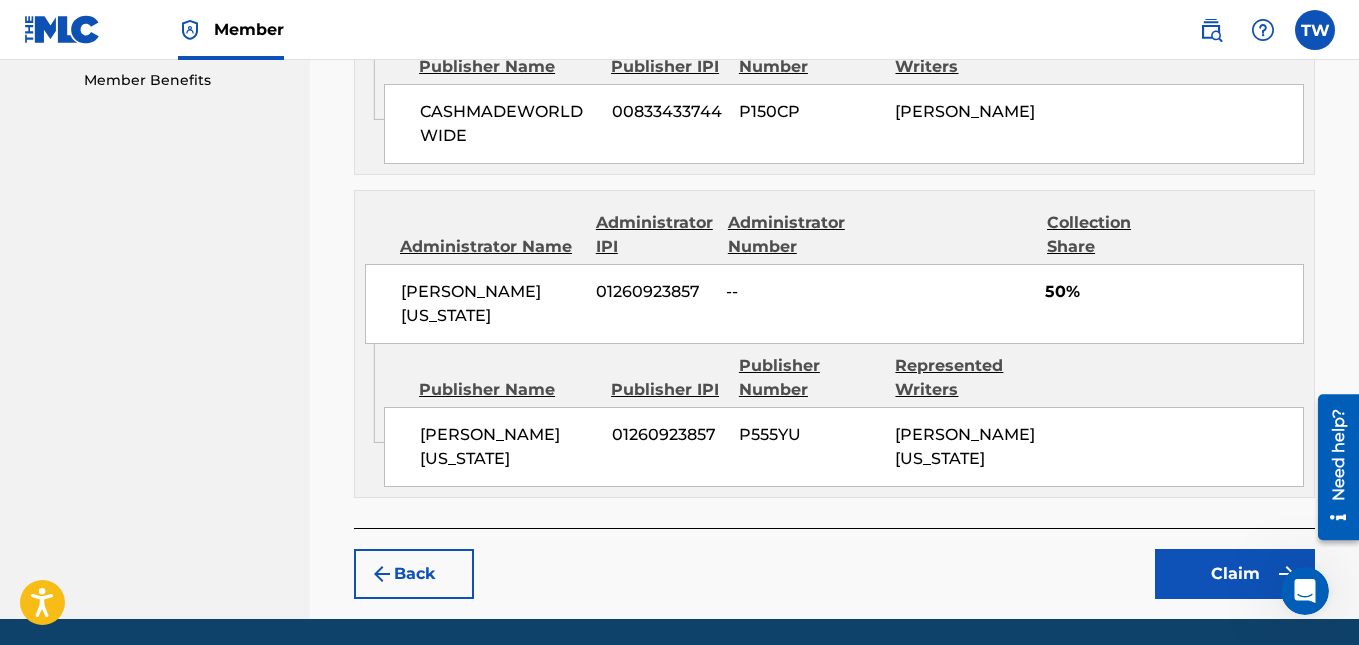 click on "Publisher Name Publisher IPI Publisher Number Represented Writers [PERSON_NAME][US_STATE] 01260923857 P555YU [PERSON_NAME][US_STATE]" at bounding box center [849, 415] 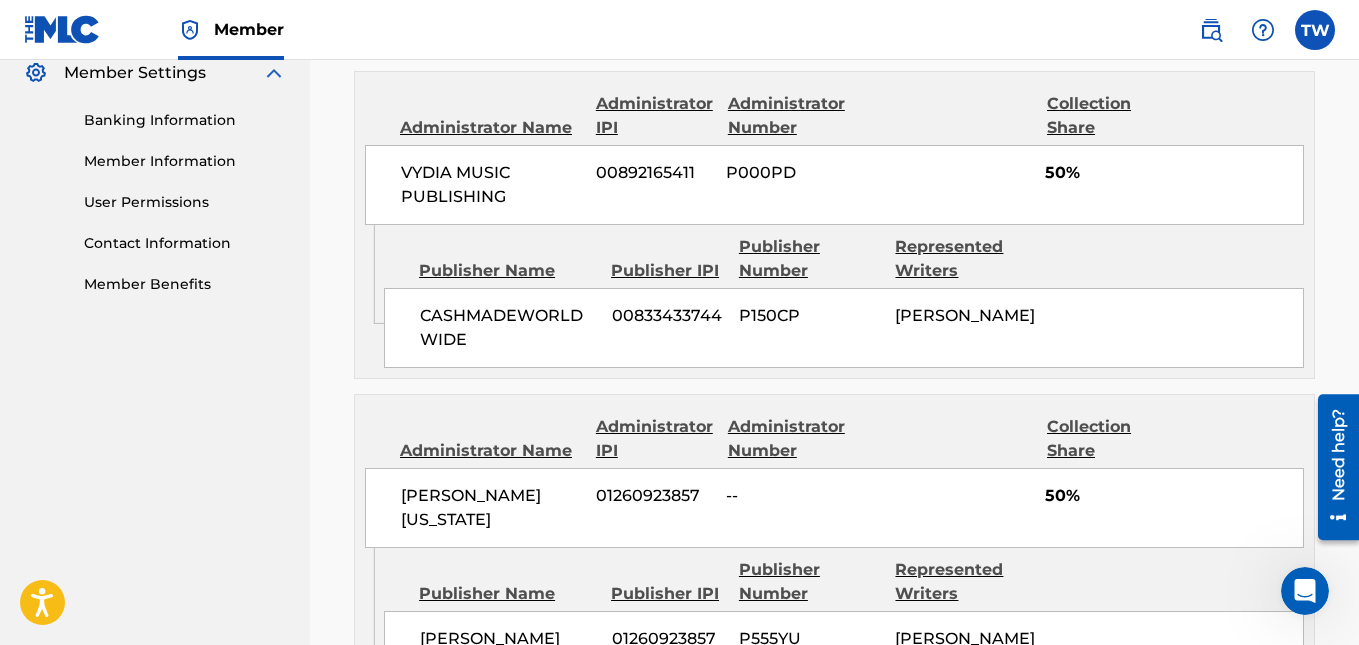 scroll, scrollTop: 1075, scrollLeft: 0, axis: vertical 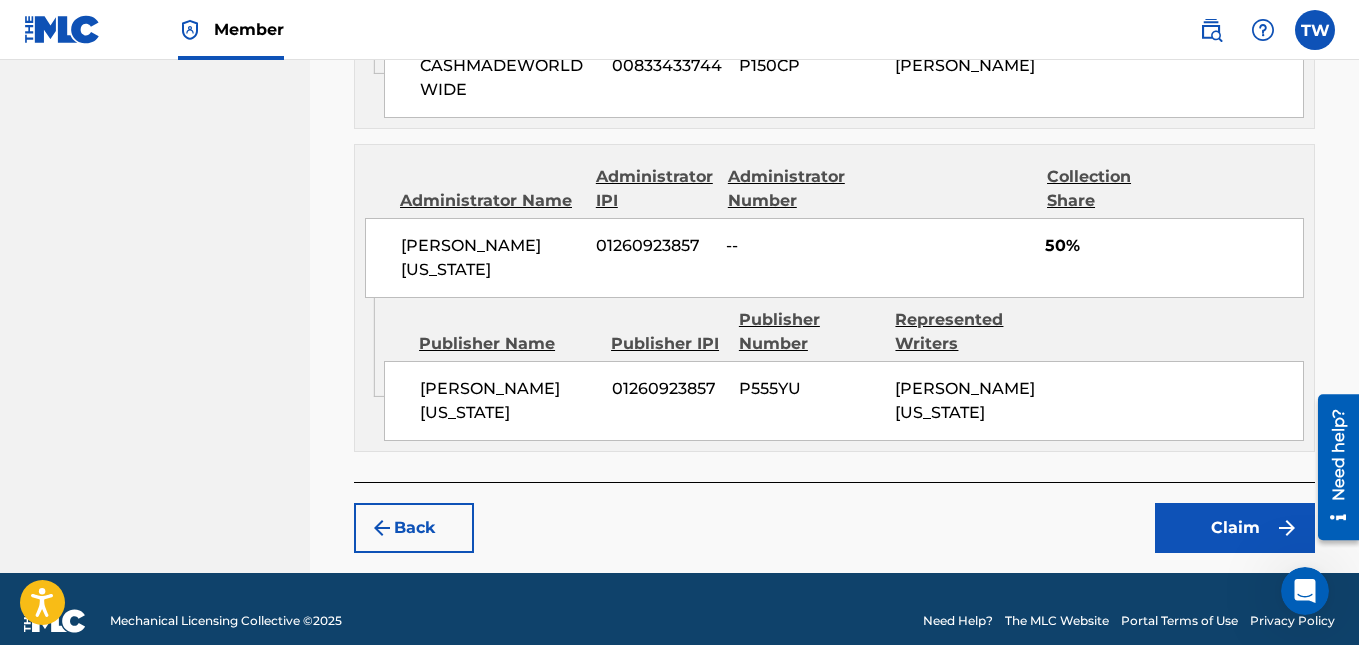 click on "Back" at bounding box center [414, 528] 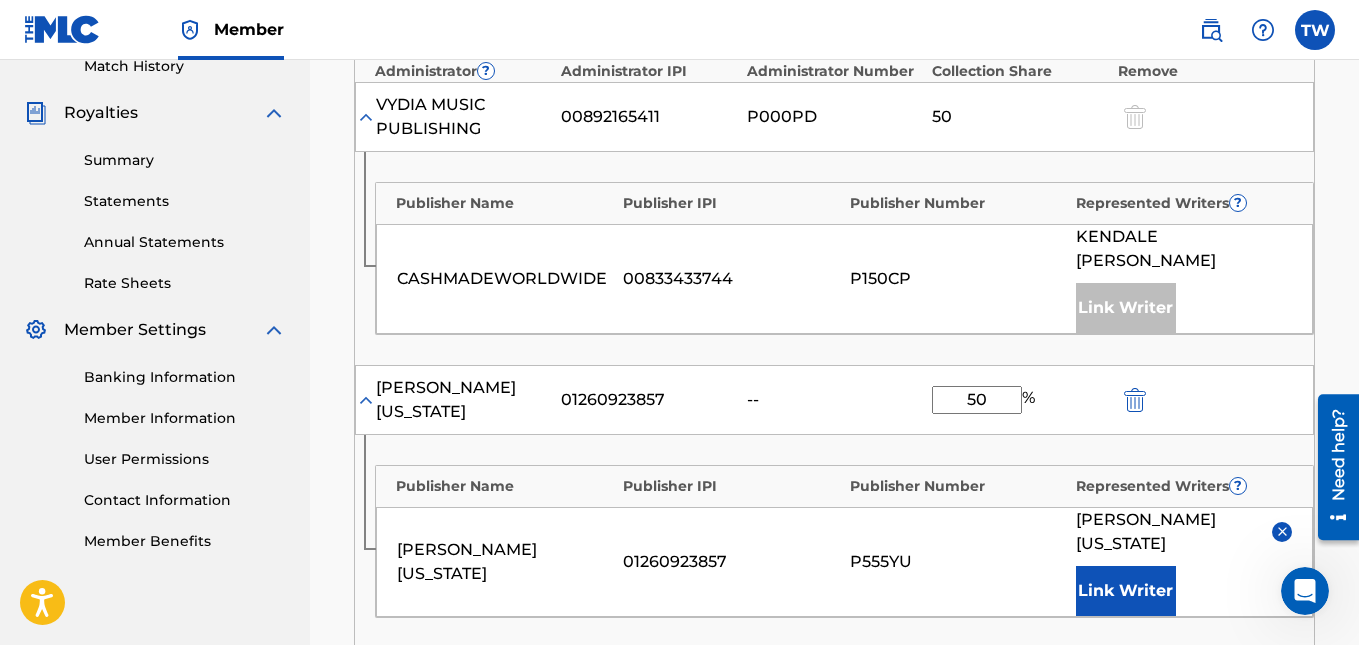 scroll, scrollTop: 1031, scrollLeft: 0, axis: vertical 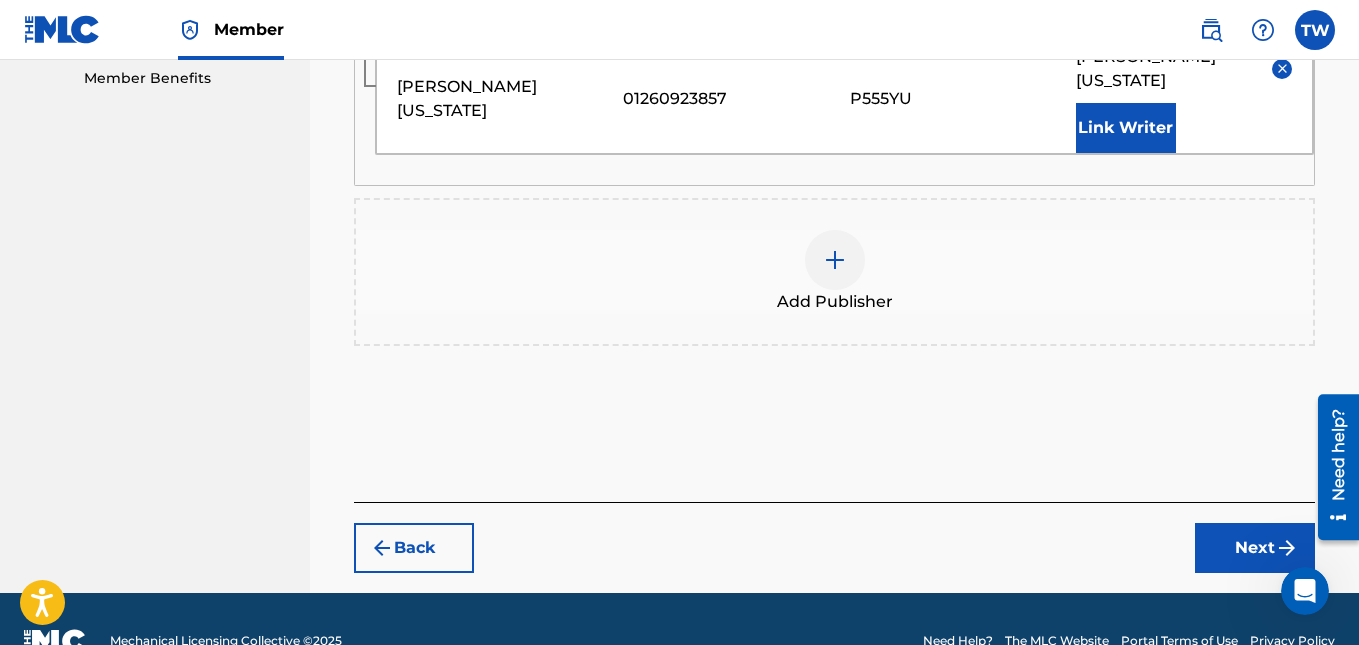 click on "Back" at bounding box center [414, 548] 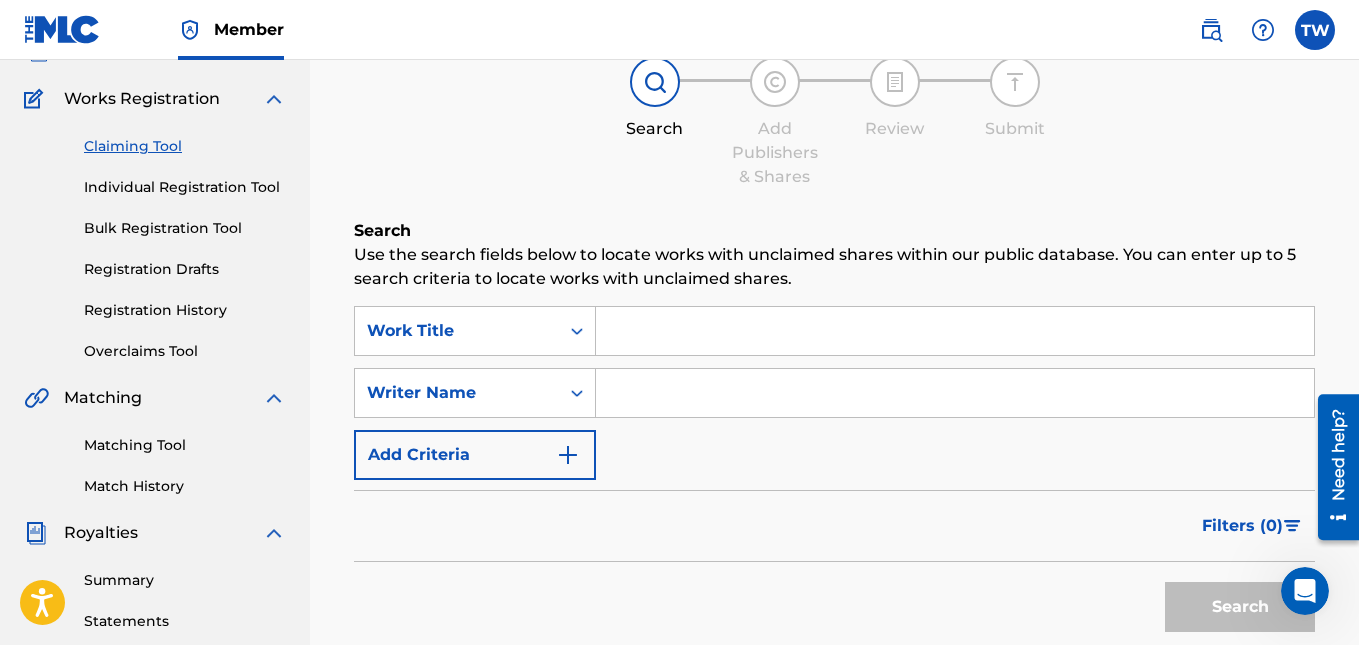 scroll, scrollTop: 151, scrollLeft: 0, axis: vertical 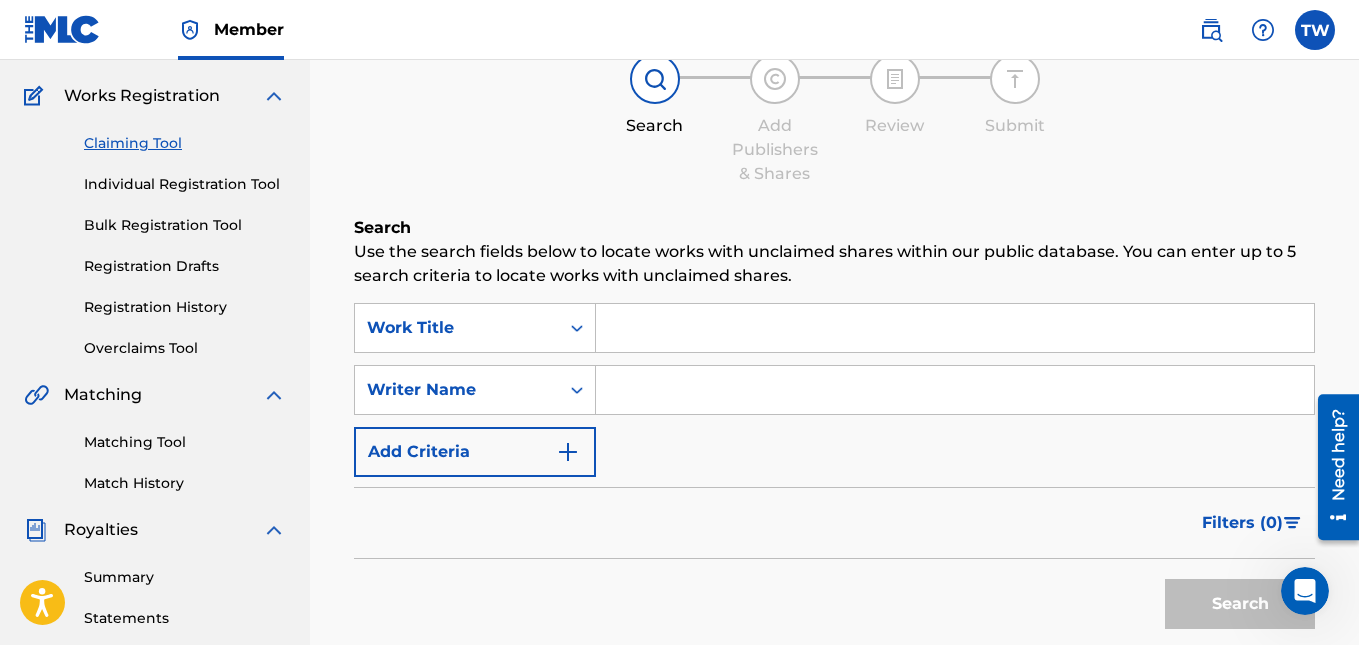 click at bounding box center (955, 328) 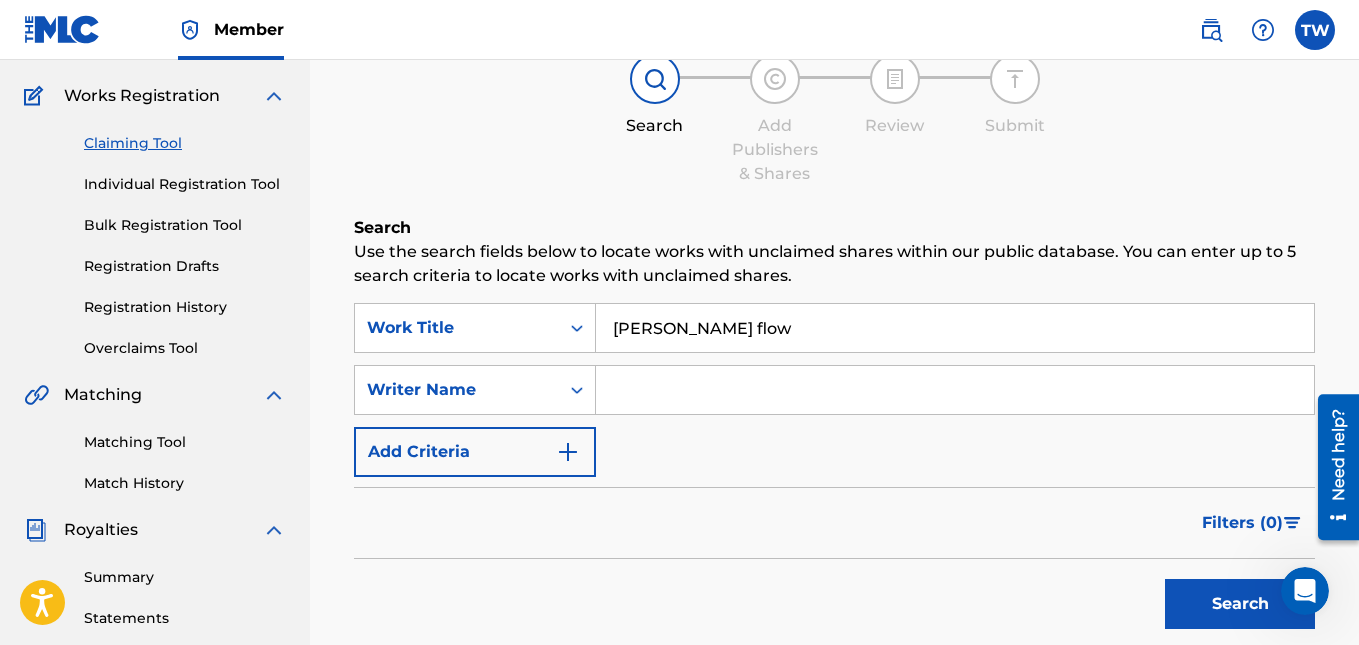 type on "[PERSON_NAME] flow" 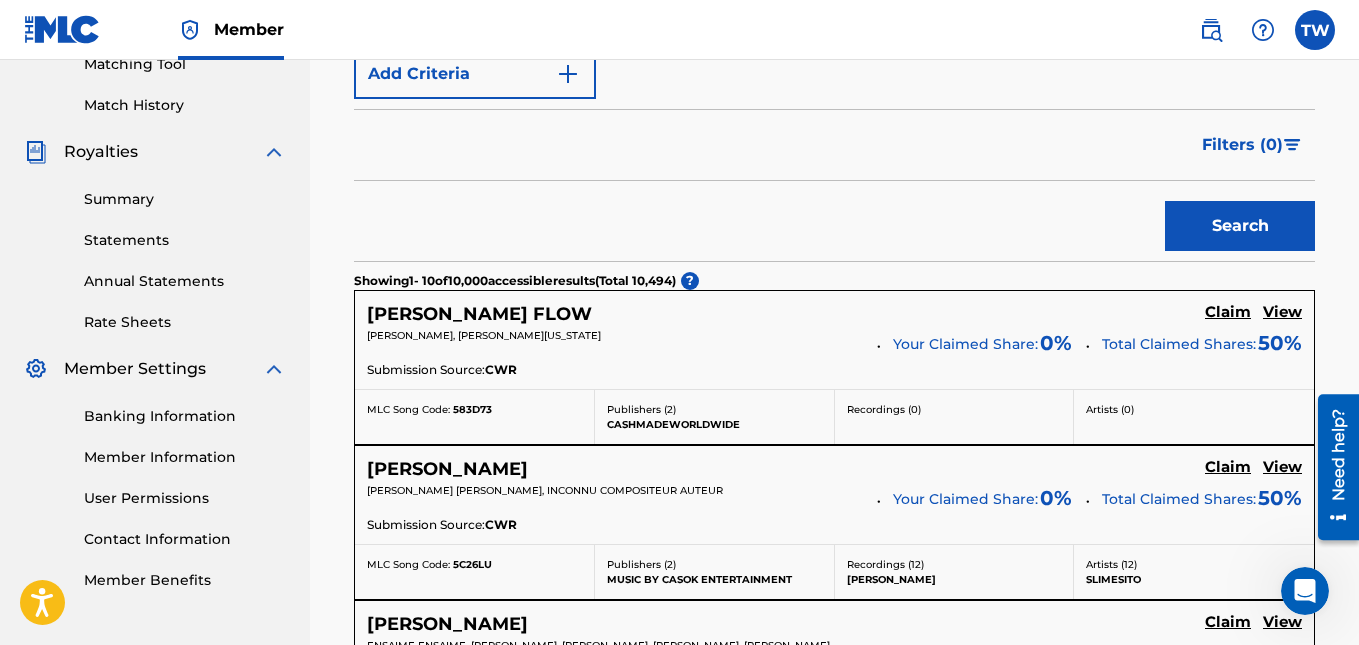 scroll, scrollTop: 513, scrollLeft: 0, axis: vertical 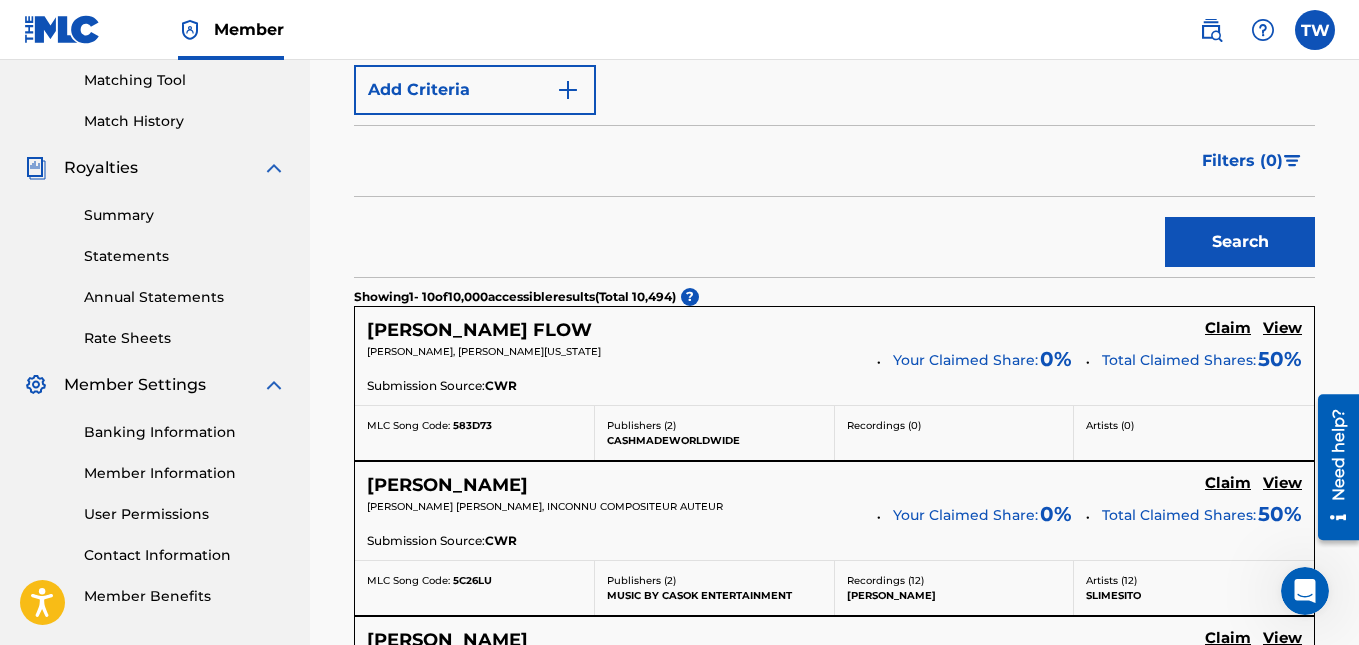 click on "Claim" at bounding box center (1228, 328) 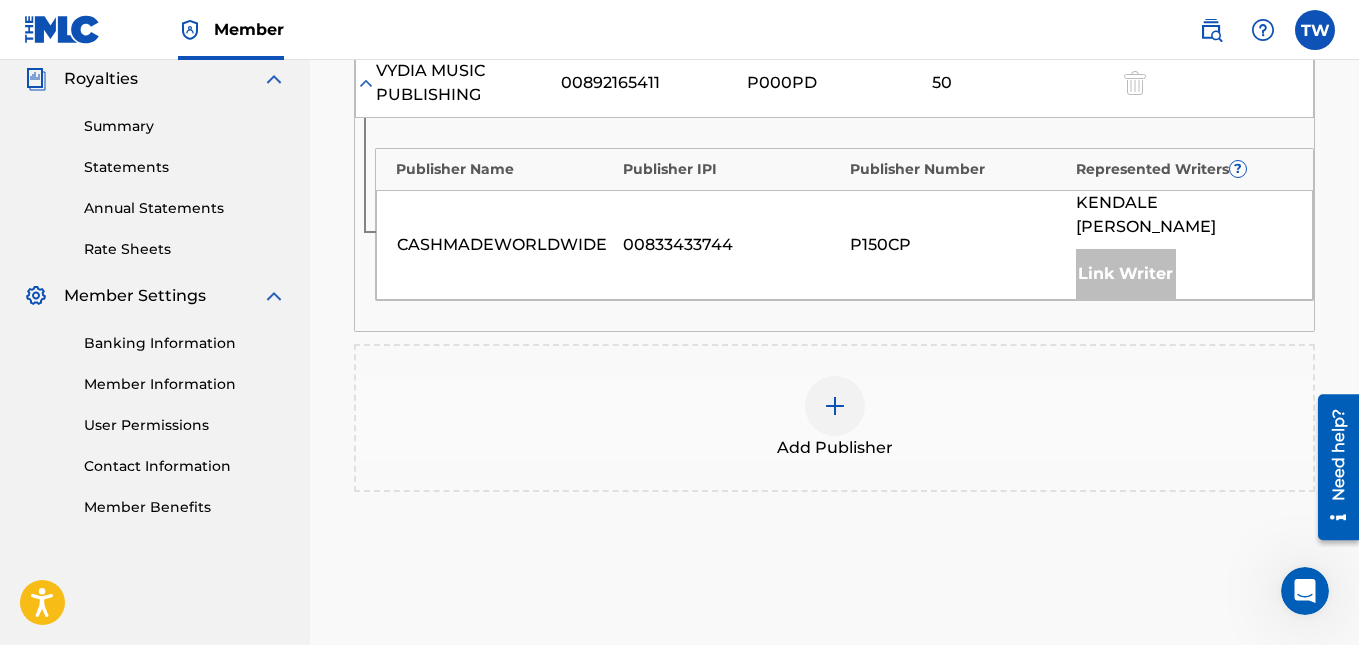 scroll, scrollTop: 740, scrollLeft: 0, axis: vertical 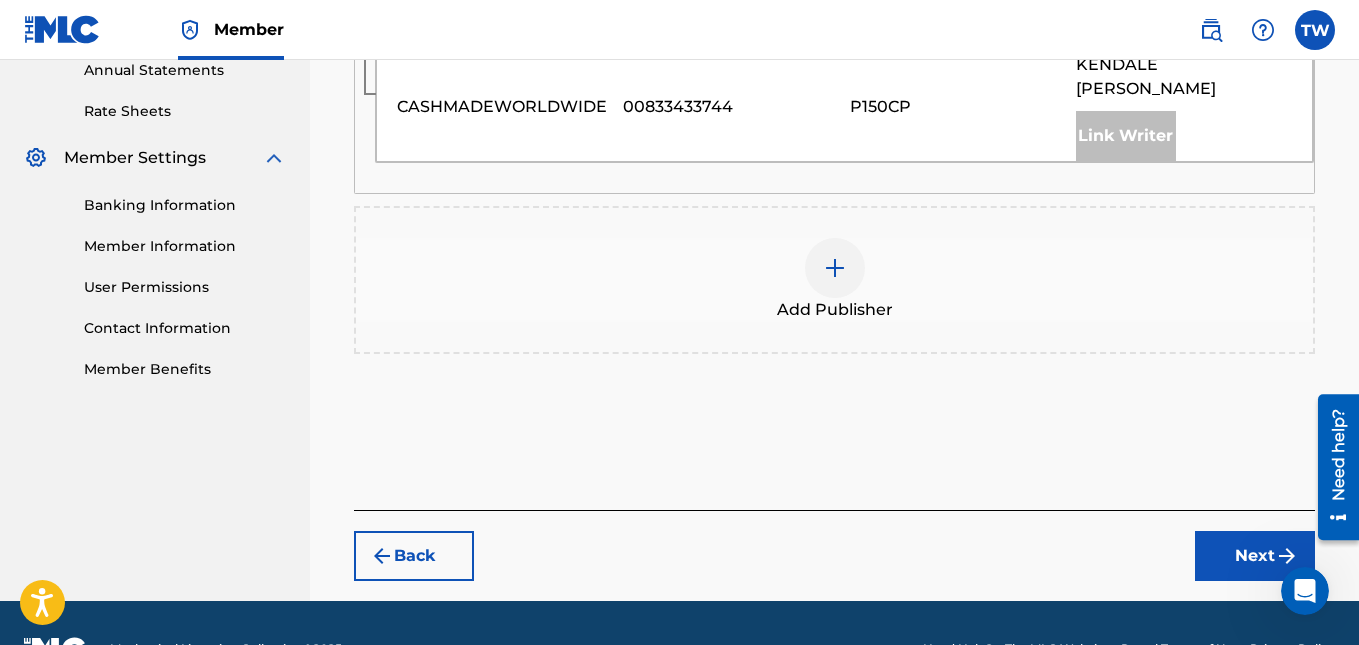 click at bounding box center [835, 268] 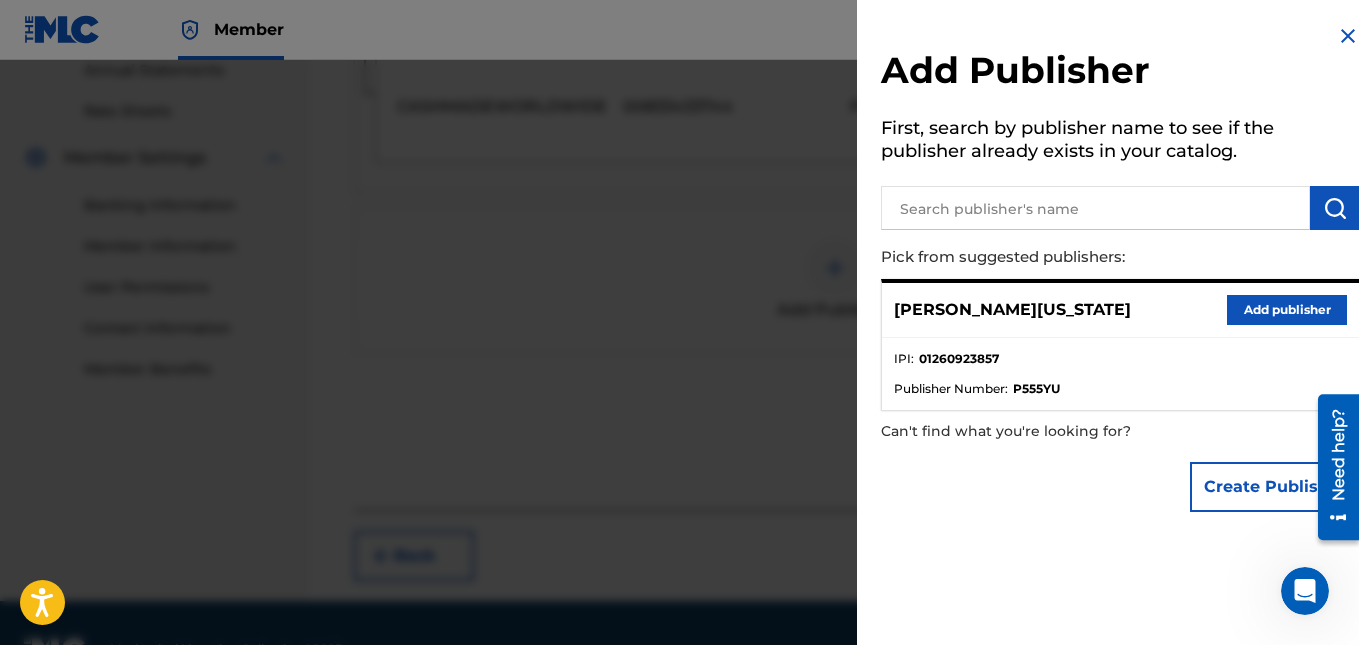 click on "Add publisher" at bounding box center (1287, 310) 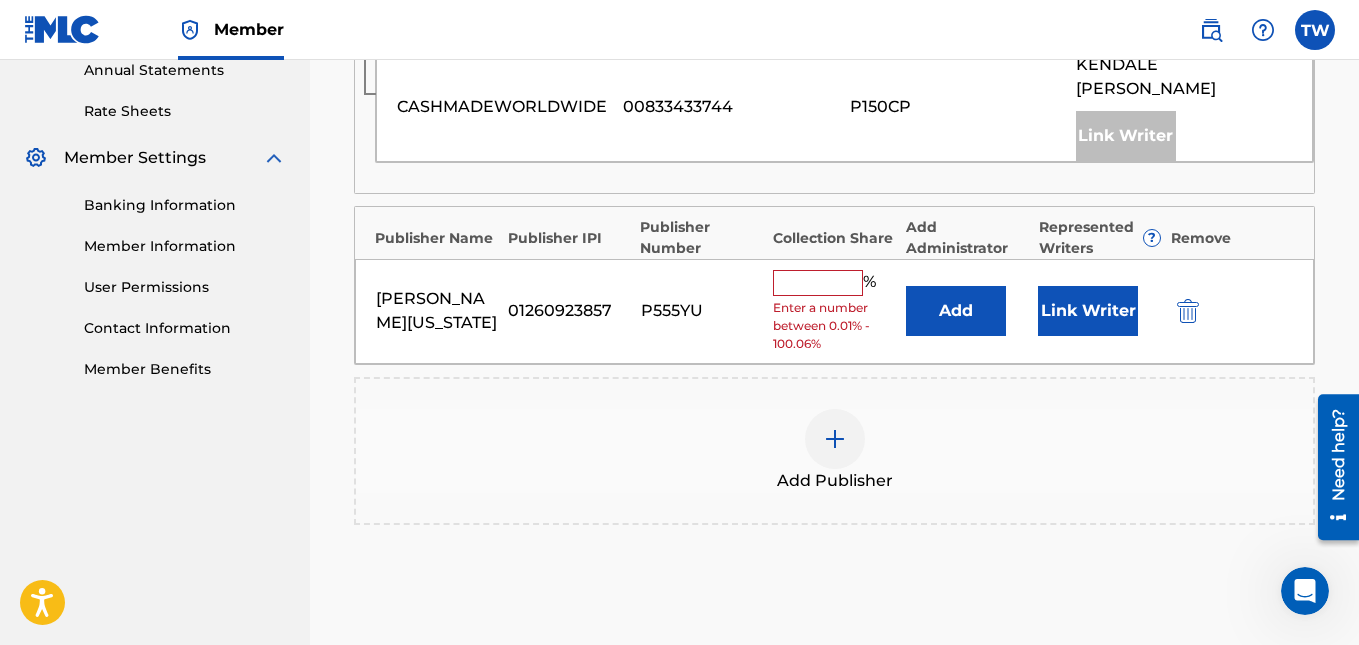 click at bounding box center (818, 283) 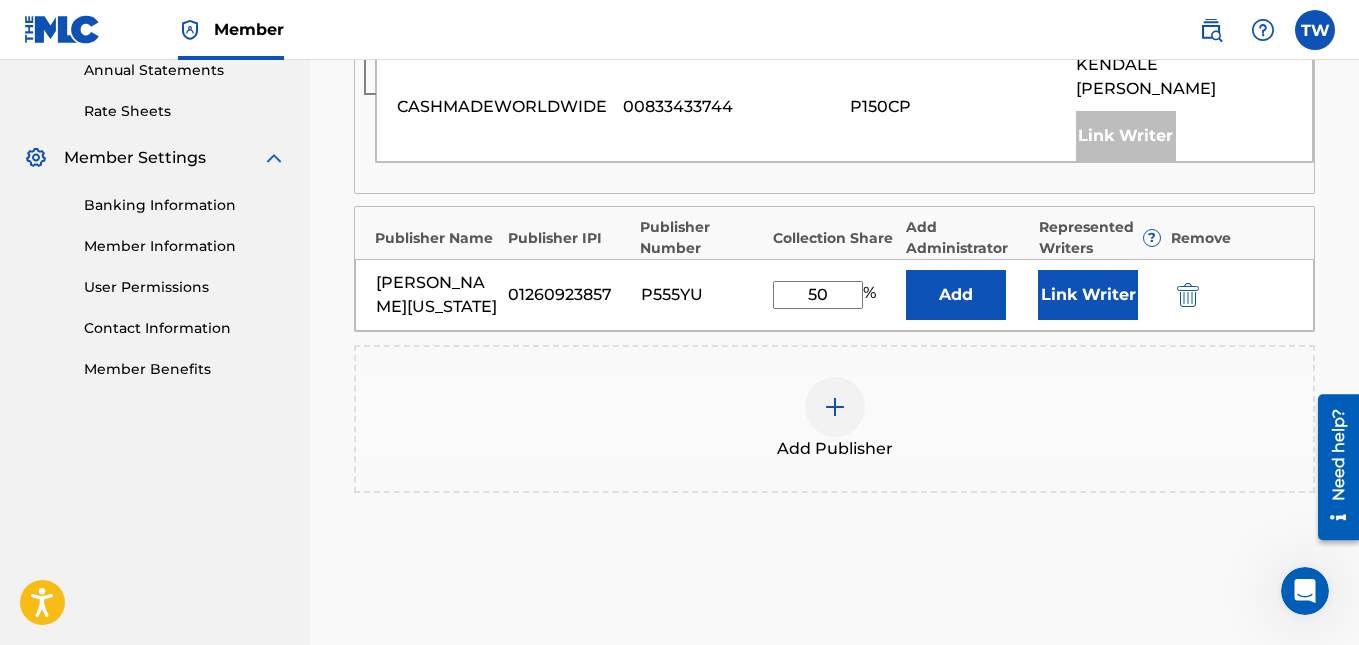 click on "Link Writer" at bounding box center [1088, 295] 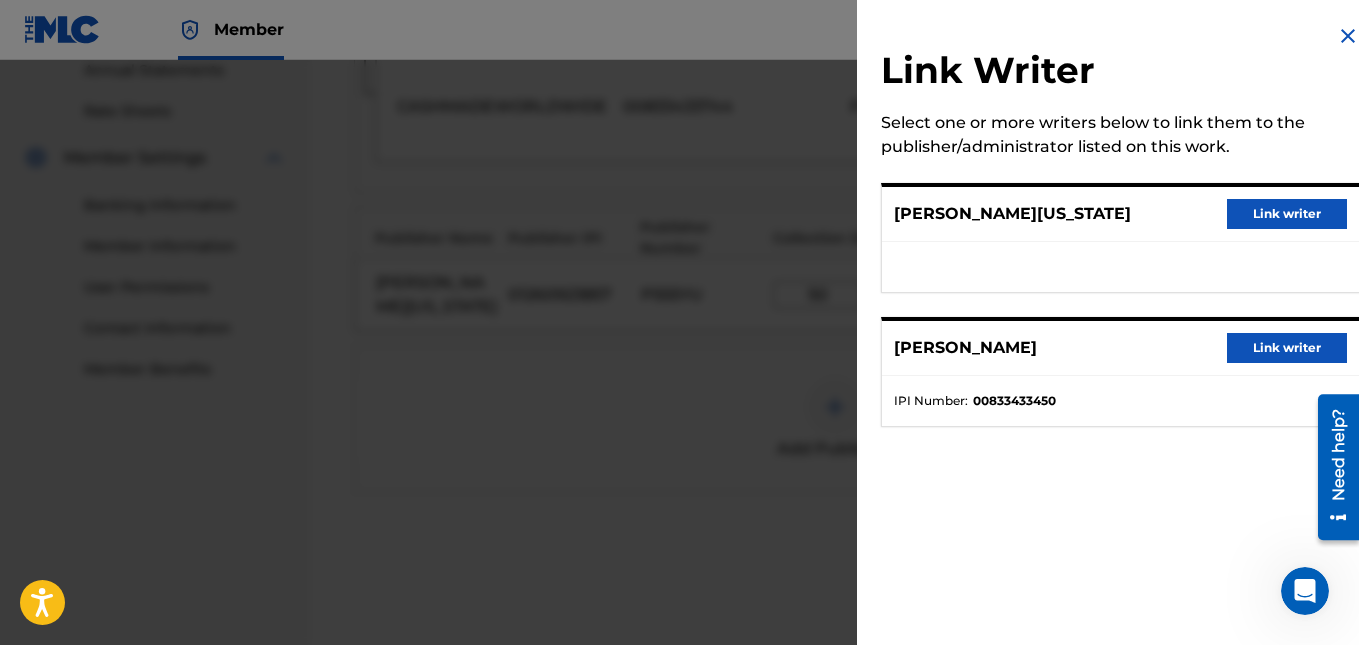 click on "Link writer" at bounding box center (1287, 214) 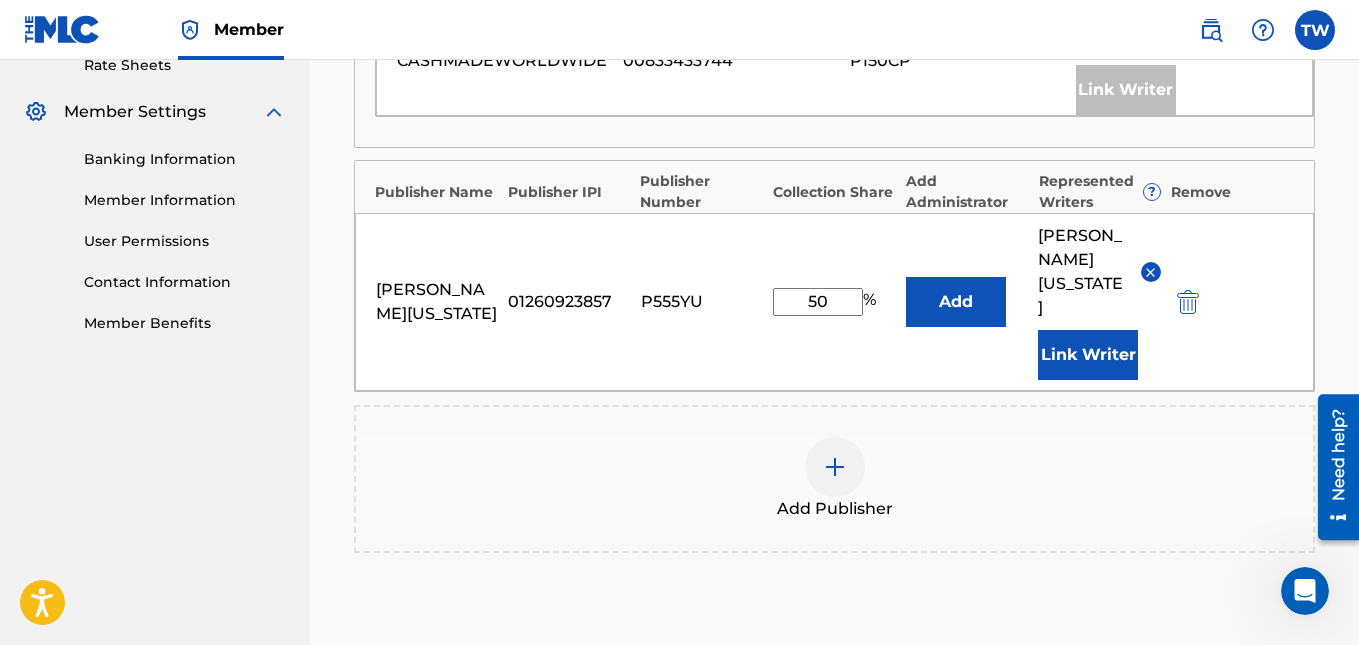 scroll, scrollTop: 989, scrollLeft: 0, axis: vertical 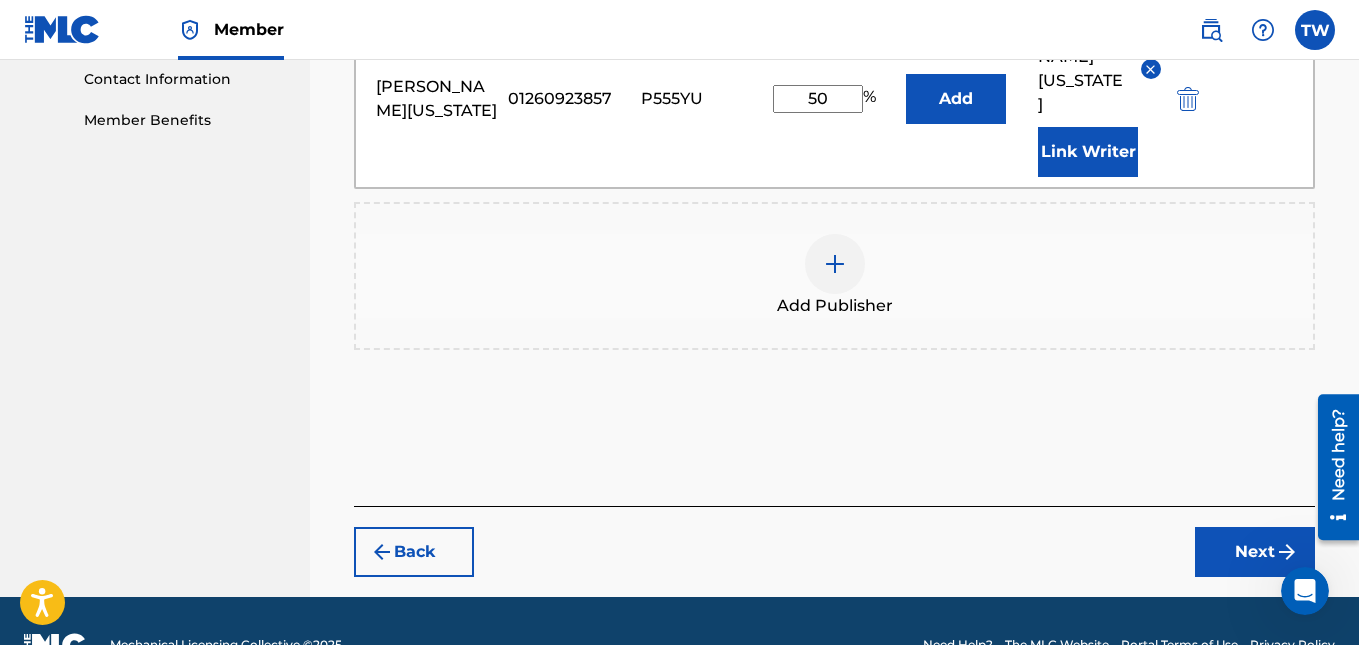 click on "Next" at bounding box center (1255, 552) 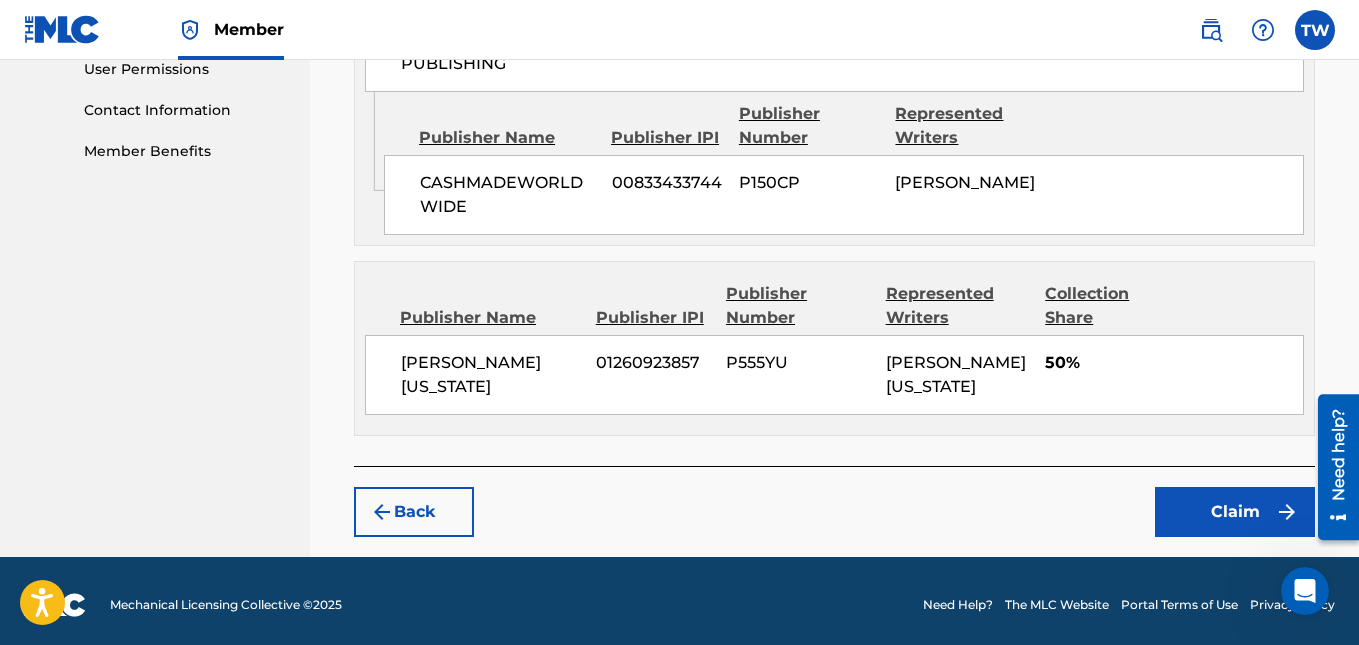 scroll, scrollTop: 963, scrollLeft: 0, axis: vertical 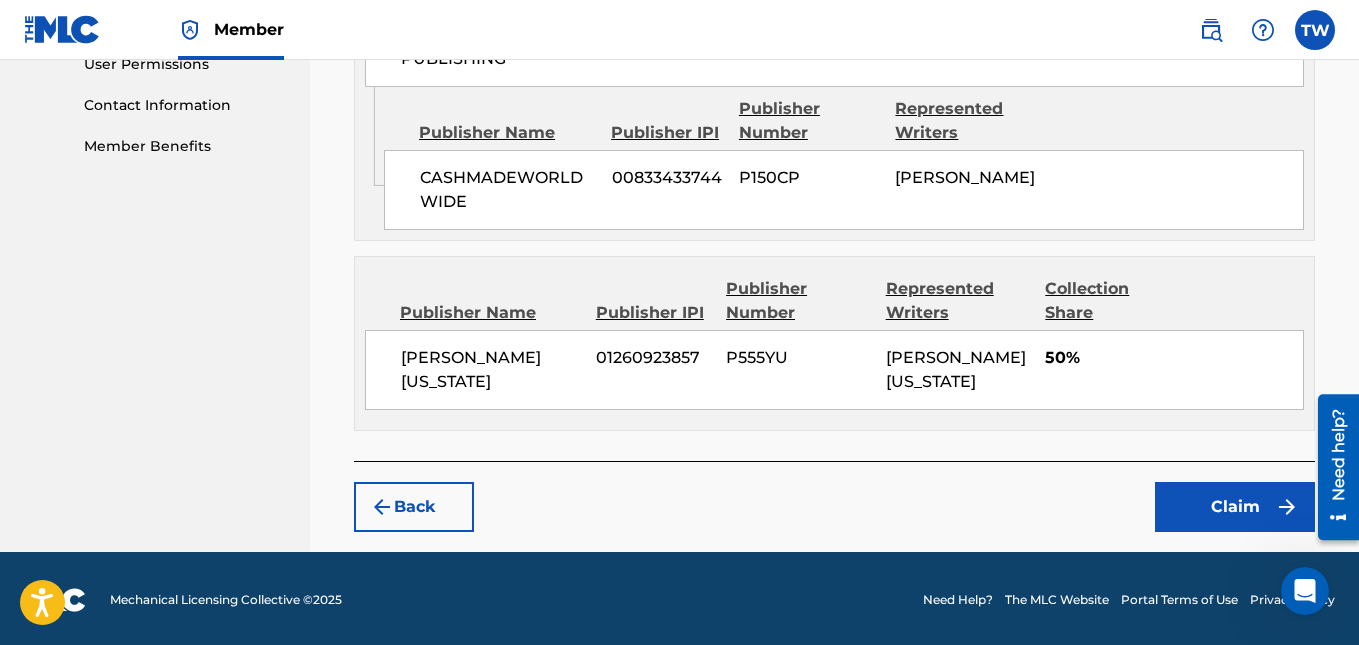 click on "Claim" at bounding box center (1235, 507) 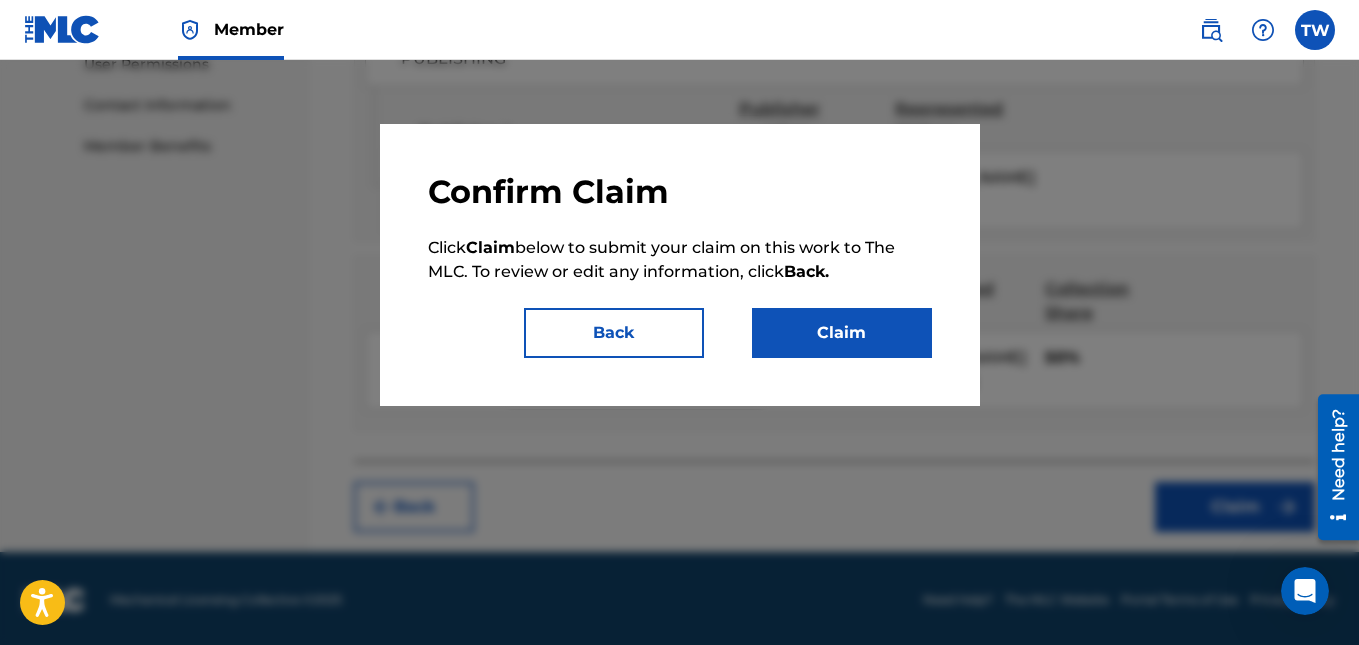 click on "Claim" at bounding box center (842, 333) 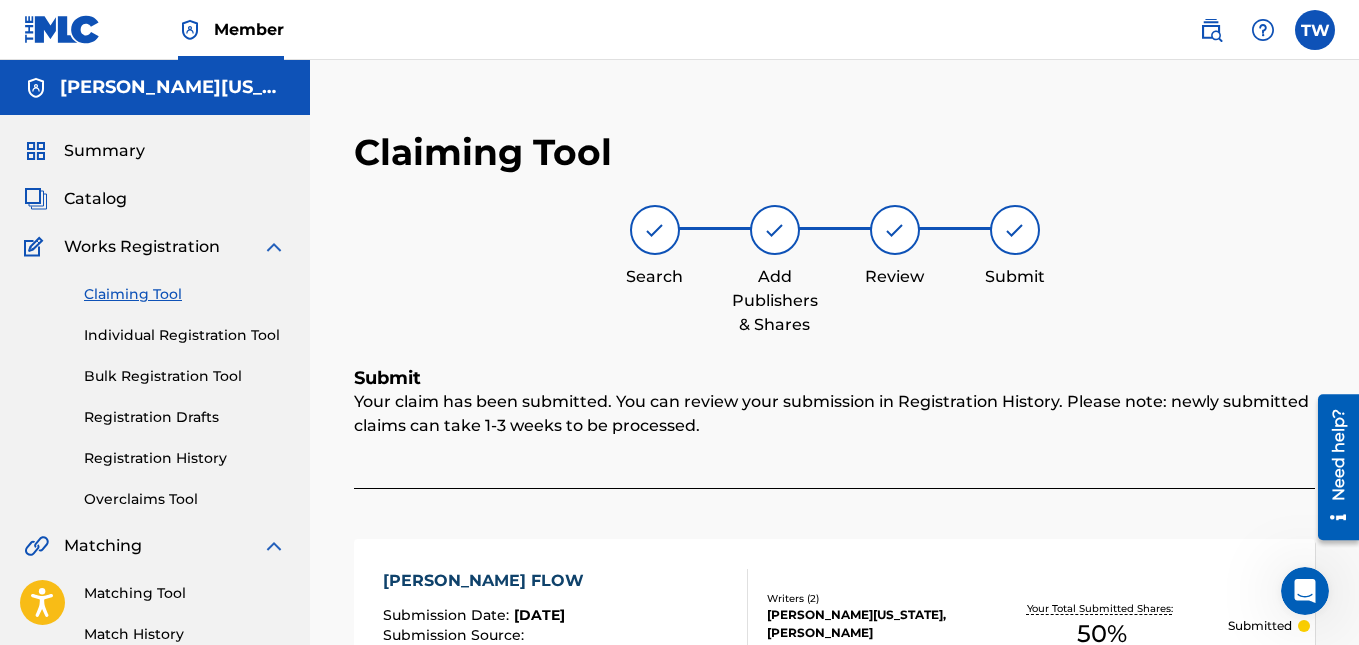 scroll, scrollTop: 196, scrollLeft: 0, axis: vertical 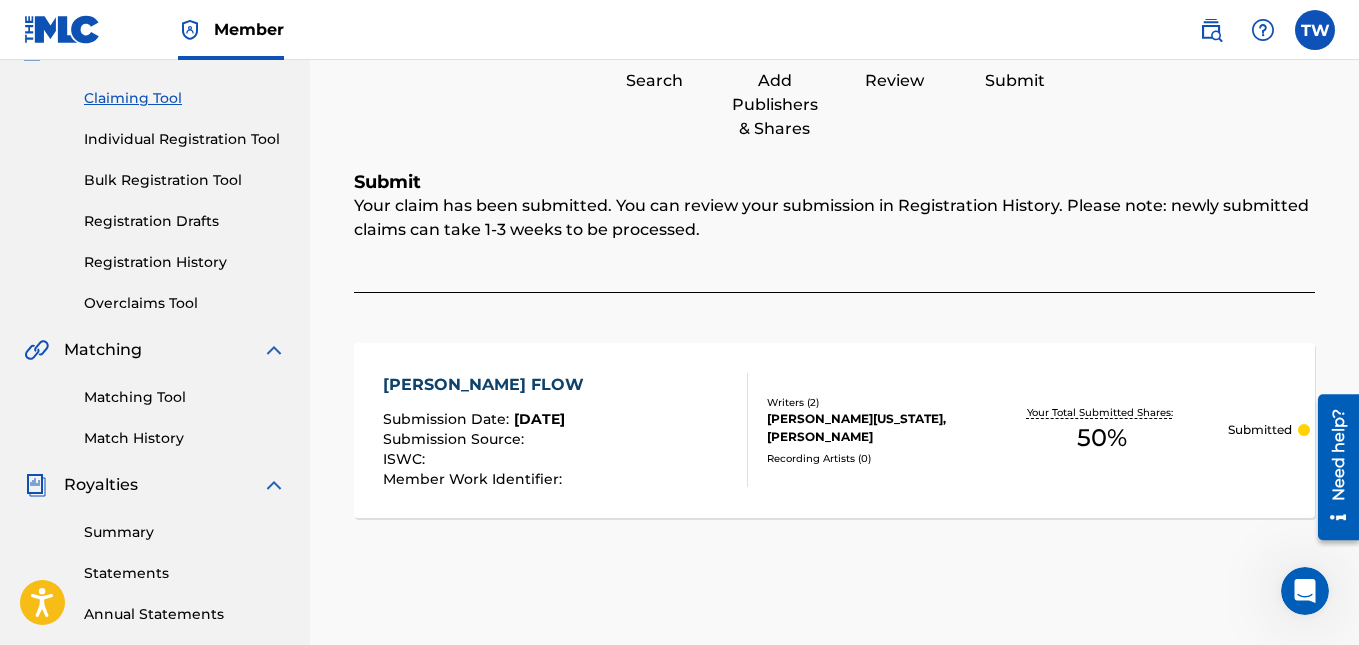 click on "Matching Tool Match History" at bounding box center (155, 405) 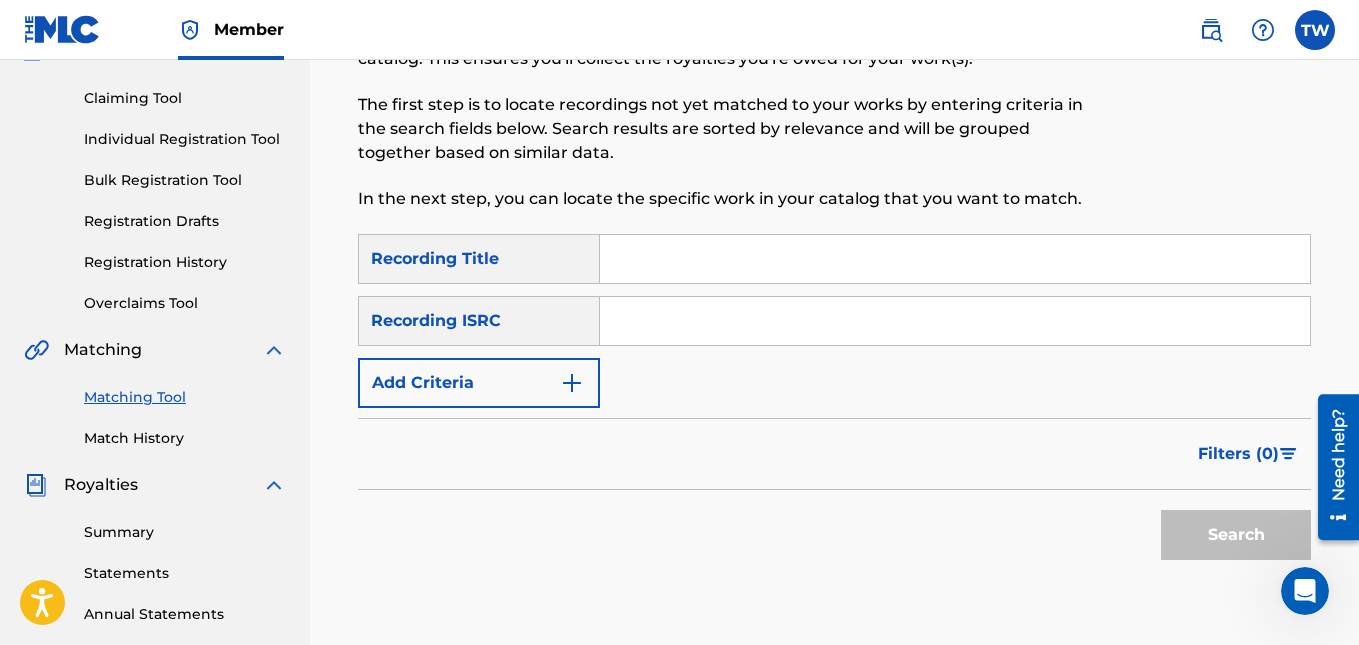 scroll, scrollTop: 0, scrollLeft: 0, axis: both 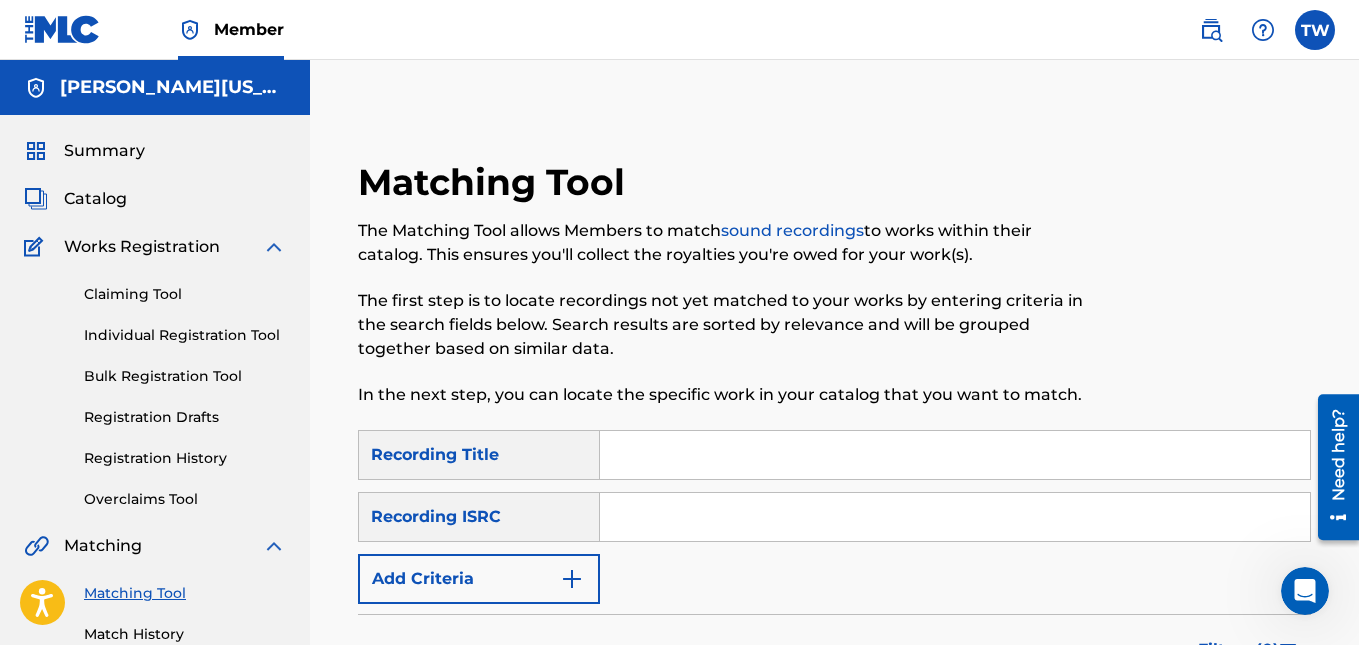 click at bounding box center [955, 455] 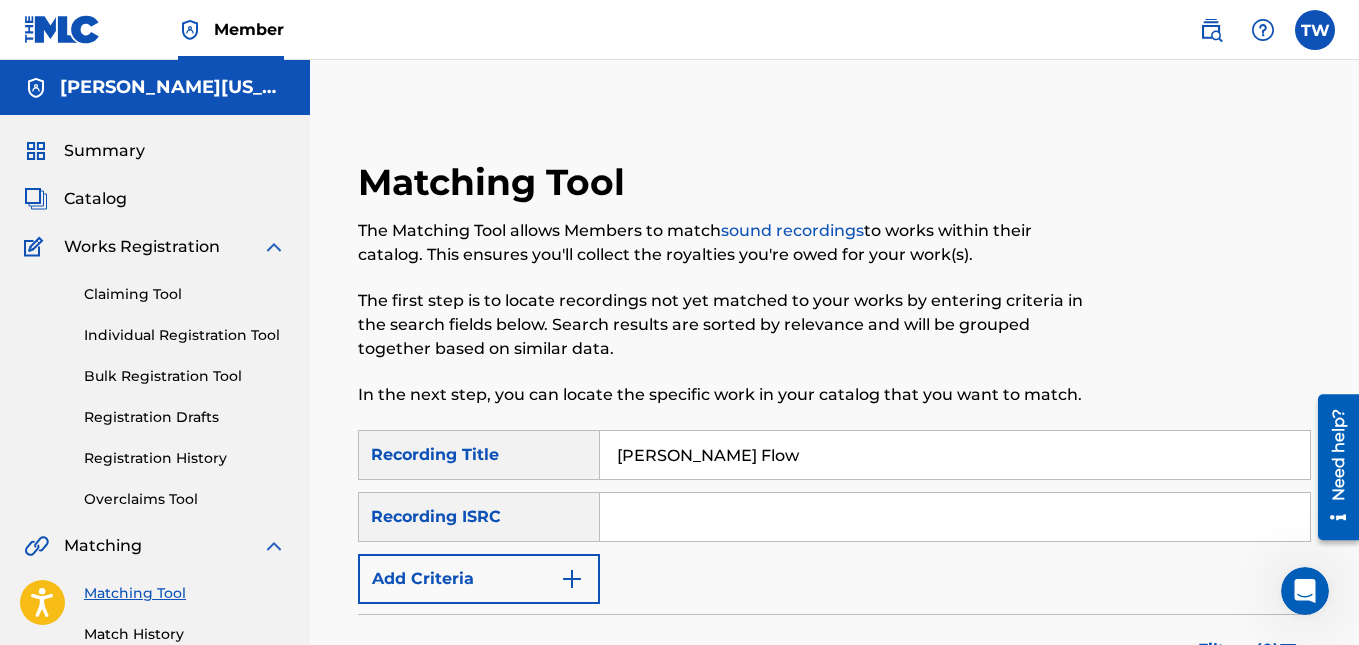 type on "[PERSON_NAME] Flow" 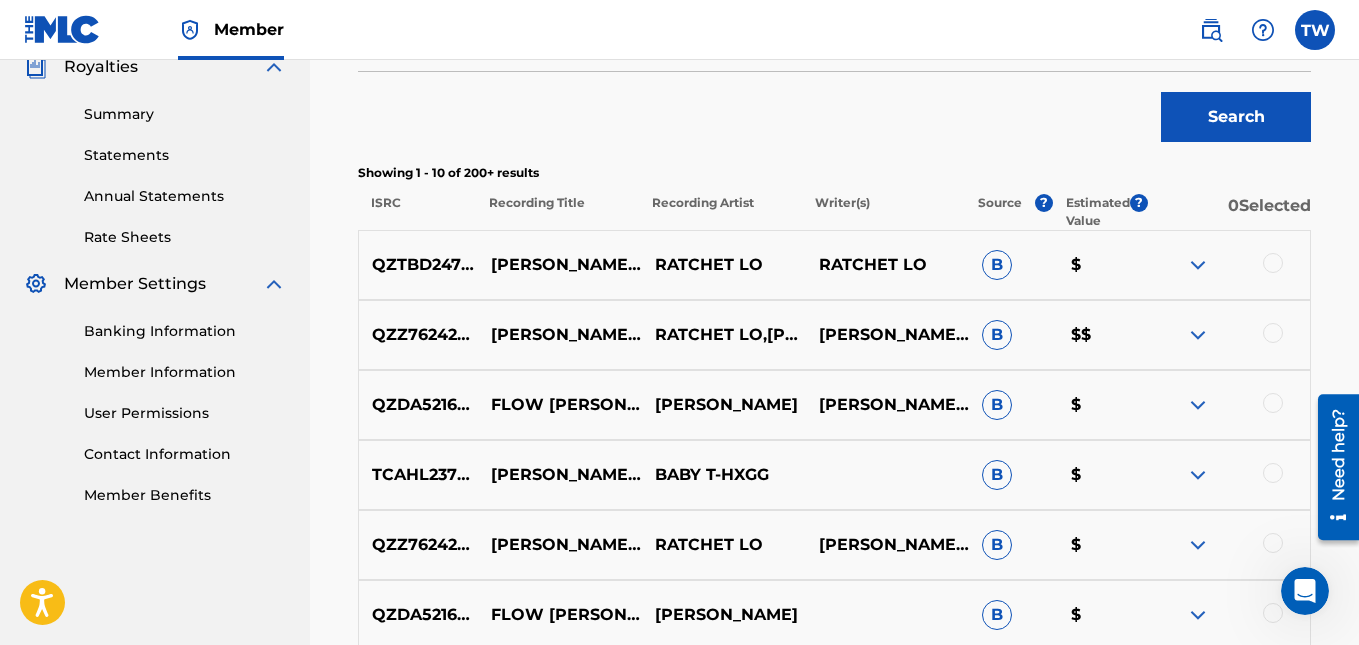 scroll, scrollTop: 1145, scrollLeft: 0, axis: vertical 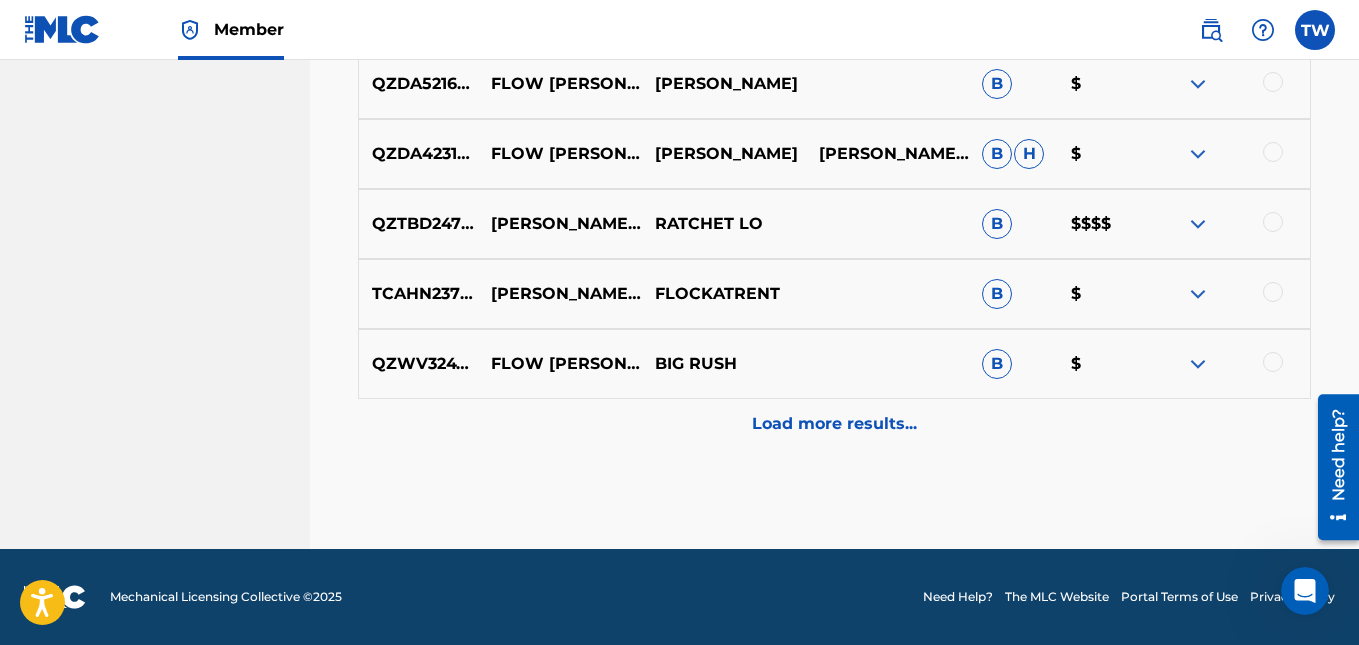 click on "Load more results..." at bounding box center [834, 424] 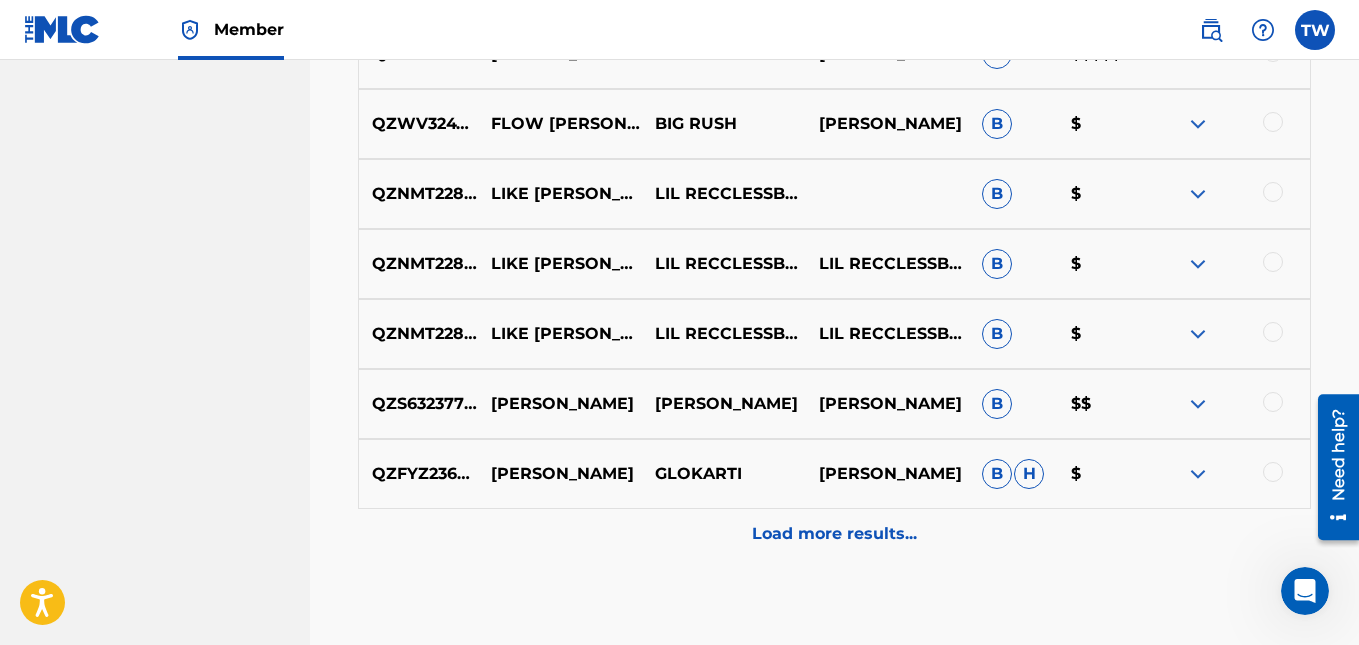 scroll, scrollTop: 1732, scrollLeft: 0, axis: vertical 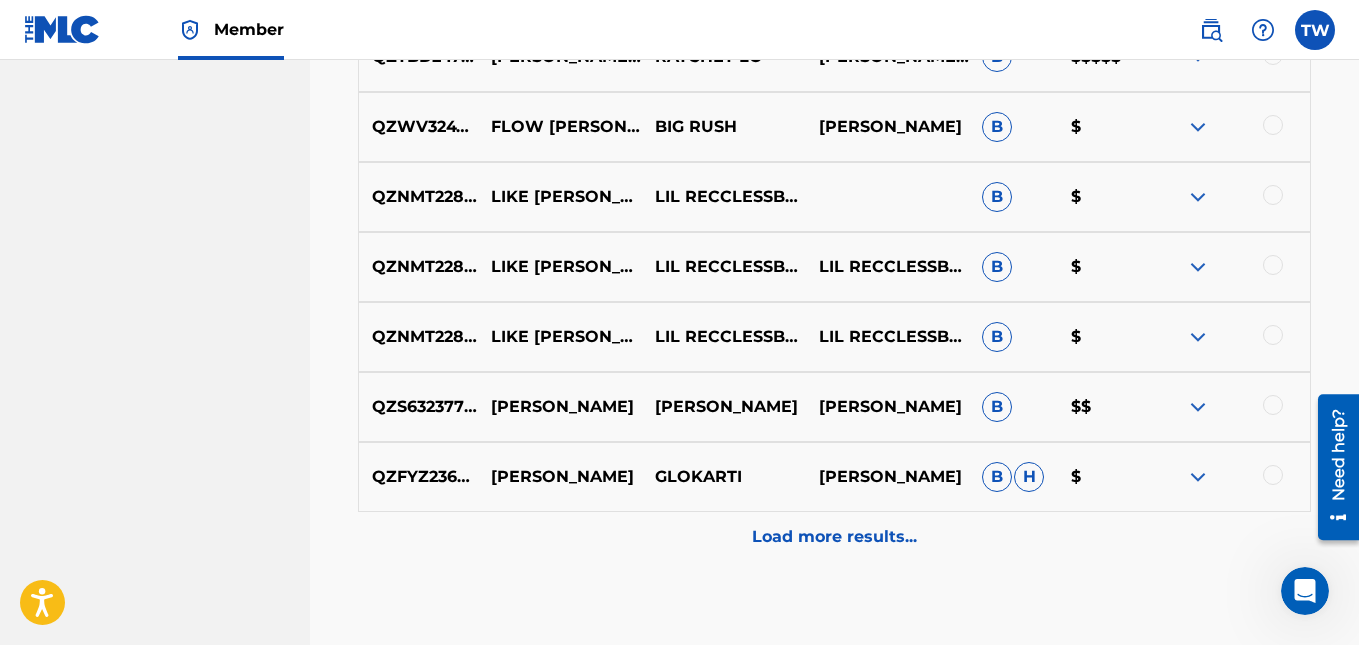 click on "Load more results..." at bounding box center (834, 537) 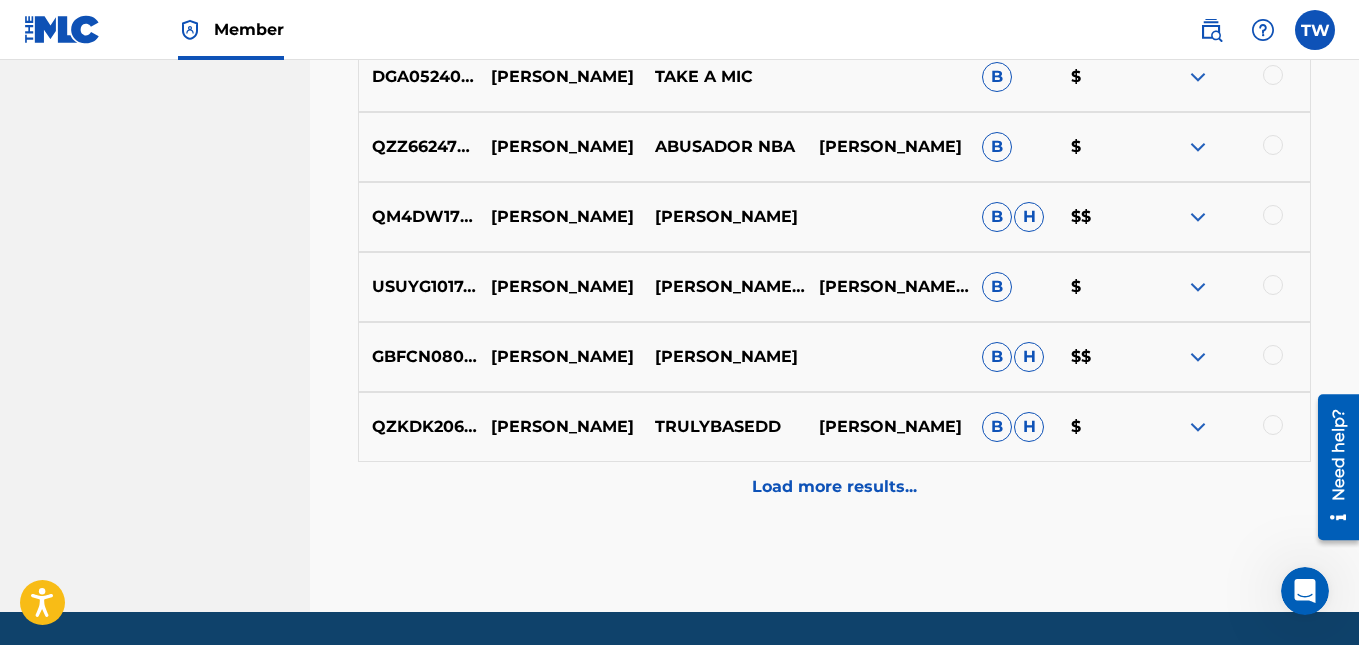 scroll, scrollTop: 2483, scrollLeft: 0, axis: vertical 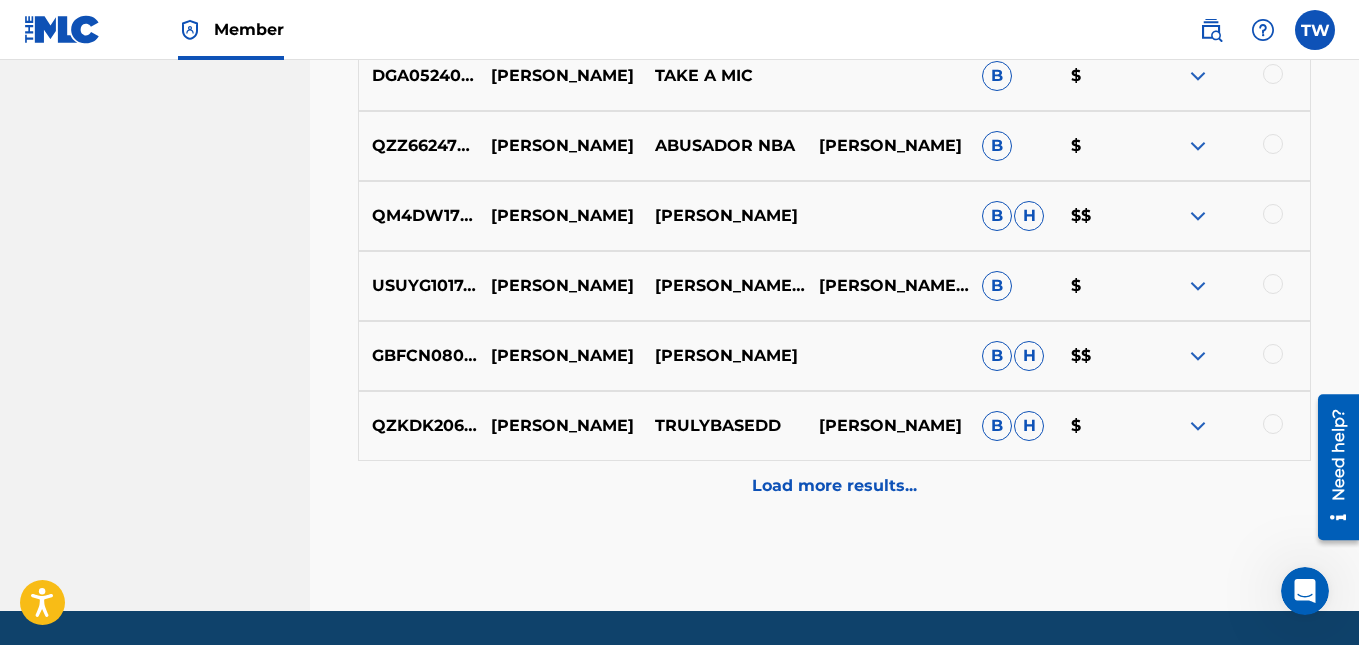 click on "Load more results..." at bounding box center [834, 486] 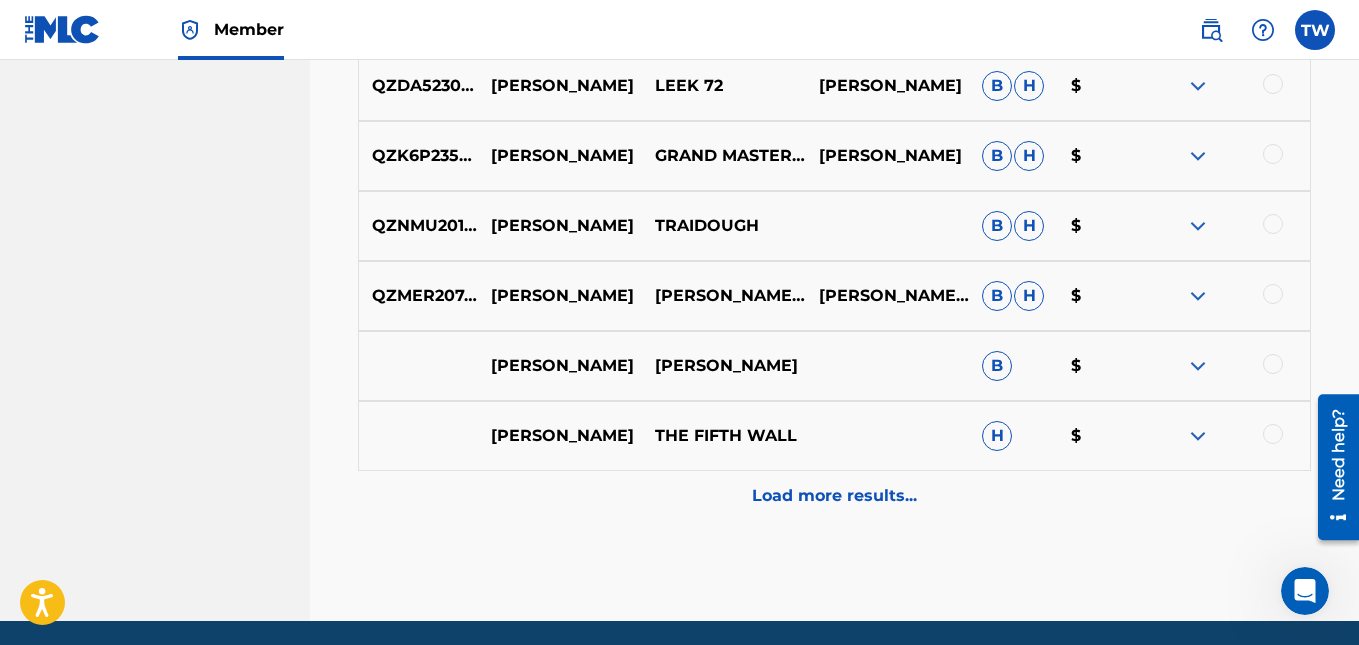 scroll, scrollTop: 3178, scrollLeft: 0, axis: vertical 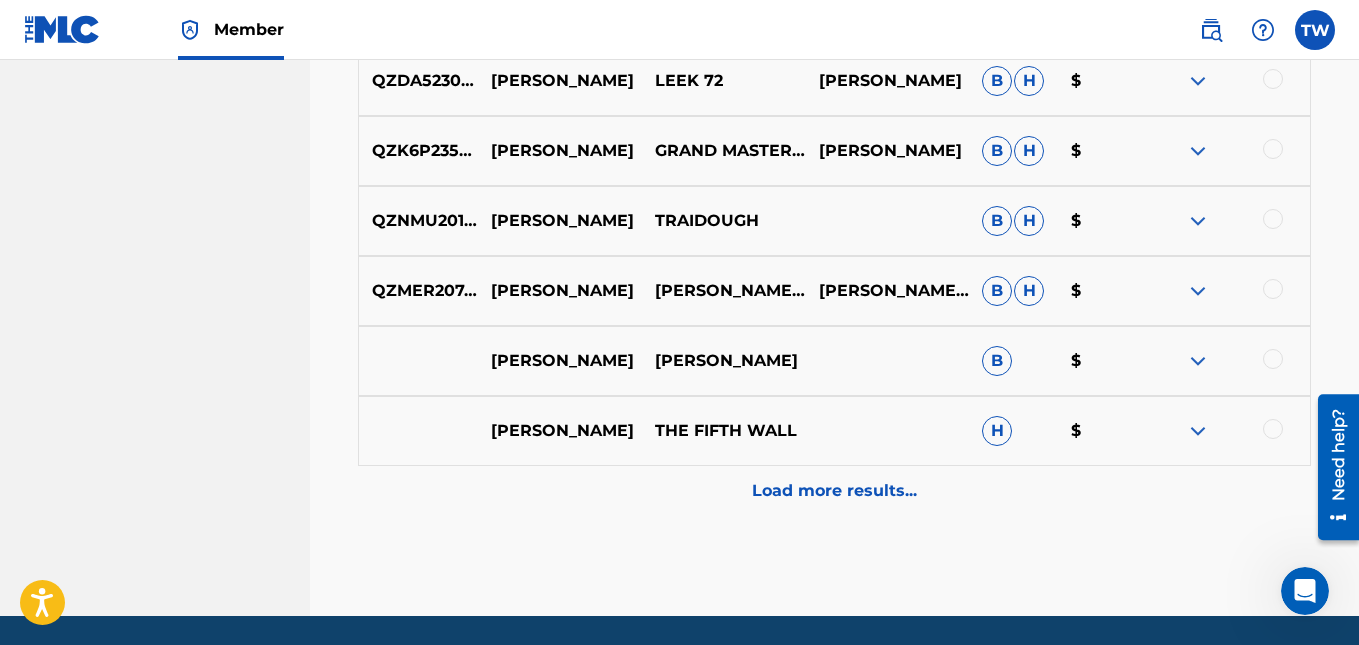 click on "Load more results..." at bounding box center [834, 491] 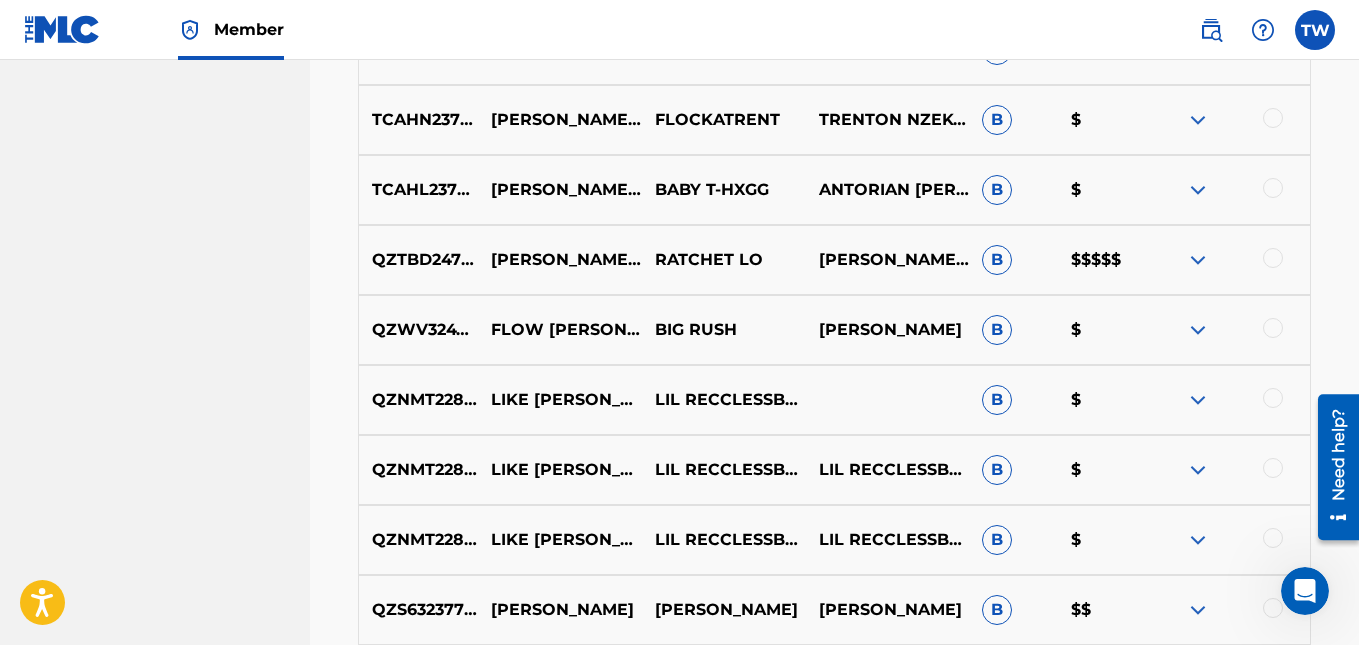 scroll, scrollTop: 1531, scrollLeft: 0, axis: vertical 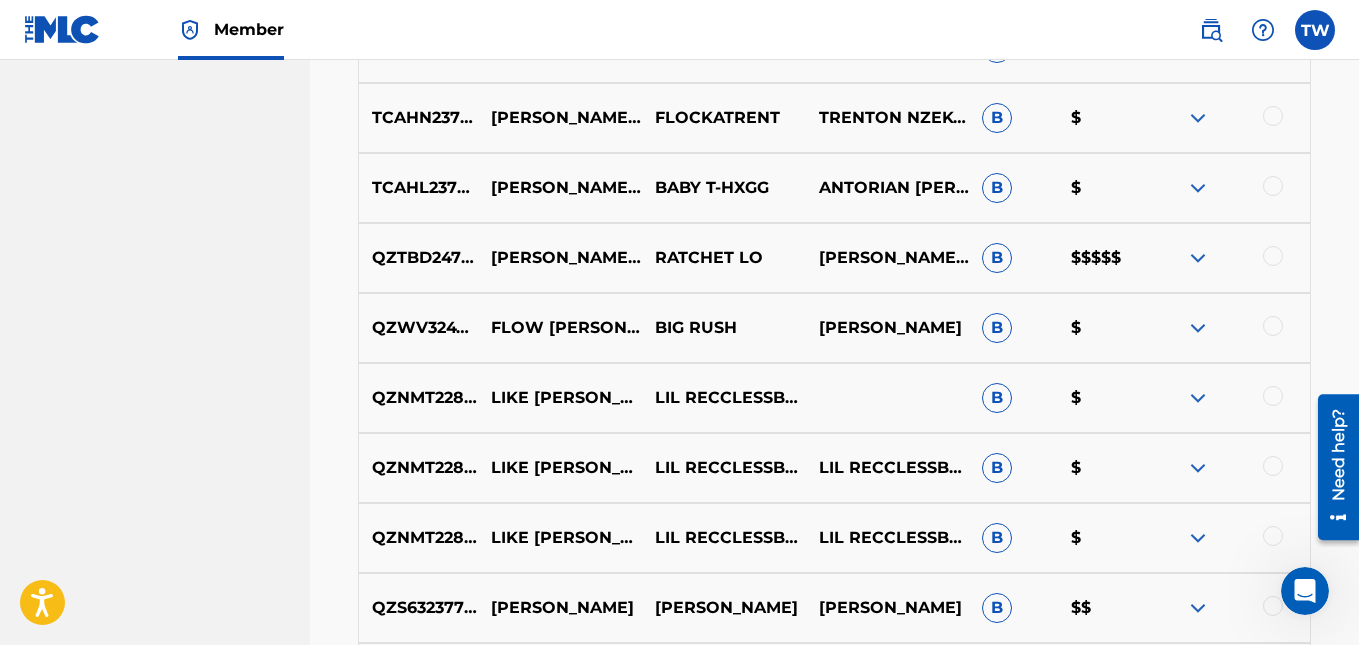 click at bounding box center [1198, 258] 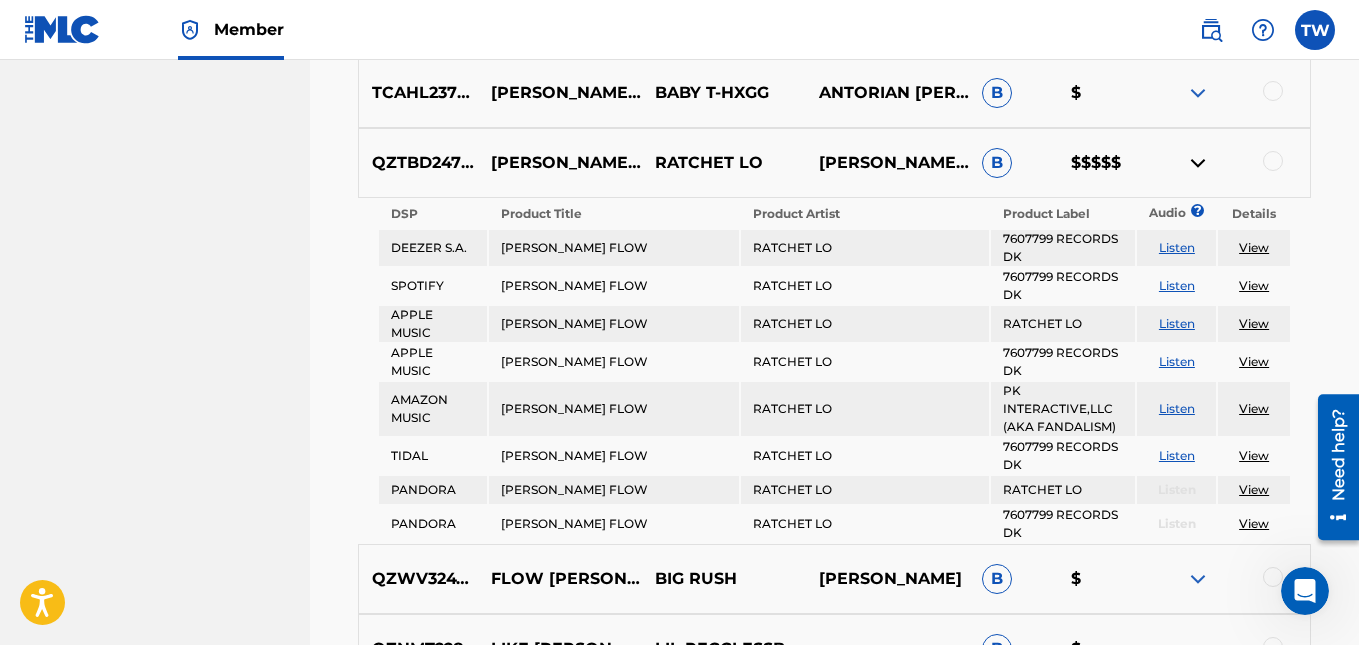 scroll, scrollTop: 1627, scrollLeft: 0, axis: vertical 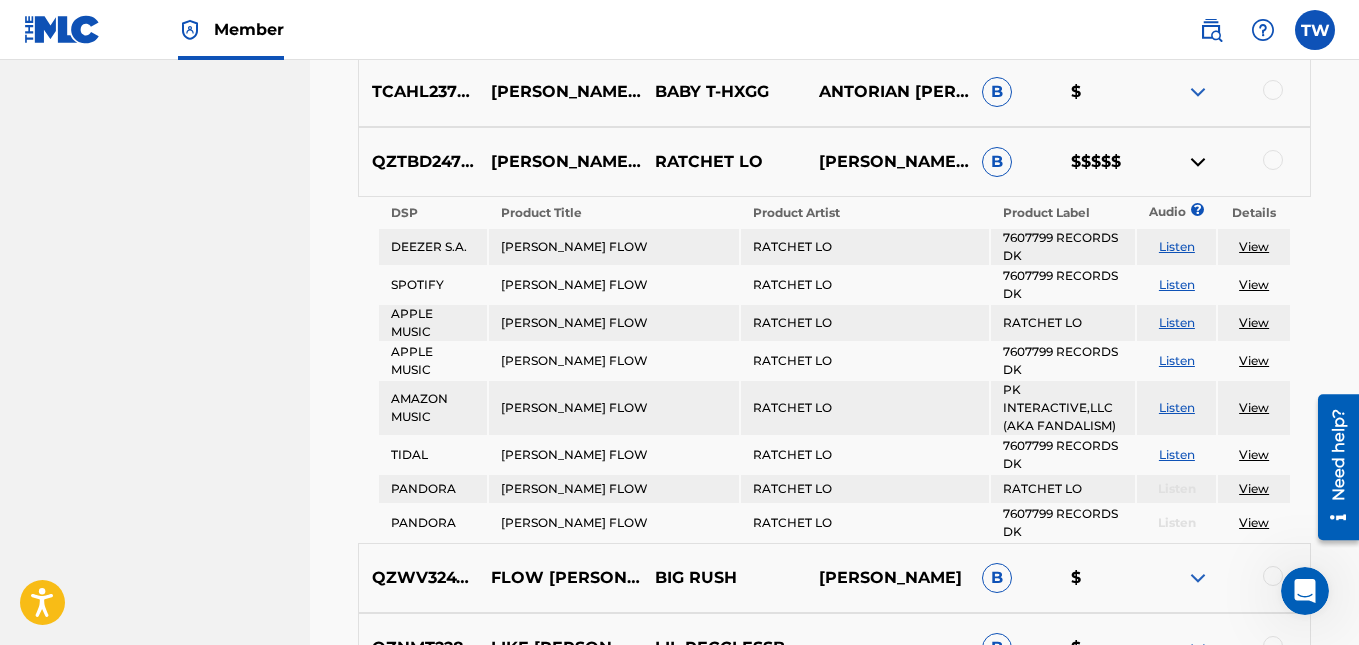 click on "View" at bounding box center (1254, 246) 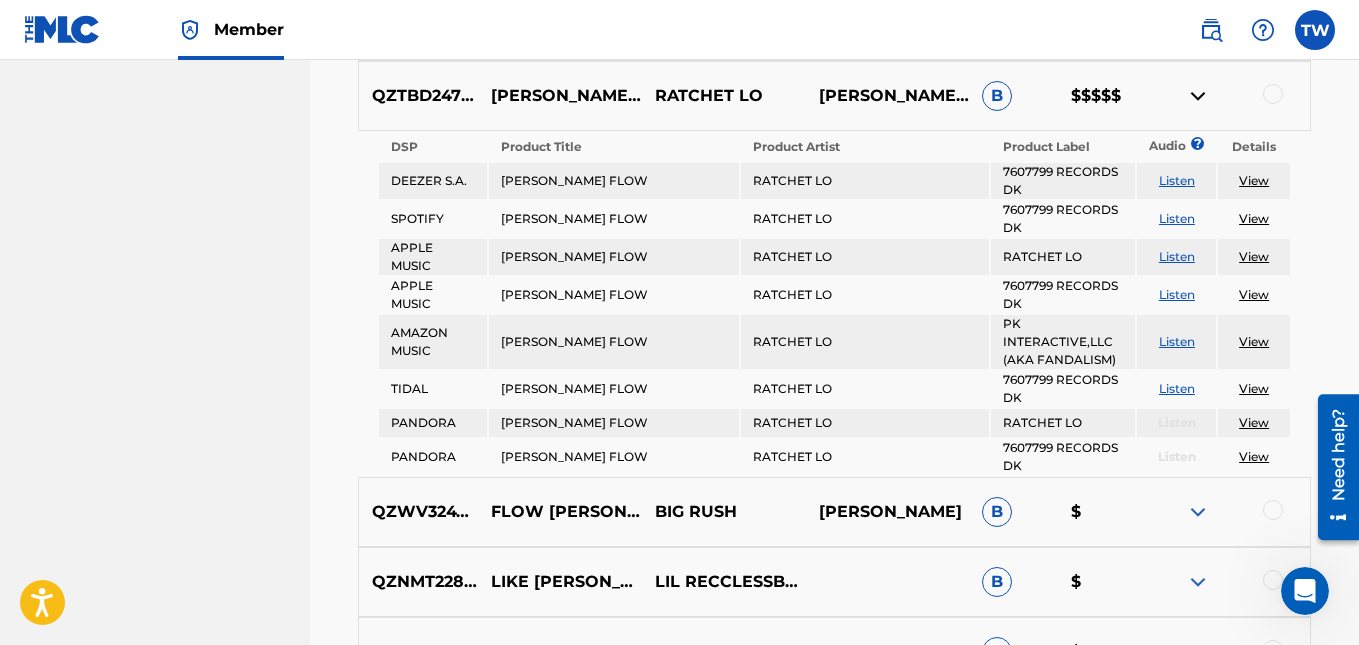 scroll, scrollTop: 1694, scrollLeft: 0, axis: vertical 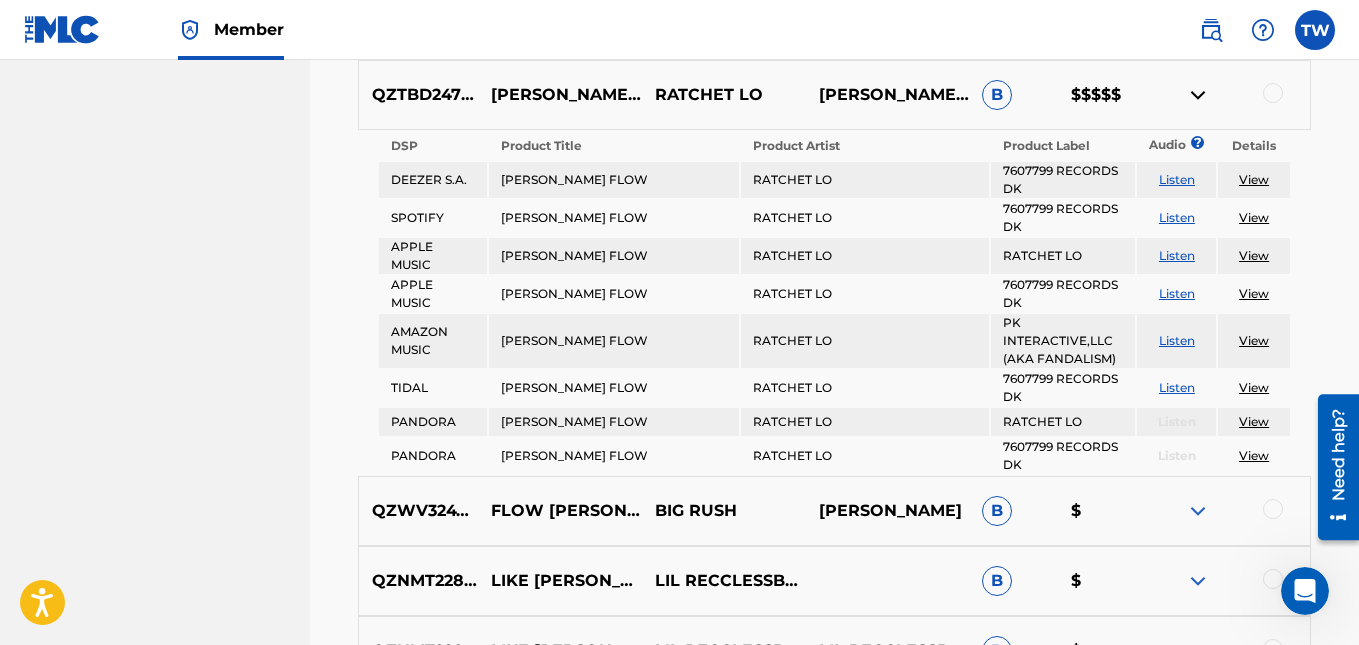 click on "Listen" at bounding box center (1177, 179) 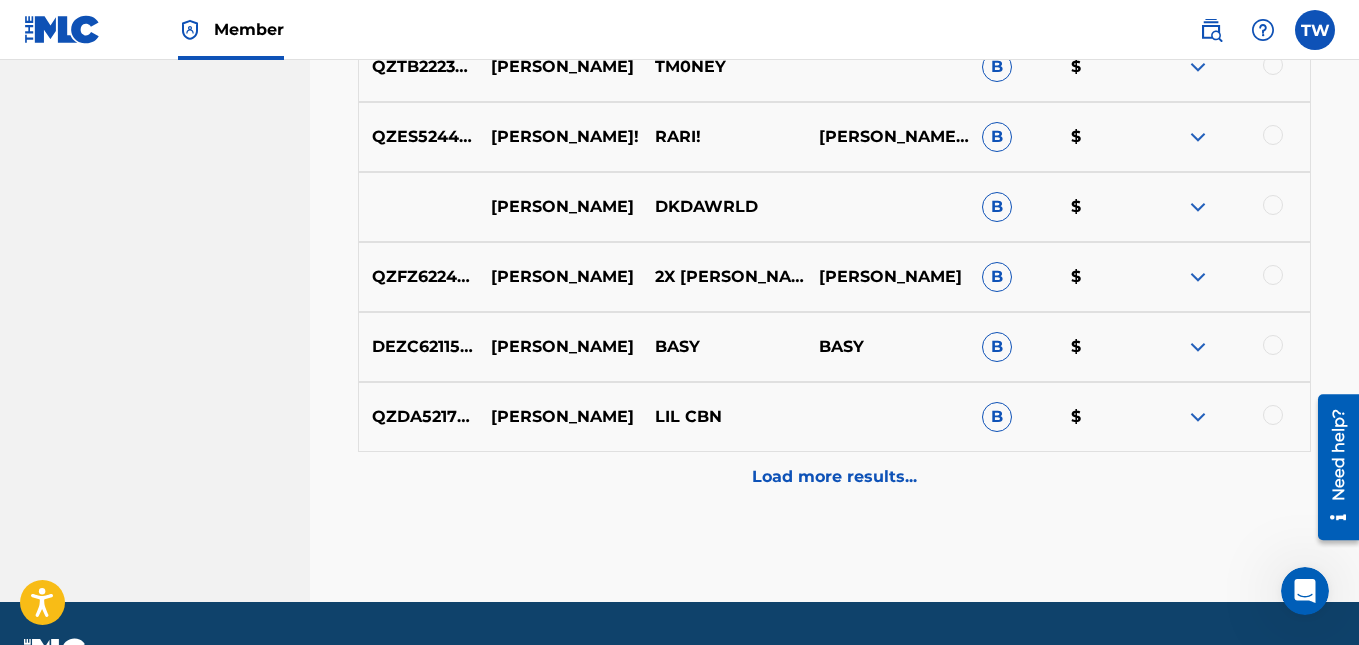 scroll, scrollTop: 3893, scrollLeft: 0, axis: vertical 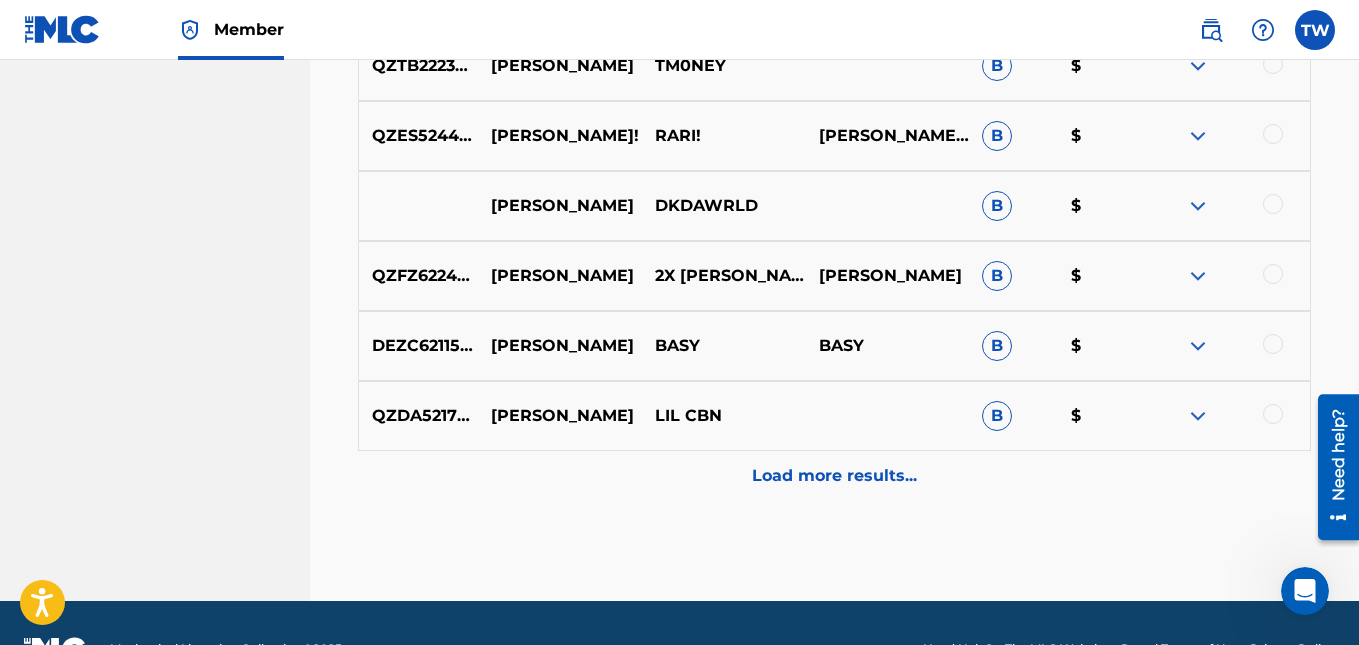 click on "Load more results..." at bounding box center [834, 476] 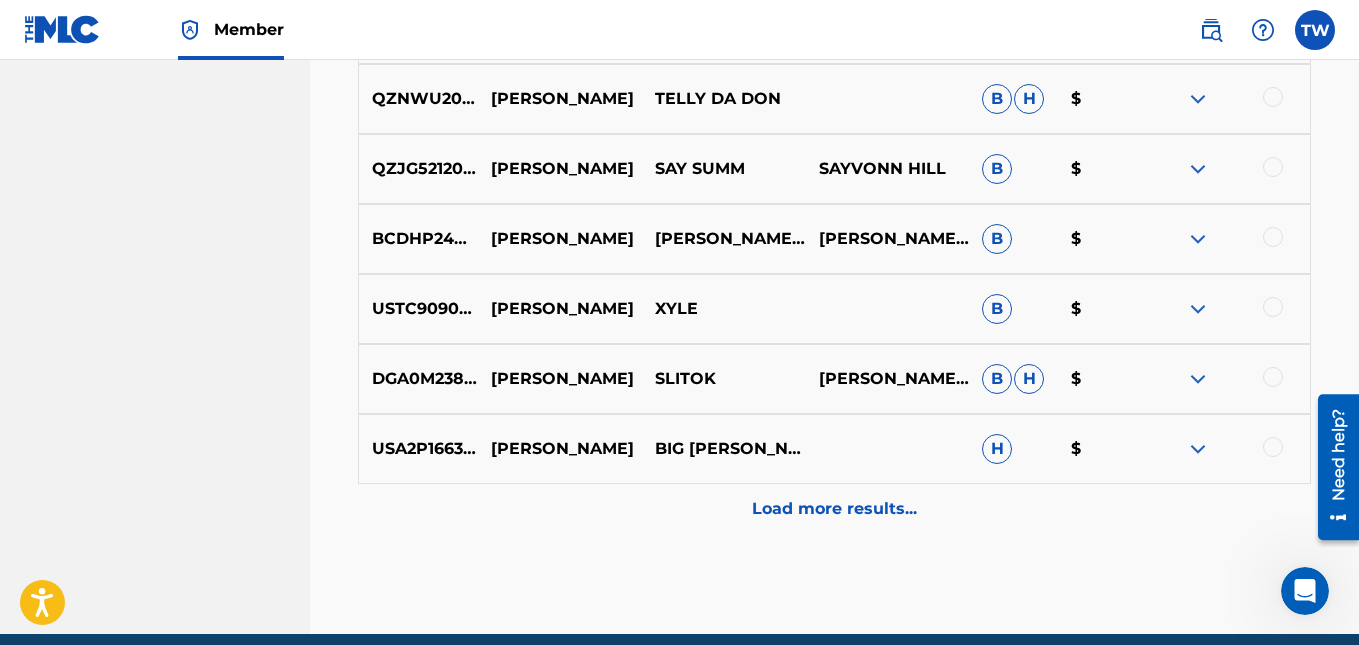 scroll, scrollTop: 4564, scrollLeft: 0, axis: vertical 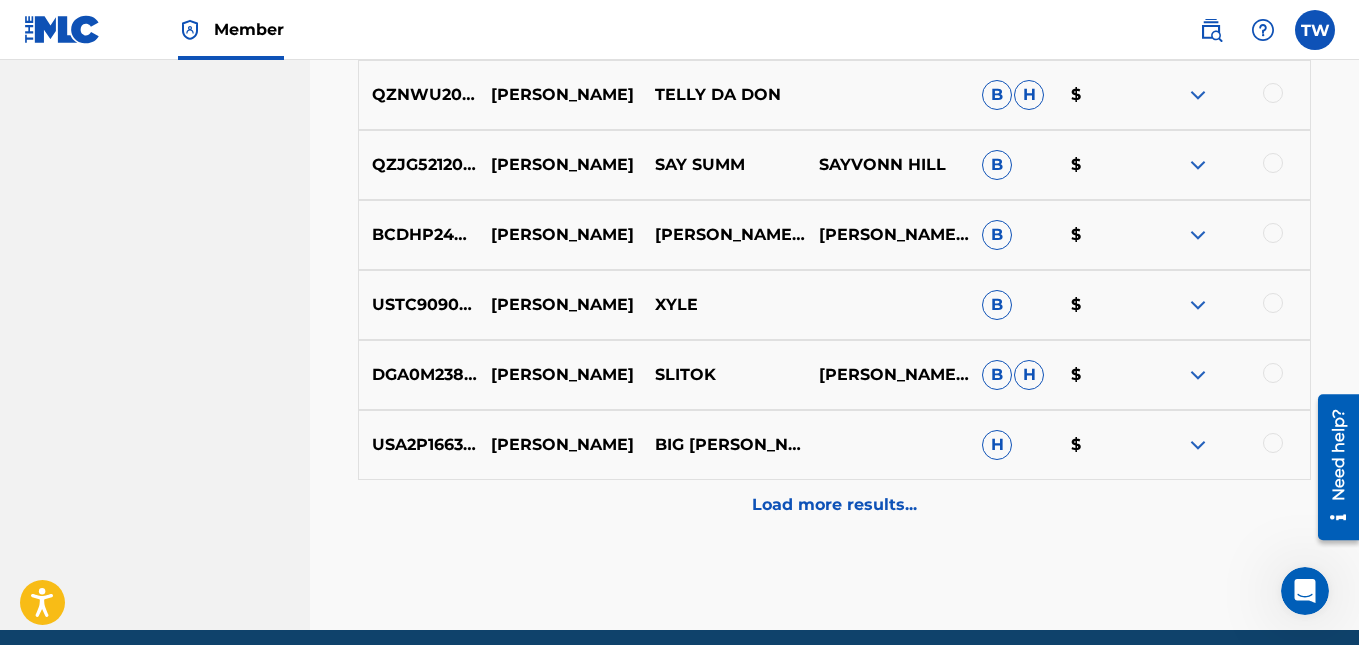 click on "Load more results..." at bounding box center [834, 505] 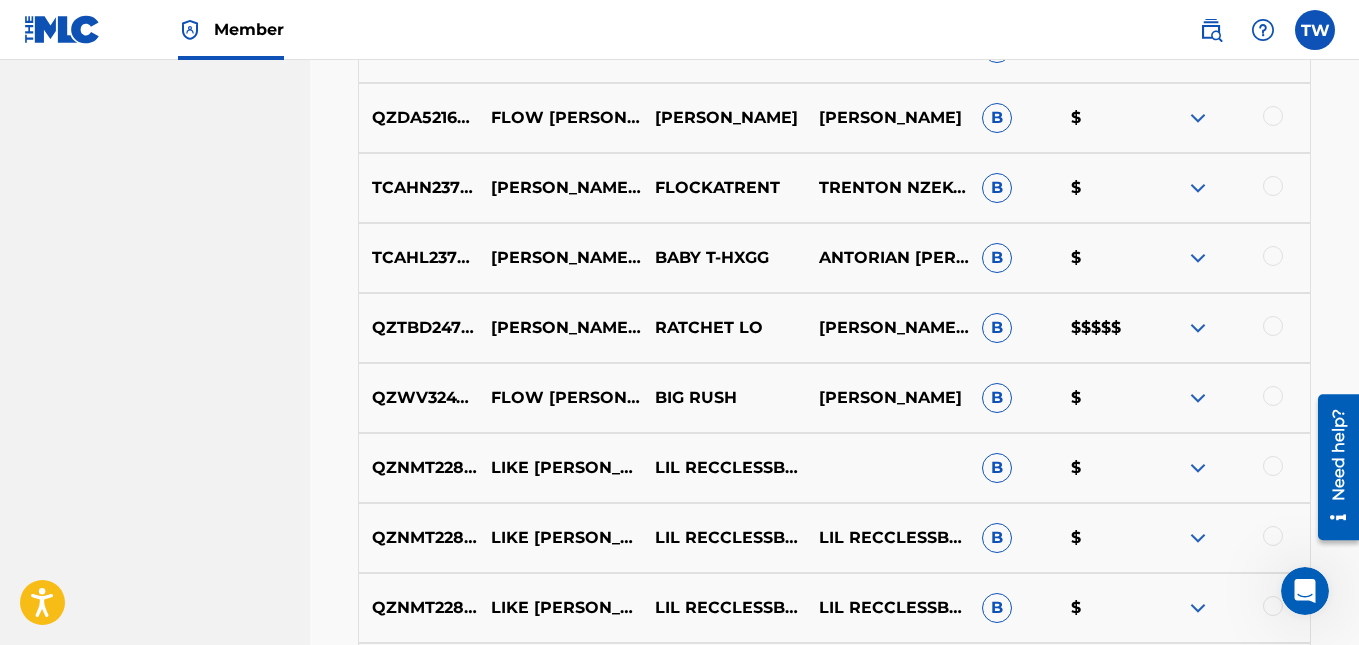 scroll, scrollTop: 1450, scrollLeft: 0, axis: vertical 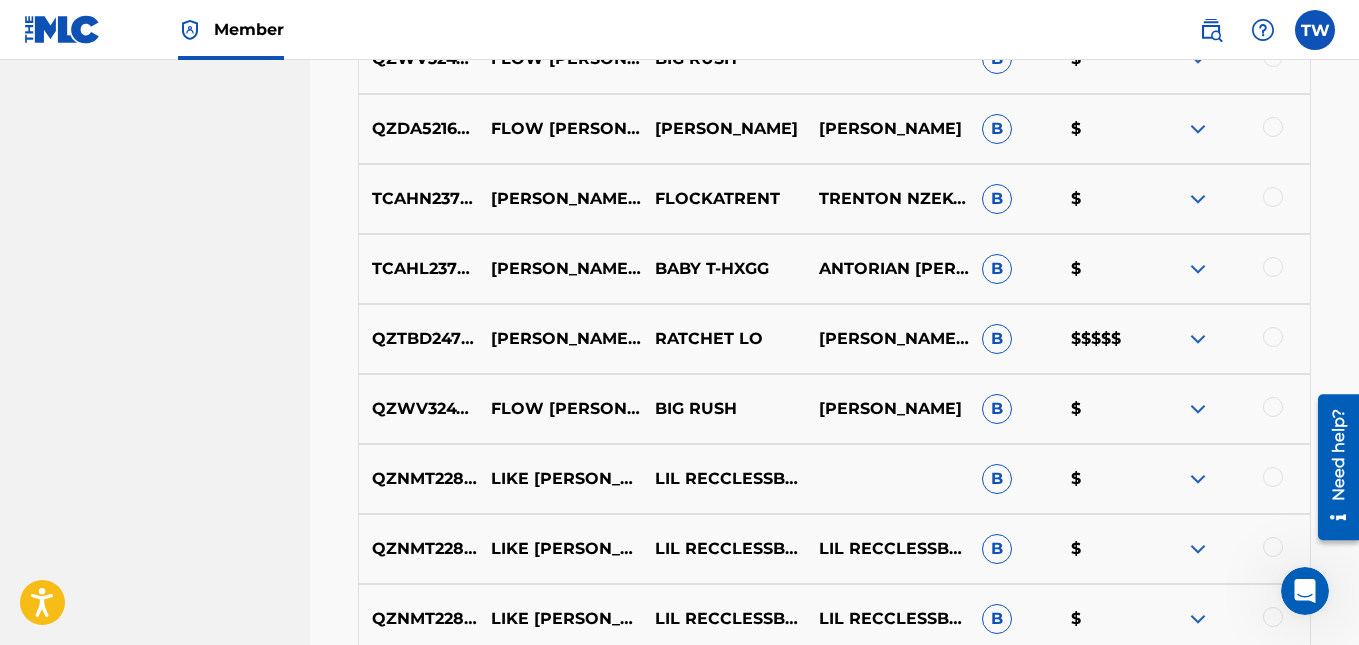 drag, startPoint x: 994, startPoint y: 349, endPoint x: 996, endPoint y: 333, distance: 16.124516 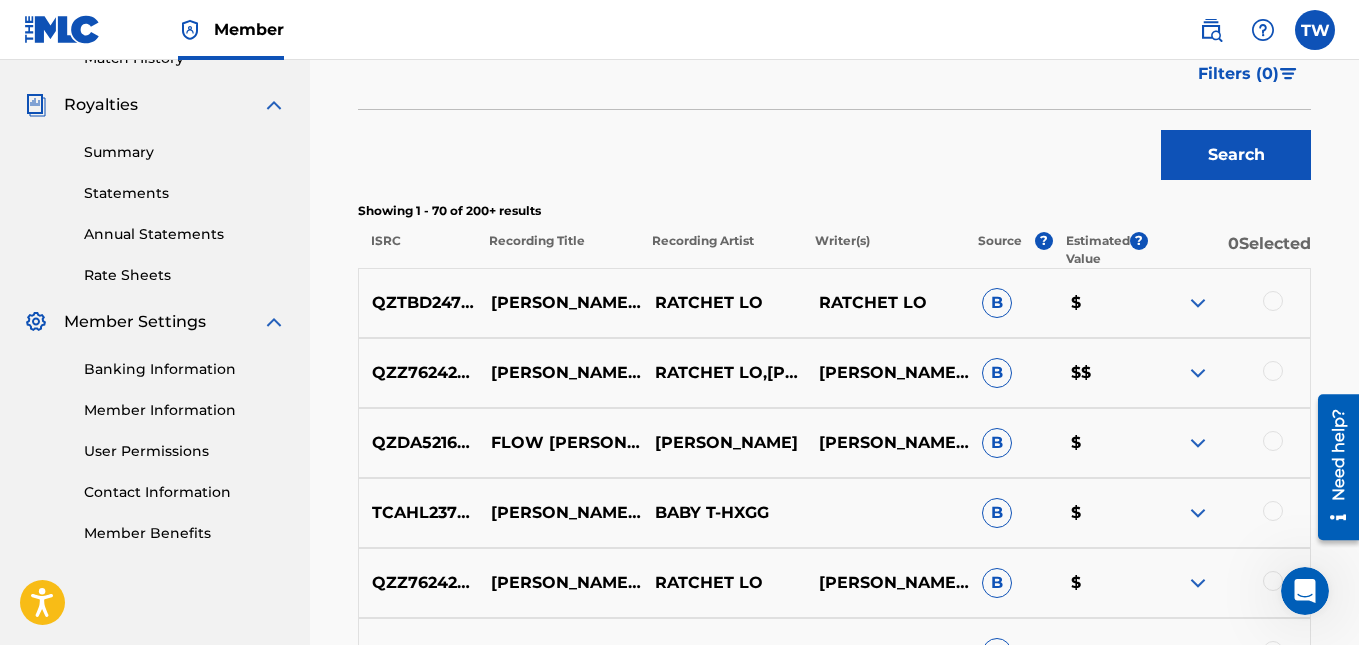 scroll, scrollTop: 568, scrollLeft: 0, axis: vertical 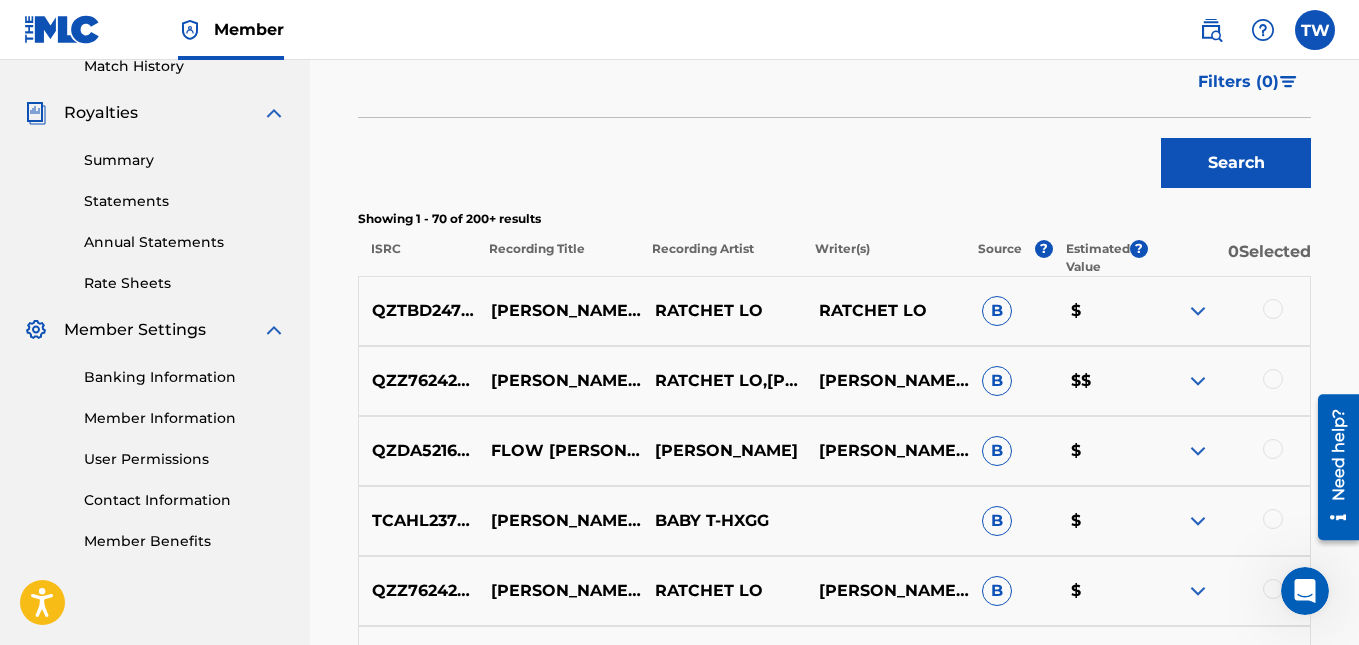 click at bounding box center [1198, 311] 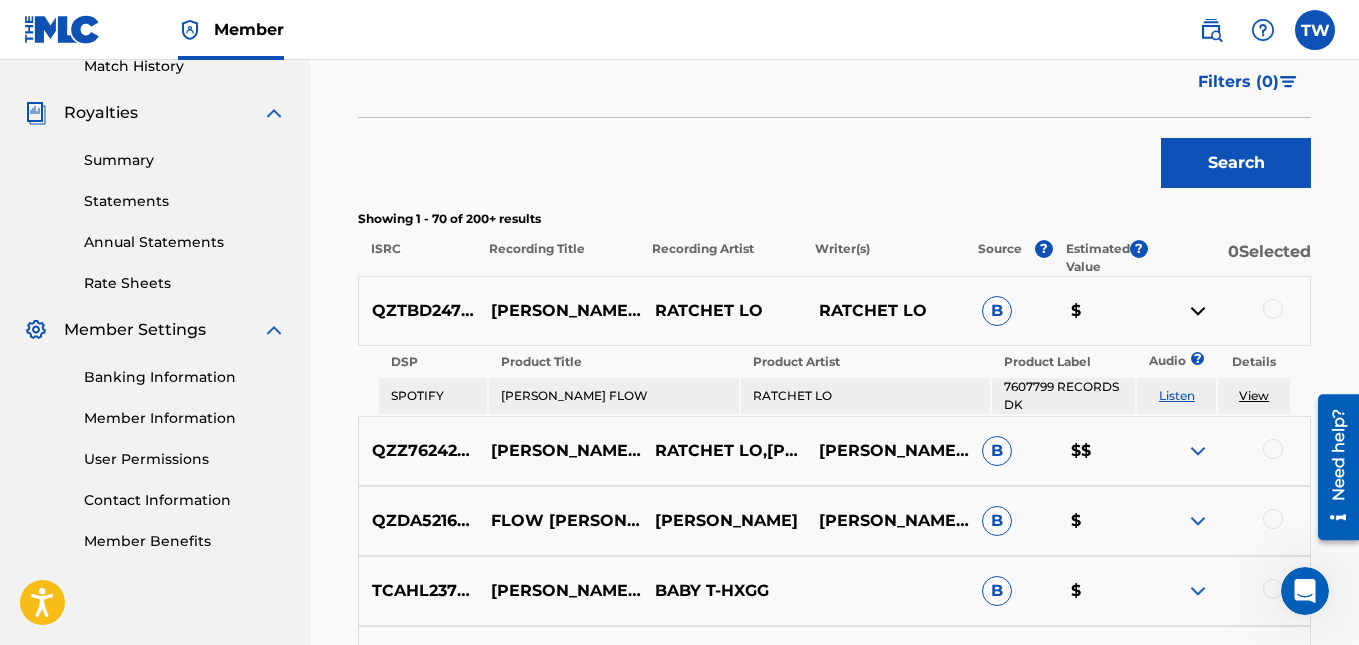 click at bounding box center (1198, 311) 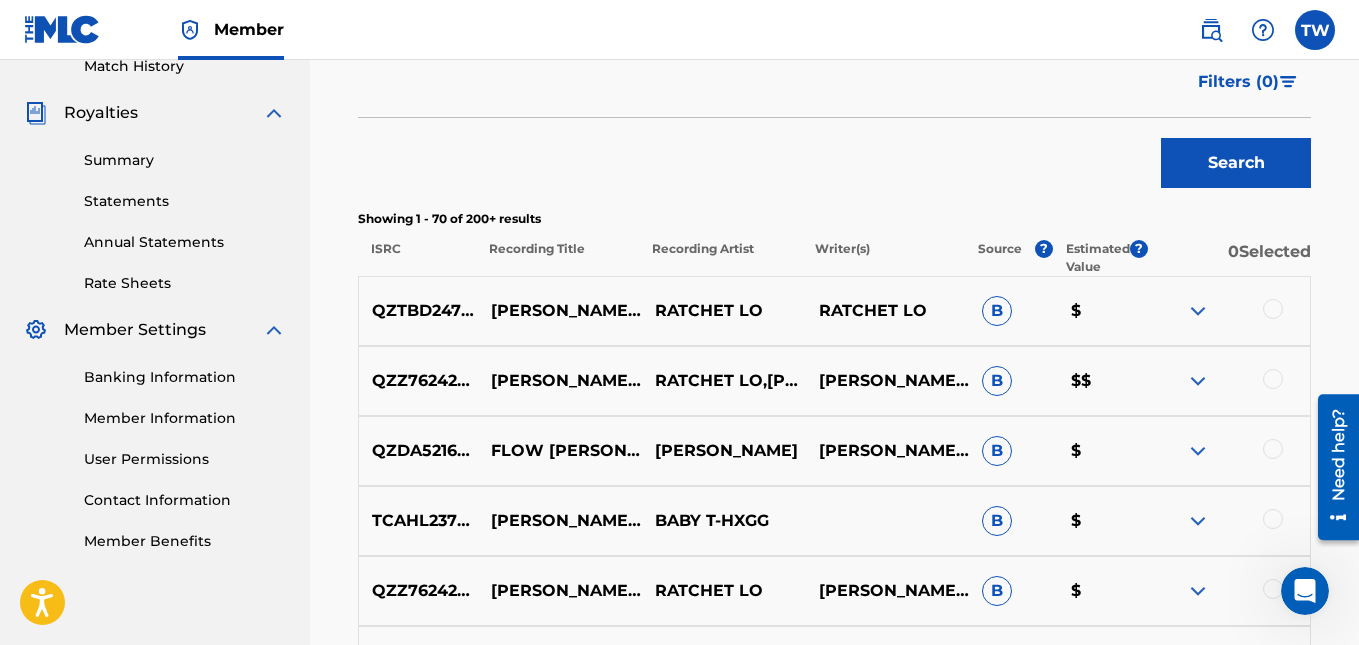 click at bounding box center (1273, 309) 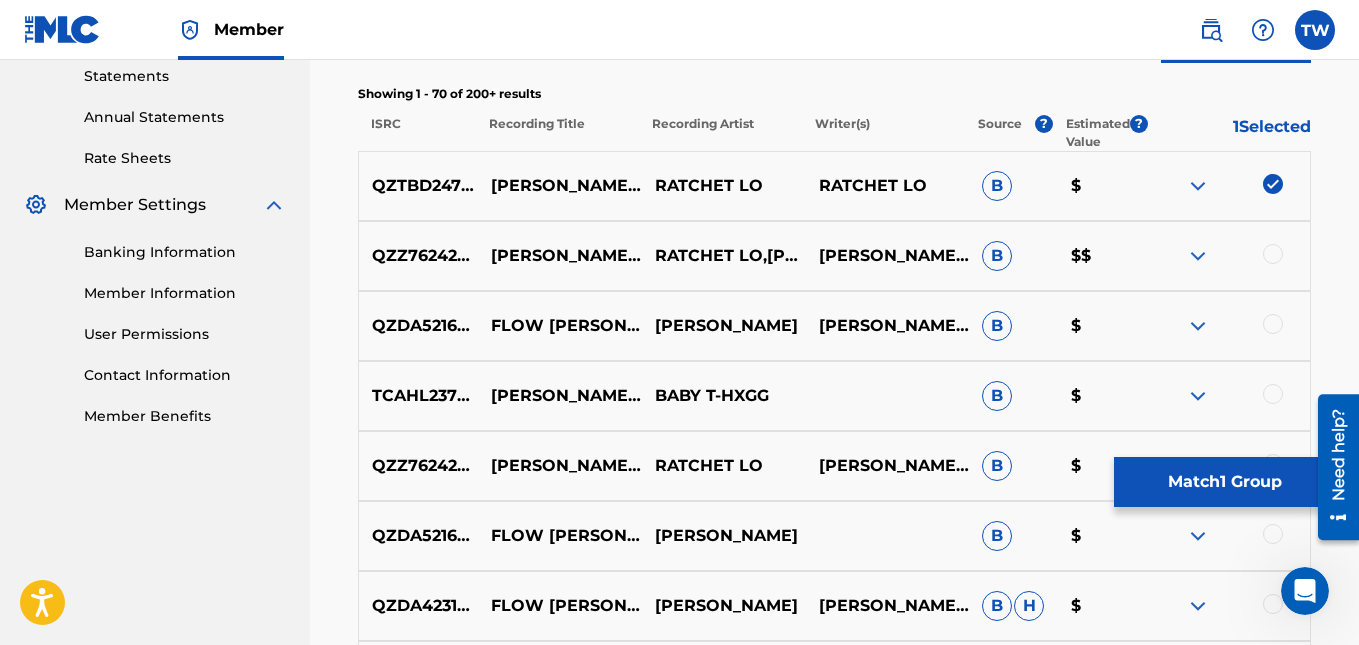 scroll, scrollTop: 692, scrollLeft: 0, axis: vertical 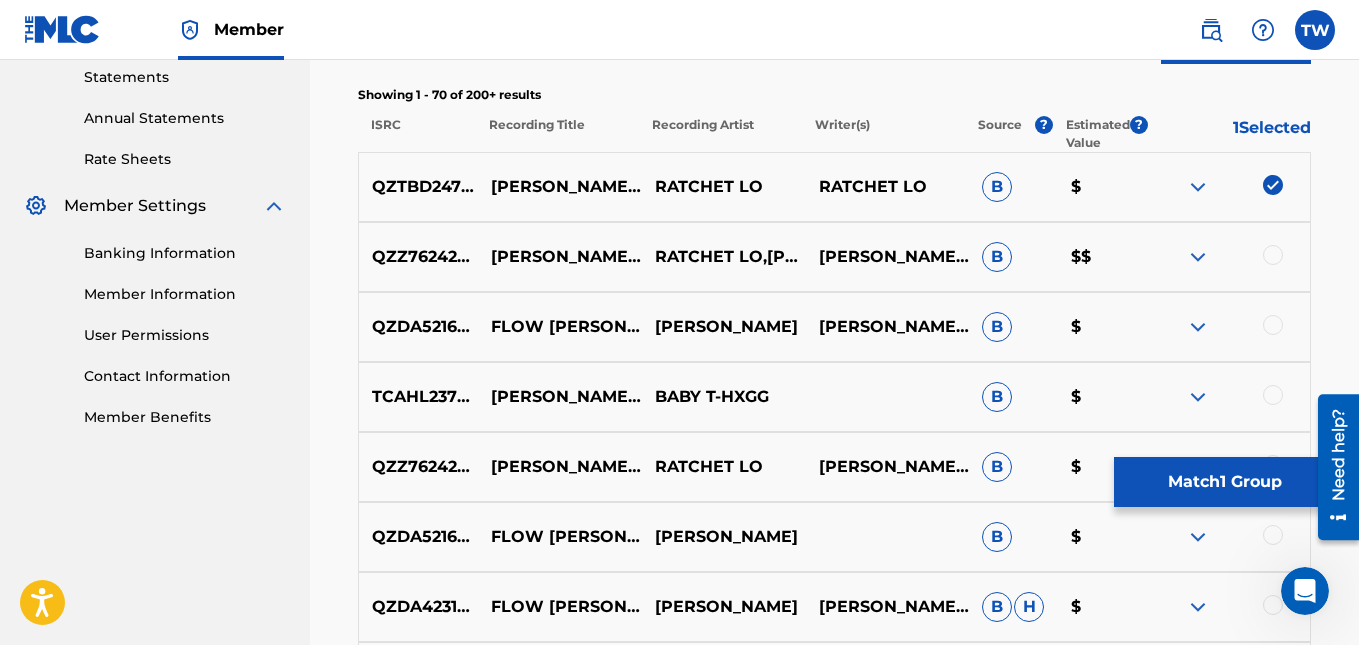 click at bounding box center (1198, 257) 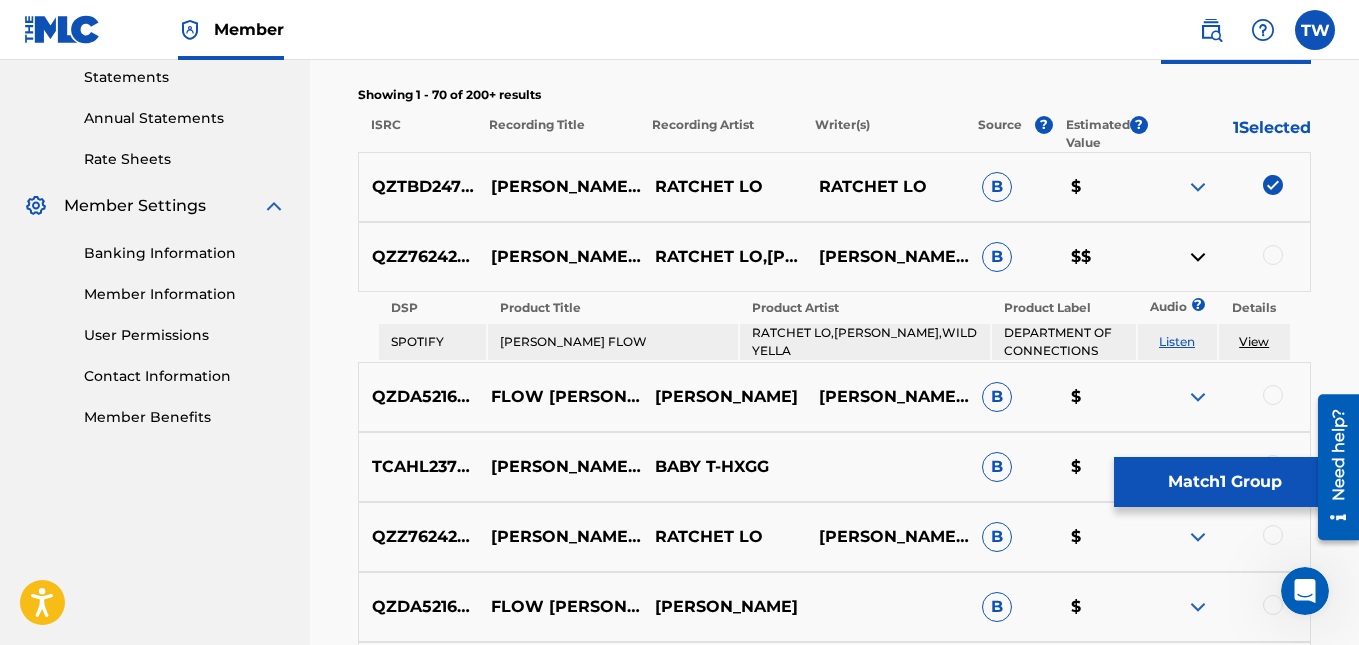 click at bounding box center [1273, 255] 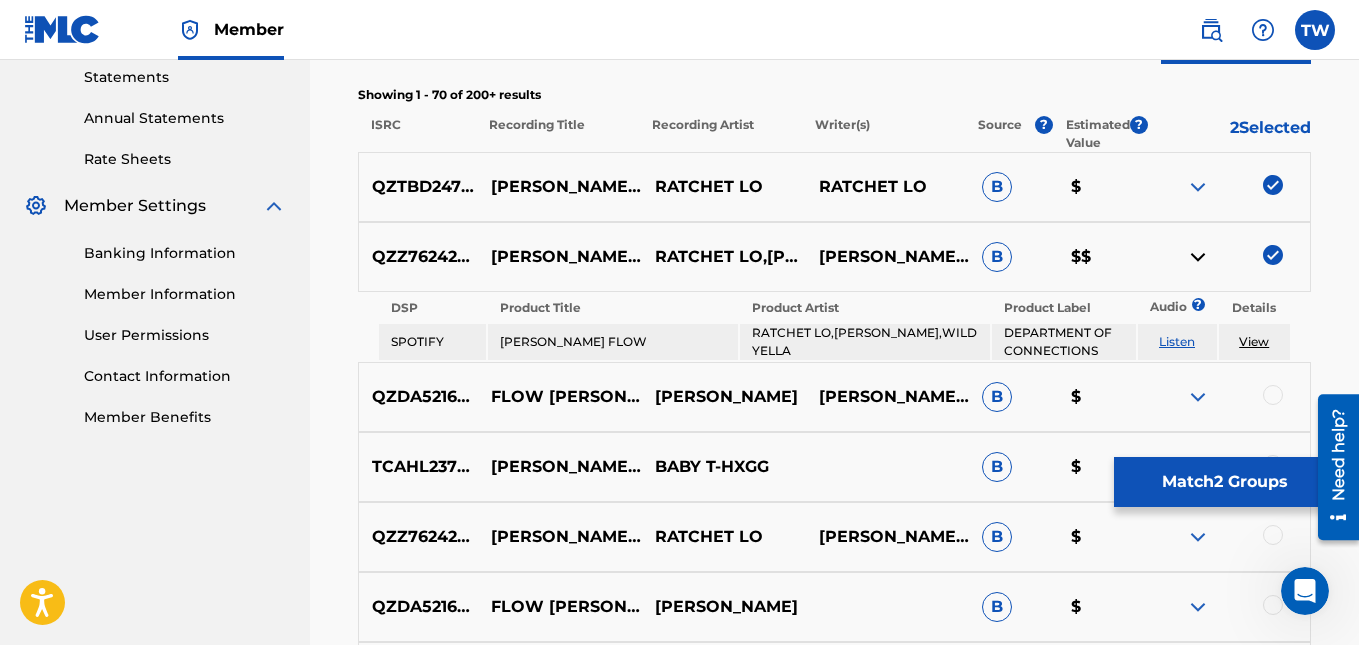 click at bounding box center [1198, 257] 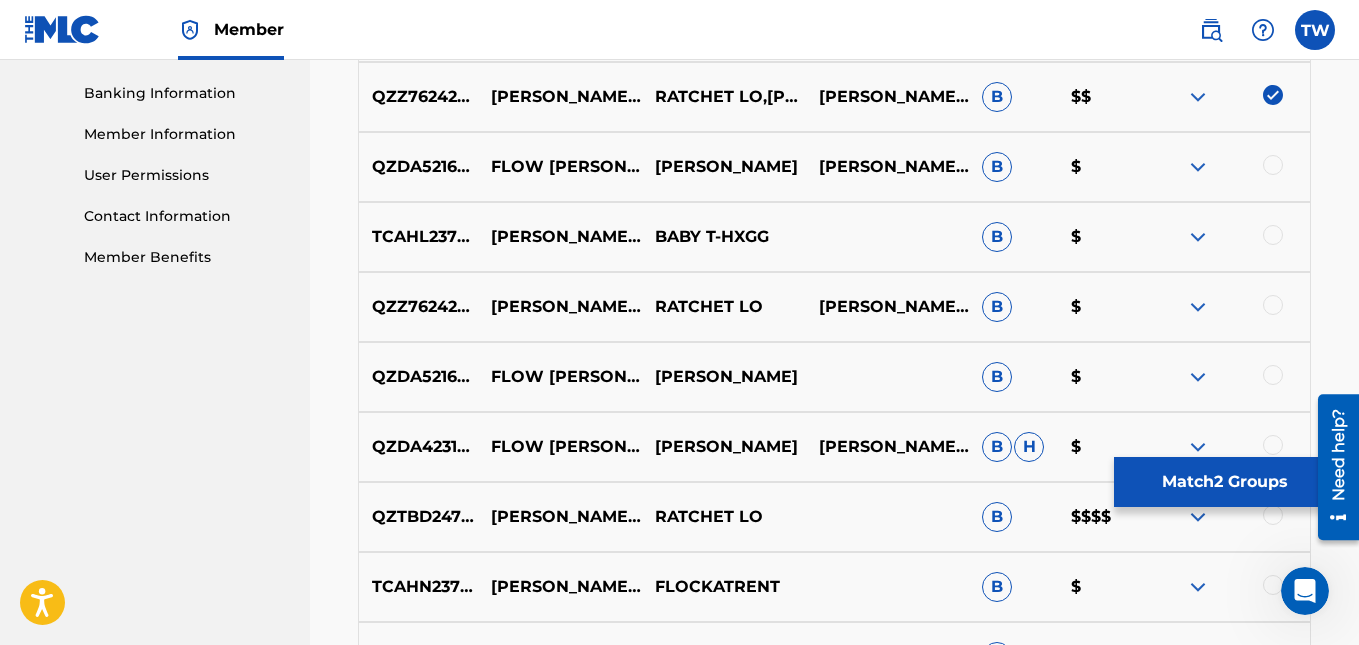 scroll, scrollTop: 853, scrollLeft: 0, axis: vertical 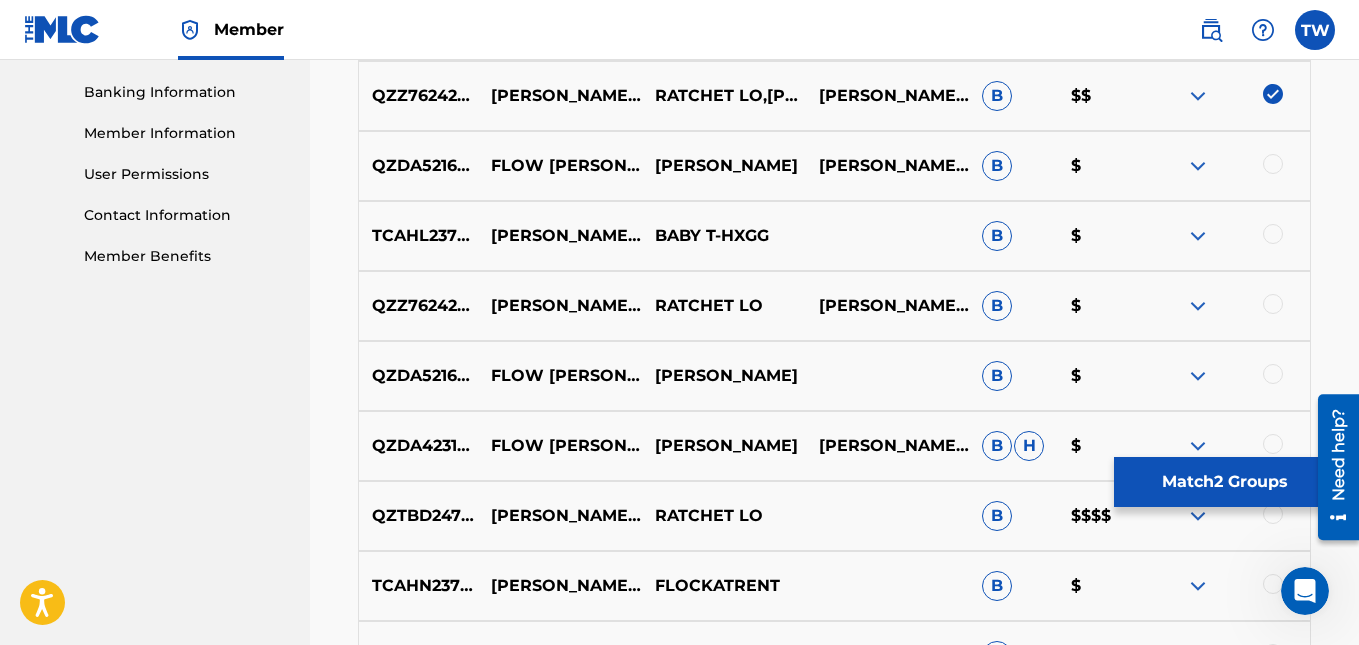 click at bounding box center [1198, 236] 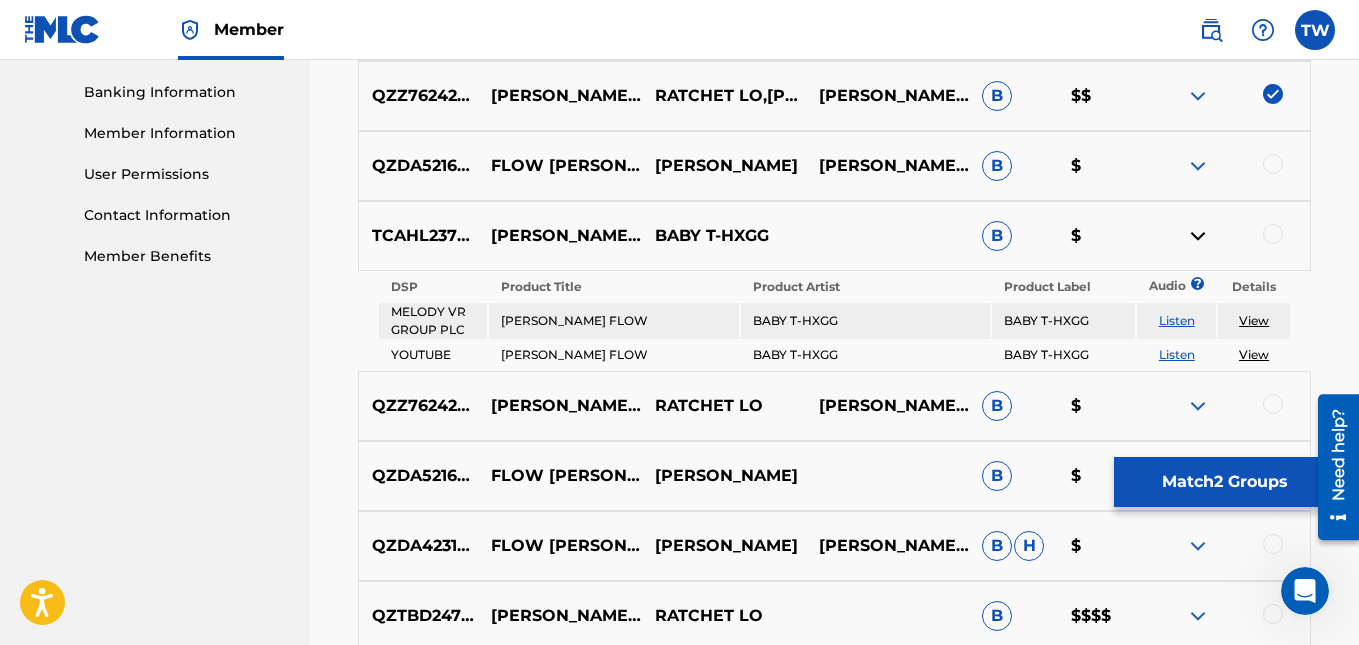 click at bounding box center (1198, 236) 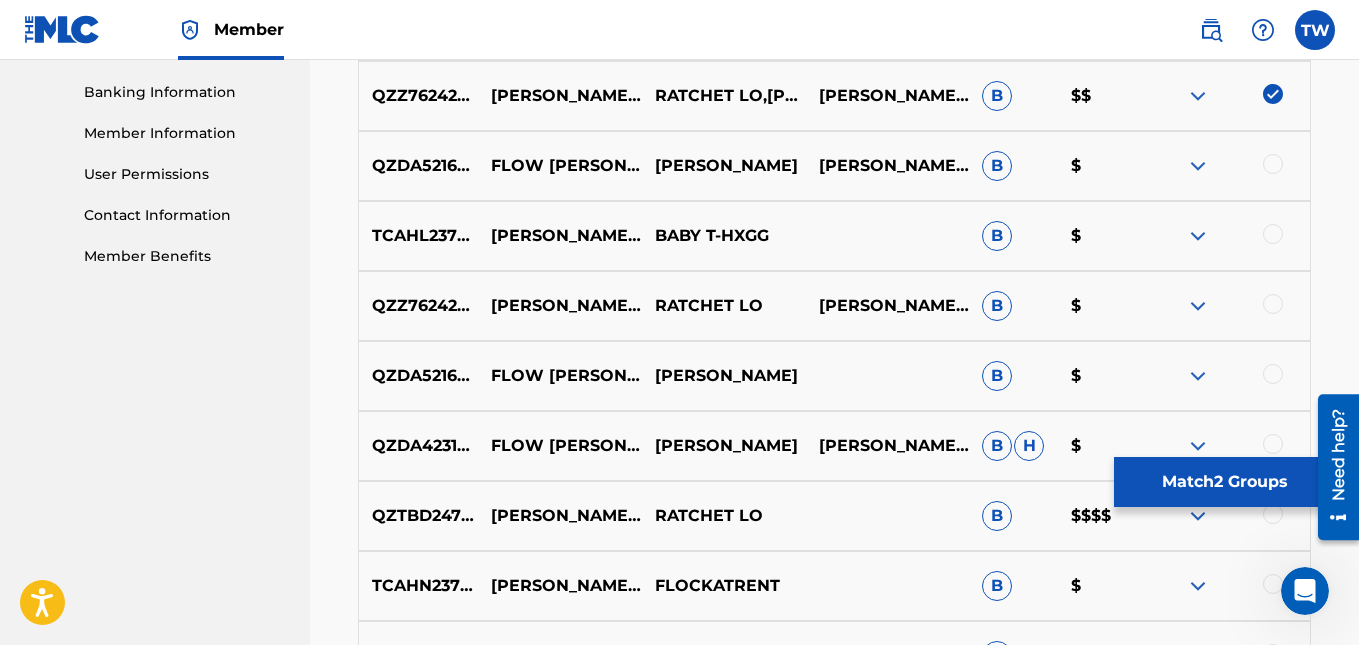click at bounding box center (1198, 306) 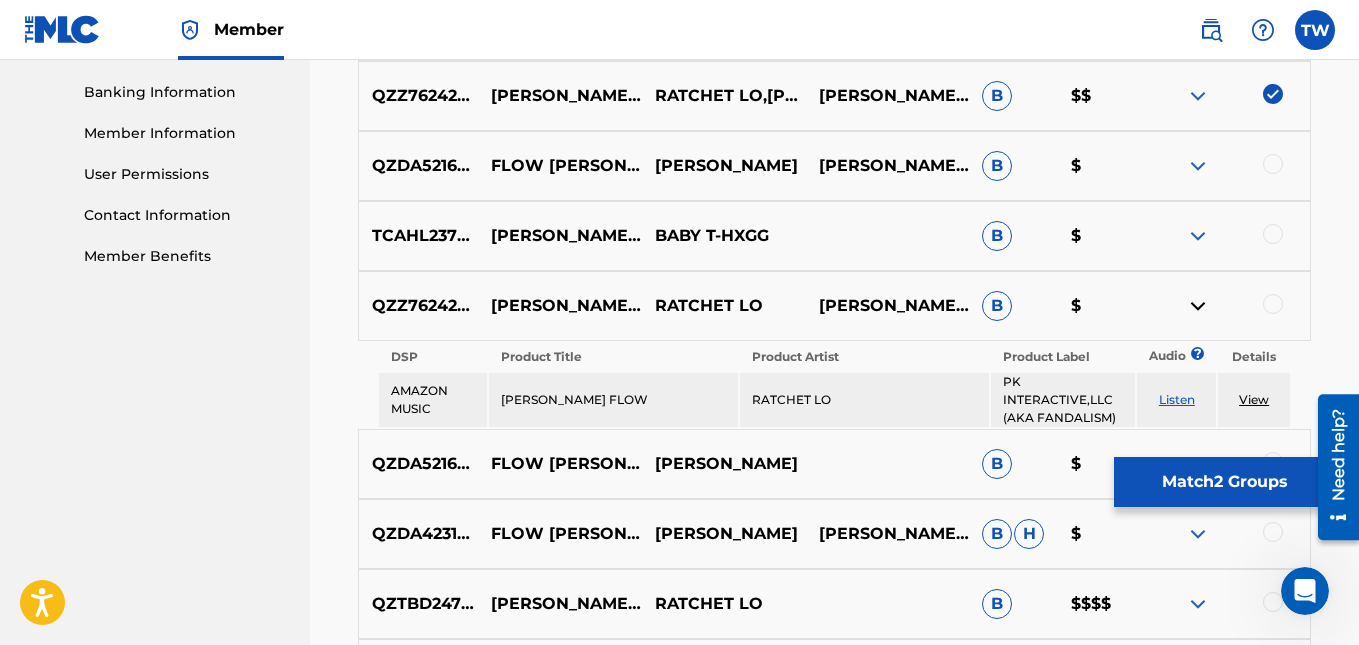 click on "Listen" at bounding box center (1177, 399) 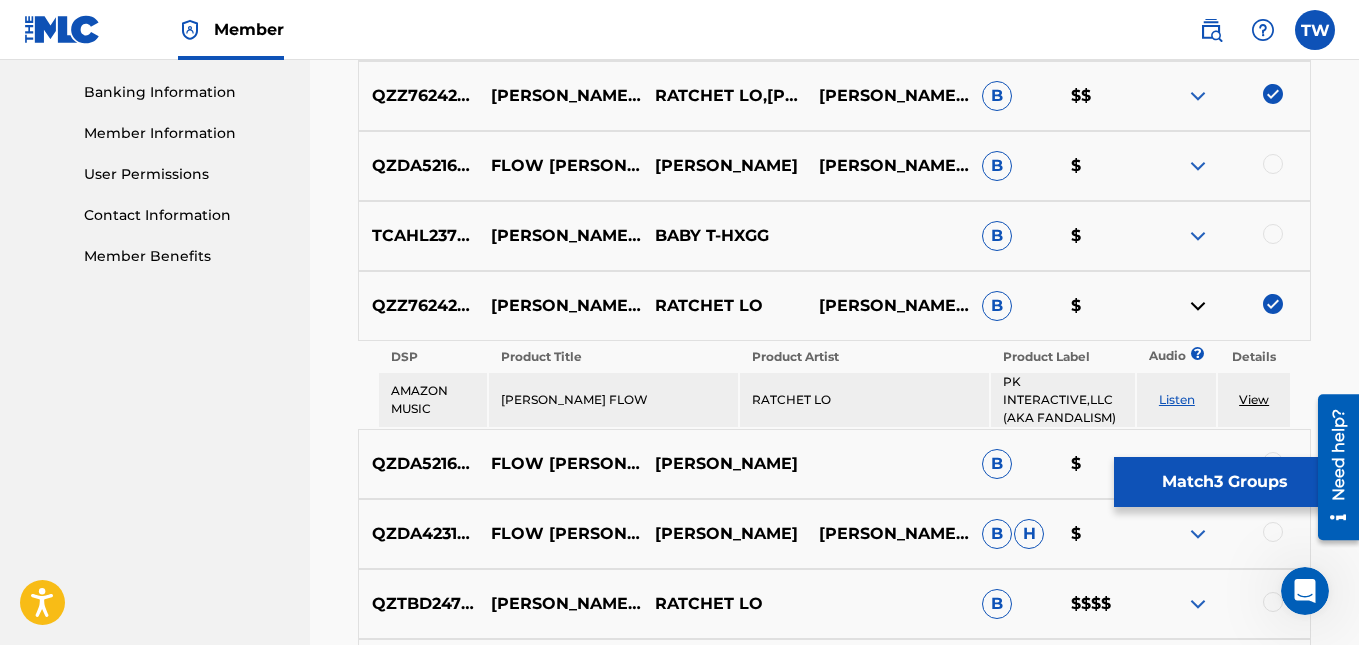 click at bounding box center [1198, 306] 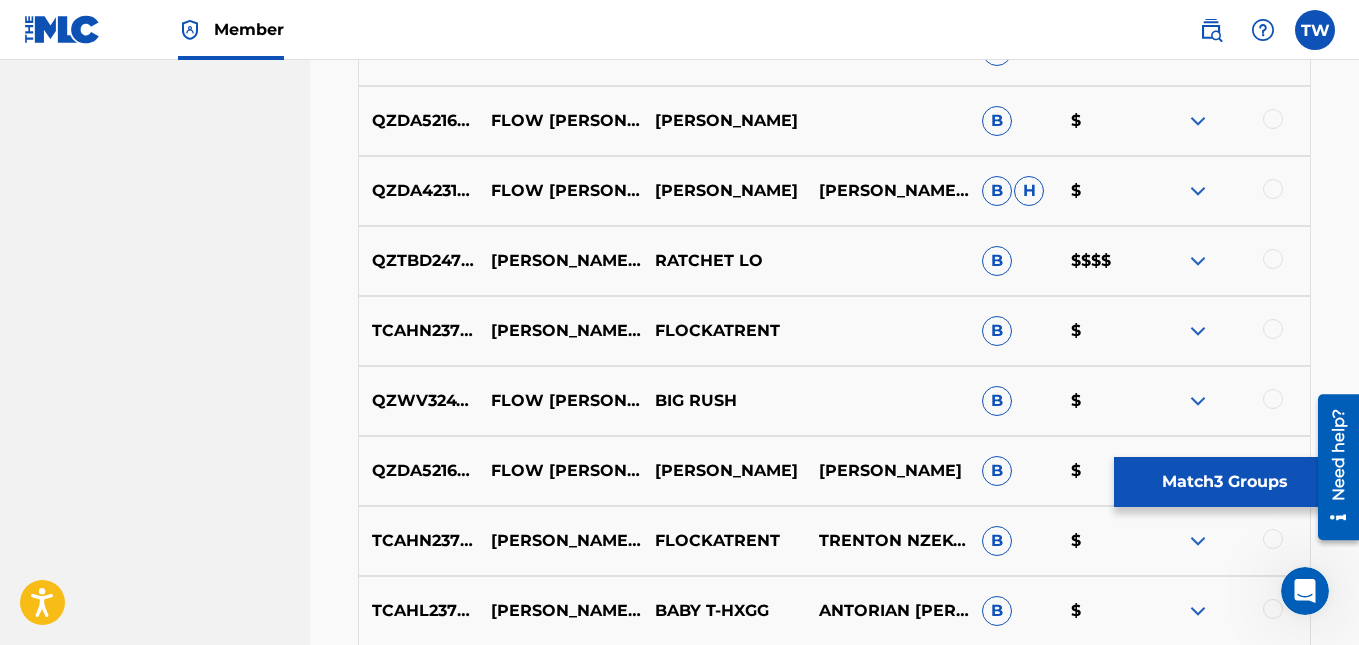 scroll, scrollTop: 1110, scrollLeft: 0, axis: vertical 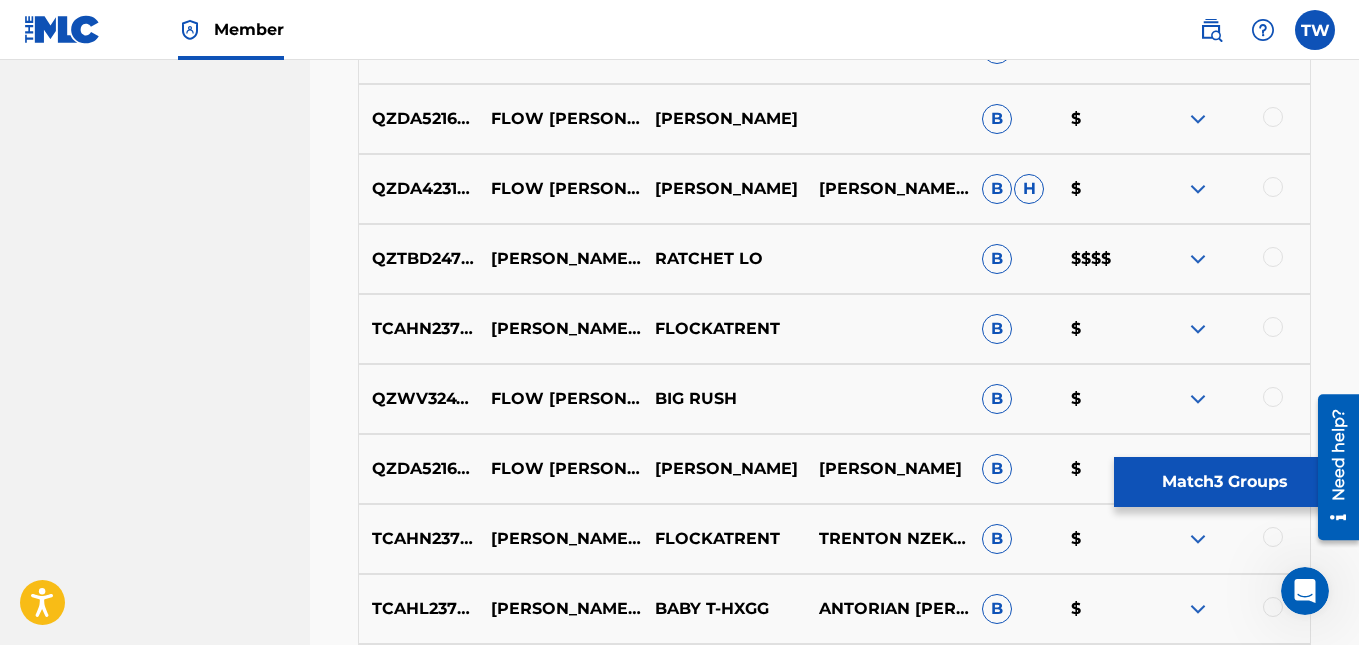 click at bounding box center (1273, 257) 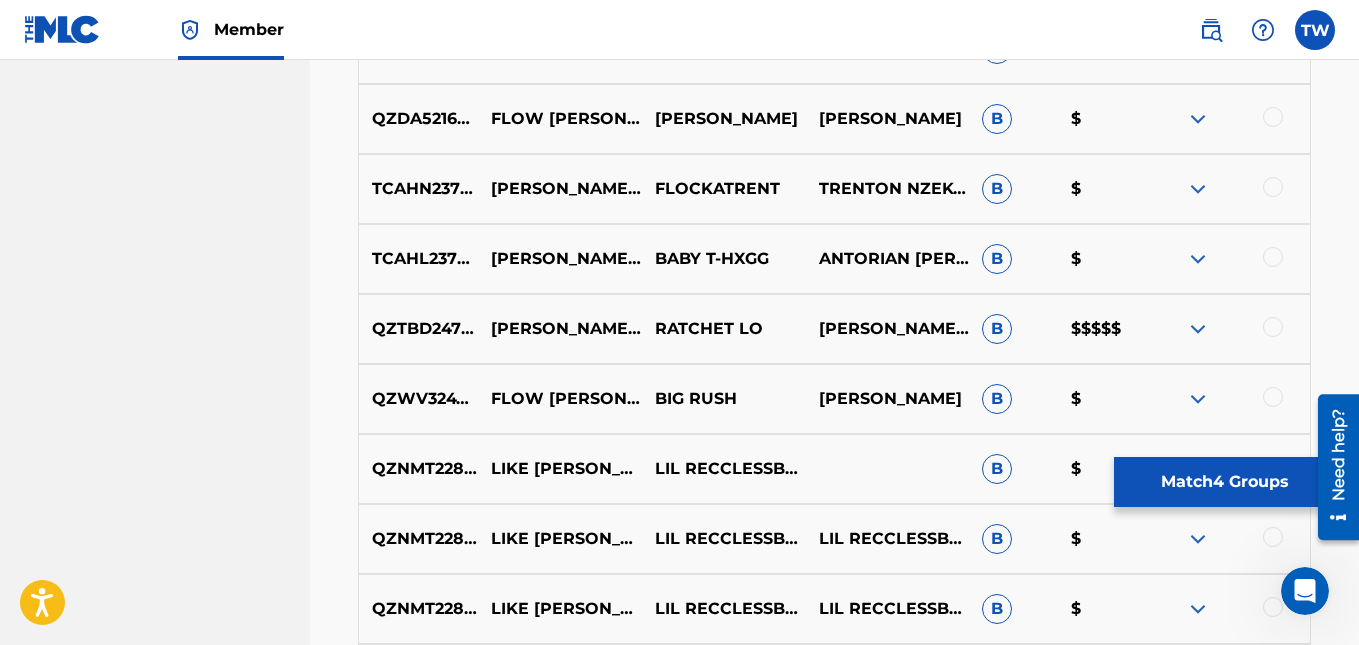 scroll, scrollTop: 1498, scrollLeft: 0, axis: vertical 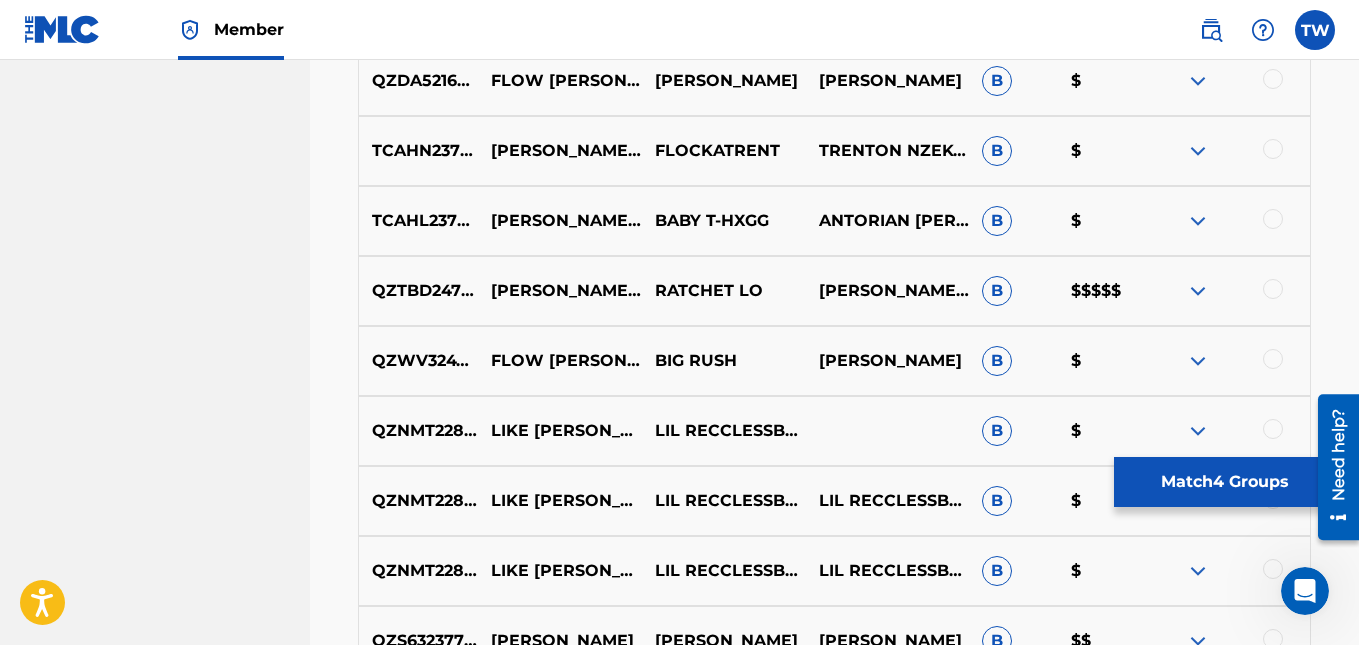 click at bounding box center (1273, 289) 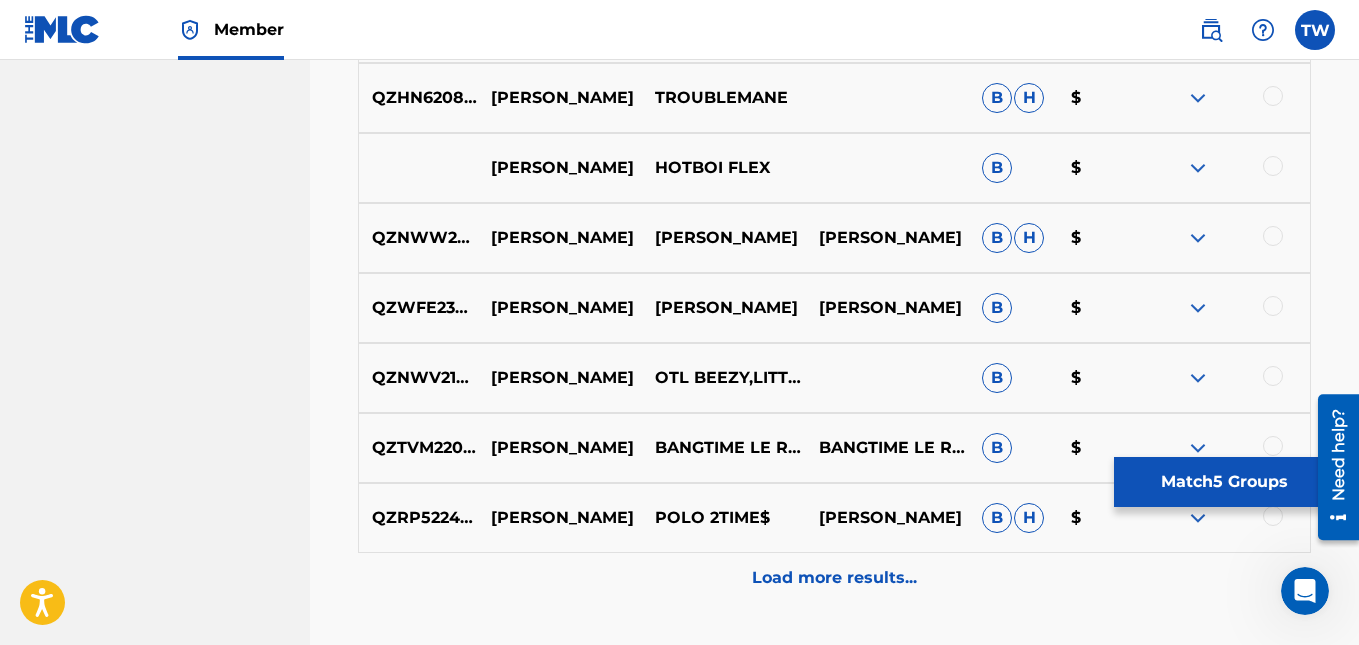 scroll, scrollTop: 5345, scrollLeft: 0, axis: vertical 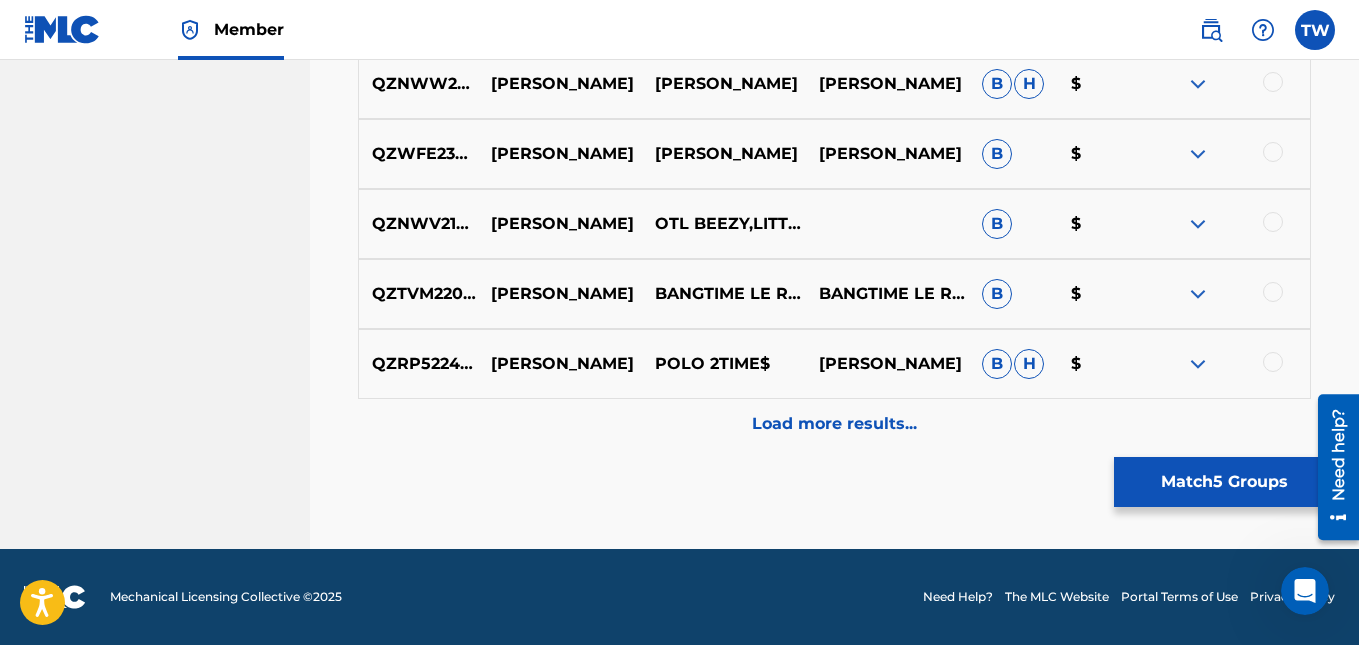 click on "Load more results..." at bounding box center (834, 424) 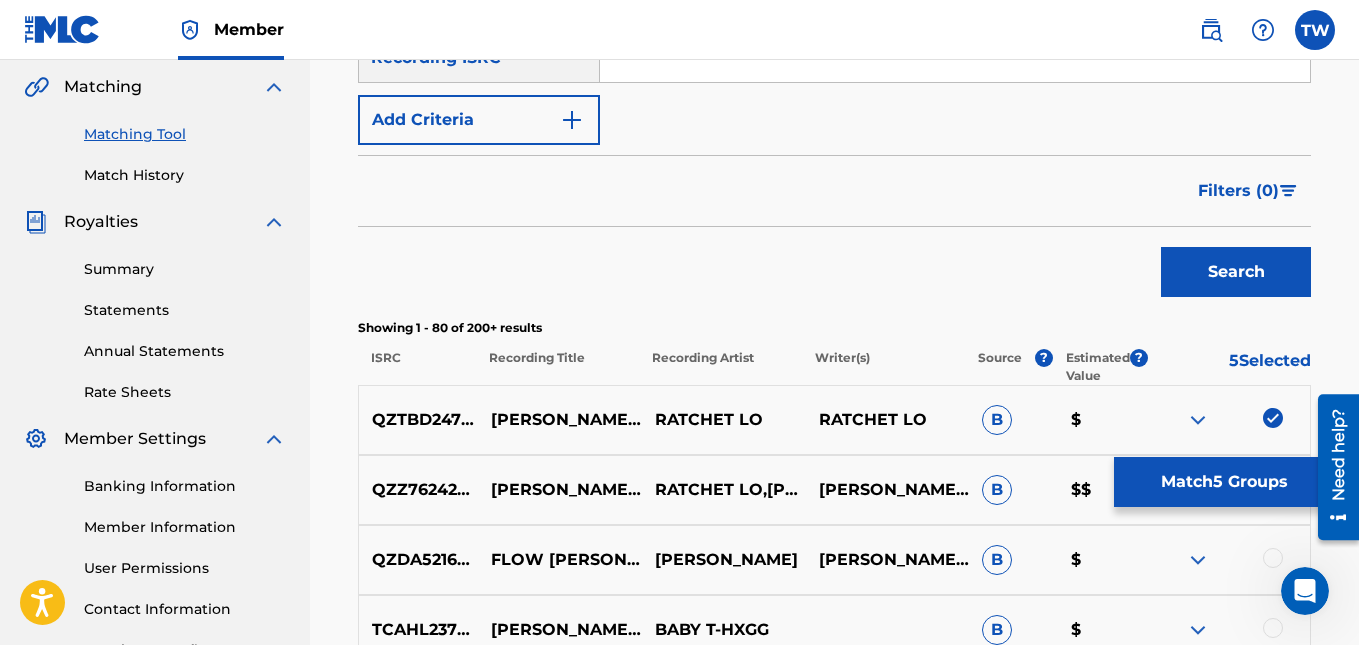 scroll, scrollTop: 455, scrollLeft: 0, axis: vertical 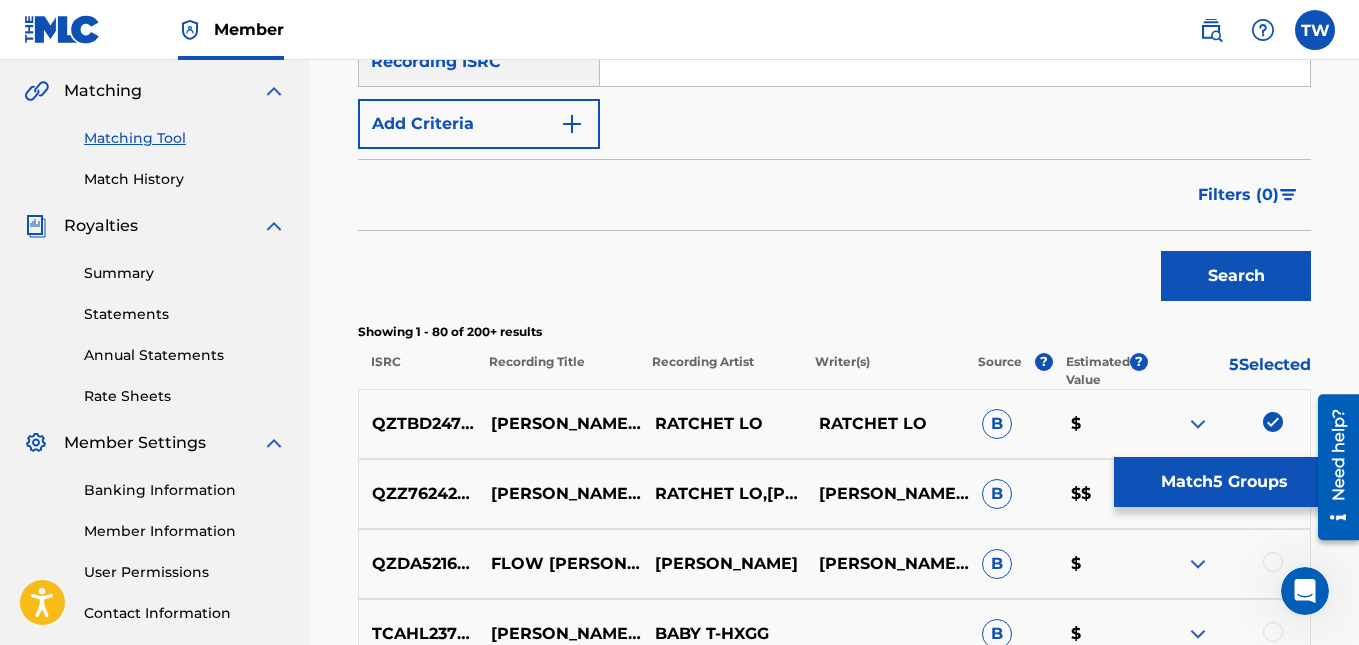 click on "Match  5 Groups" at bounding box center (1224, 482) 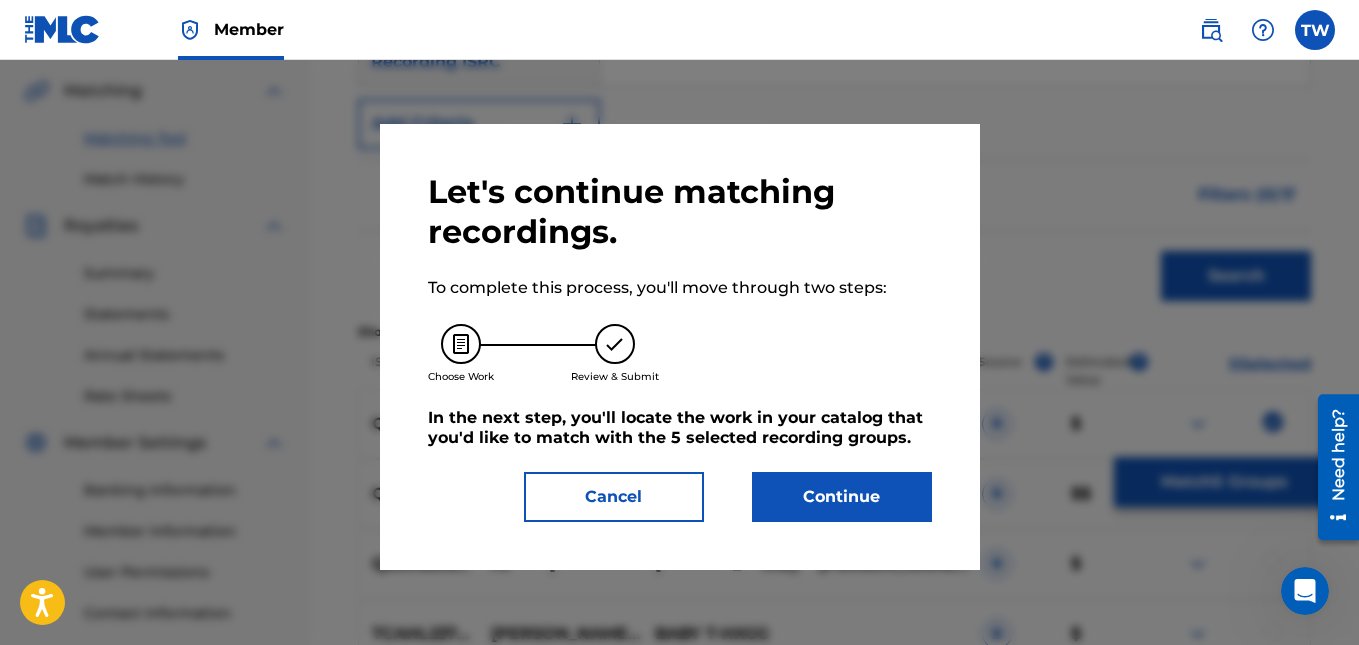 click on "Continue" at bounding box center [842, 497] 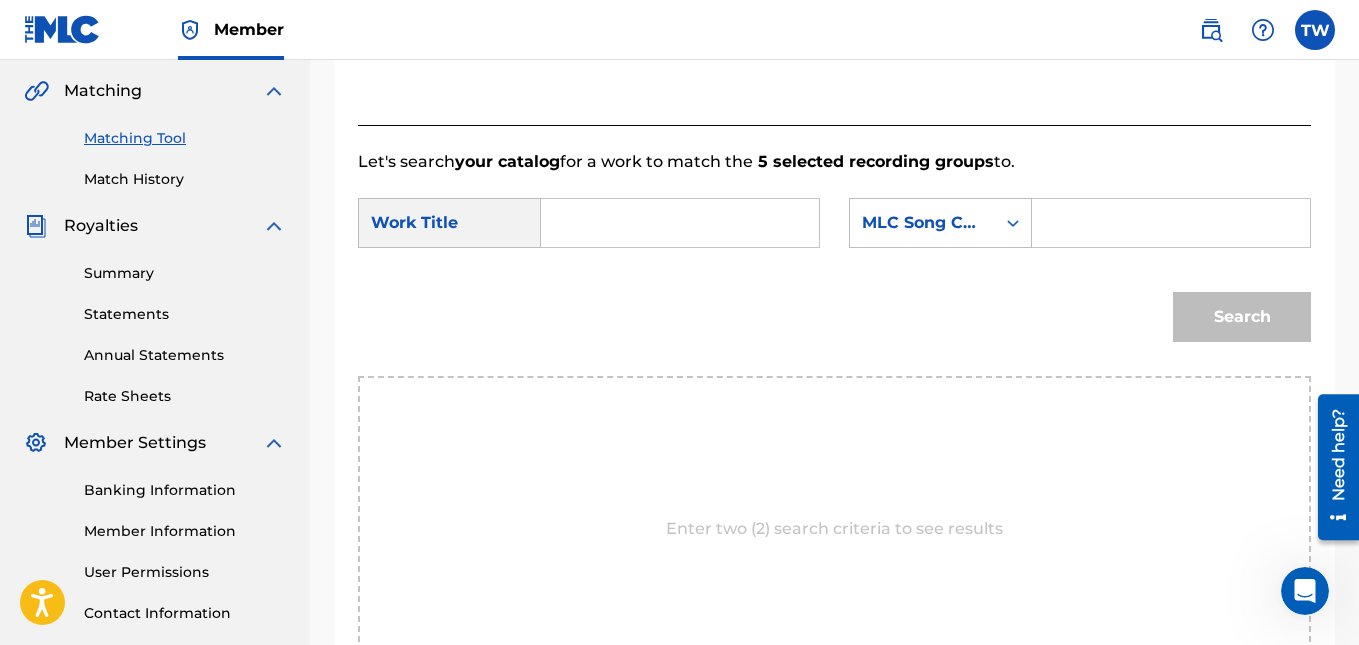 click at bounding box center (680, 223) 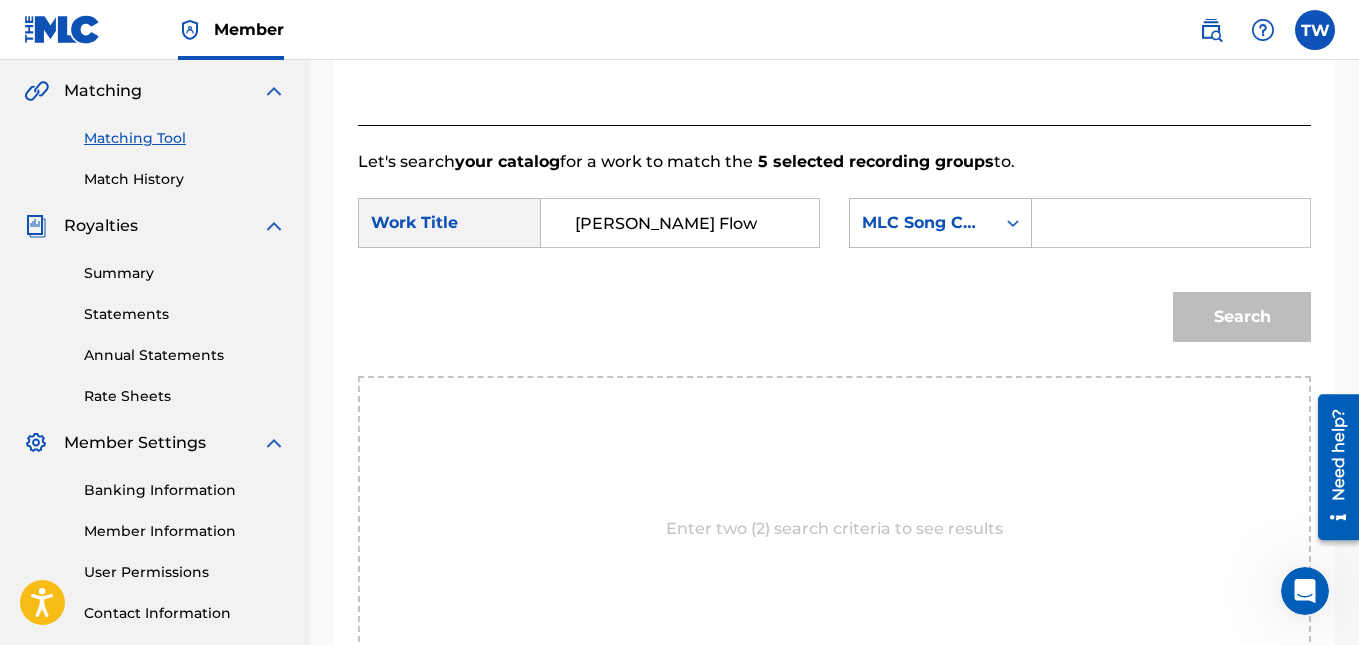 type on "[PERSON_NAME] Flow" 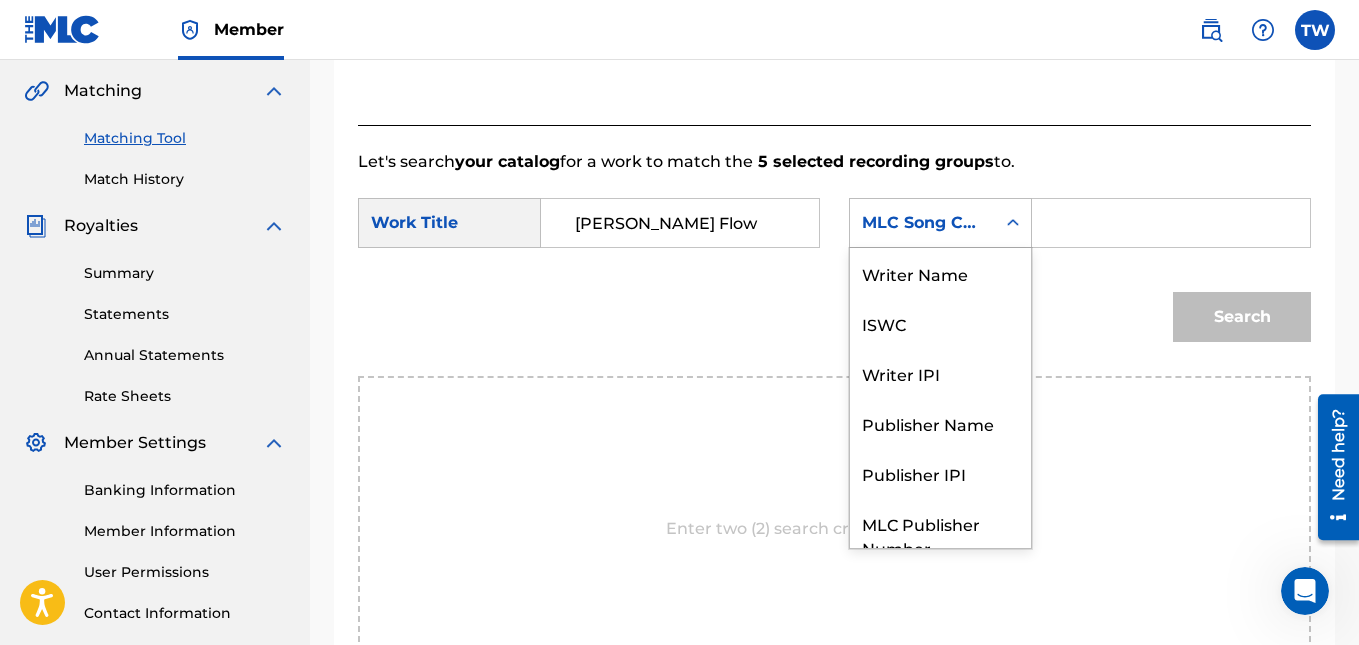 scroll, scrollTop: 74, scrollLeft: 0, axis: vertical 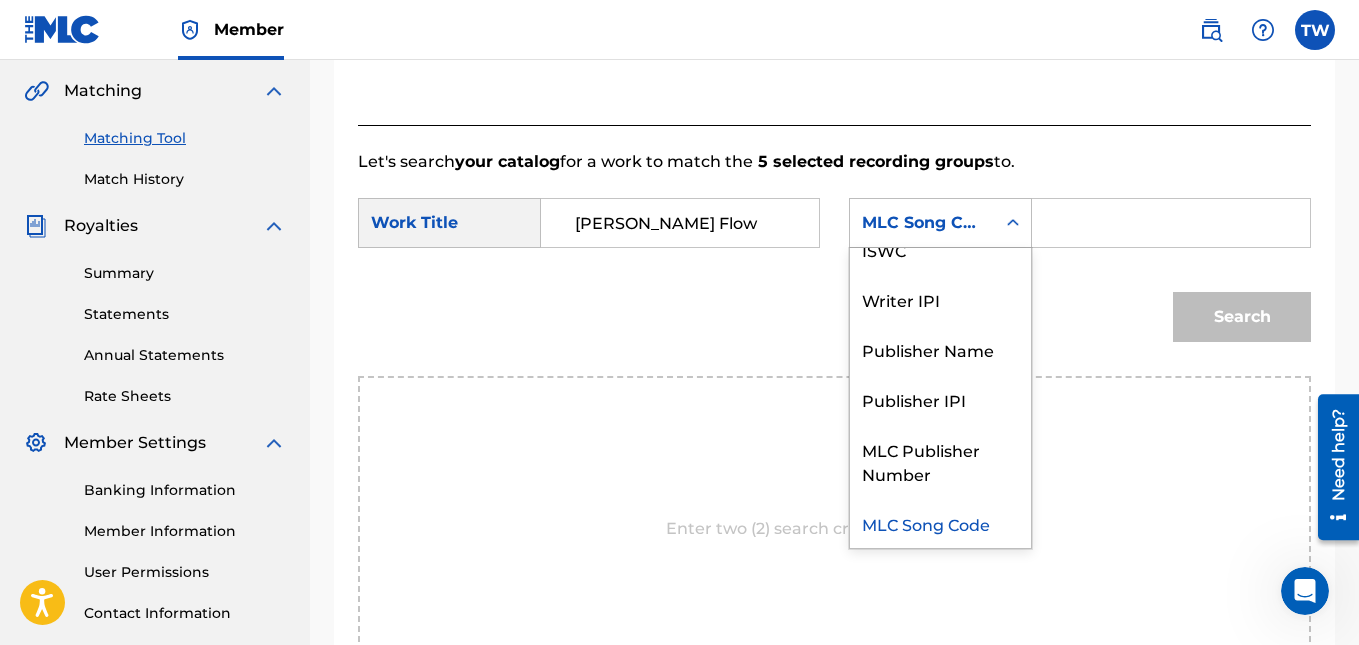 click 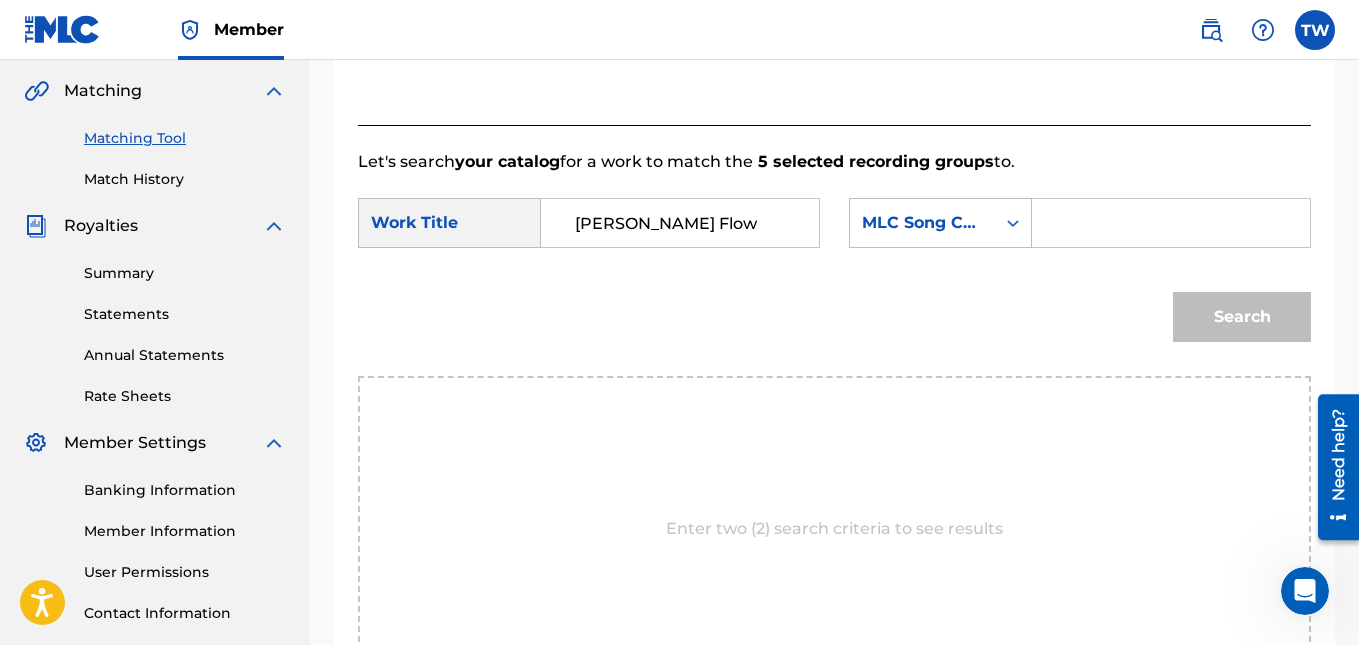 type on "[PERSON_NAME][US_STATE]" 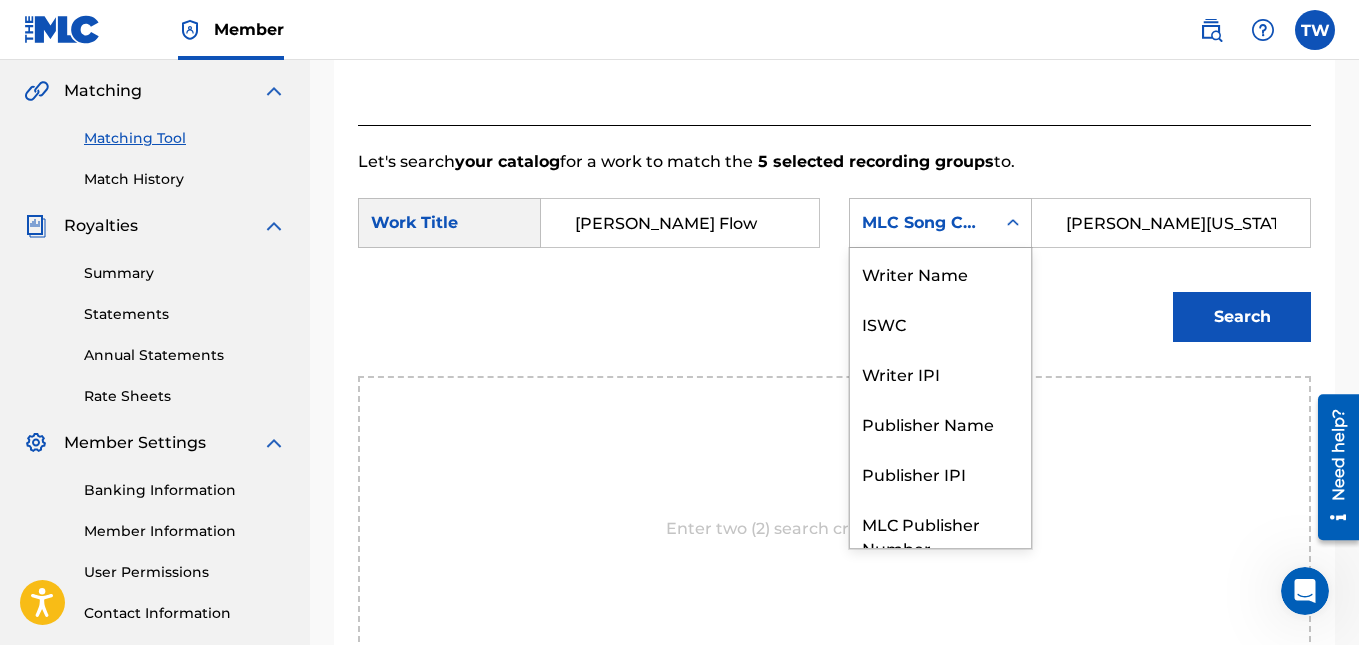 click on "MLC Song Code" at bounding box center [922, 223] 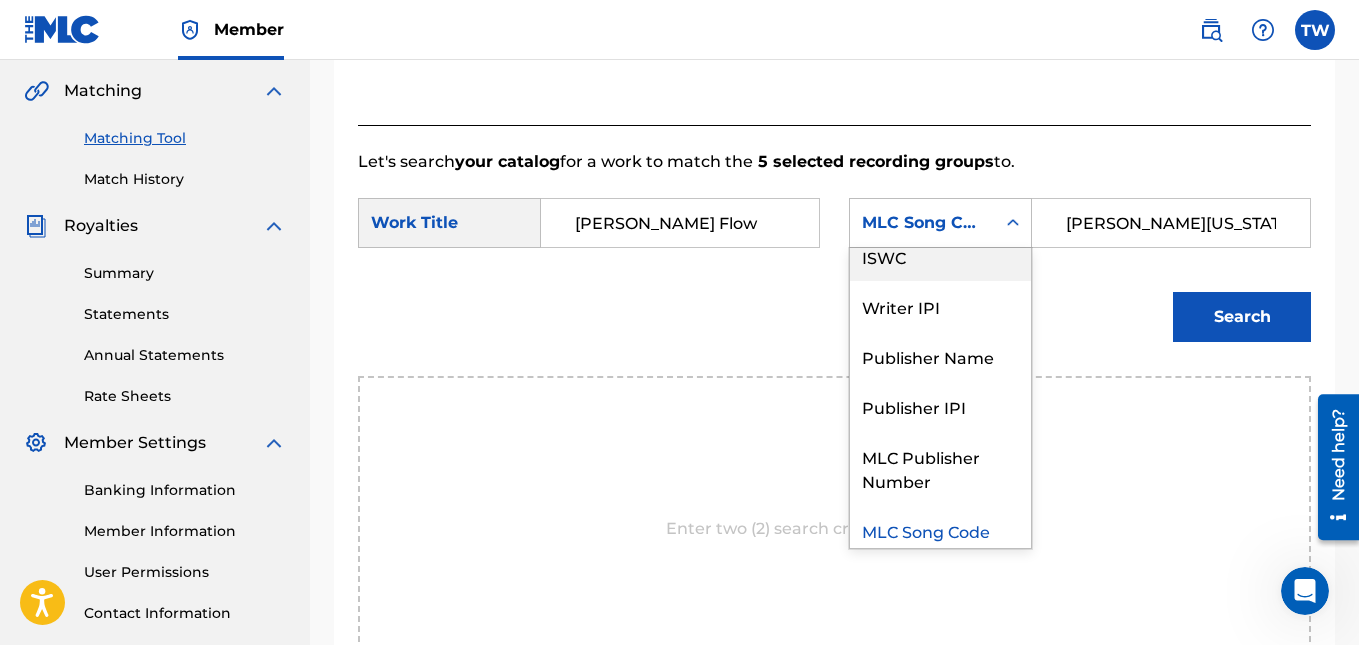 scroll, scrollTop: 74, scrollLeft: 0, axis: vertical 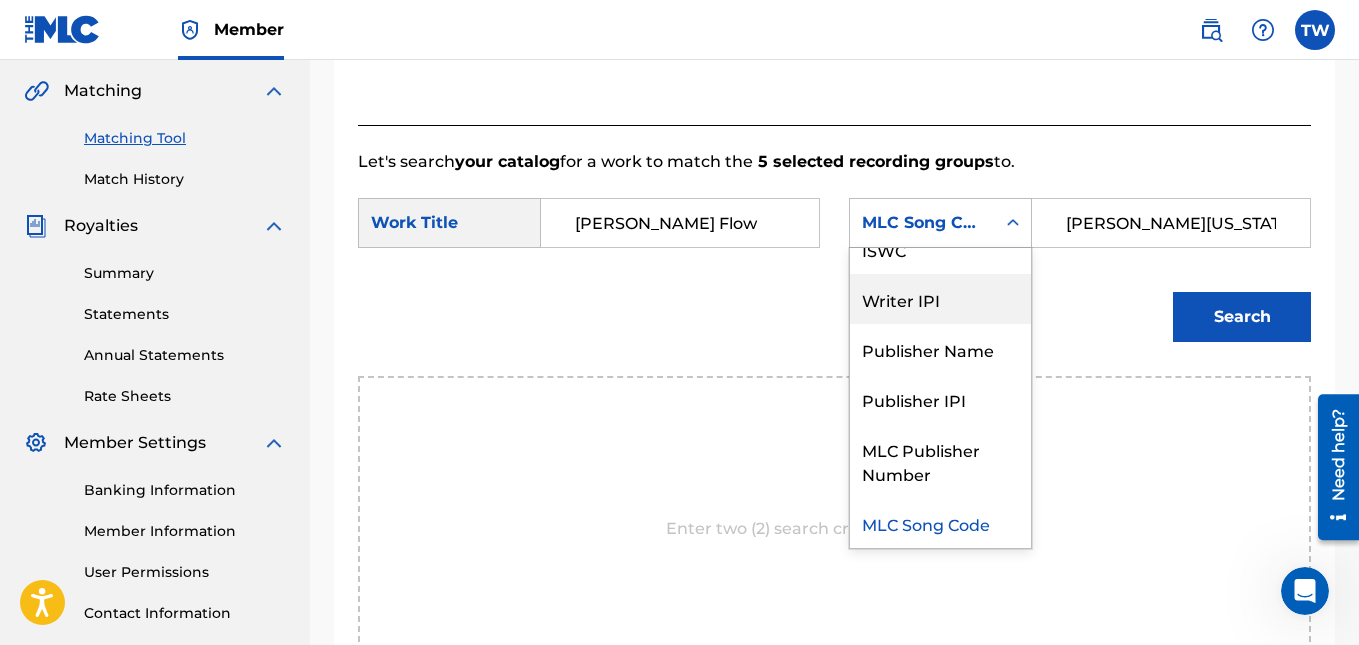 click on "Writer IPI" at bounding box center [940, 299] 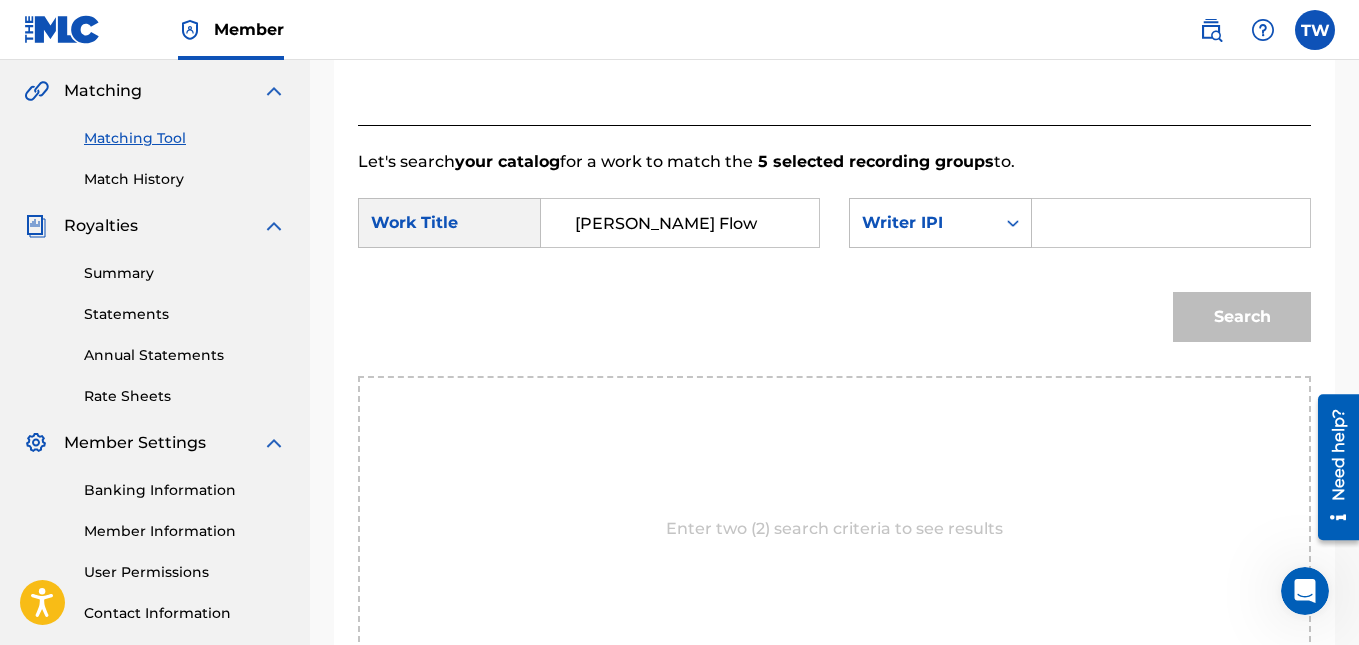 click at bounding box center [1171, 223] 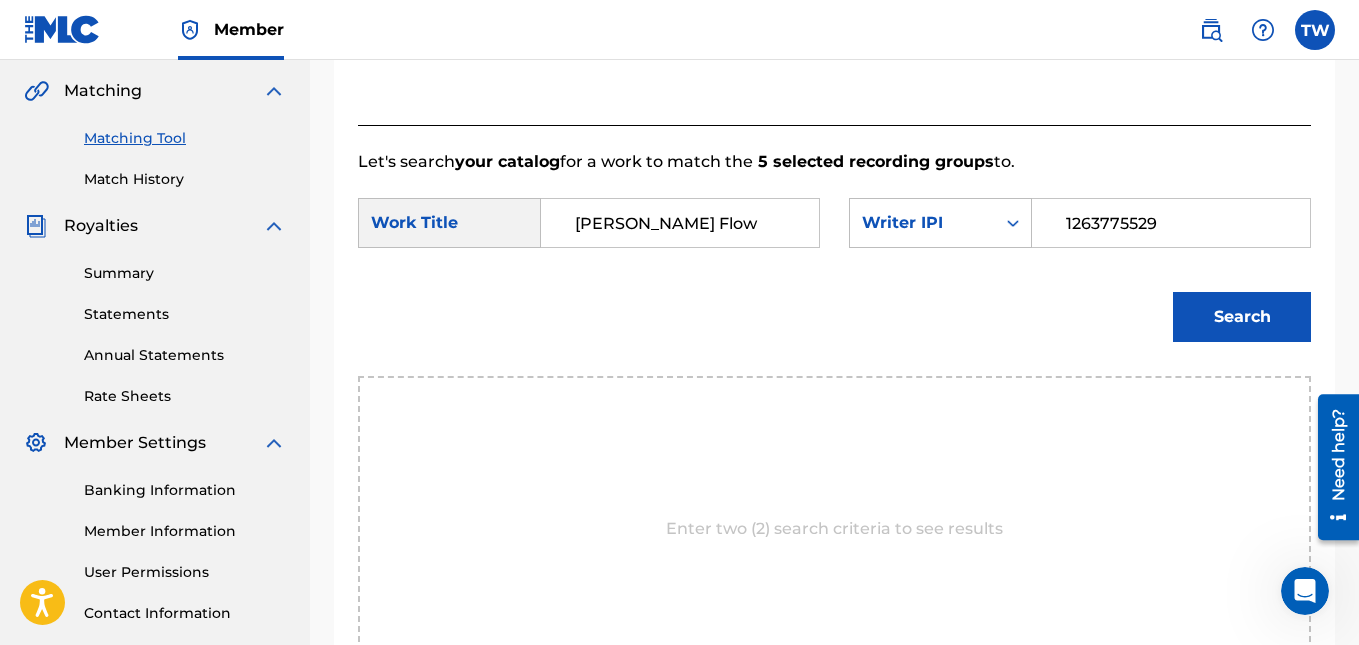 type on "1263775529" 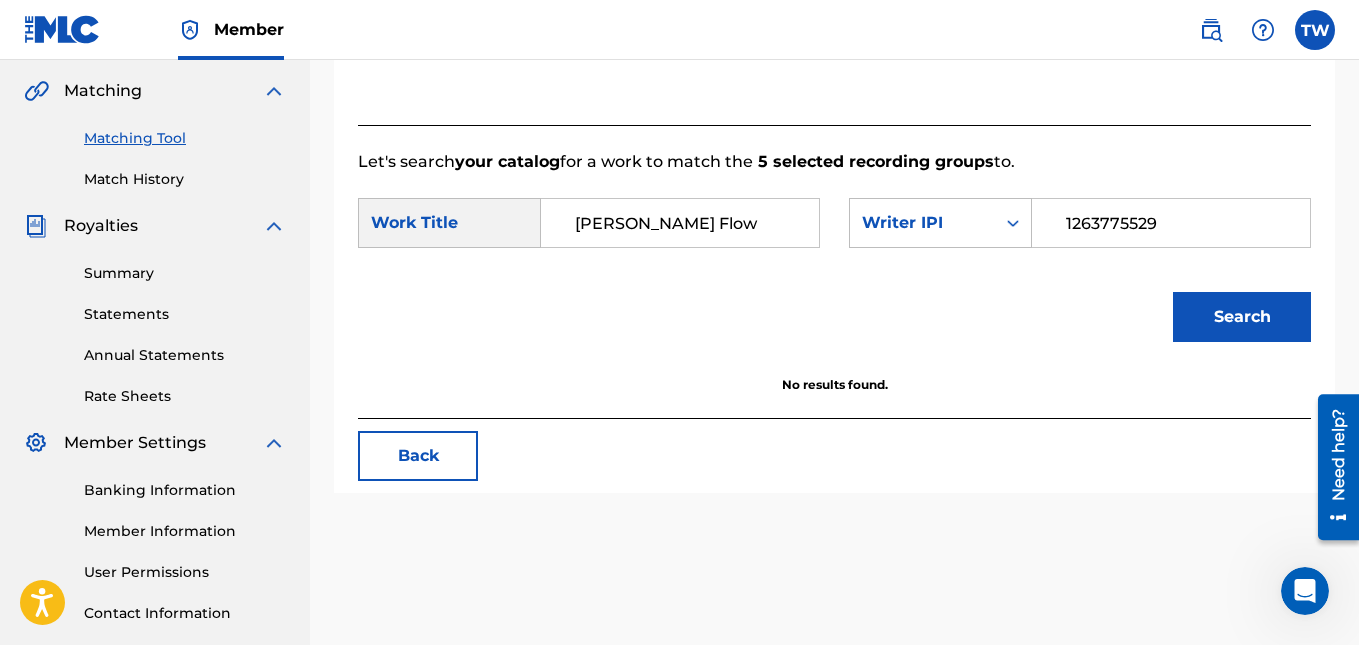 click on "1263775529" at bounding box center [1171, 223] 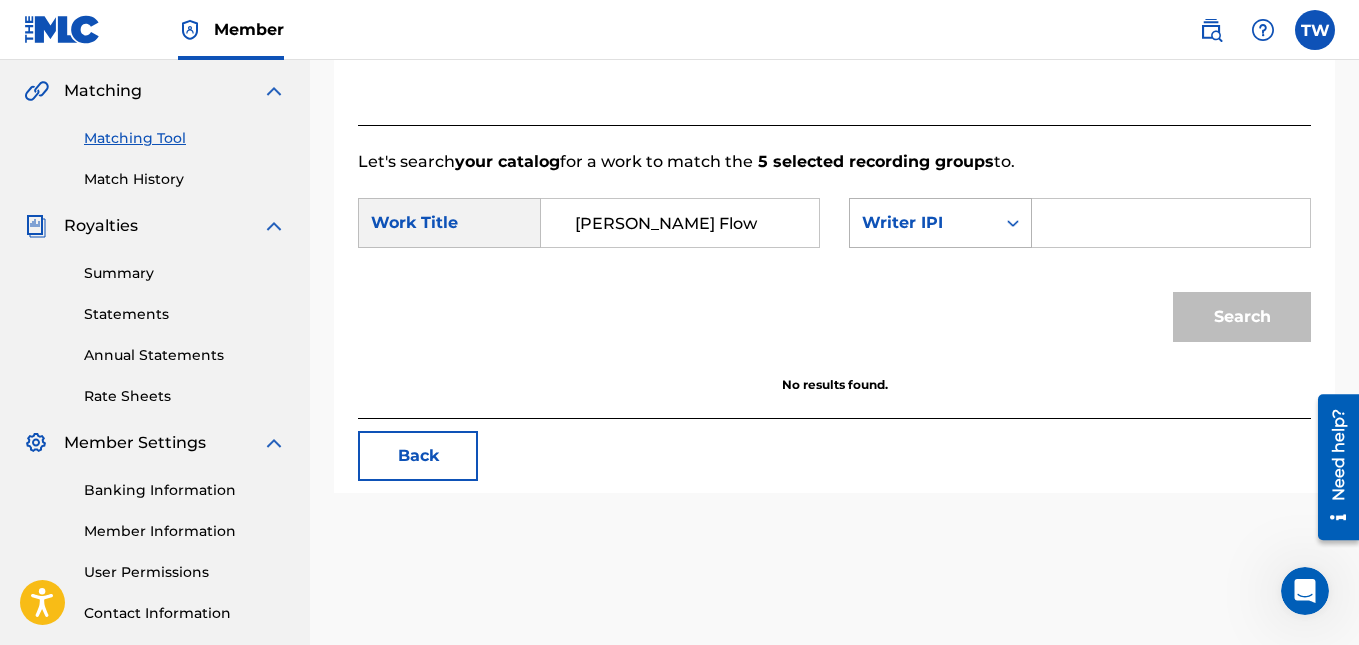 type 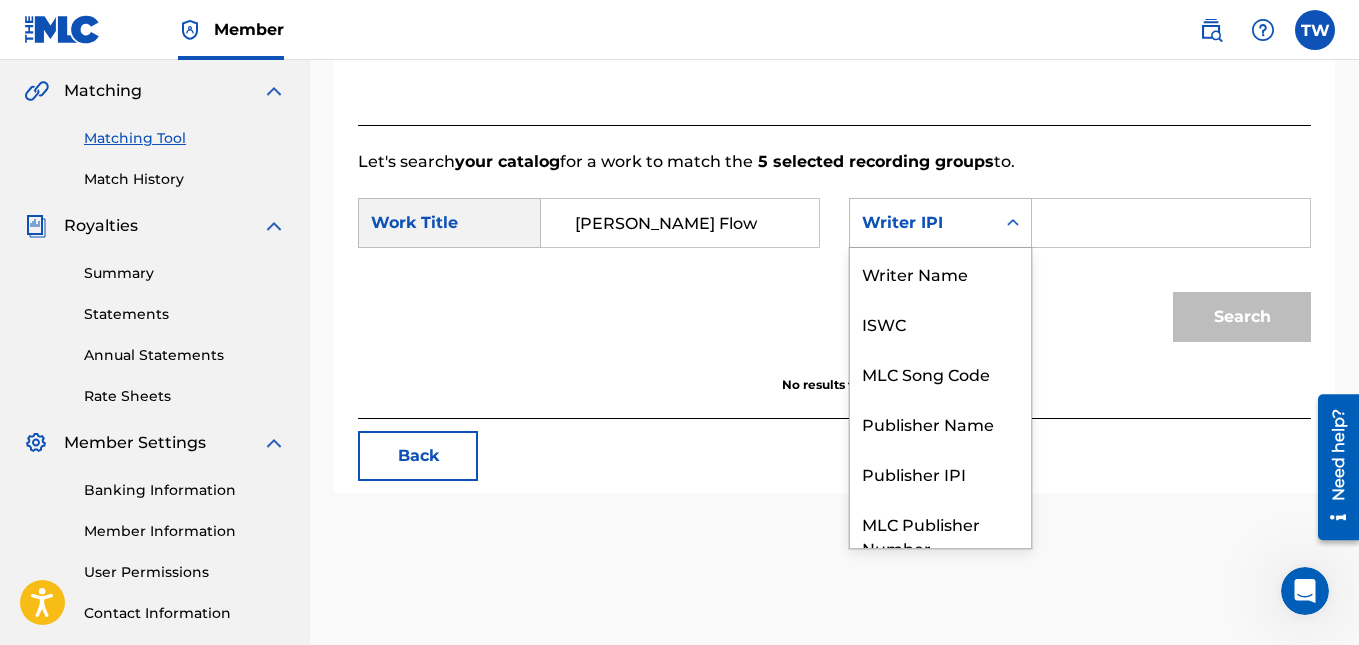 click on "Writer IPI" at bounding box center (922, 223) 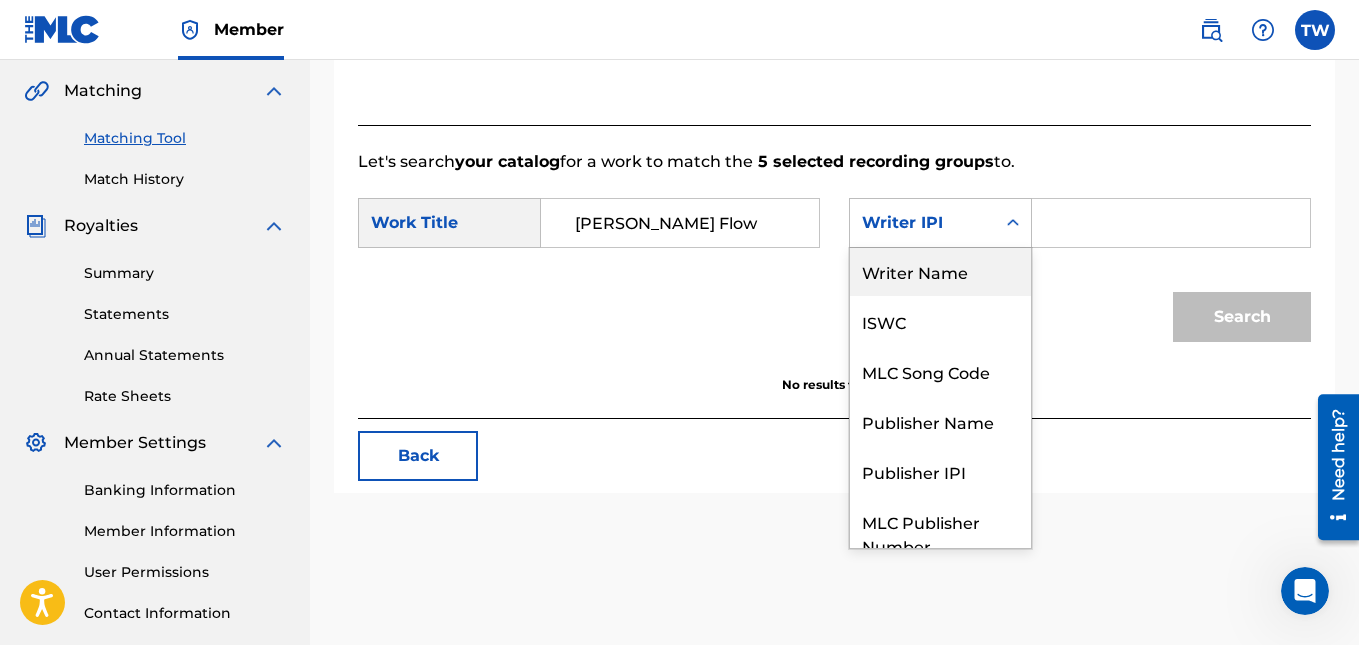 scroll, scrollTop: 0, scrollLeft: 0, axis: both 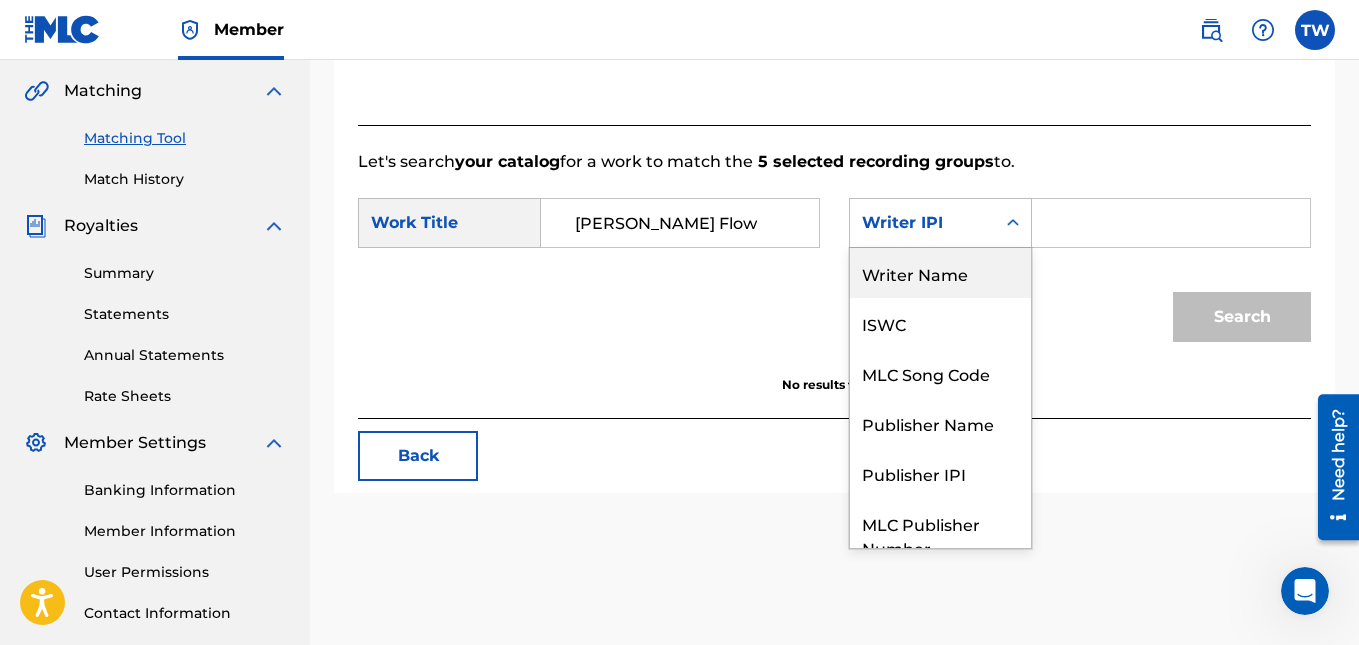 click on "Writer Name" at bounding box center (940, 273) 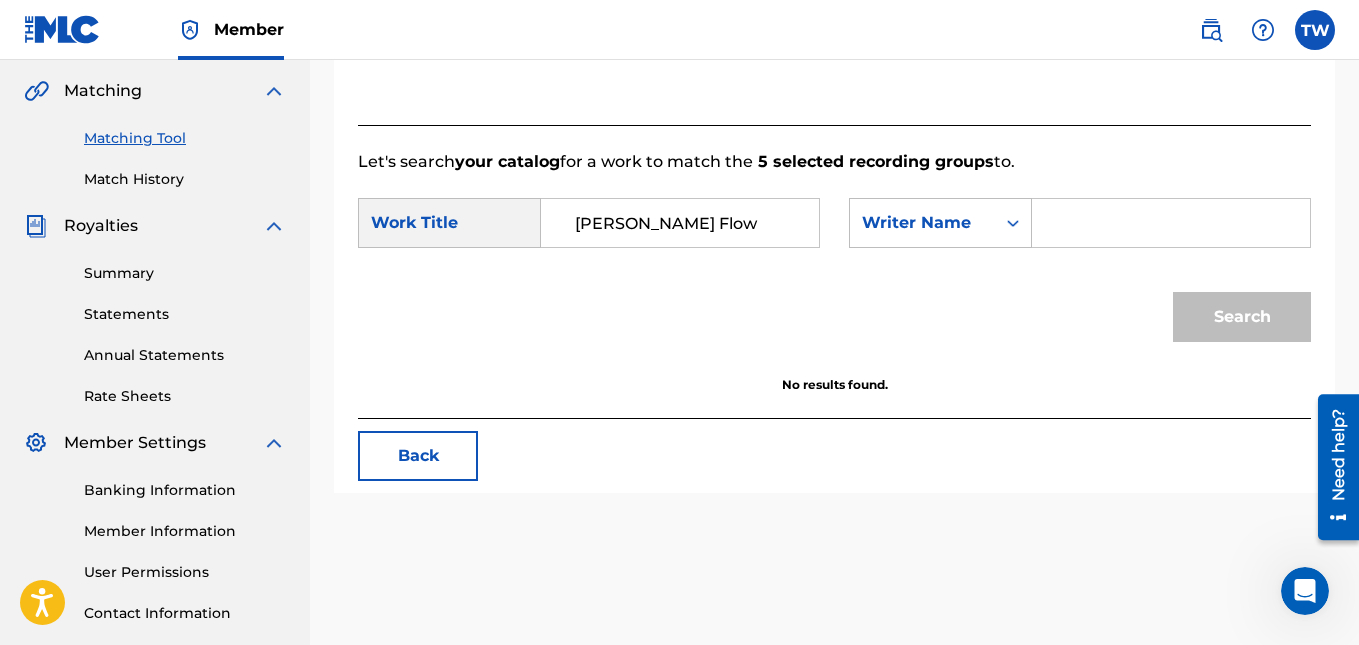 click at bounding box center [1171, 223] 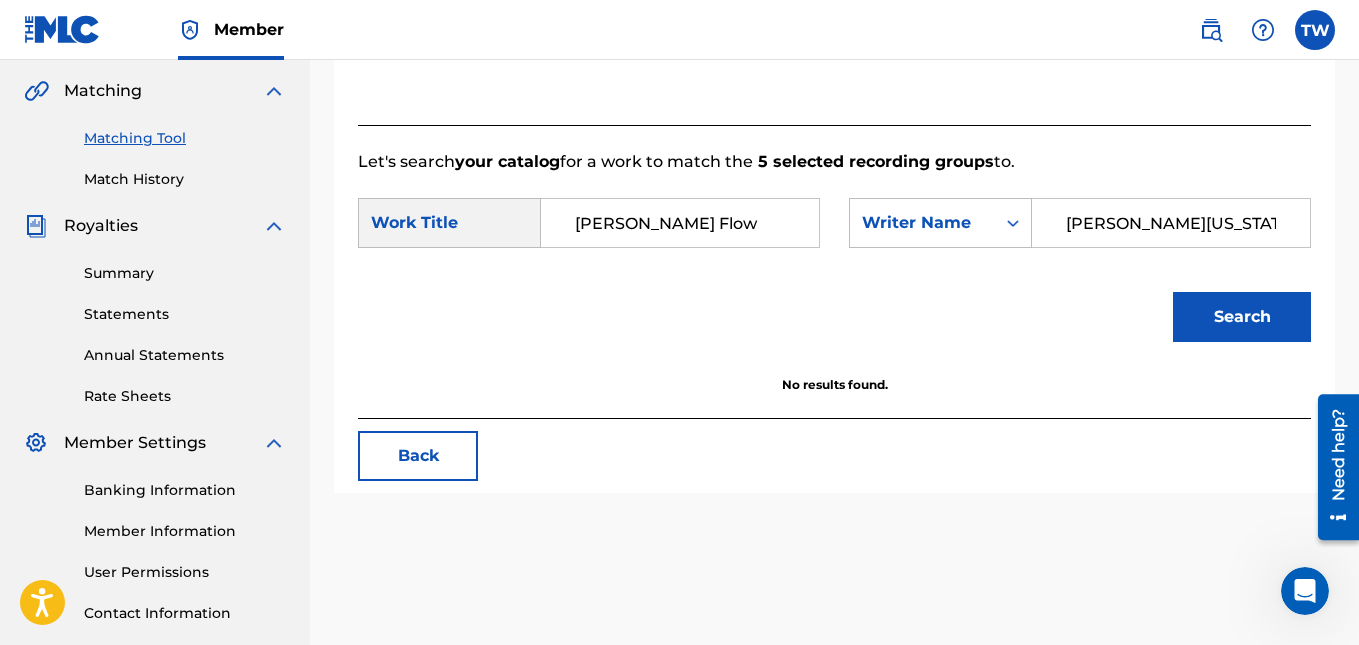 click on "Search" at bounding box center [1242, 317] 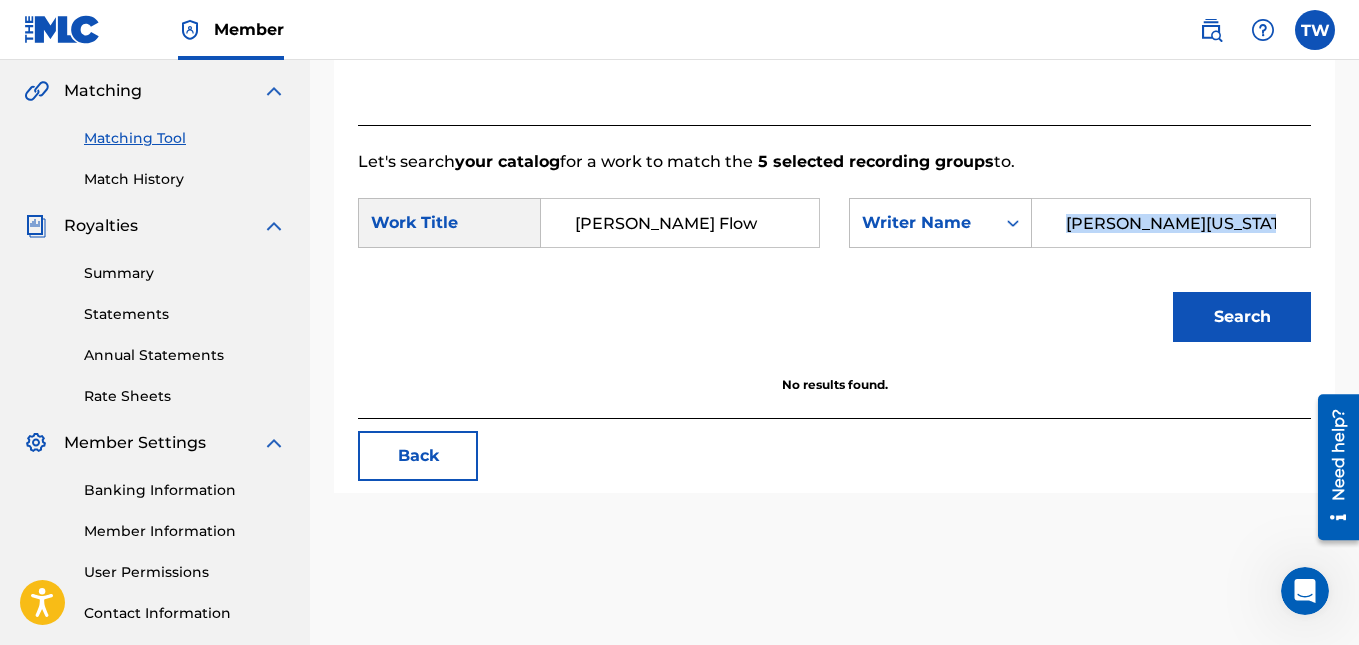 drag, startPoint x: 904, startPoint y: 291, endPoint x: 1111, endPoint y: 250, distance: 211.02133 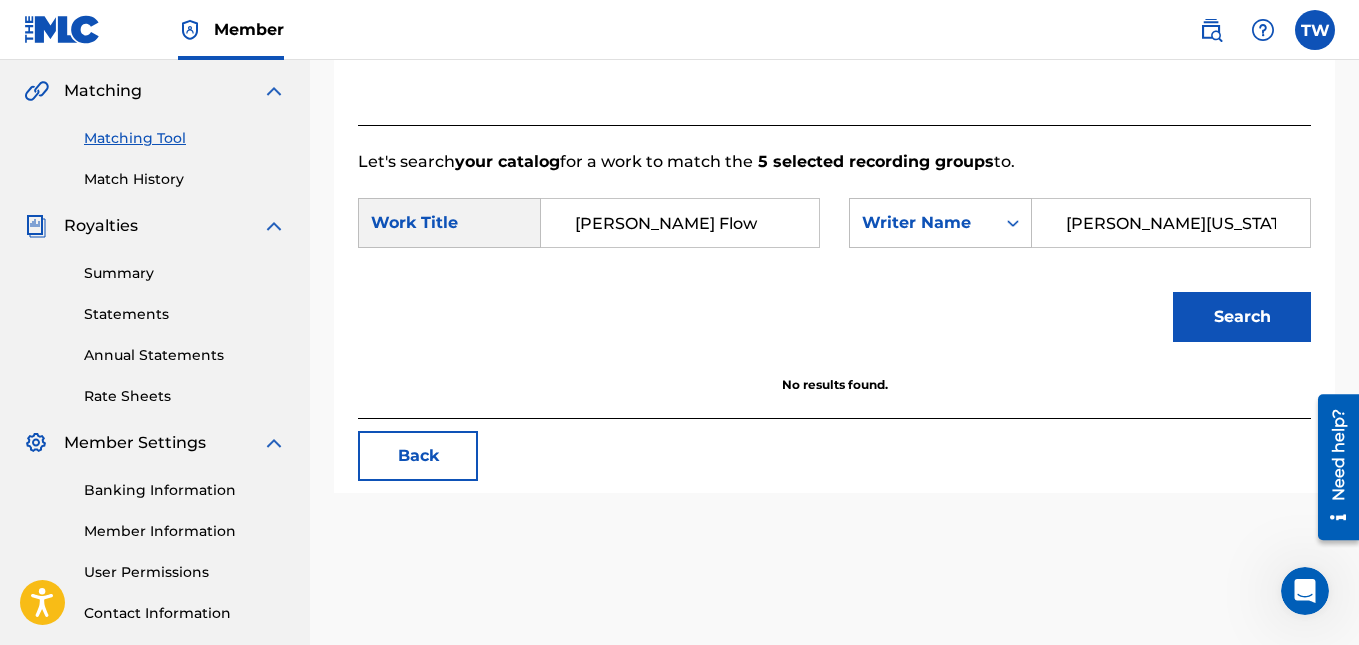 click on "[PERSON_NAME][US_STATE]" at bounding box center [1171, 223] 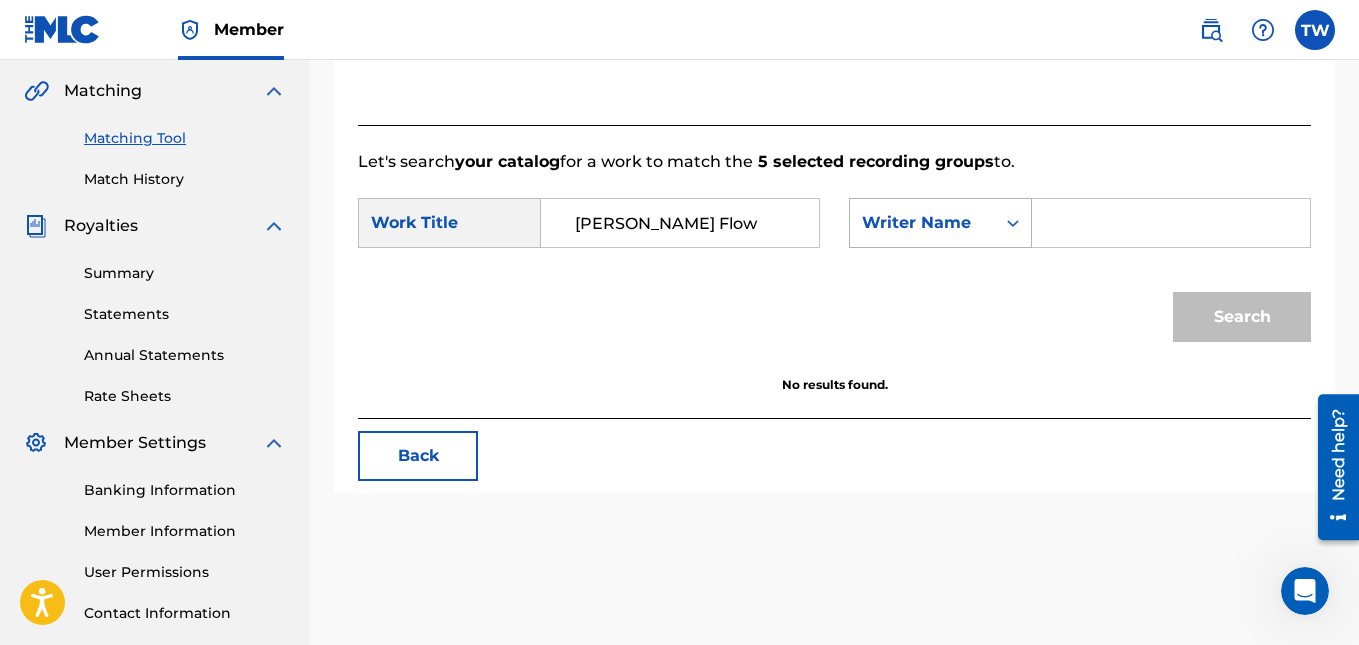 type 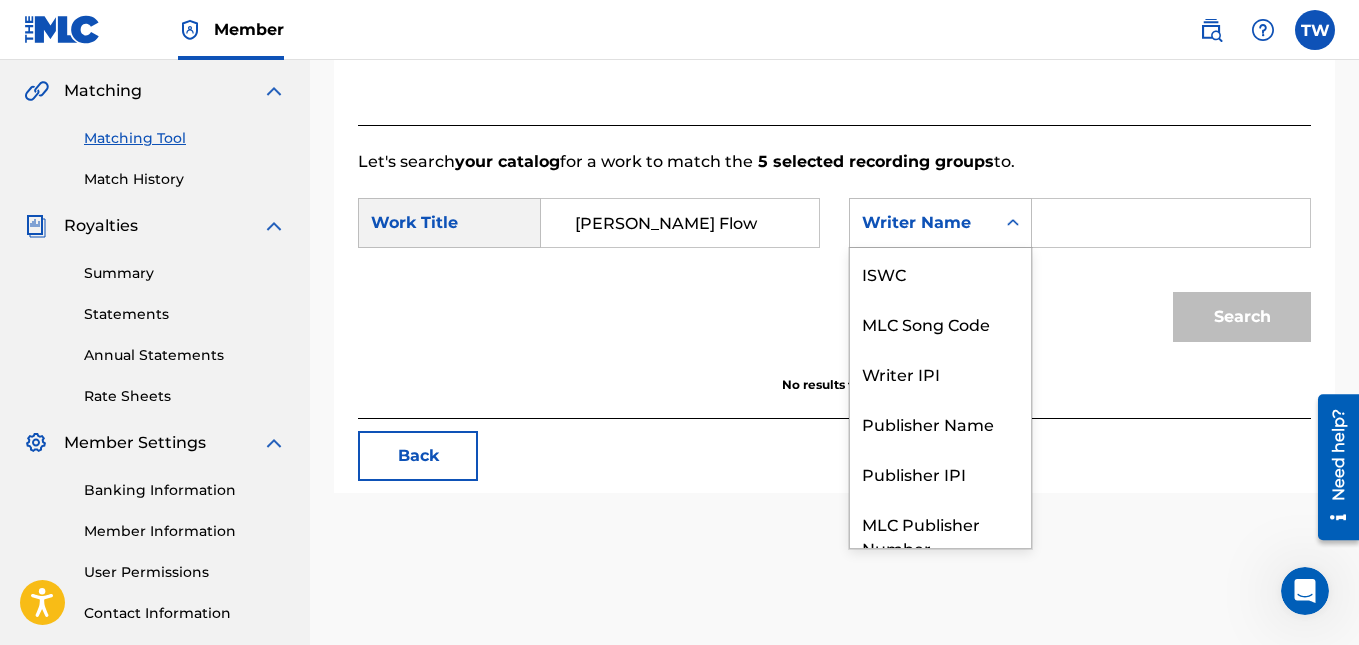 scroll, scrollTop: 74, scrollLeft: 0, axis: vertical 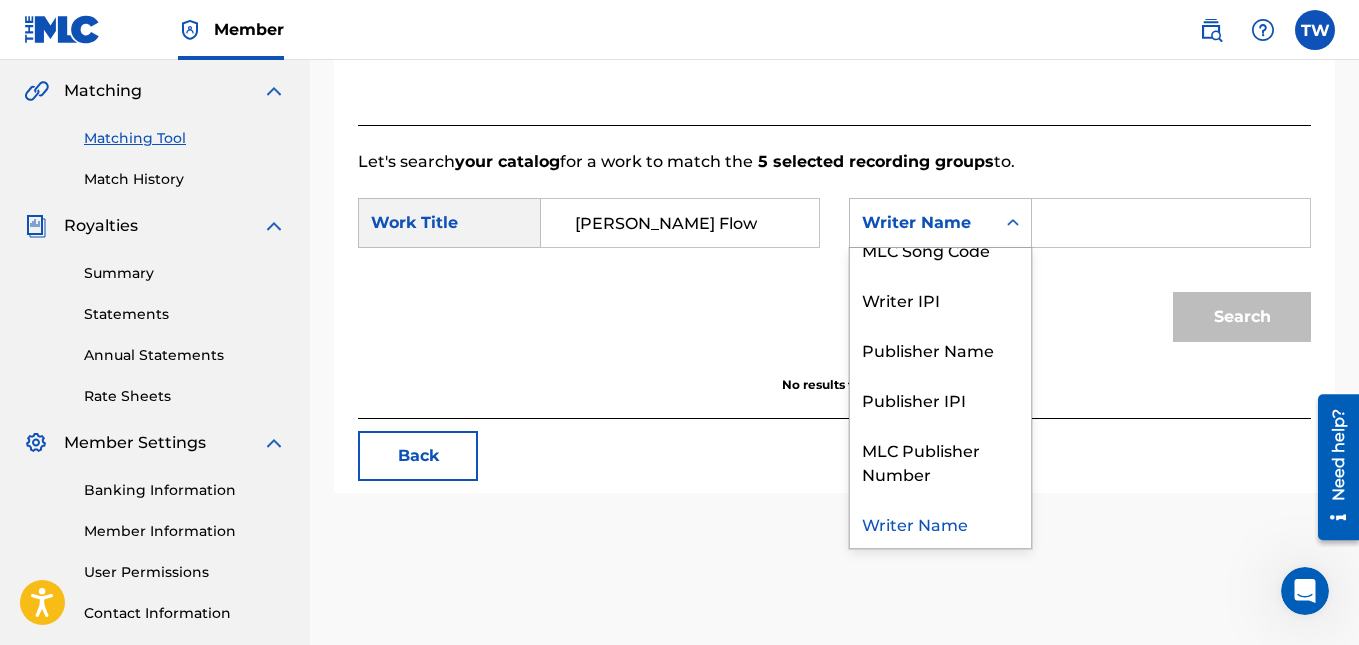 click 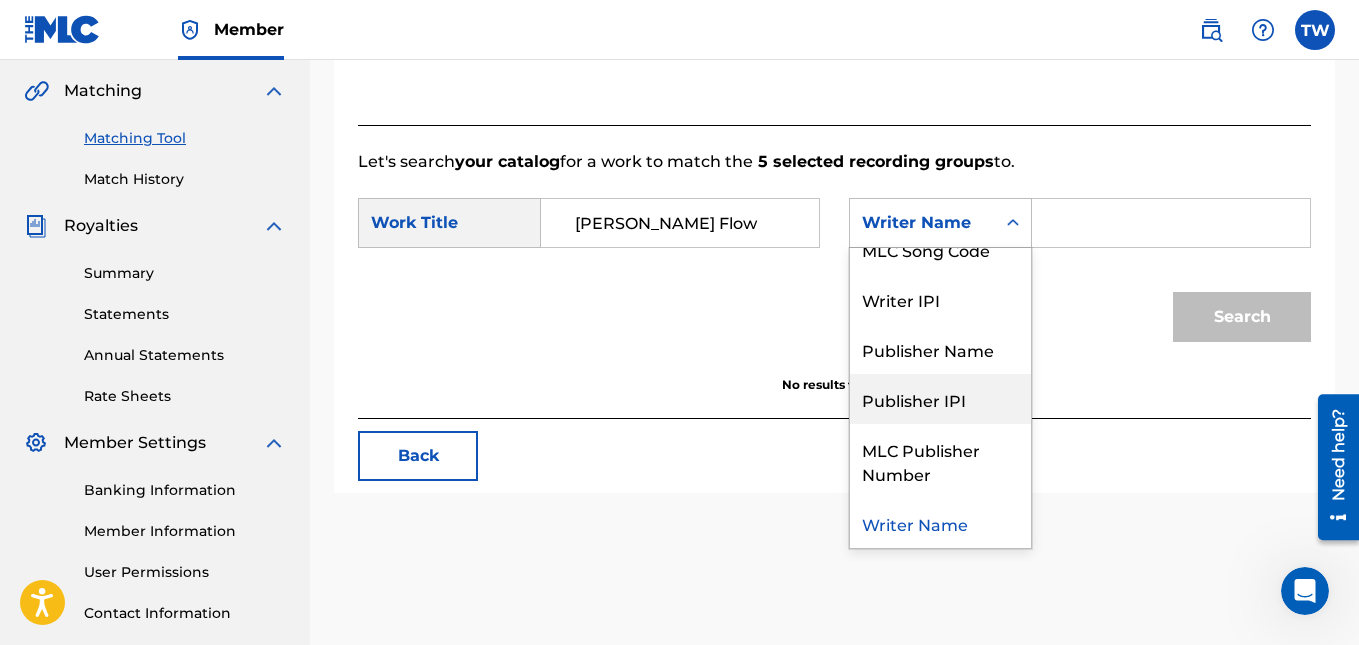 click on "Publisher IPI" at bounding box center (940, 399) 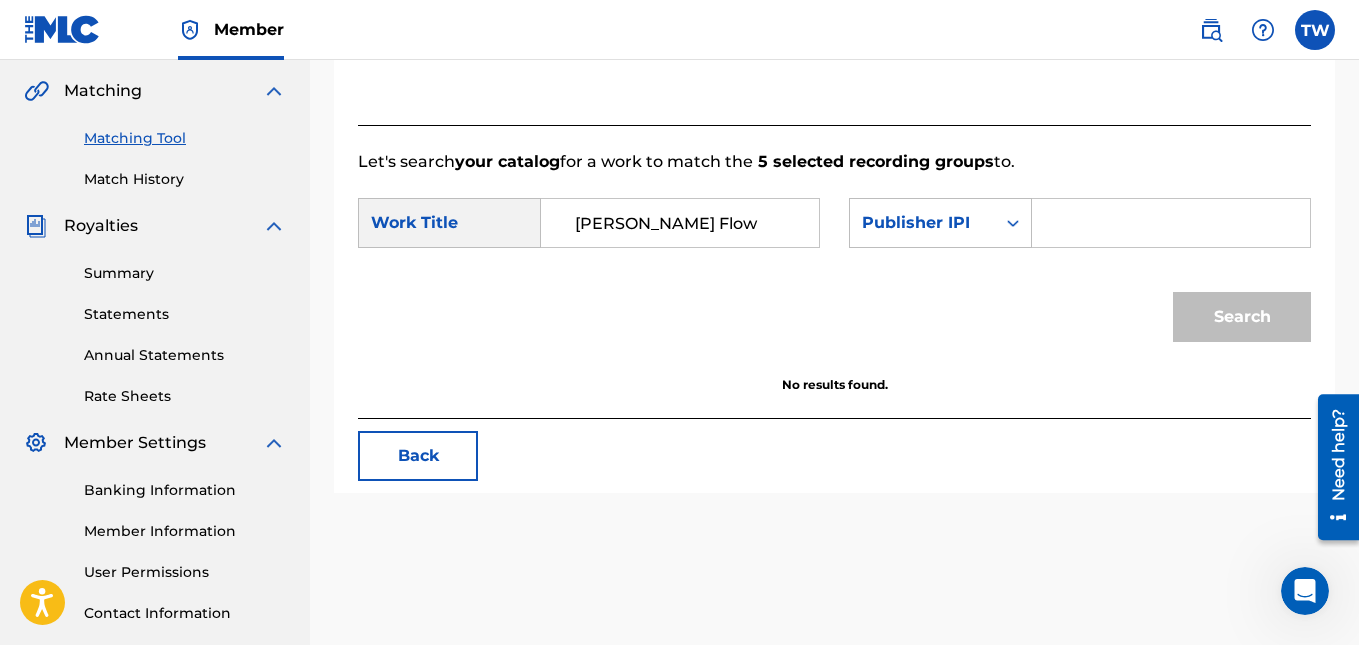 click at bounding box center [1171, 223] 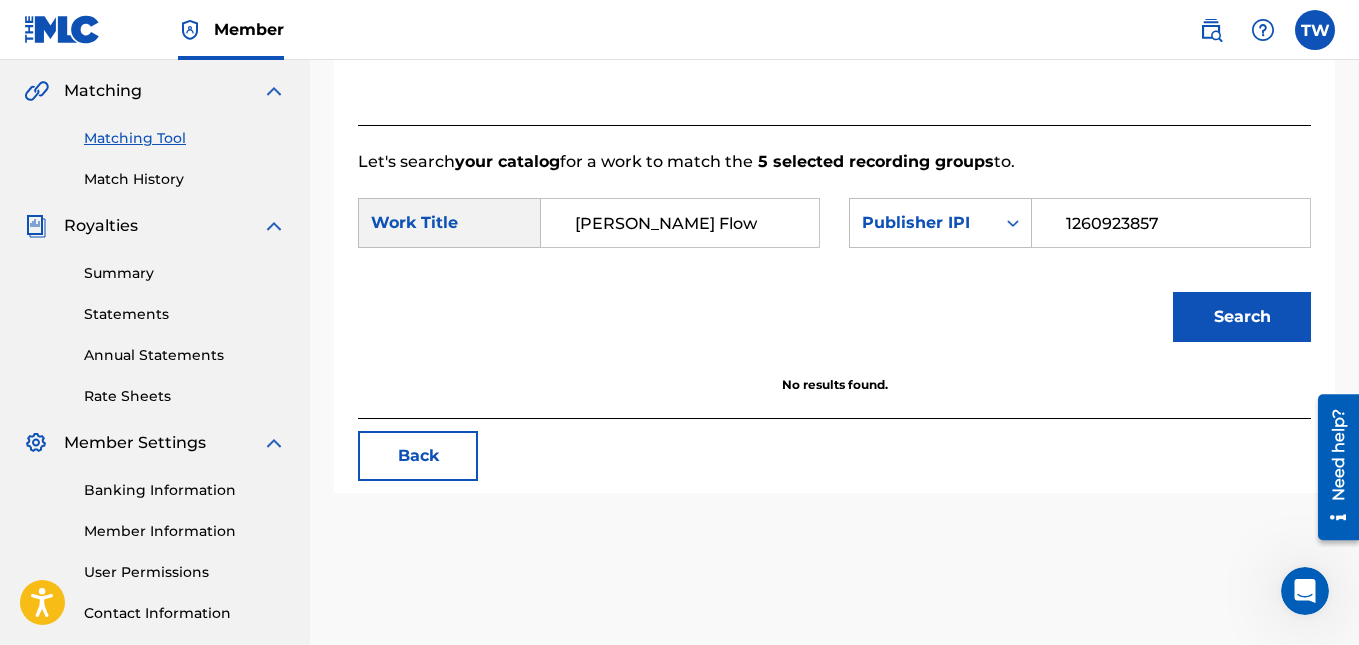 type on "1260923857" 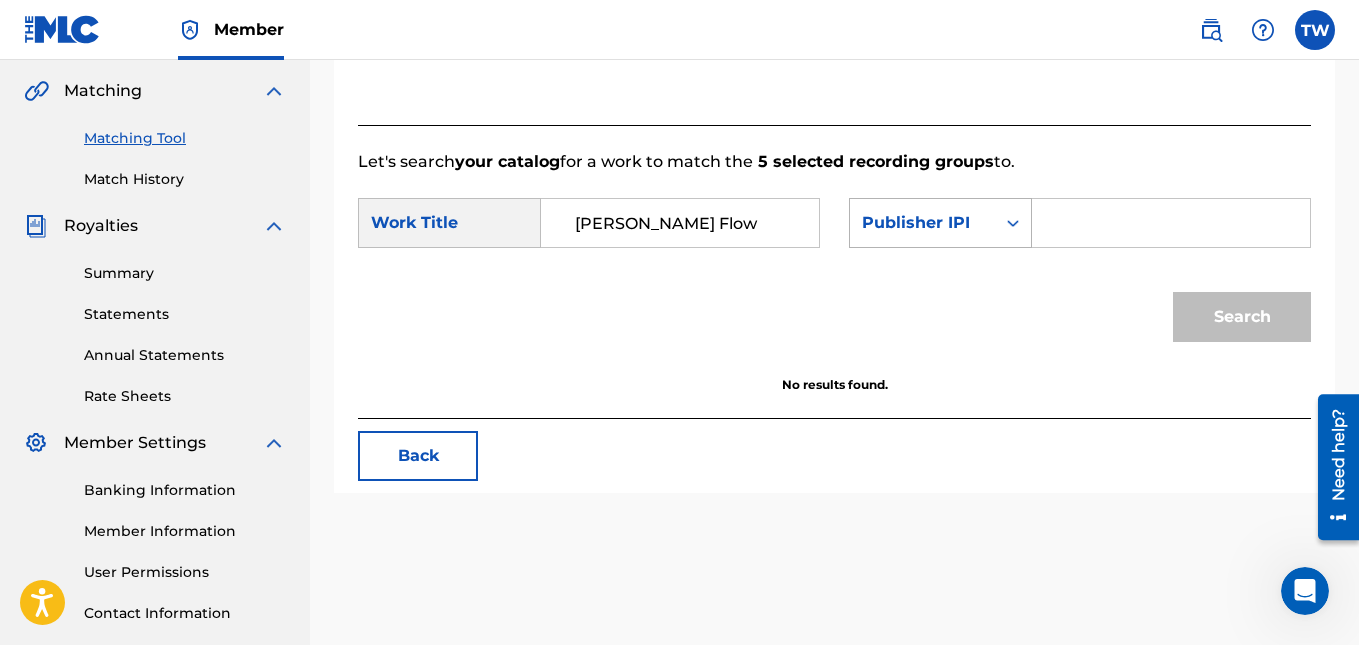 type 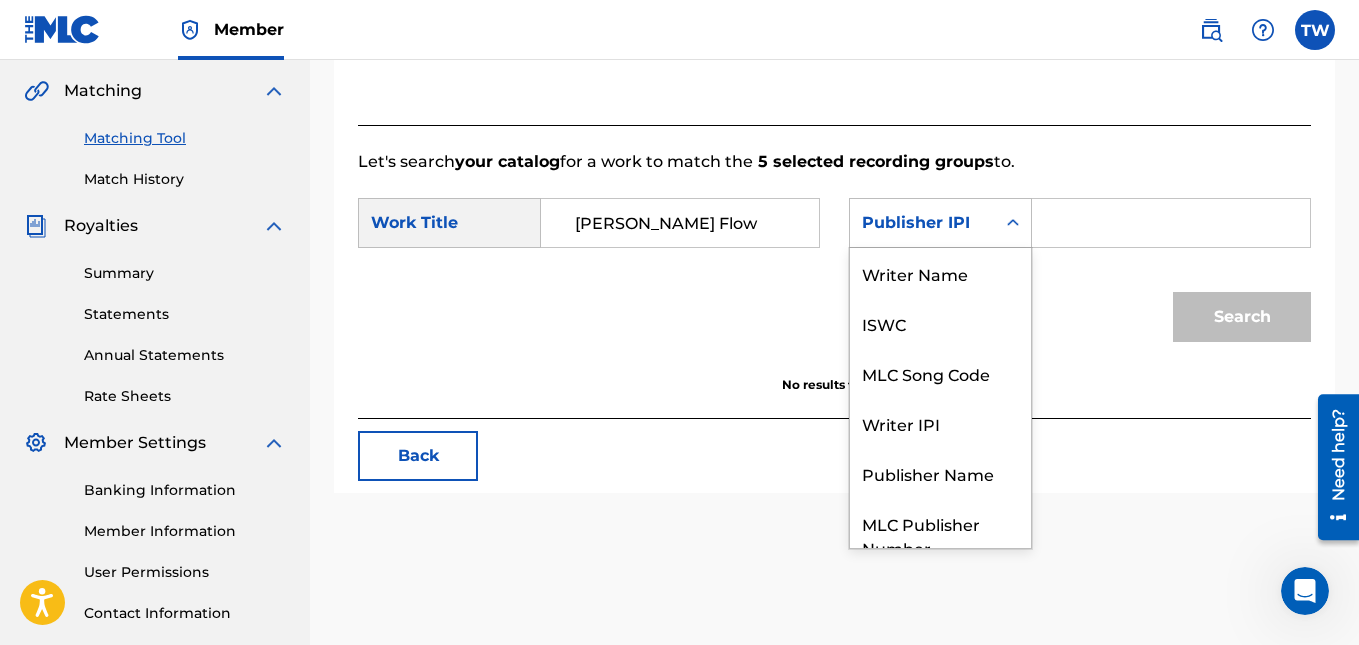 click on "Publisher IPI" at bounding box center (922, 223) 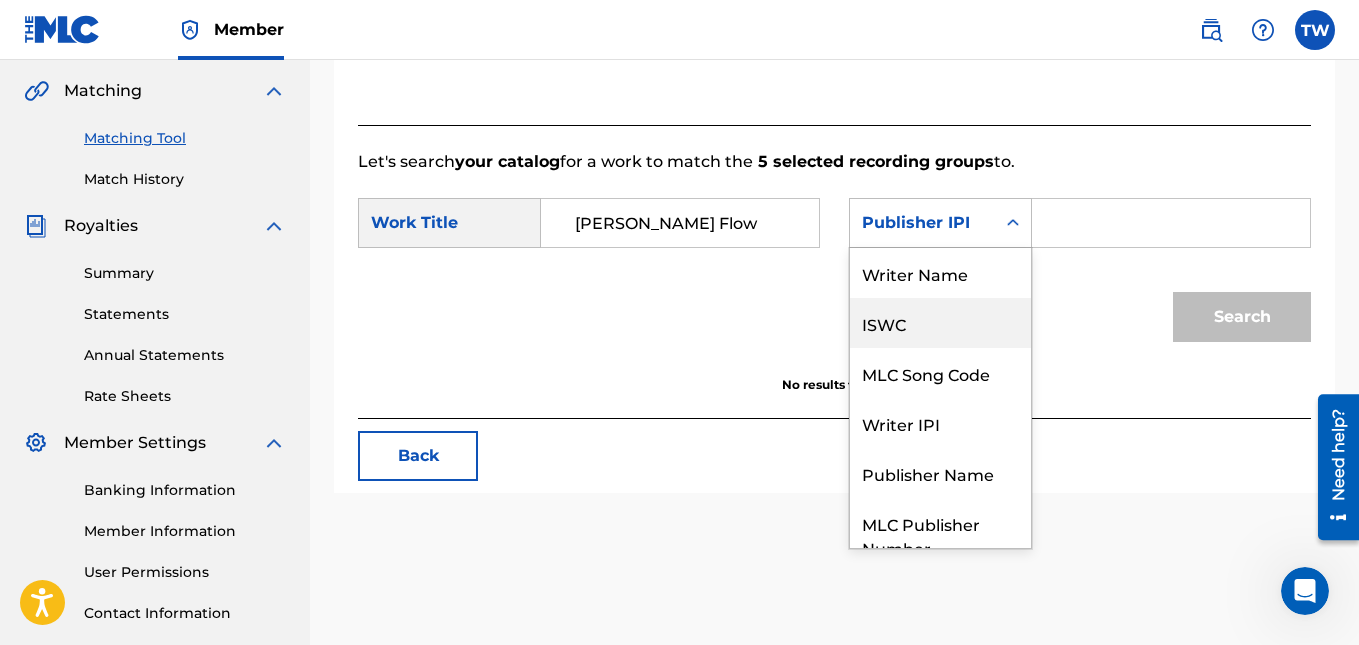scroll, scrollTop: 74, scrollLeft: 0, axis: vertical 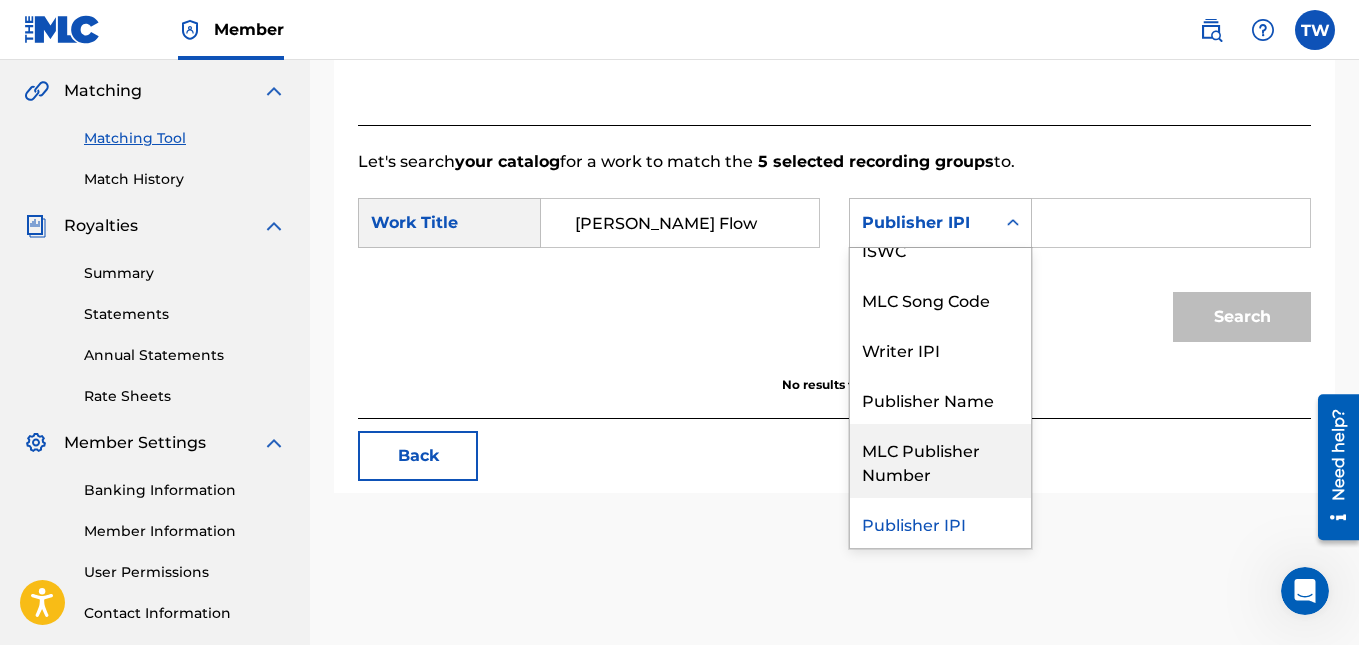 click on "MLC Publisher Number" at bounding box center [940, 461] 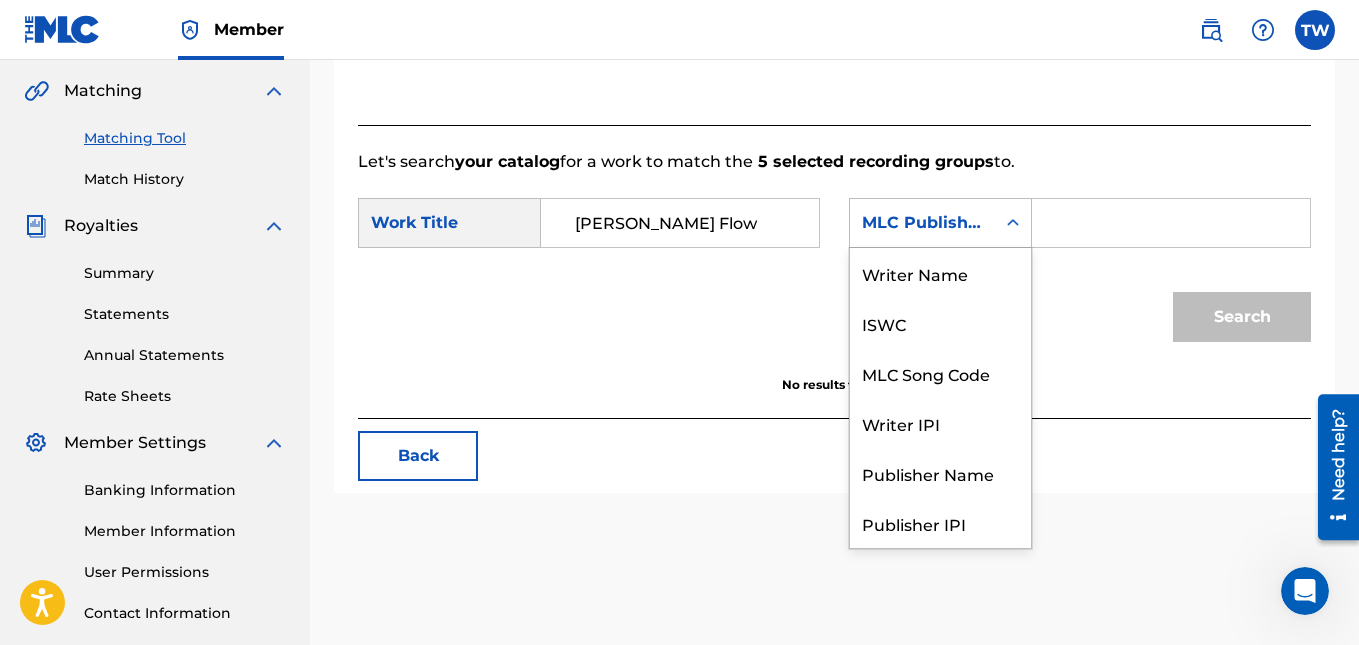 click at bounding box center [1013, 223] 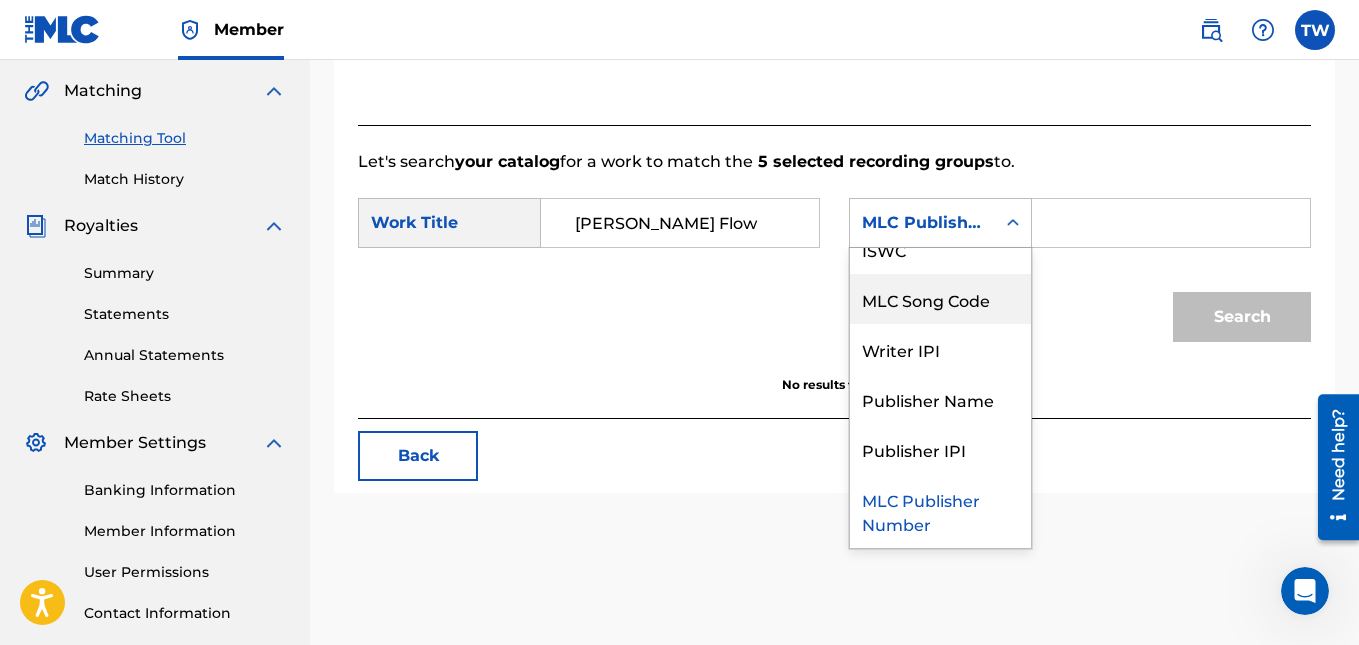 scroll, scrollTop: 0, scrollLeft: 0, axis: both 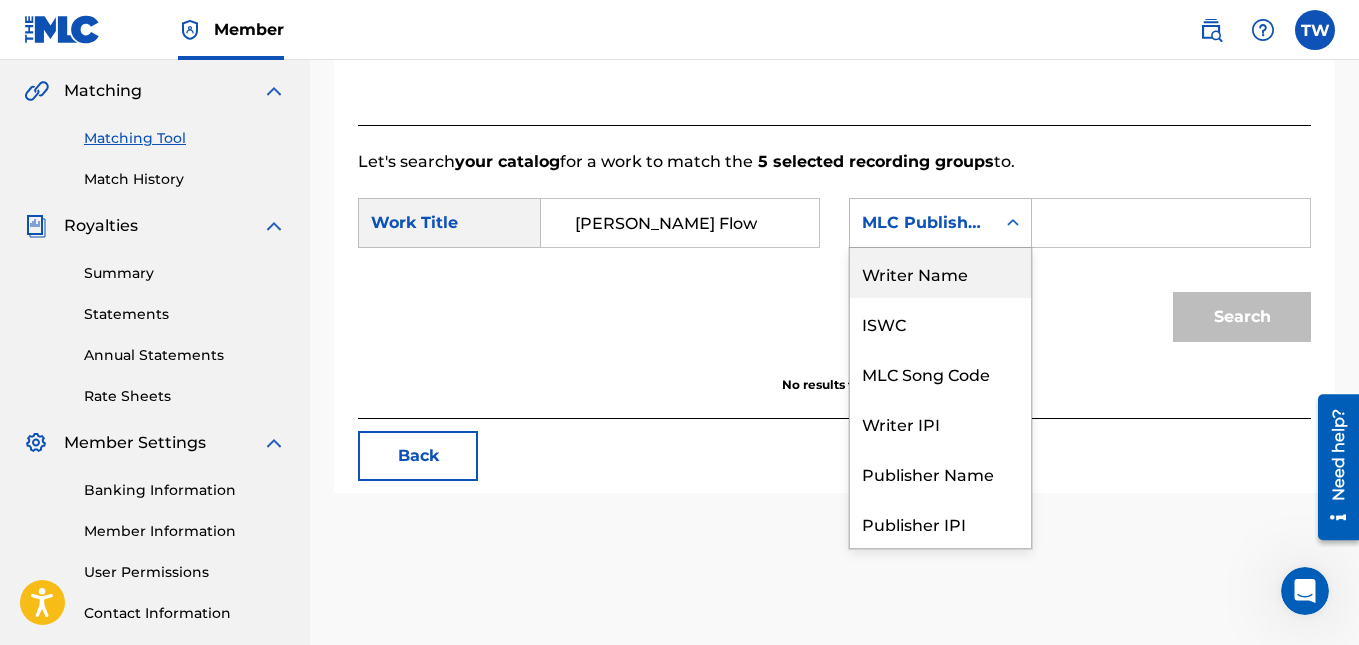 click on "Writer Name" at bounding box center [940, 273] 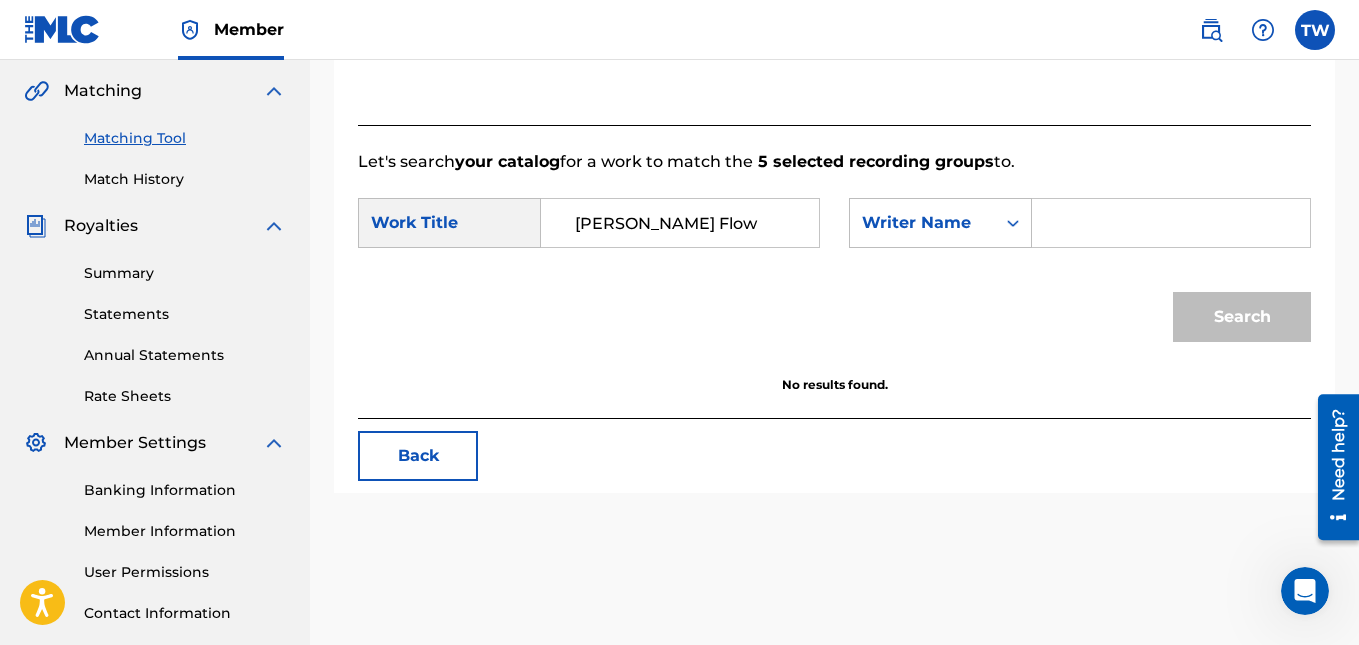 click on "Match Usage - Select Work In this step, you will locate the work you'd like to match with your selected sound recording(s). Two criteria are required to search. If you do not have The MLC Song Code, click the down arrow to select another search criteria. To expand full details for the work, click the blue plus sign ( + ). To select a work, click  Select. Choose Work Review & Submit Let's search  your catalog  for a work to match the   5 selected recording groups  to. SearchWithCriteria41dda25e-bafd-4497-a715-3db29fd3a693 Work Title [PERSON_NAME] Flow SearchWithCriteria4ffa9a87-4786-485e-957e-fc45e8e3e884 Writer Name Search No results found. Back" at bounding box center [834, 99] 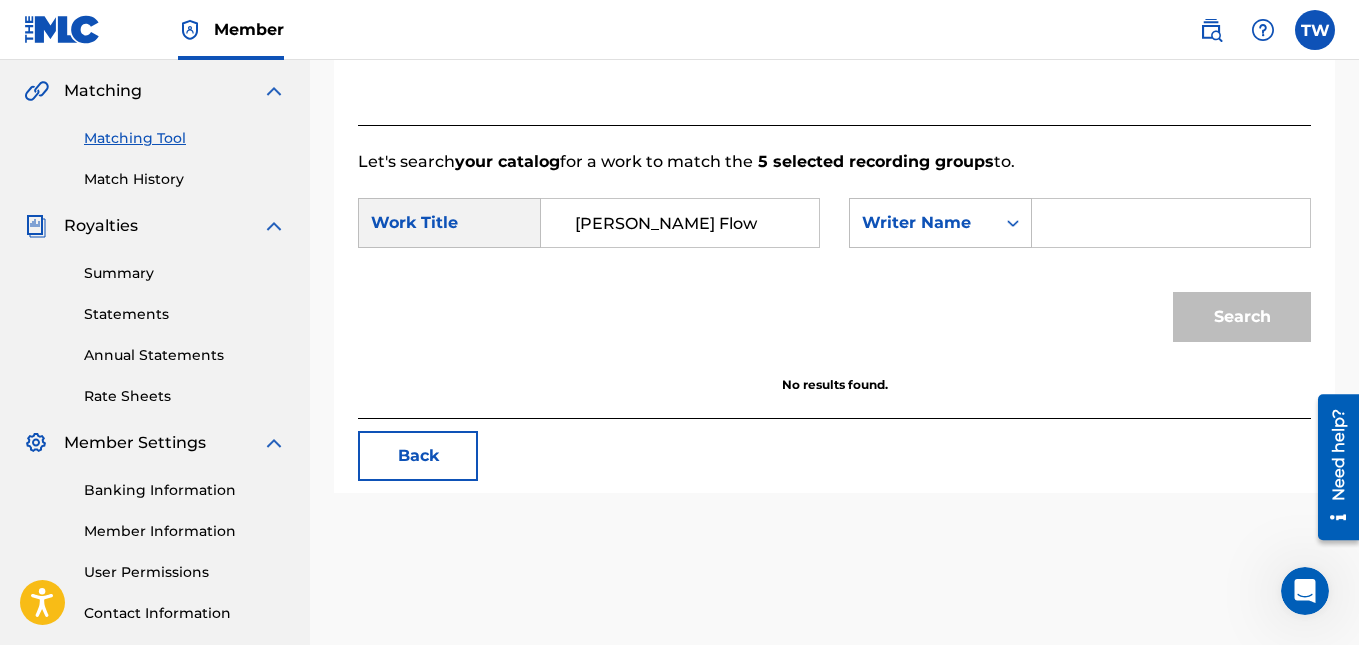 click on "[PERSON_NAME] Flow" at bounding box center (680, 223) 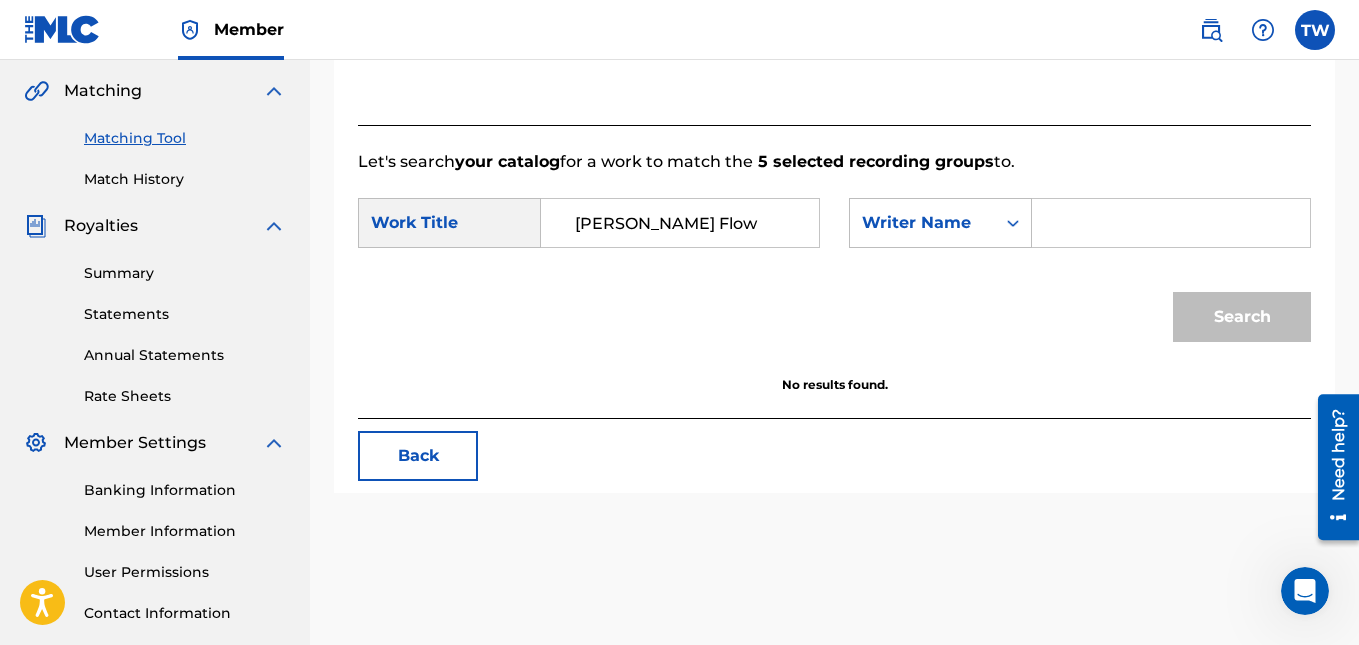 click at bounding box center [1171, 223] 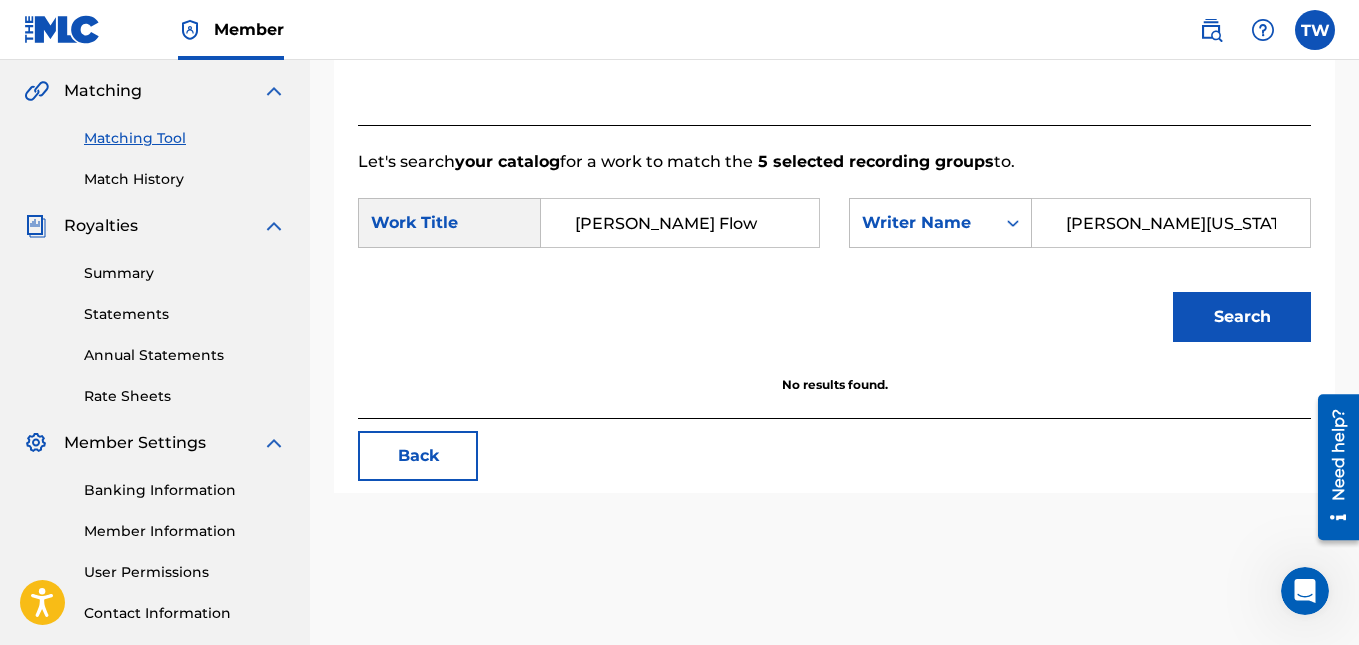 click on "Search" at bounding box center [1242, 317] 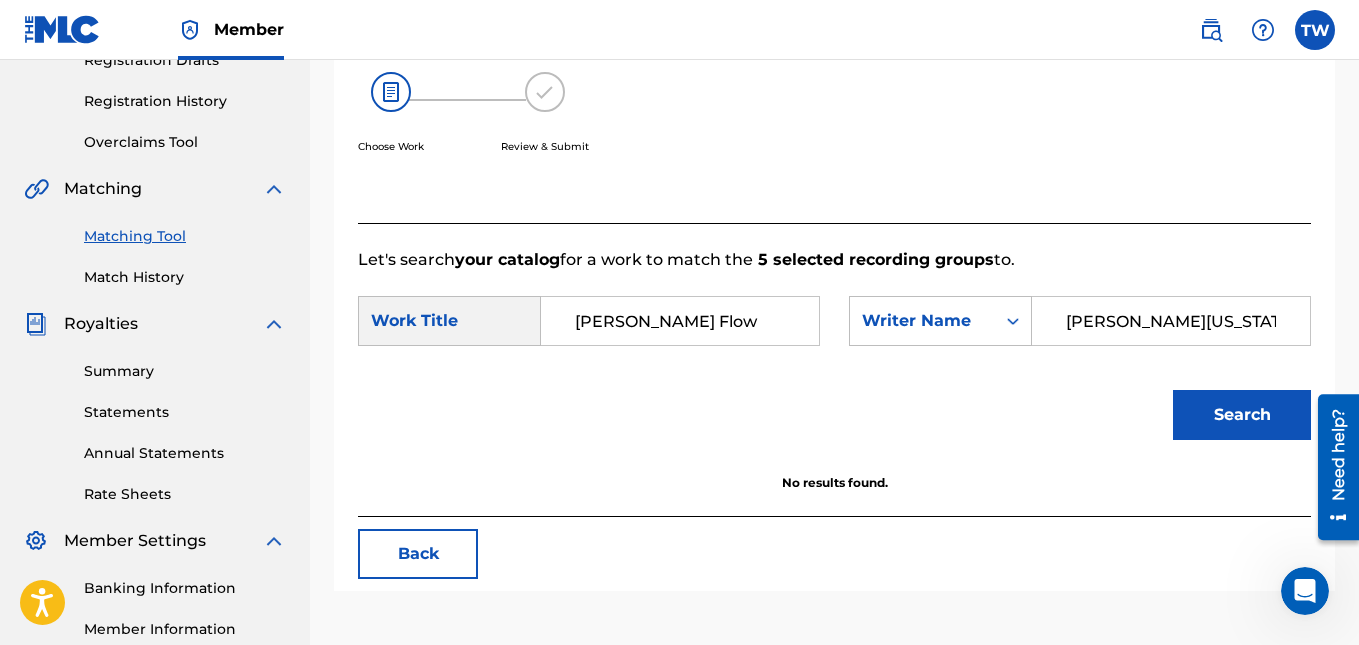 scroll, scrollTop: 358, scrollLeft: 0, axis: vertical 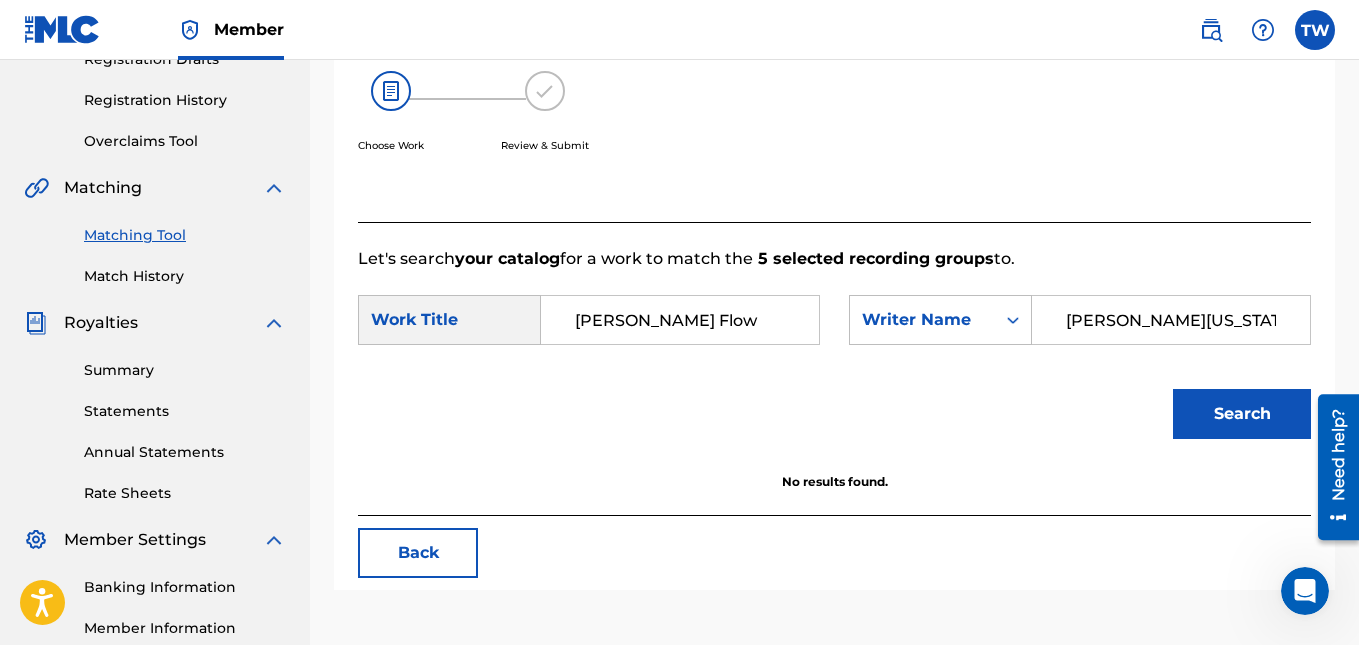 click on "[PERSON_NAME][US_STATE]" at bounding box center (1171, 320) 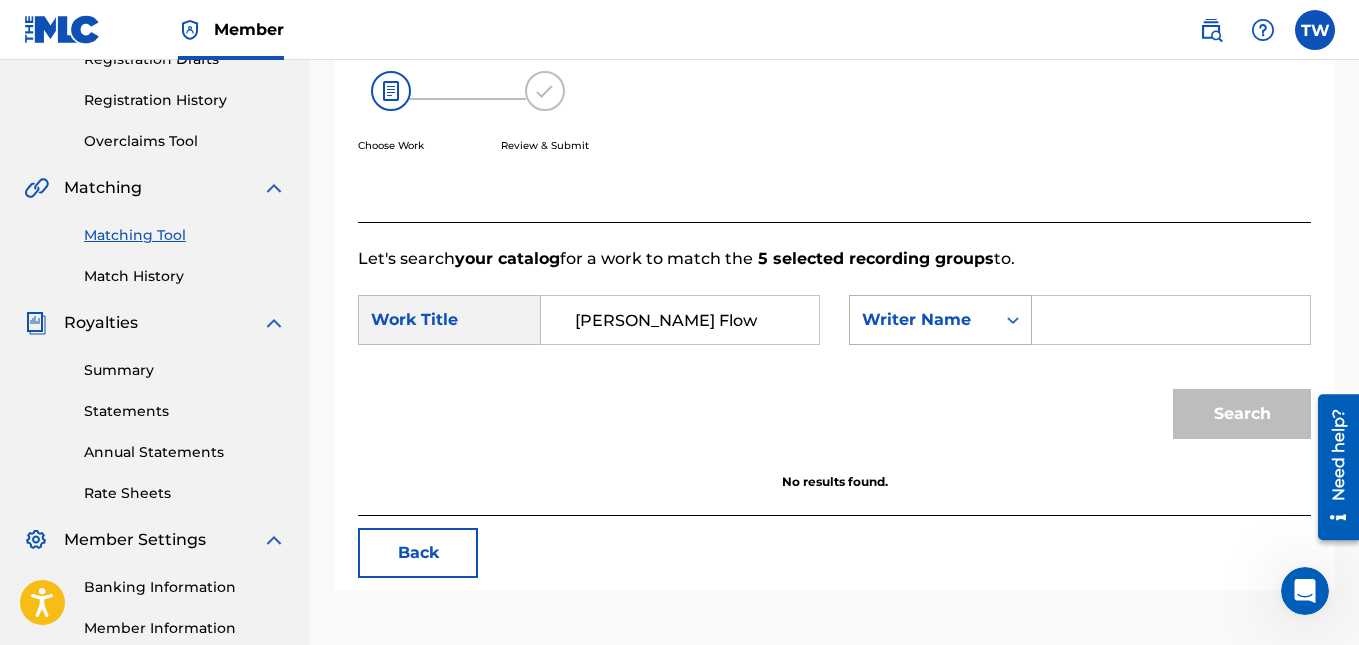 type 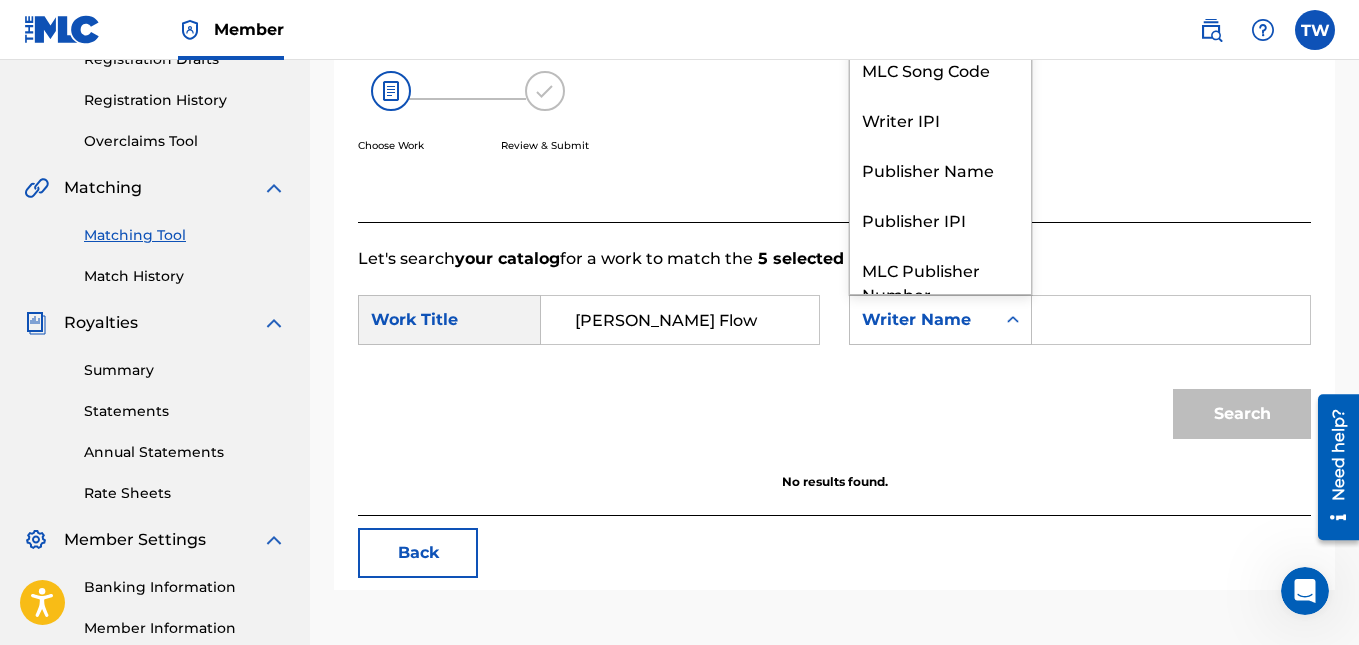click on "Writer Name" at bounding box center (922, 320) 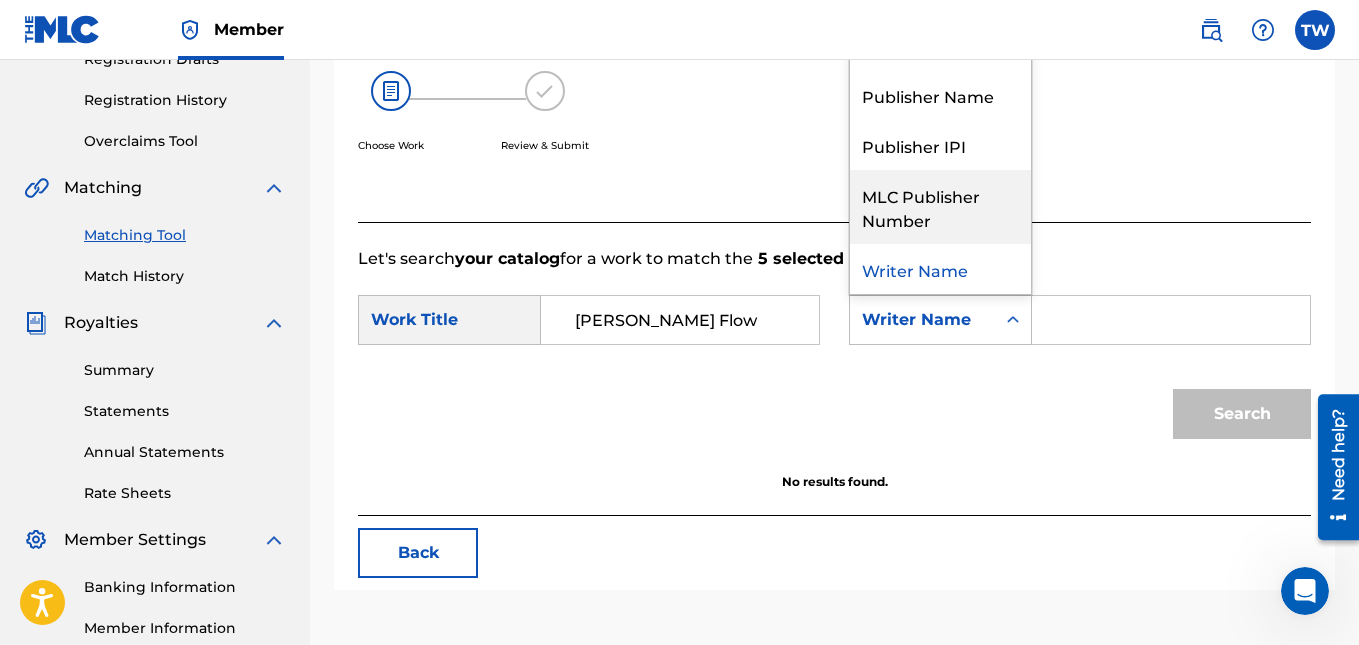 scroll, scrollTop: 0, scrollLeft: 0, axis: both 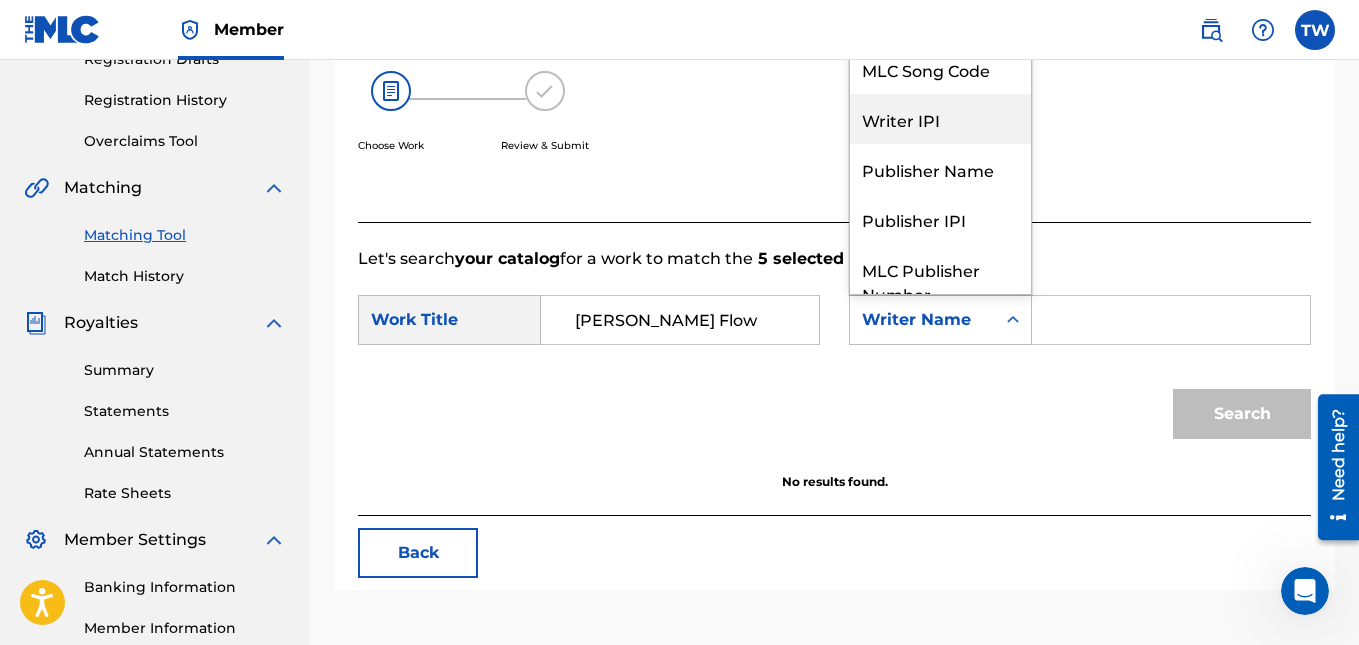 click on "Writer IPI" at bounding box center [940, 119] 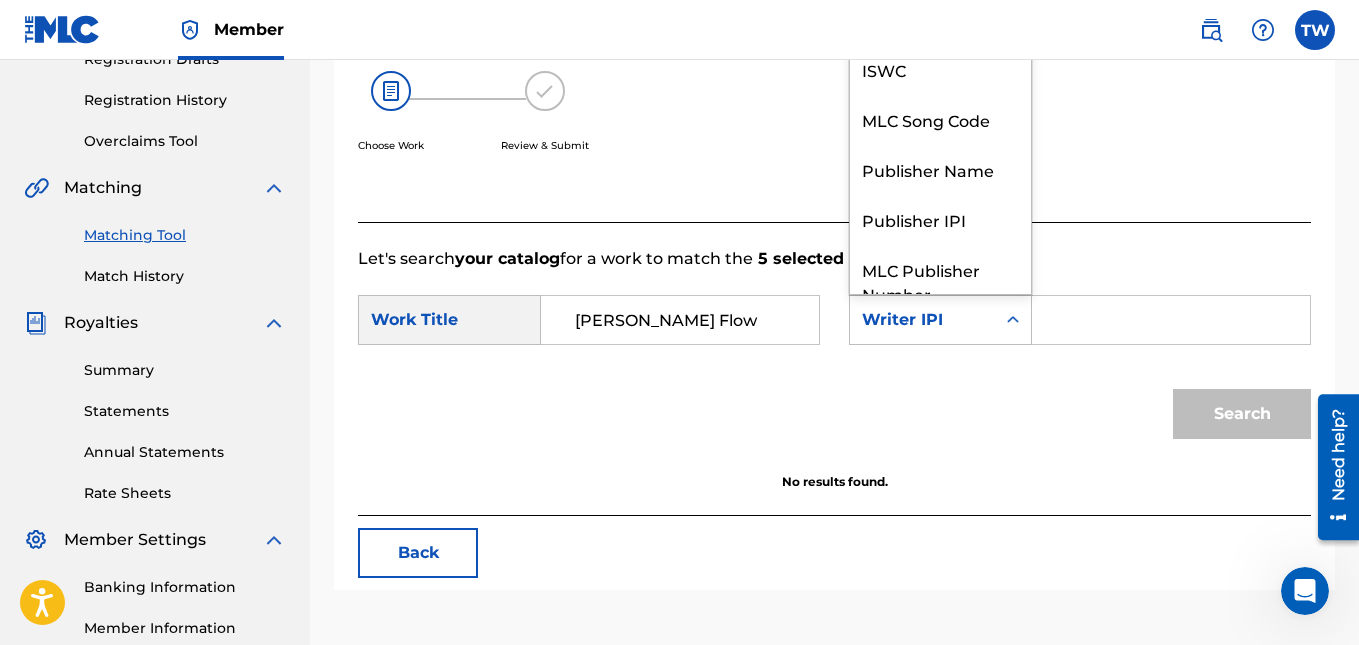 scroll, scrollTop: 74, scrollLeft: 0, axis: vertical 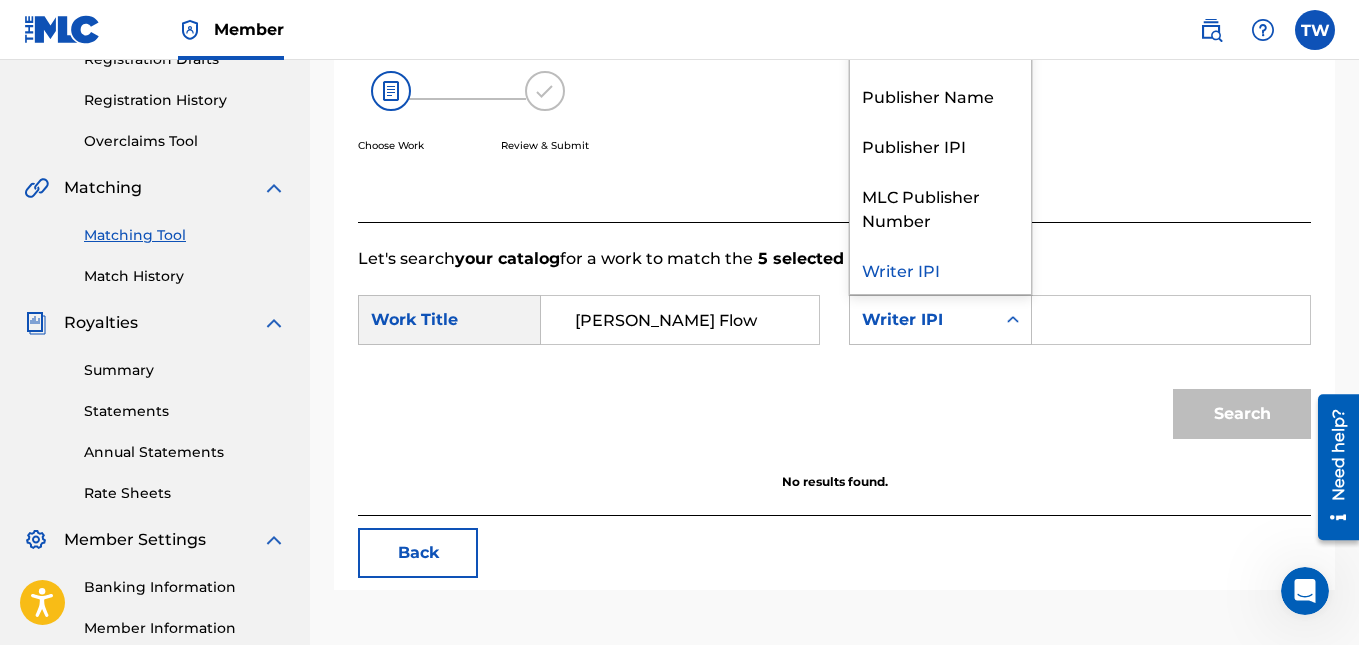 click on "Writer IPI" at bounding box center (922, 320) 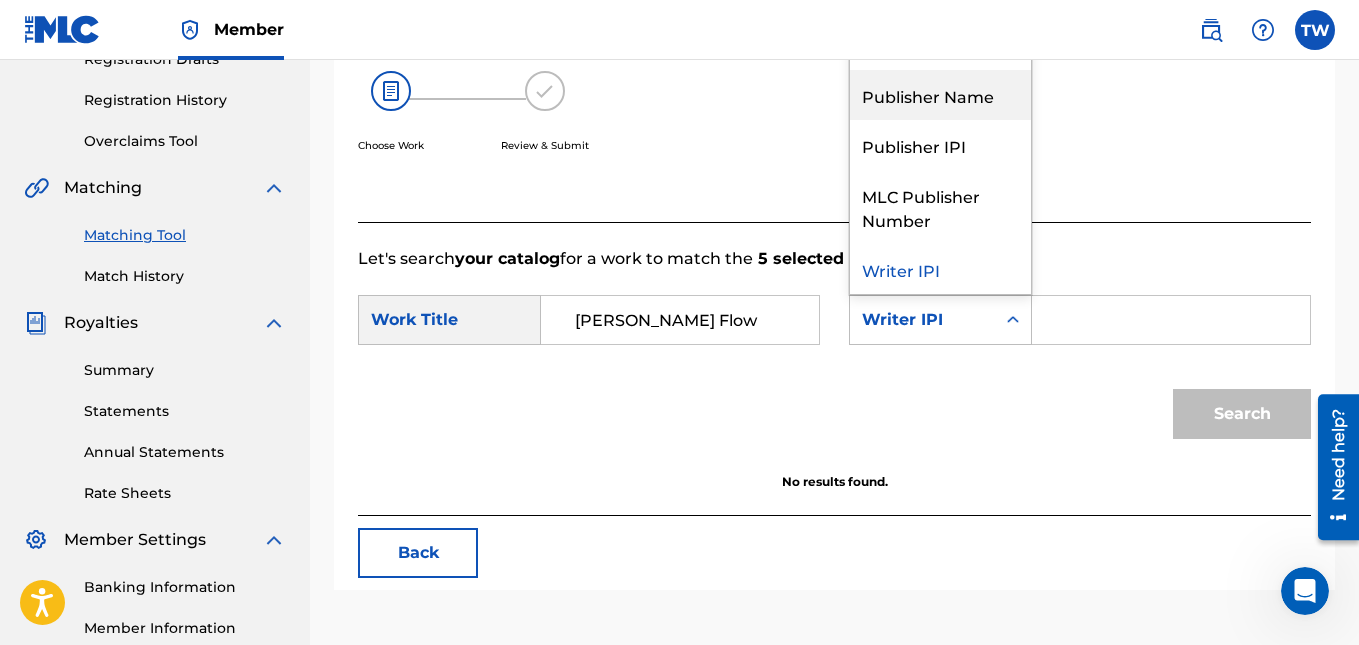 scroll, scrollTop: 0, scrollLeft: 0, axis: both 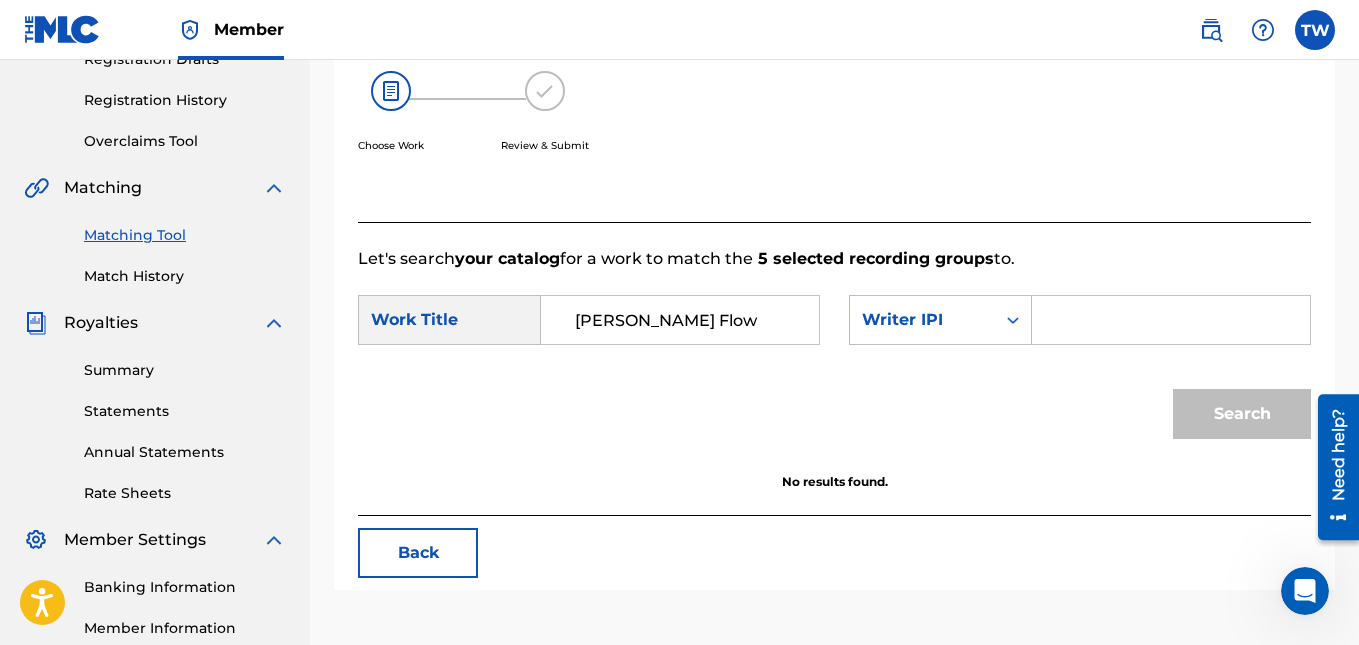 click on "Search" at bounding box center [834, 421] 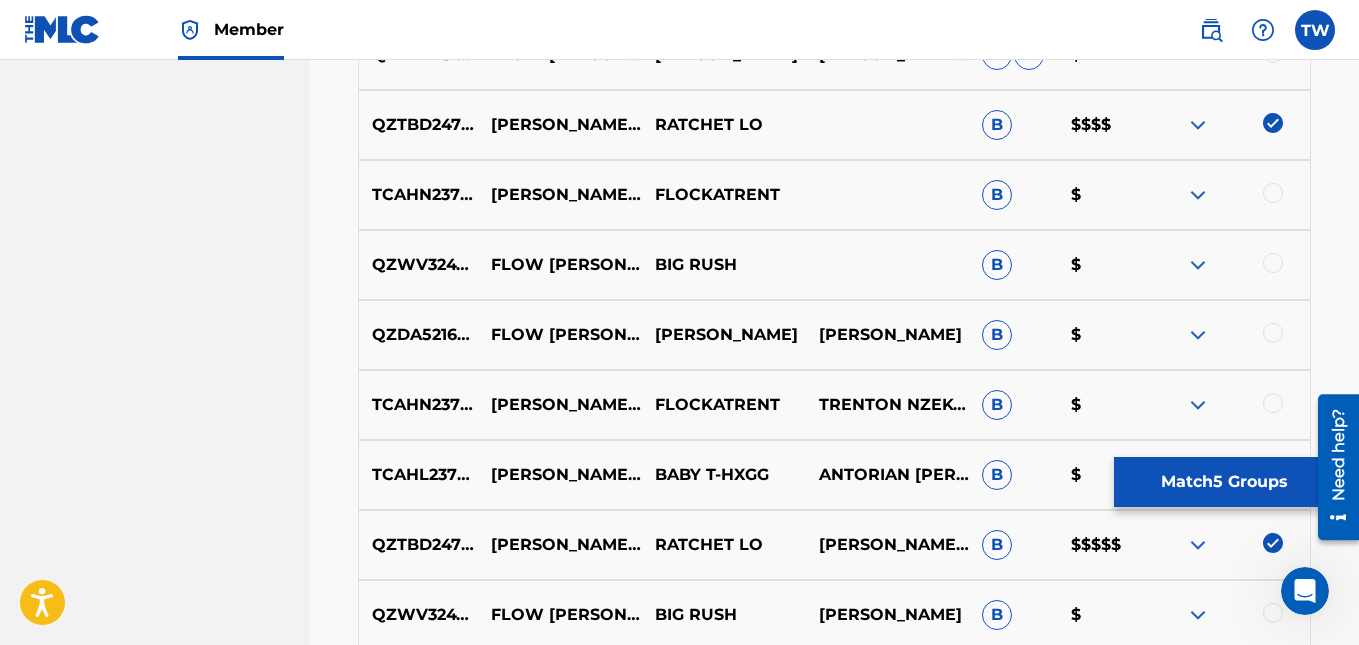 scroll, scrollTop: 1193, scrollLeft: 0, axis: vertical 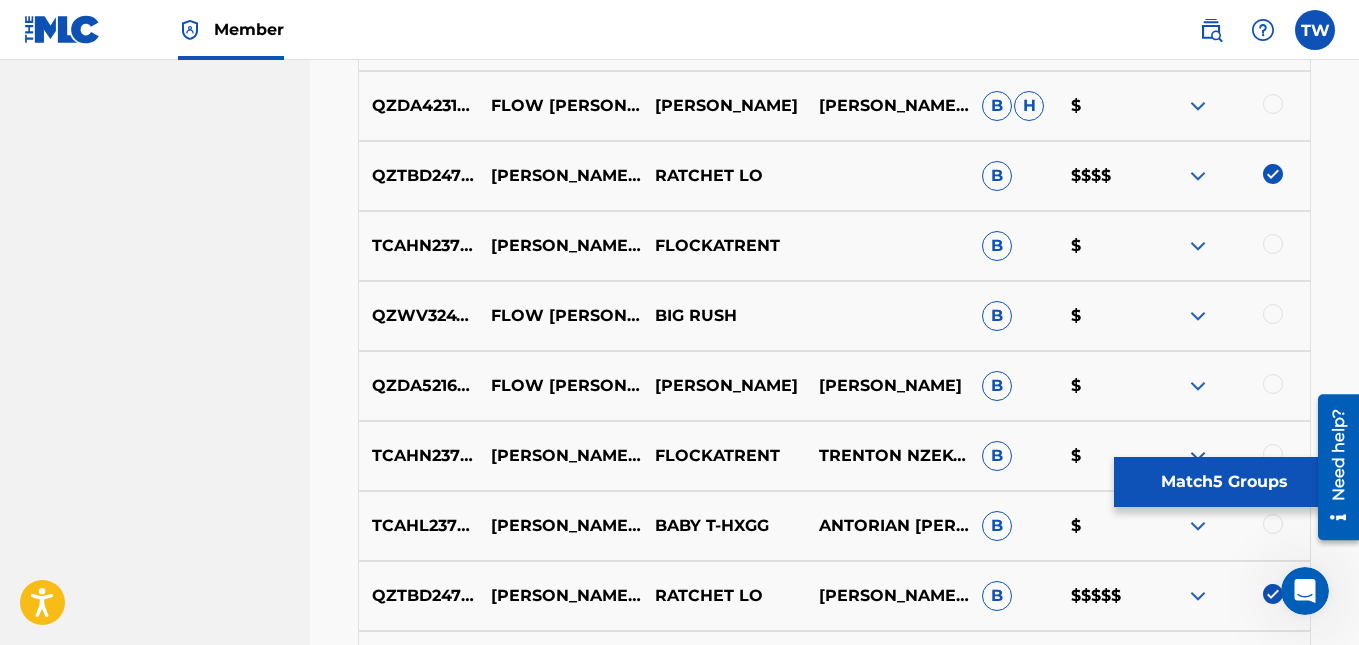 click on "QZTBD2479494 [PERSON_NAME] FLOW RATCHET LO B $$$$" at bounding box center [834, 176] 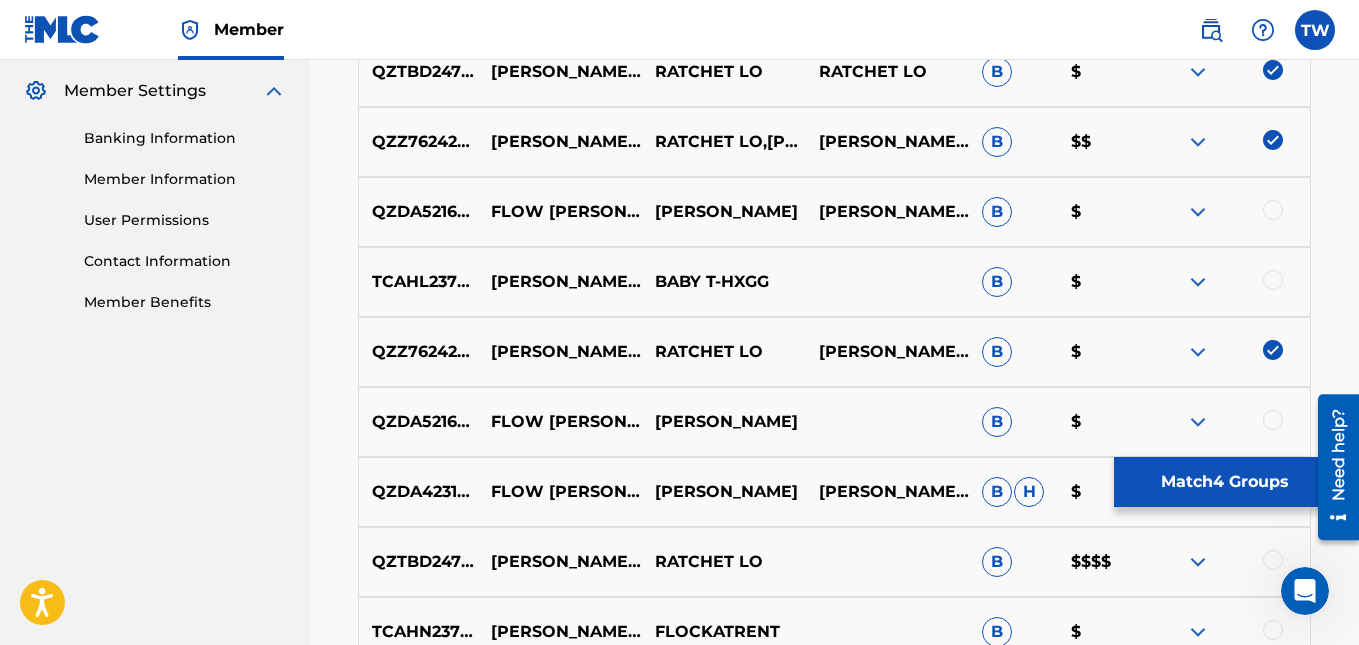 scroll, scrollTop: 806, scrollLeft: 0, axis: vertical 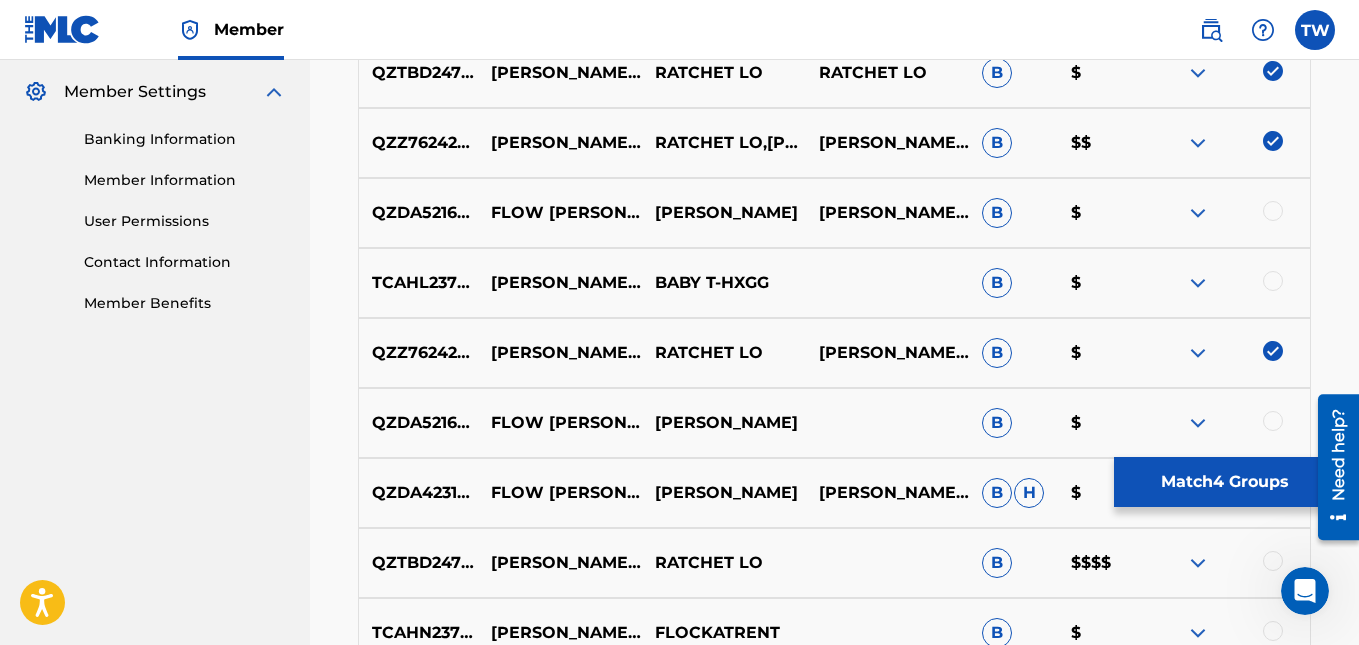 click at bounding box center (1273, 351) 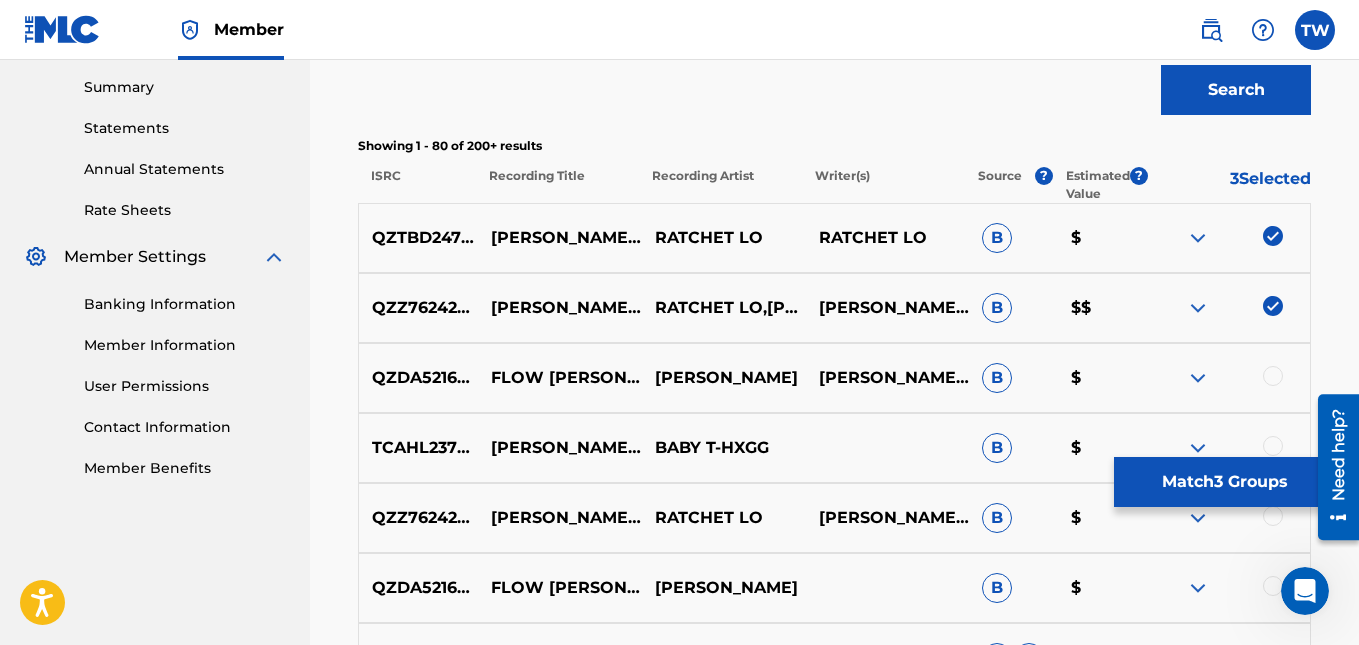 scroll, scrollTop: 631, scrollLeft: 0, axis: vertical 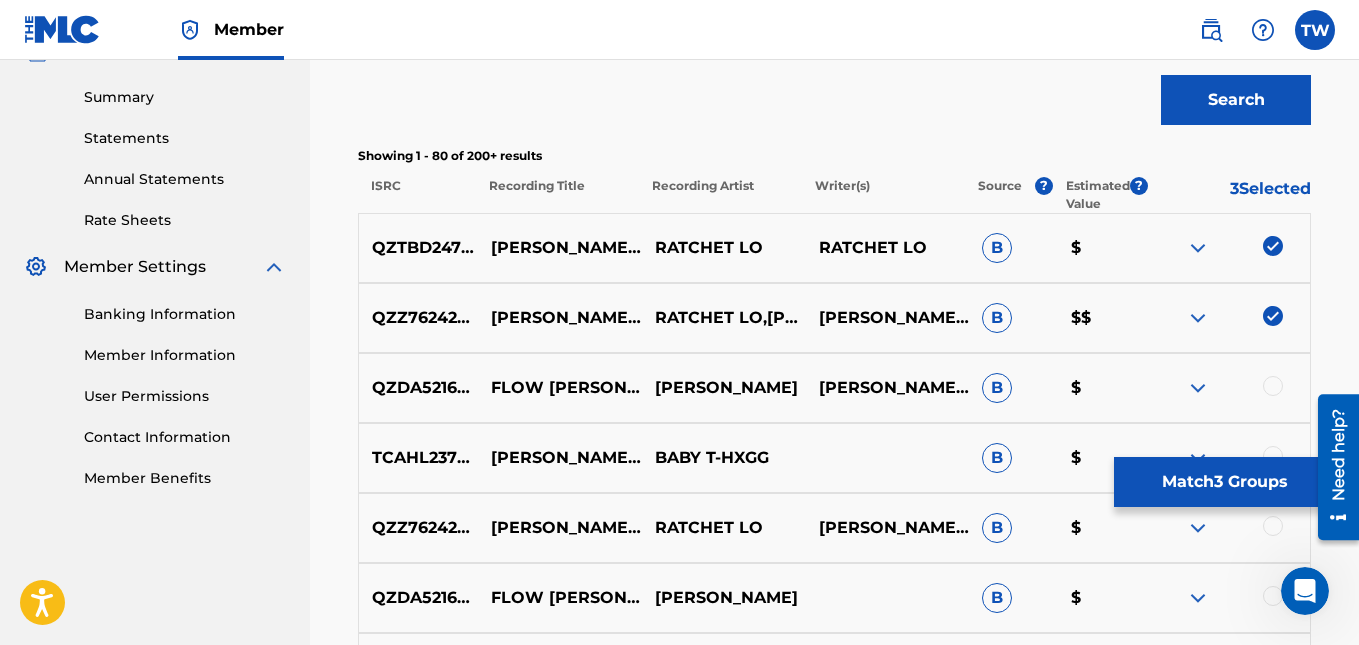 click at bounding box center (1273, 316) 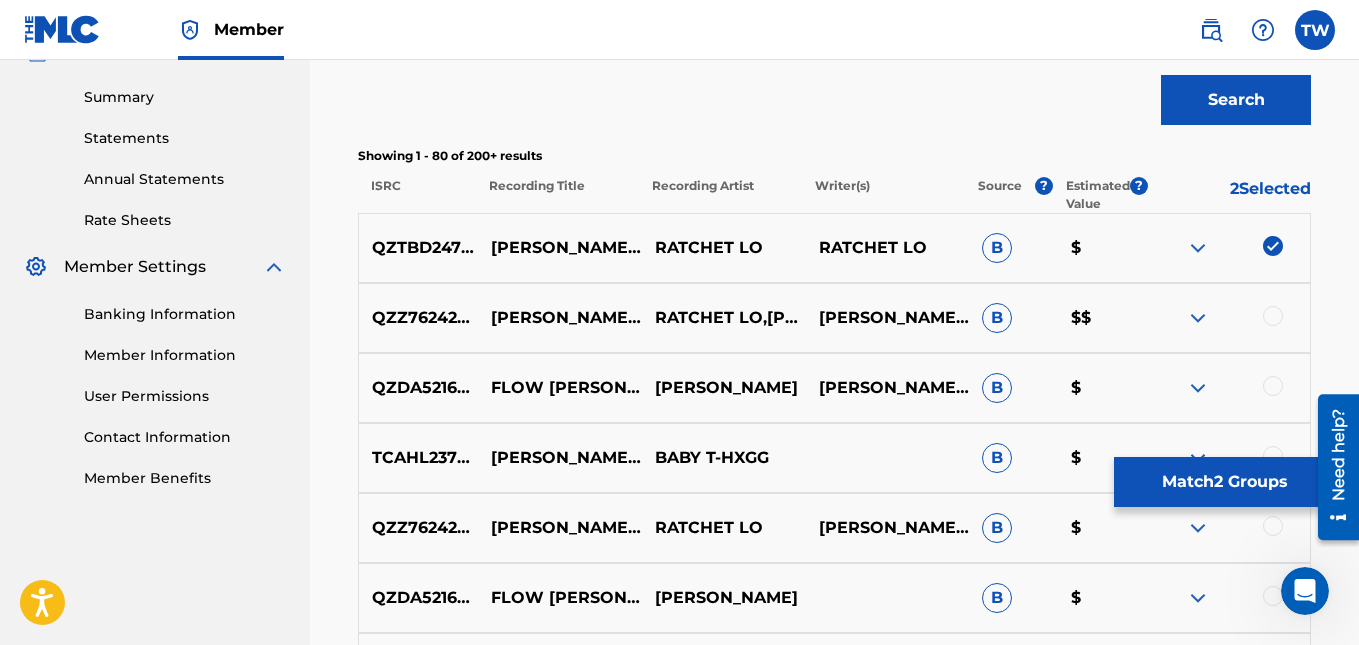 click at bounding box center [1273, 246] 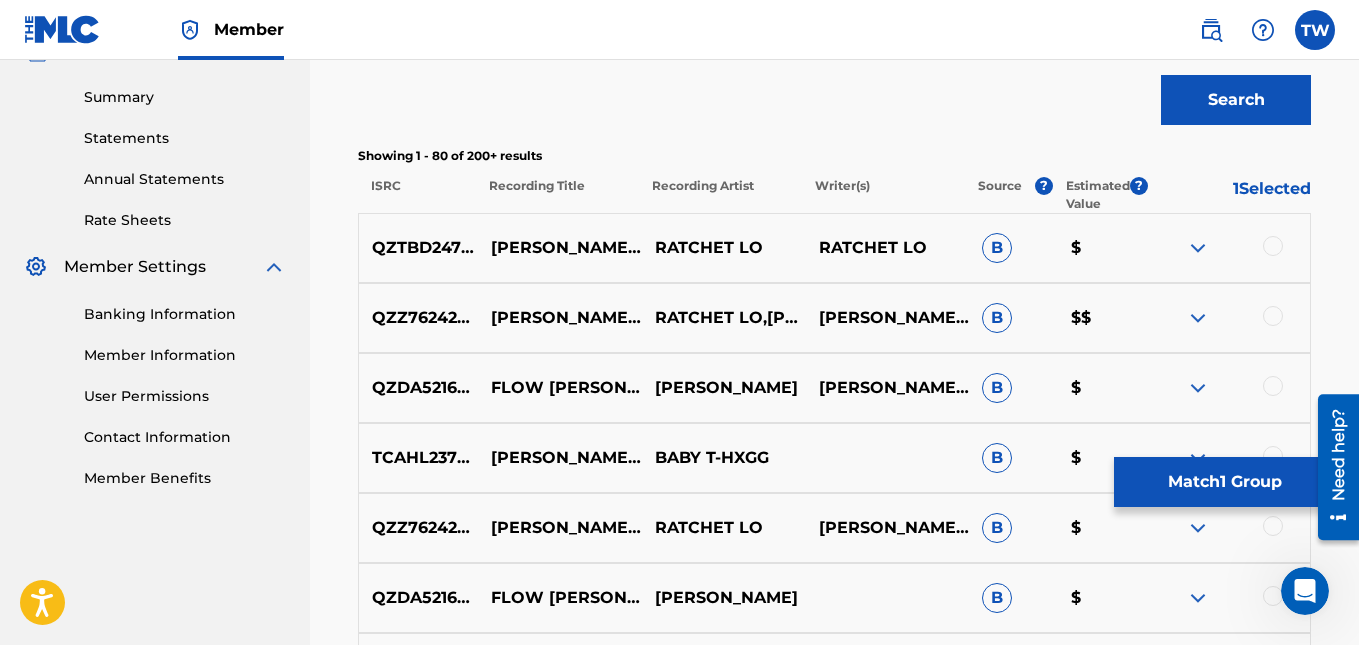 click on "Match  1 Group" at bounding box center [1224, 482] 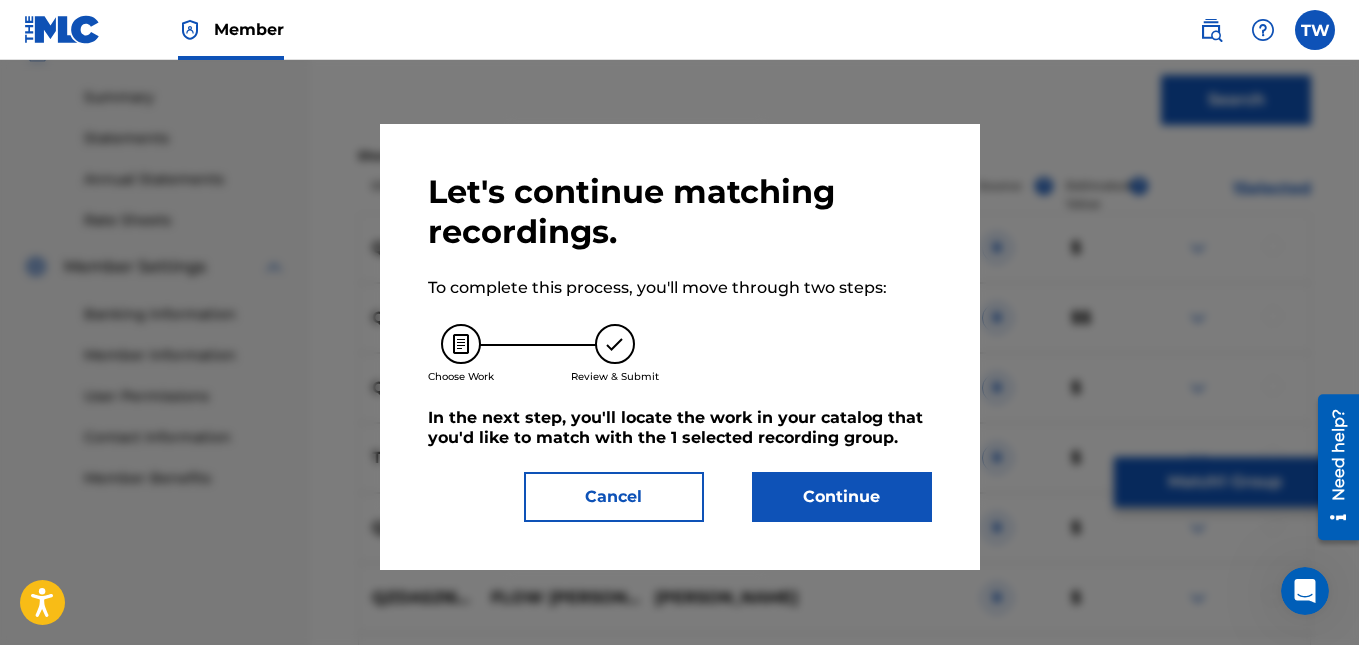 click on "Continue" at bounding box center [842, 497] 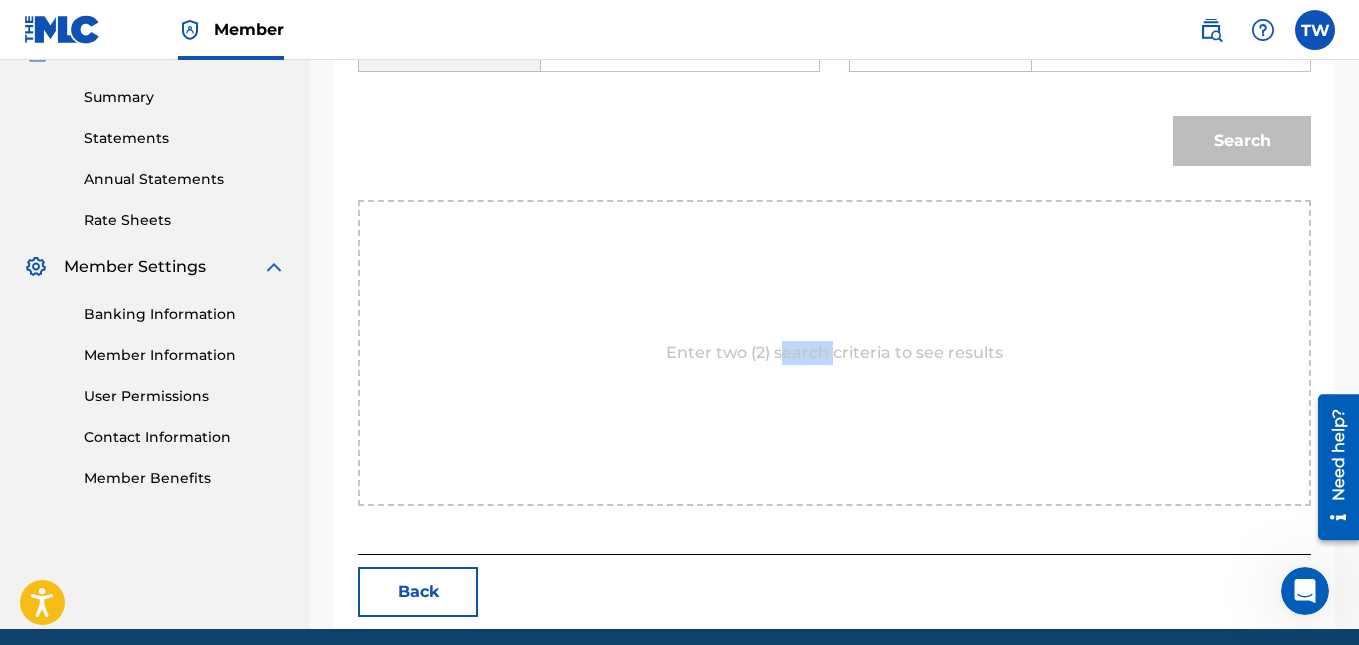 drag, startPoint x: 832, startPoint y: 324, endPoint x: 784, endPoint y: 367, distance: 64.44377 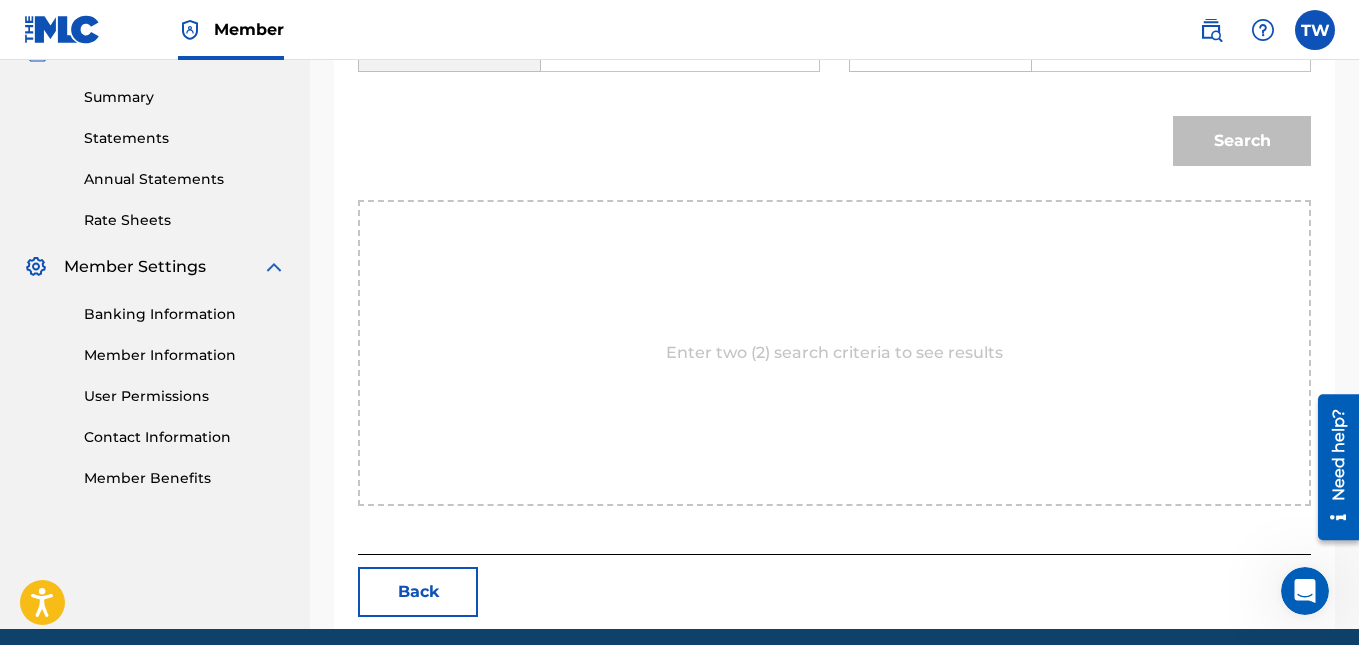 drag, startPoint x: 784, startPoint y: 367, endPoint x: 676, endPoint y: 306, distance: 124.036285 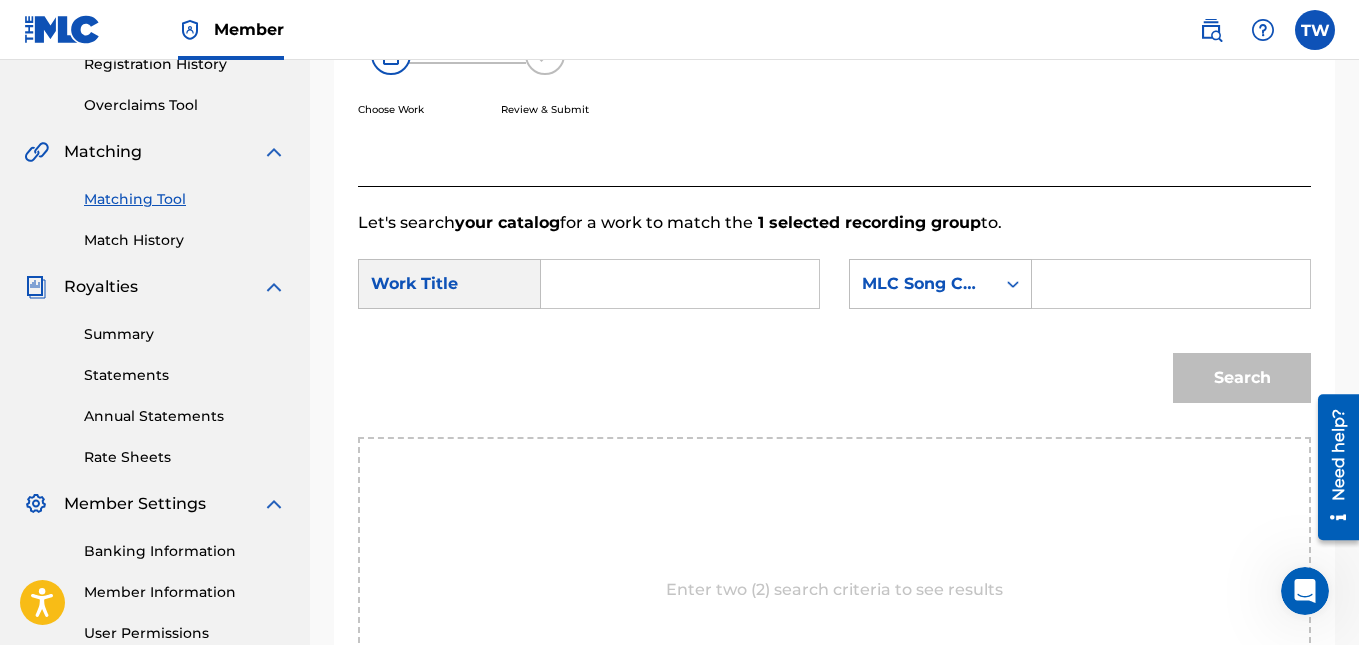 scroll, scrollTop: 393, scrollLeft: 0, axis: vertical 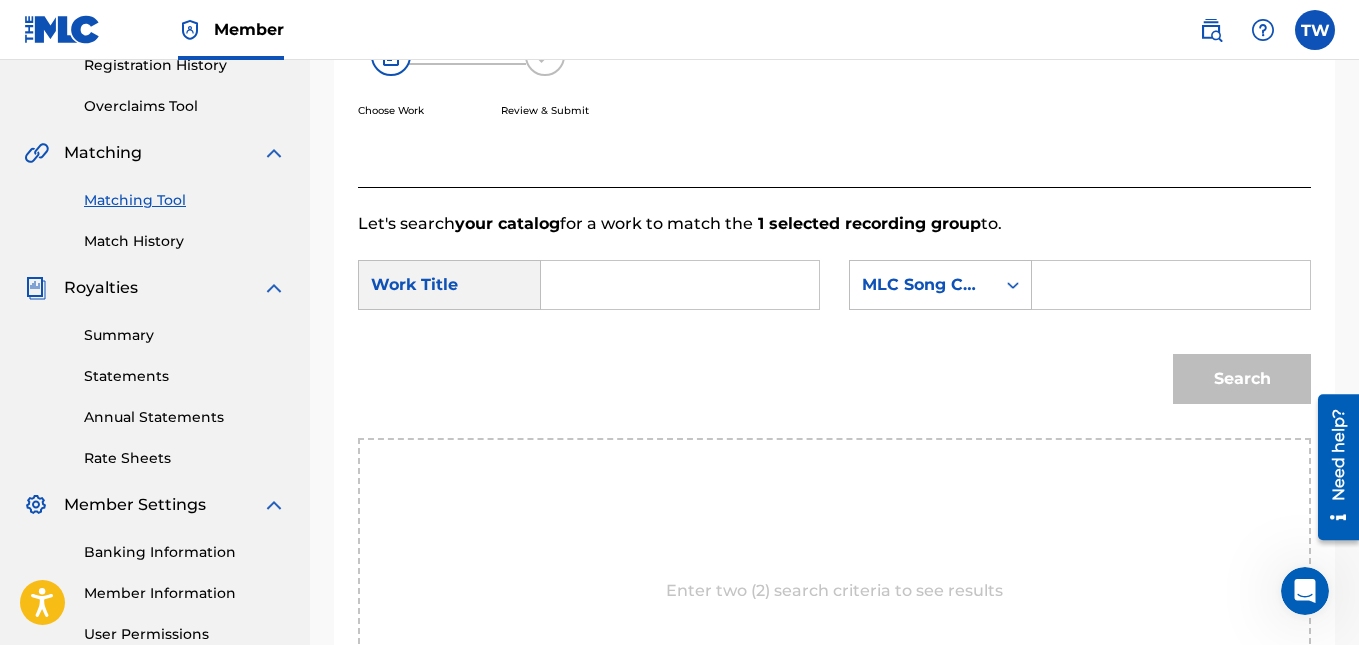 click at bounding box center (680, 285) 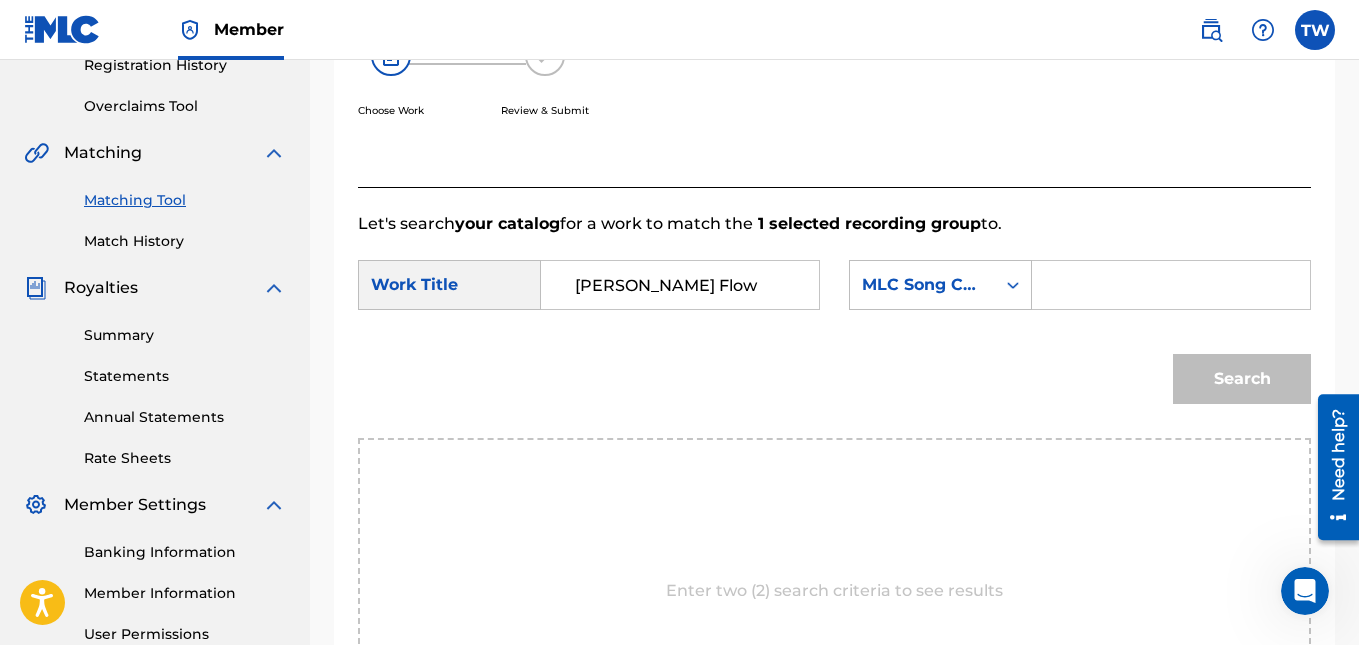 type on "[PERSON_NAME] Flow" 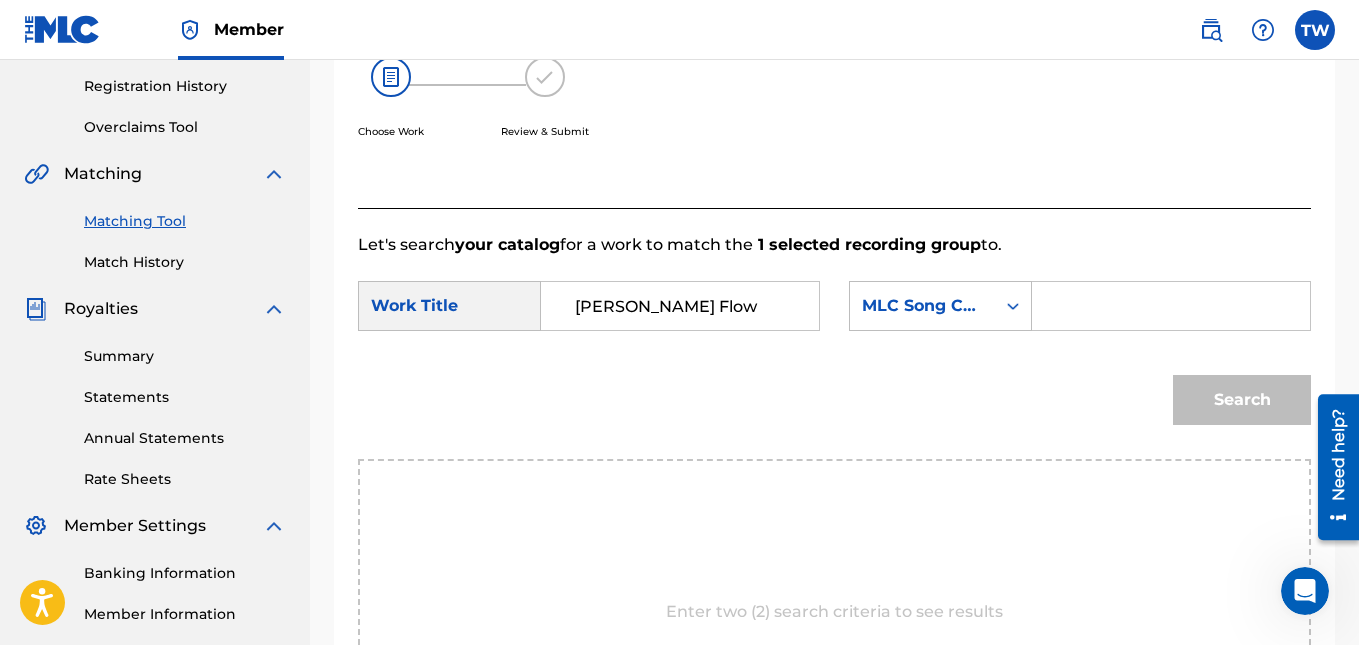 scroll, scrollTop: 365, scrollLeft: 0, axis: vertical 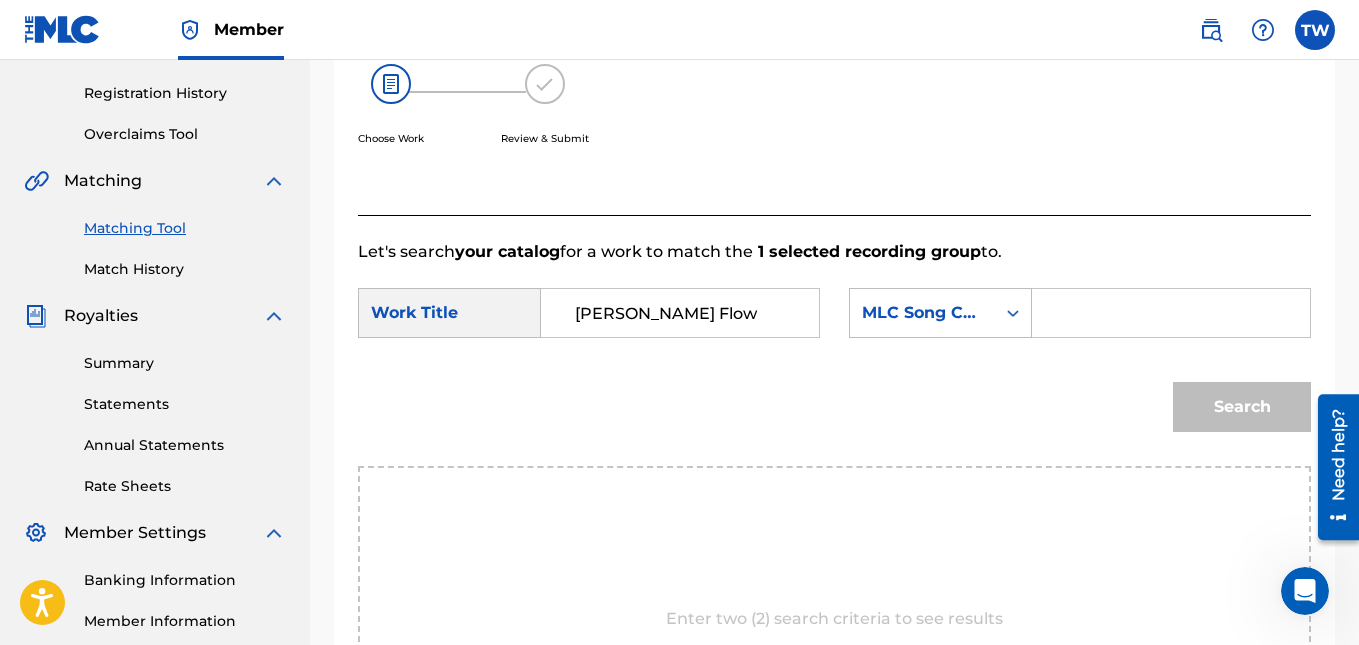 click on "Search" at bounding box center [1237, 402] 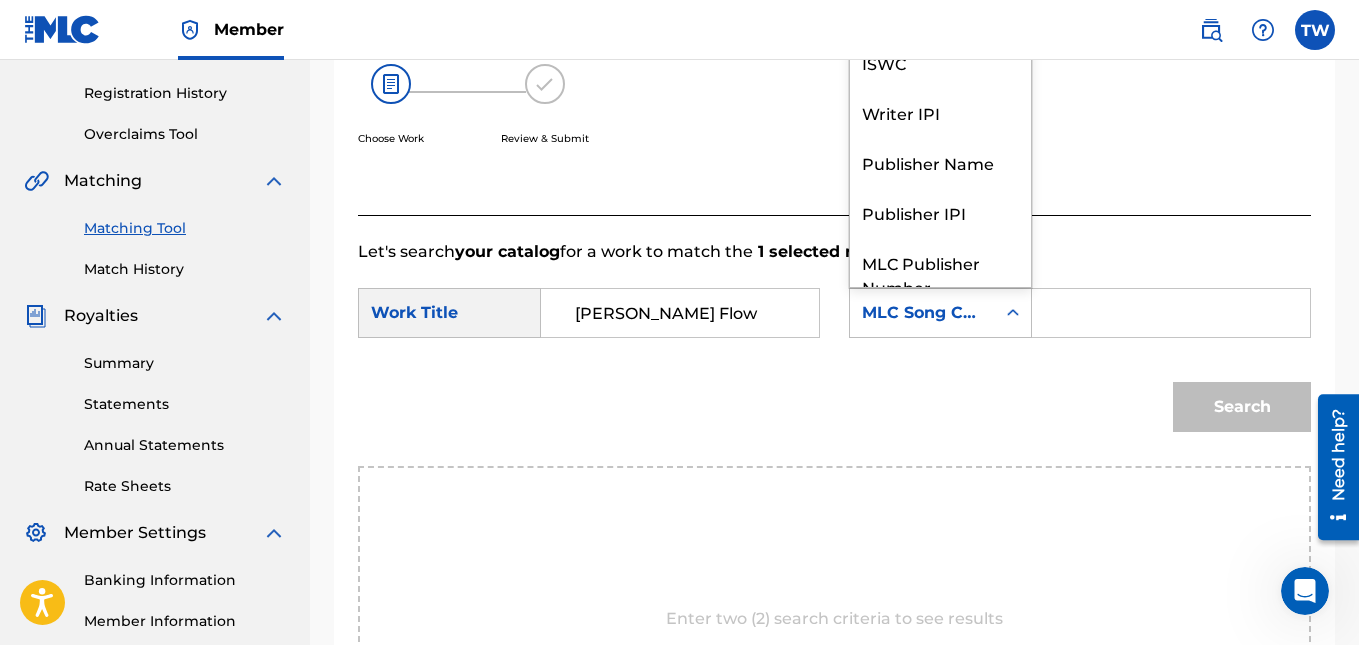scroll, scrollTop: 74, scrollLeft: 0, axis: vertical 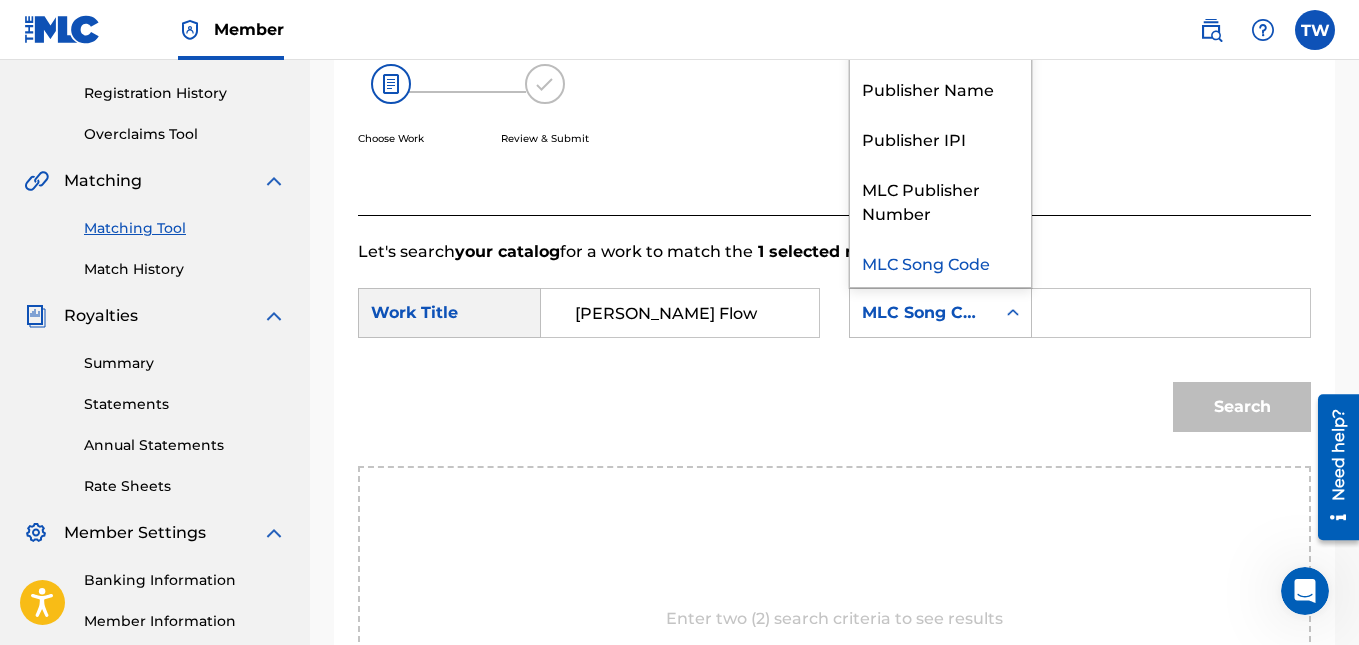 click at bounding box center [1013, 313] 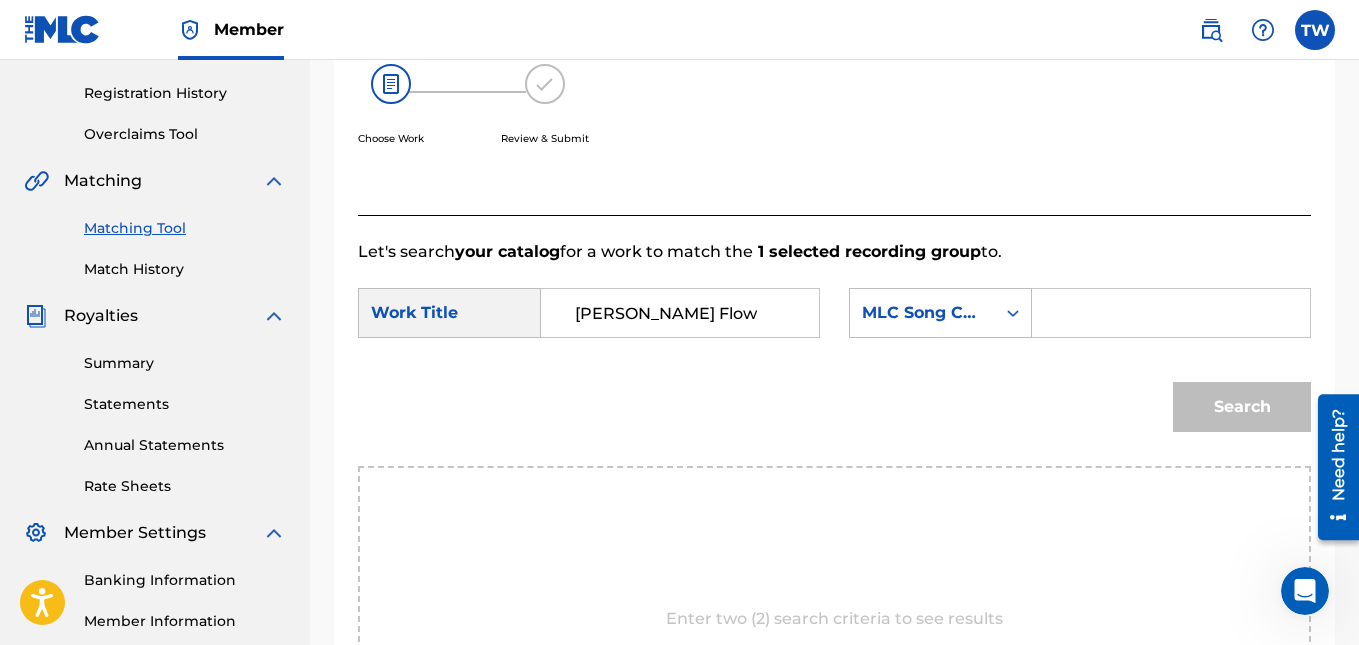 click at bounding box center [1201, 5] 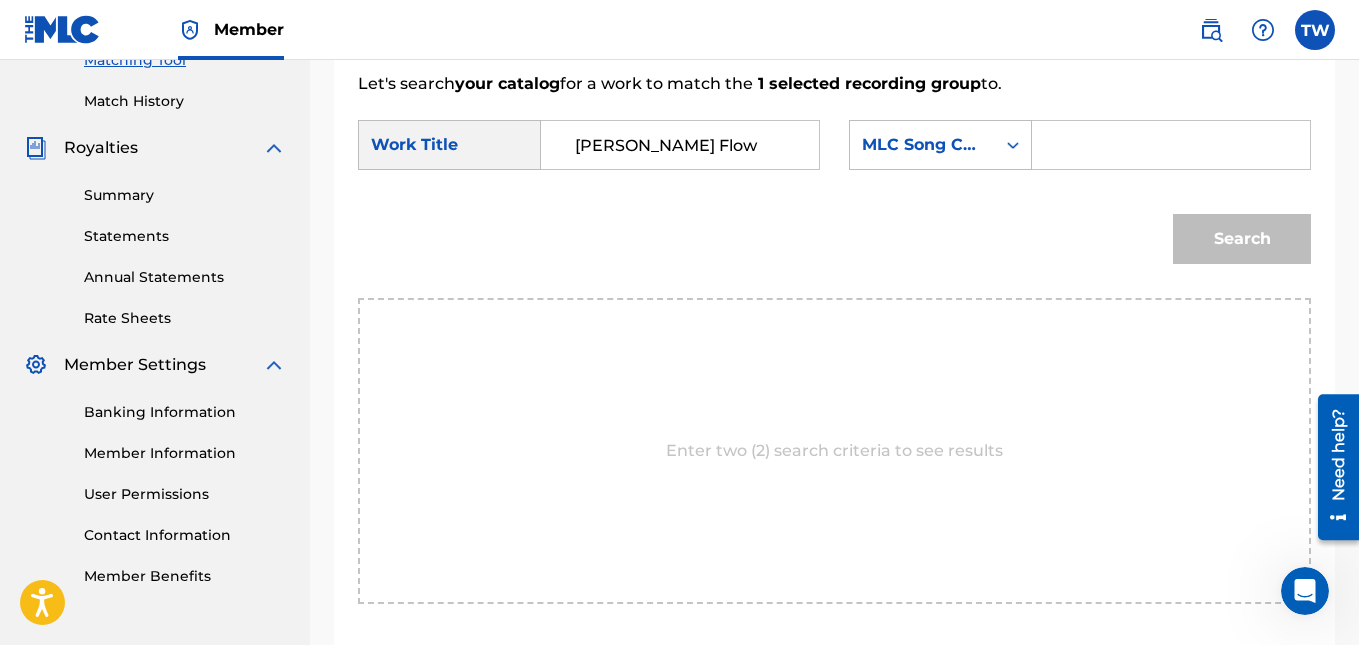 scroll, scrollTop: 534, scrollLeft: 0, axis: vertical 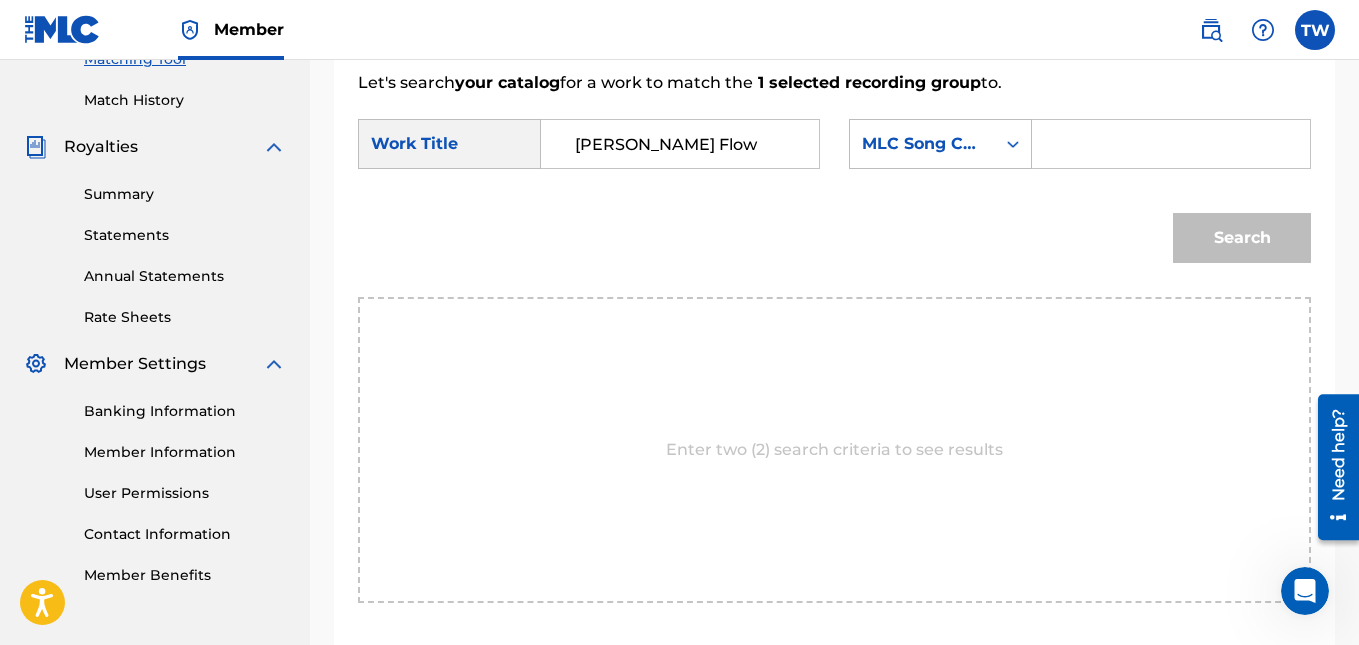 click on "Search" at bounding box center (1237, 233) 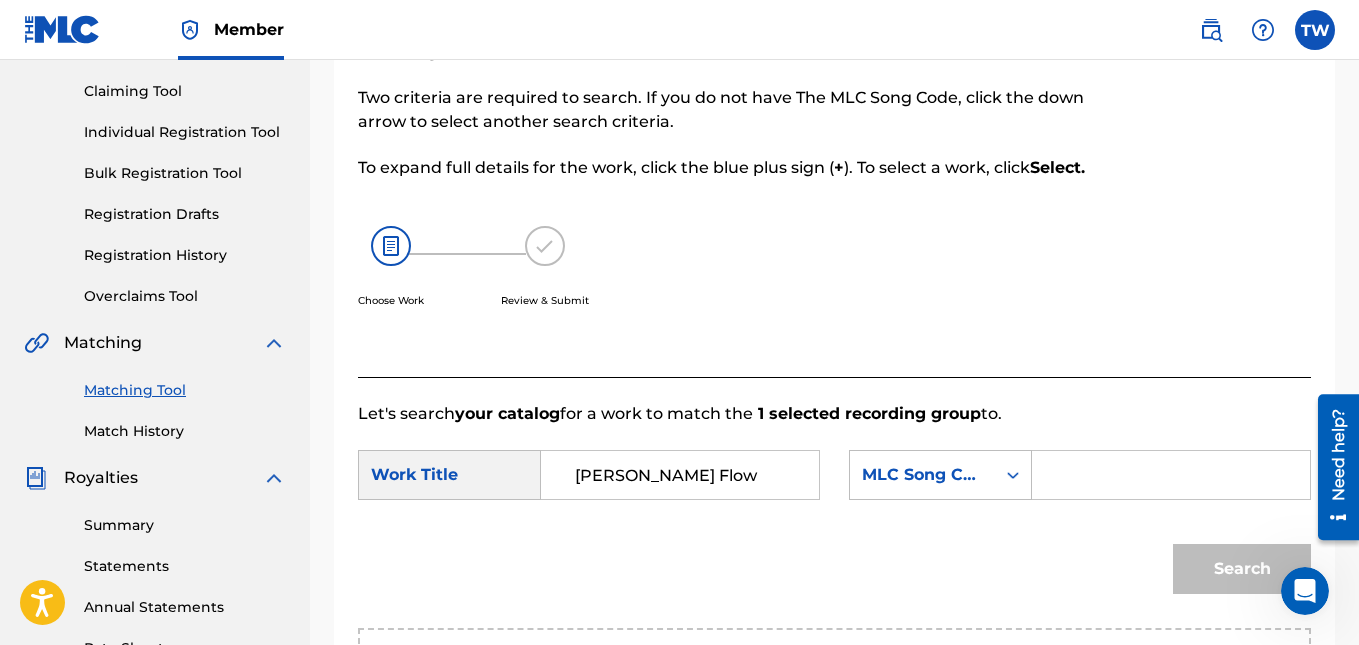 scroll, scrollTop: 0, scrollLeft: 0, axis: both 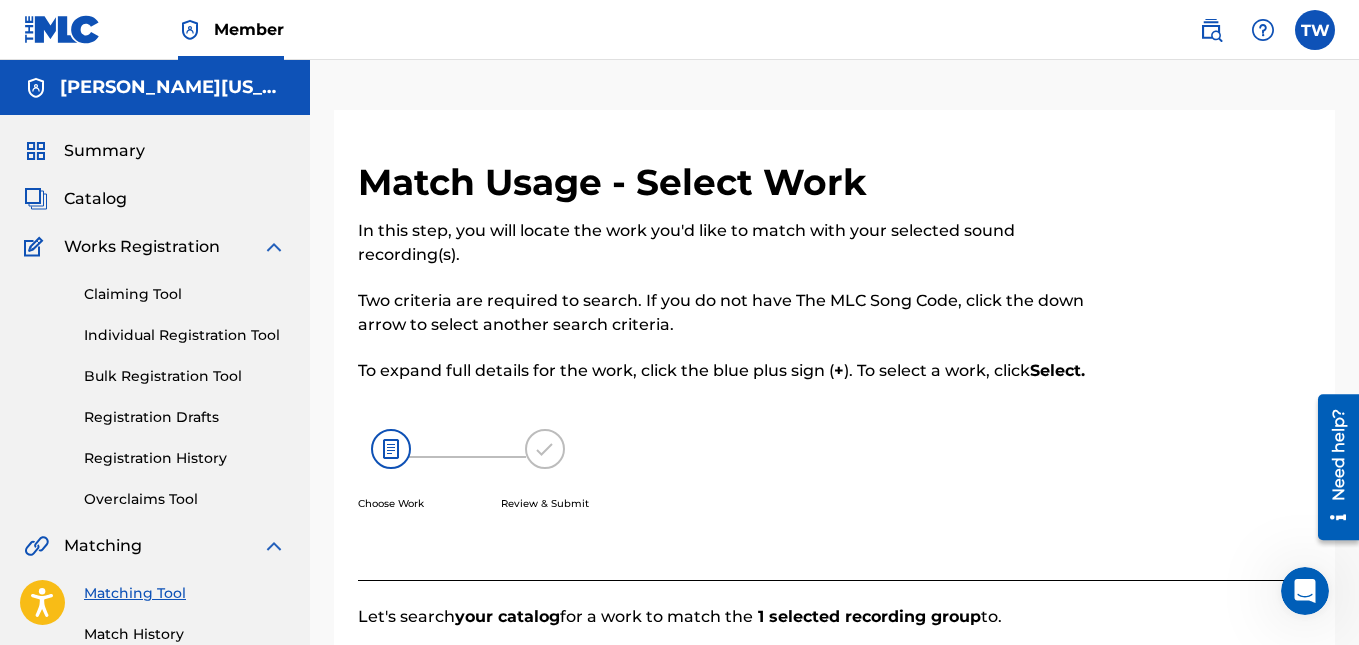 click on "Catalog" at bounding box center [95, 199] 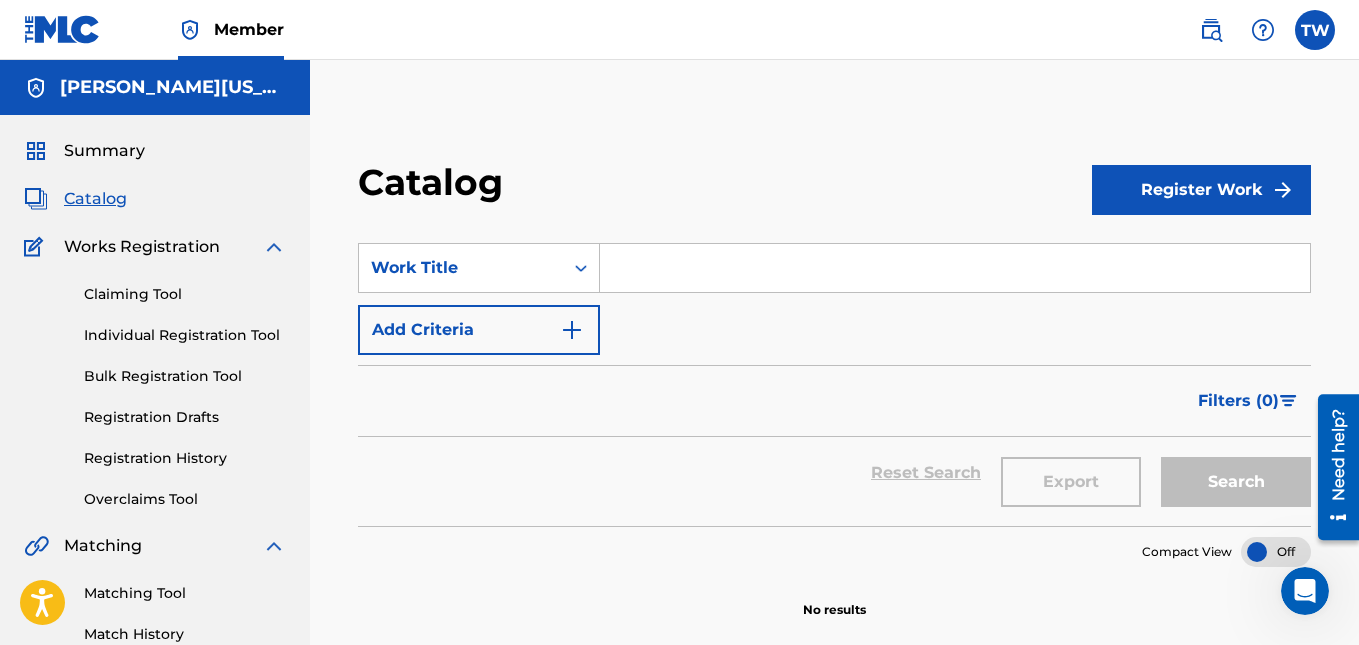 click at bounding box center [955, 268] 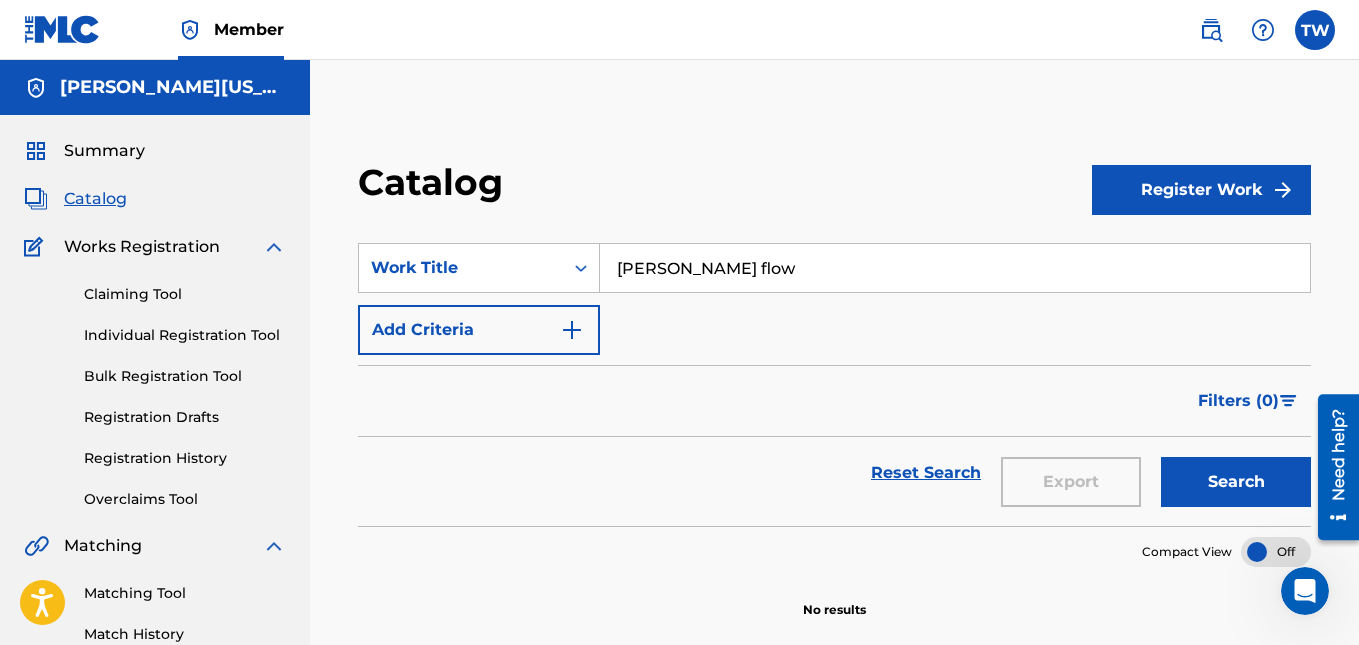 type on "[PERSON_NAME] flow" 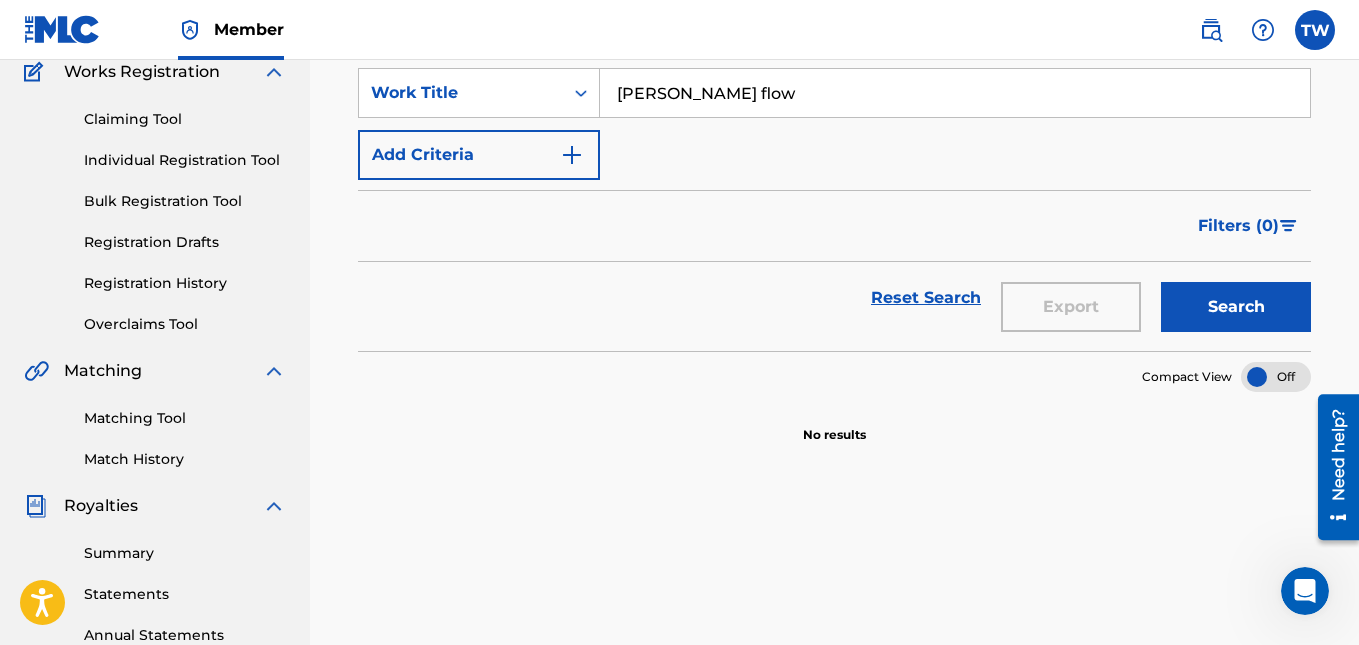 scroll, scrollTop: 177, scrollLeft: 0, axis: vertical 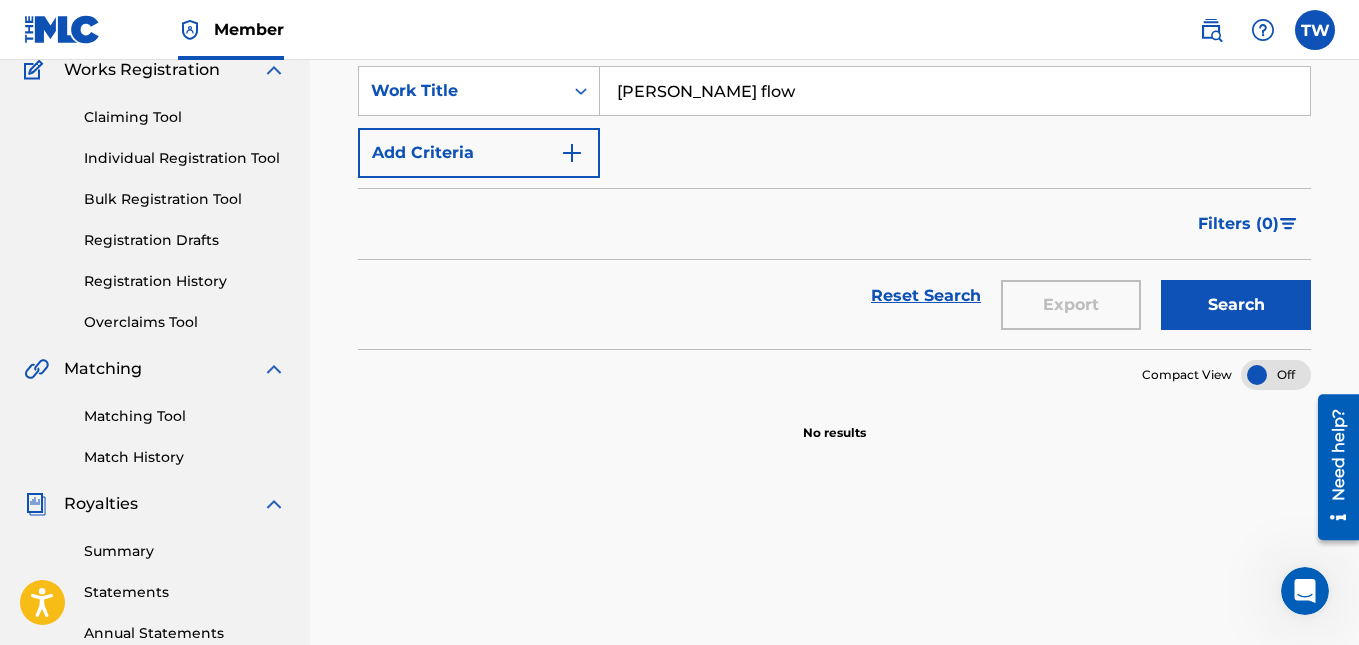 click on "Search" at bounding box center (1236, 305) 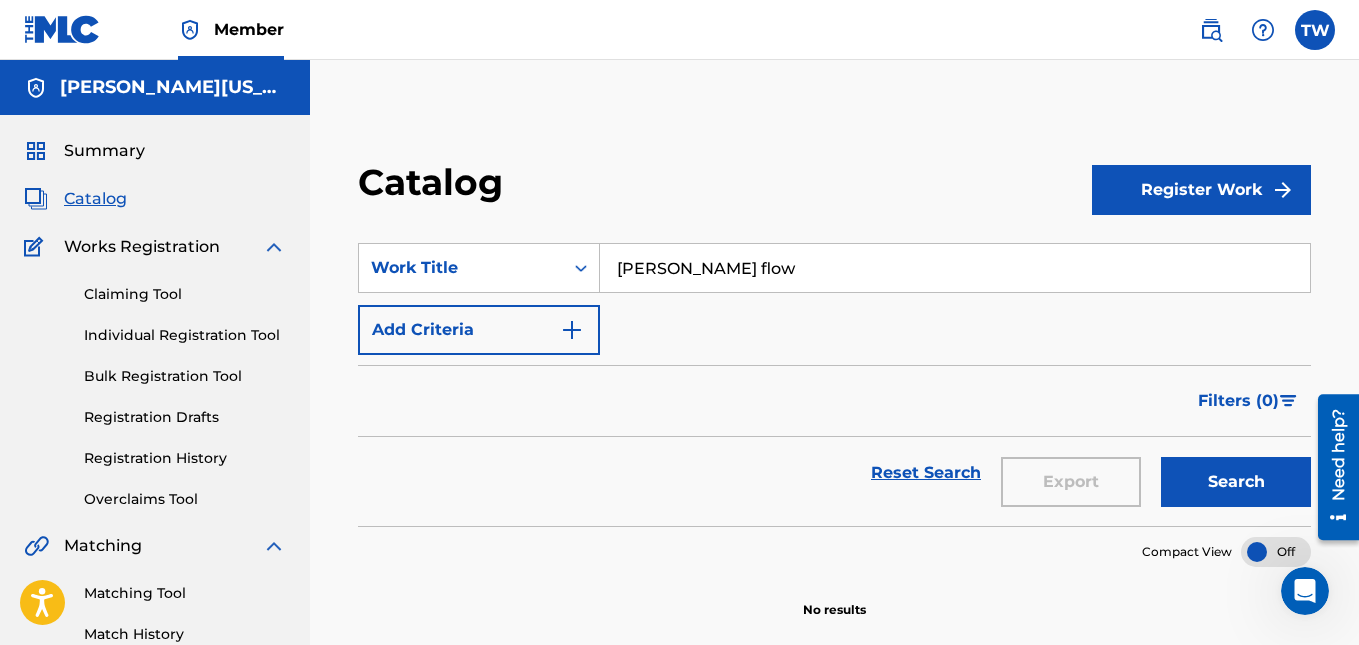 click on "Summary" at bounding box center (104, 151) 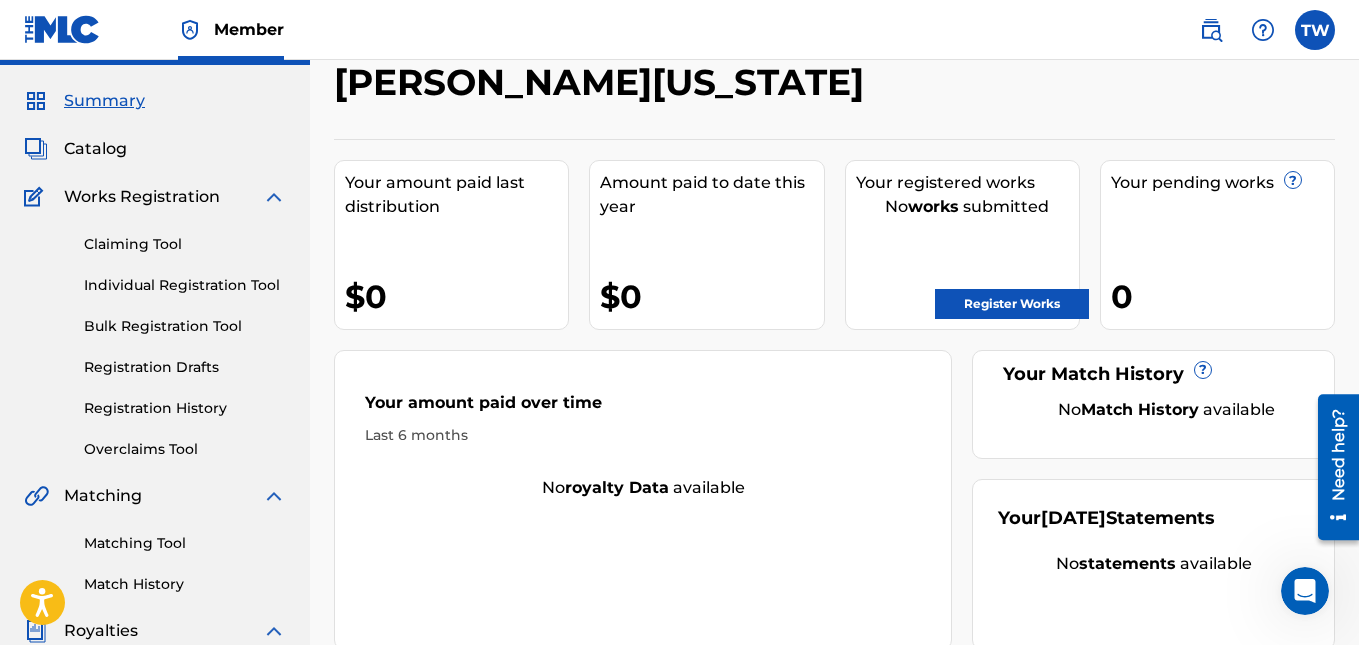 scroll, scrollTop: 0, scrollLeft: 0, axis: both 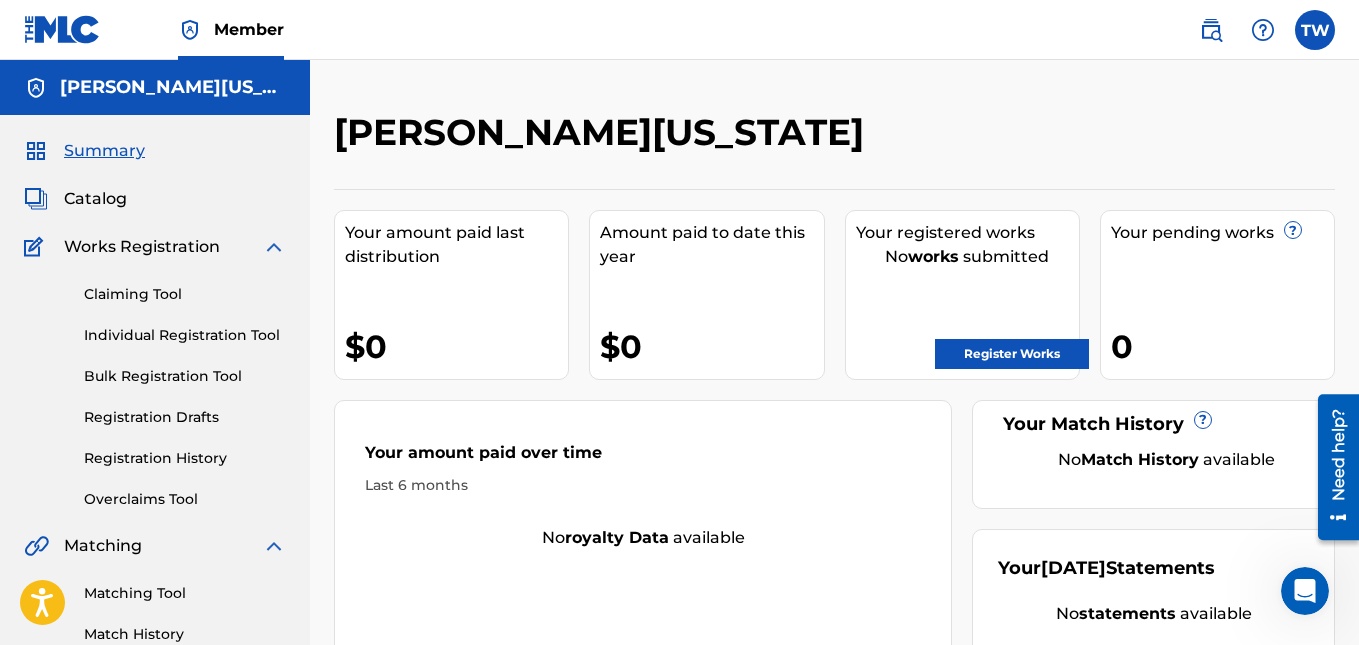 click at bounding box center (1315, 30) 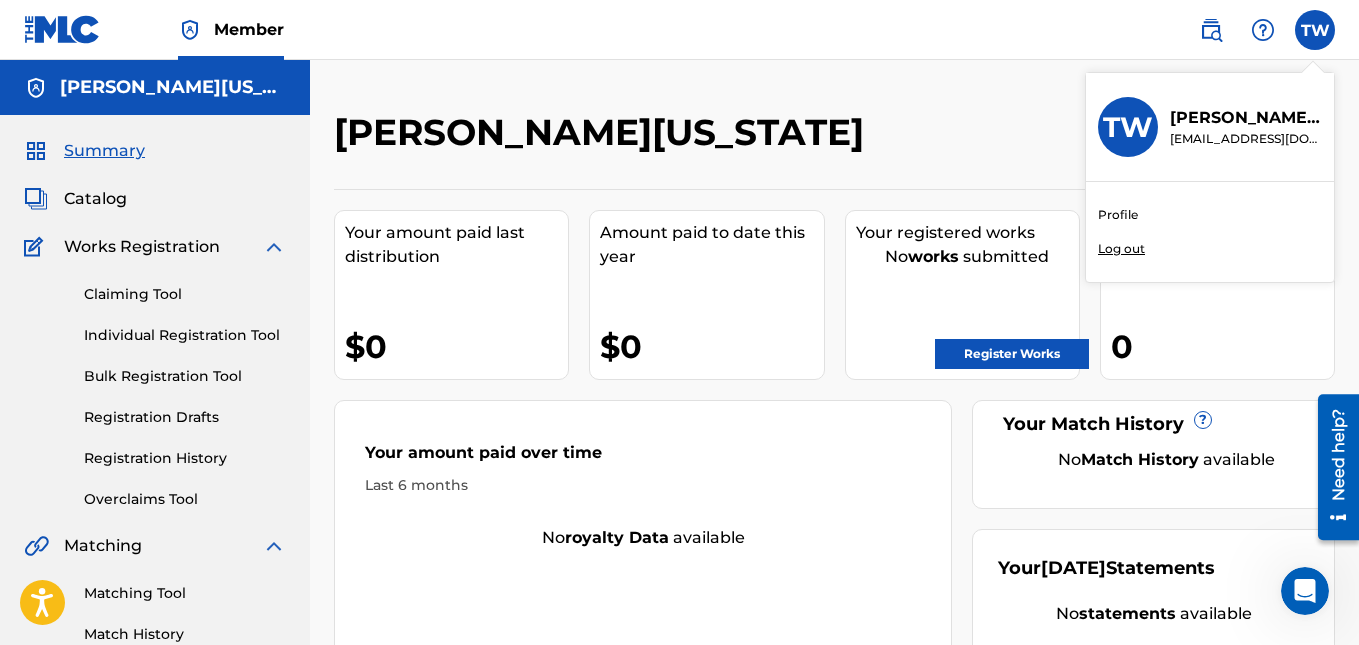 click on "Profile" at bounding box center (1118, 215) 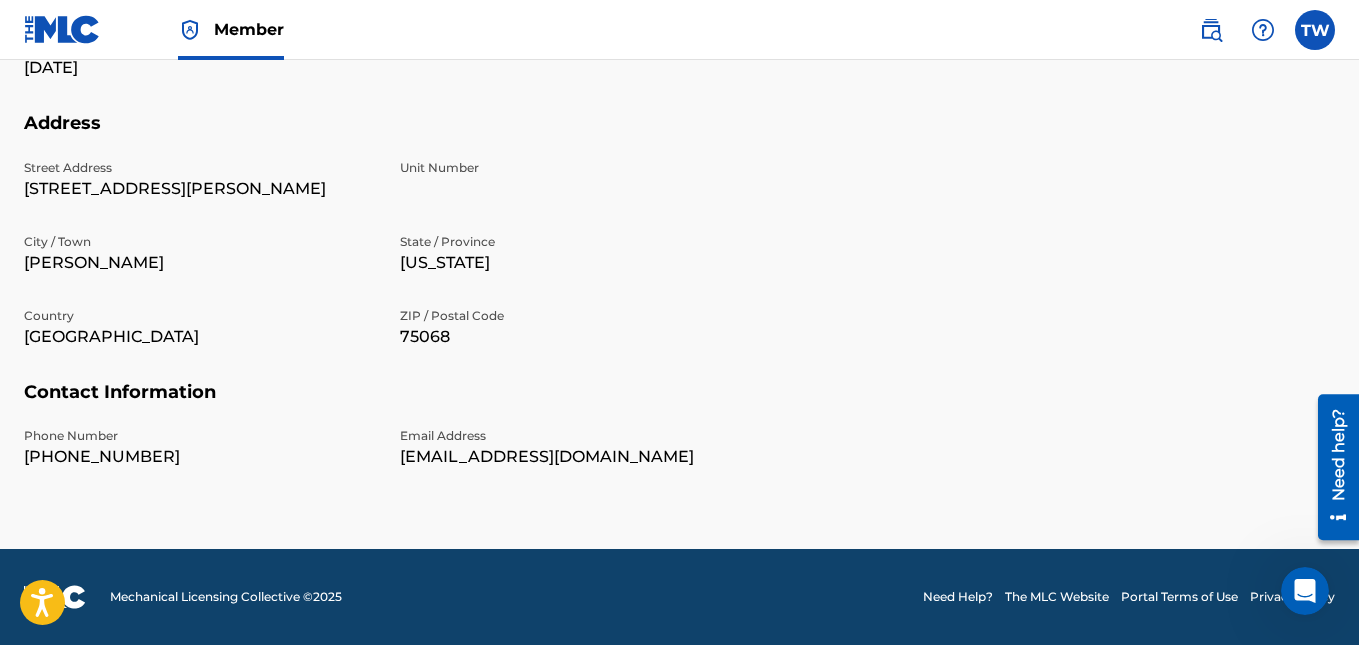 scroll, scrollTop: 0, scrollLeft: 0, axis: both 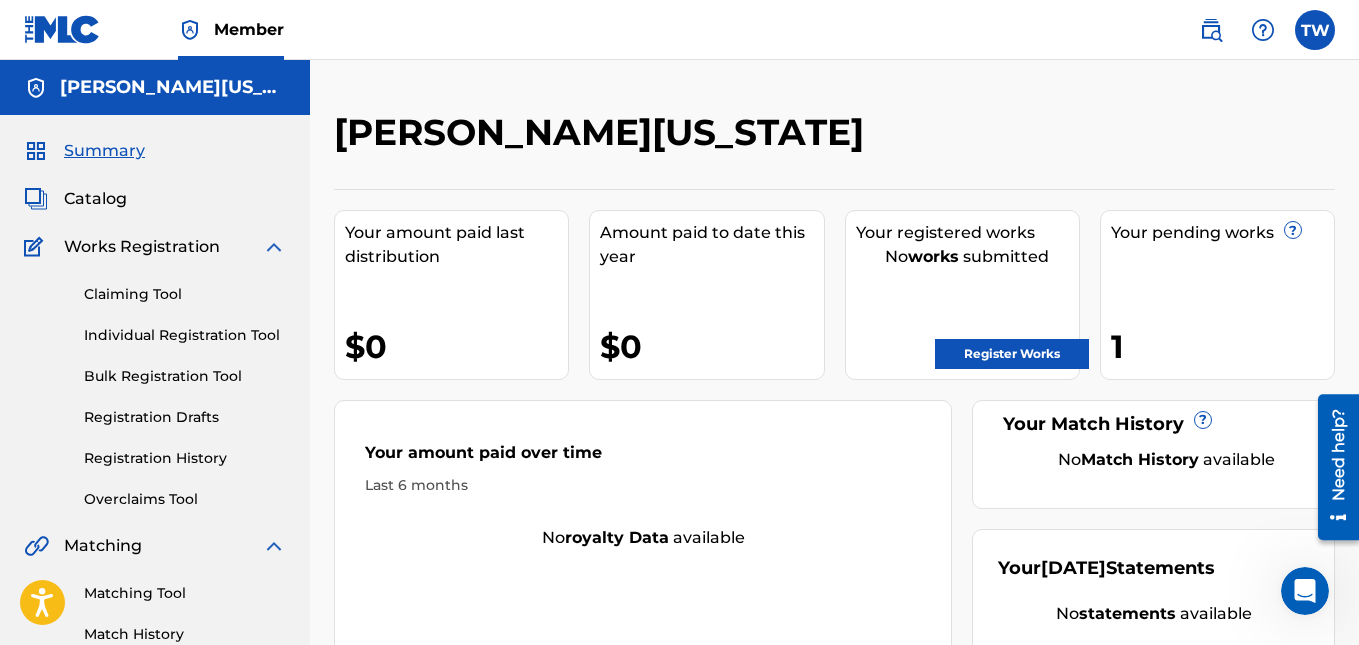 click on "Catalog" at bounding box center (95, 199) 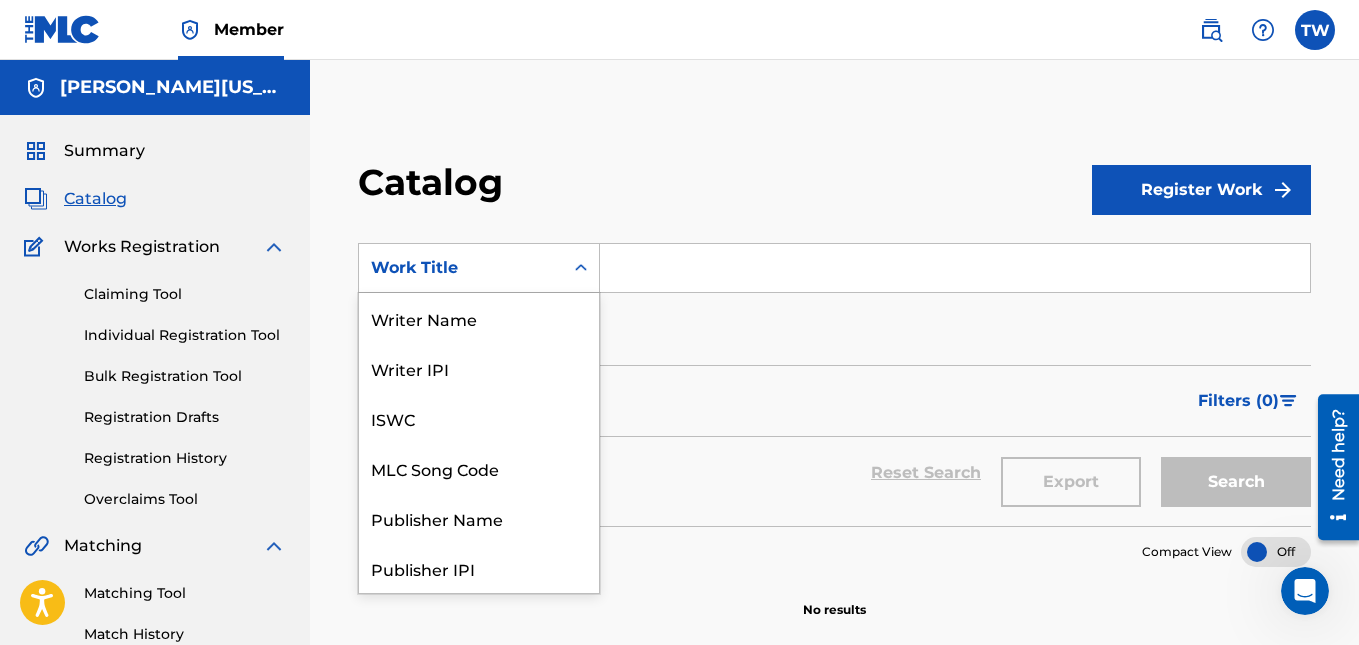 click on "Work Title" at bounding box center (461, 268) 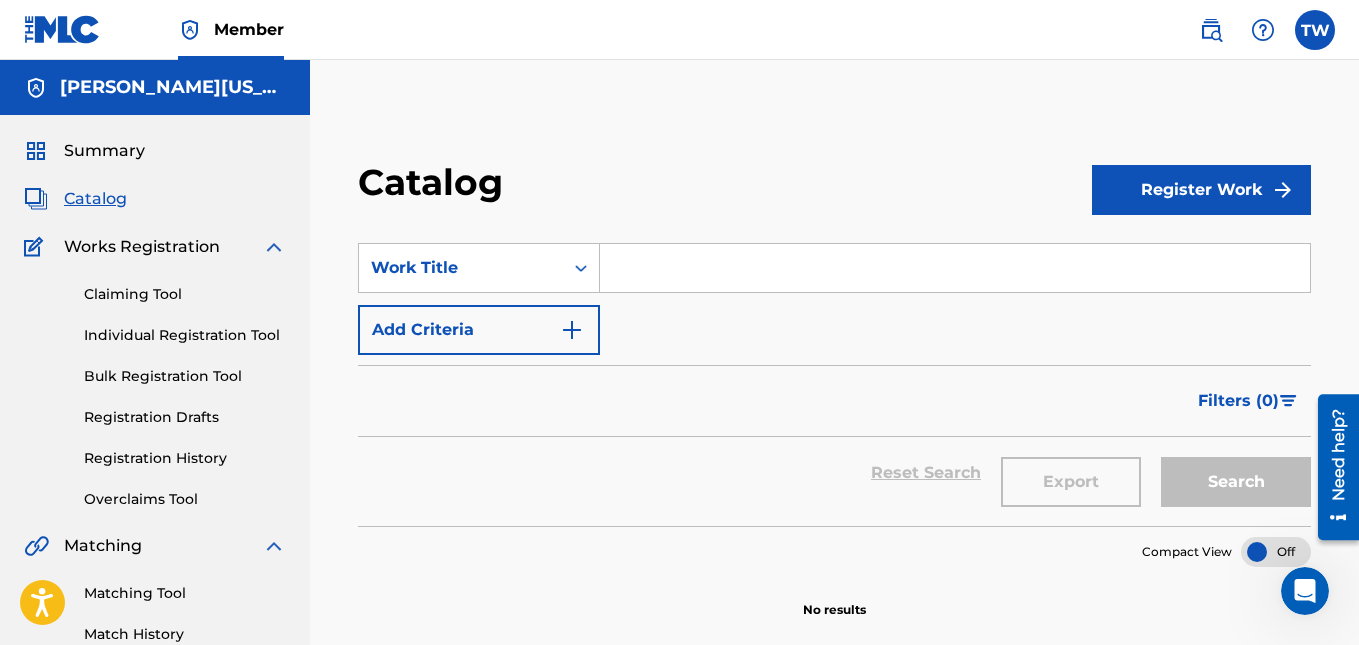 click on "Work Title" at bounding box center [461, 268] 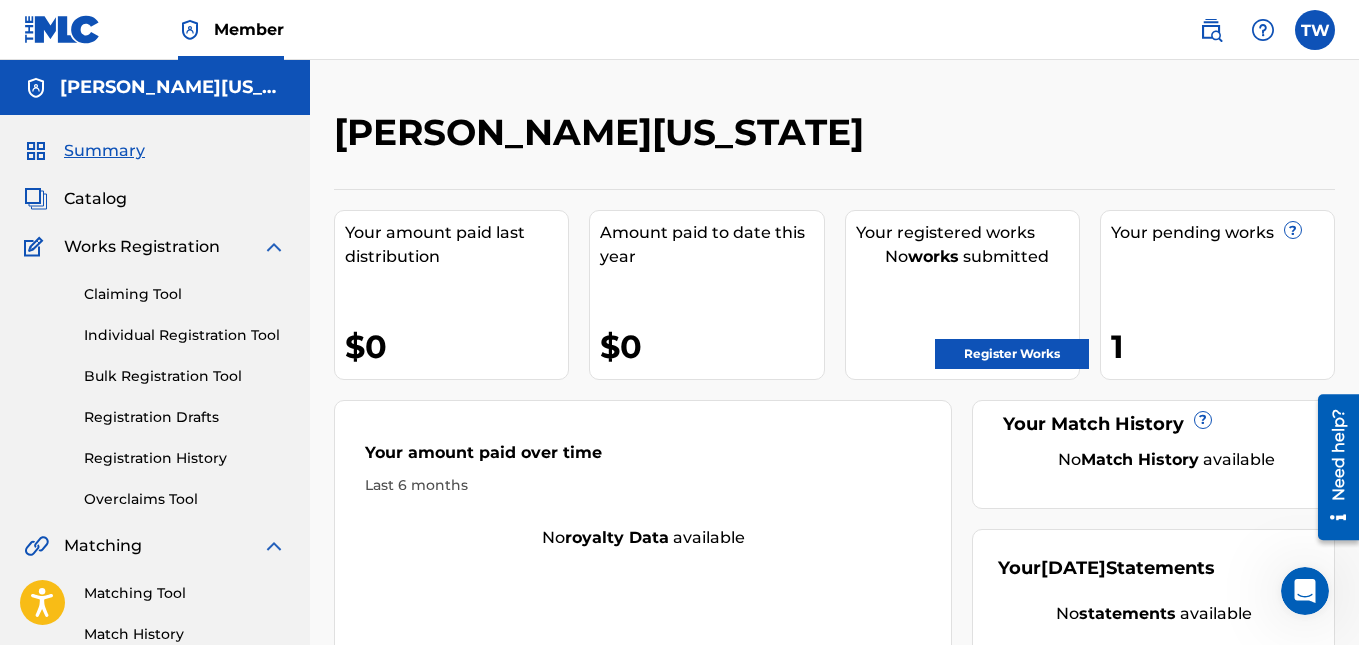 click on "Catalog" at bounding box center [95, 199] 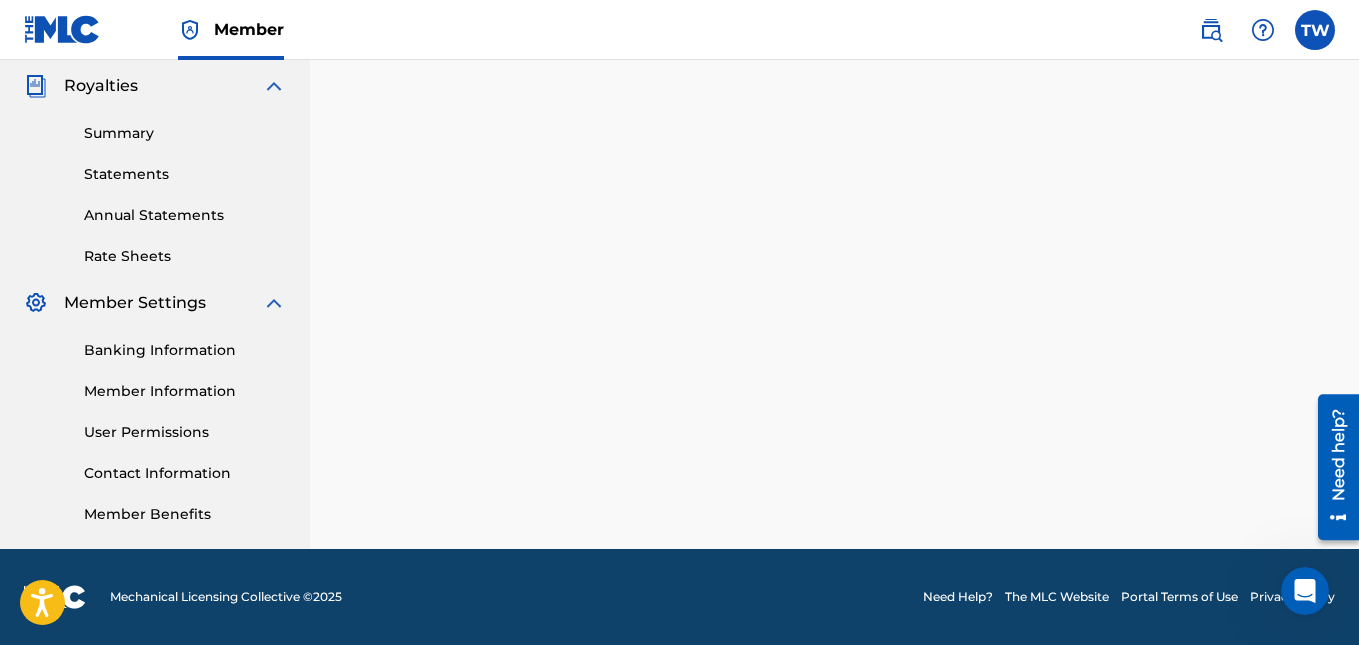 scroll, scrollTop: 0, scrollLeft: 0, axis: both 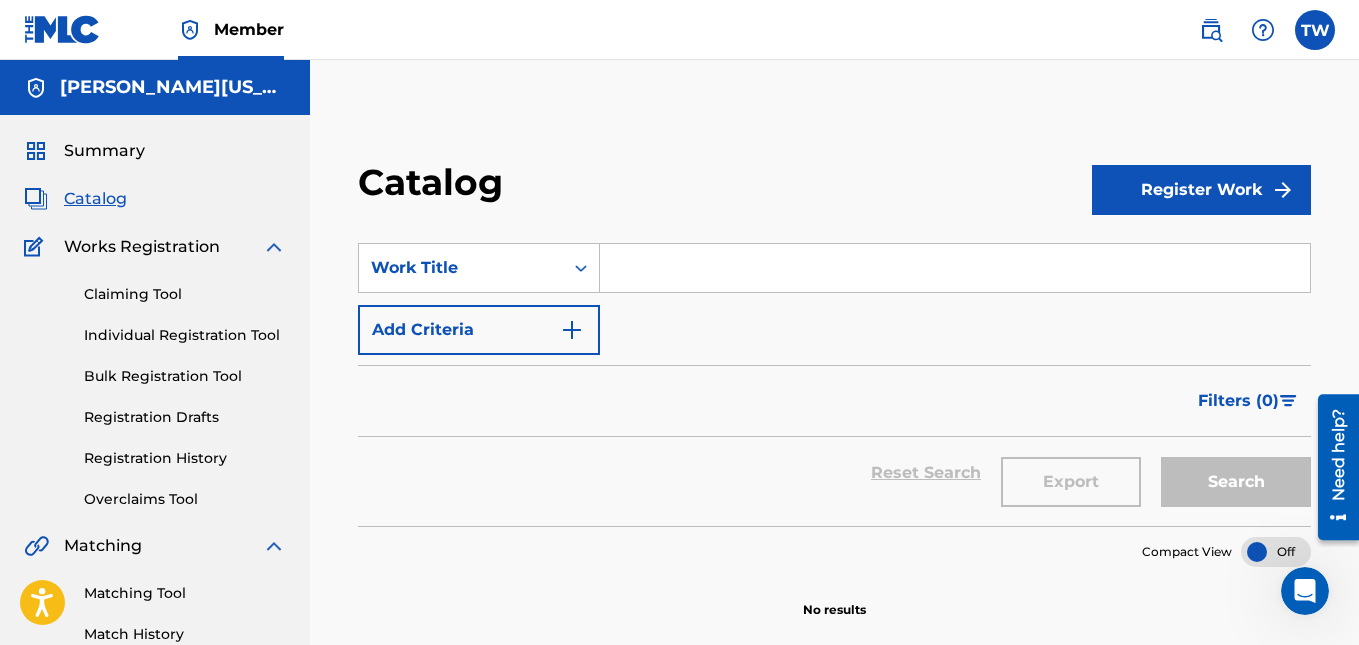 click on "Register Work" at bounding box center [1201, 190] 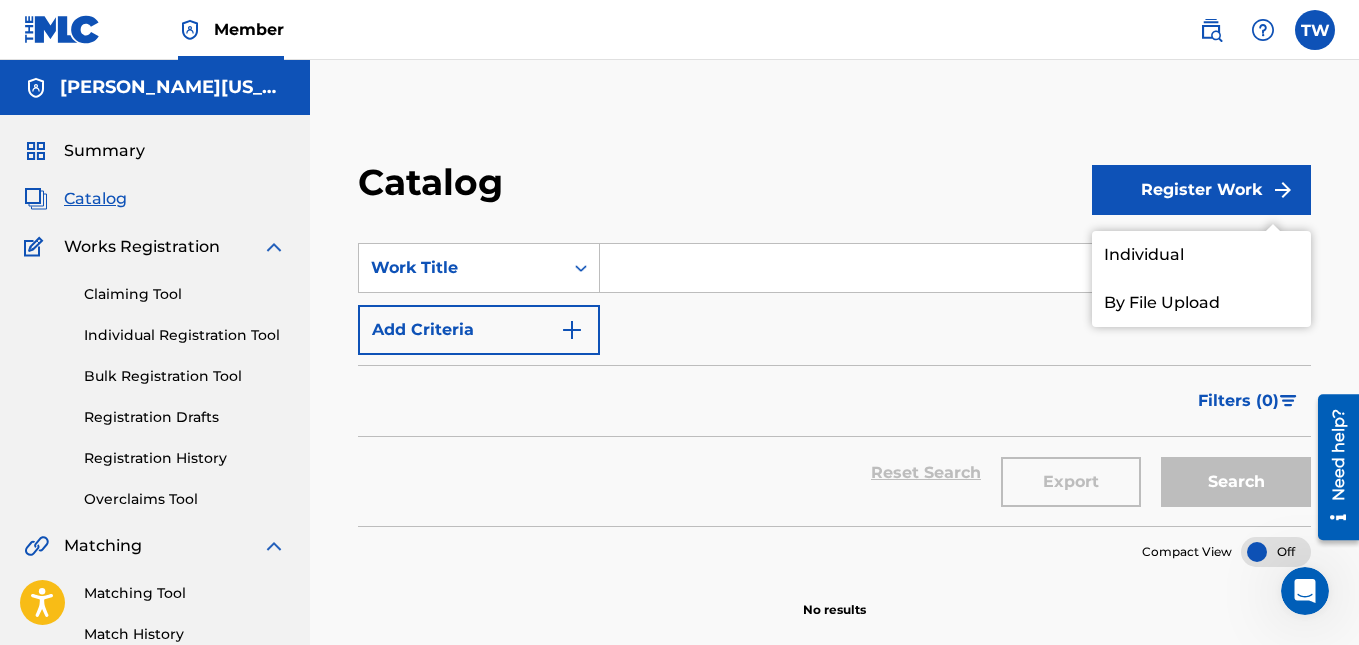 click on "Individual" at bounding box center (1201, 255) 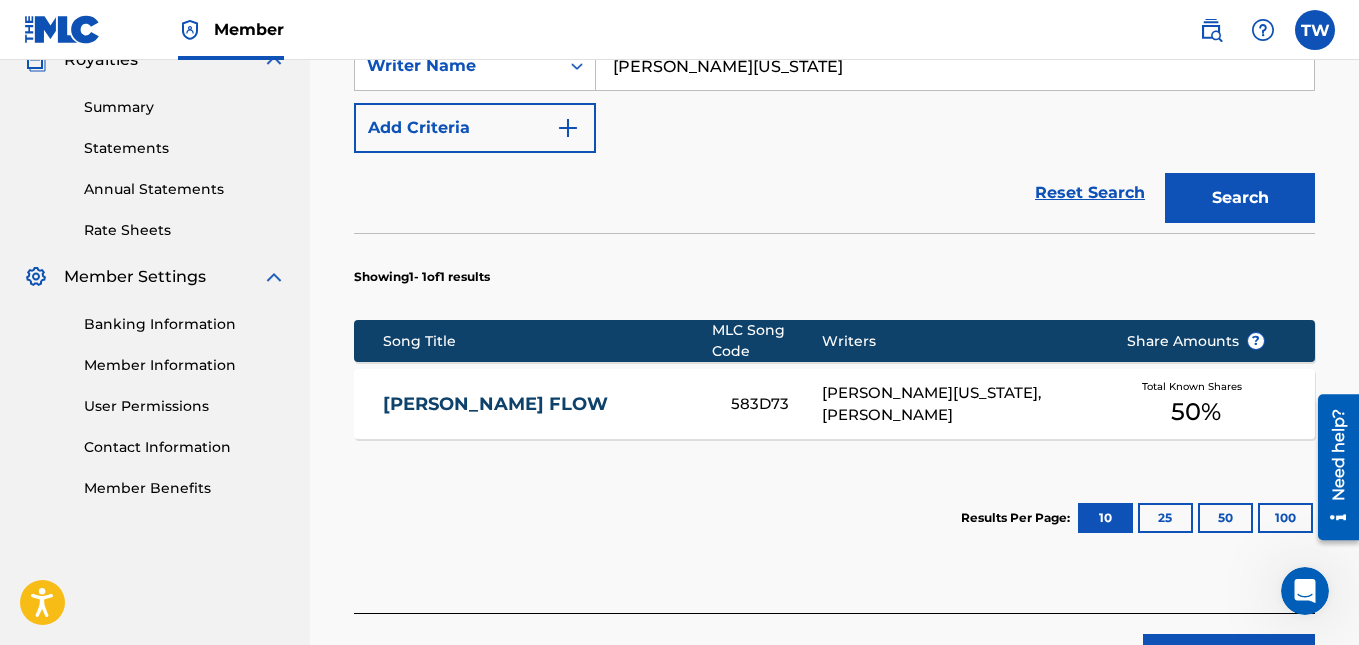 scroll, scrollTop: 627, scrollLeft: 0, axis: vertical 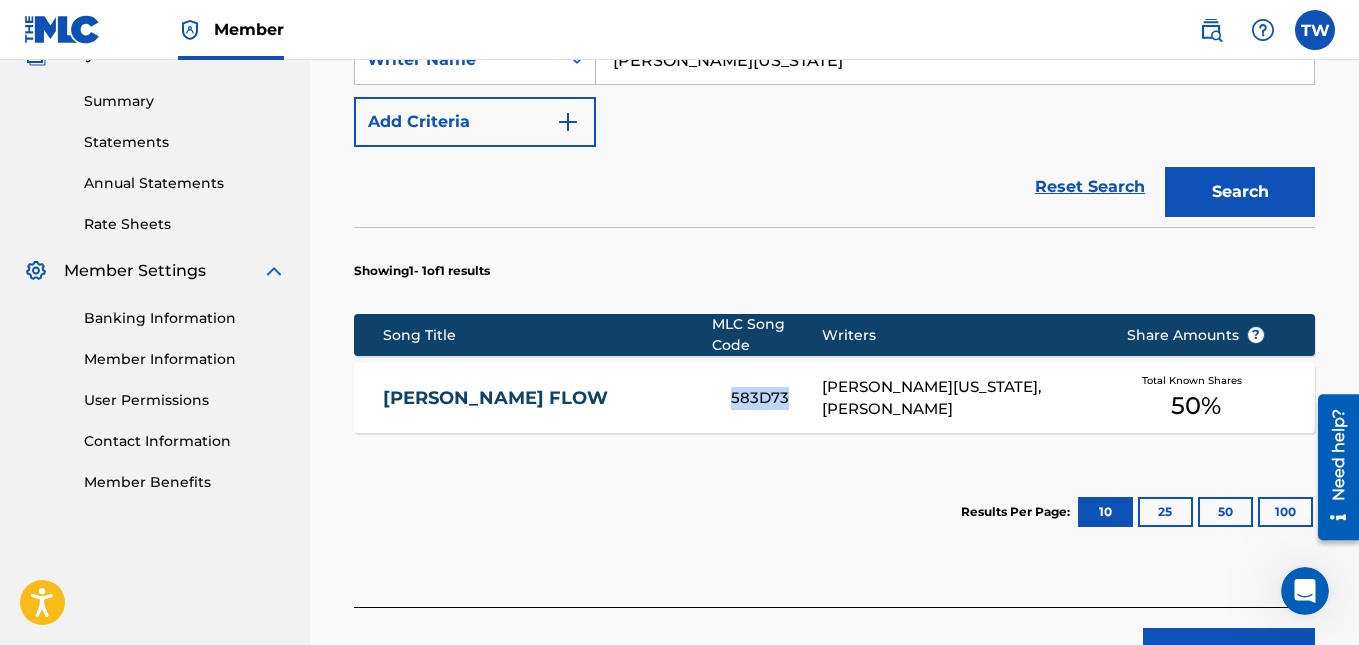drag, startPoint x: 725, startPoint y: 398, endPoint x: 787, endPoint y: 409, distance: 62.968246 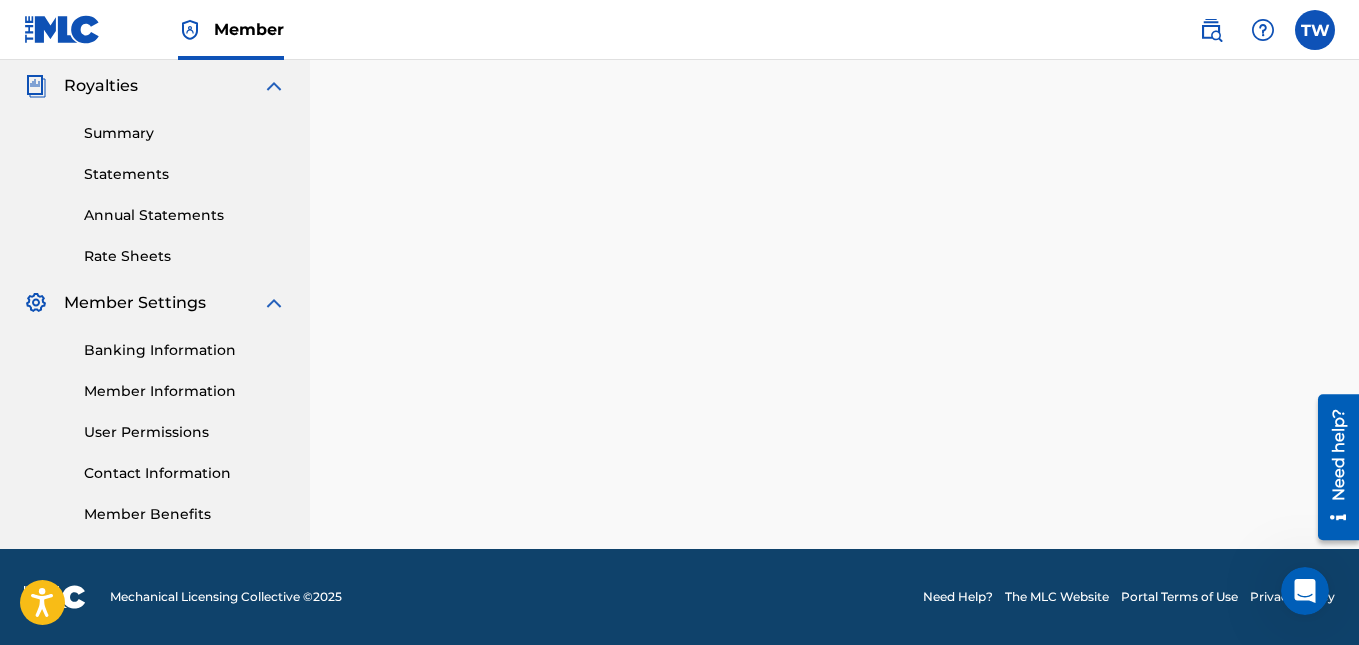 scroll, scrollTop: 0, scrollLeft: 0, axis: both 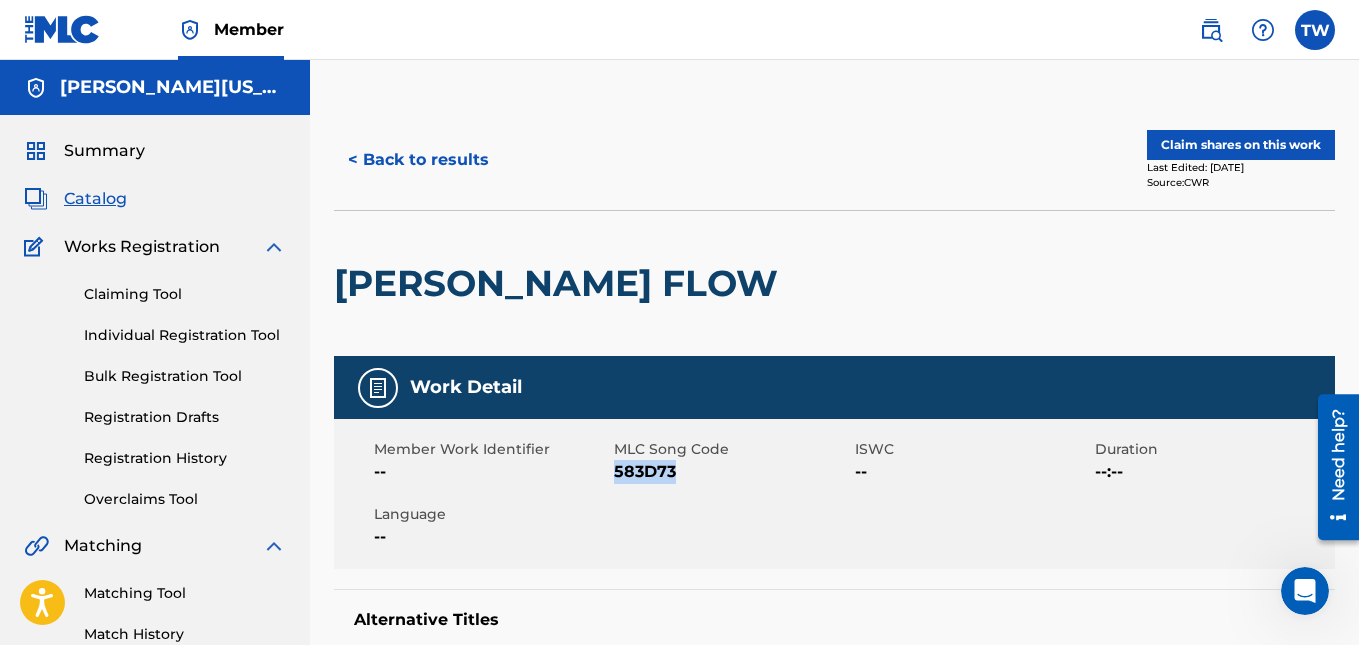 drag, startPoint x: 615, startPoint y: 471, endPoint x: 675, endPoint y: 469, distance: 60.033325 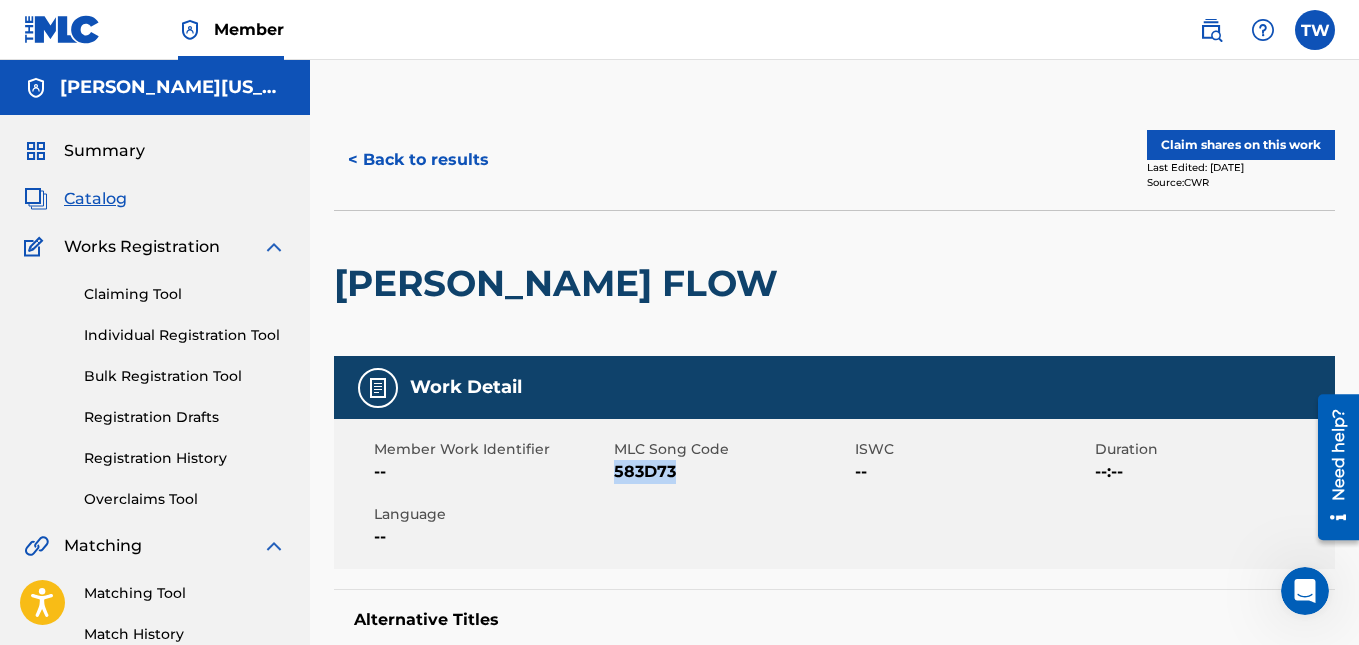 drag, startPoint x: 675, startPoint y: 469, endPoint x: 648, endPoint y: 467, distance: 27.073973 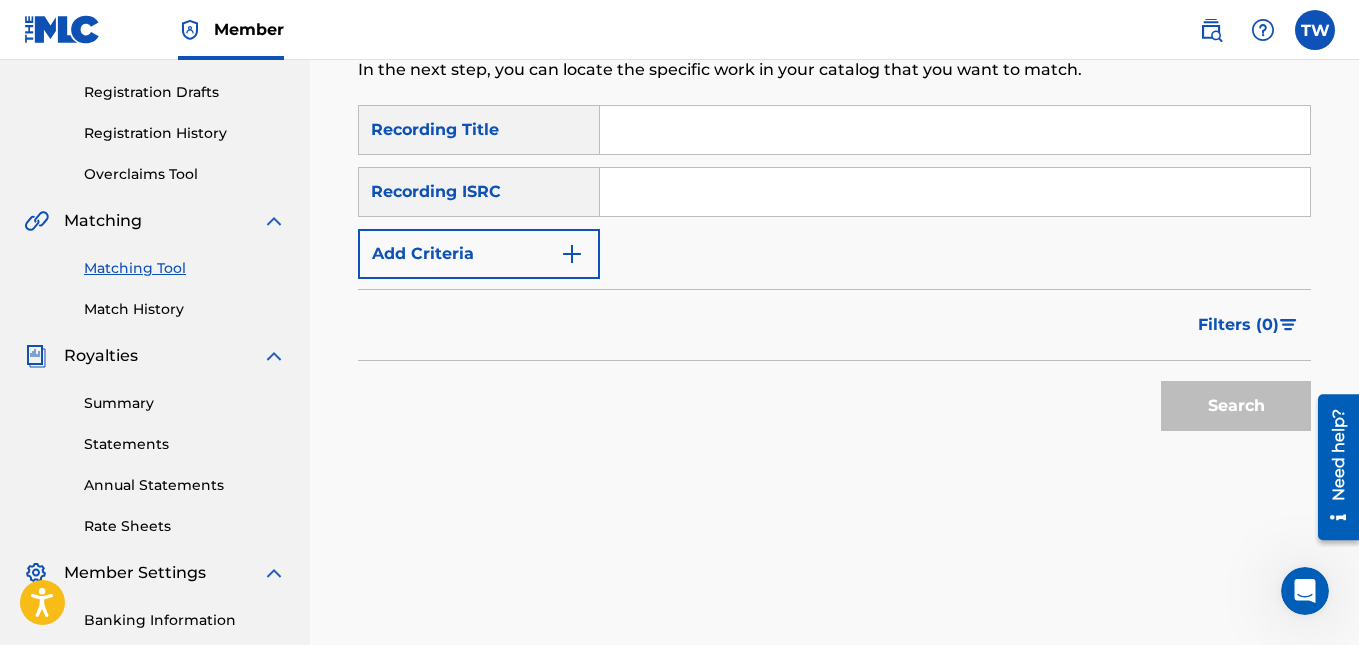 scroll, scrollTop: 324, scrollLeft: 0, axis: vertical 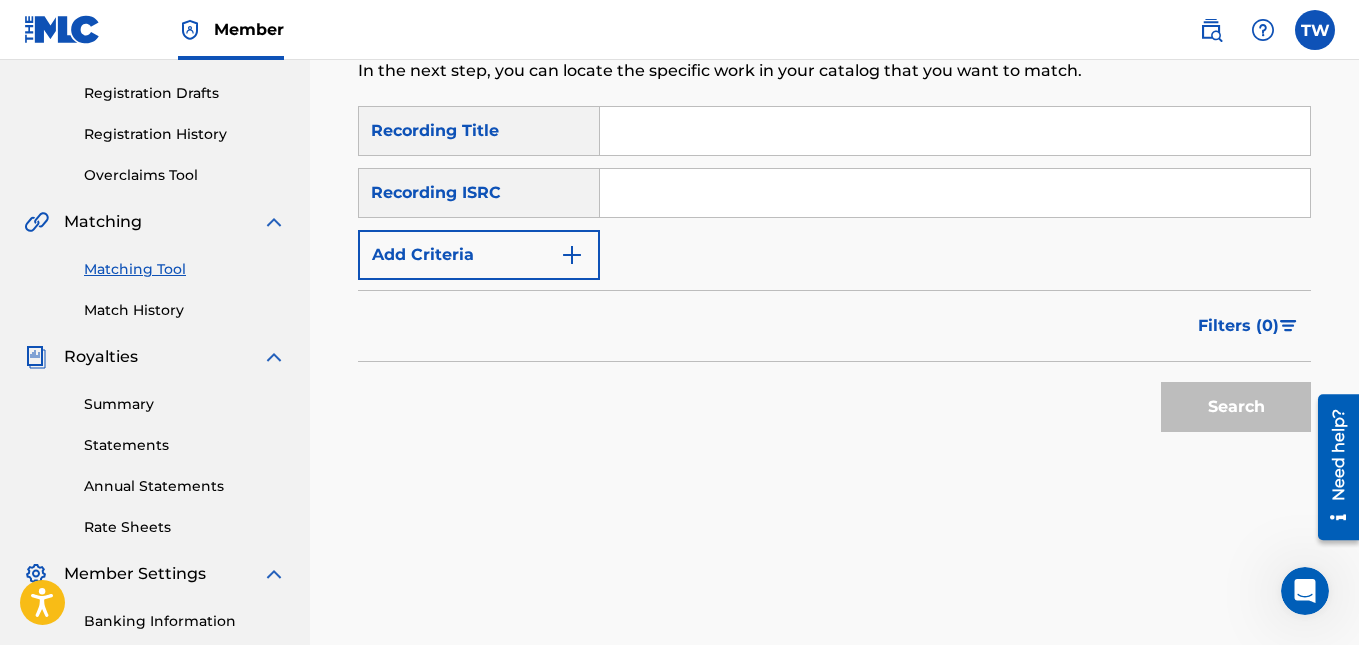 click at bounding box center [955, 131] 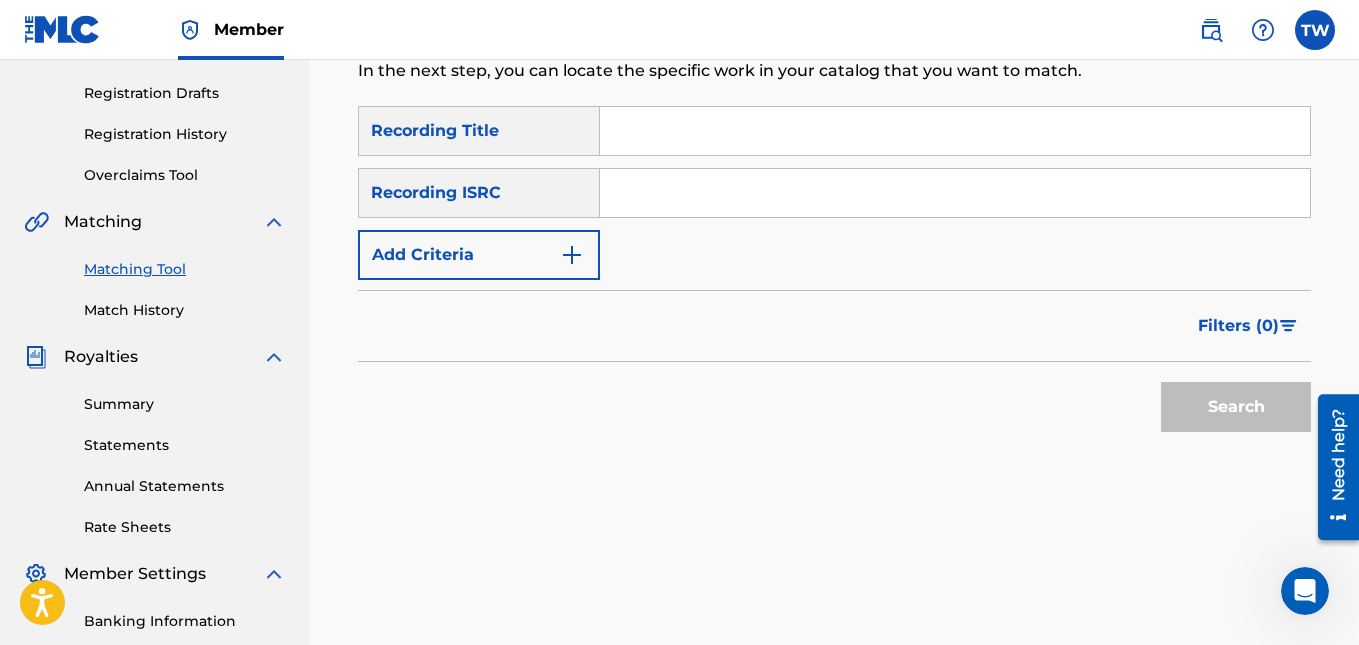 type on "[PERSON_NAME] Flow" 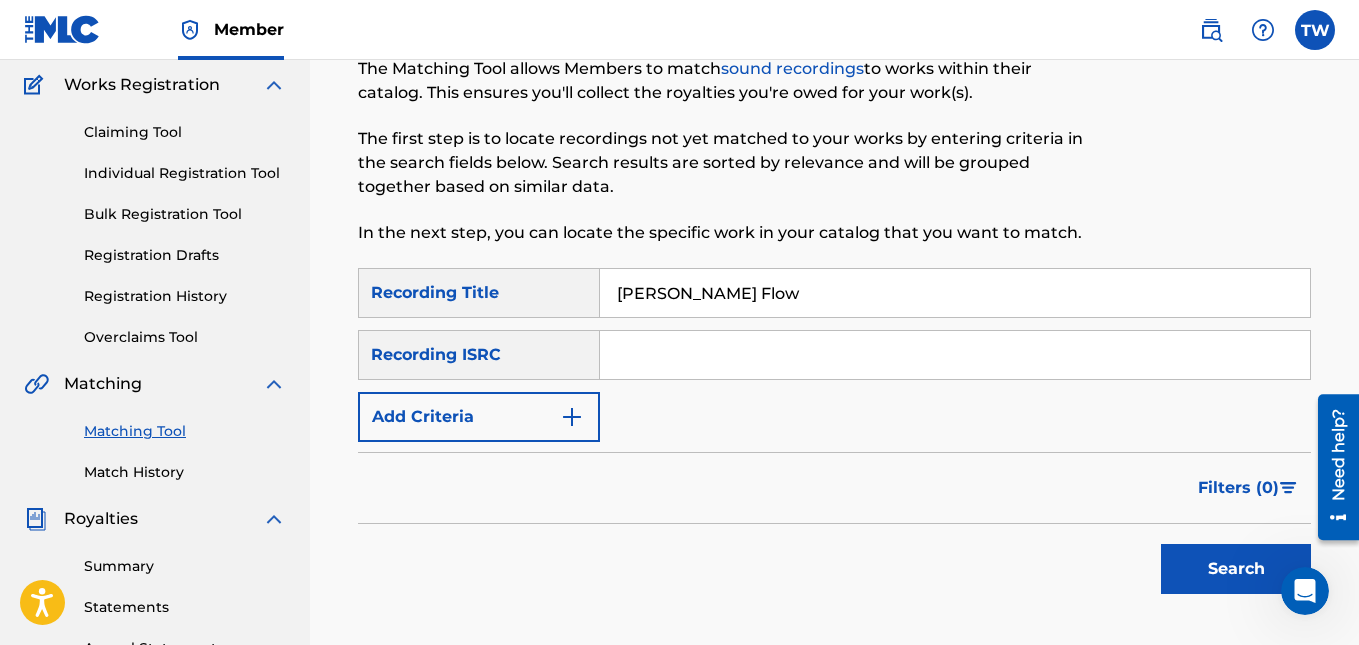 scroll, scrollTop: 157, scrollLeft: 0, axis: vertical 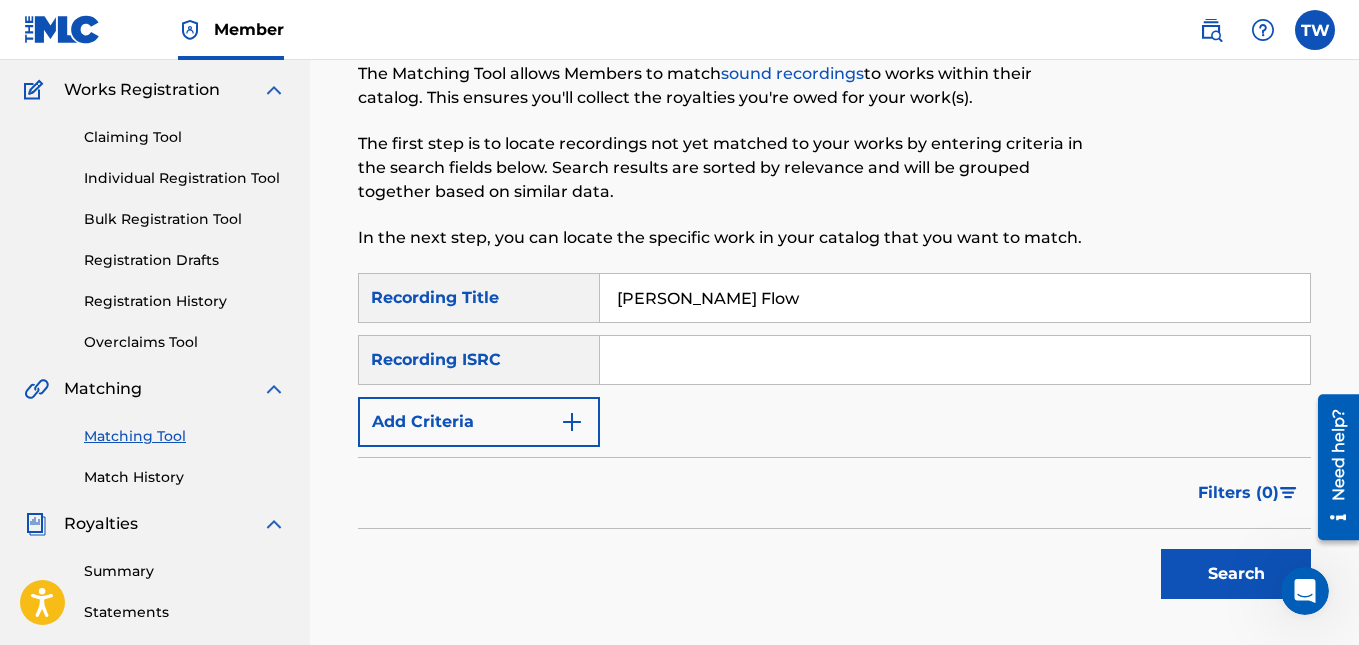 click on "Add Criteria" at bounding box center [479, 422] 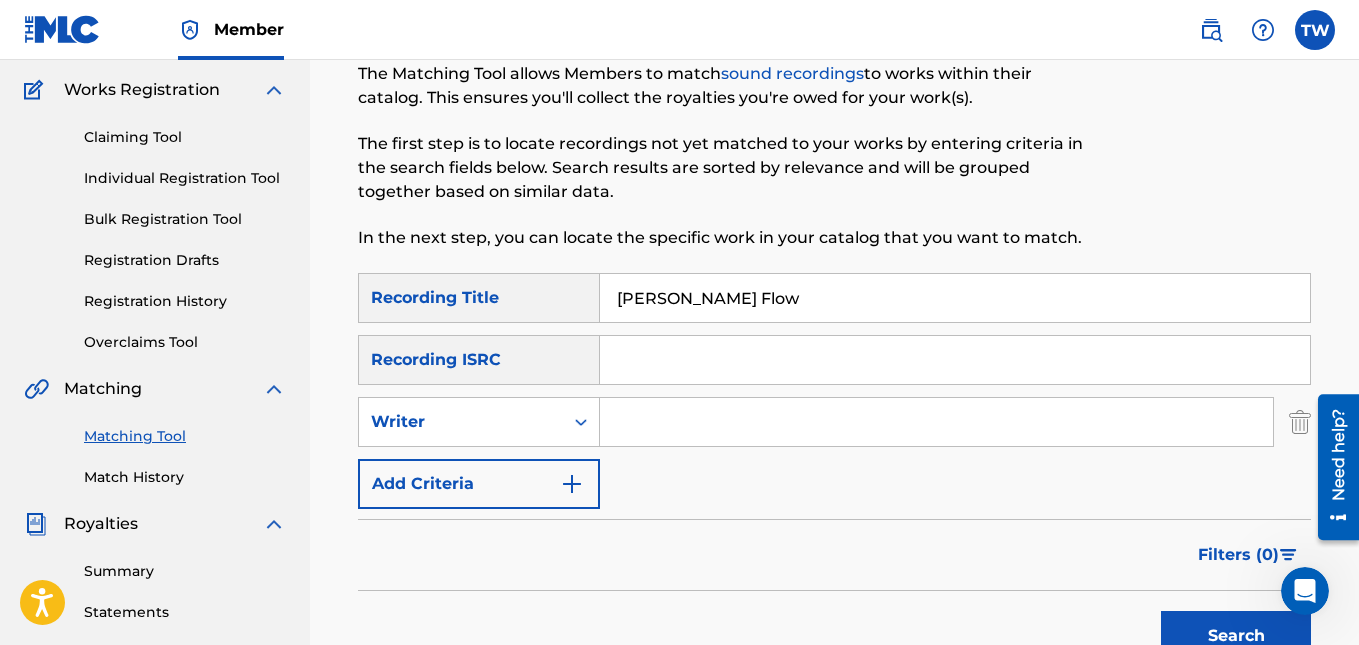 click at bounding box center [572, 484] 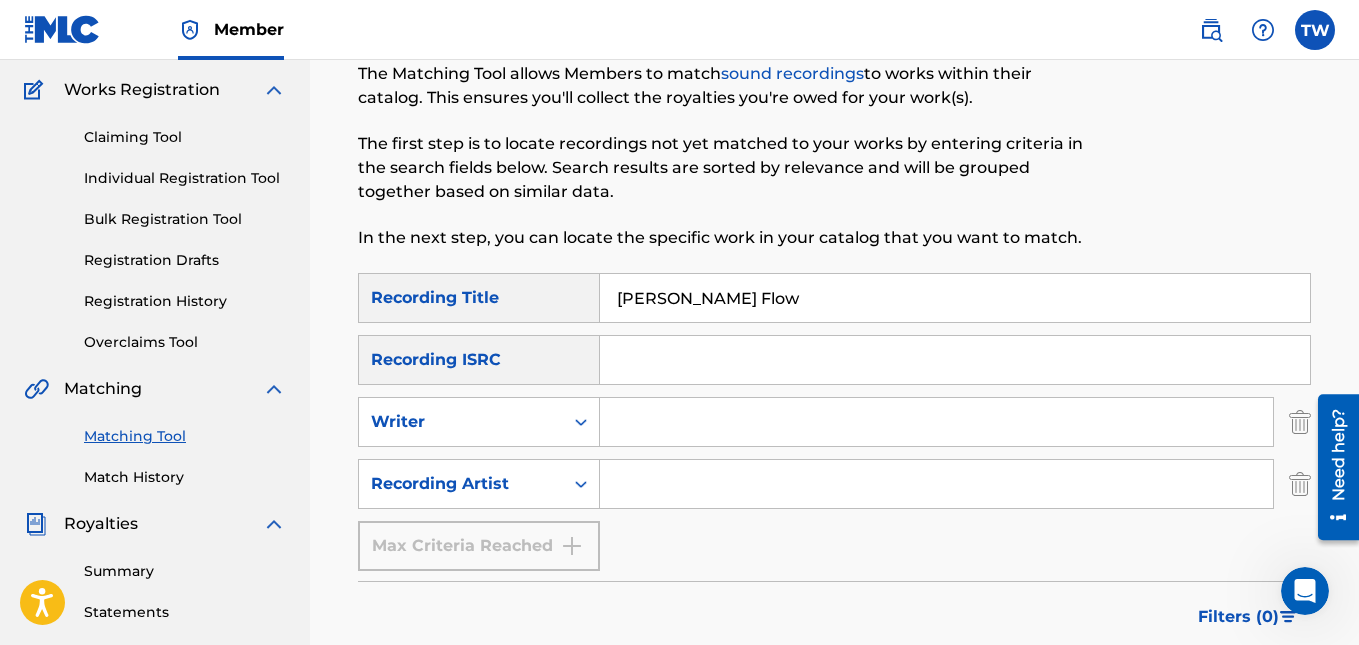 click at bounding box center (936, 484) 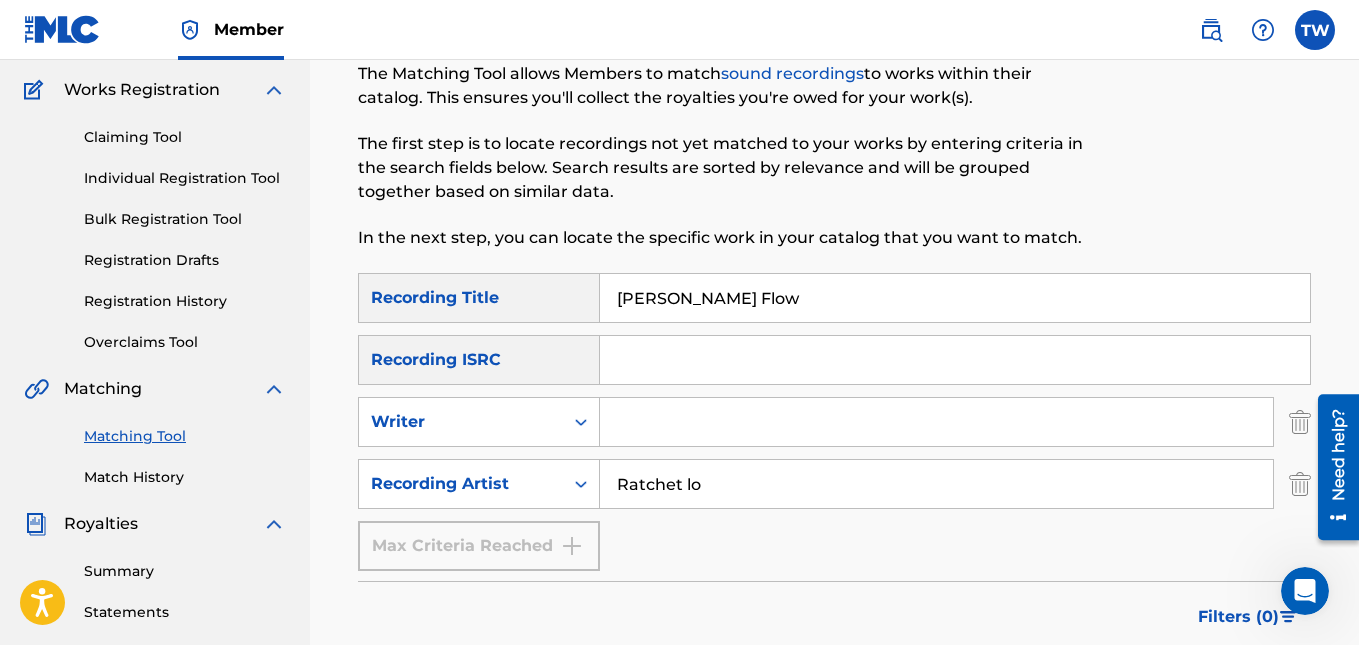 type on "Ratchet lo" 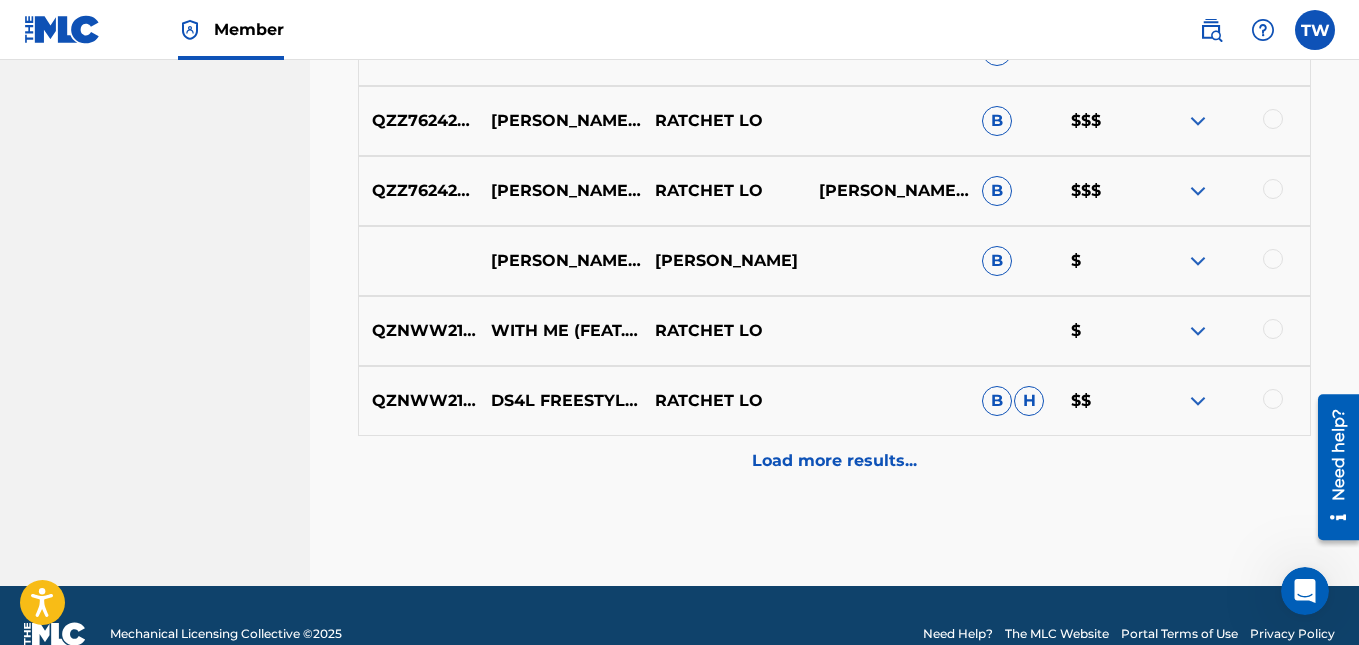 scroll, scrollTop: 1220, scrollLeft: 0, axis: vertical 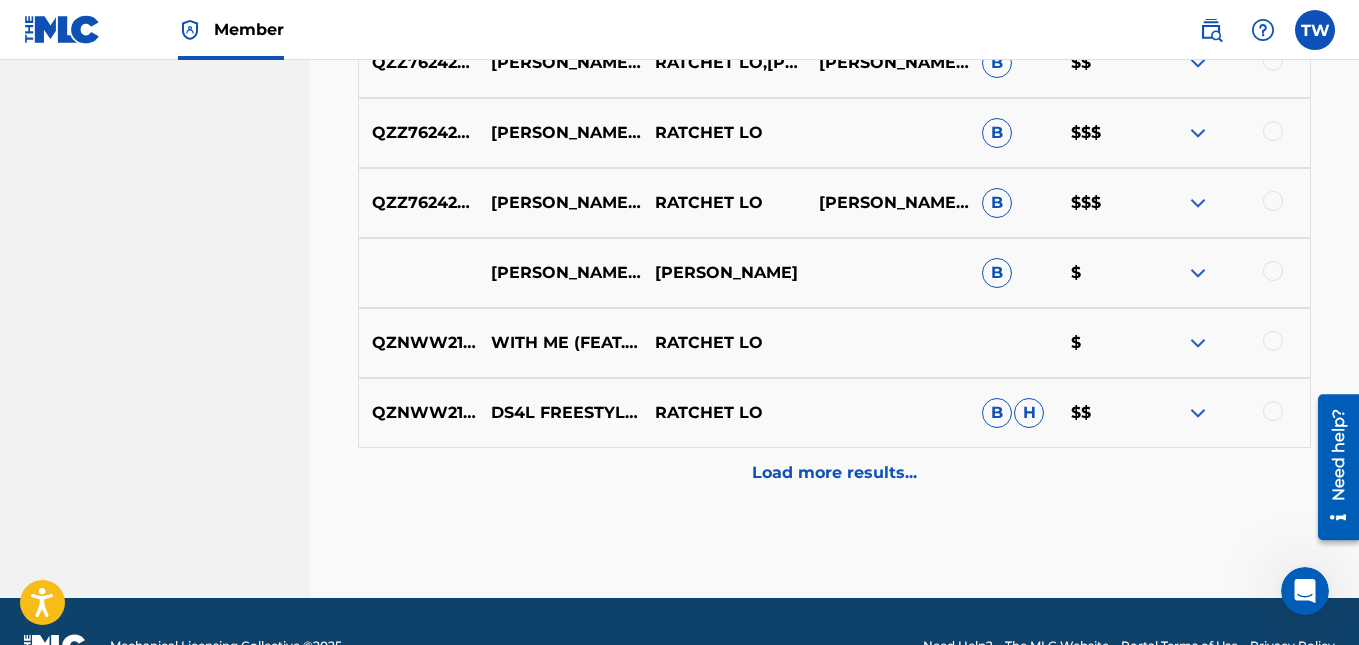 click on "Load more results..." at bounding box center [834, 473] 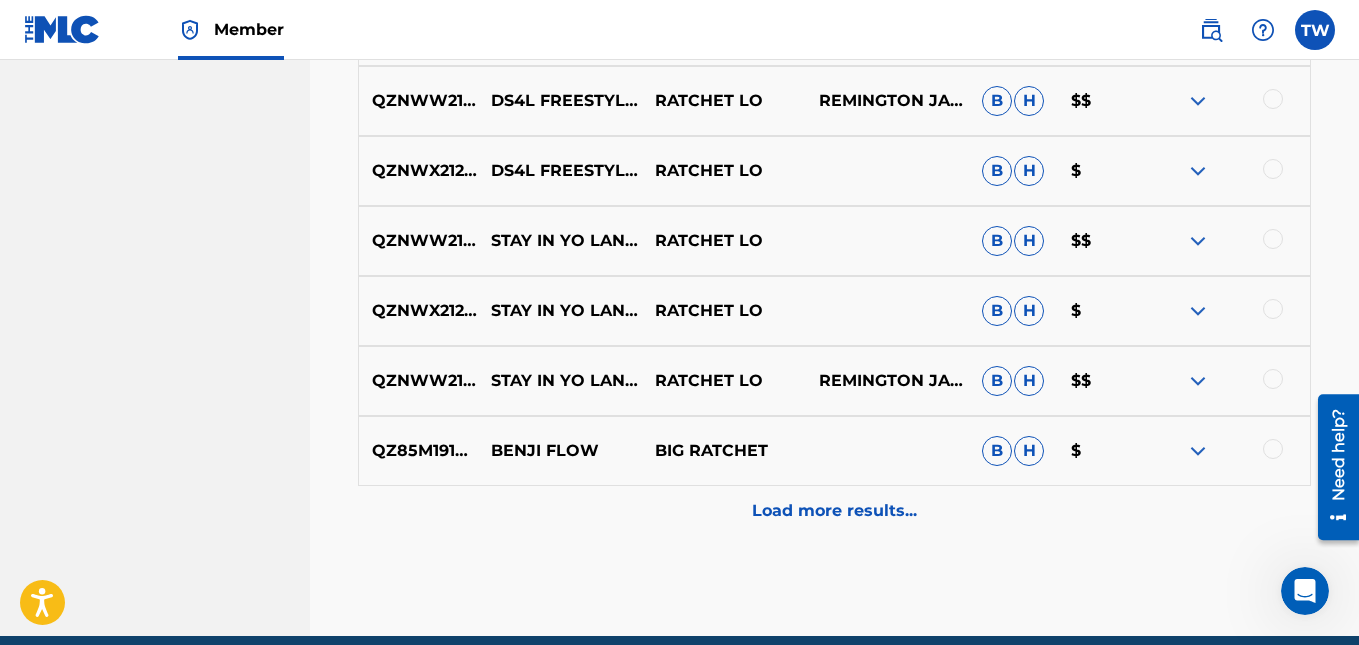 scroll, scrollTop: 1883, scrollLeft: 0, axis: vertical 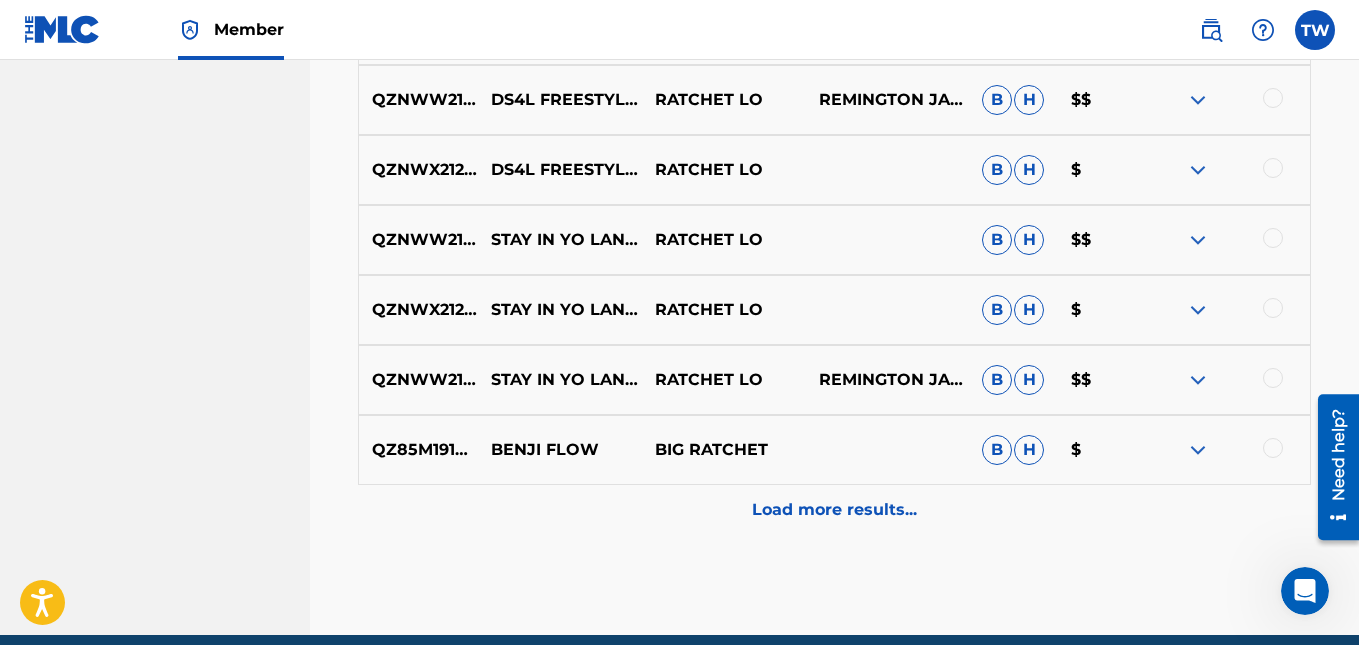 click on "Load more results..." at bounding box center (834, 510) 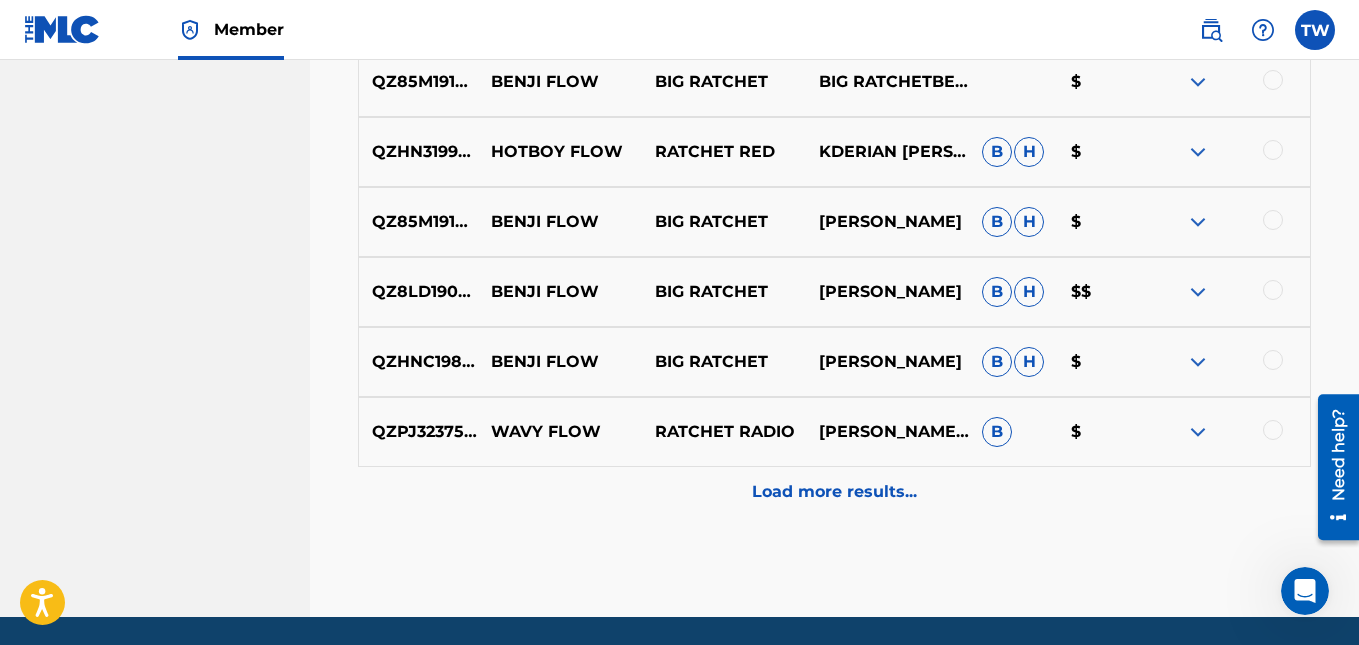 scroll, scrollTop: 2606, scrollLeft: 0, axis: vertical 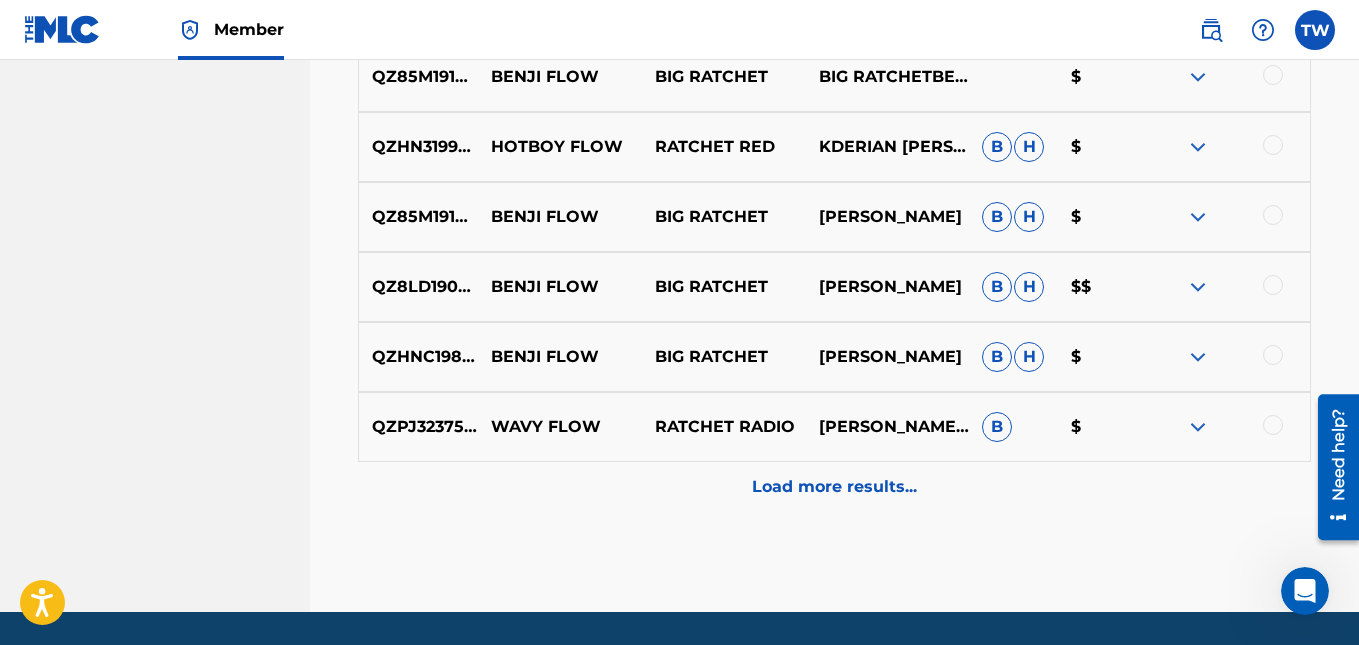 click on "Load more results..." at bounding box center [834, 487] 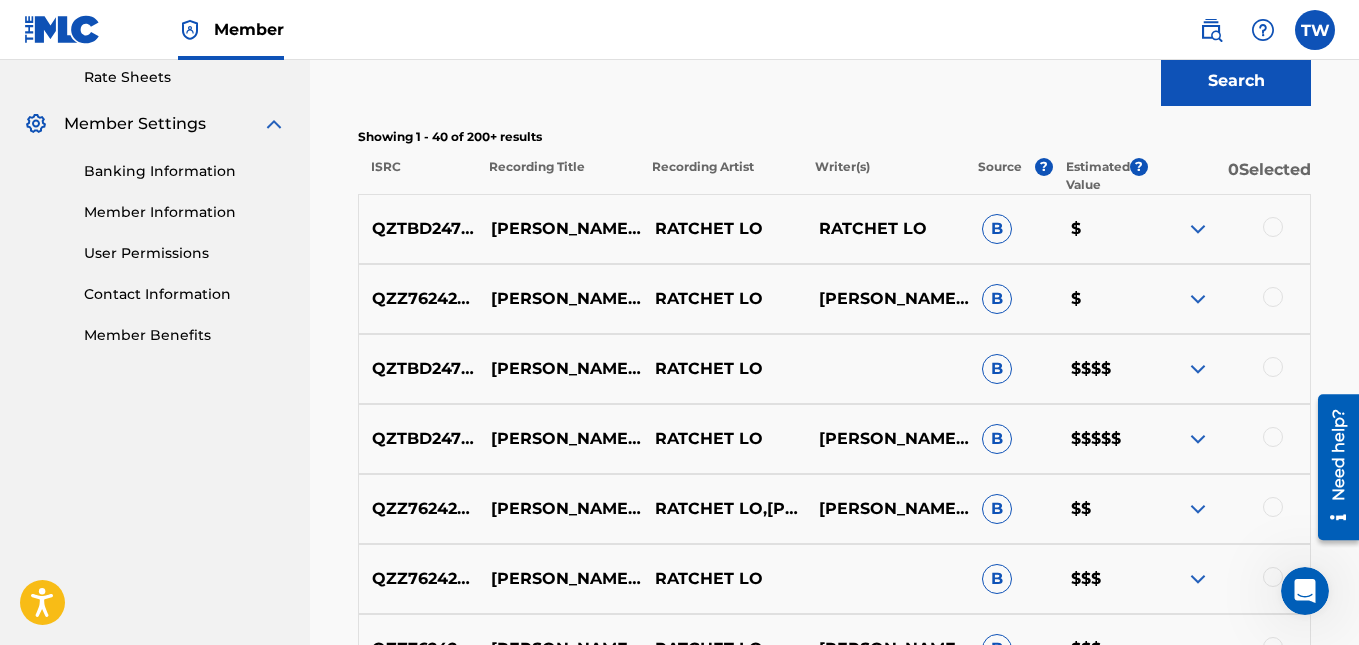 scroll, scrollTop: 788, scrollLeft: 0, axis: vertical 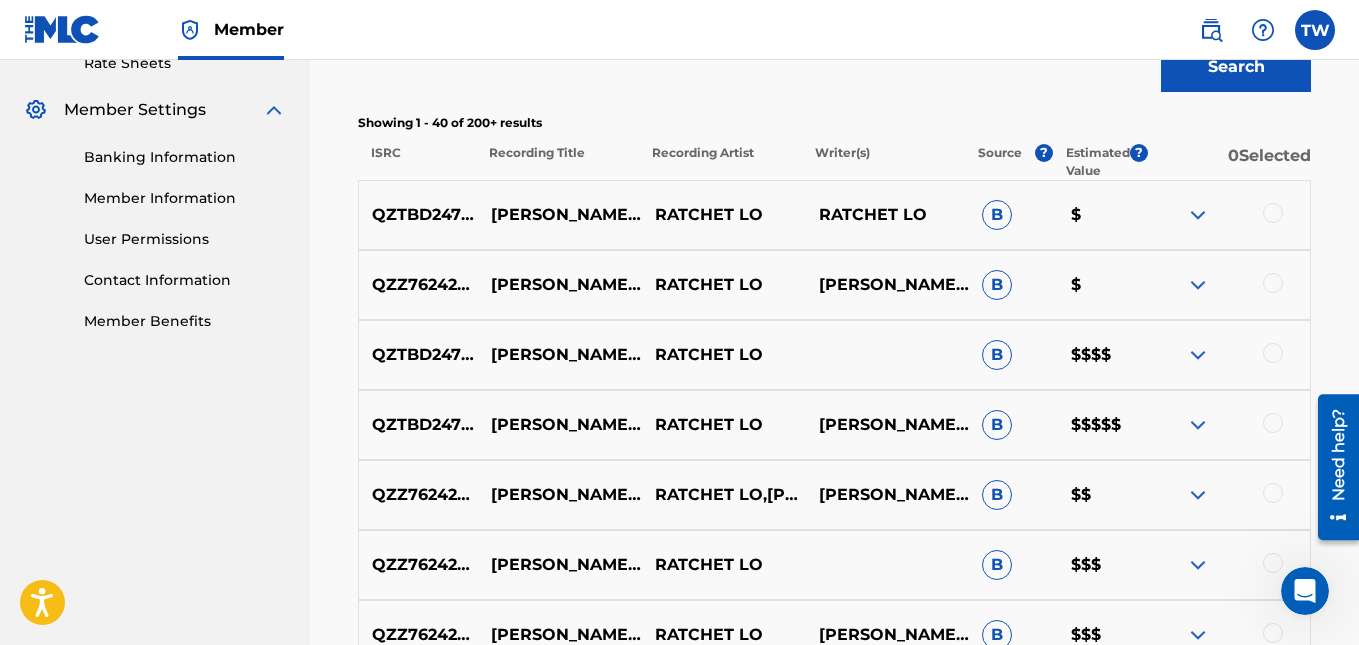 click at bounding box center (1273, 213) 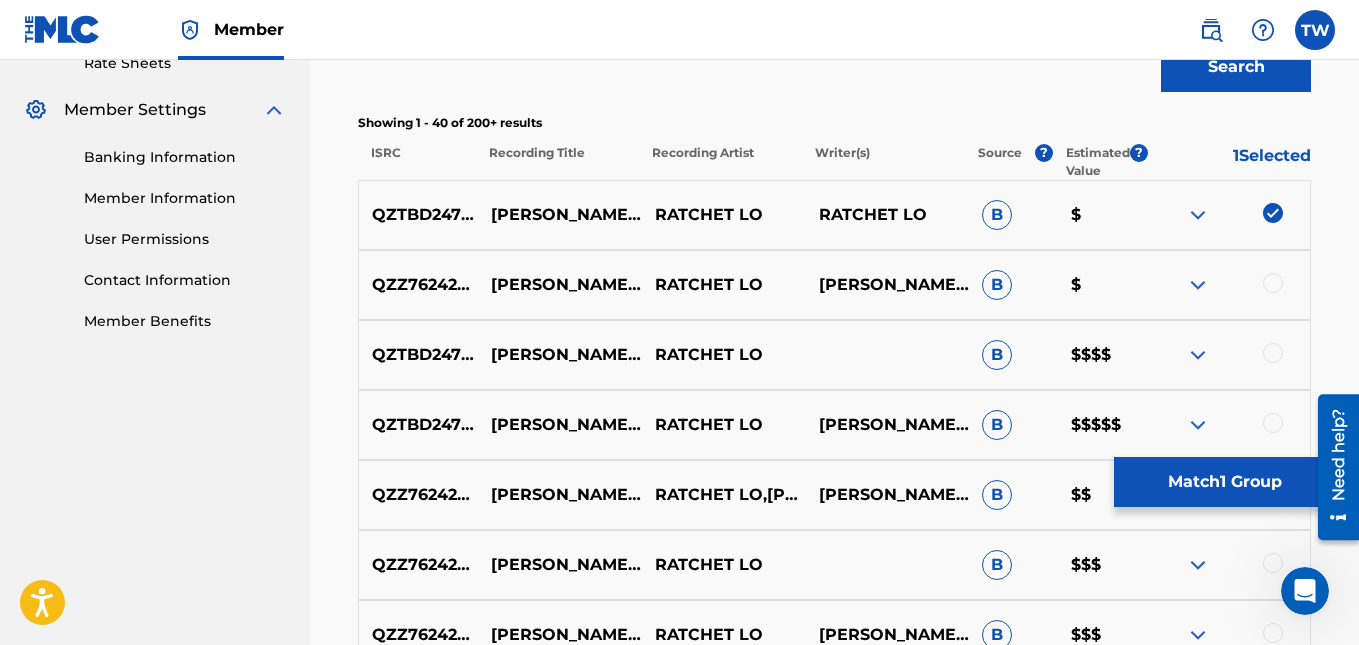 click at bounding box center [1273, 283] 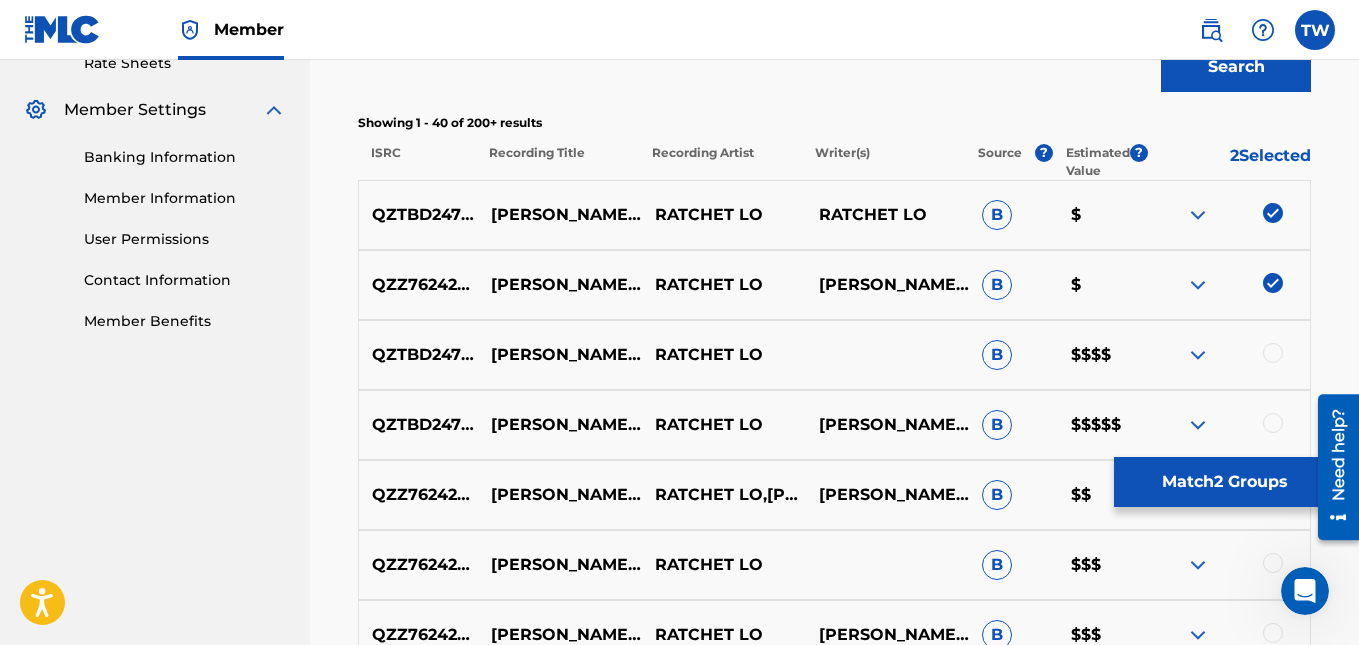 click at bounding box center [1273, 353] 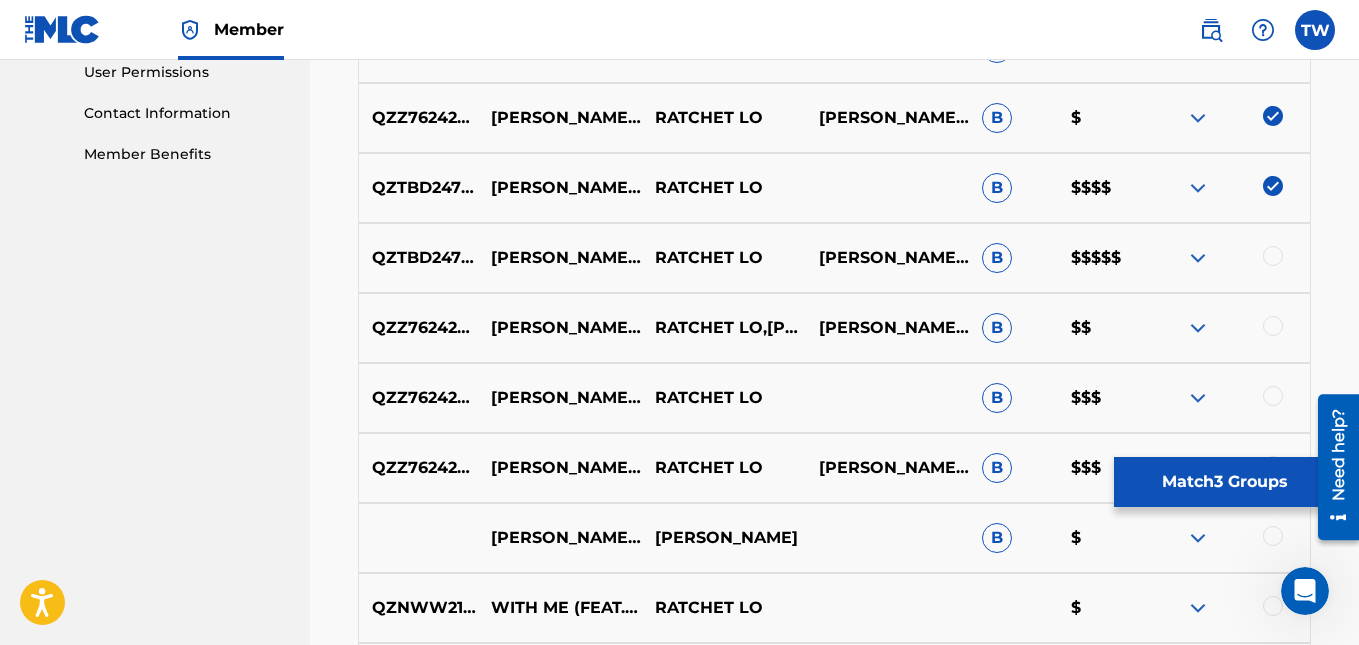 scroll, scrollTop: 958, scrollLeft: 0, axis: vertical 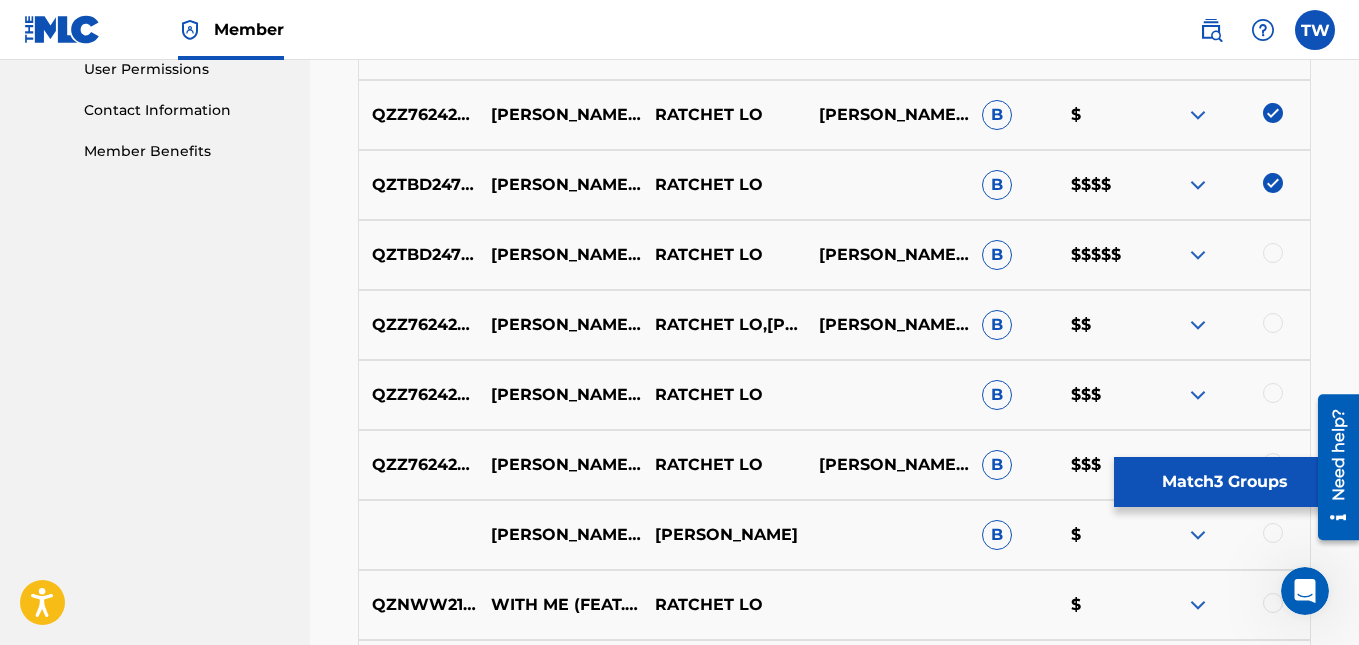 click at bounding box center [1273, 253] 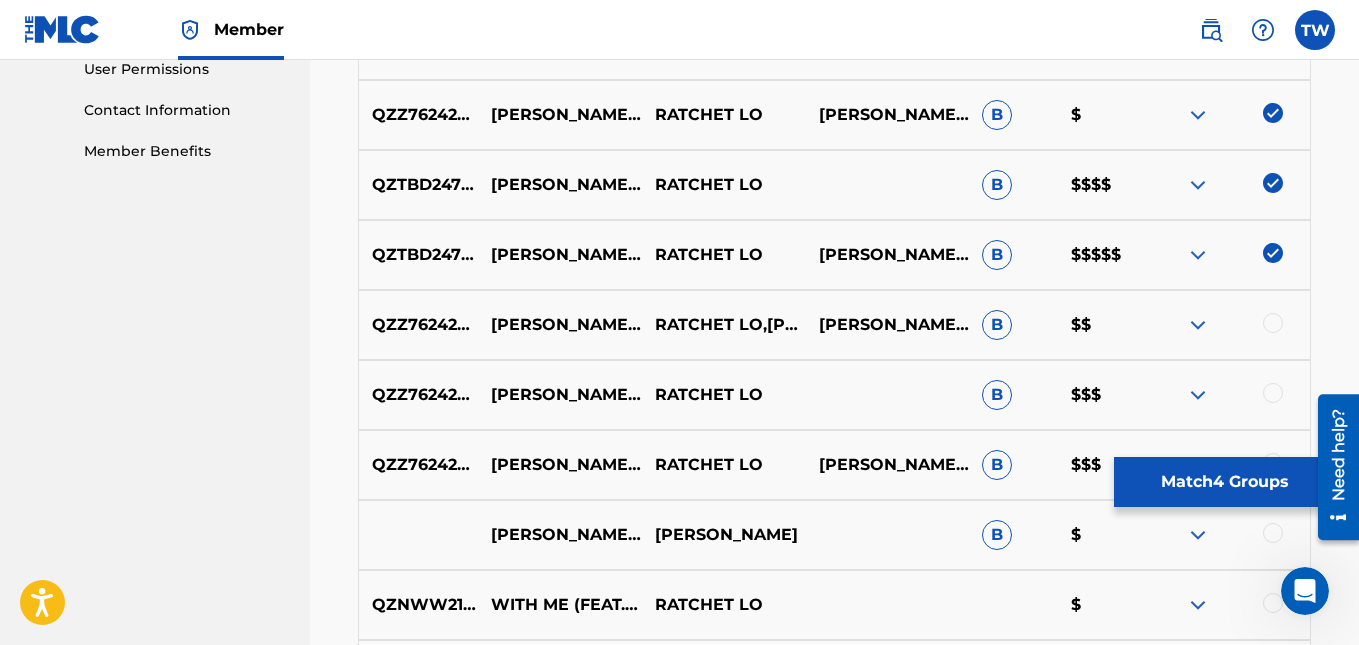 click at bounding box center (1273, 323) 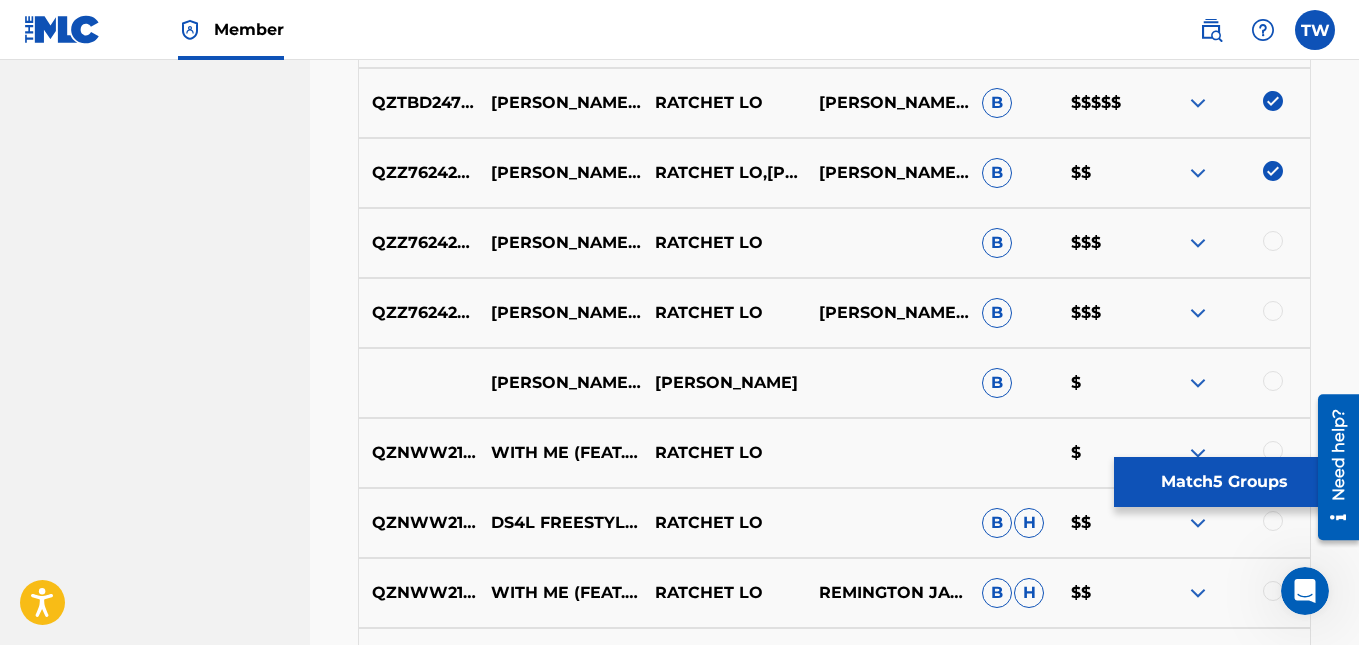 scroll, scrollTop: 1115, scrollLeft: 0, axis: vertical 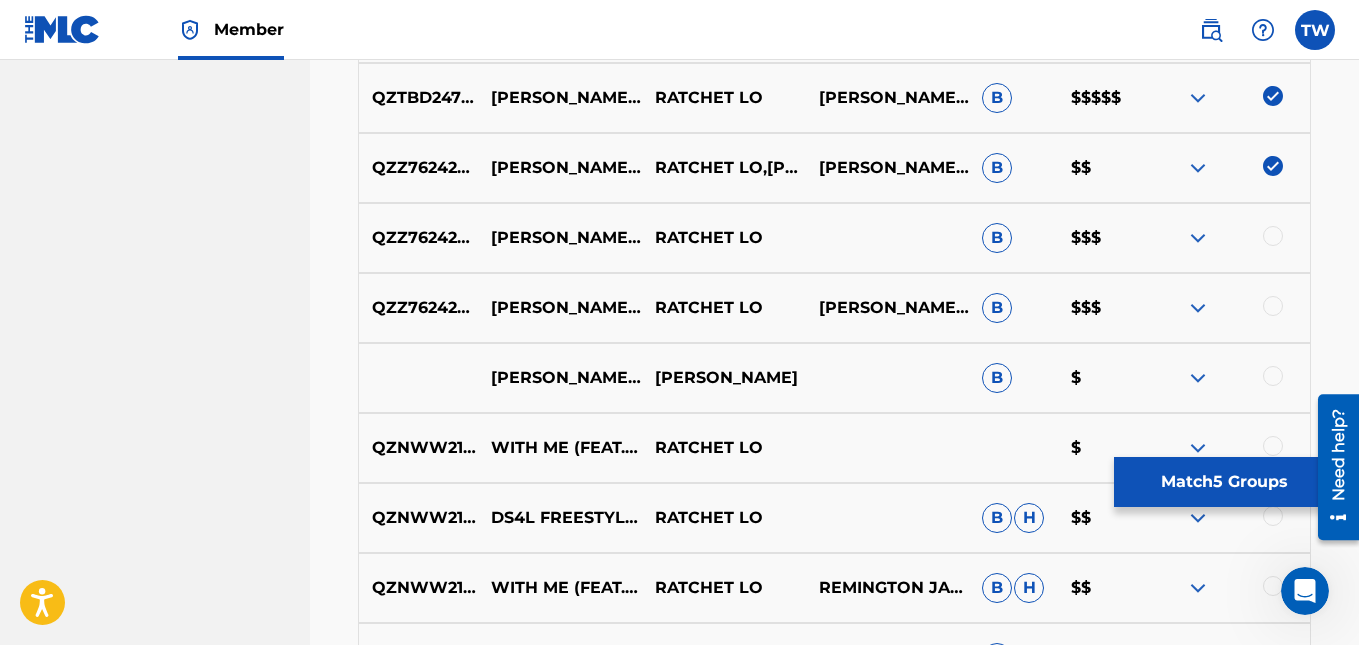 click at bounding box center (1273, 236) 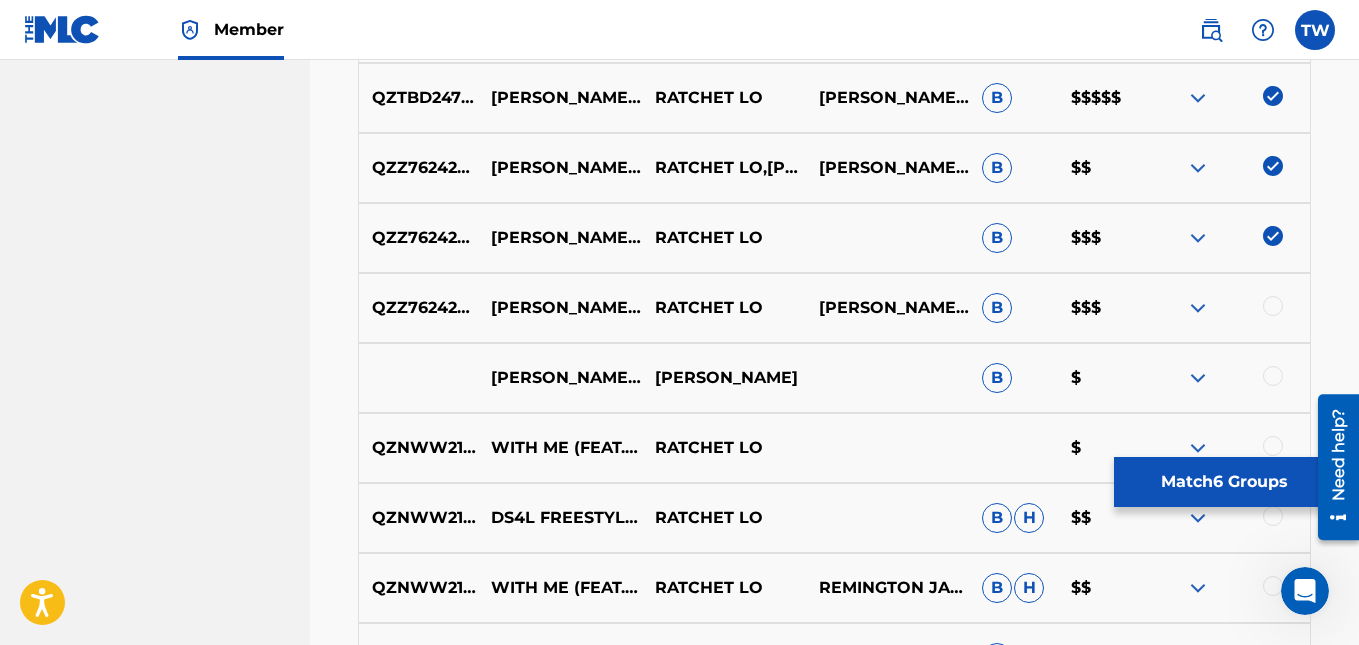 click at bounding box center (1273, 306) 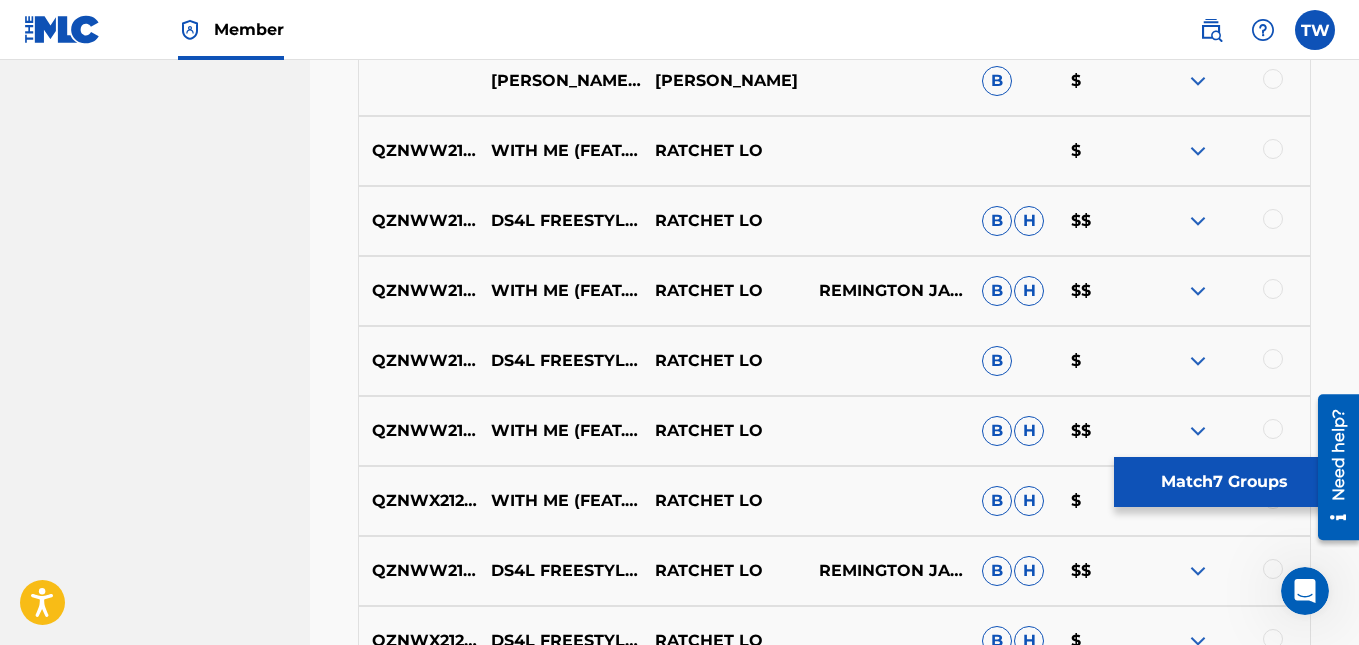 scroll, scrollTop: 1413, scrollLeft: 0, axis: vertical 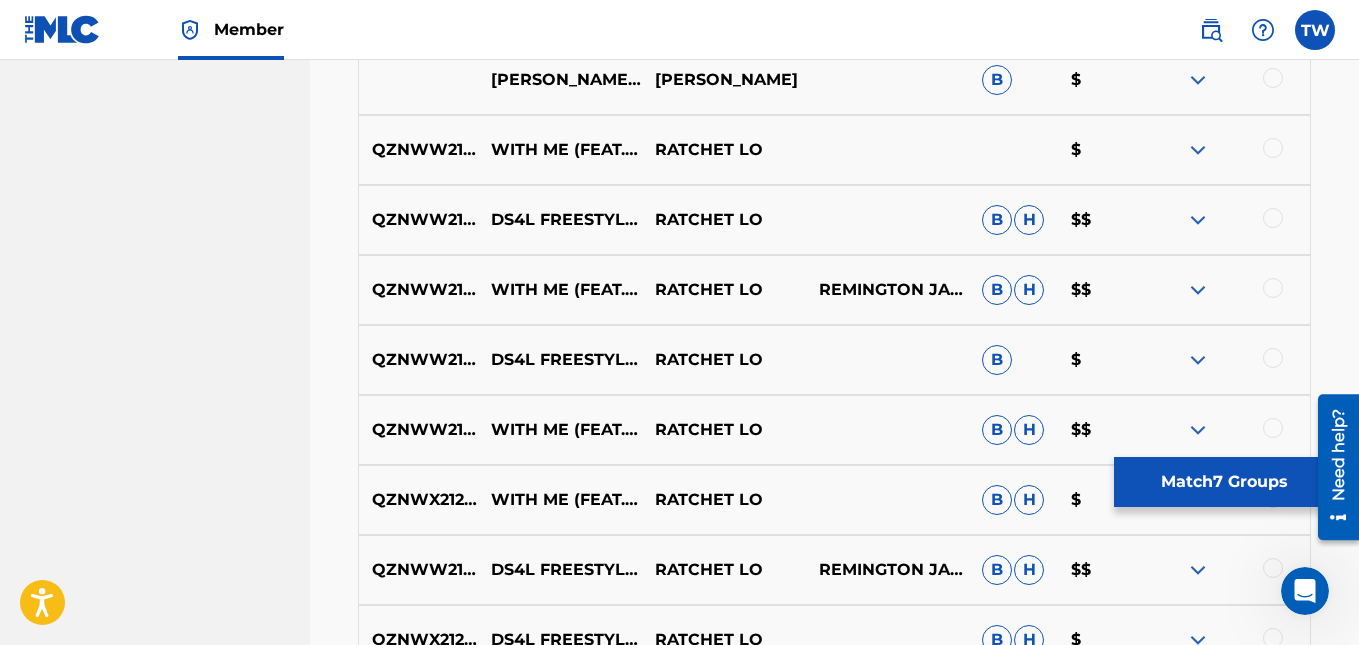 click at bounding box center [1273, 148] 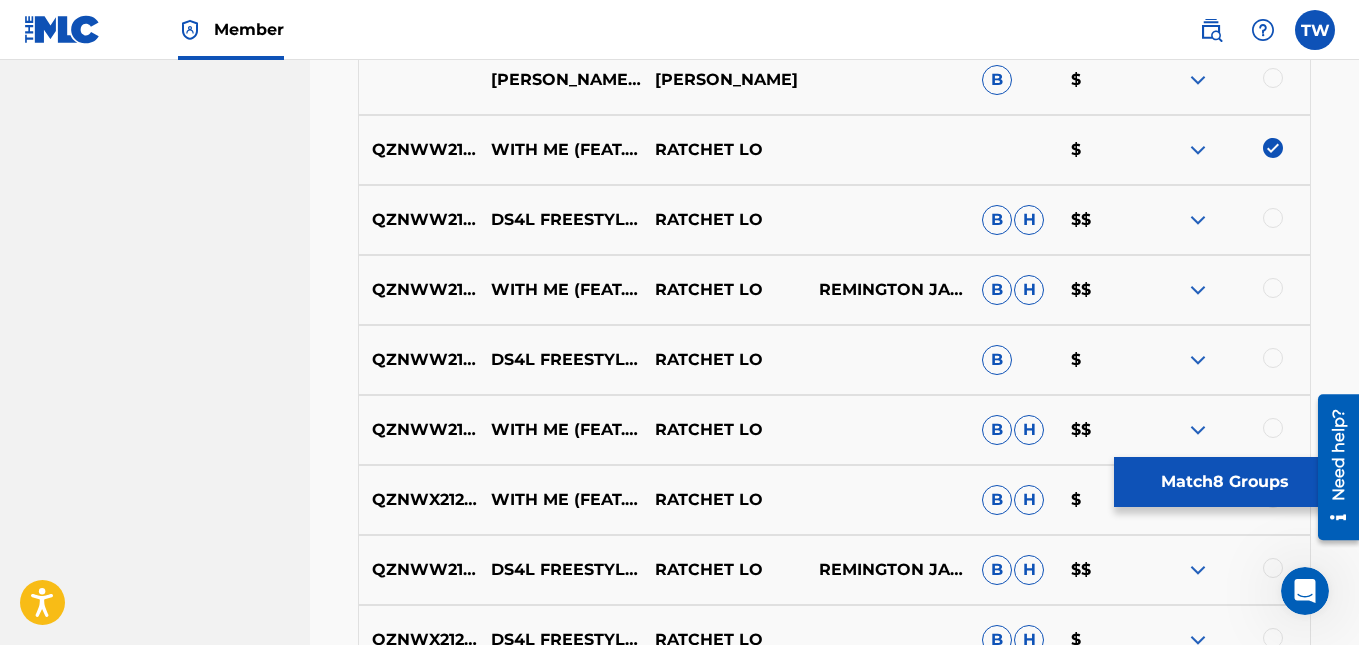 click at bounding box center (1273, 218) 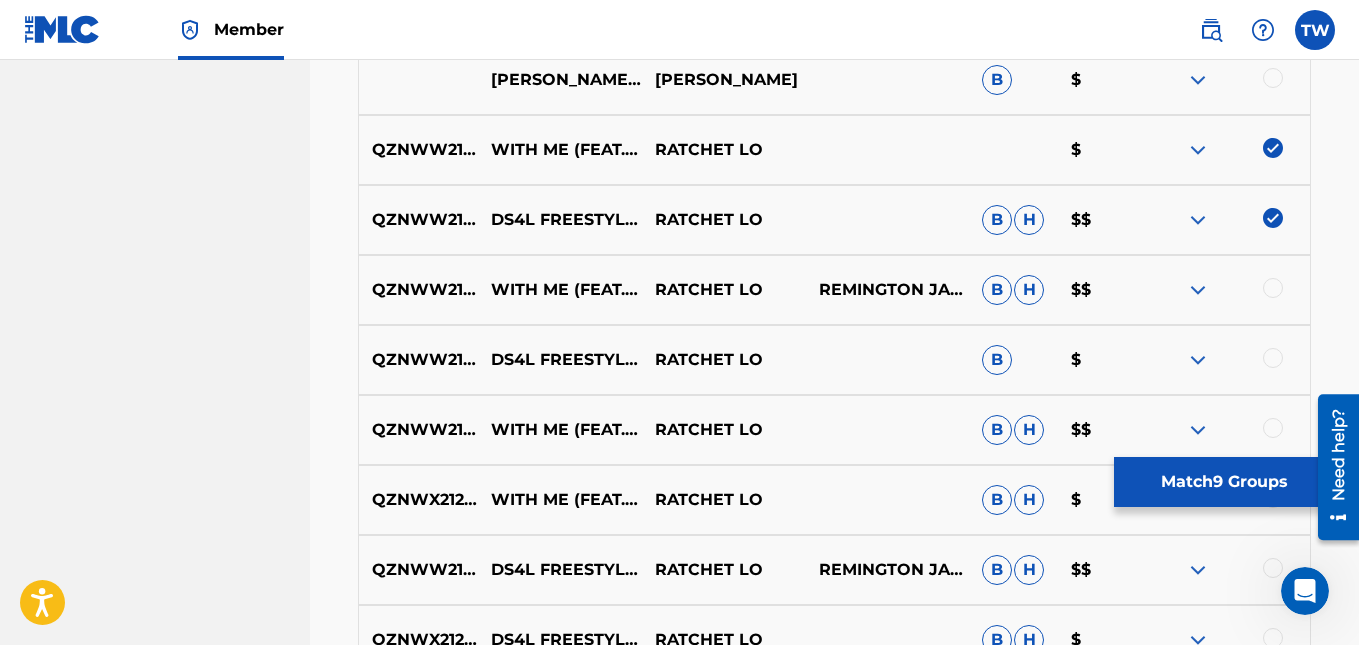 click at bounding box center [1273, 288] 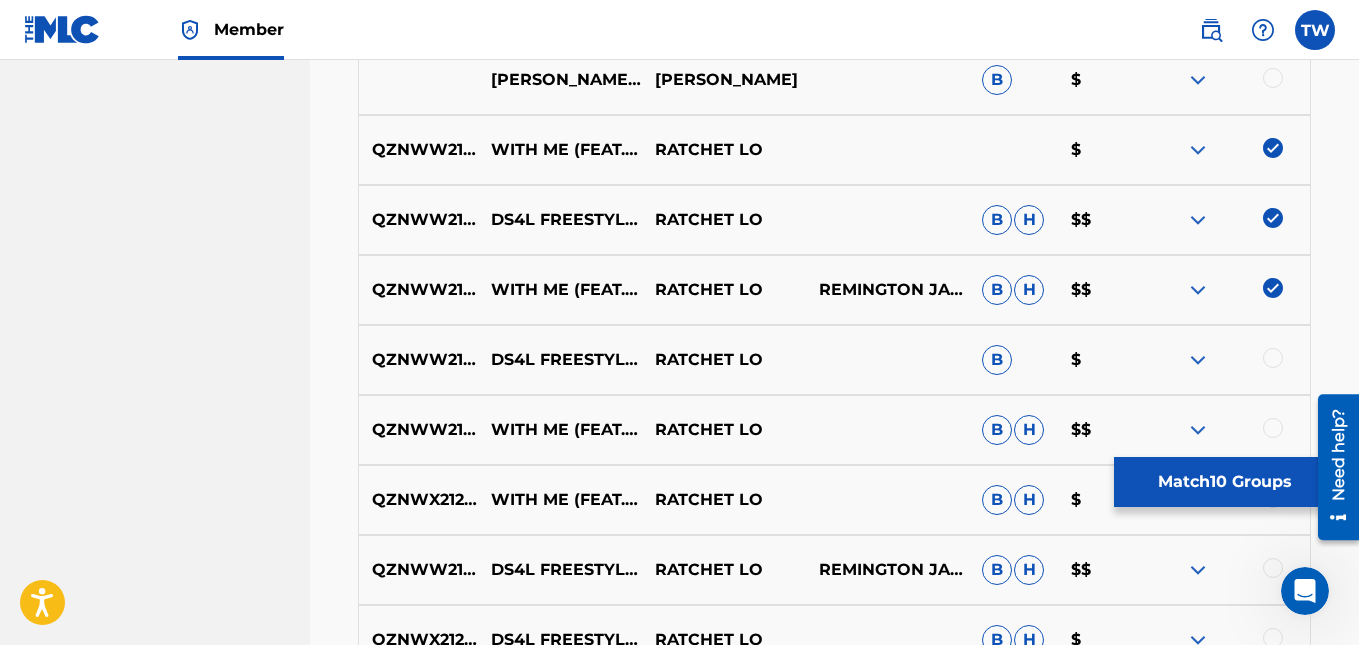click at bounding box center [1273, 358] 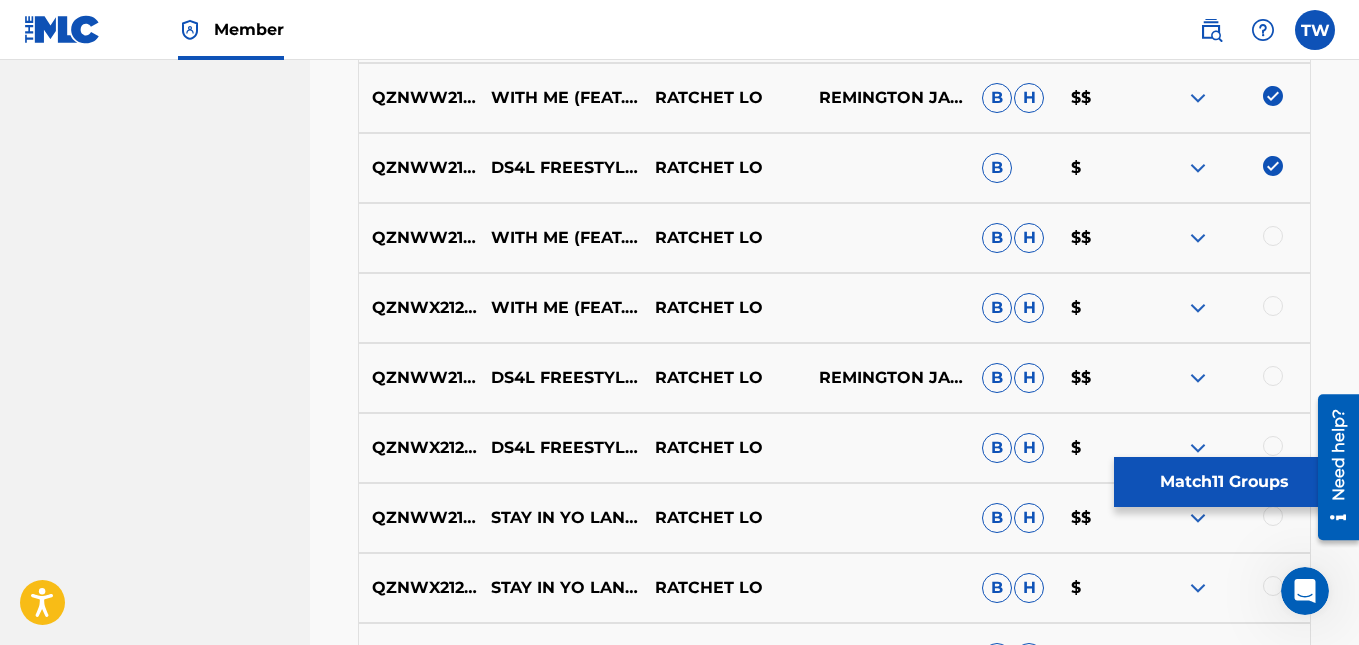 scroll, scrollTop: 1610, scrollLeft: 0, axis: vertical 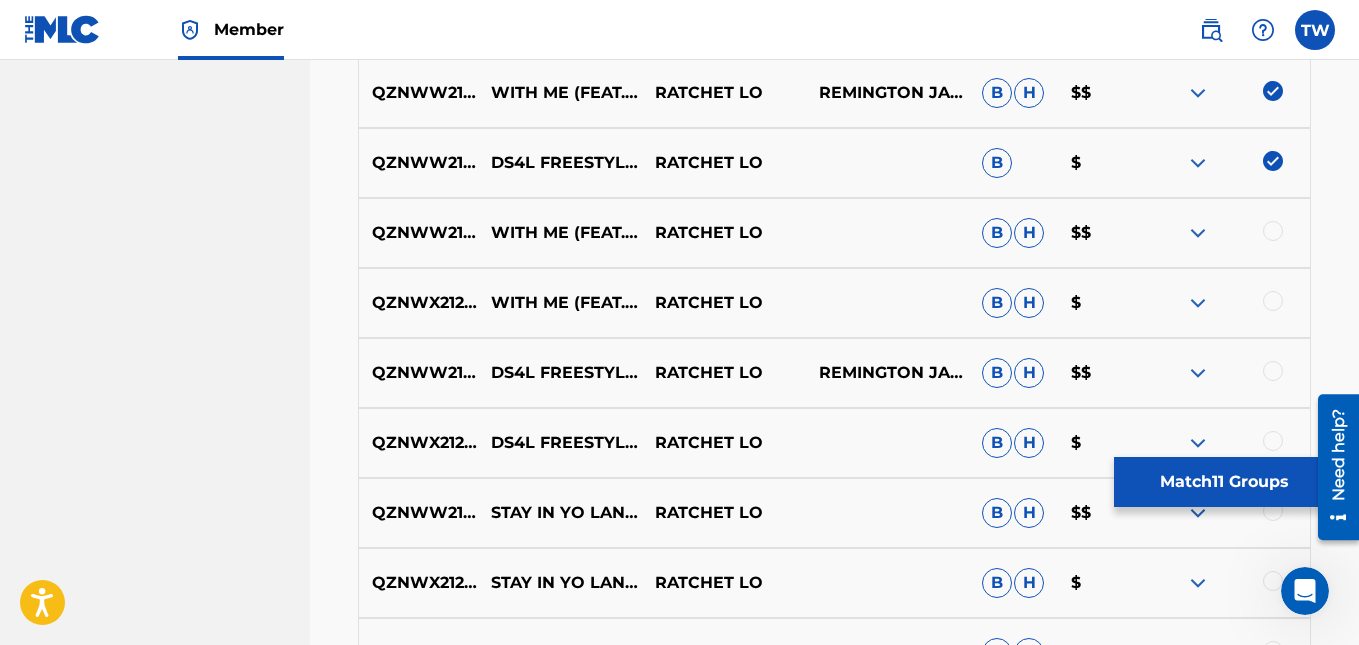 click at bounding box center (1273, 231) 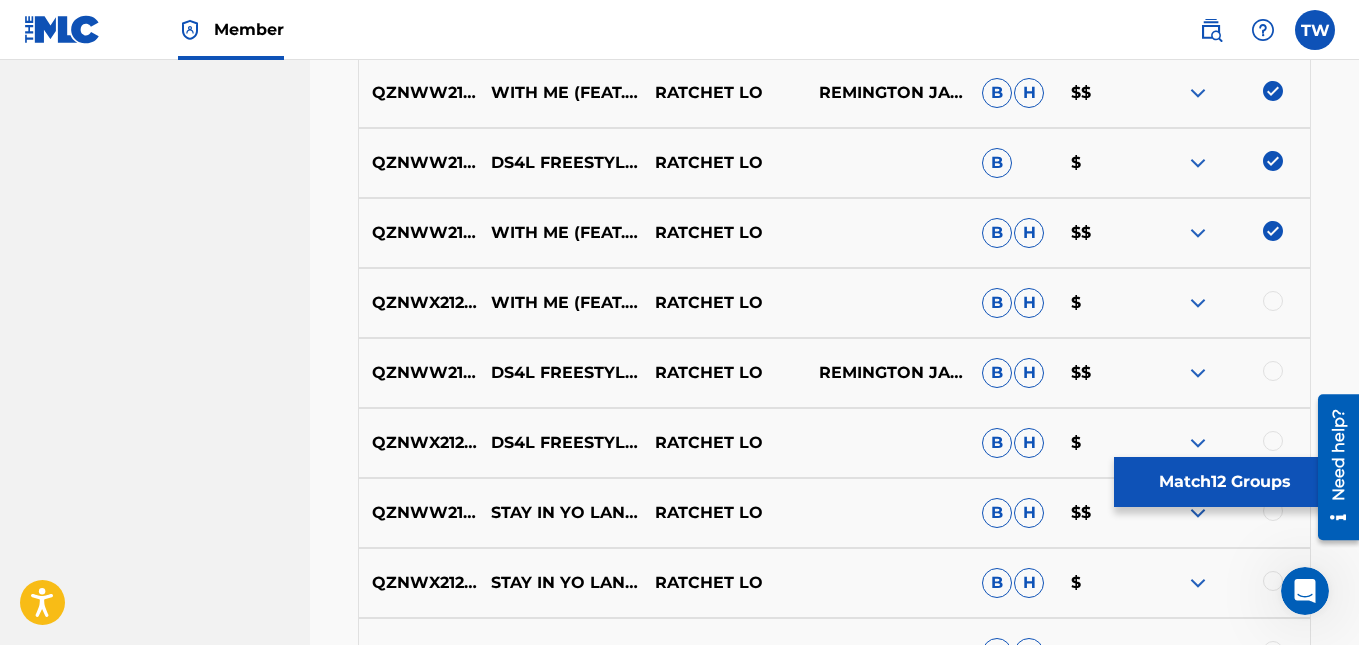 click at bounding box center (1273, 301) 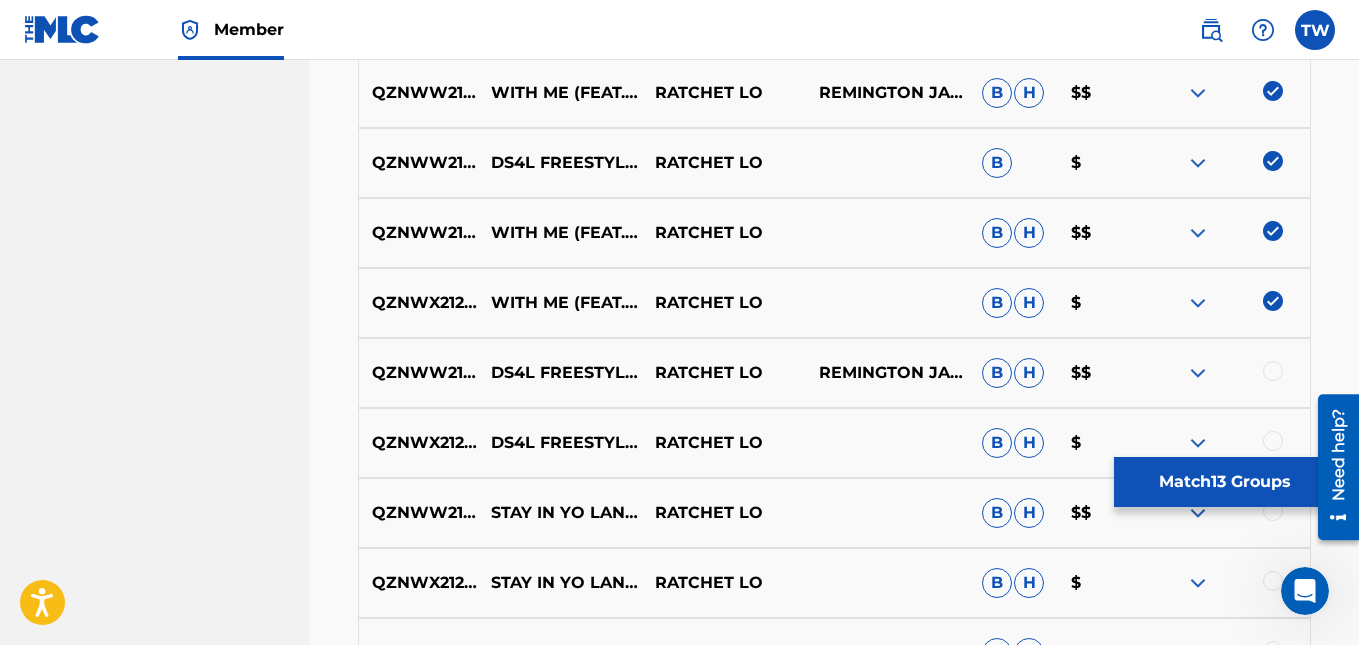click at bounding box center [1273, 371] 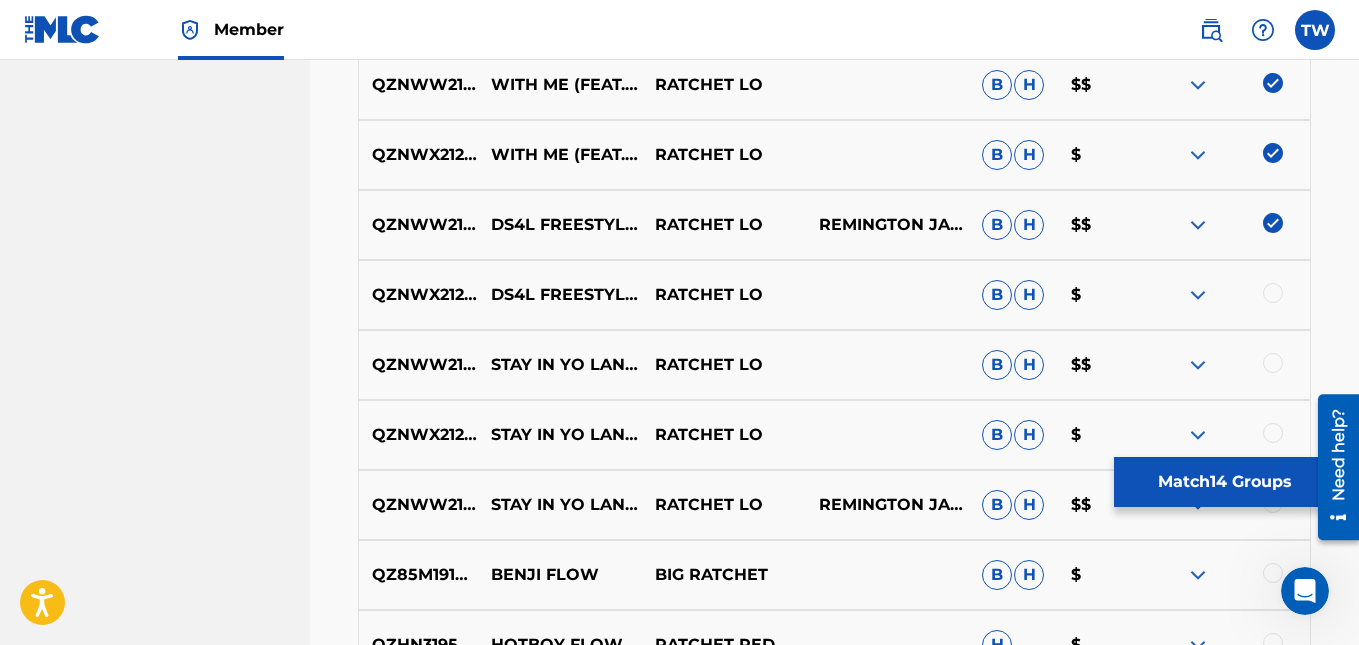 scroll, scrollTop: 1759, scrollLeft: 0, axis: vertical 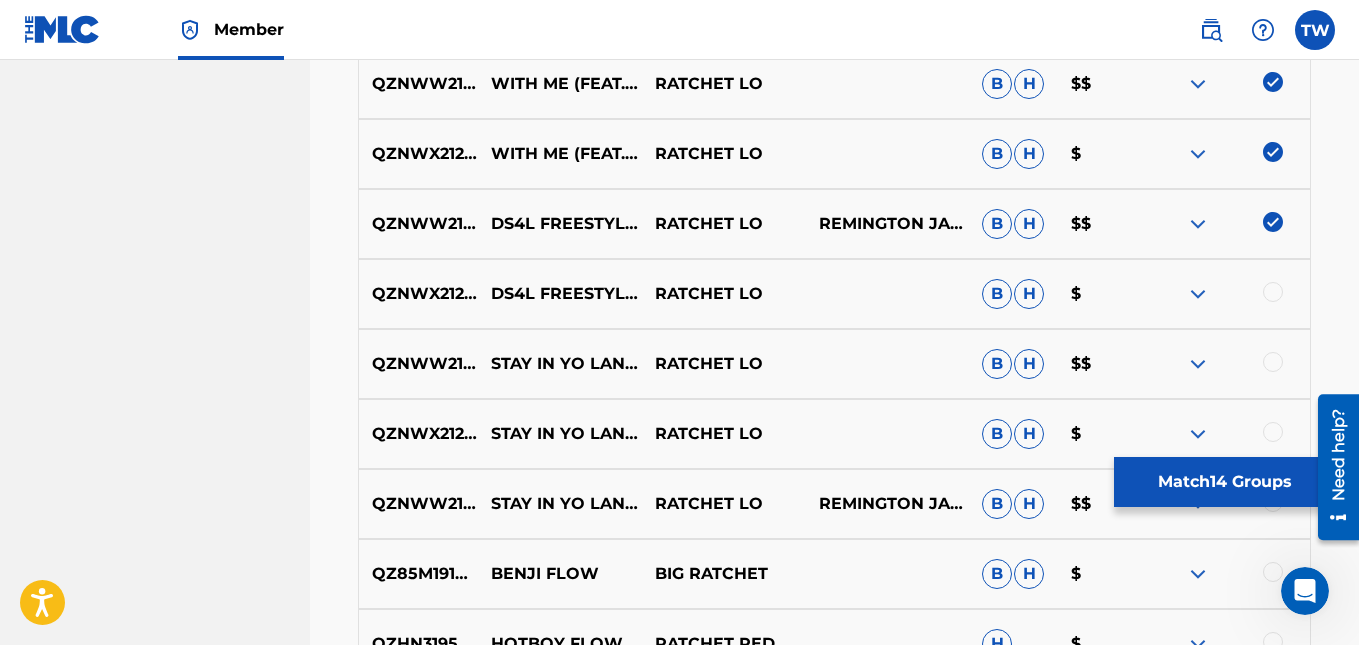 click at bounding box center [1273, 292] 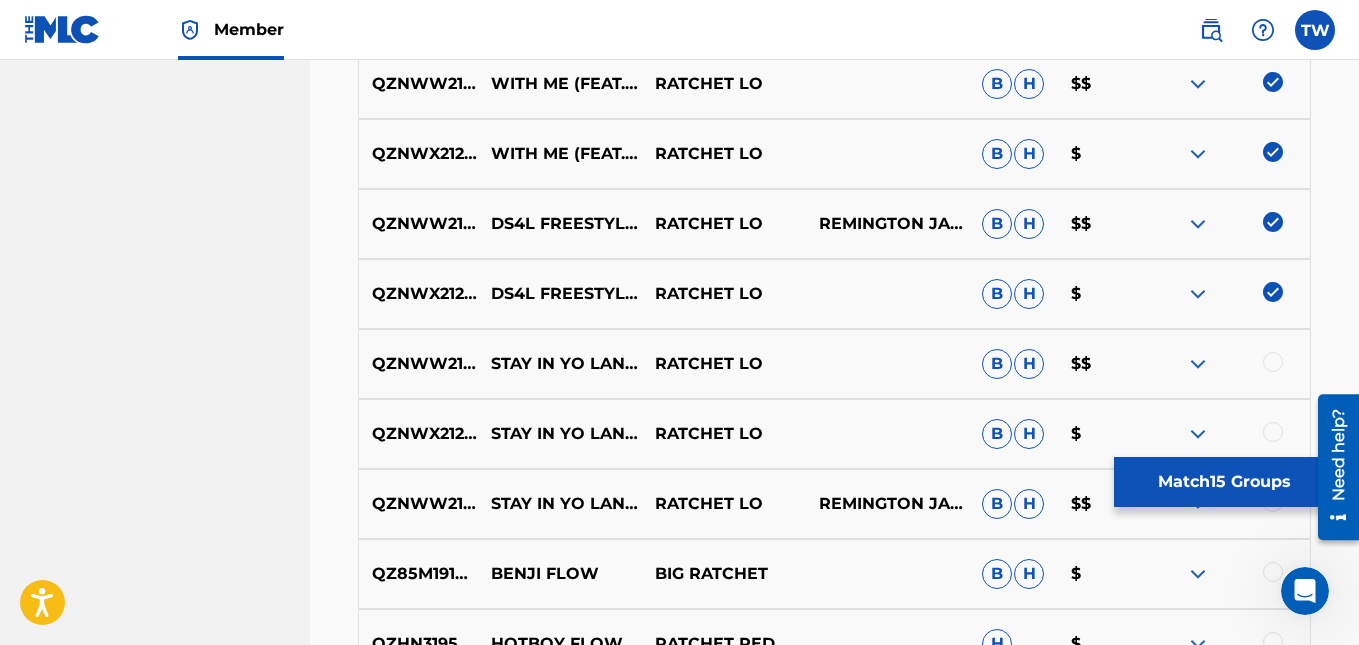 click at bounding box center (1273, 362) 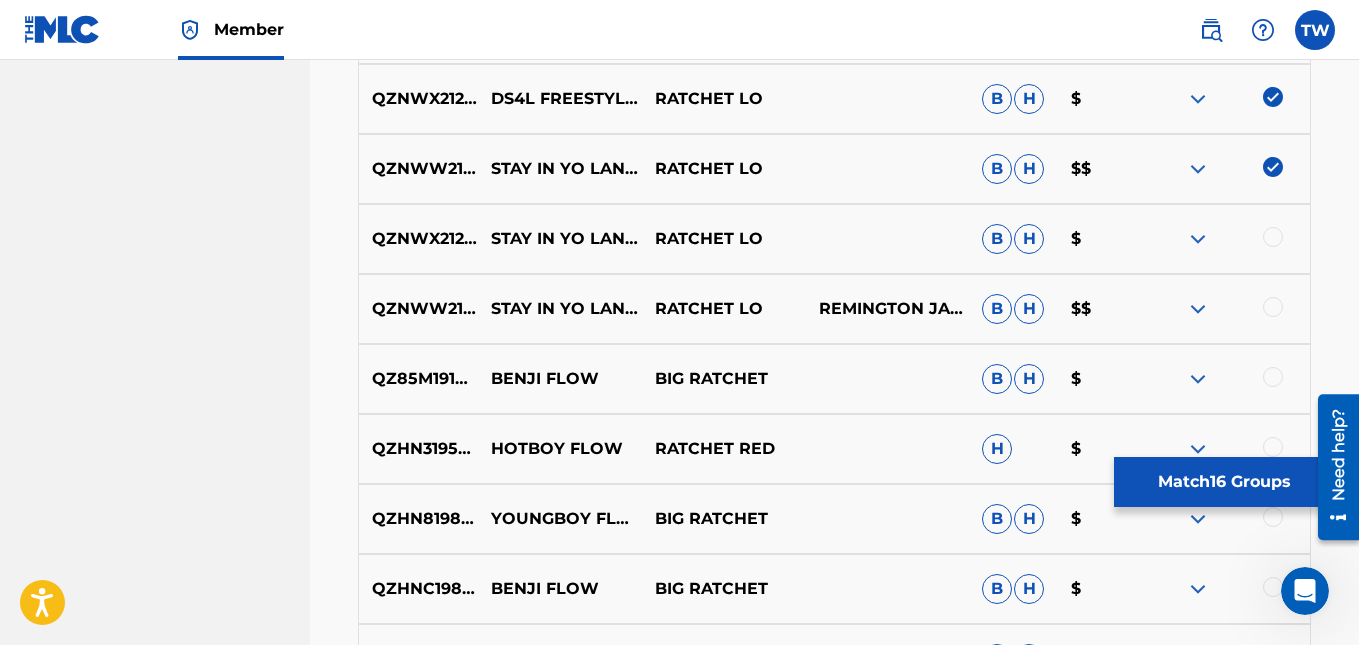 scroll, scrollTop: 1955, scrollLeft: 0, axis: vertical 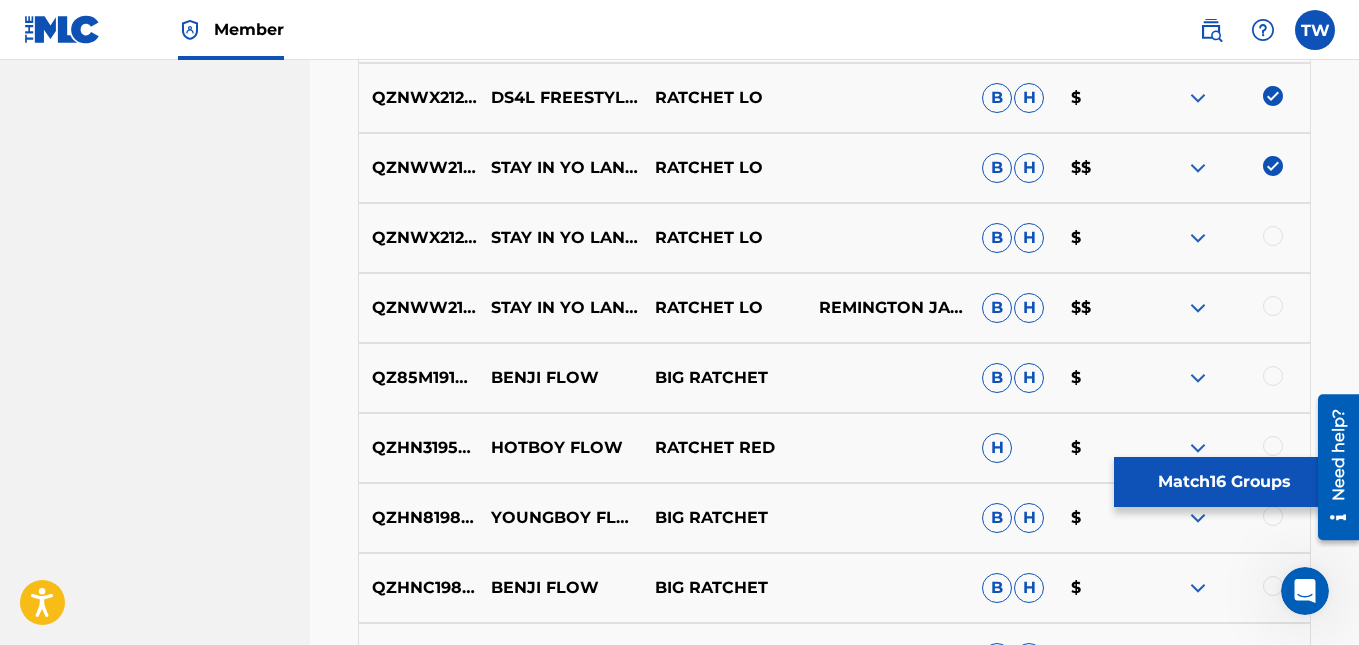 click at bounding box center (1273, 236) 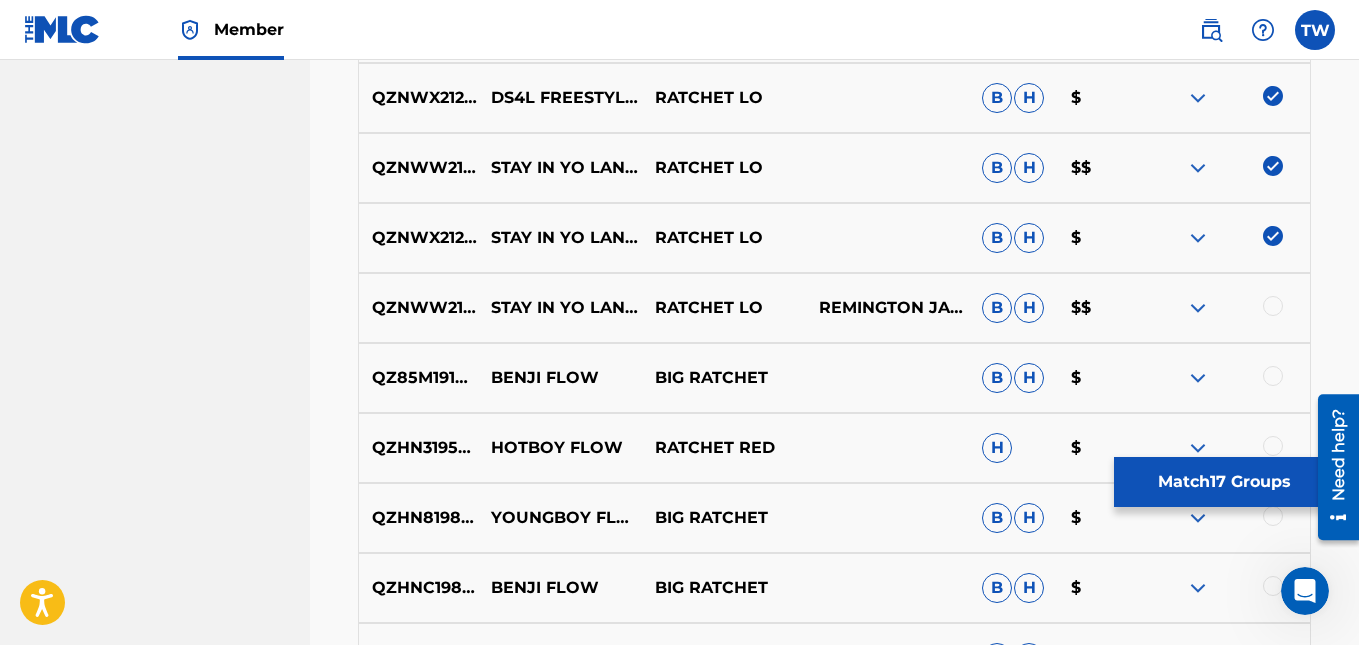 click at bounding box center (1273, 306) 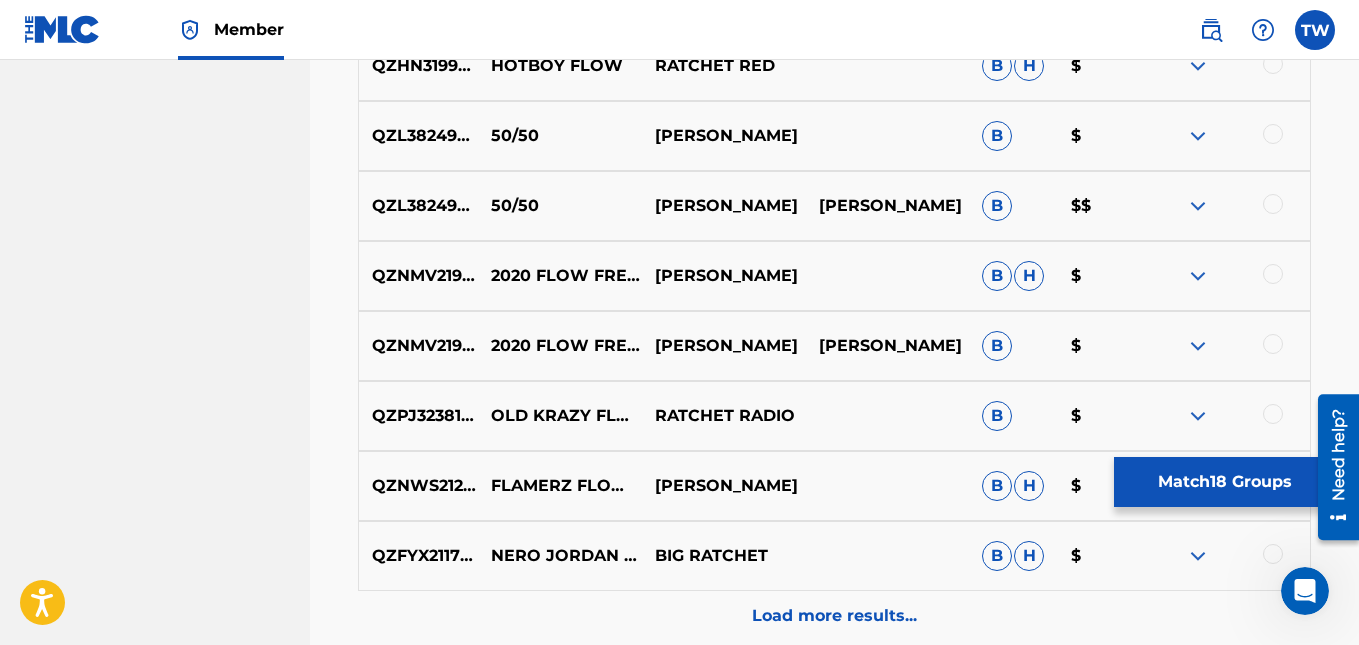 scroll, scrollTop: 3369, scrollLeft: 0, axis: vertical 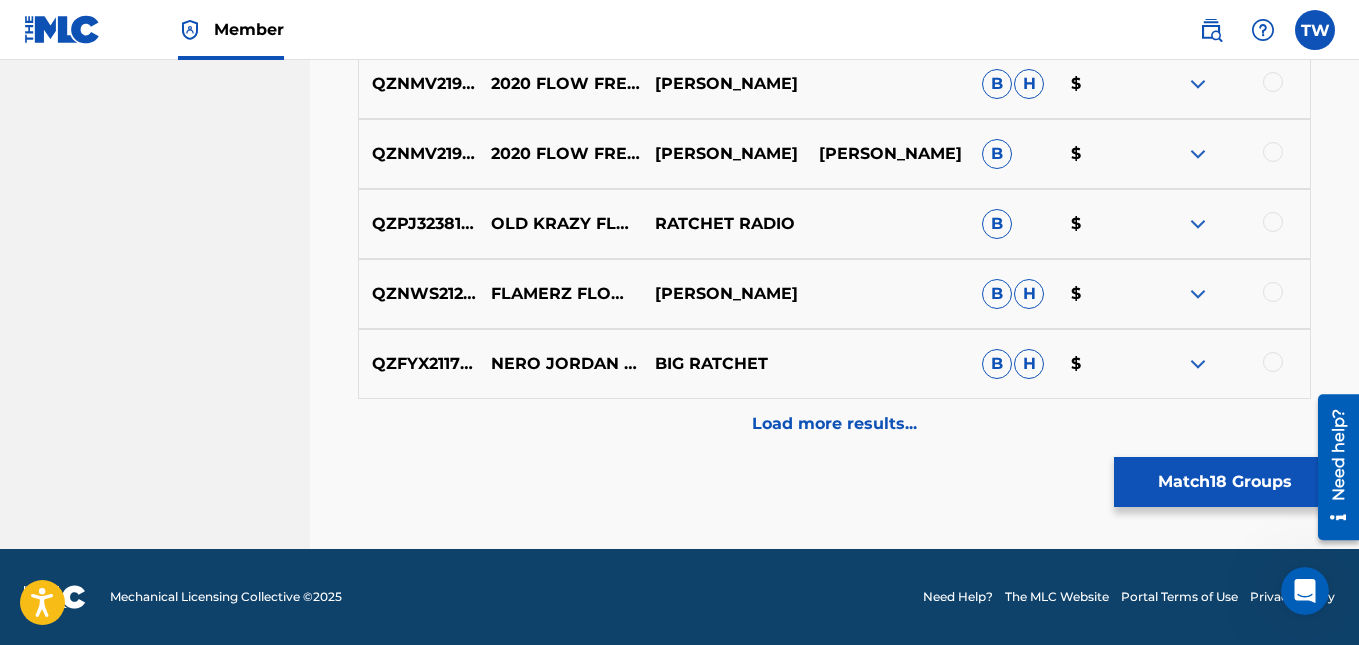 click on "Load more results..." at bounding box center [834, 424] 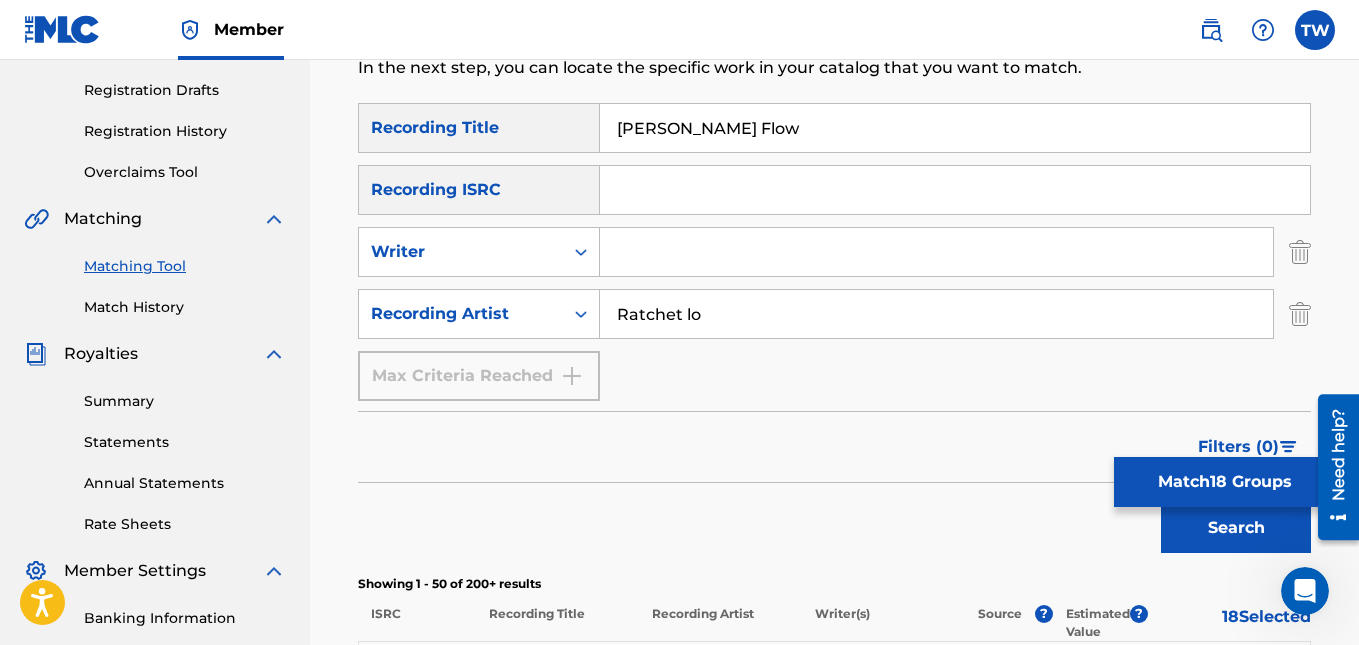 scroll, scrollTop: 0, scrollLeft: 0, axis: both 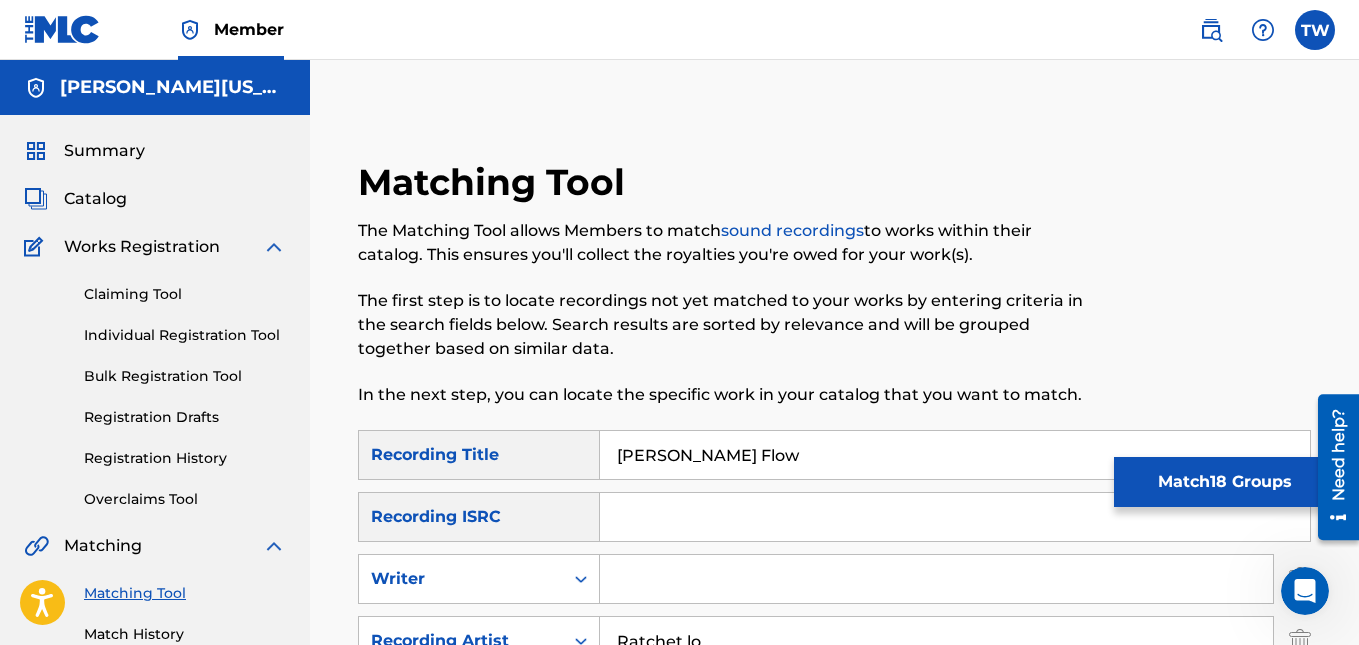 click on "Match  18 Groups" at bounding box center (1224, 482) 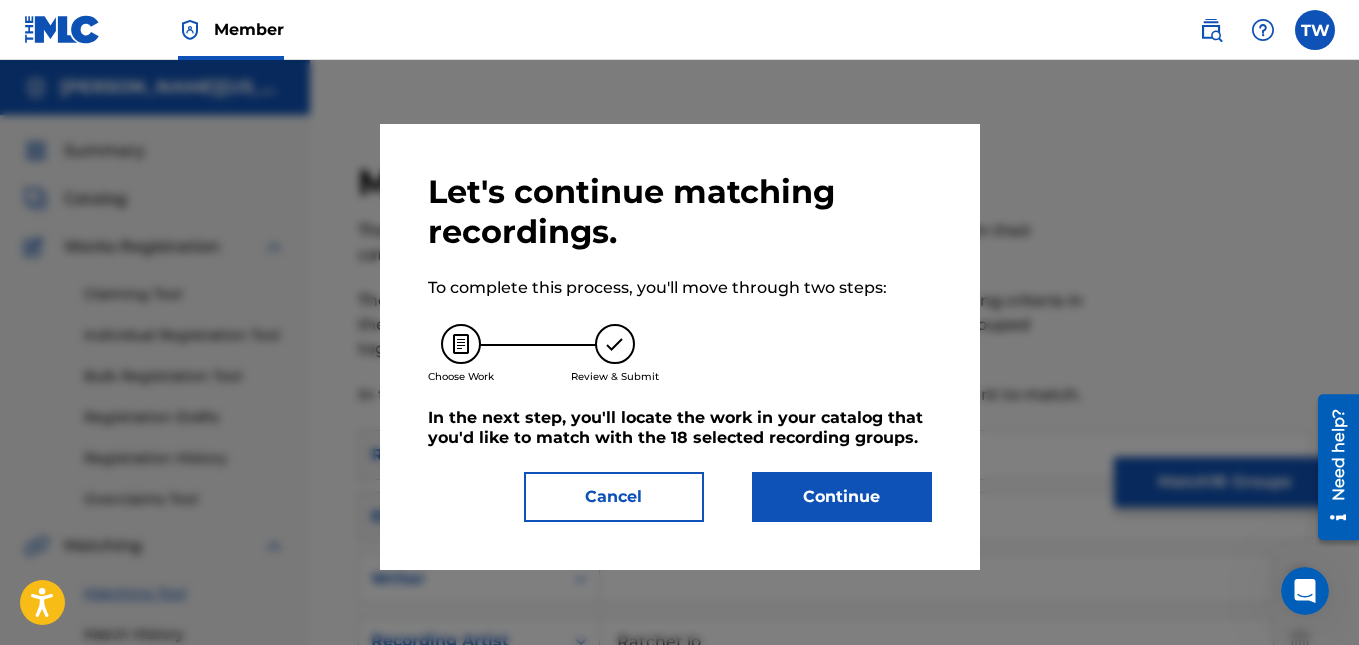 click on "Continue" at bounding box center [842, 497] 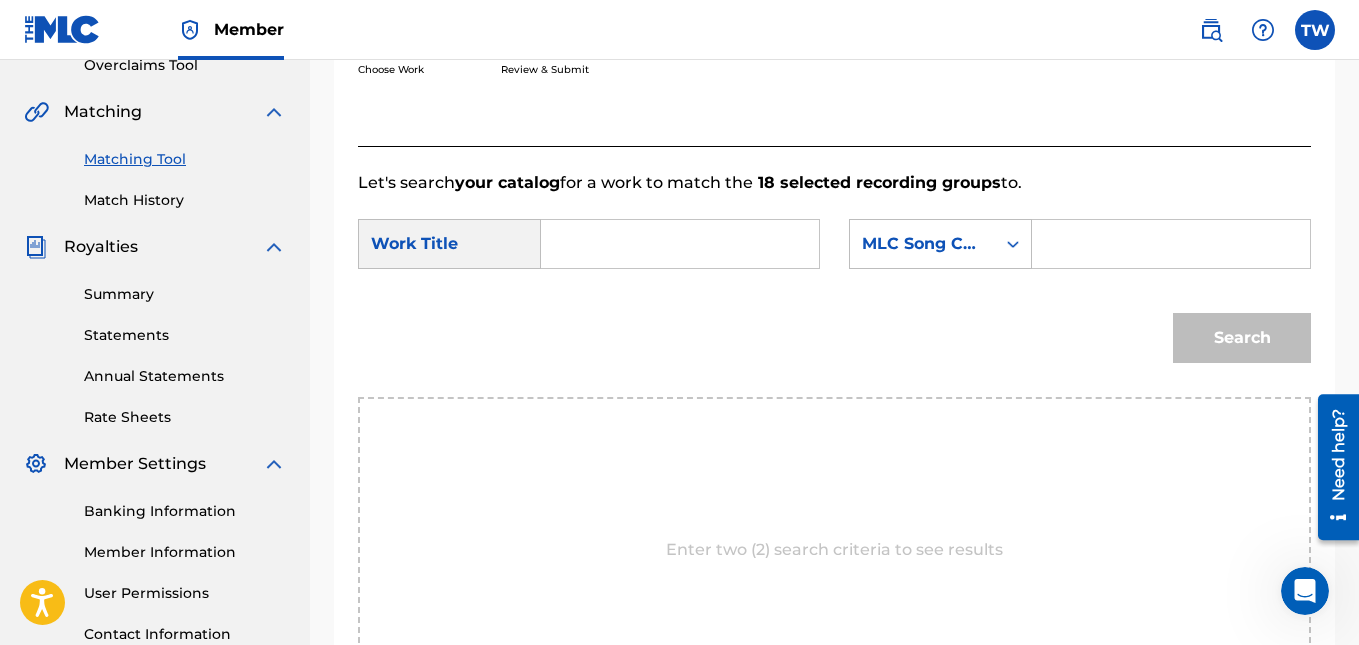 scroll, scrollTop: 436, scrollLeft: 0, axis: vertical 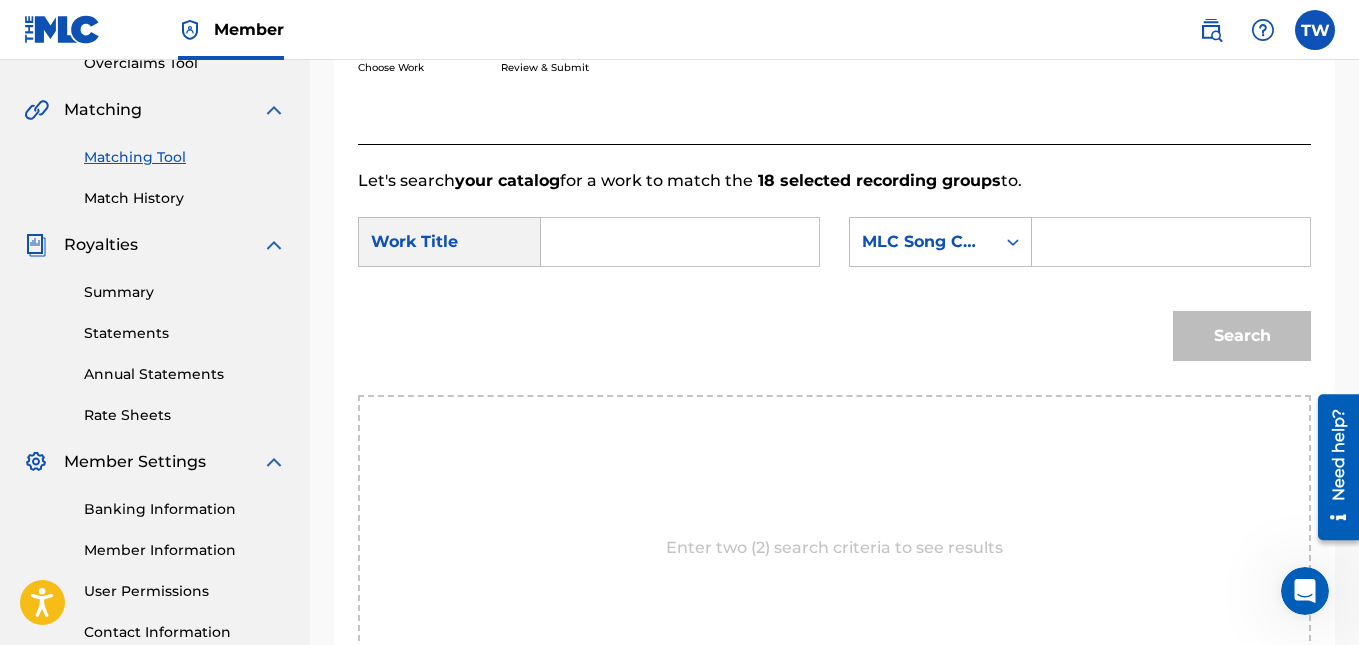 click at bounding box center [1171, 242] 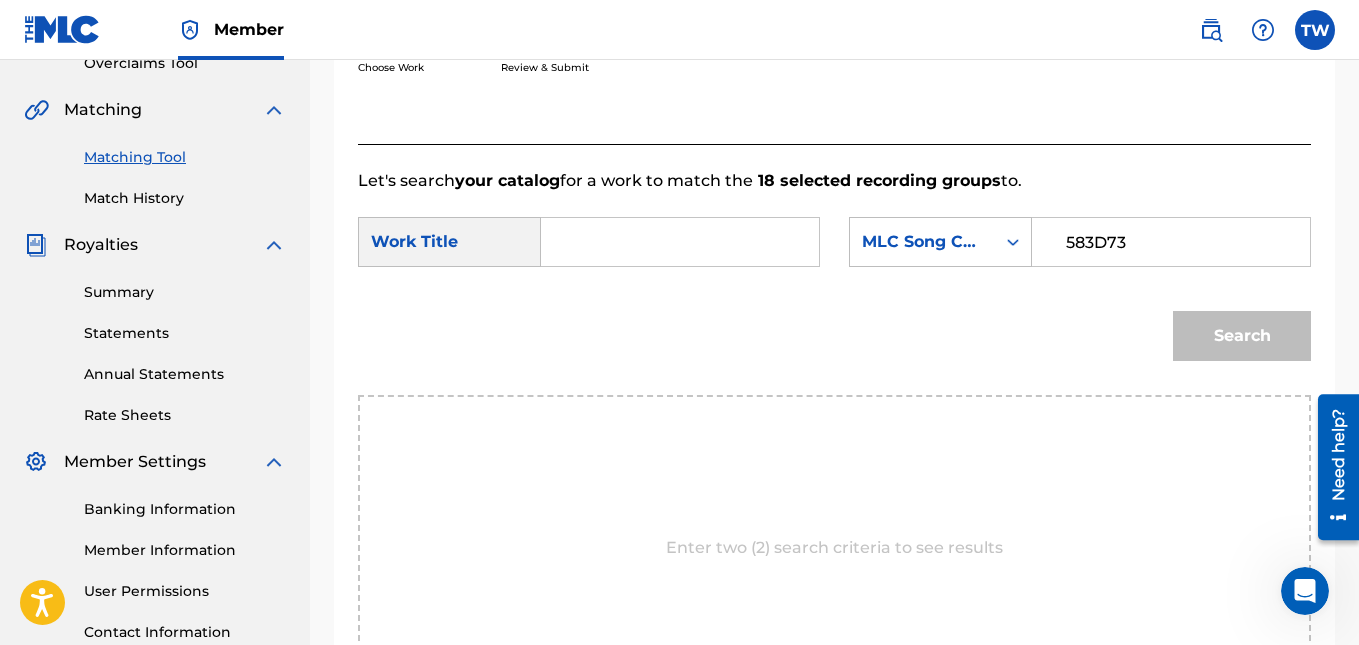 type on "583D73" 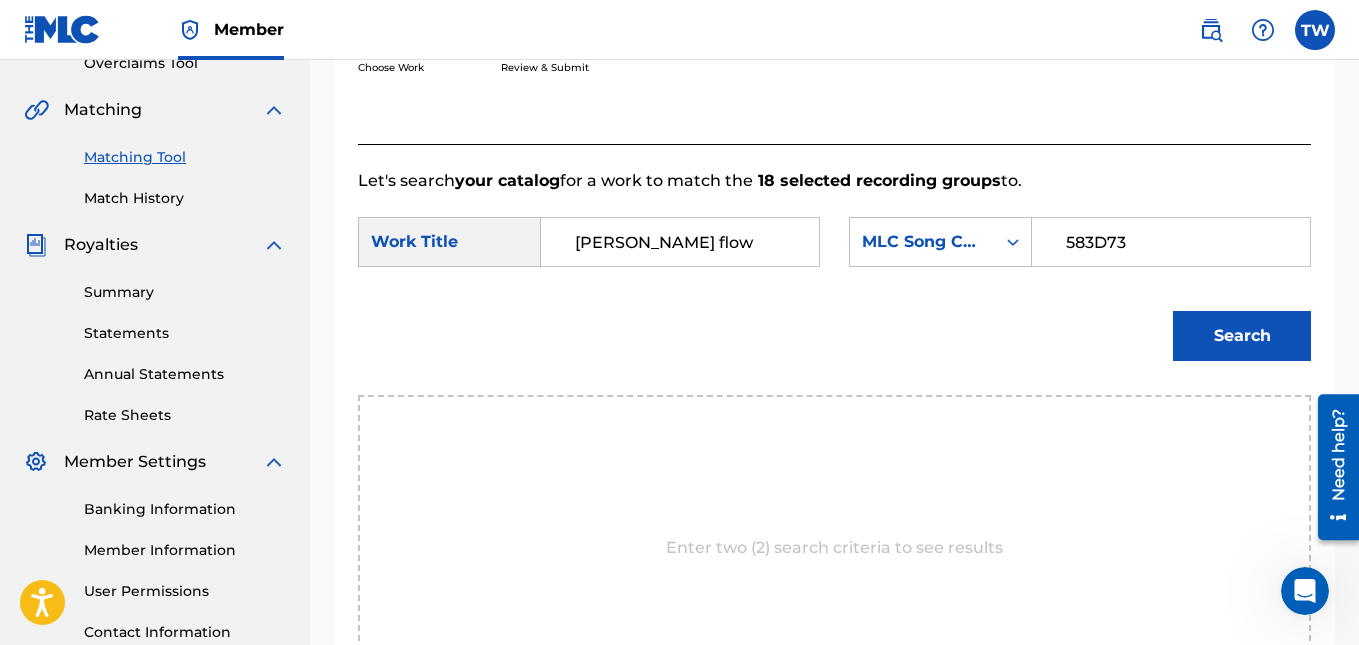type on "[PERSON_NAME] flow" 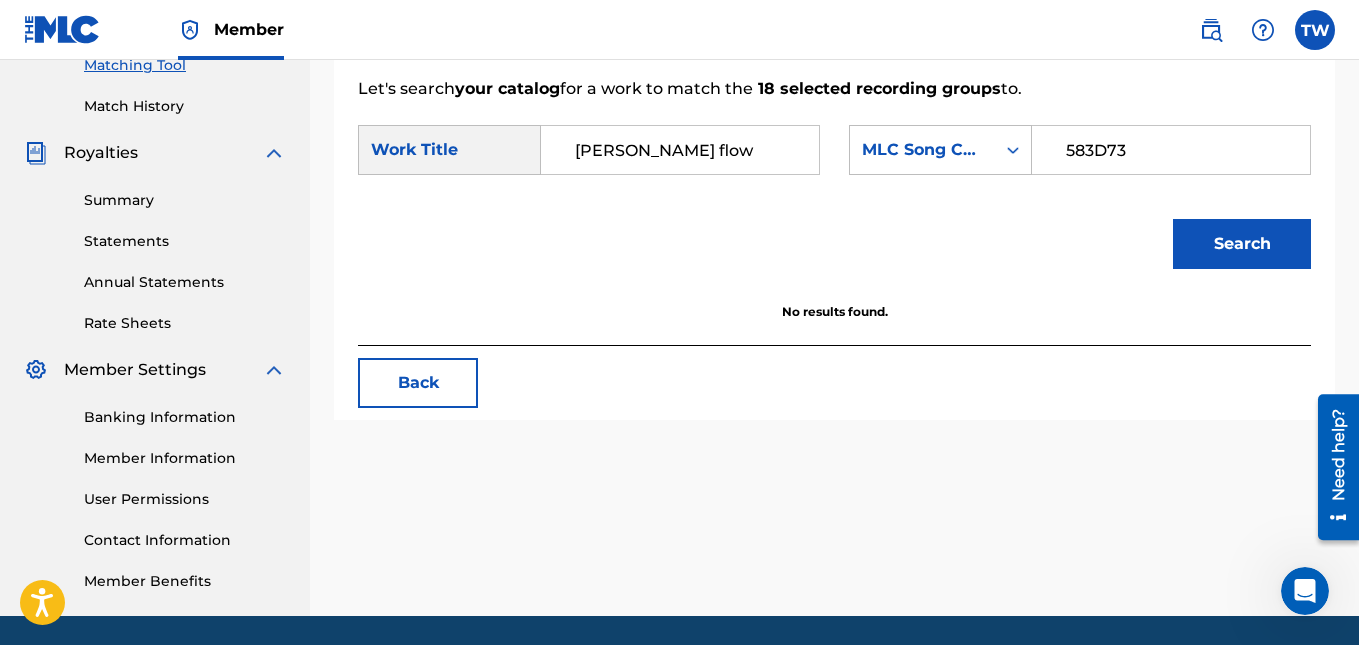 scroll, scrollTop: 530, scrollLeft: 0, axis: vertical 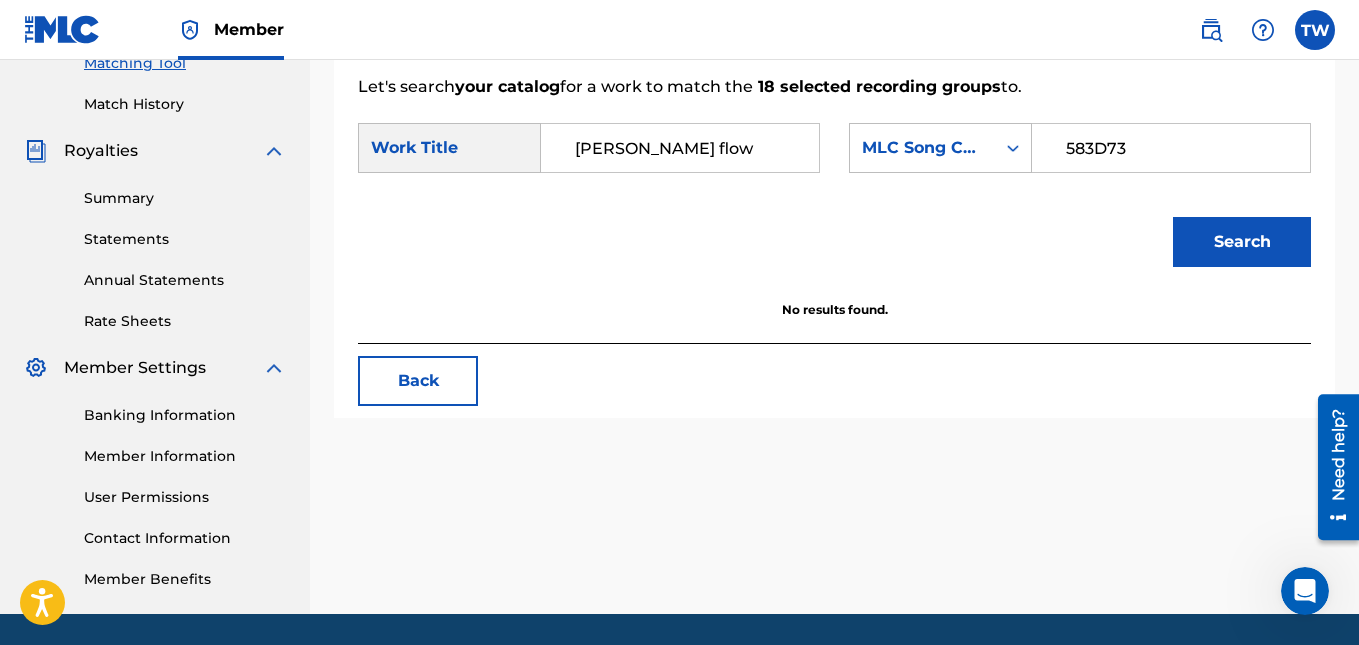 click on "18 selected recording groups" at bounding box center [877, 86] 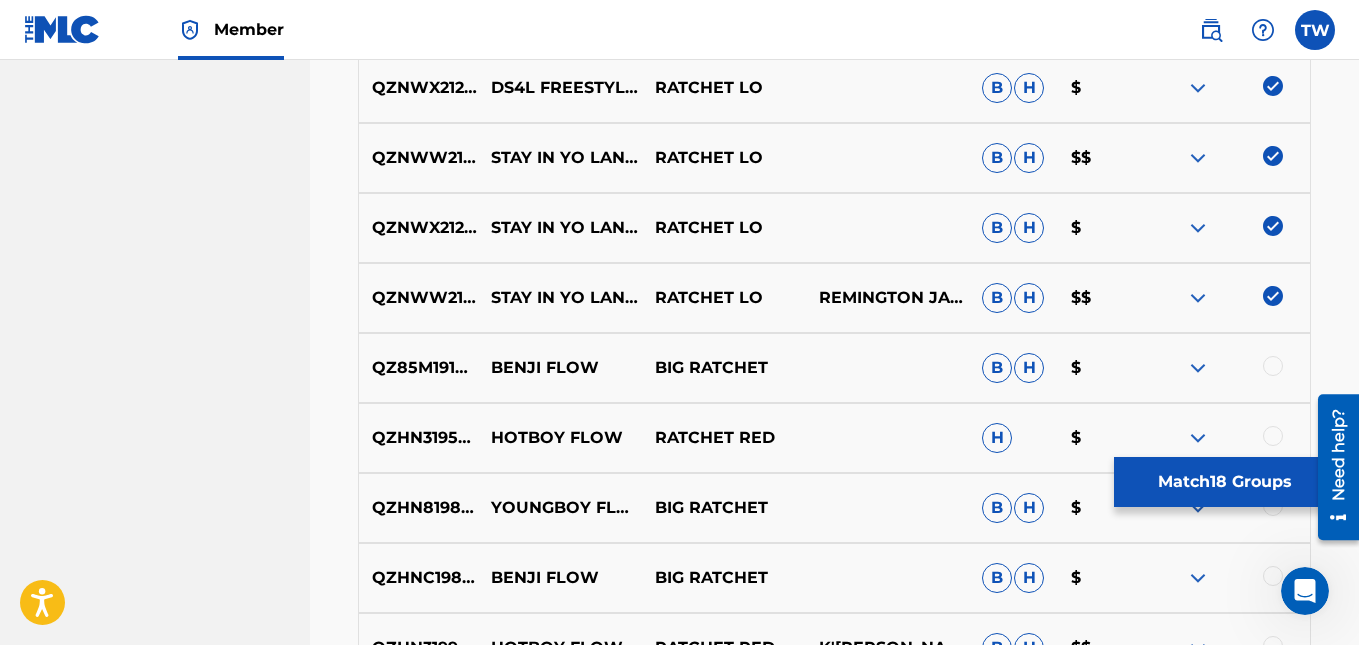 scroll, scrollTop: 1968, scrollLeft: 0, axis: vertical 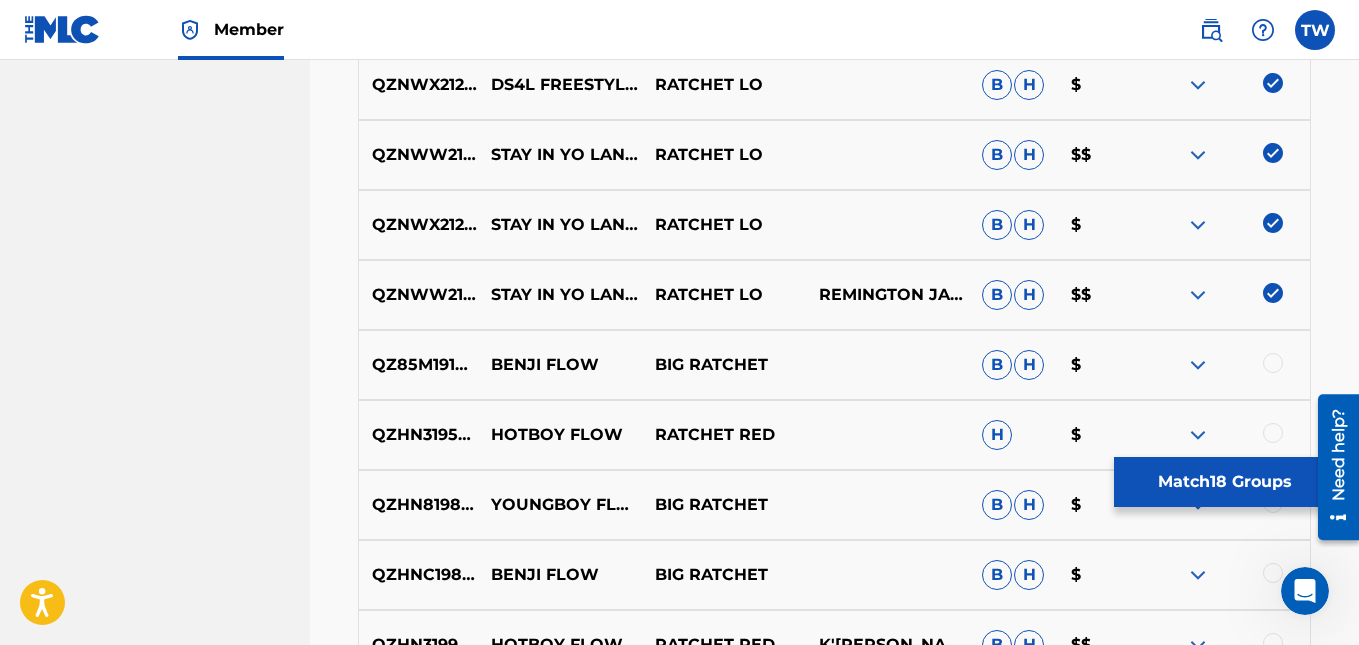 click at bounding box center (1273, 293) 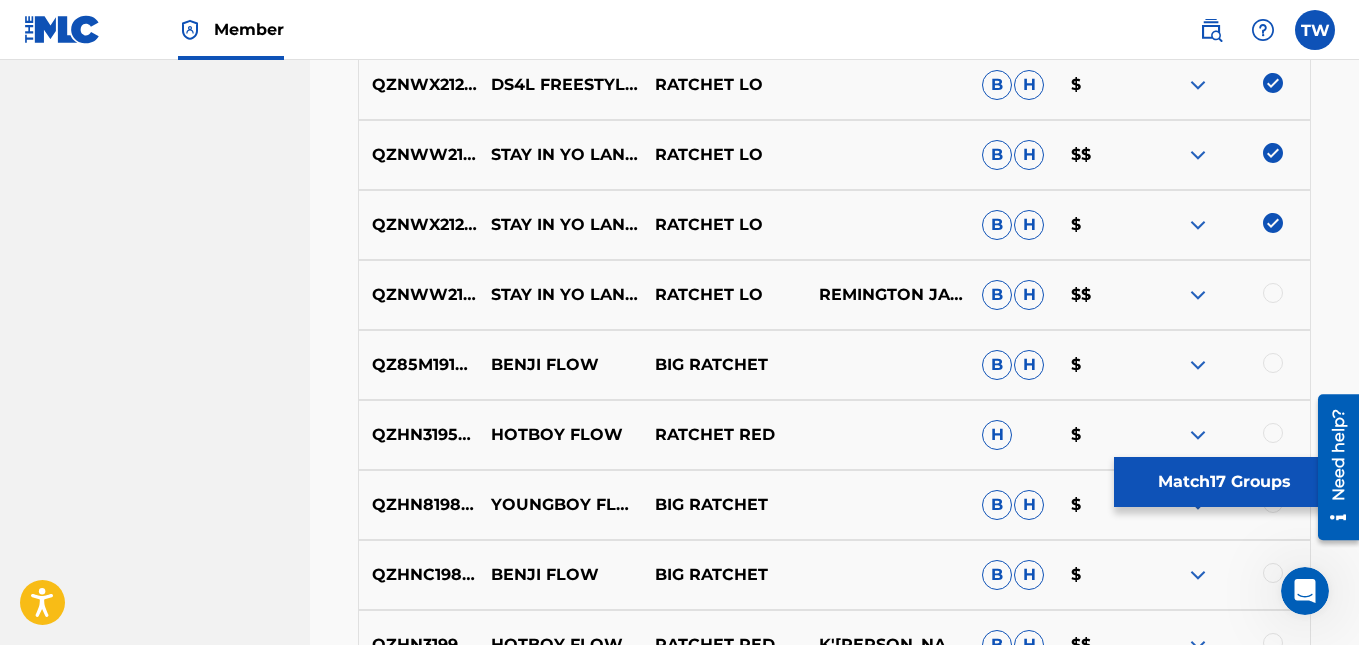 click on "QZNWX2124761 STAY IN YO LANE (FEAT. RNAS 50 & RNAS D4) RATCHET LO B H $" at bounding box center [834, 225] 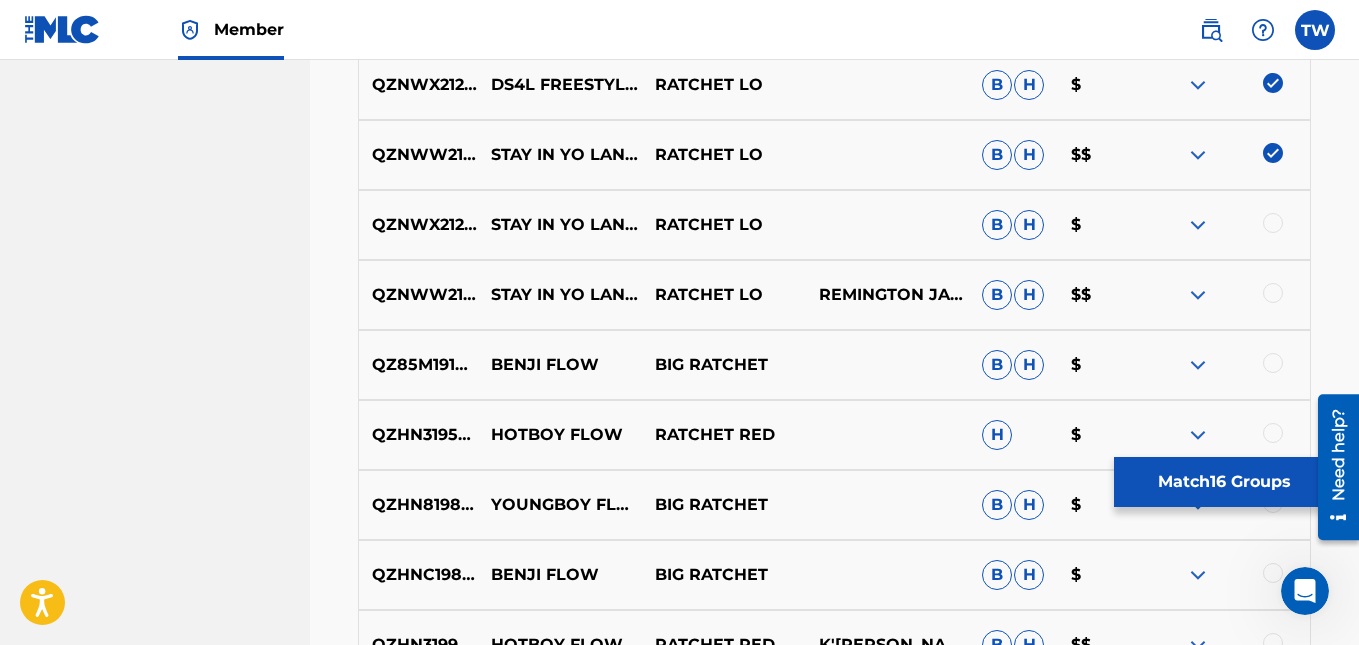 click on "QZNWW2183320 STAY IN YO LANE (FEAT. RNAS 50 & RNAS D4) RATCHET LO B H $$" at bounding box center (834, 155) 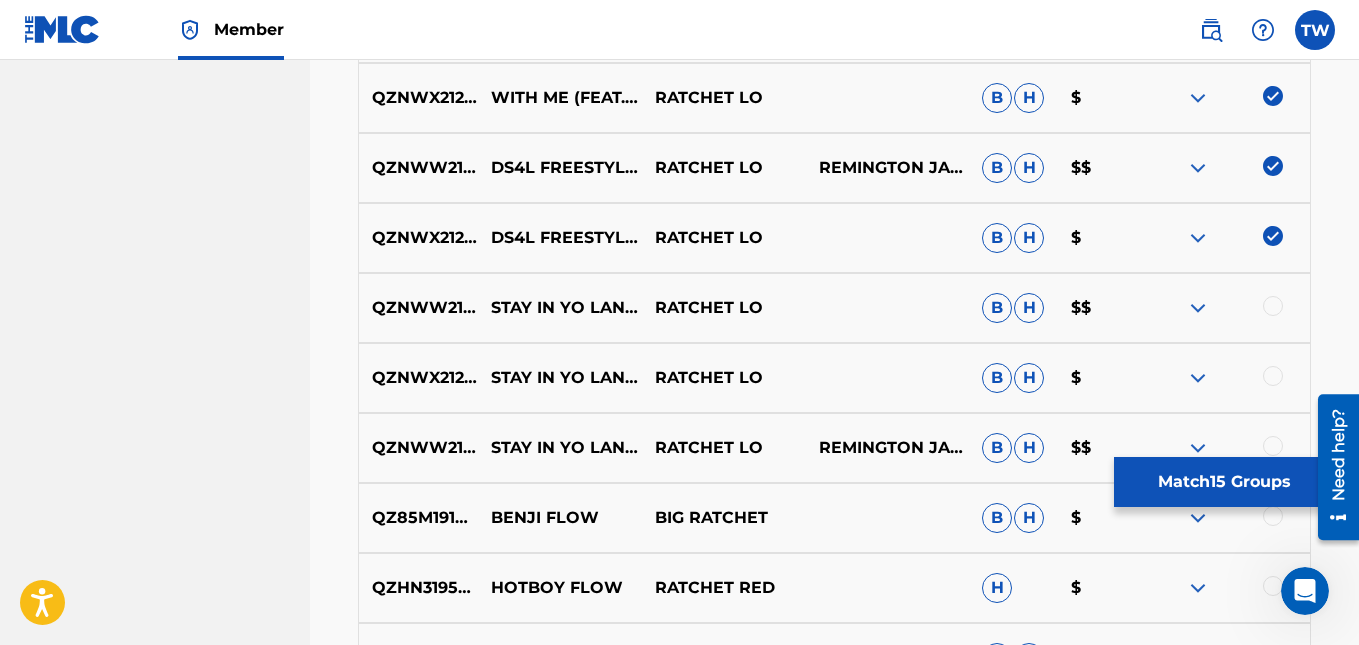 scroll, scrollTop: 1796, scrollLeft: 0, axis: vertical 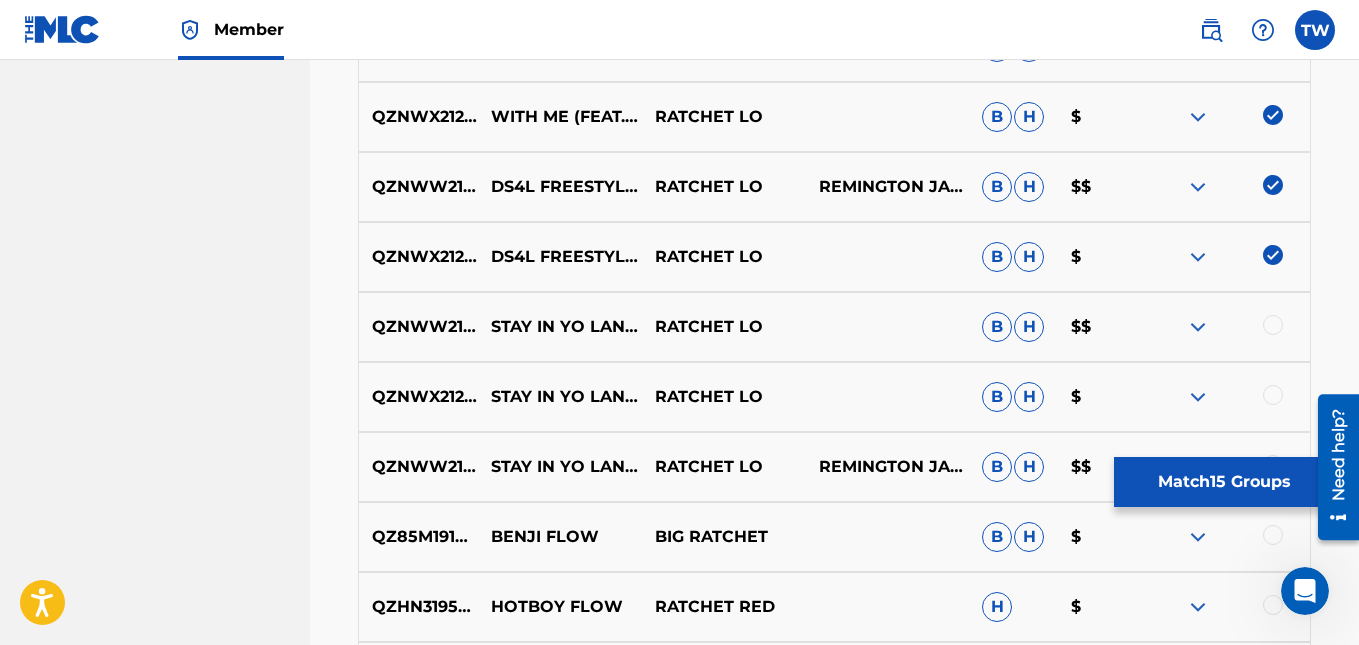 click at bounding box center (1273, 185) 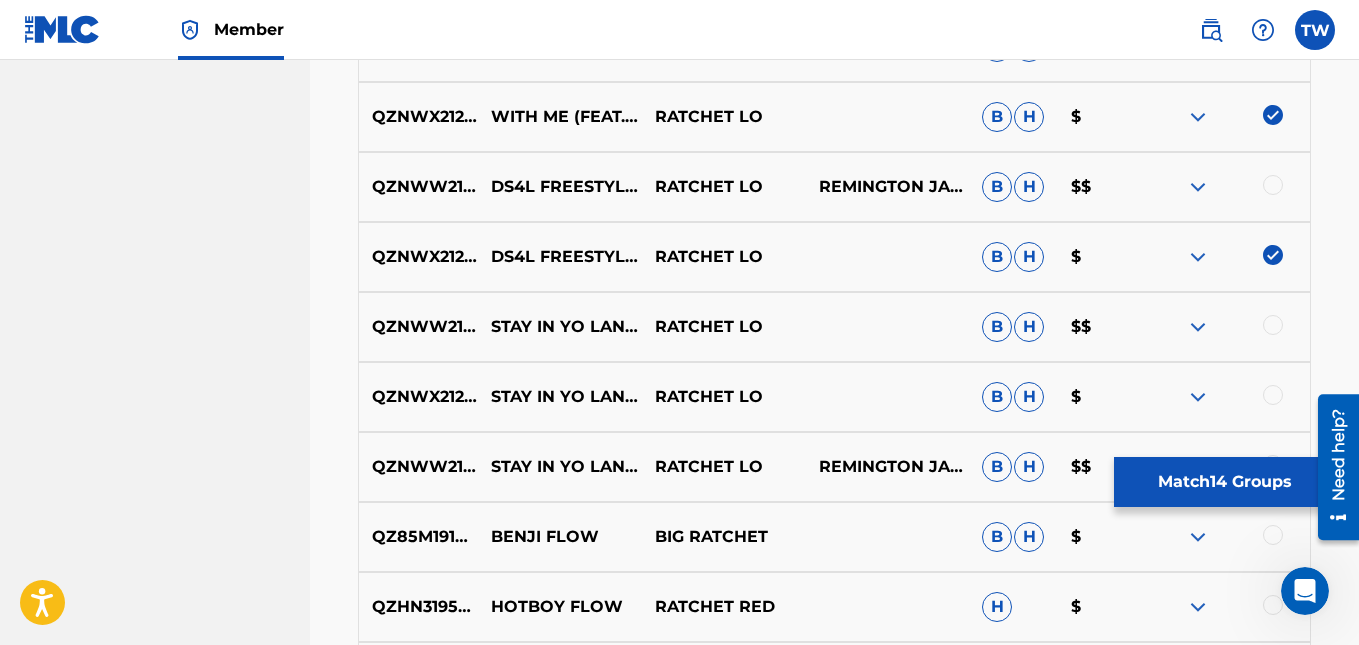 click at bounding box center [1273, 255] 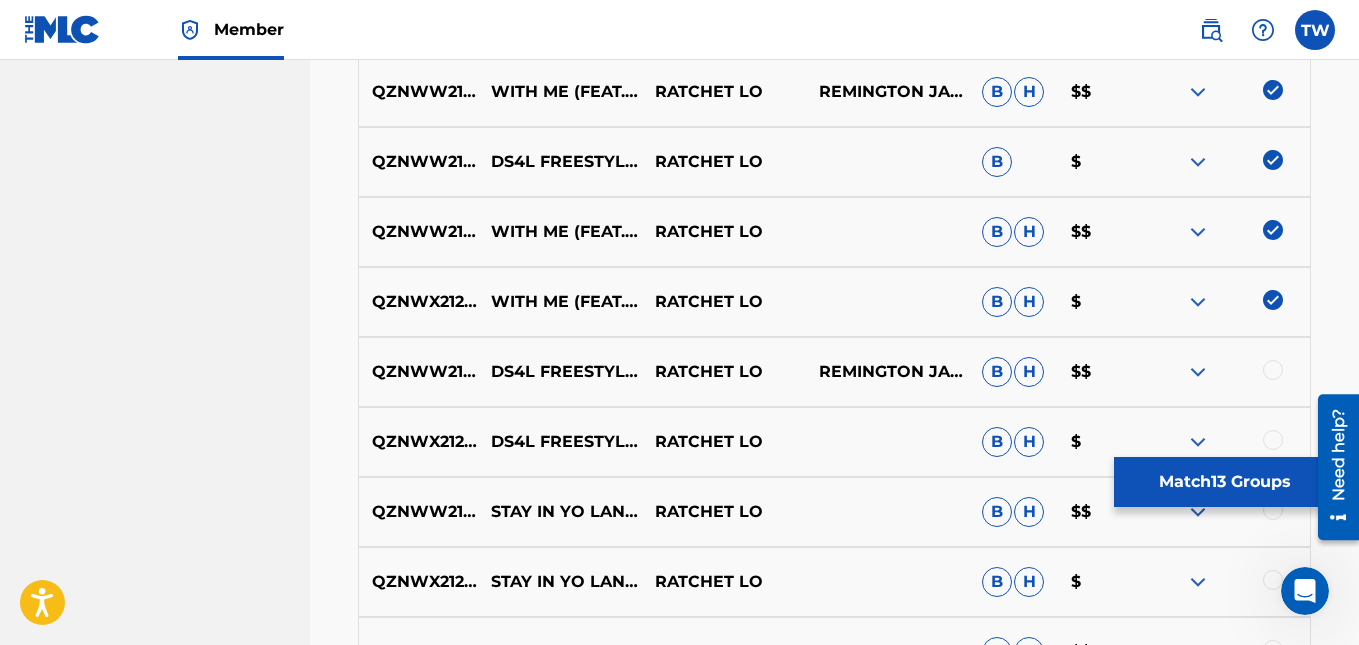 scroll, scrollTop: 1610, scrollLeft: 0, axis: vertical 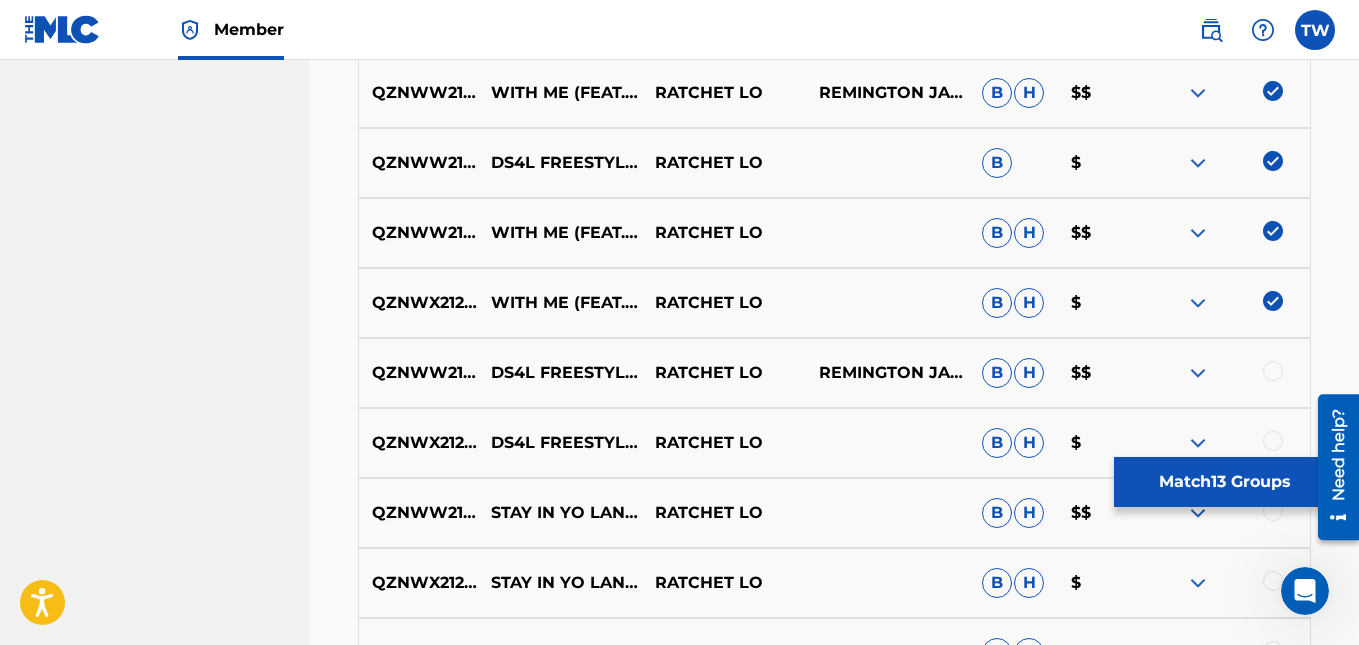 click at bounding box center [1273, 301] 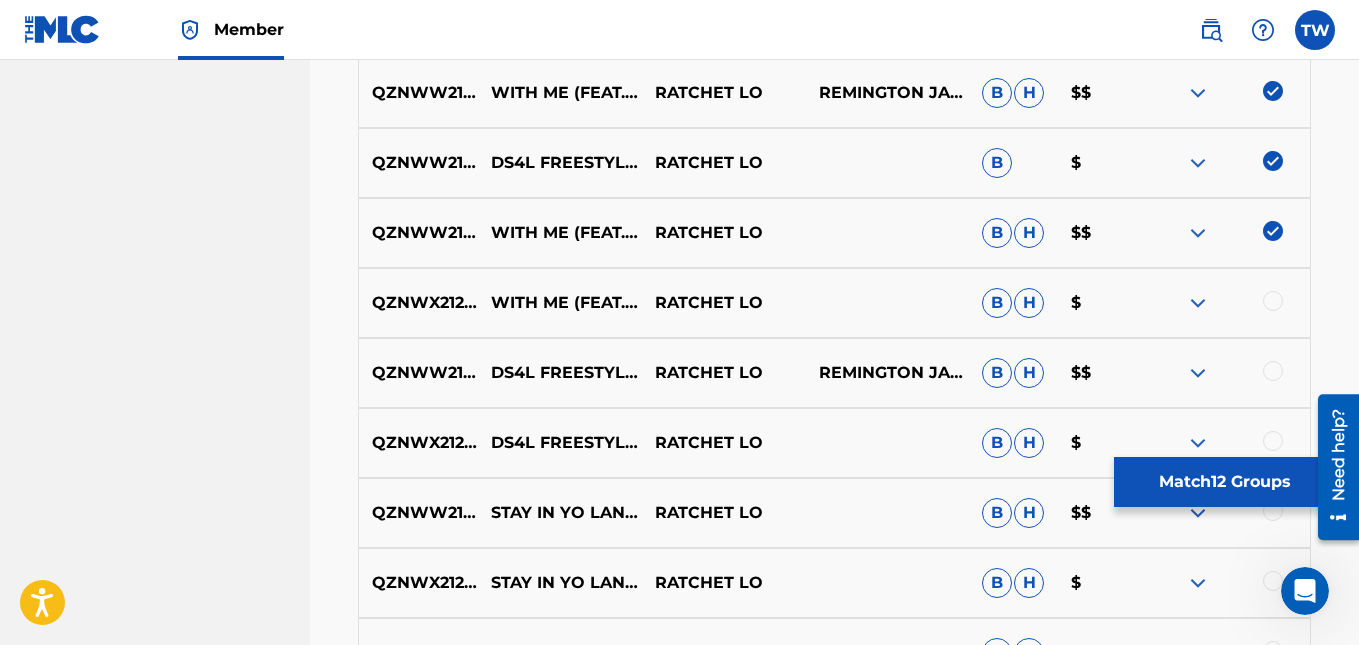 click at bounding box center [1273, 231] 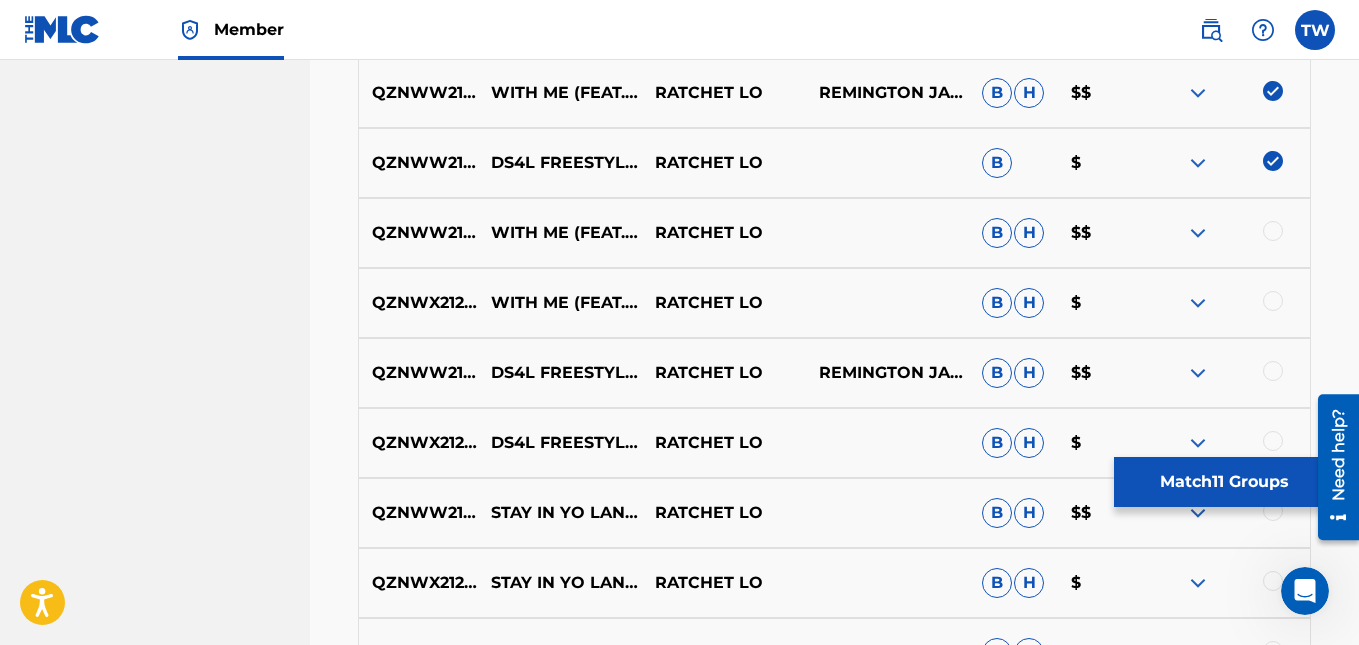 click at bounding box center (1273, 161) 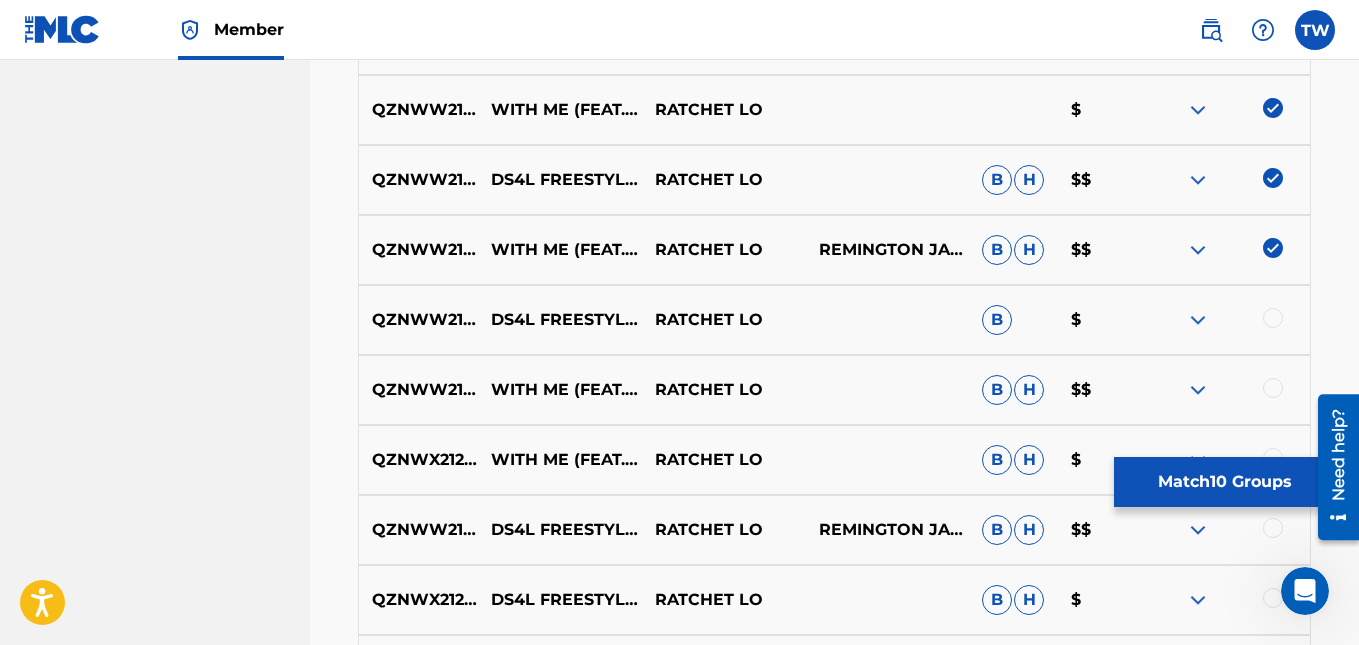 scroll, scrollTop: 1449, scrollLeft: 0, axis: vertical 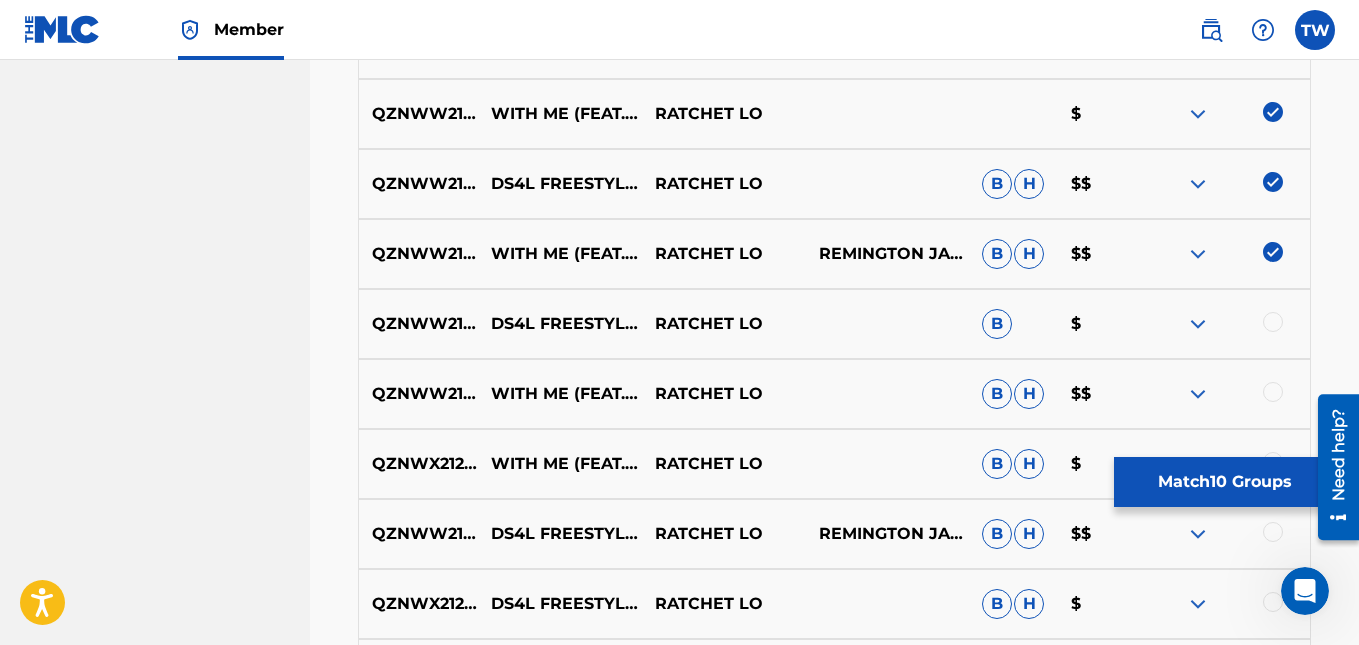 click at bounding box center (1273, 252) 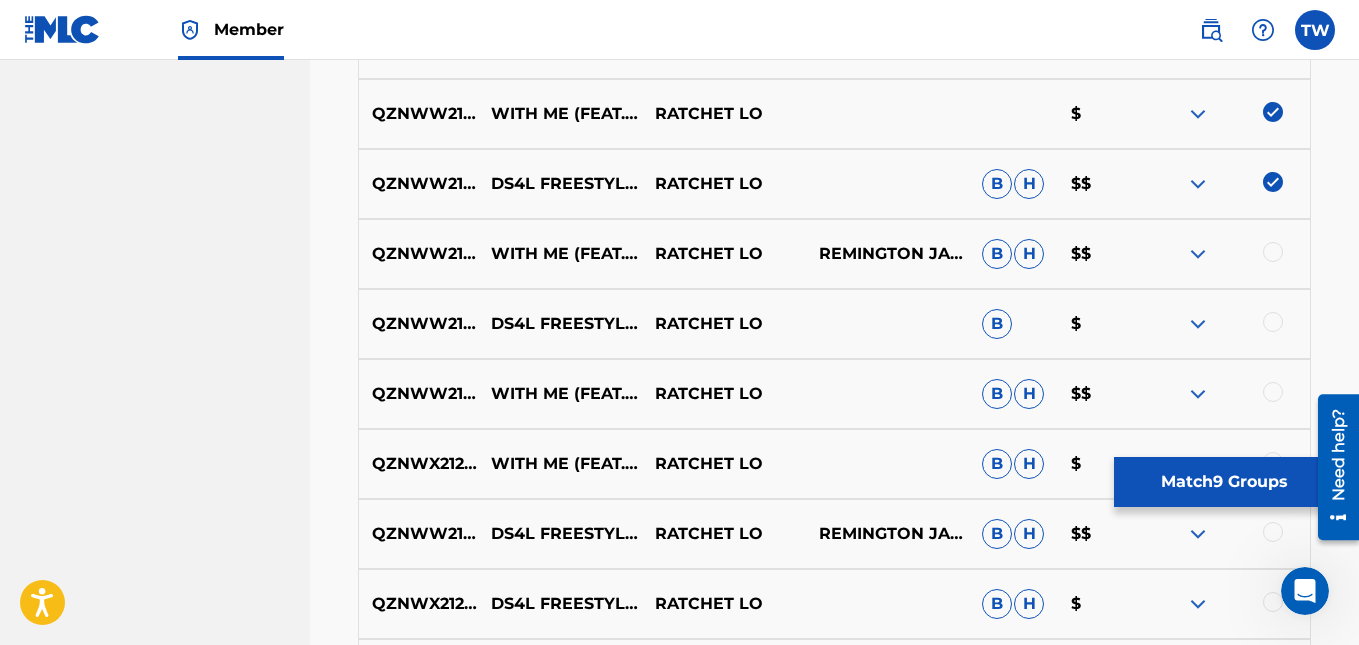 click at bounding box center (1273, 182) 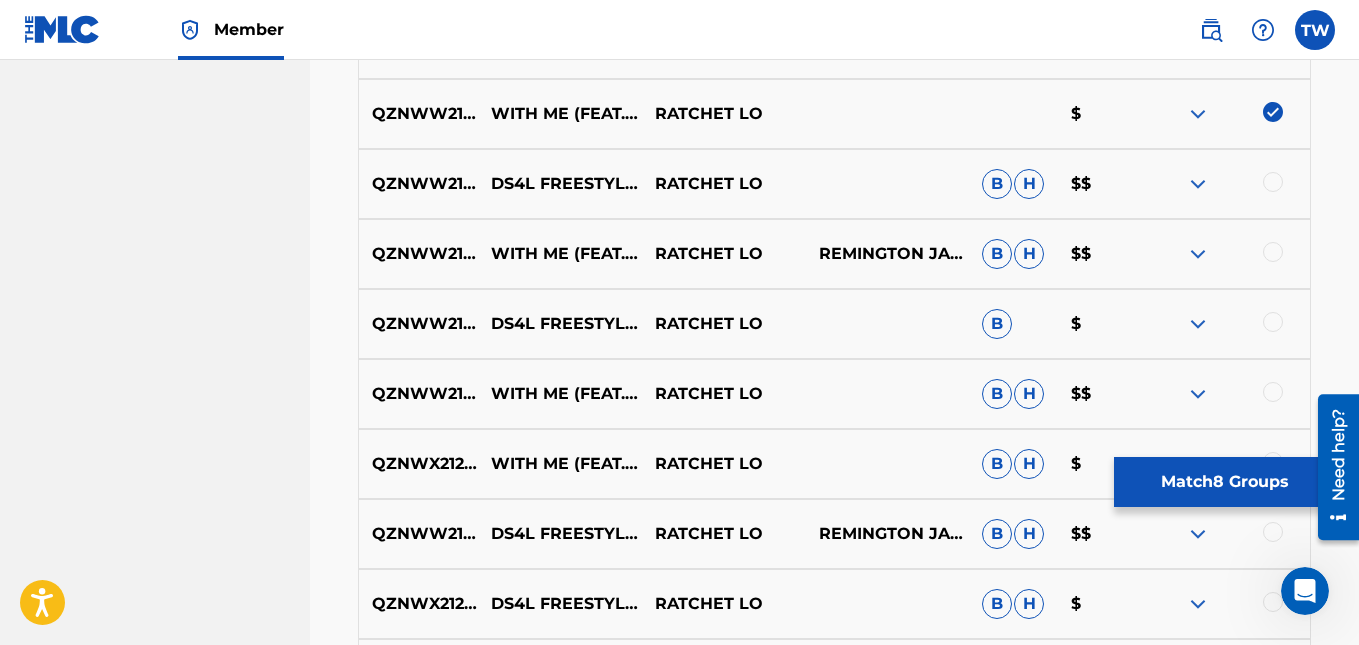 click at bounding box center [1273, 112] 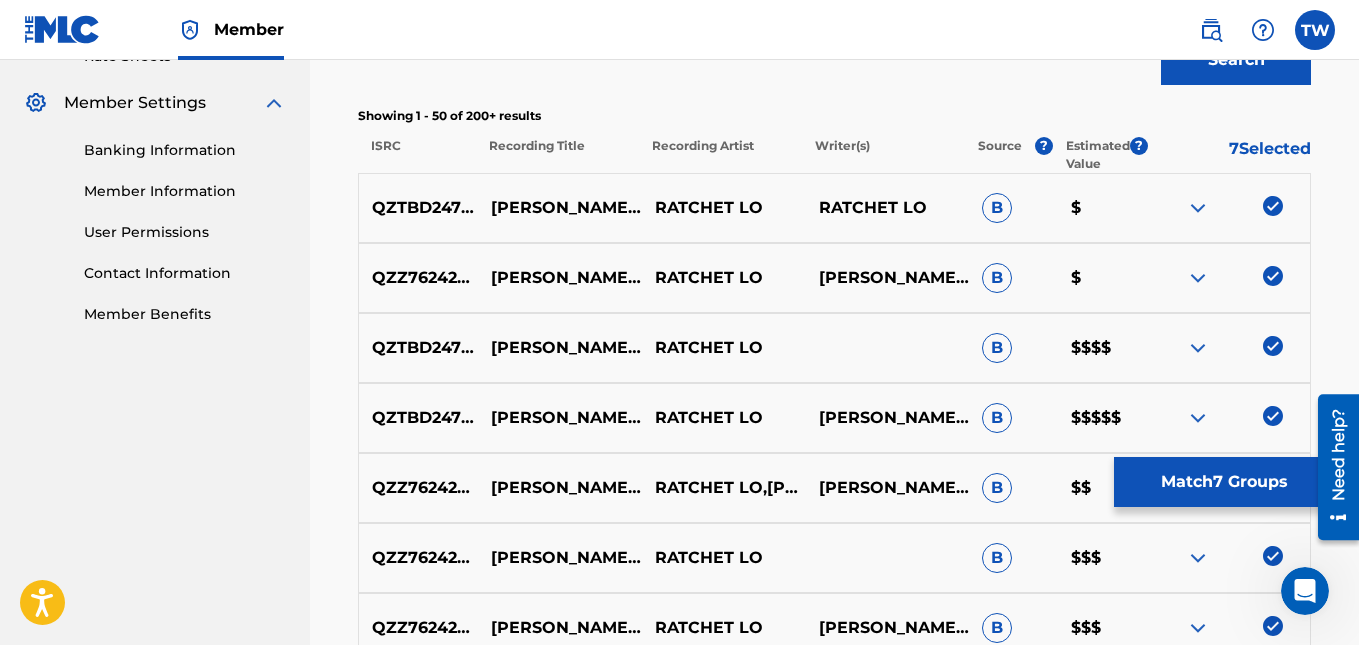 scroll, scrollTop: 765, scrollLeft: 0, axis: vertical 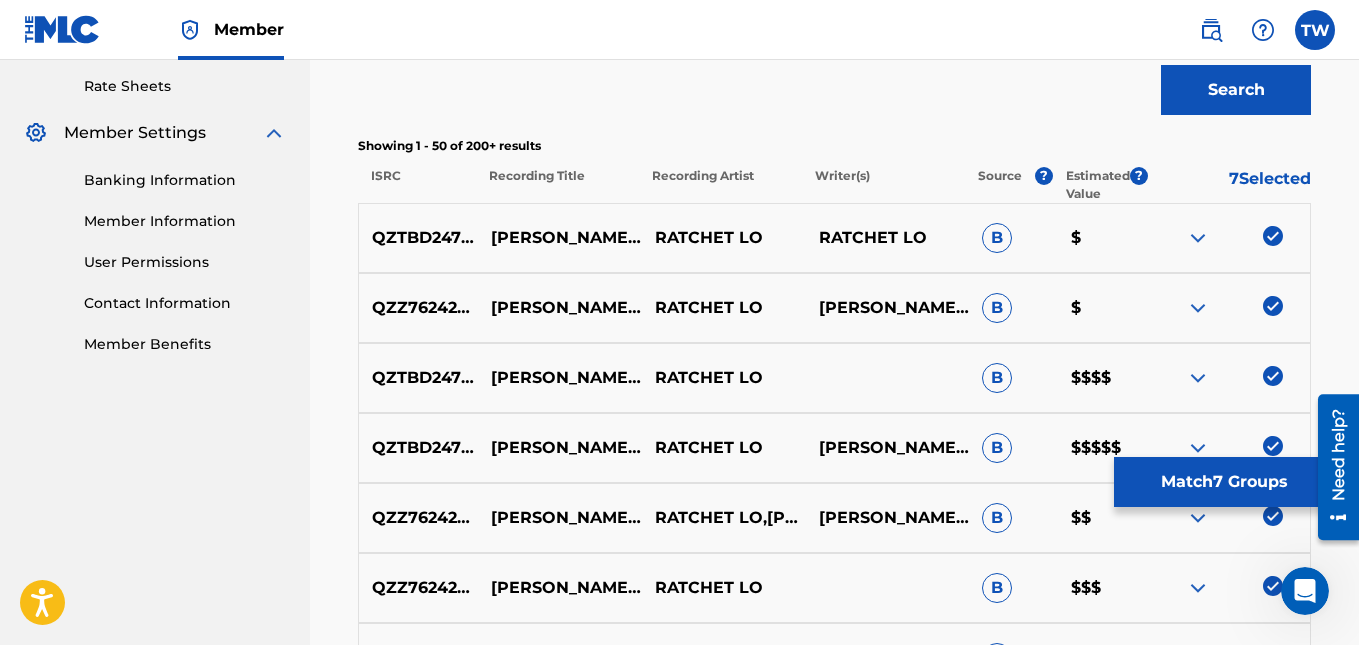 click on "Search" at bounding box center [1236, 90] 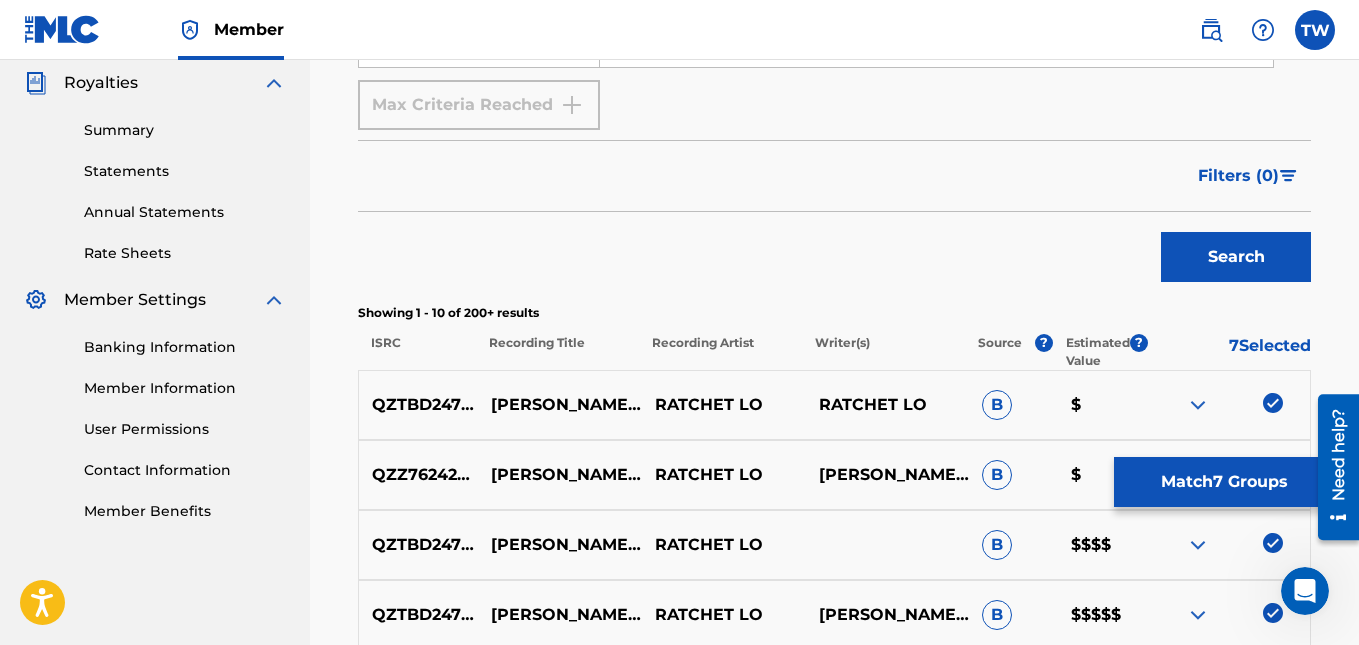 scroll, scrollTop: 587, scrollLeft: 0, axis: vertical 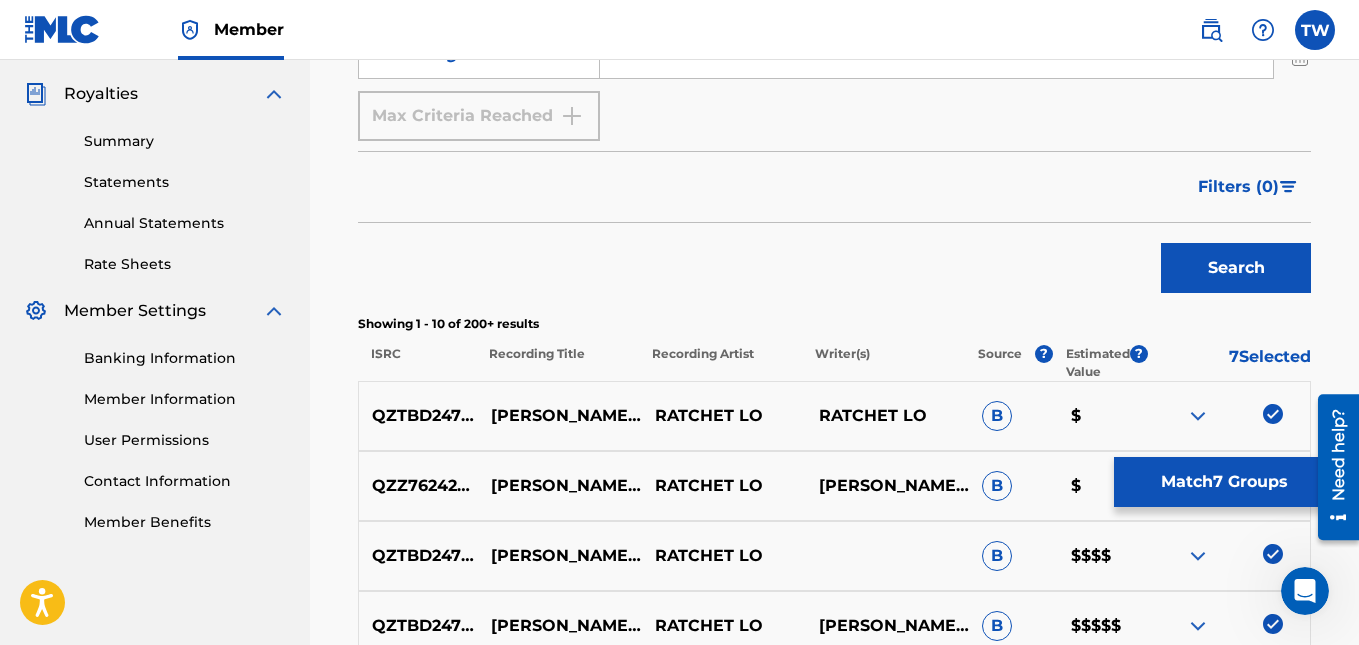 click on "Match  7 Groups" at bounding box center [1224, 482] 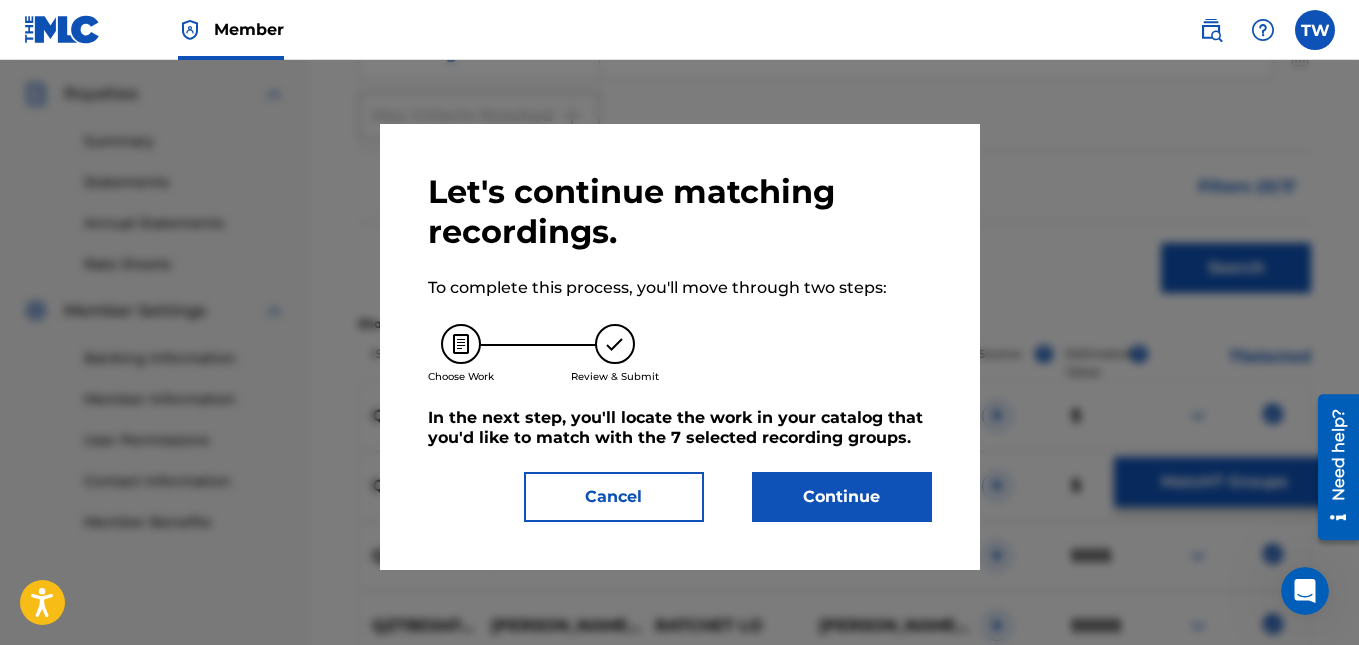 click on "Continue" at bounding box center [842, 497] 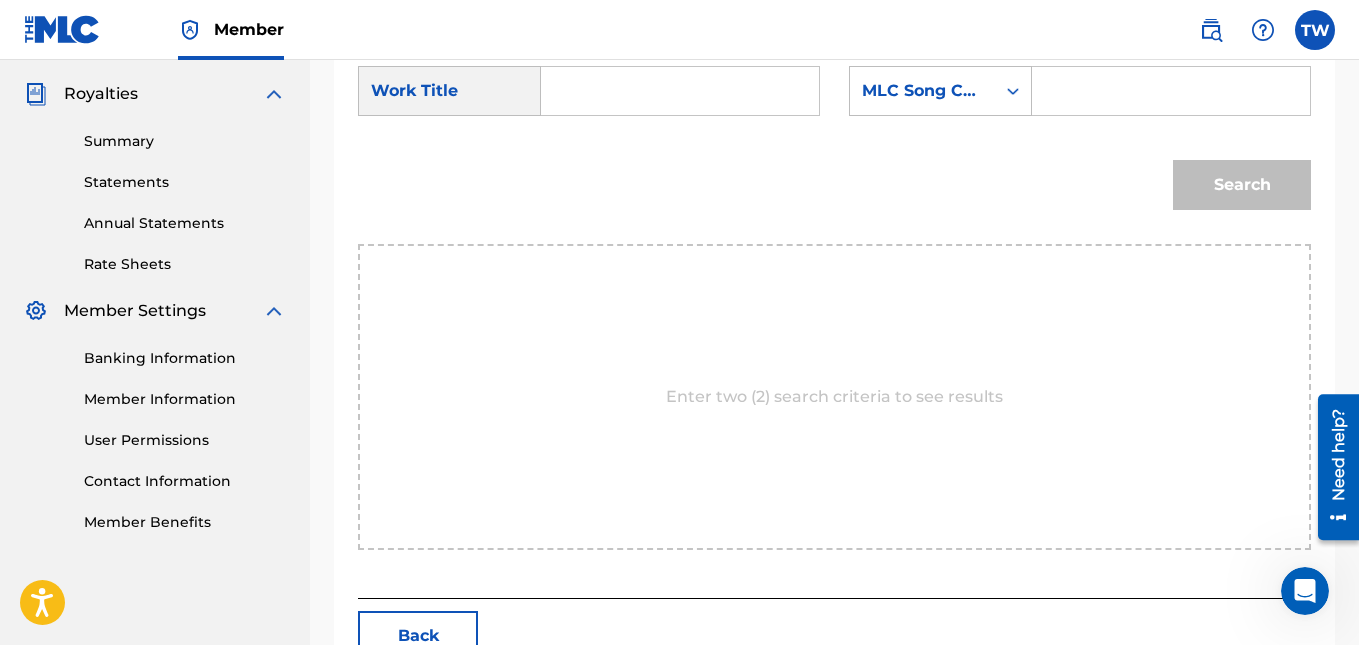 paste on "583D73" 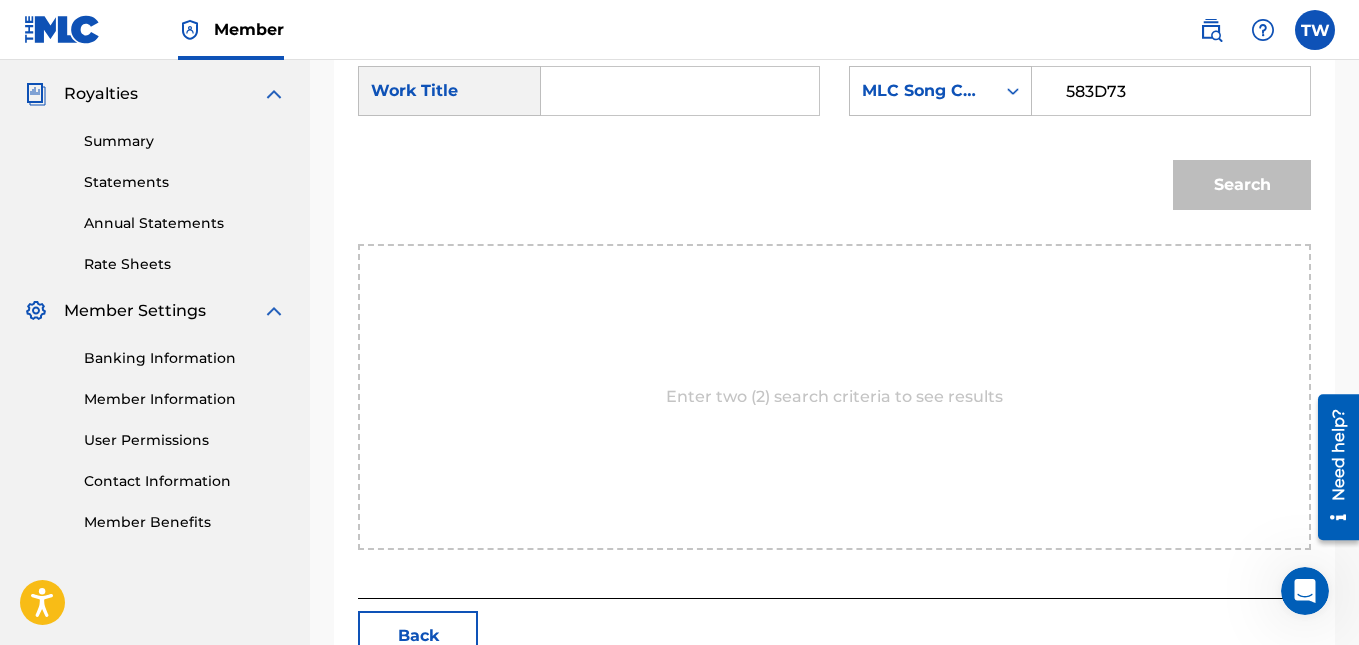 type on "583D73" 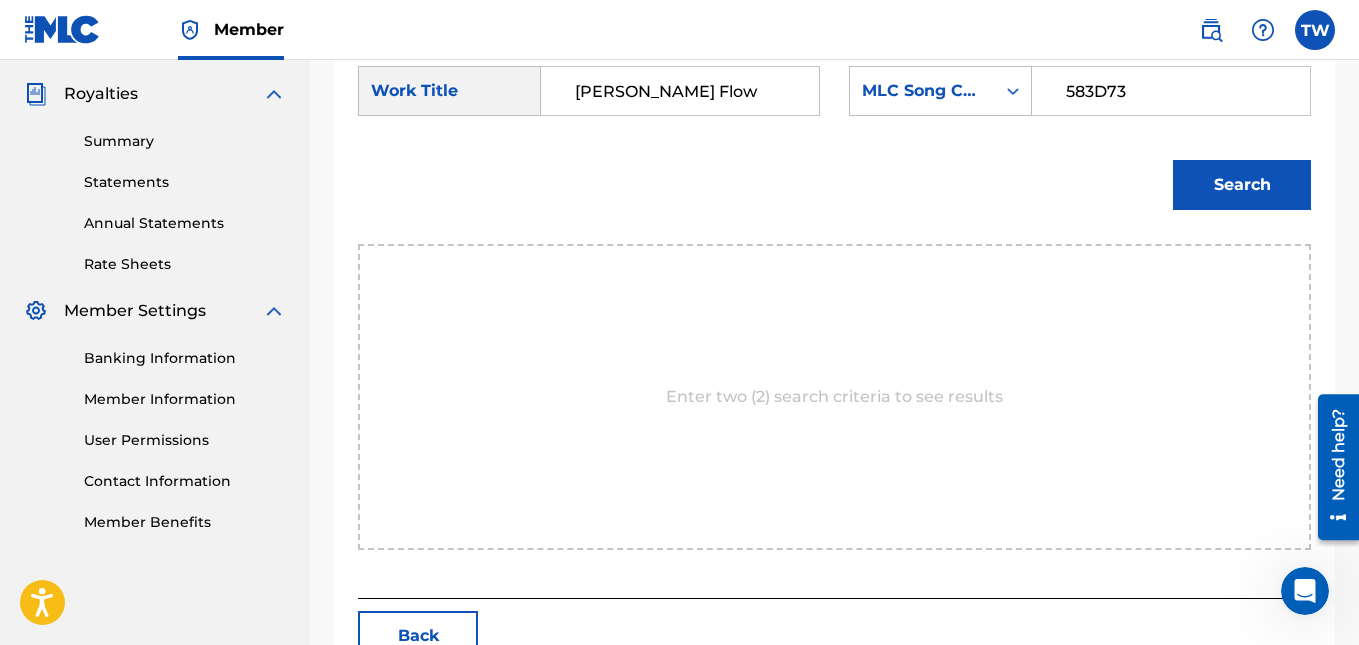 type on "[PERSON_NAME] Flow" 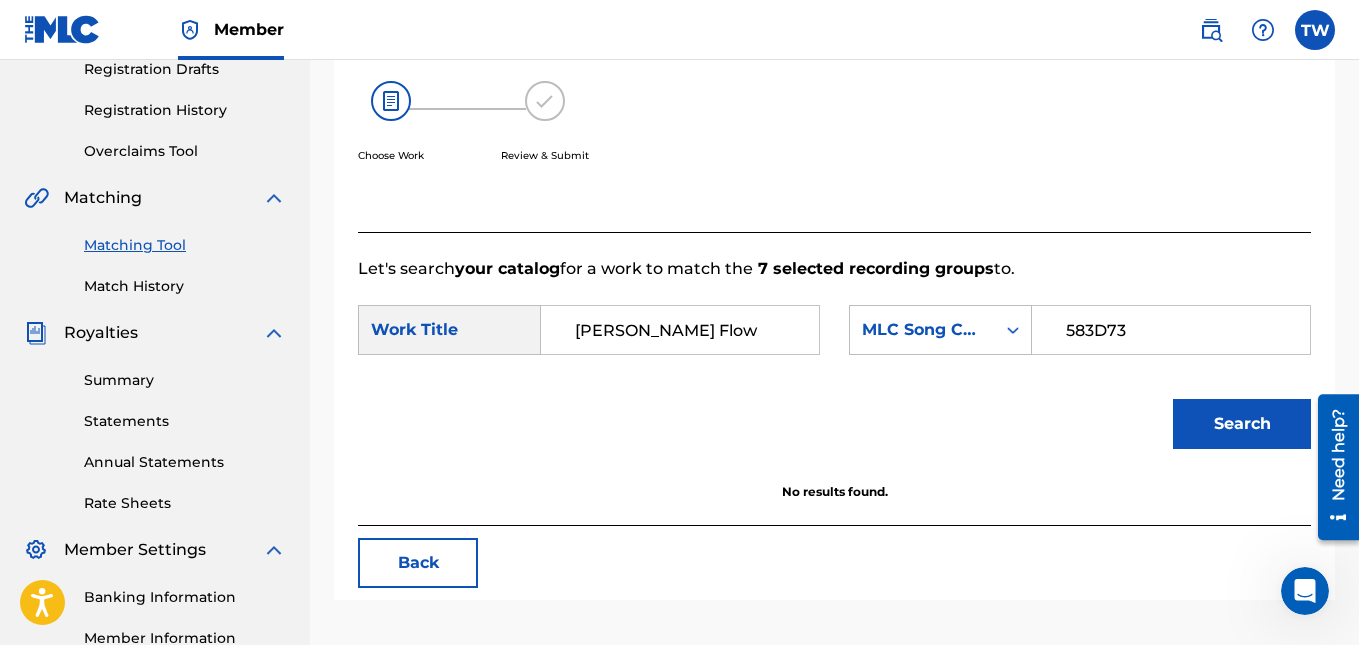 scroll, scrollTop: 360, scrollLeft: 0, axis: vertical 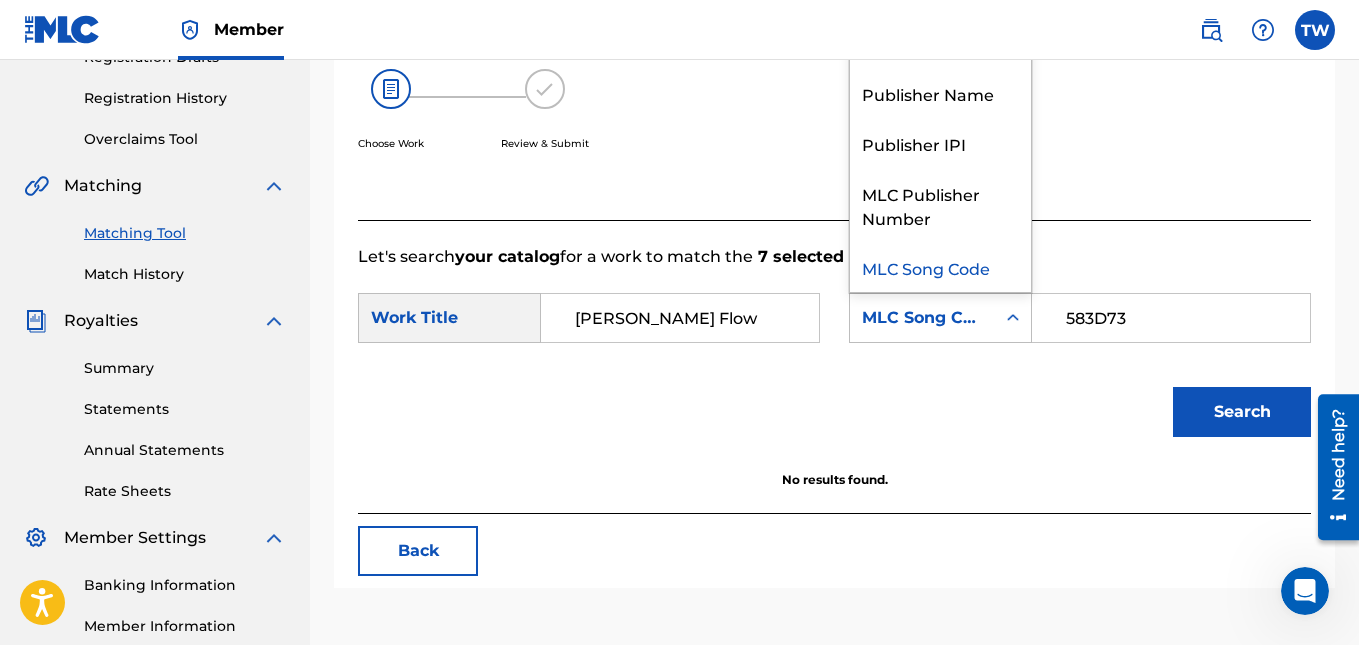 click on "MLC Song Code" at bounding box center [922, 318] 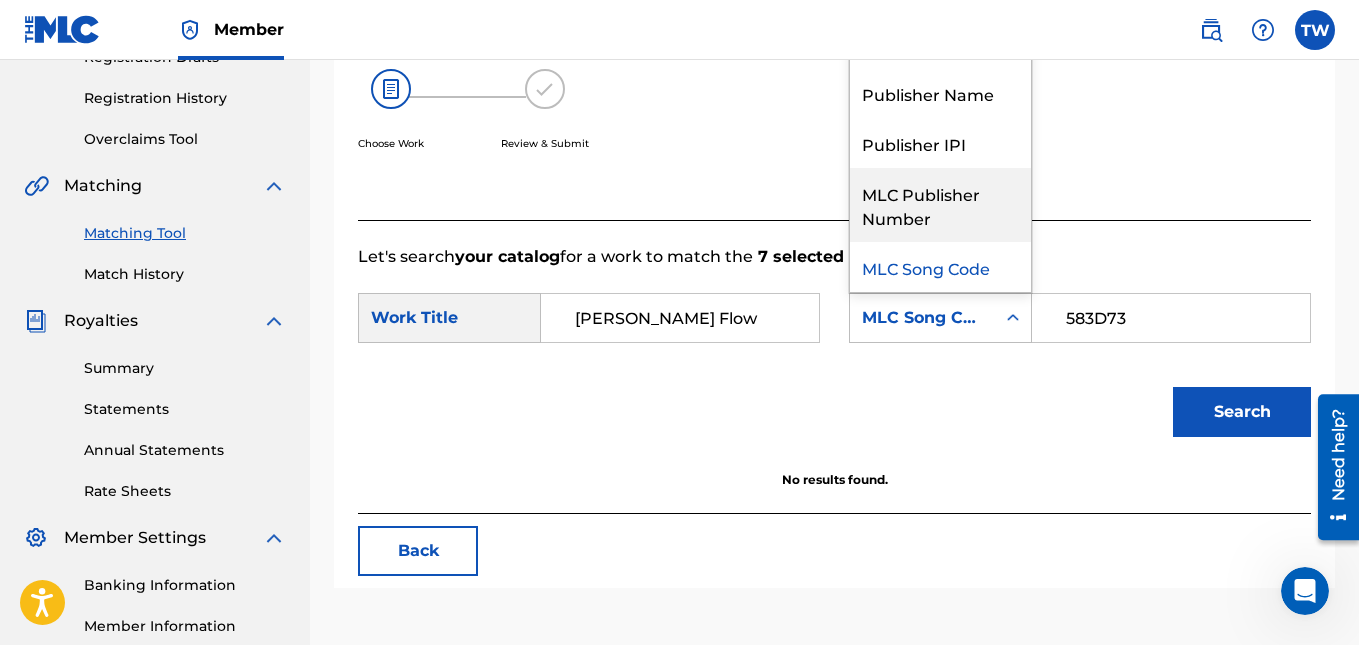scroll, scrollTop: 0, scrollLeft: 0, axis: both 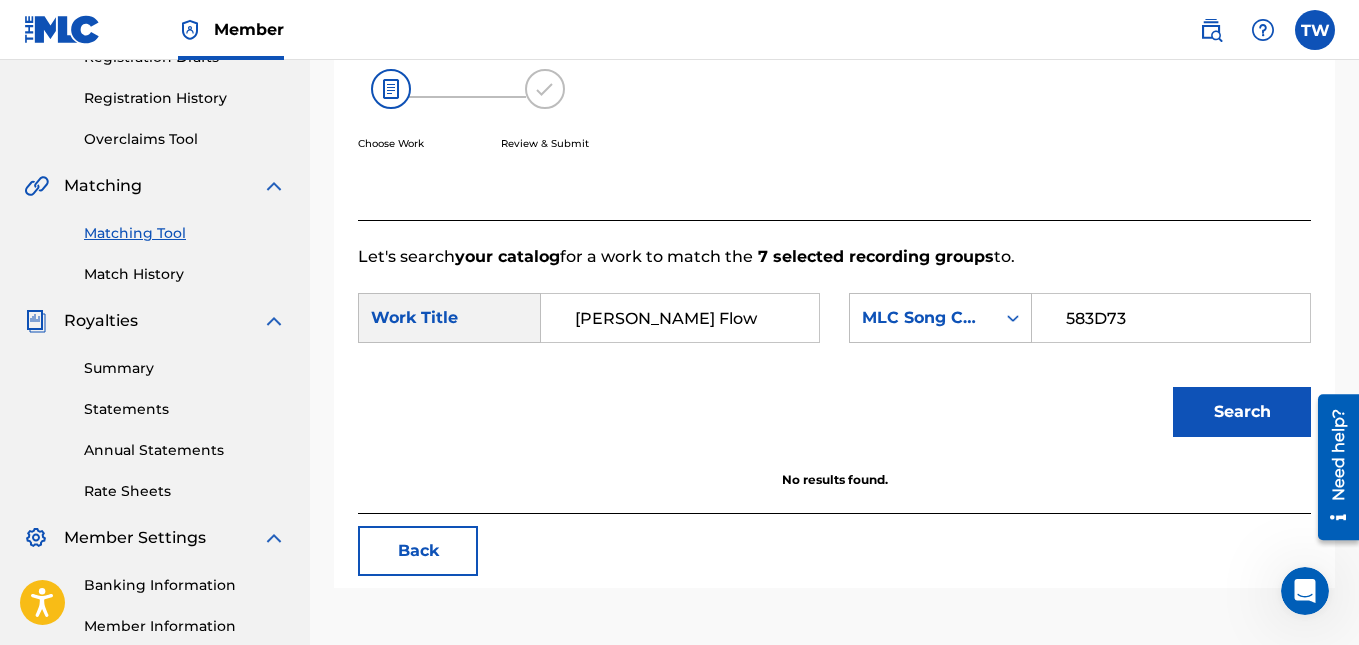 click on "583D73" at bounding box center [1171, 318] 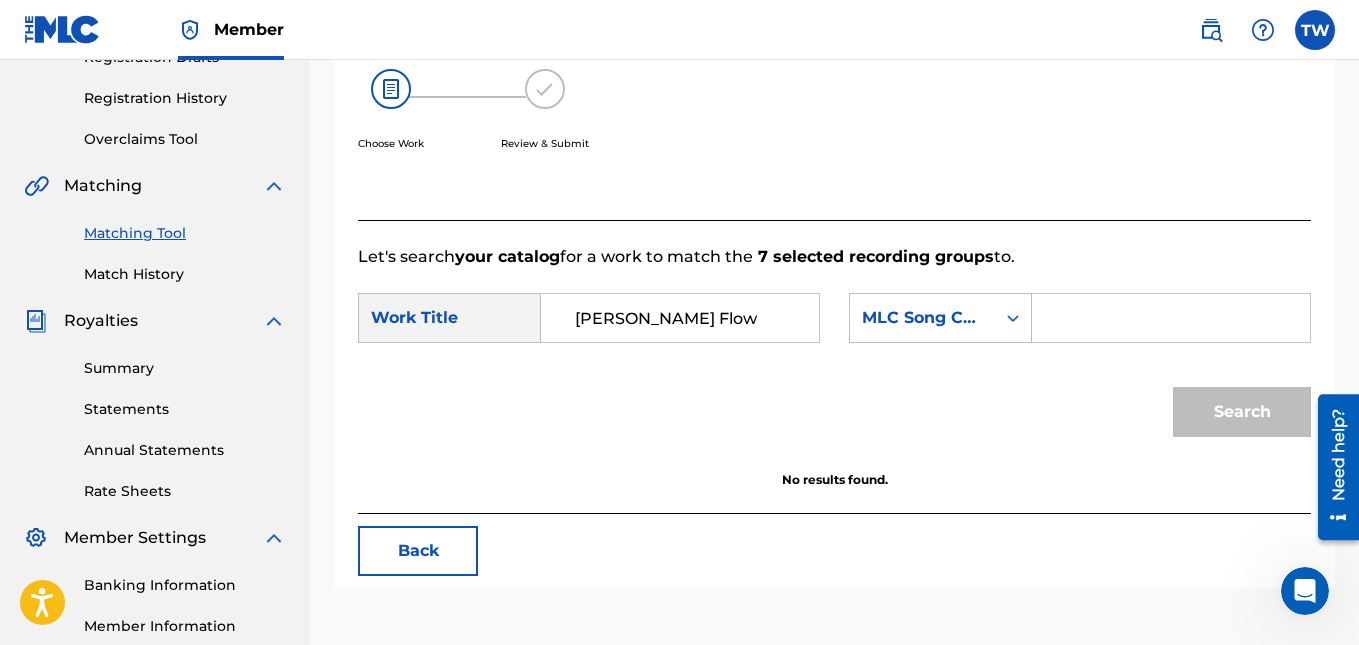 paste on "QZZ762422124" 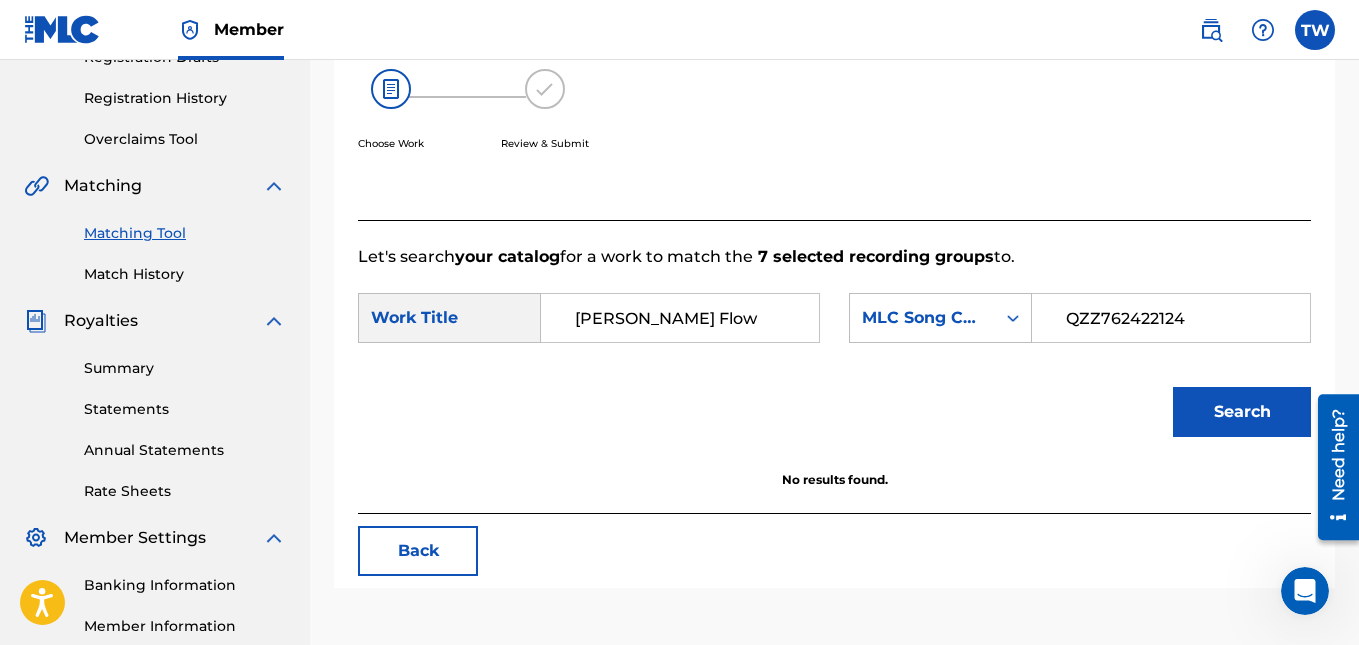 type on "QZZ762422124" 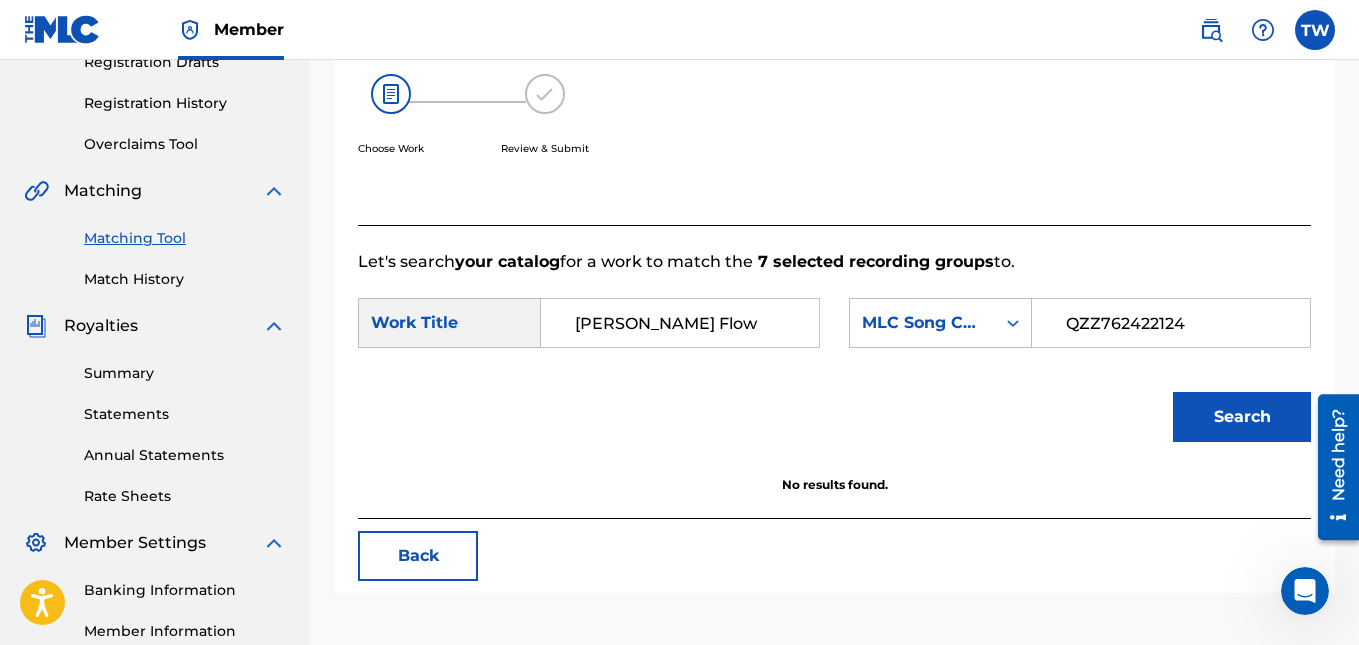scroll, scrollTop: 357, scrollLeft: 0, axis: vertical 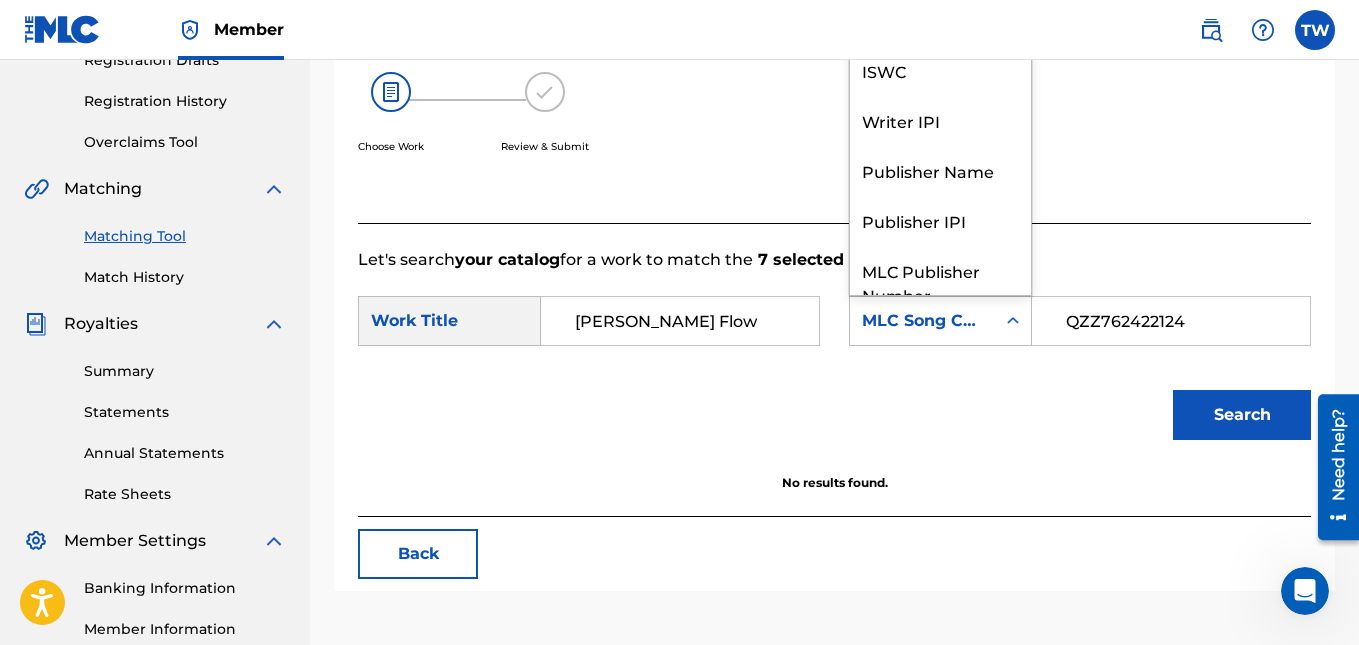 click on "MLC Song Code" at bounding box center (922, 321) 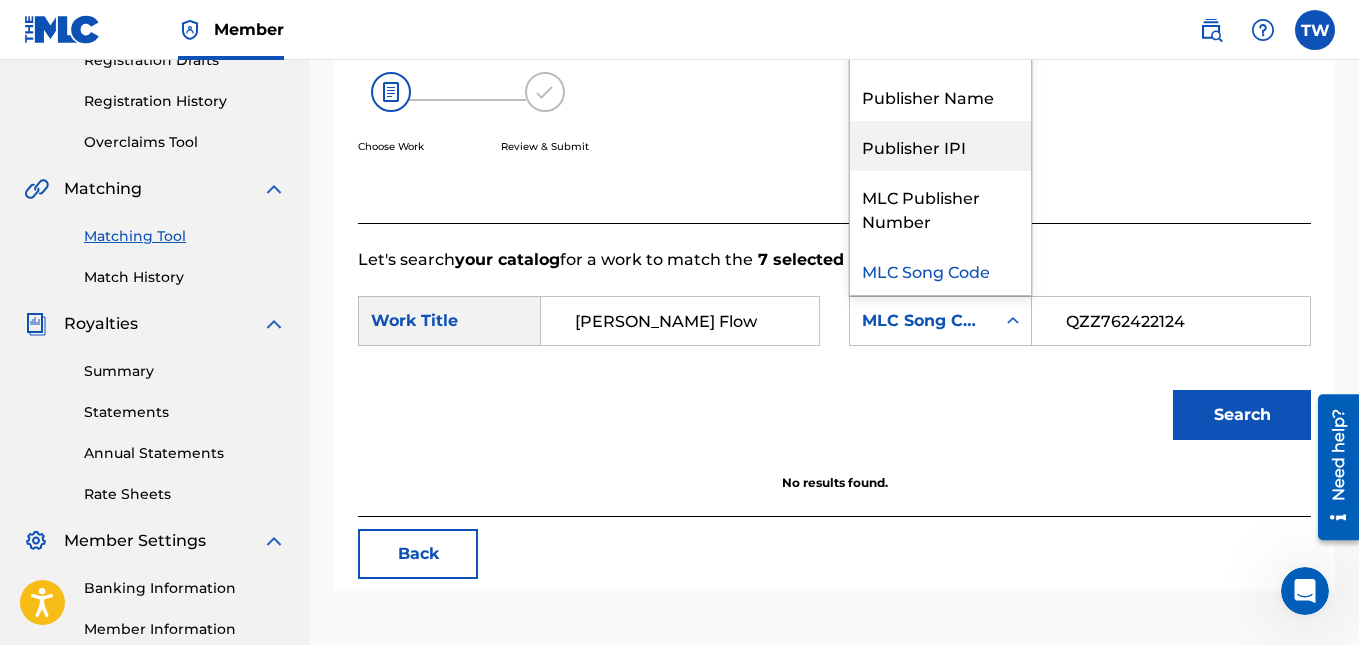 scroll, scrollTop: 0, scrollLeft: 0, axis: both 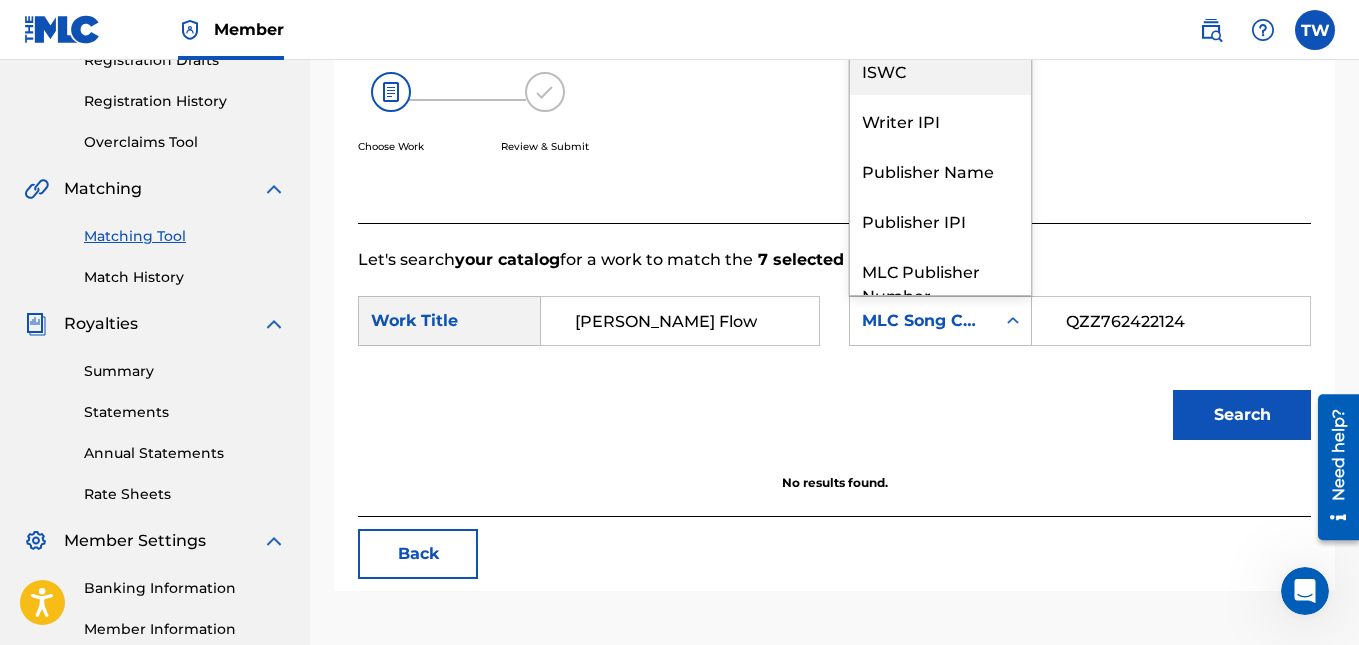 click on "ISWC" at bounding box center [940, 70] 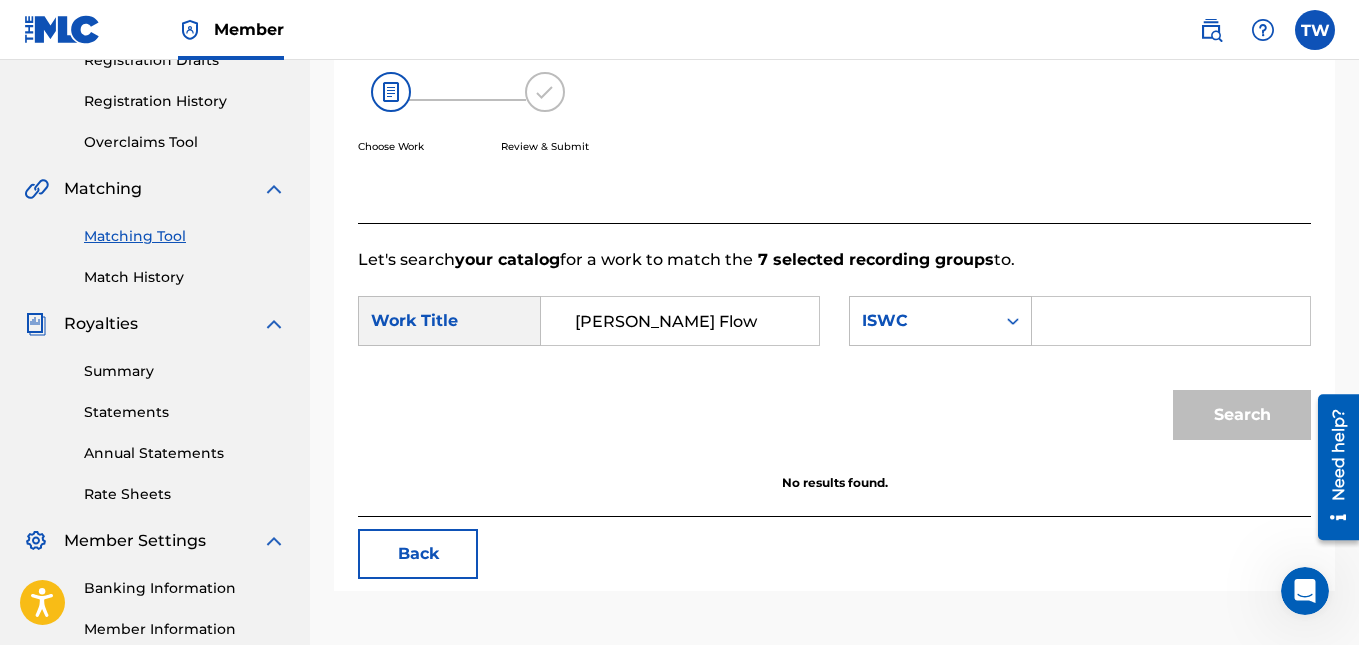 paste on "QZZ762422124" 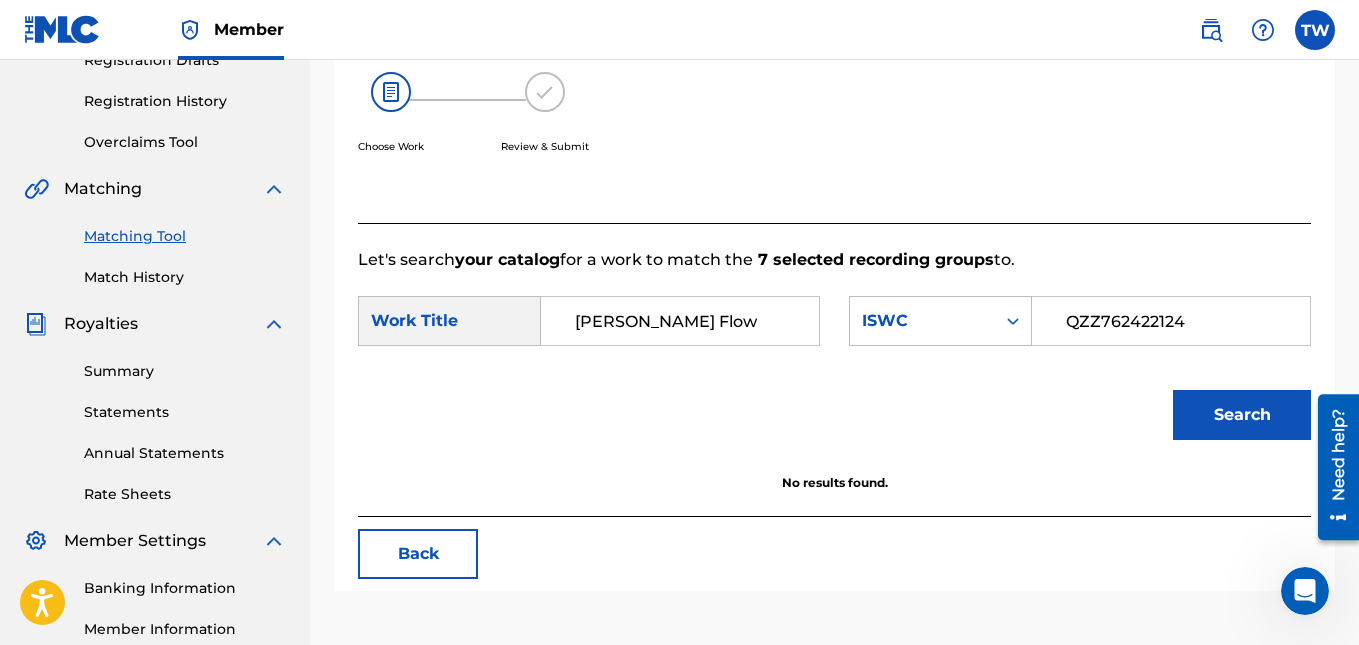 type on "QZZ762422124" 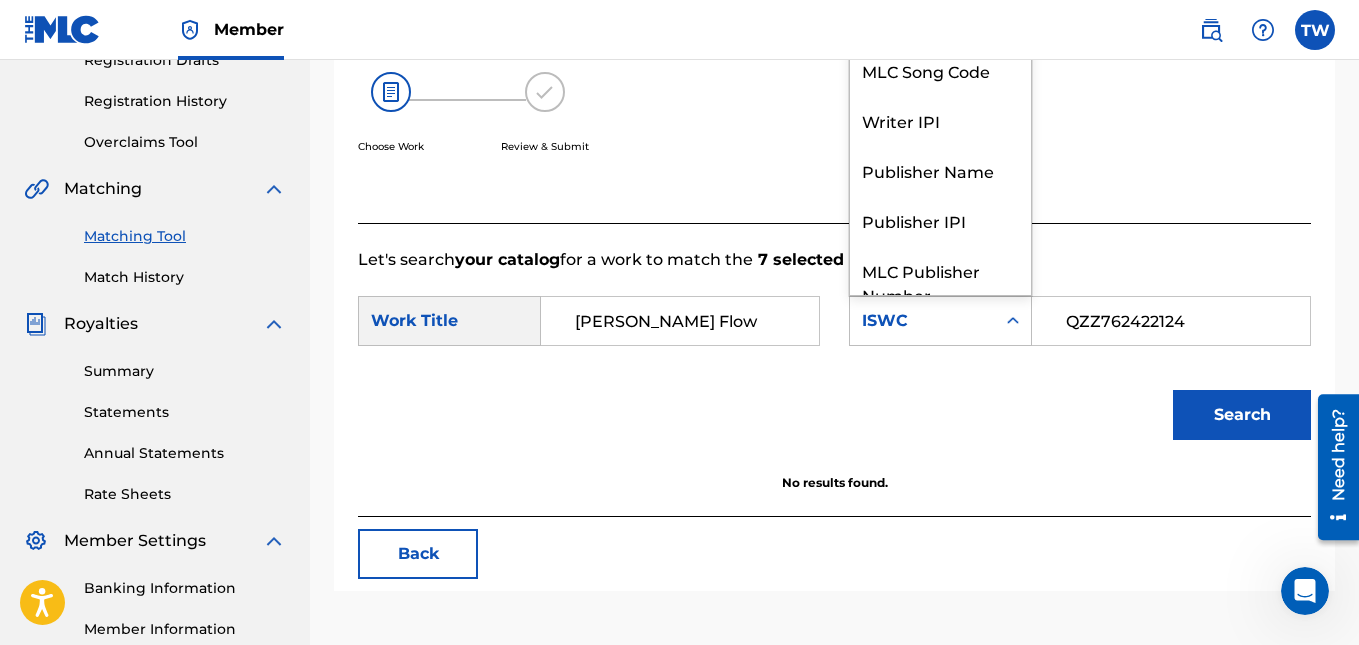 click 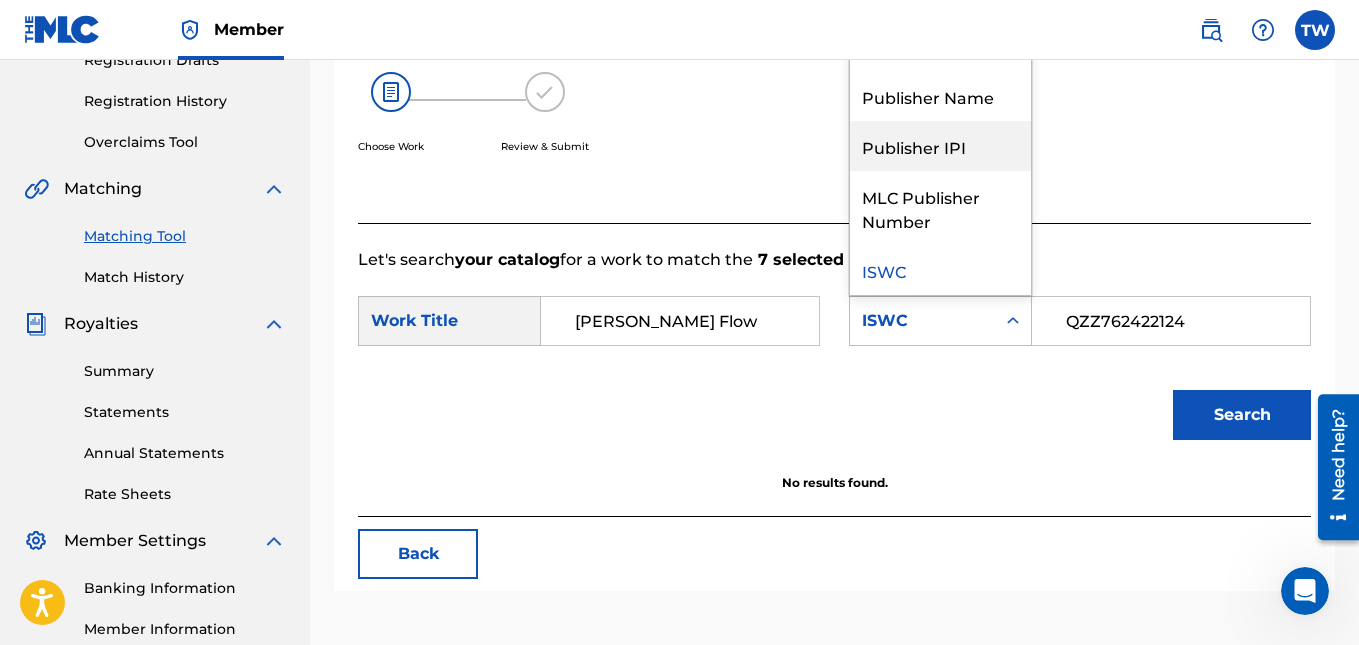 click on "Publisher IPI" at bounding box center [940, 146] 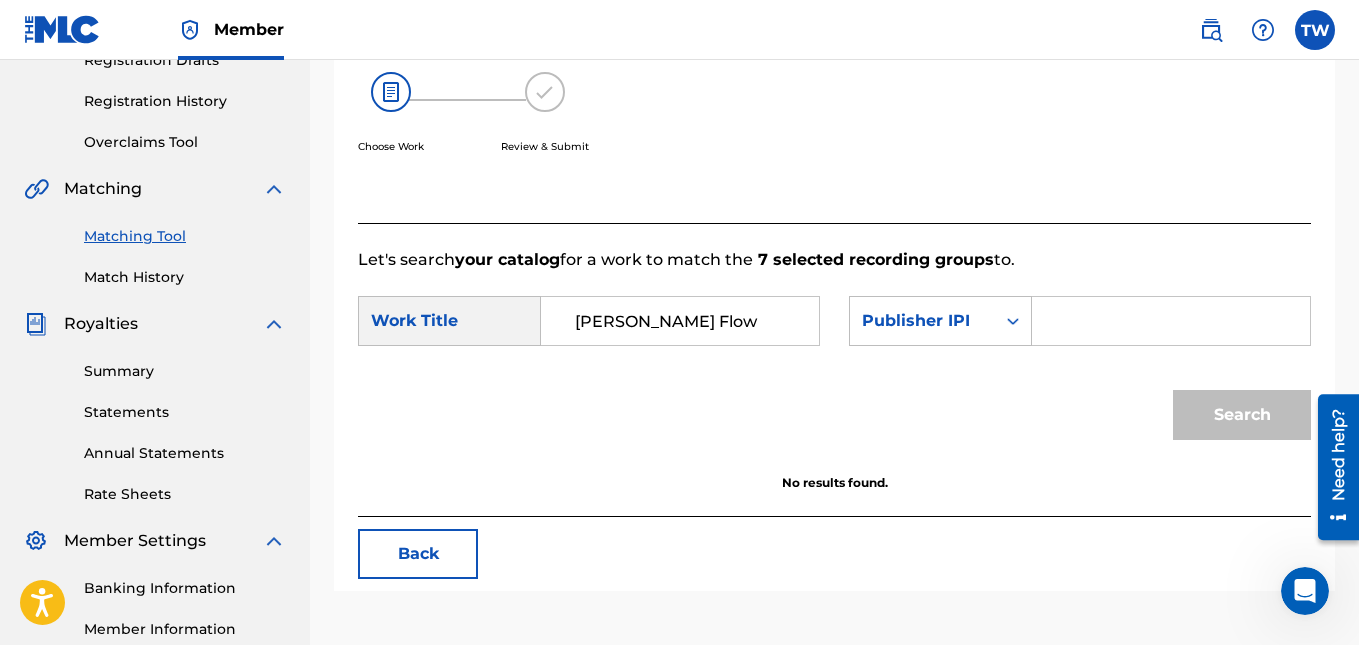 click at bounding box center [1171, 321] 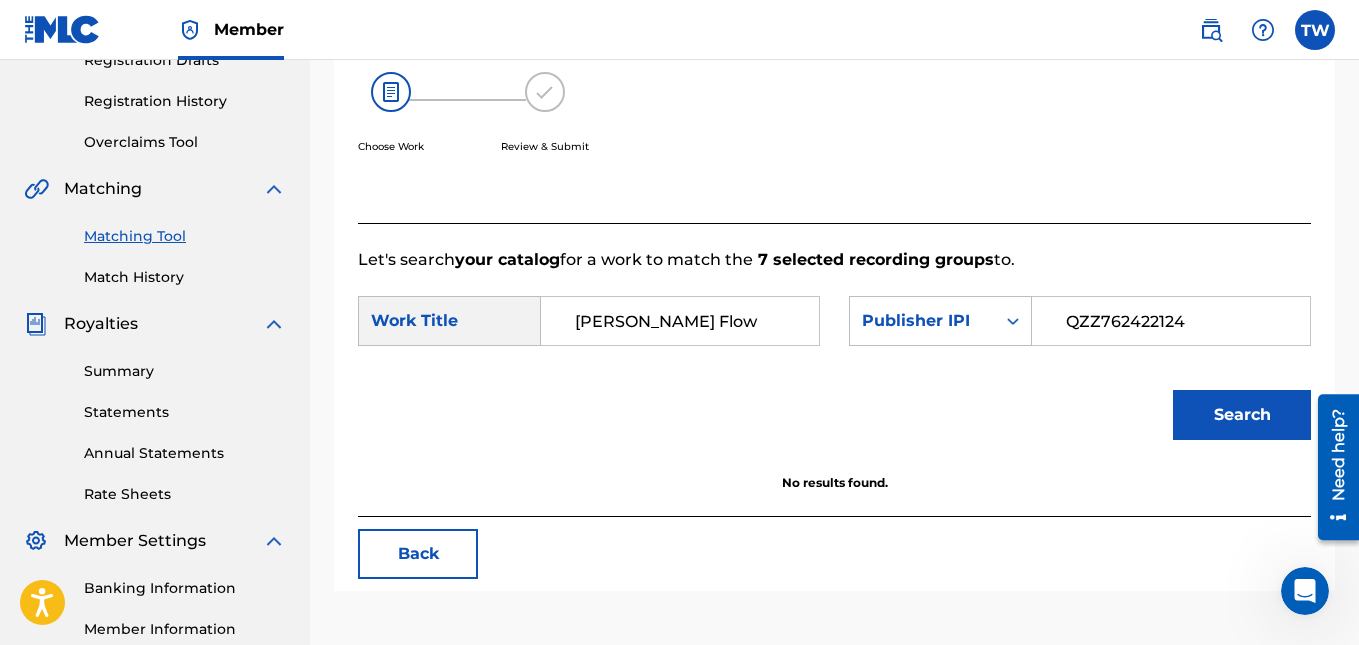 type on "QZZ762422124" 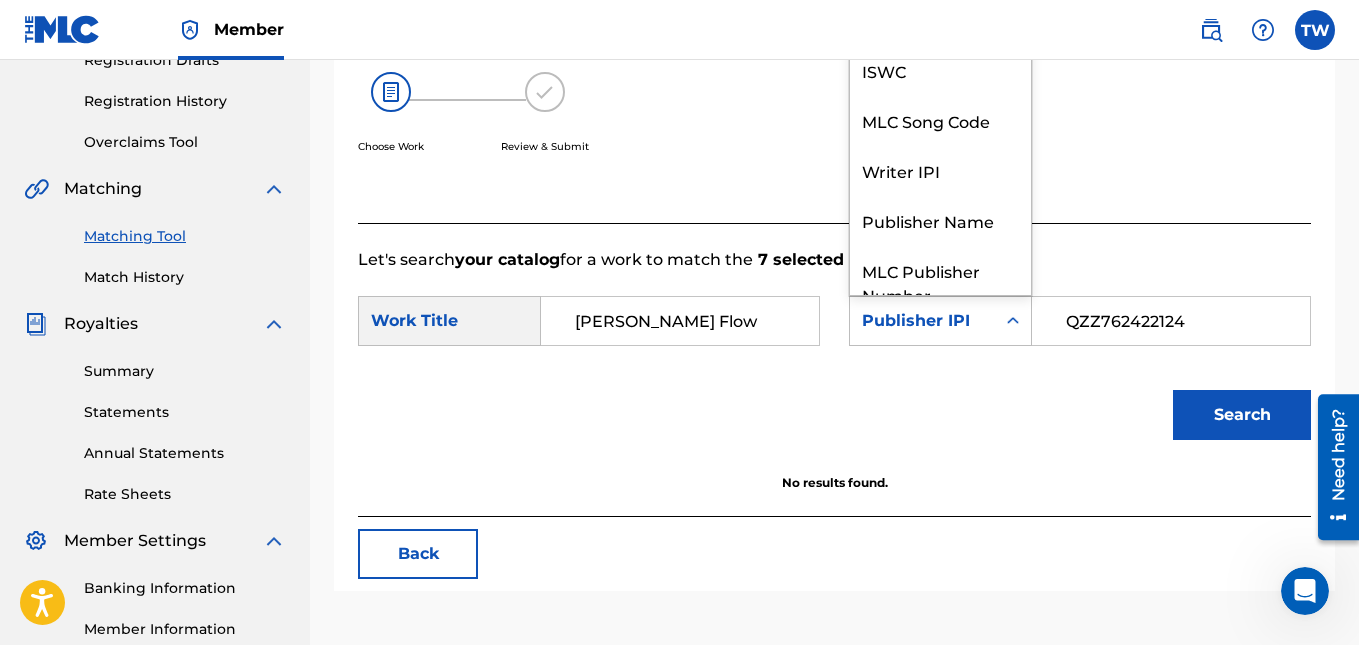 scroll, scrollTop: 74, scrollLeft: 0, axis: vertical 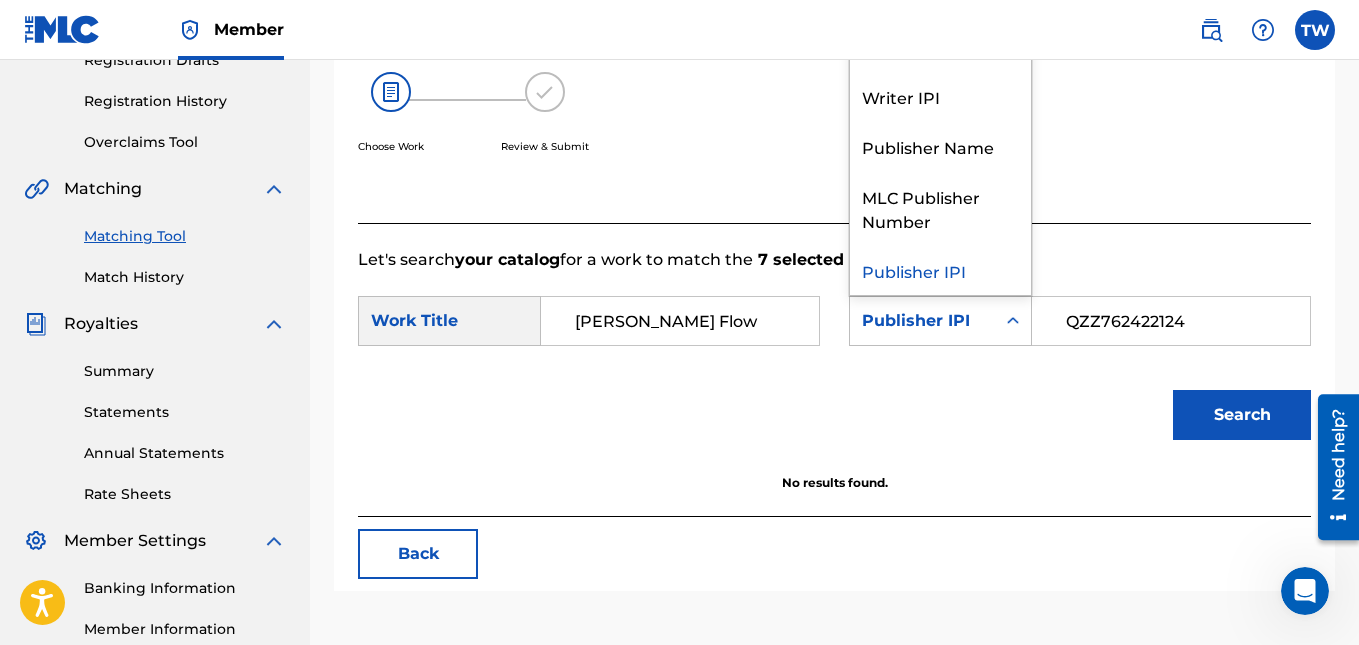 click at bounding box center [1013, 321] 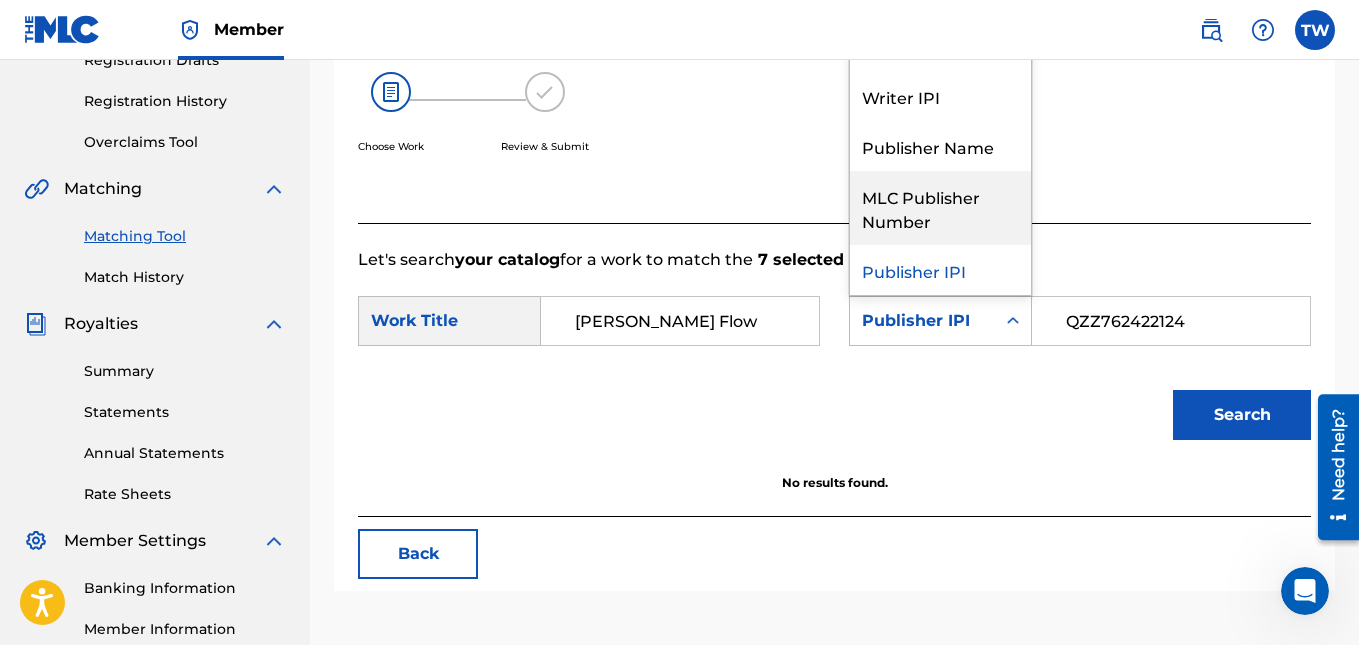 click on "MLC Publisher Number" at bounding box center (940, 208) 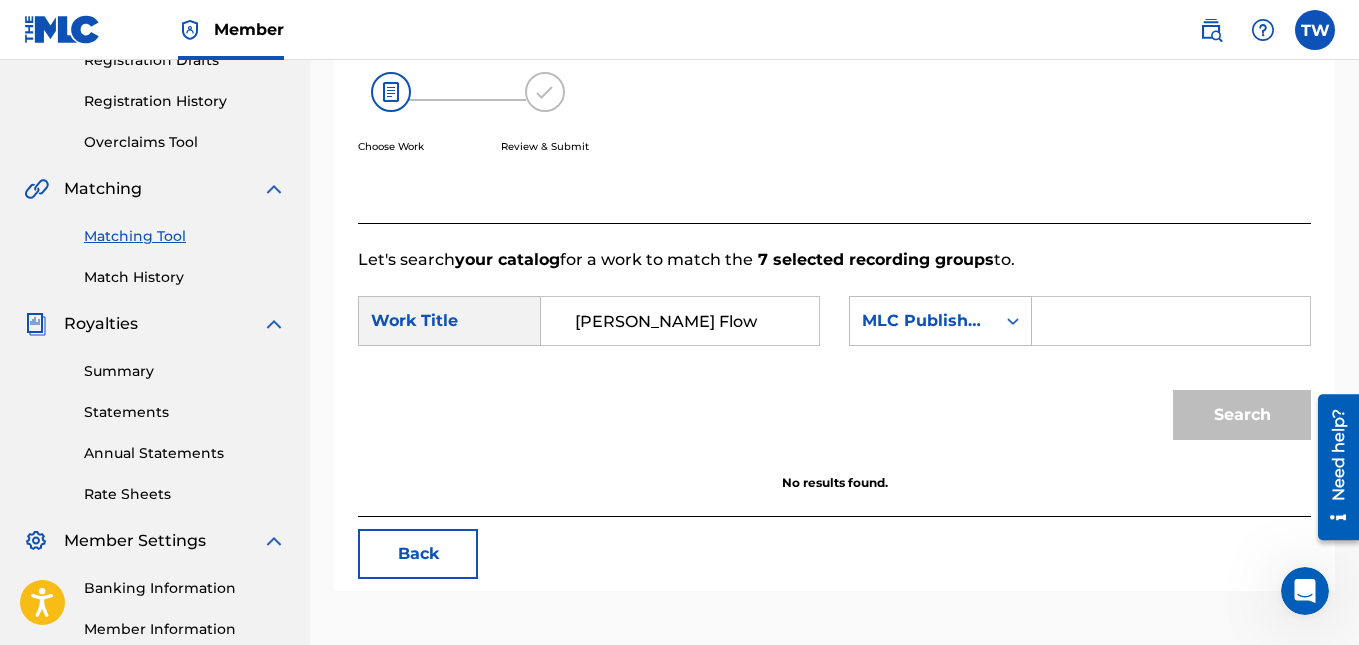 click at bounding box center [1171, 321] 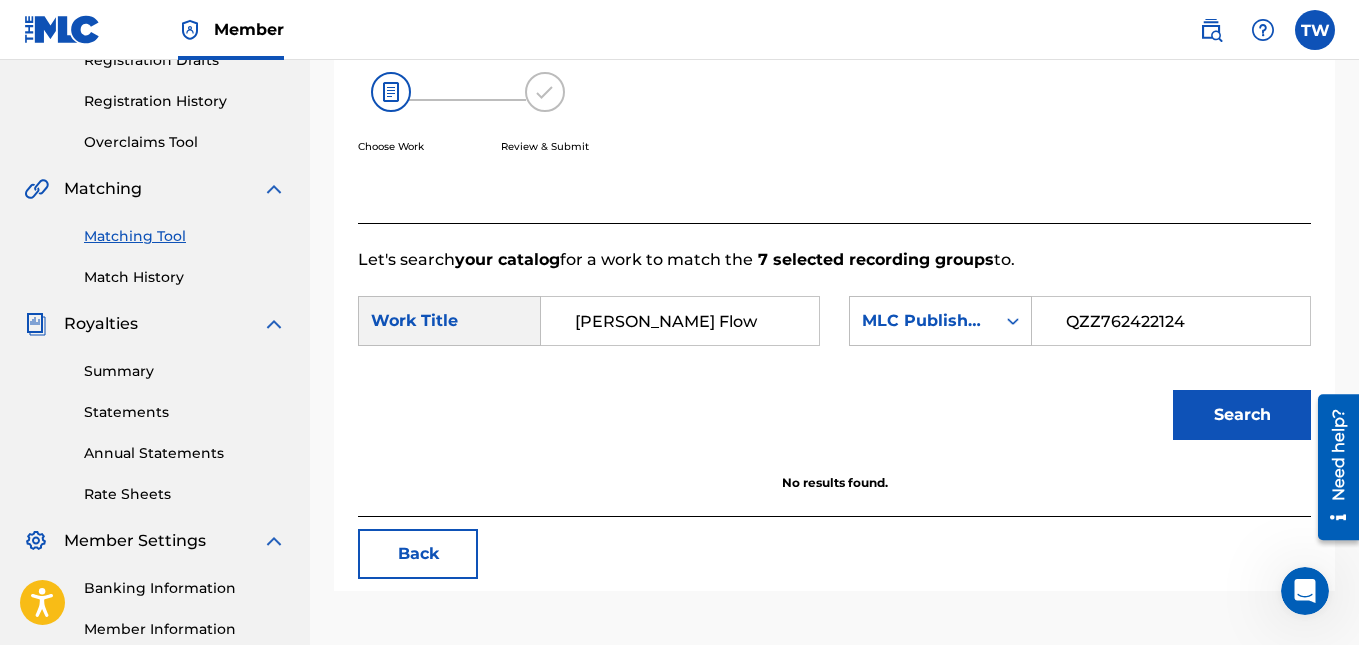 type on "QZZ762422124" 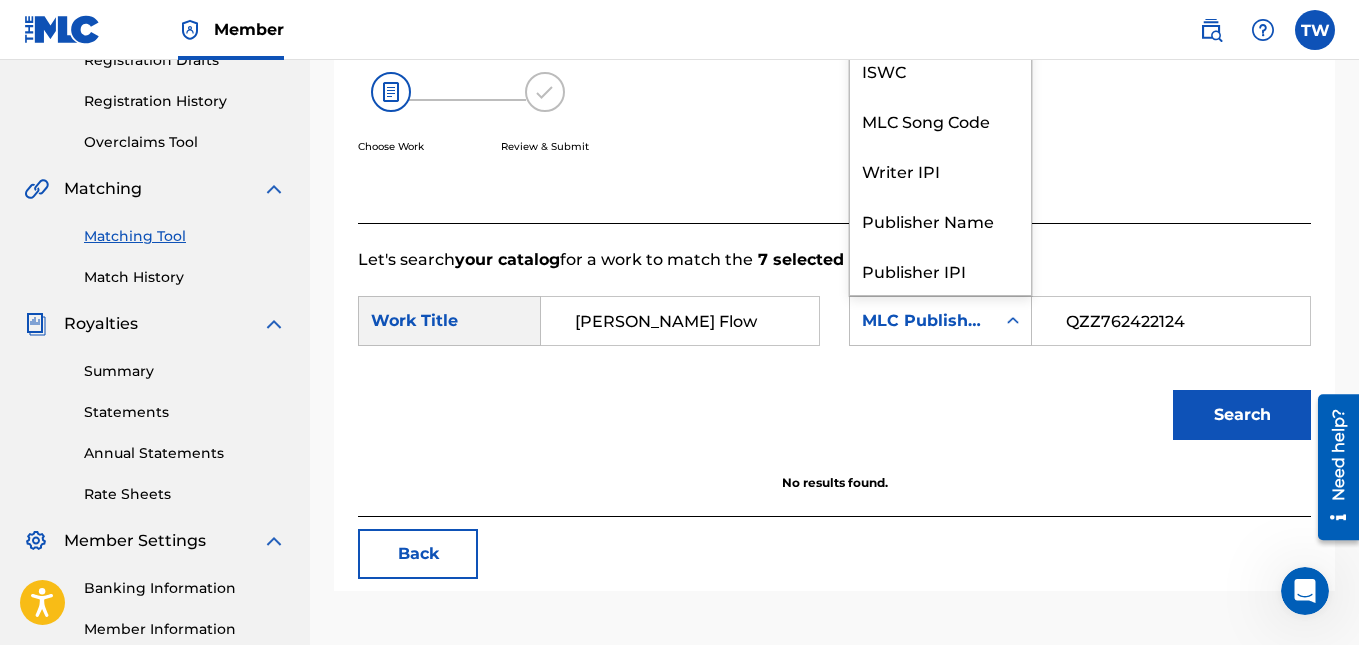 click on "MLC Publisher Number" at bounding box center (922, 321) 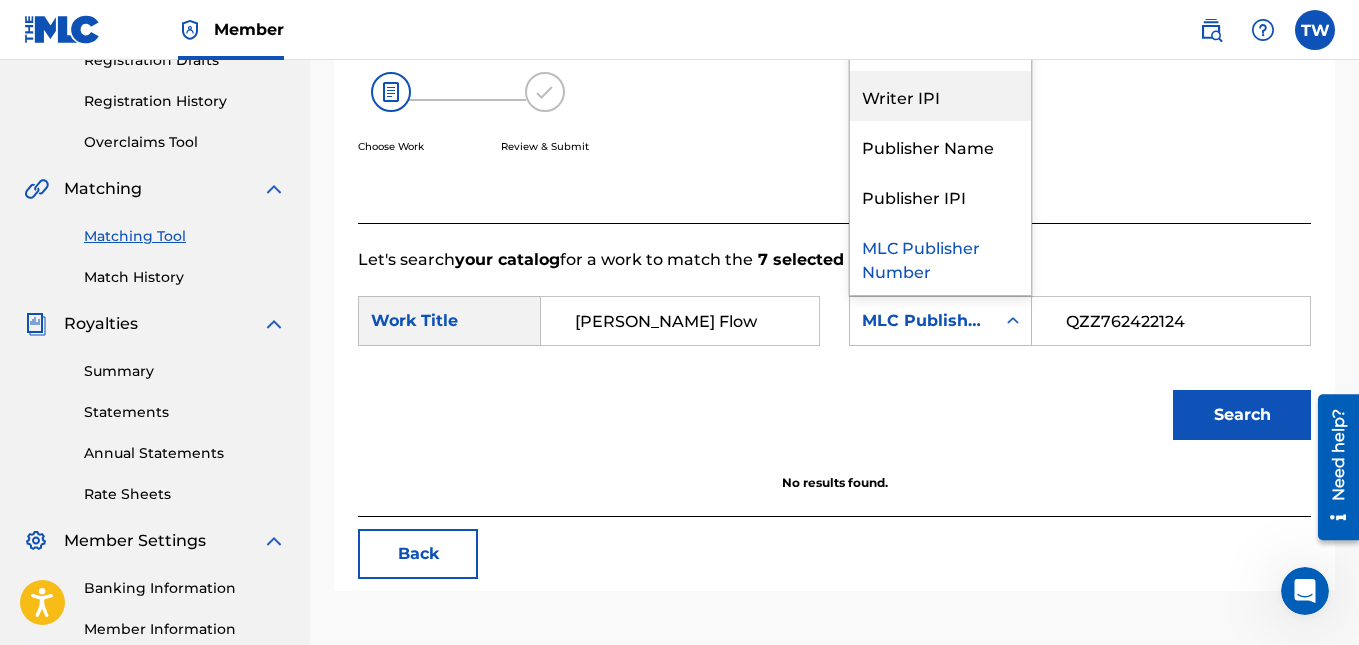 click on "Writer IPI" at bounding box center (940, 96) 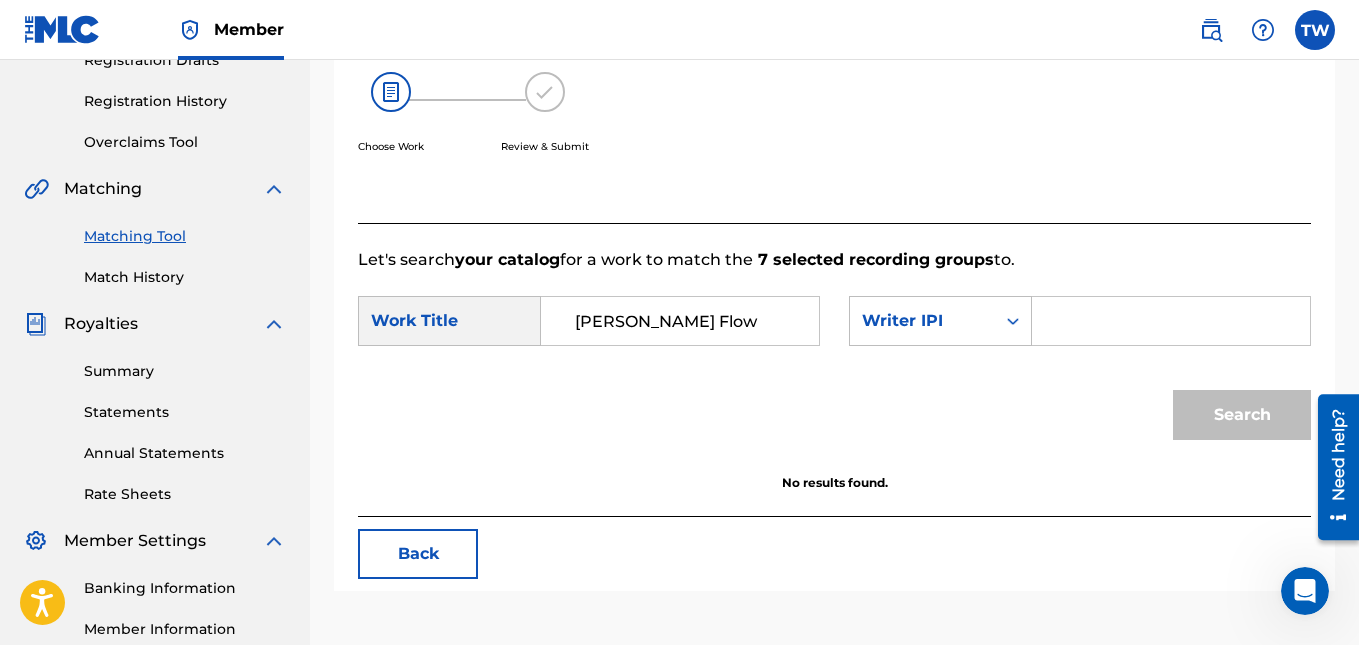 paste on "QZZ762422124" 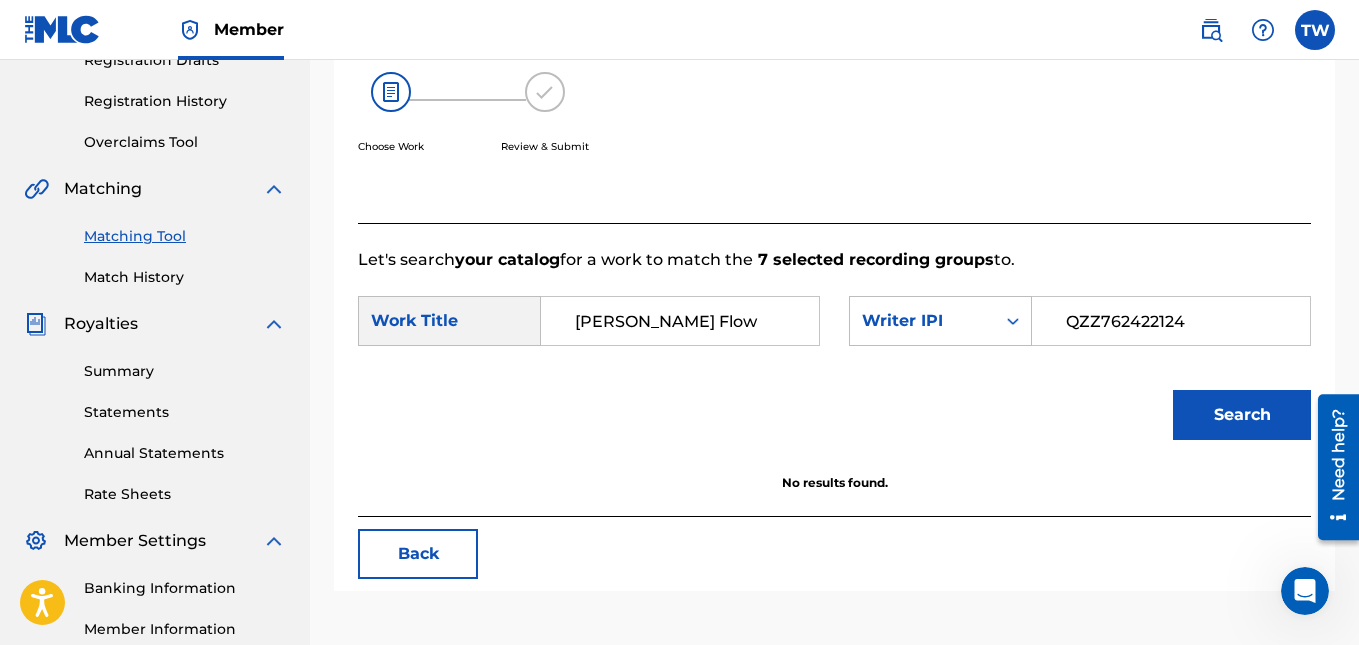 type on "QZZ762422124" 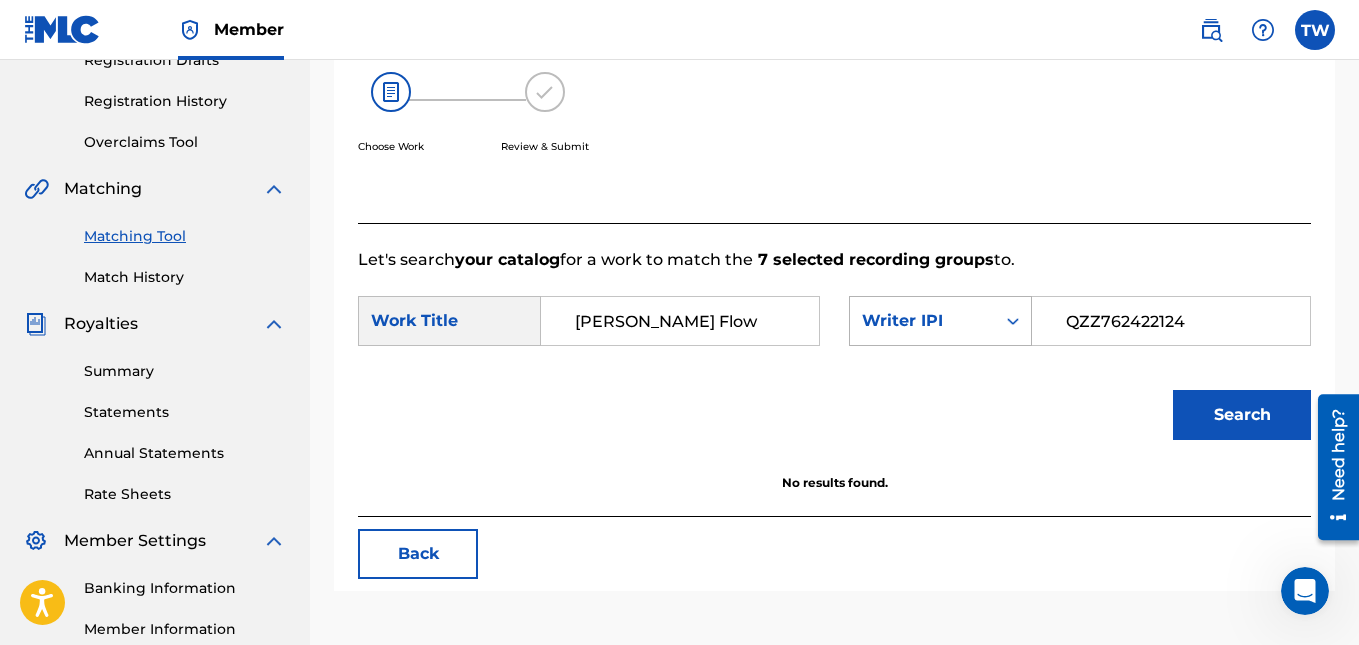 click on "Writer IPI" at bounding box center (922, 321) 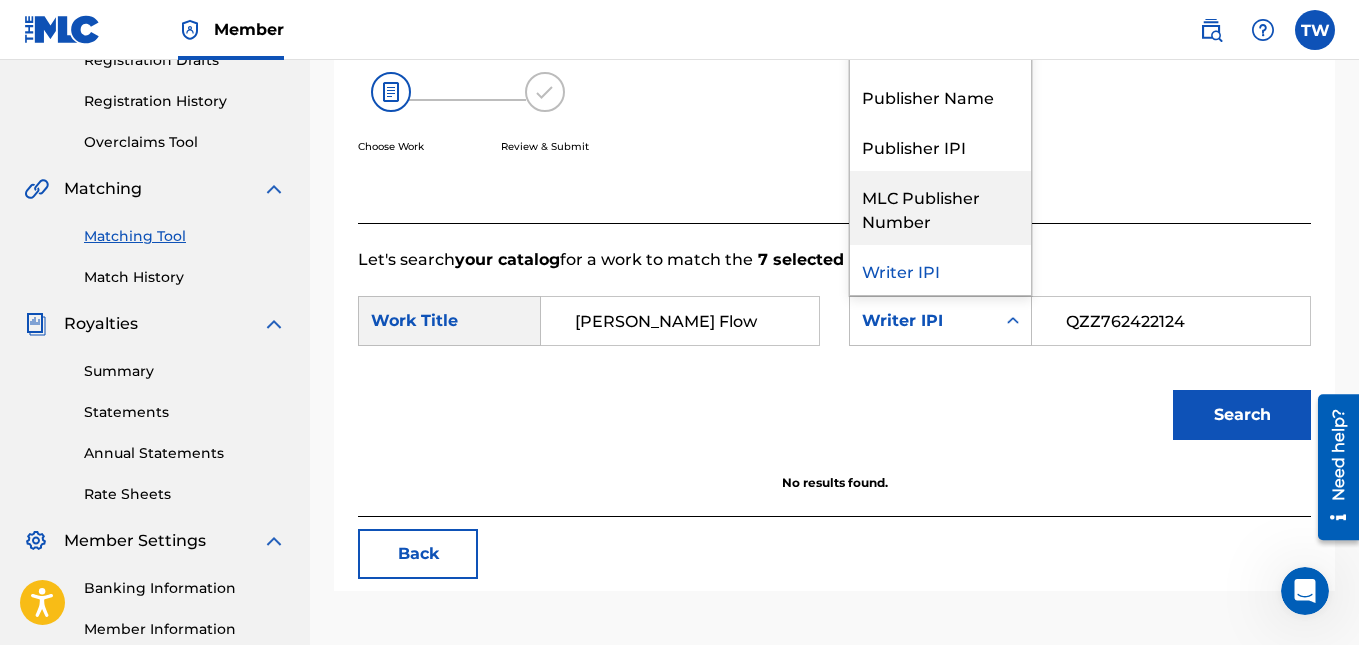scroll, scrollTop: 0, scrollLeft: 0, axis: both 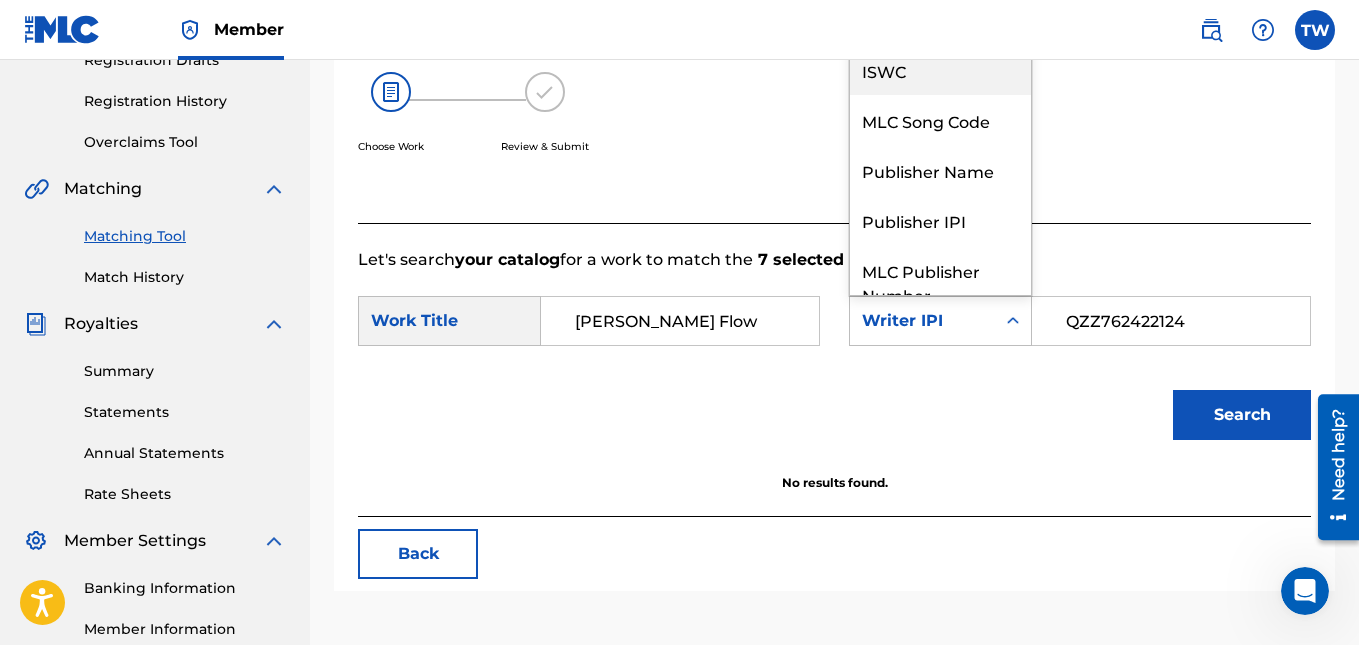 click on "ISWC" at bounding box center [940, 70] 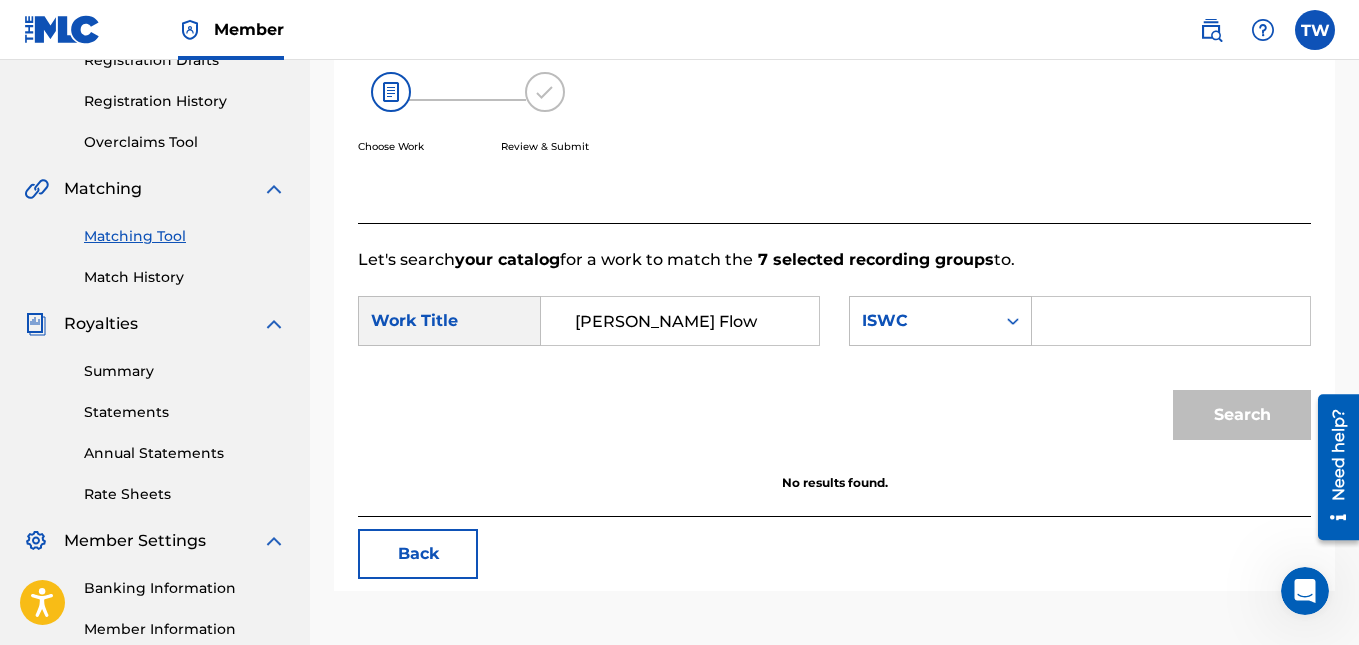 paste on "QZZ762422124" 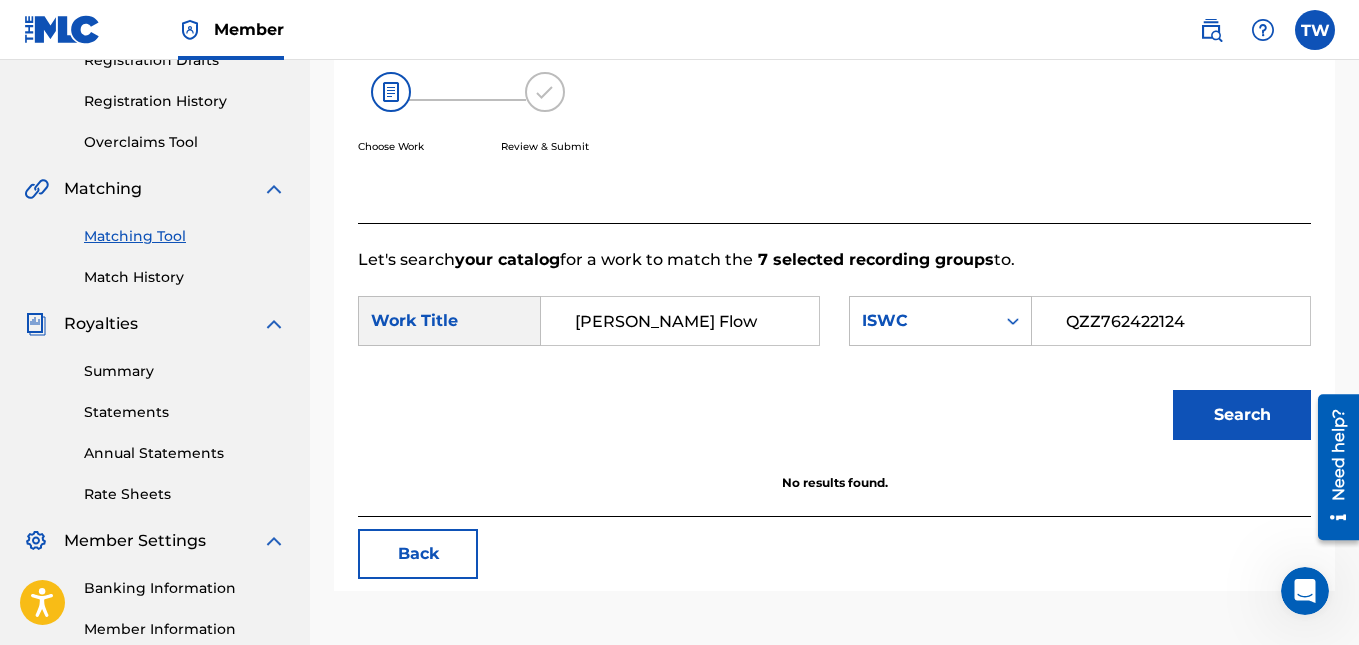 type on "QZZ762422124" 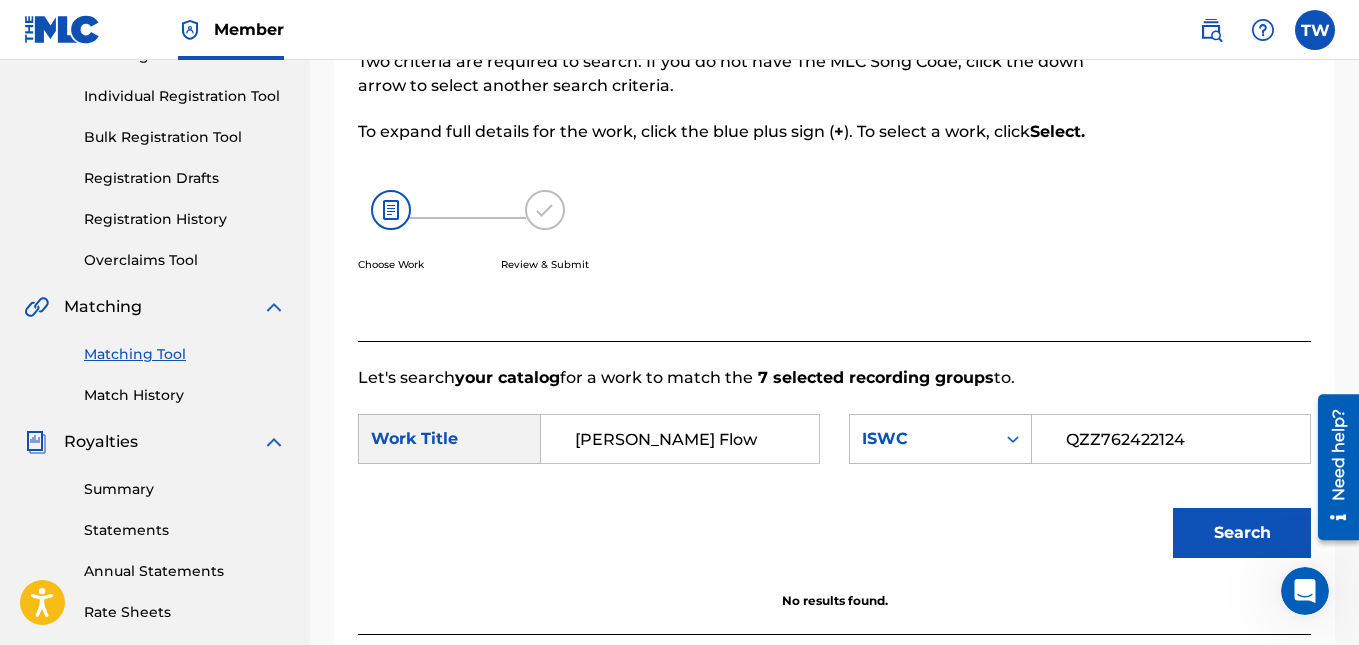 scroll, scrollTop: 242, scrollLeft: 0, axis: vertical 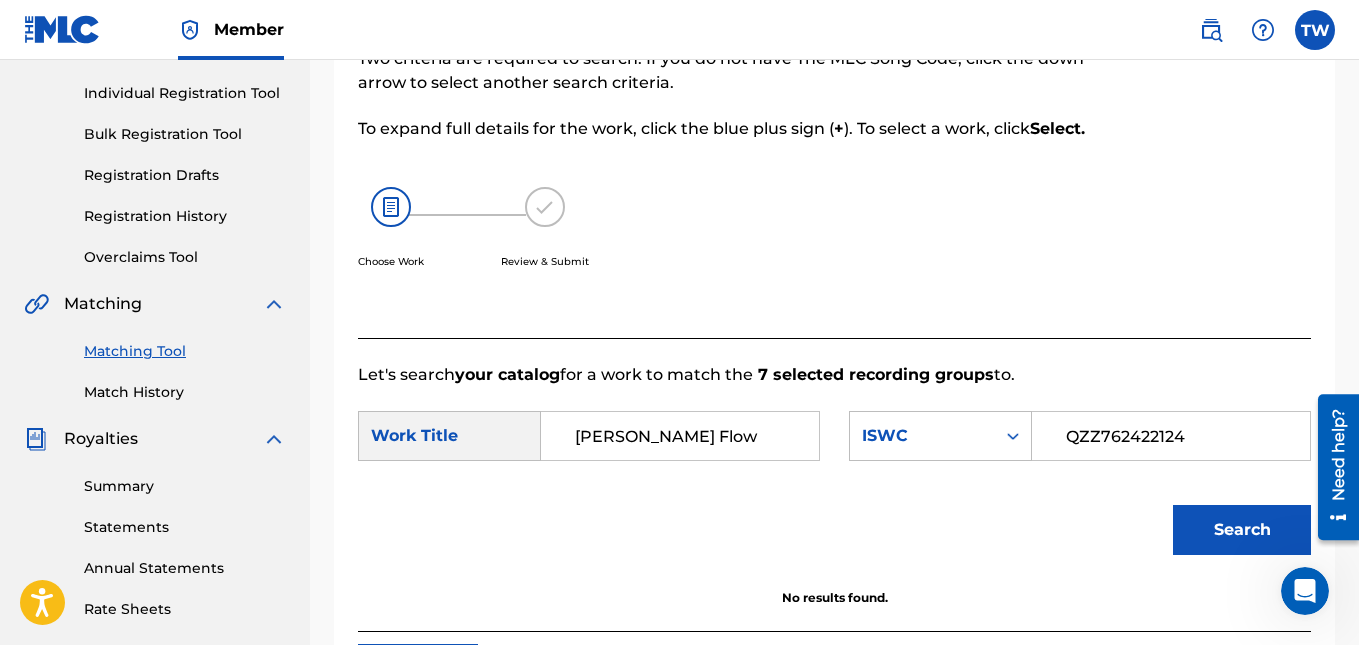 click on "Matching Tool" at bounding box center [185, 351] 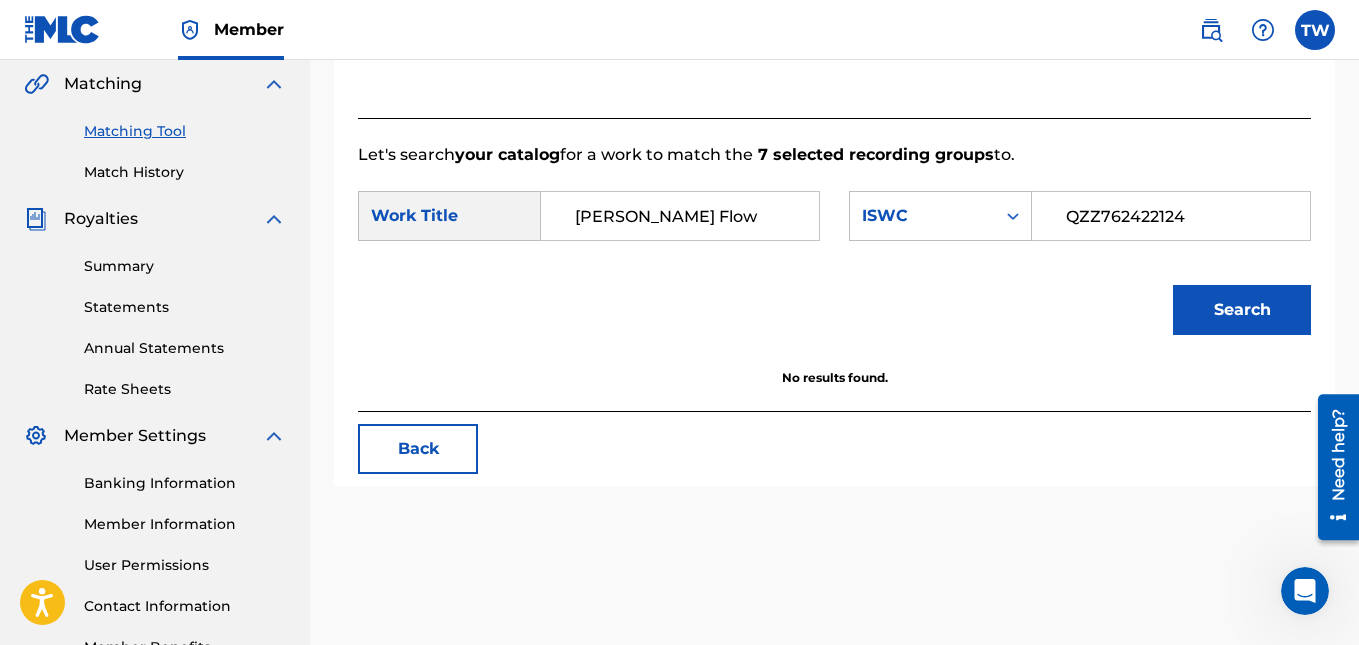 scroll, scrollTop: 595, scrollLeft: 0, axis: vertical 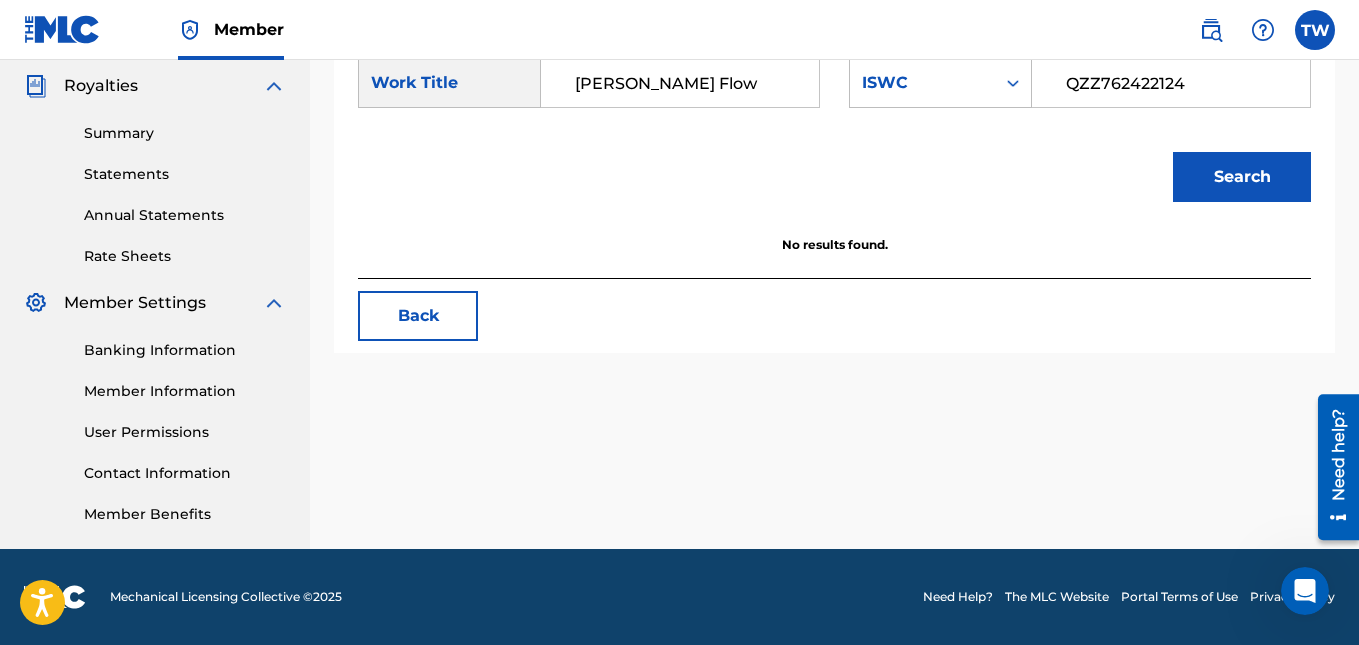 click on "Search" at bounding box center (1242, 177) 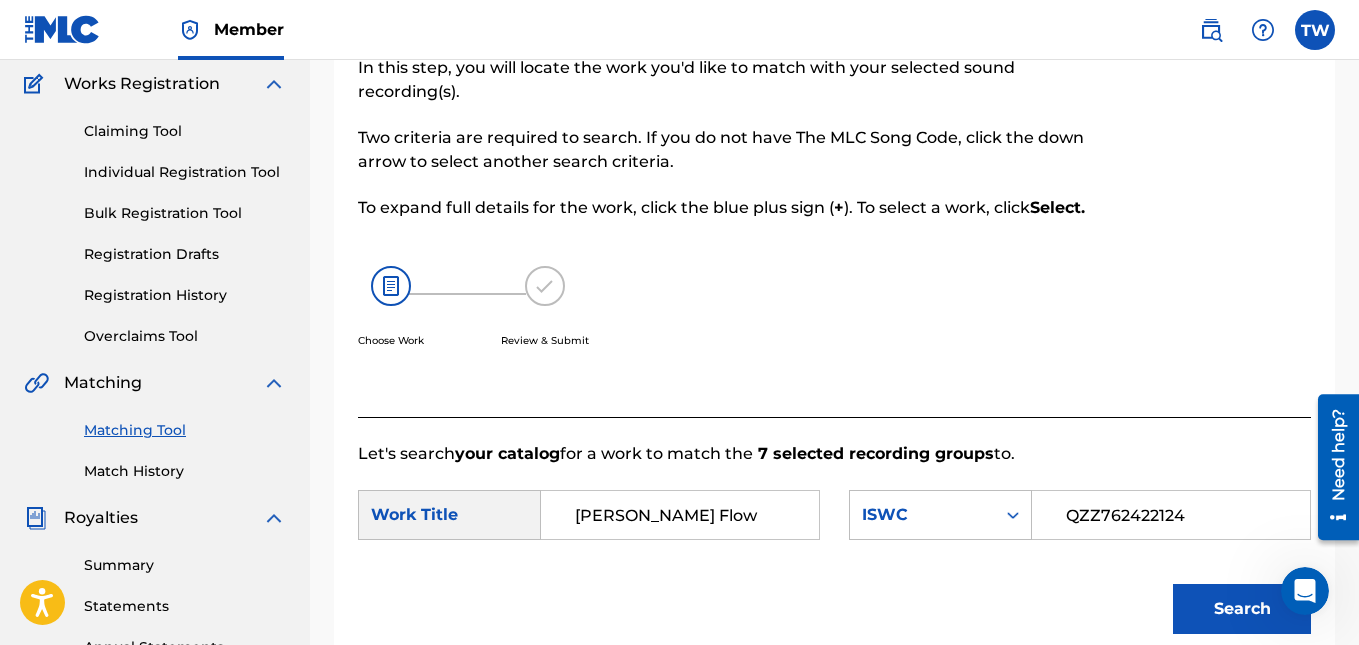 scroll, scrollTop: 161, scrollLeft: 0, axis: vertical 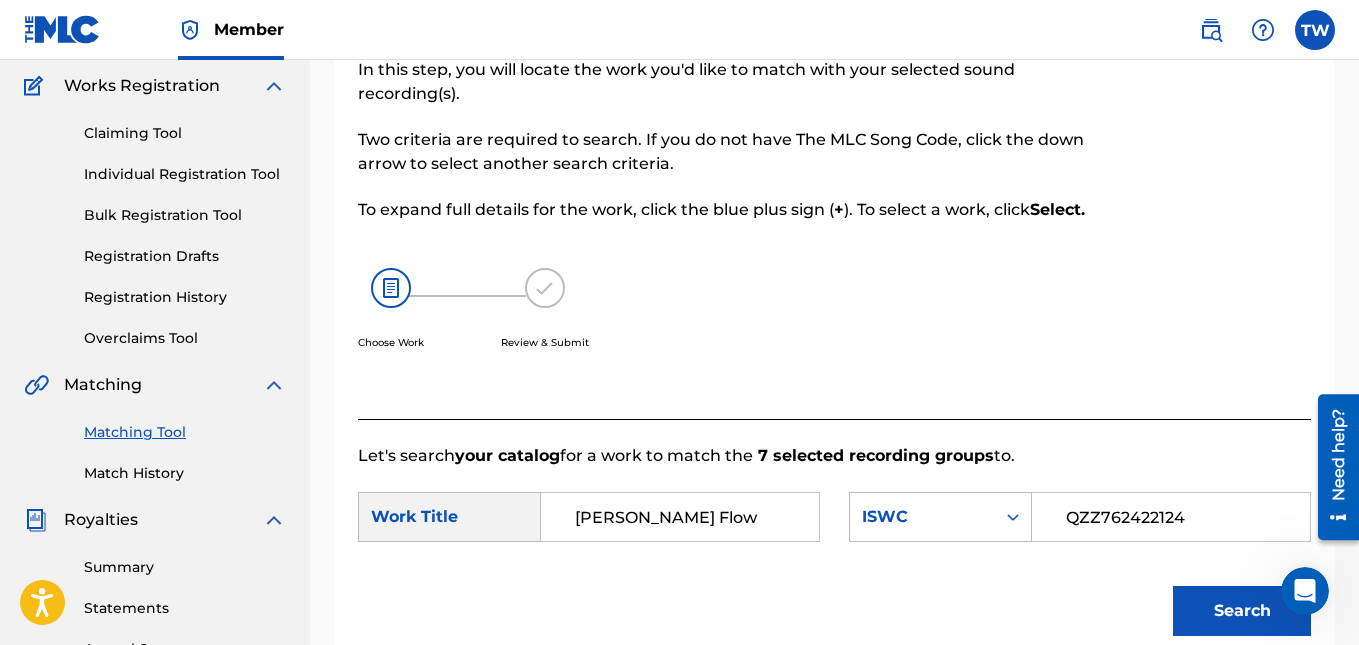 click on "Matching Tool" at bounding box center (185, 432) 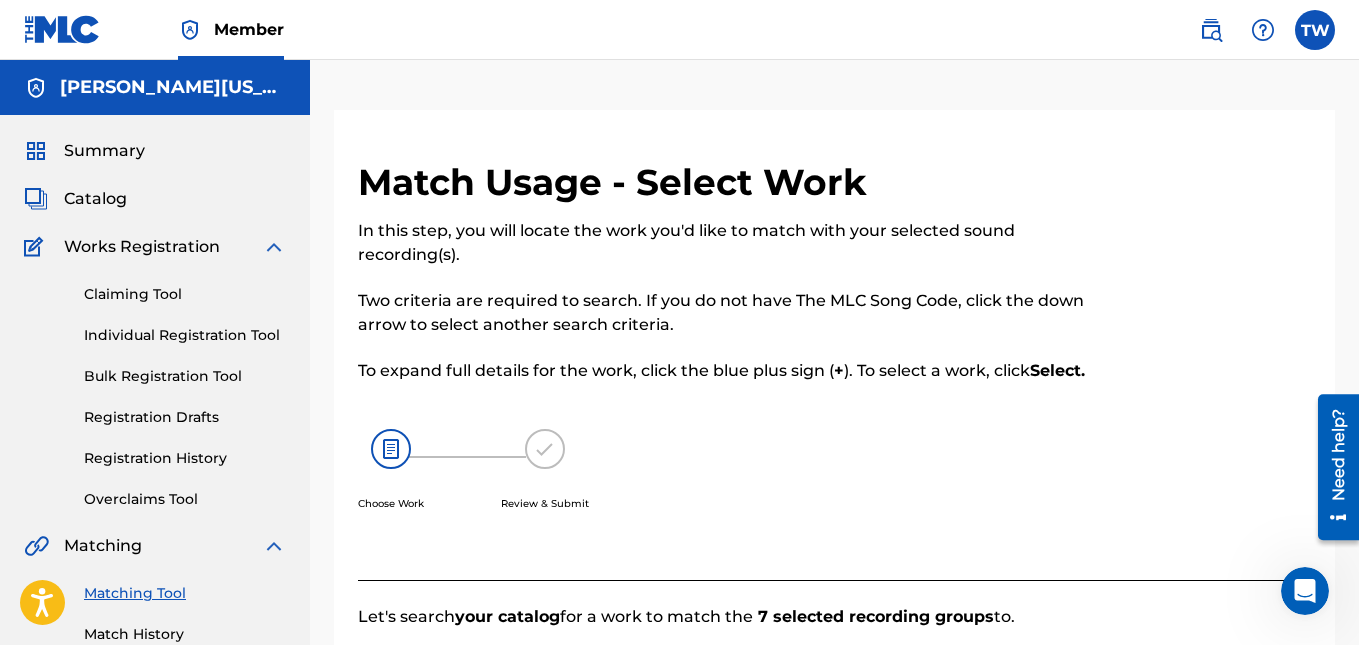 click on "Registration Drafts" at bounding box center (185, 417) 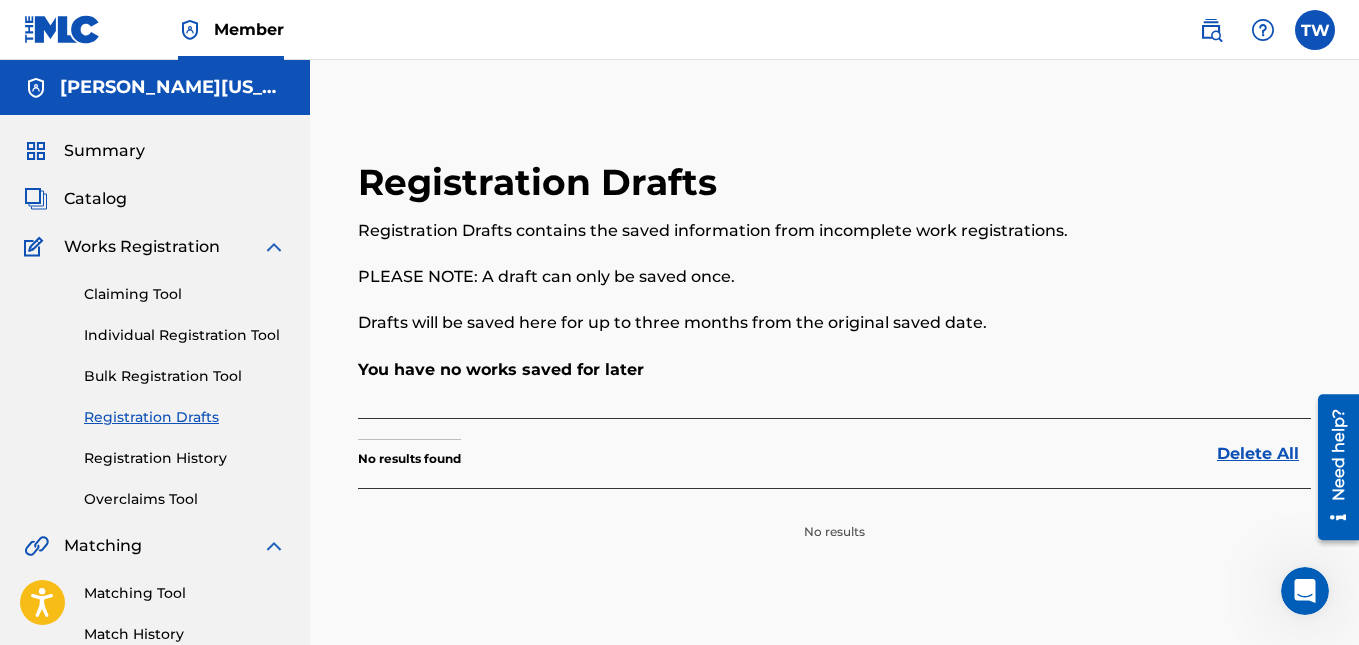 click on "Matching Tool" at bounding box center (185, 593) 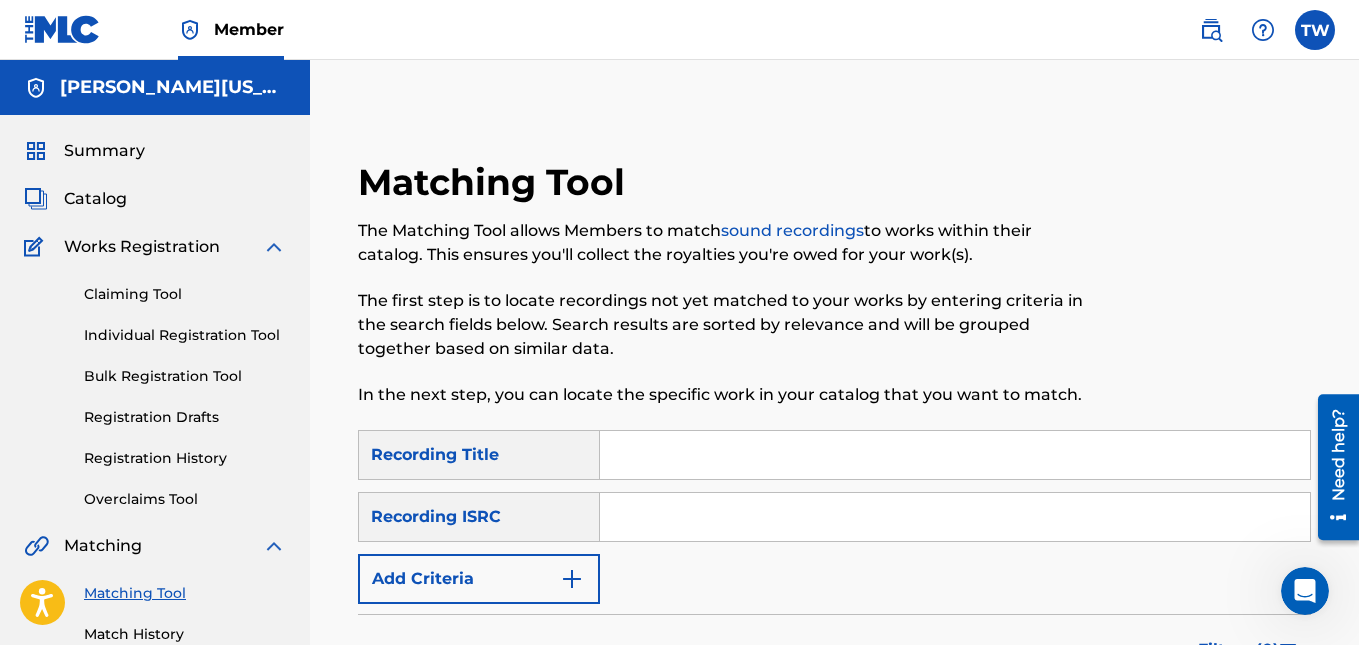 click at bounding box center (955, 455) 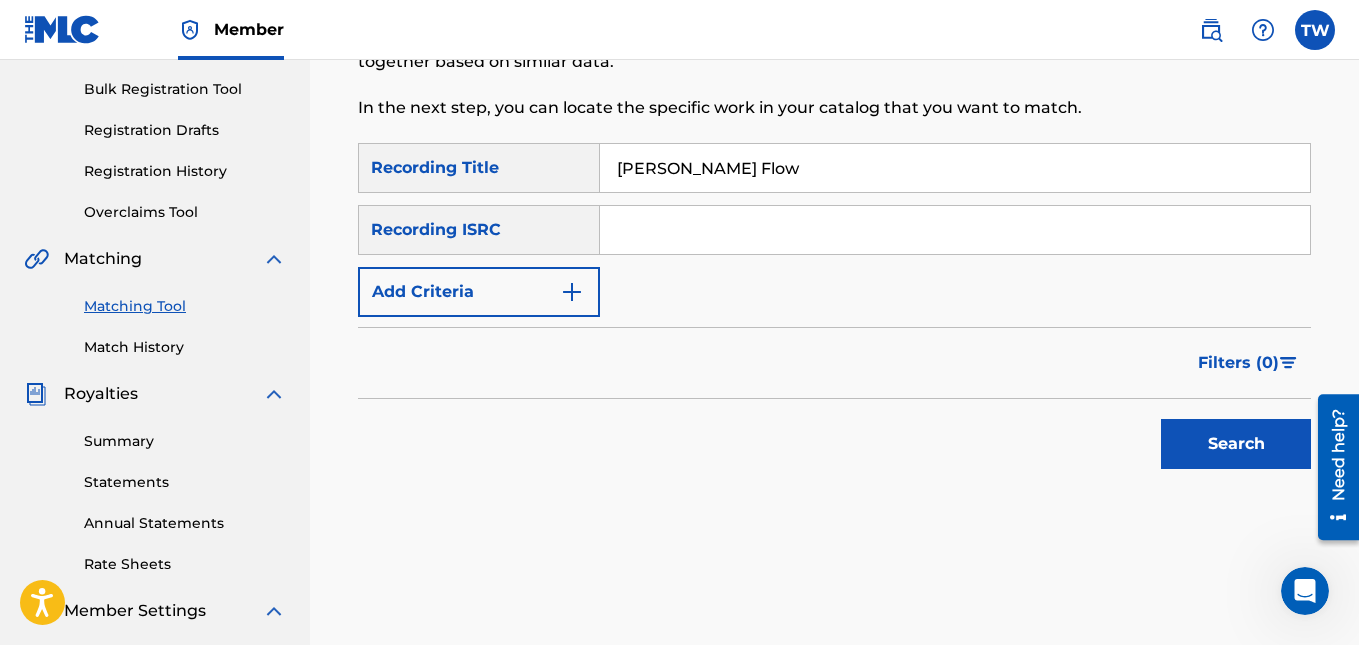 scroll, scrollTop: 288, scrollLeft: 0, axis: vertical 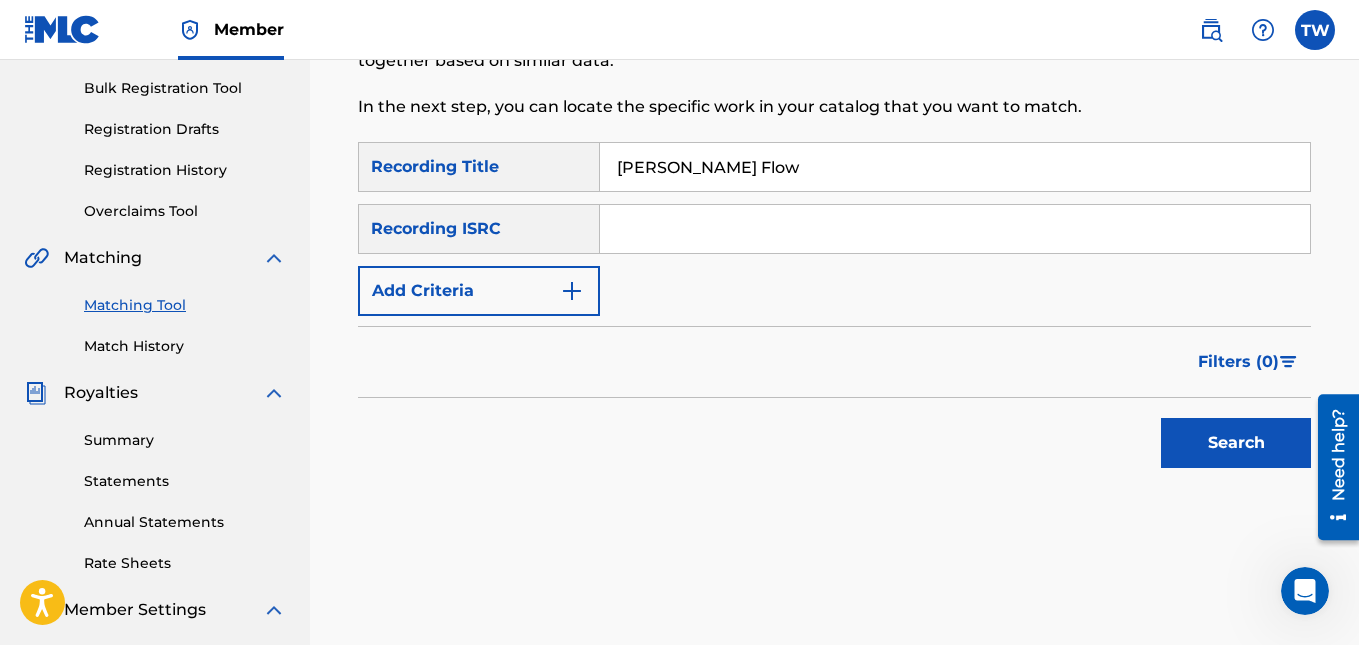 click on "Search" at bounding box center (1236, 443) 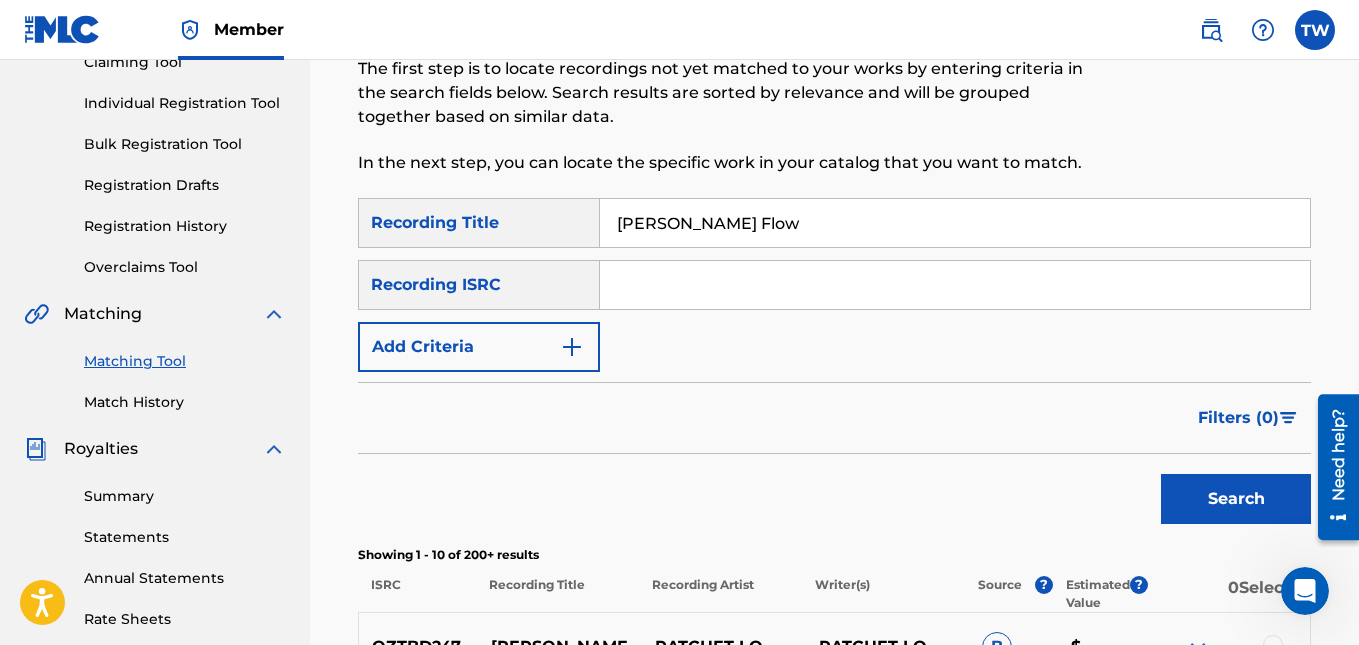 scroll, scrollTop: 0, scrollLeft: 0, axis: both 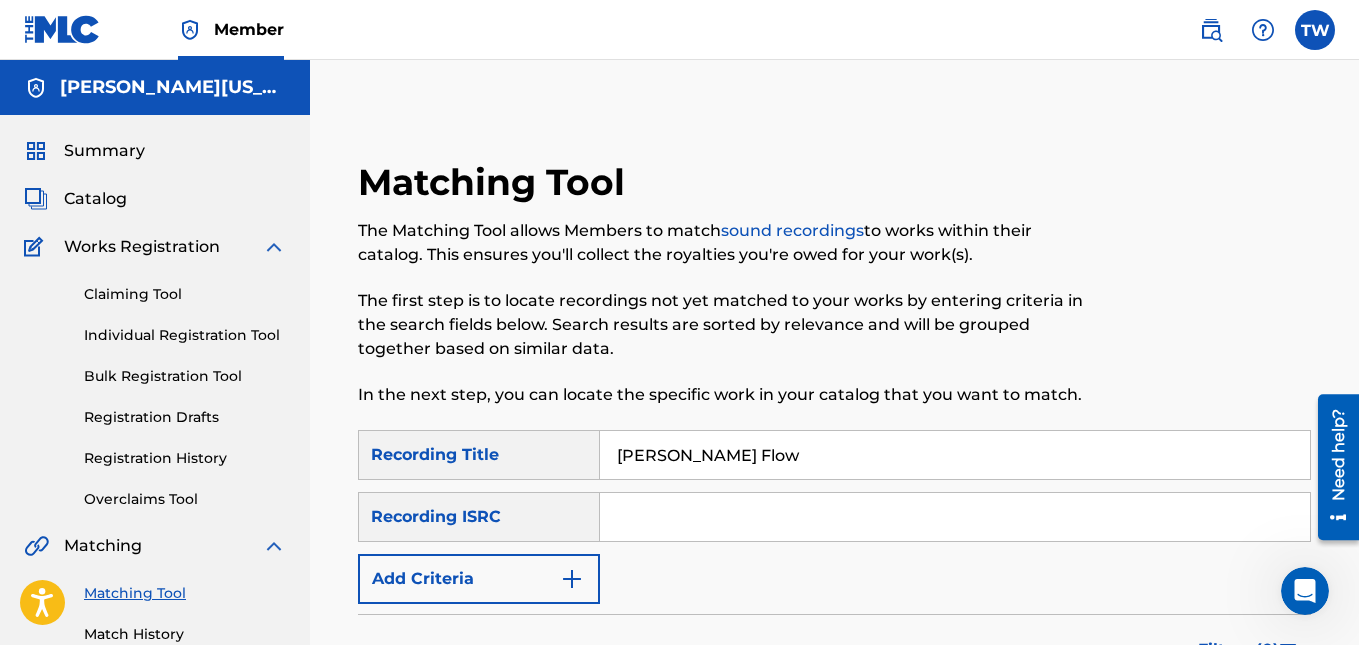 click on "Claiming Tool" at bounding box center [185, 294] 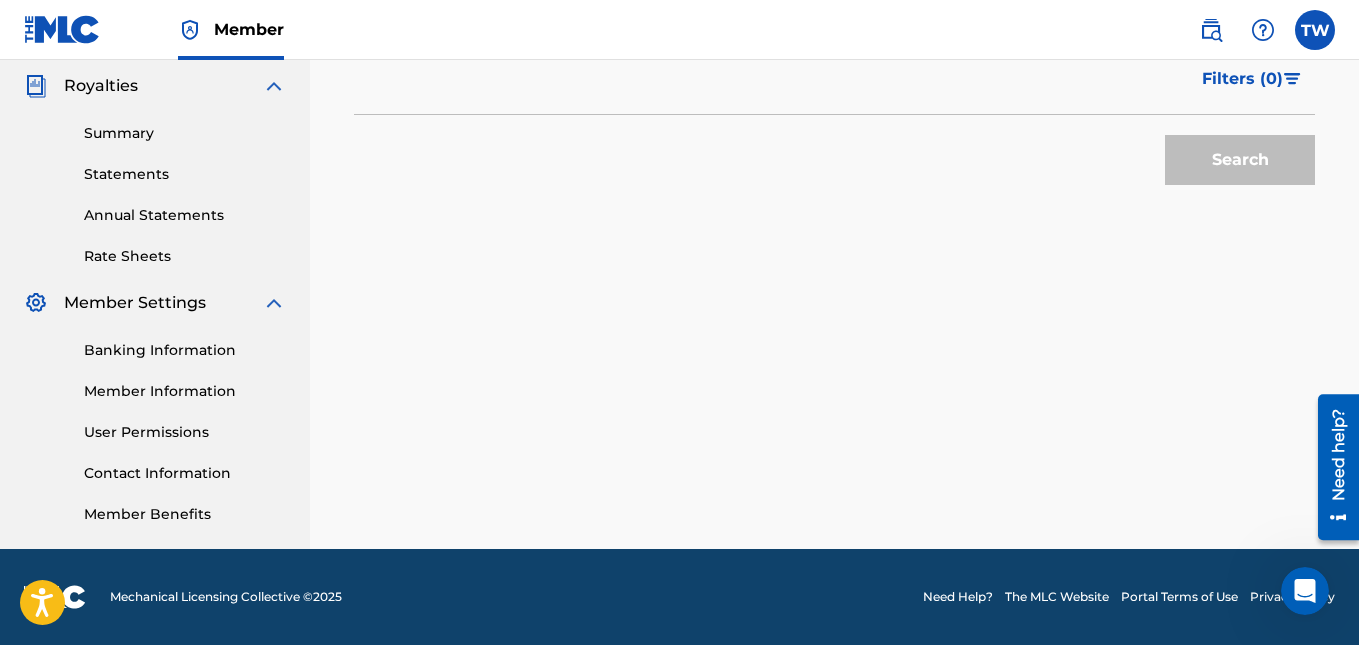 scroll, scrollTop: 0, scrollLeft: 0, axis: both 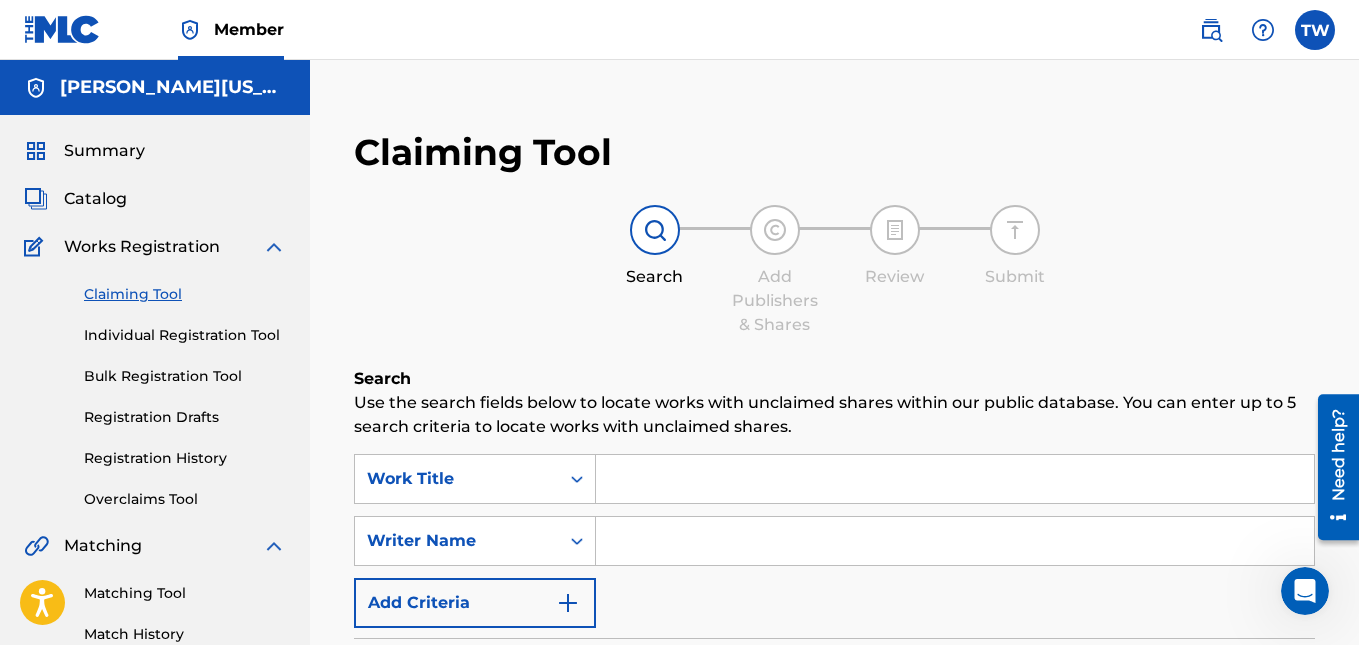 click on "Catalog" at bounding box center [95, 199] 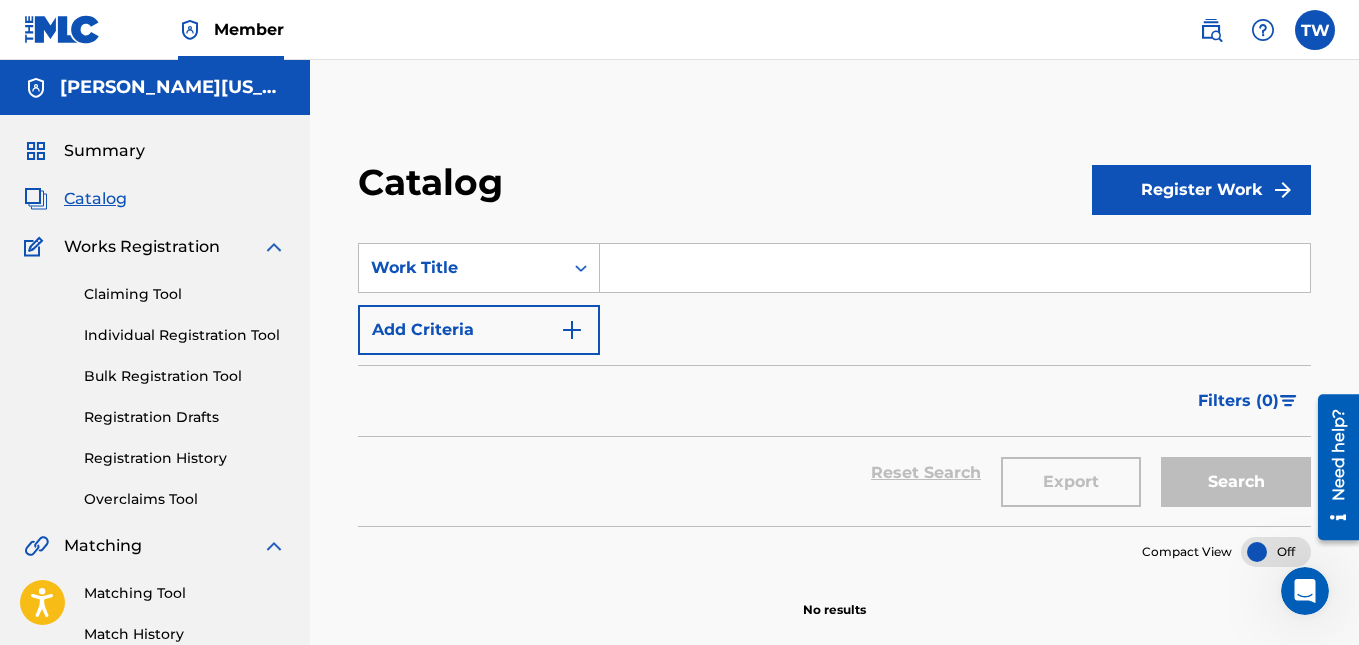 click at bounding box center [955, 268] 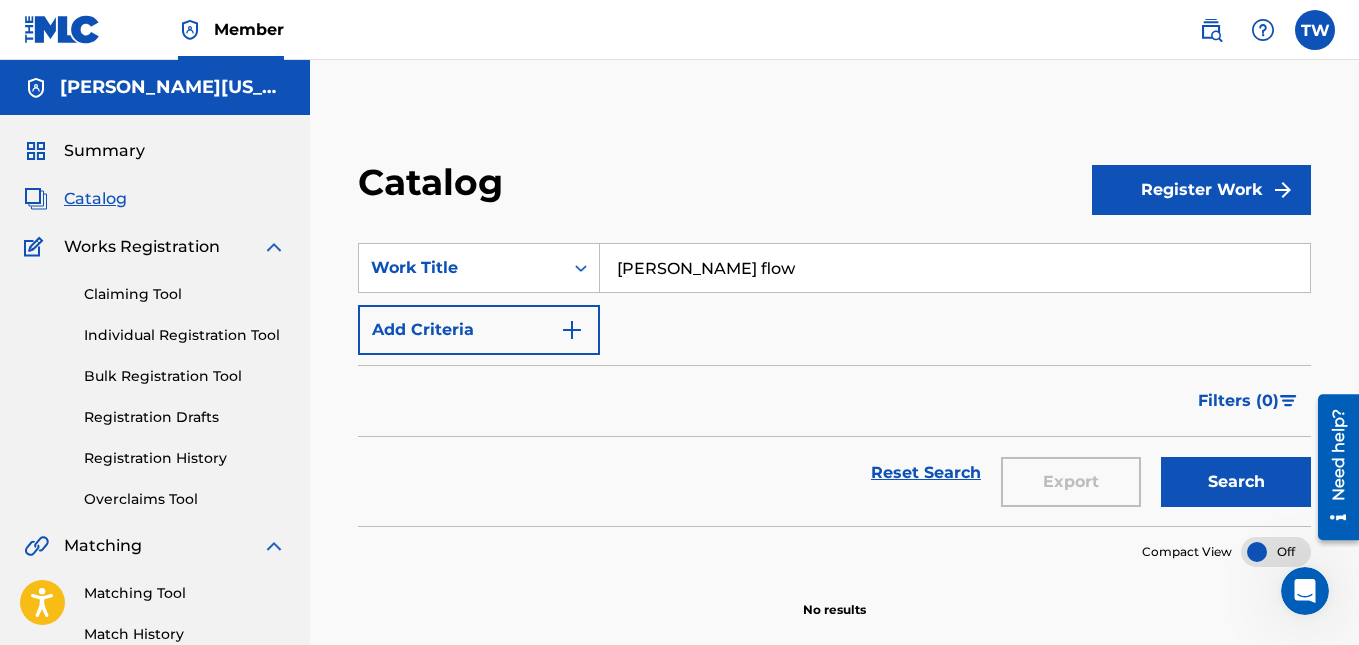 type on "[PERSON_NAME] flow" 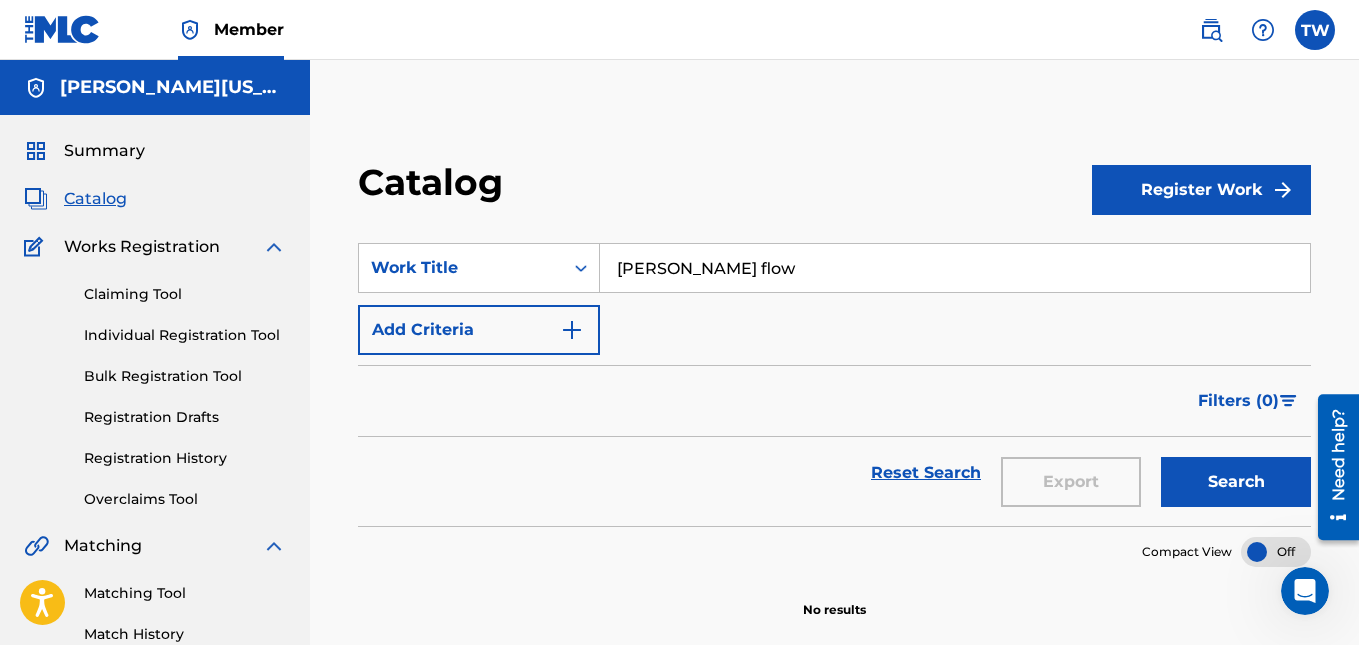 click on "Register Work" at bounding box center [1201, 190] 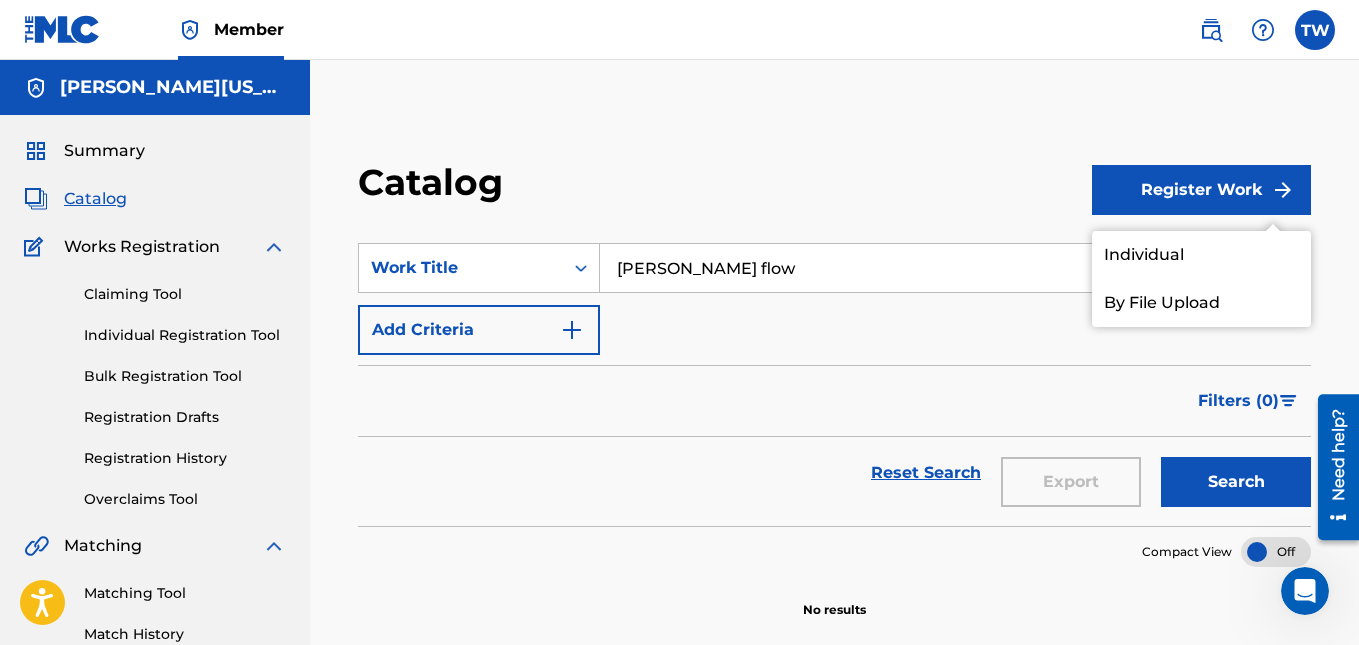 click on "Register Work" at bounding box center [1201, 190] 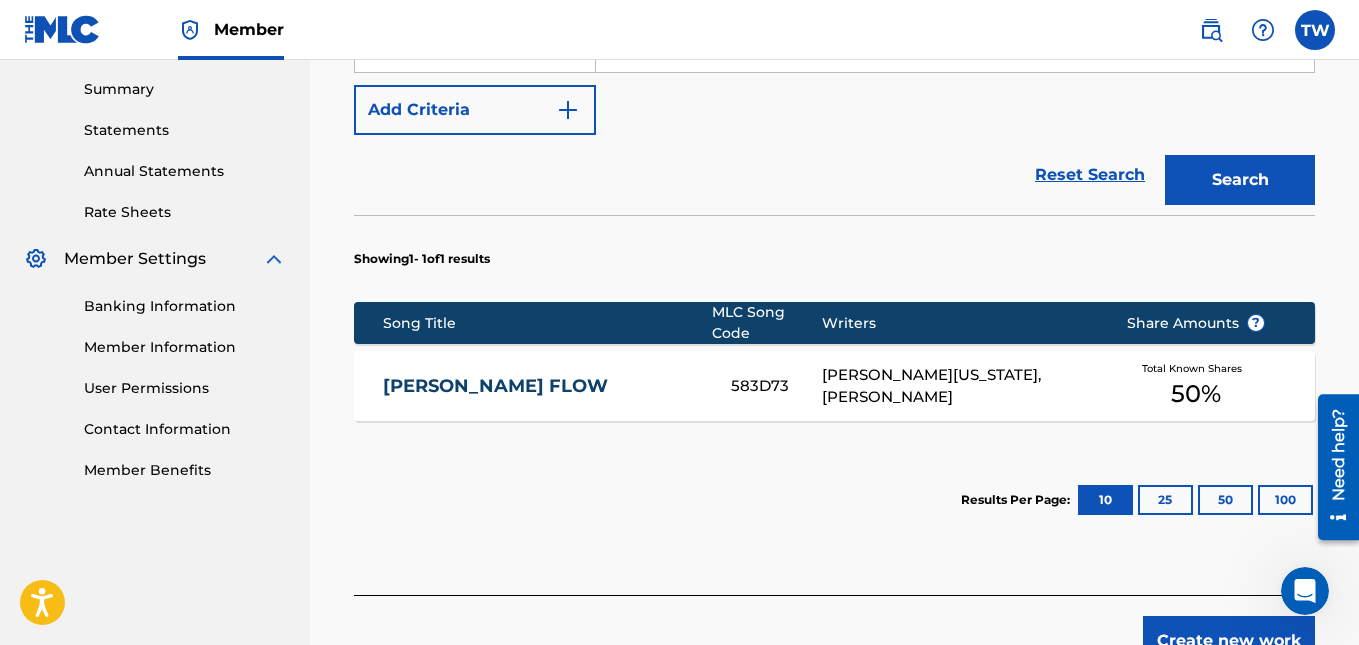 scroll, scrollTop: 657, scrollLeft: 0, axis: vertical 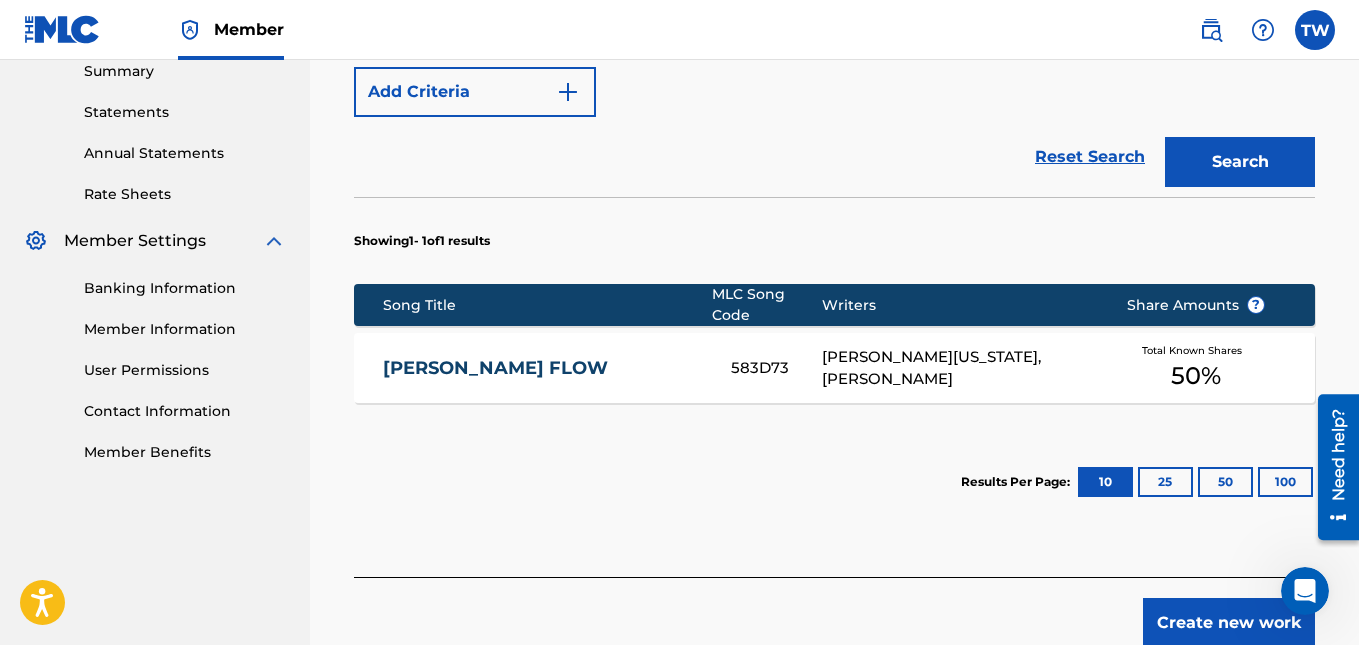 click on "[PERSON_NAME][US_STATE], [PERSON_NAME]" at bounding box center (959, 368) 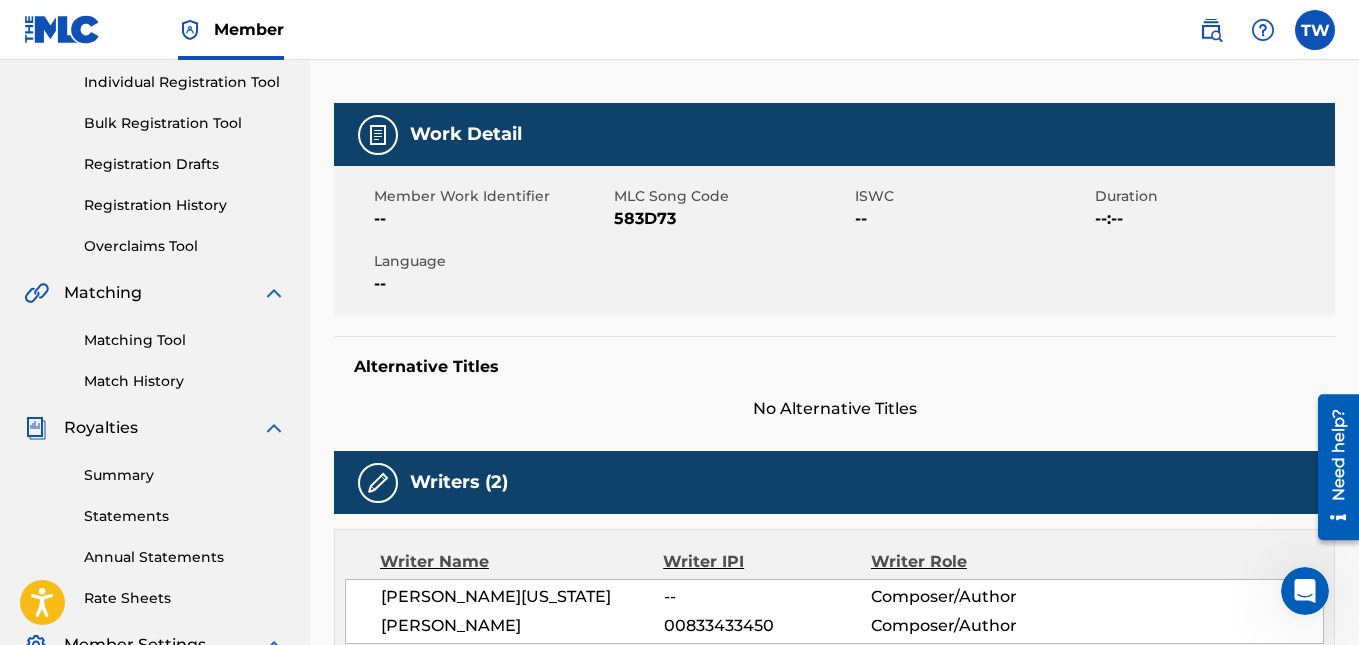 scroll, scrollTop: 284, scrollLeft: 0, axis: vertical 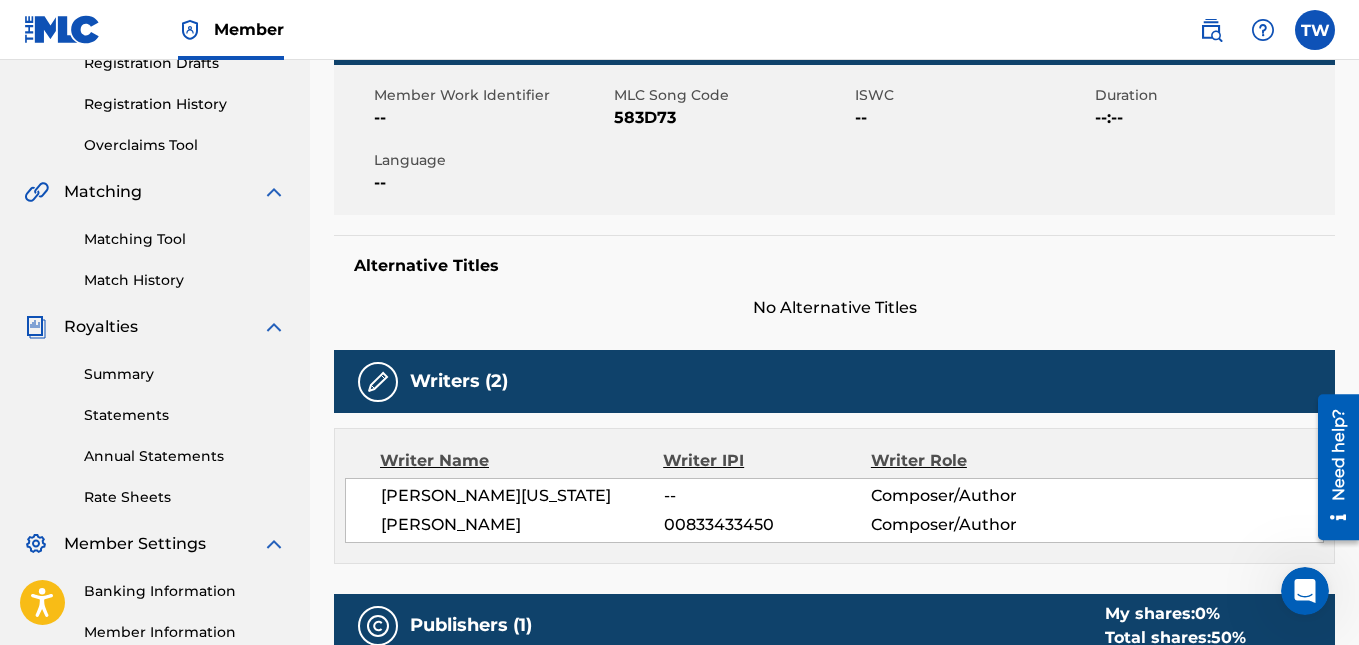 click on "Writers   (2)" at bounding box center [834, 381] 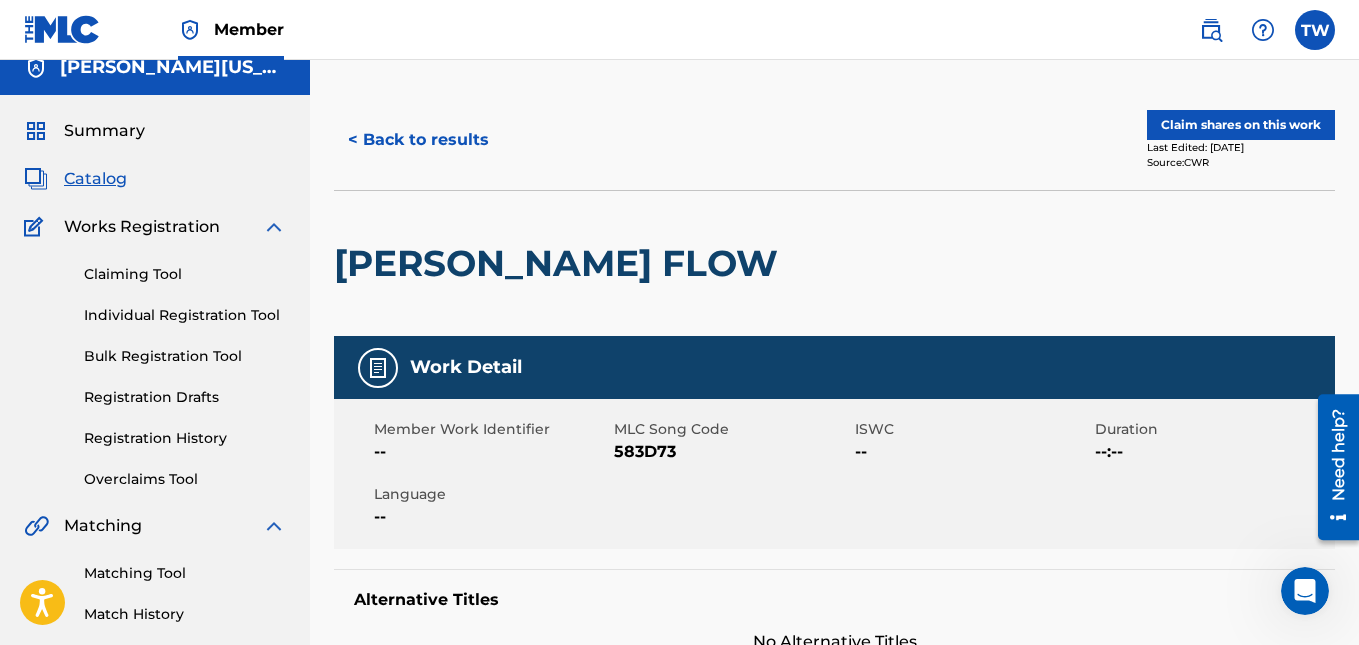 scroll, scrollTop: 0, scrollLeft: 0, axis: both 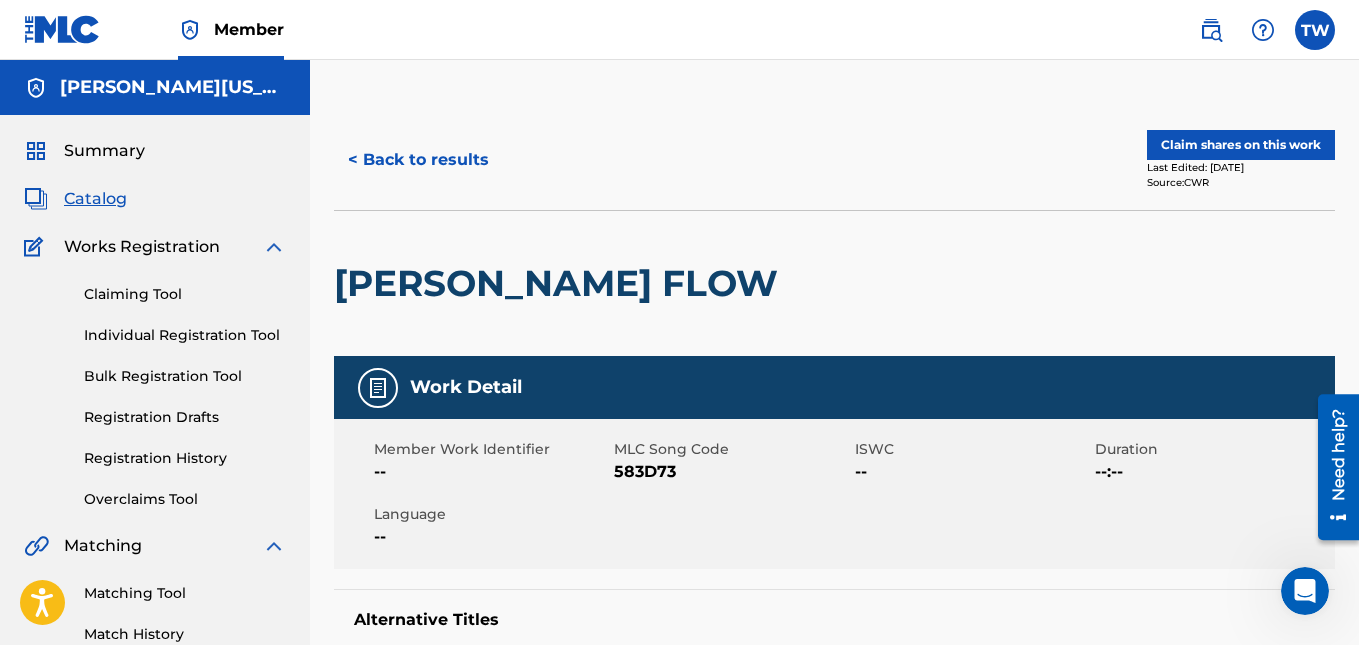 click on "Claim shares on this work" at bounding box center [1241, 145] 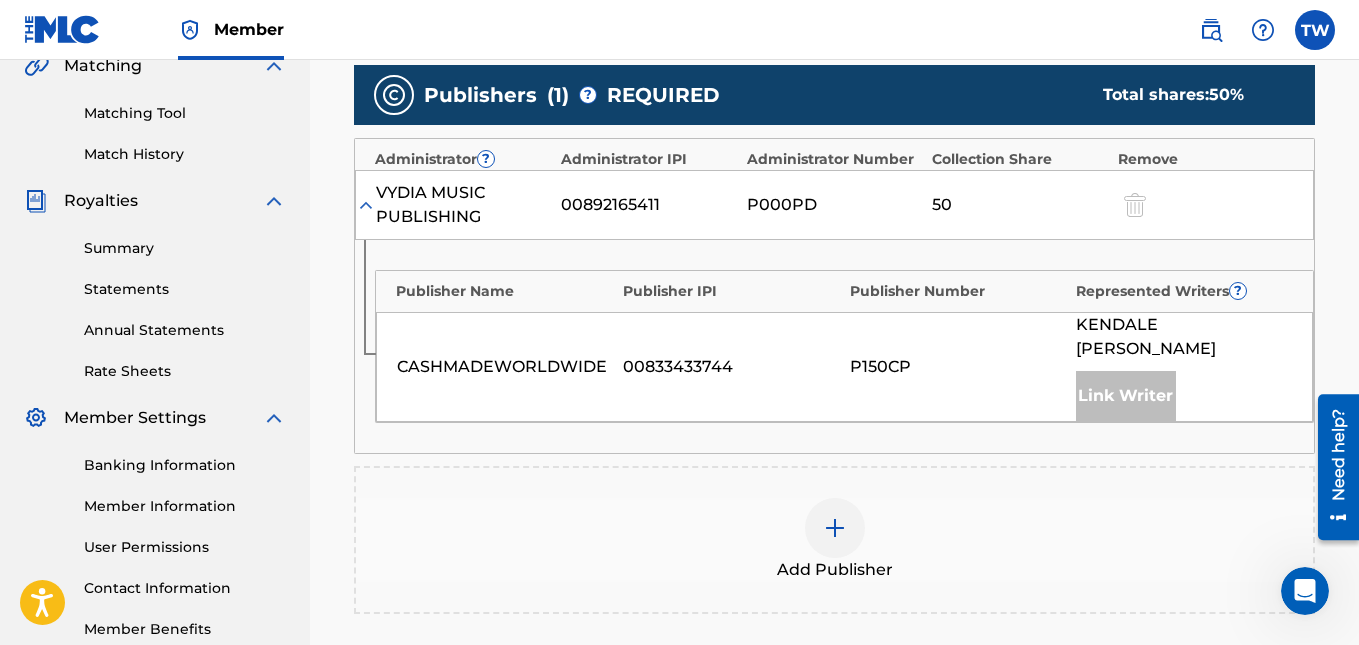 scroll, scrollTop: 477, scrollLeft: 0, axis: vertical 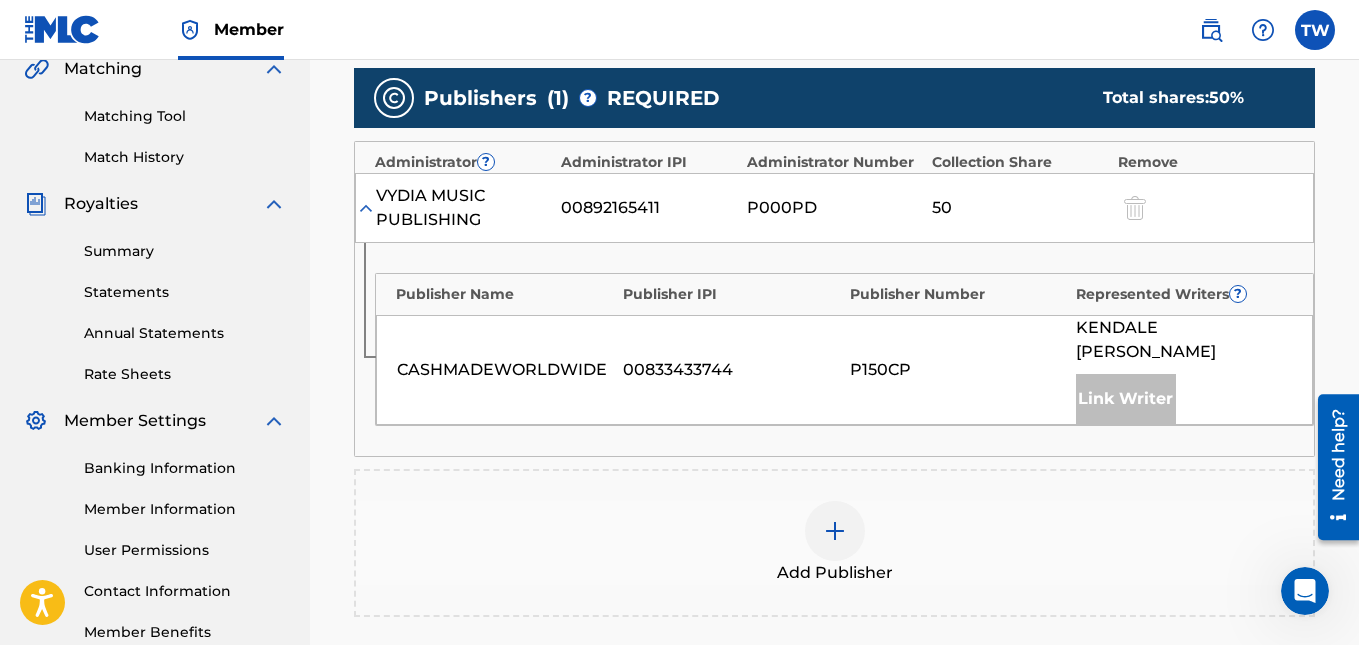 click at bounding box center (835, 531) 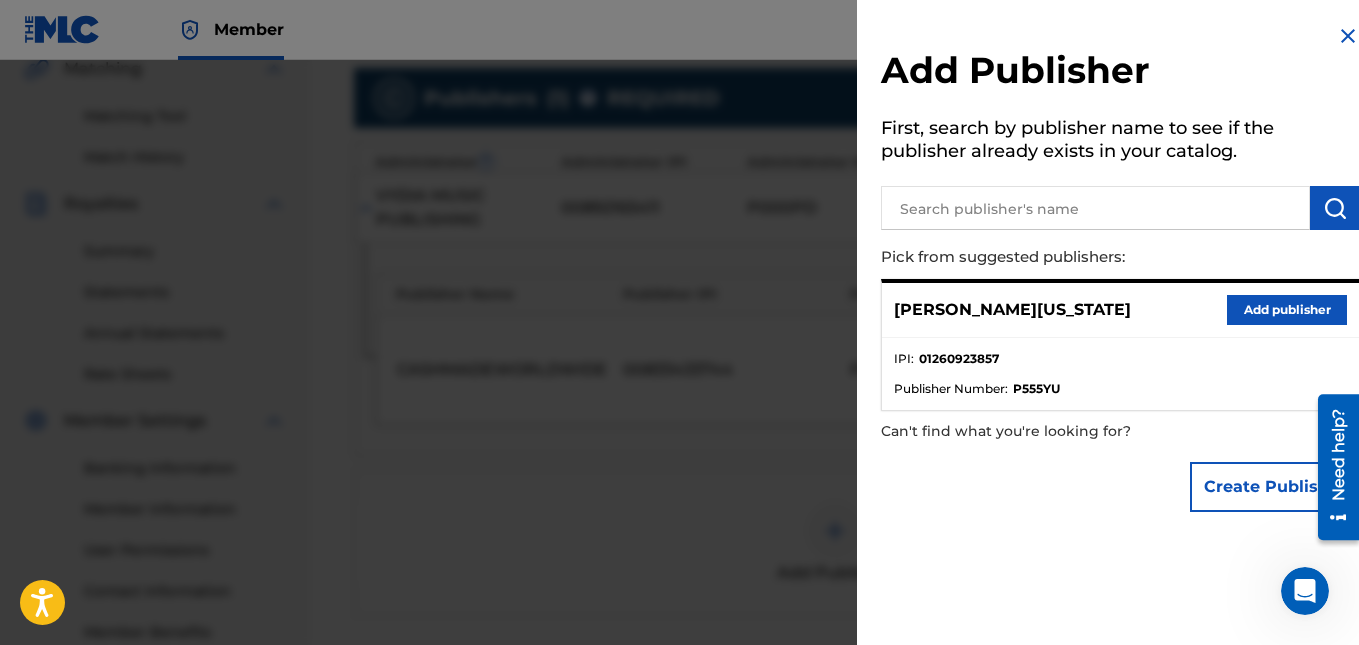 click on "Add publisher" at bounding box center (1287, 310) 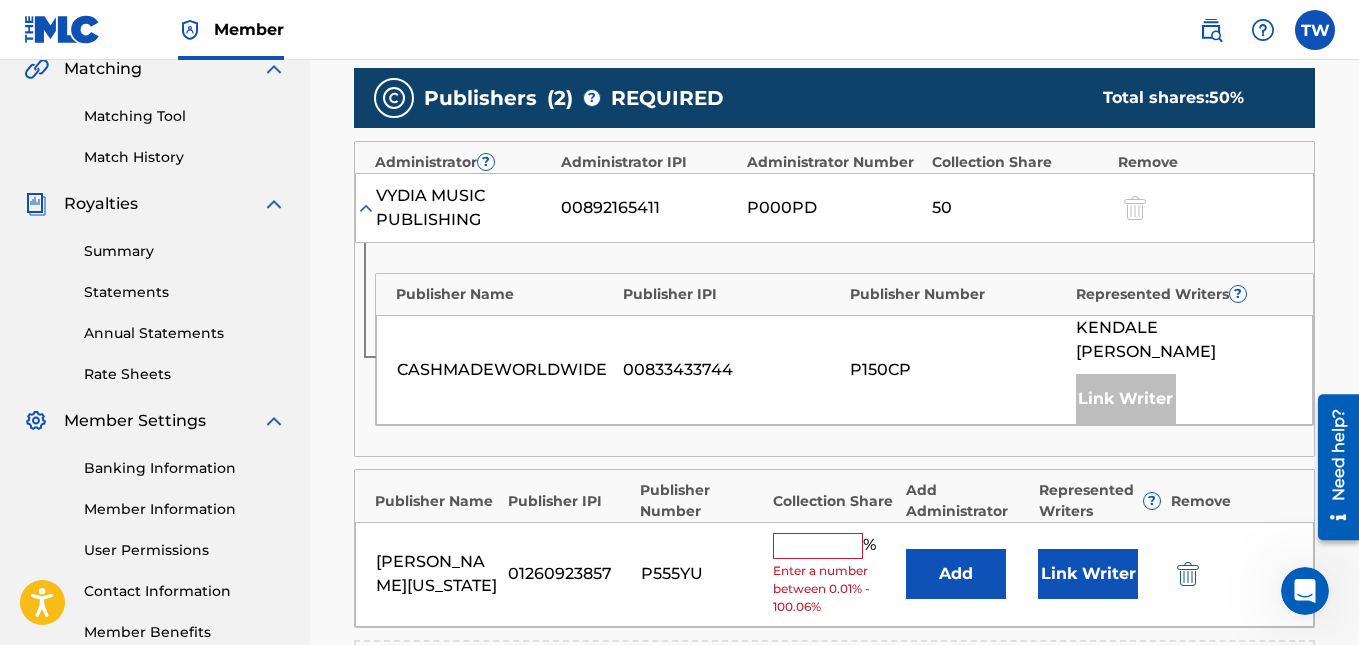 click at bounding box center [818, 546] 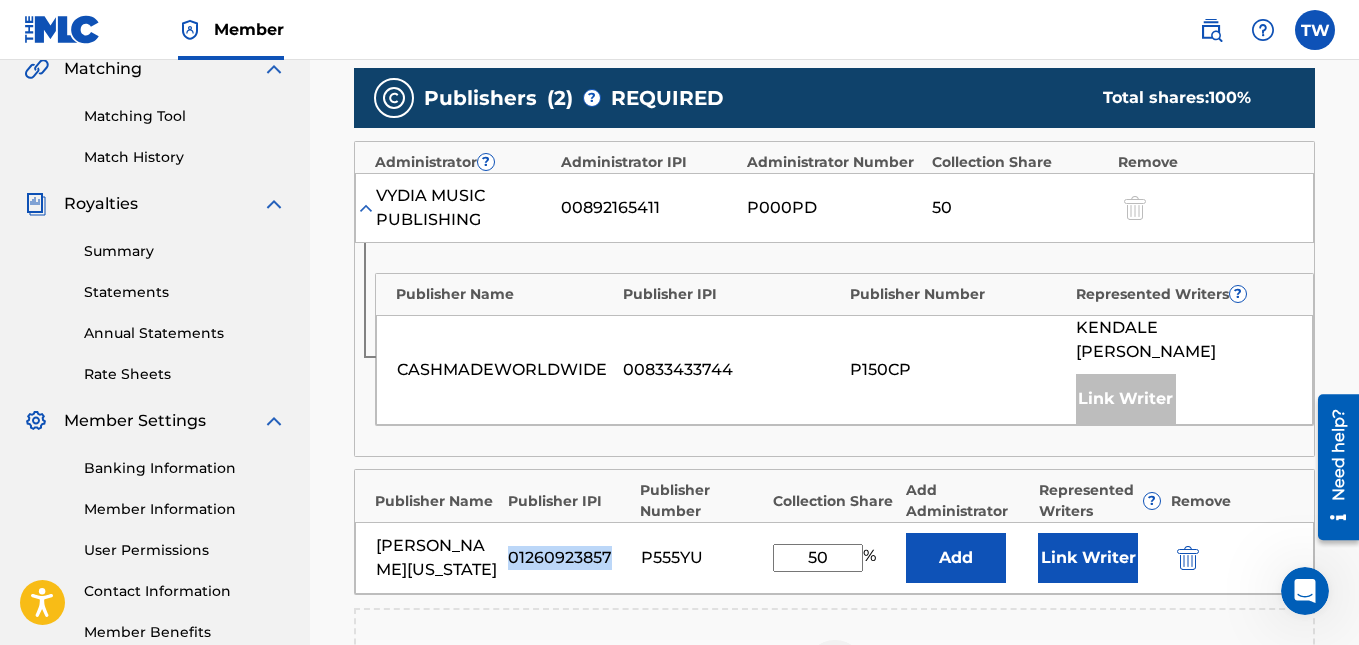 drag, startPoint x: 507, startPoint y: 530, endPoint x: 611, endPoint y: 534, distance: 104.0769 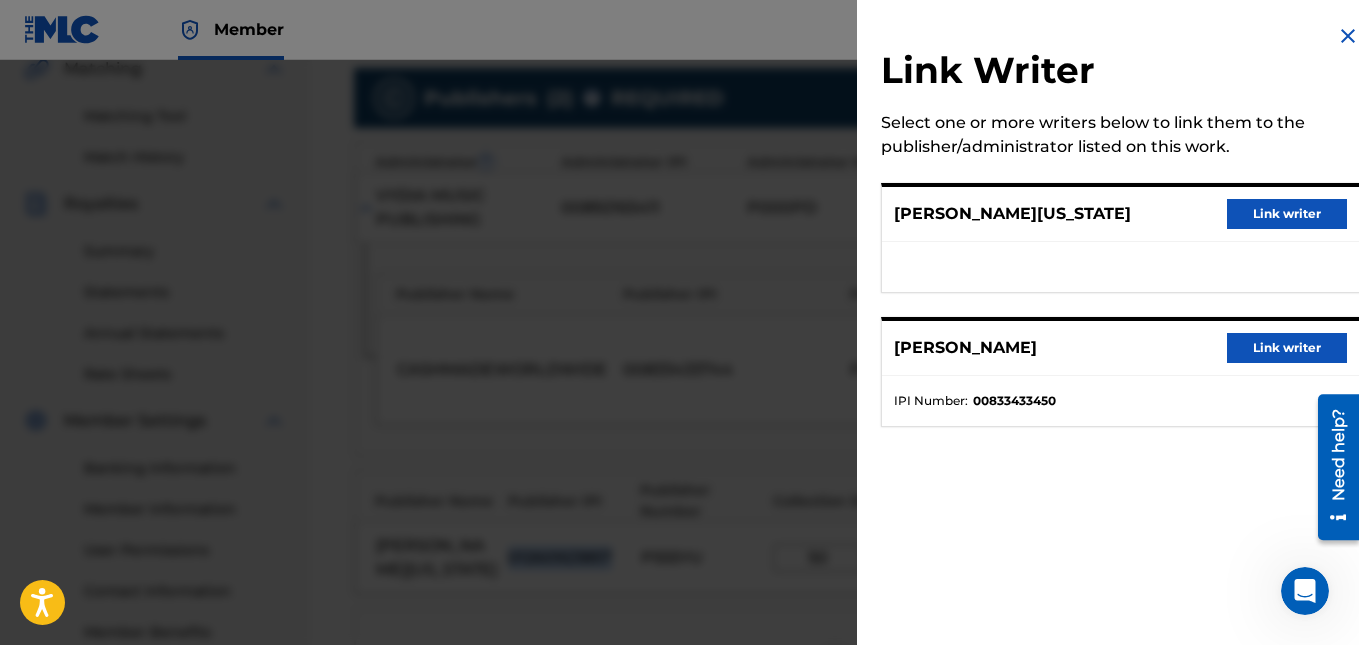 click on "Link writer" at bounding box center [1287, 214] 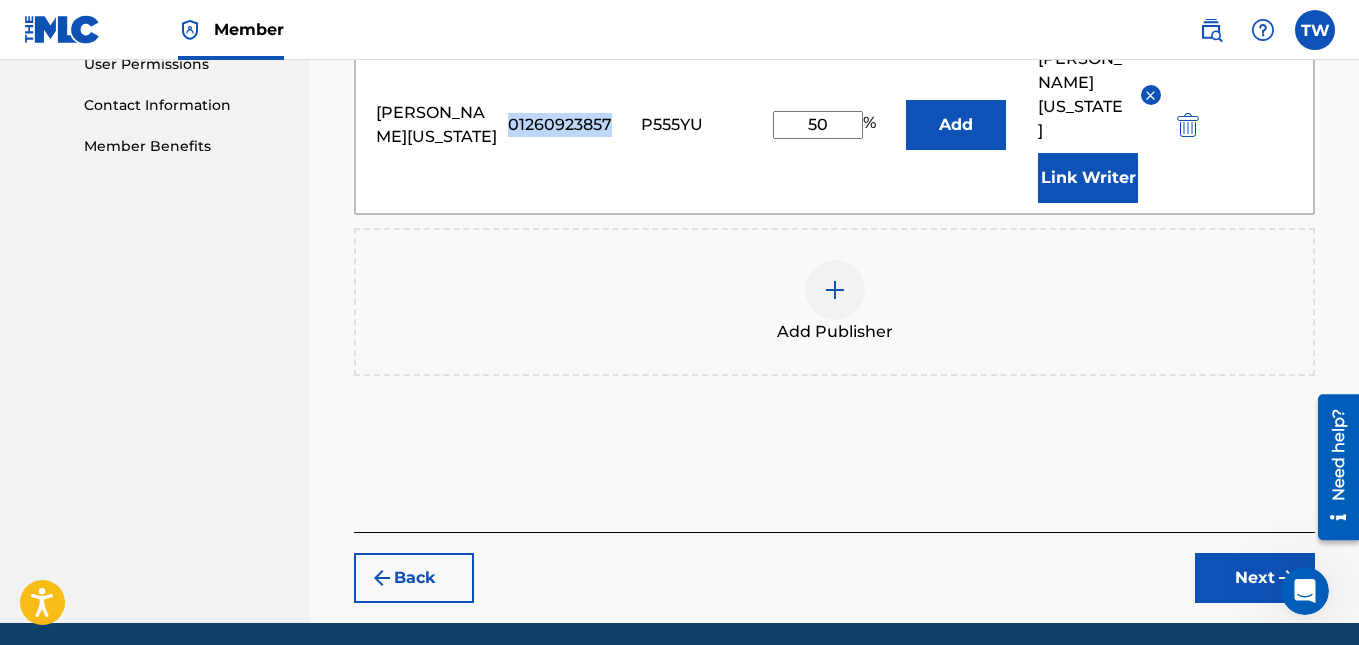 scroll, scrollTop: 965, scrollLeft: 0, axis: vertical 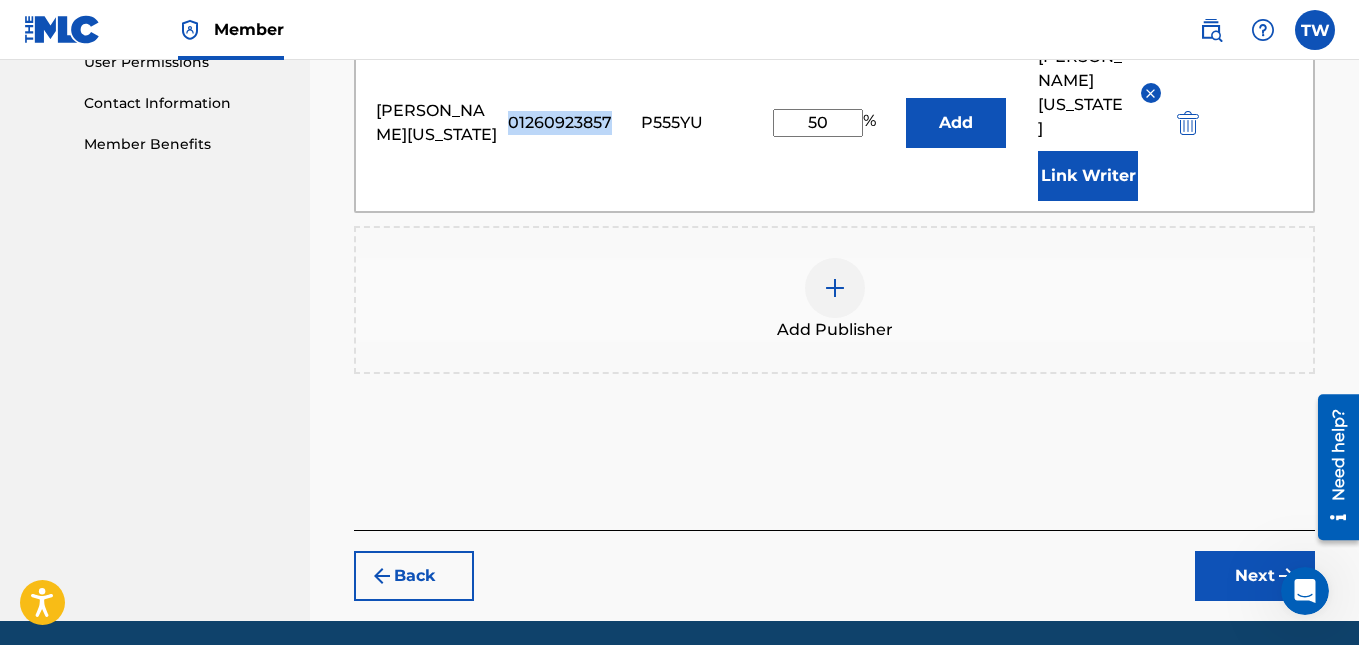 click on "Next" at bounding box center [1255, 576] 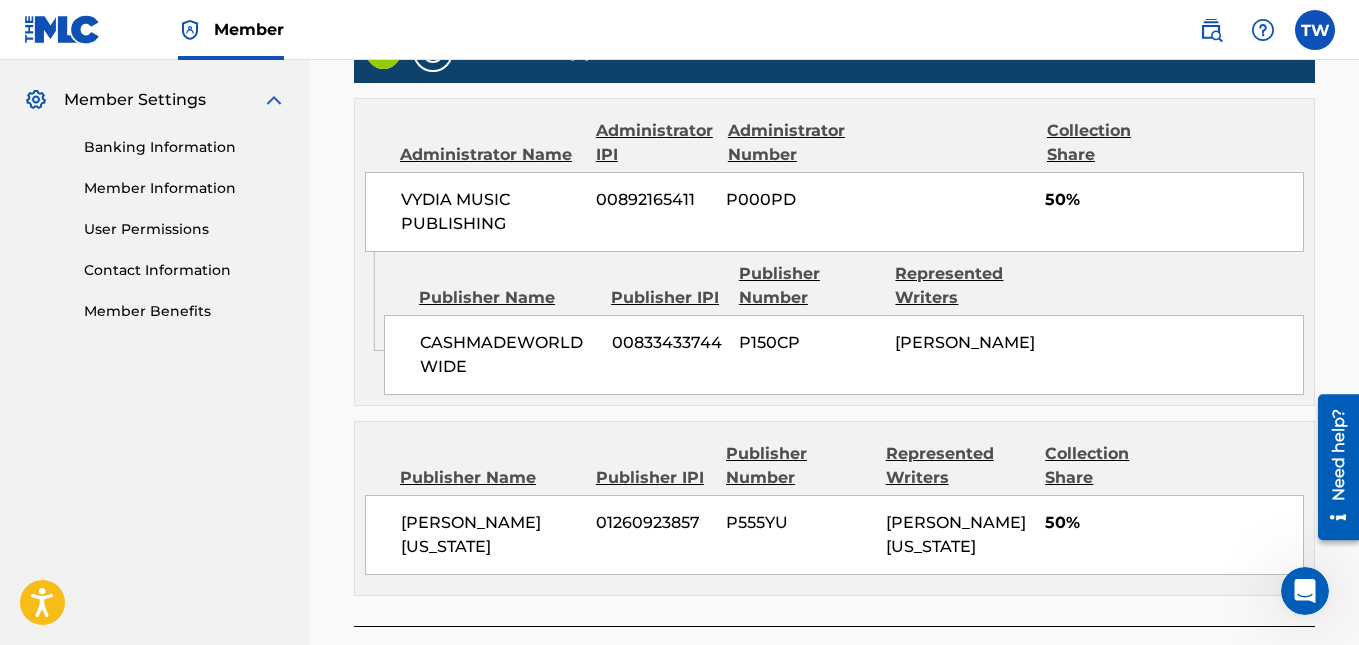 scroll, scrollTop: 966, scrollLeft: 0, axis: vertical 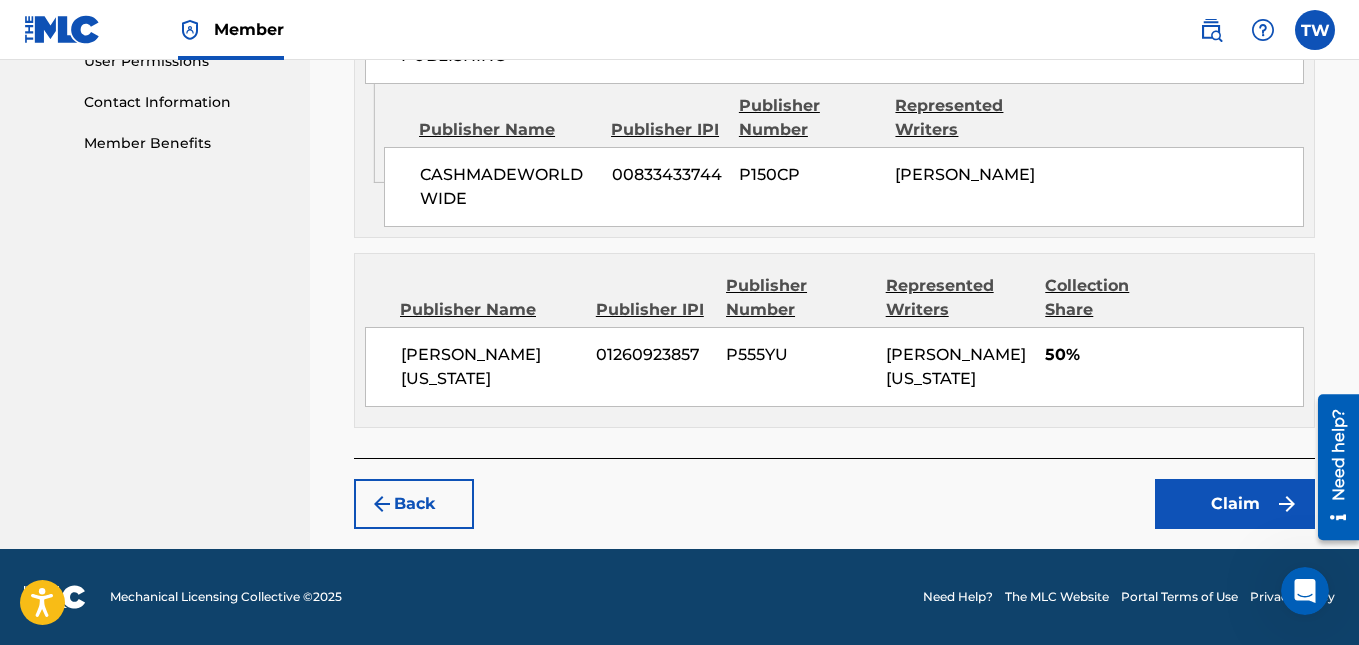 click on "Claim" at bounding box center [1235, 504] 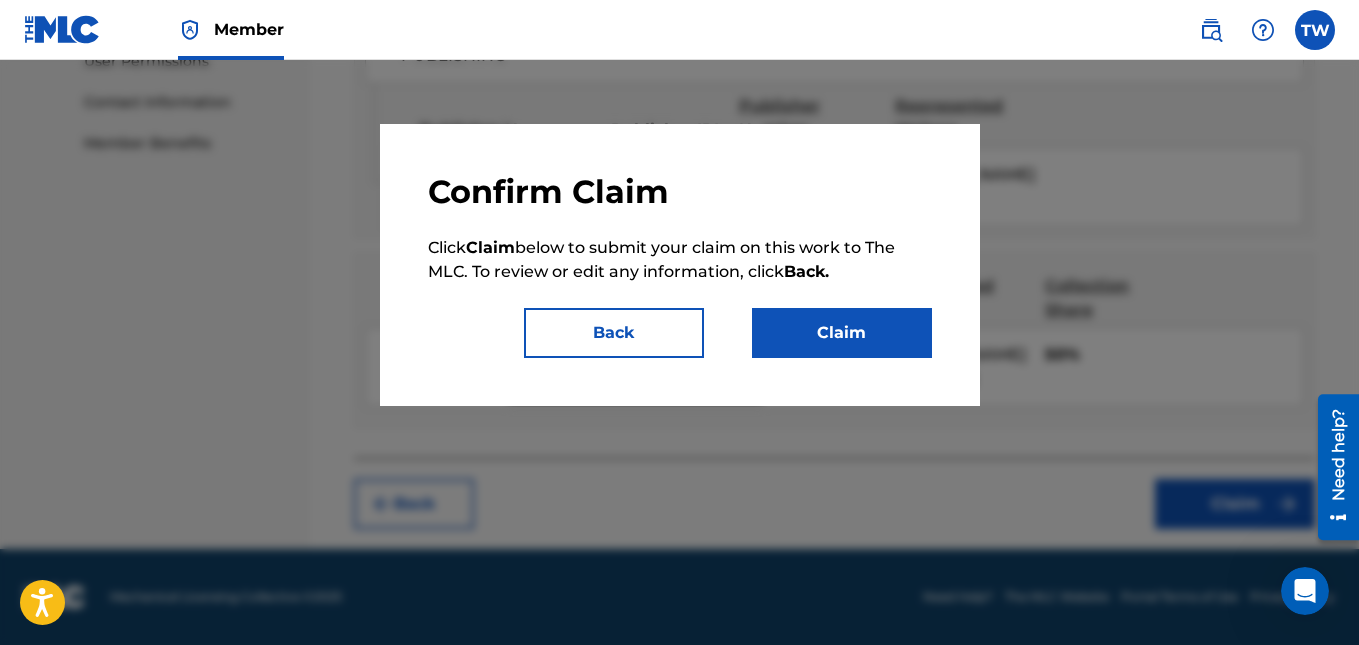 click on "Claim" at bounding box center [842, 333] 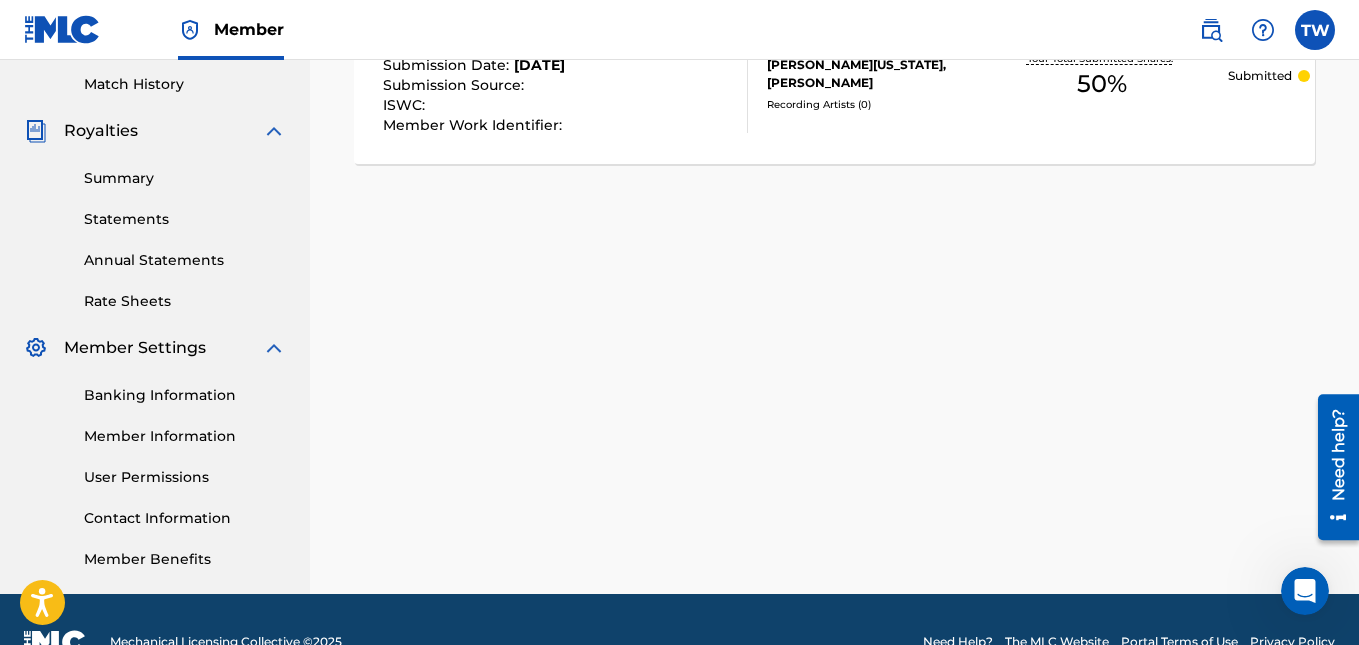scroll, scrollTop: 288, scrollLeft: 0, axis: vertical 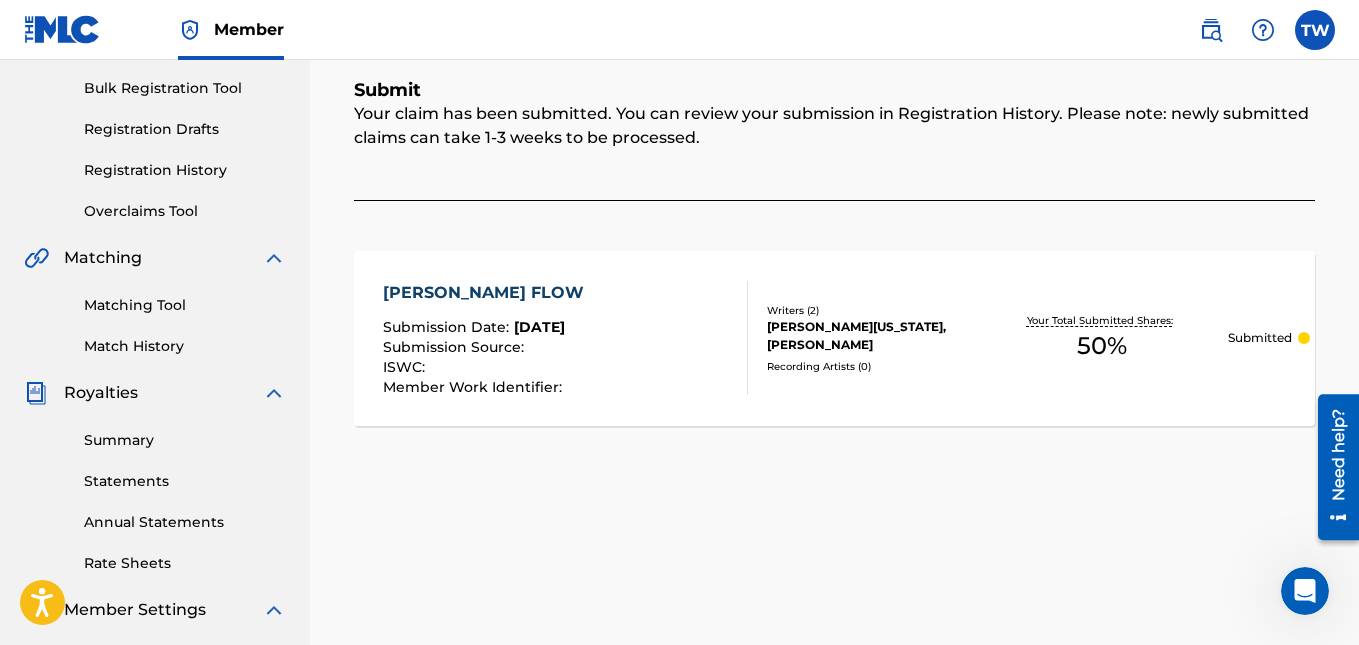click on "Matching Tool" at bounding box center (185, 305) 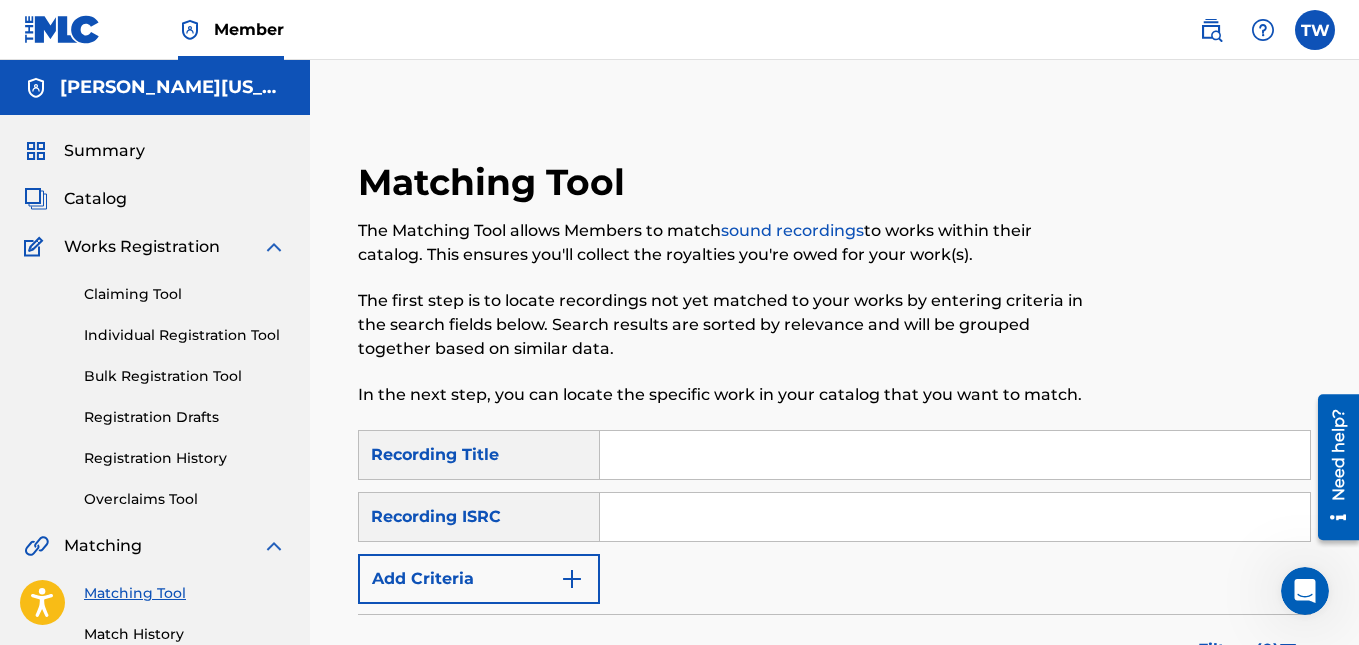 click at bounding box center [955, 455] 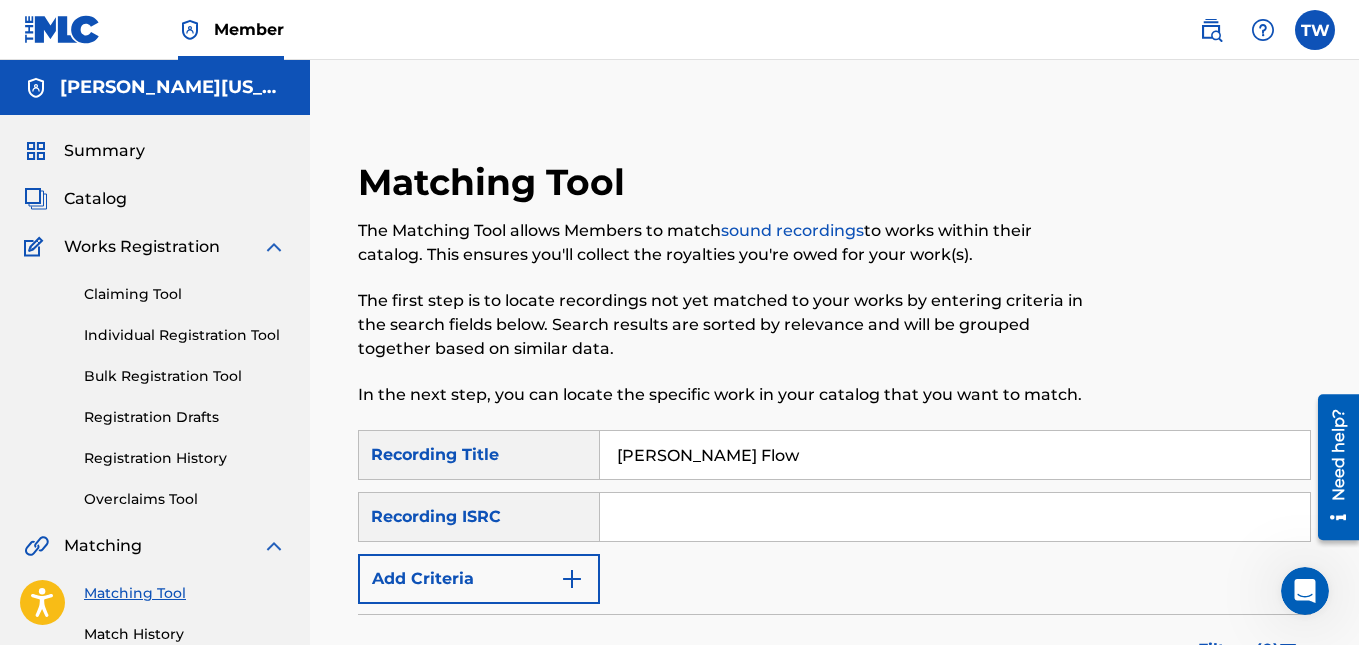 click on "Add Criteria" at bounding box center (479, 579) 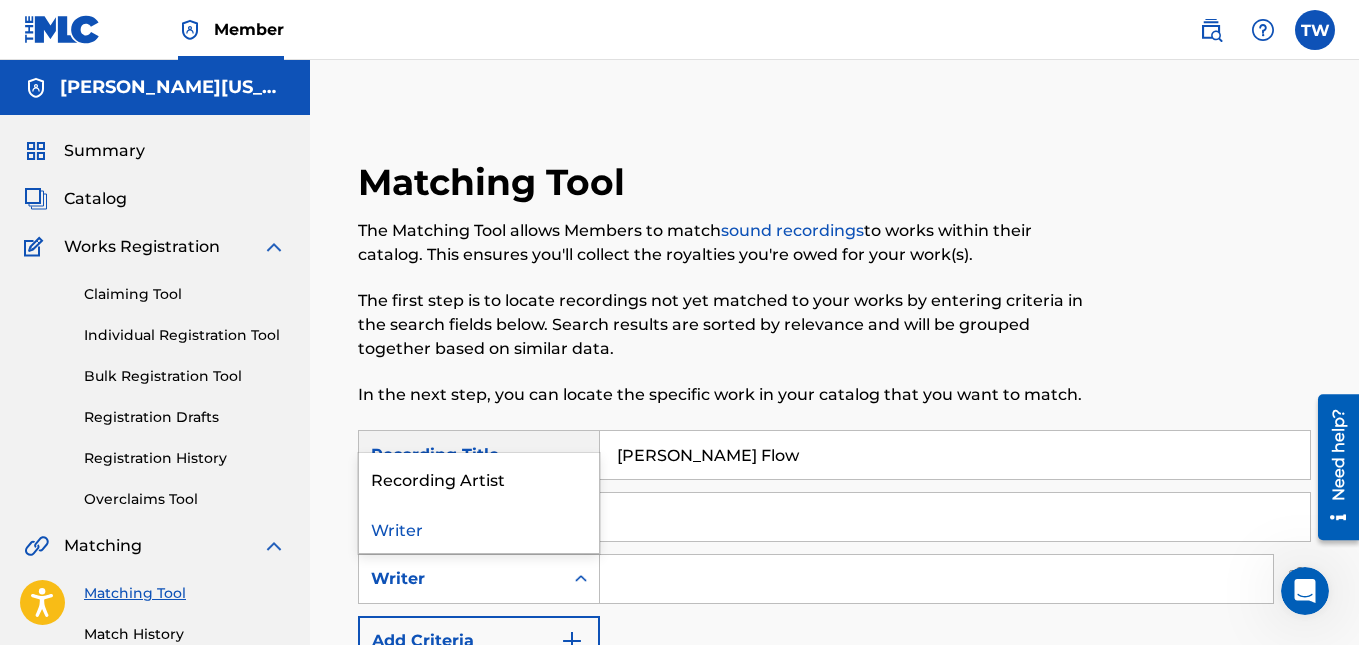 click on "Writer" at bounding box center [461, 579] 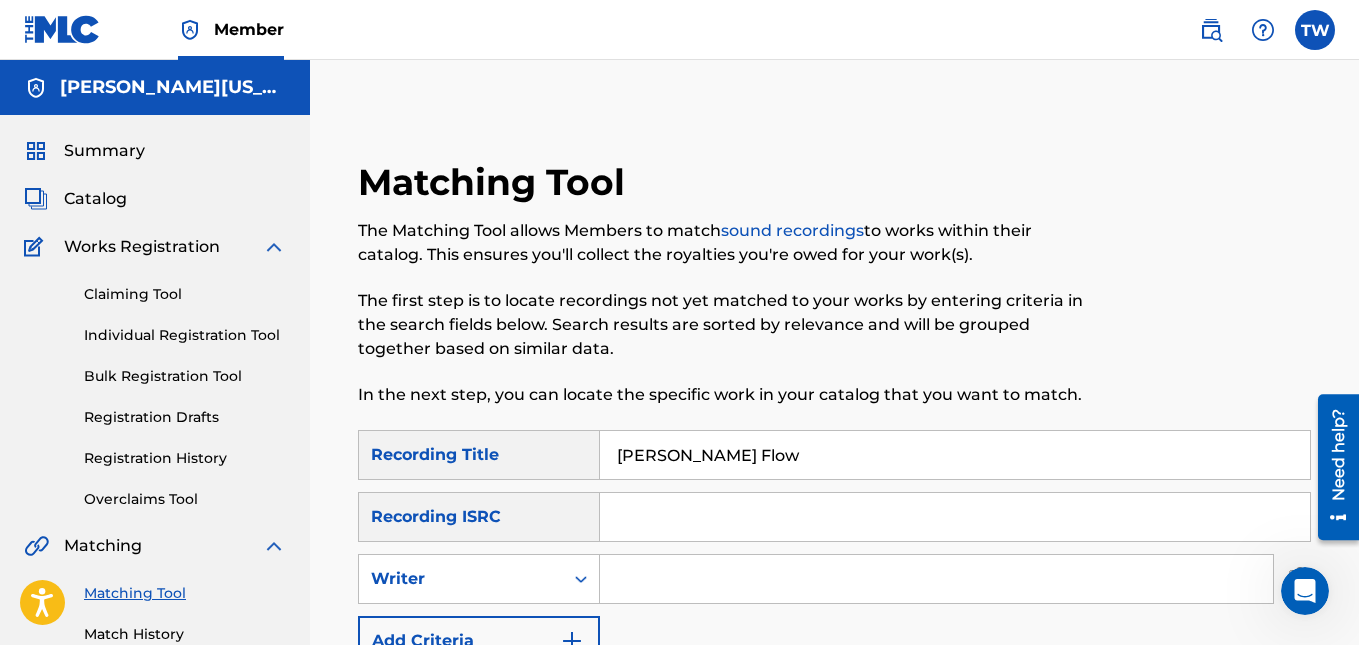 click on "Writer" at bounding box center (461, 579) 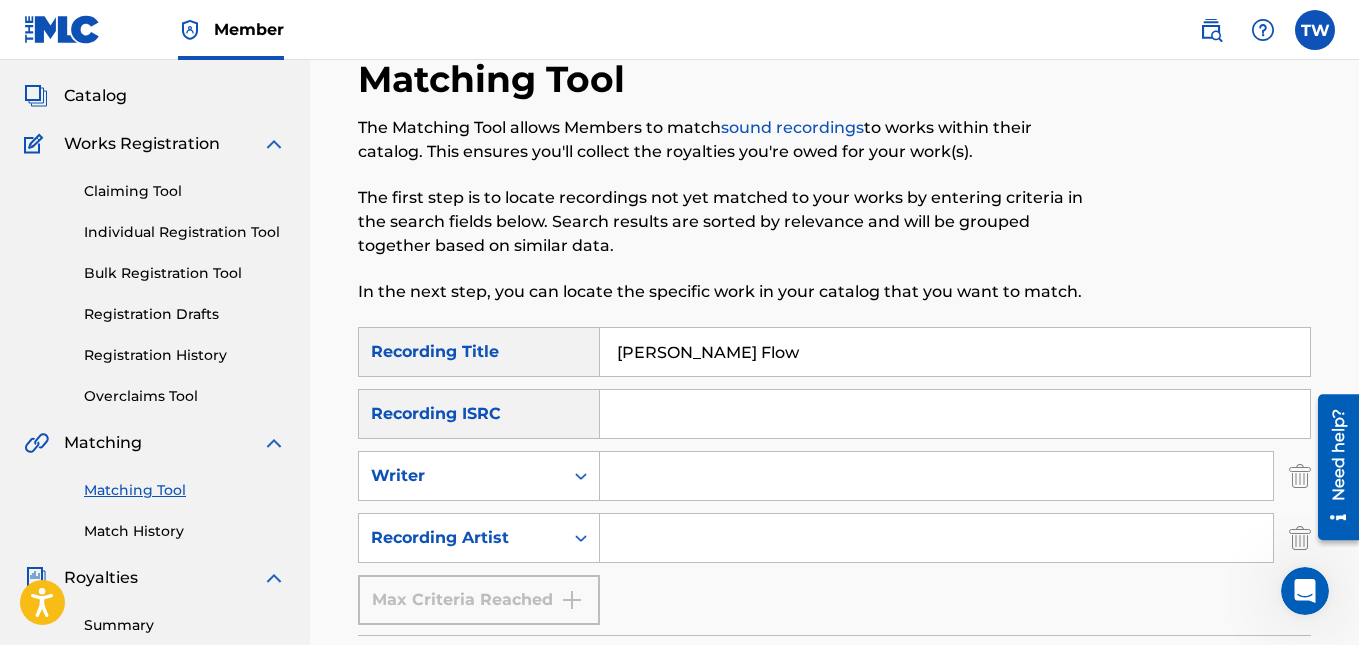 scroll, scrollTop: 116, scrollLeft: 0, axis: vertical 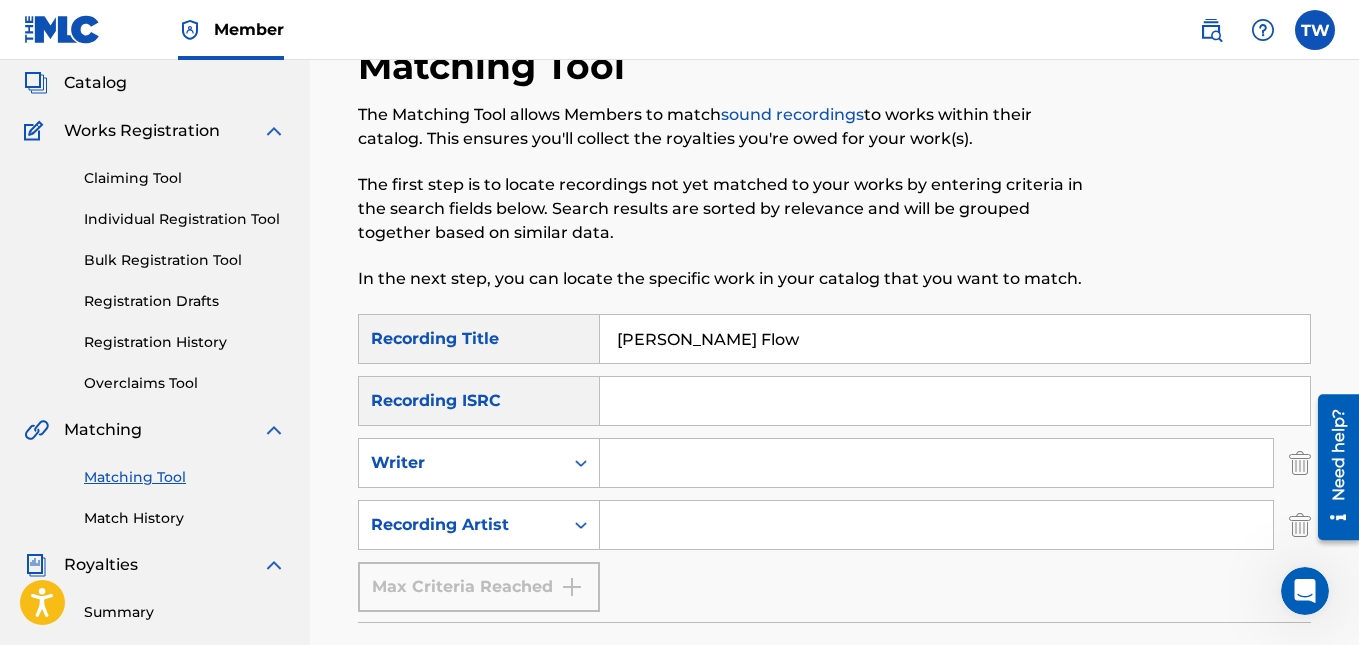 click at bounding box center (936, 525) 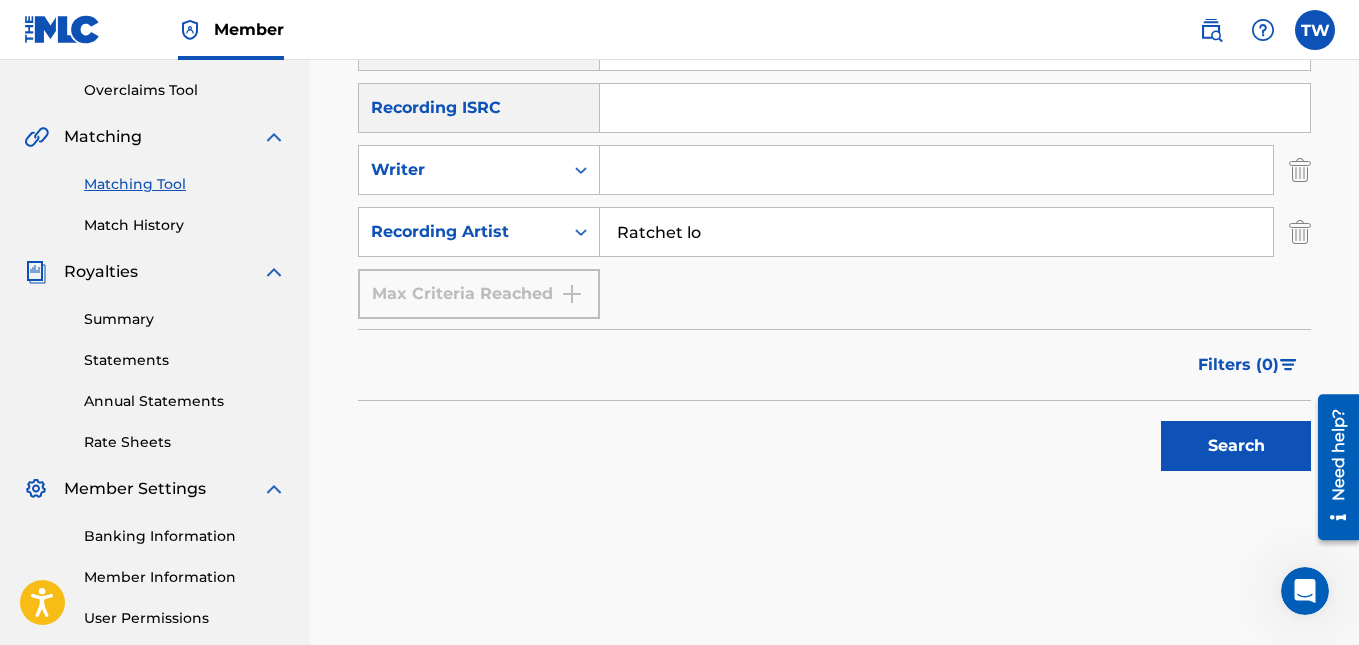 scroll, scrollTop: 410, scrollLeft: 0, axis: vertical 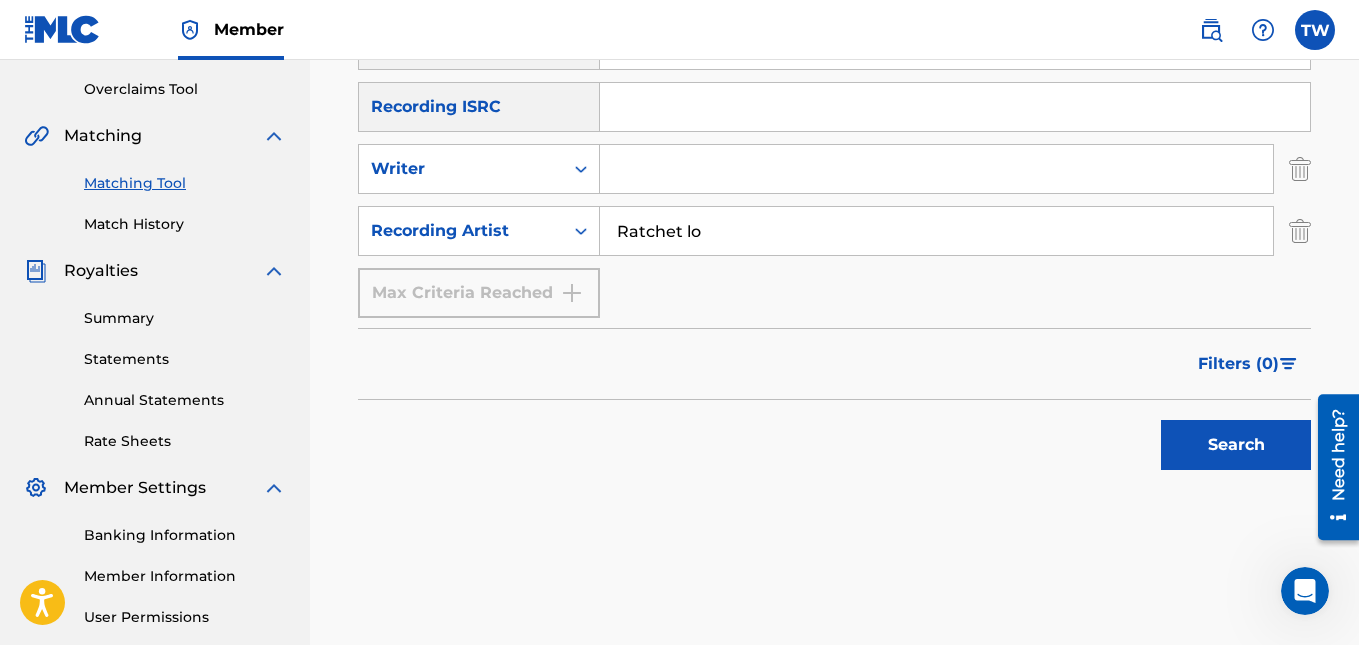 click on "Search" at bounding box center [1236, 445] 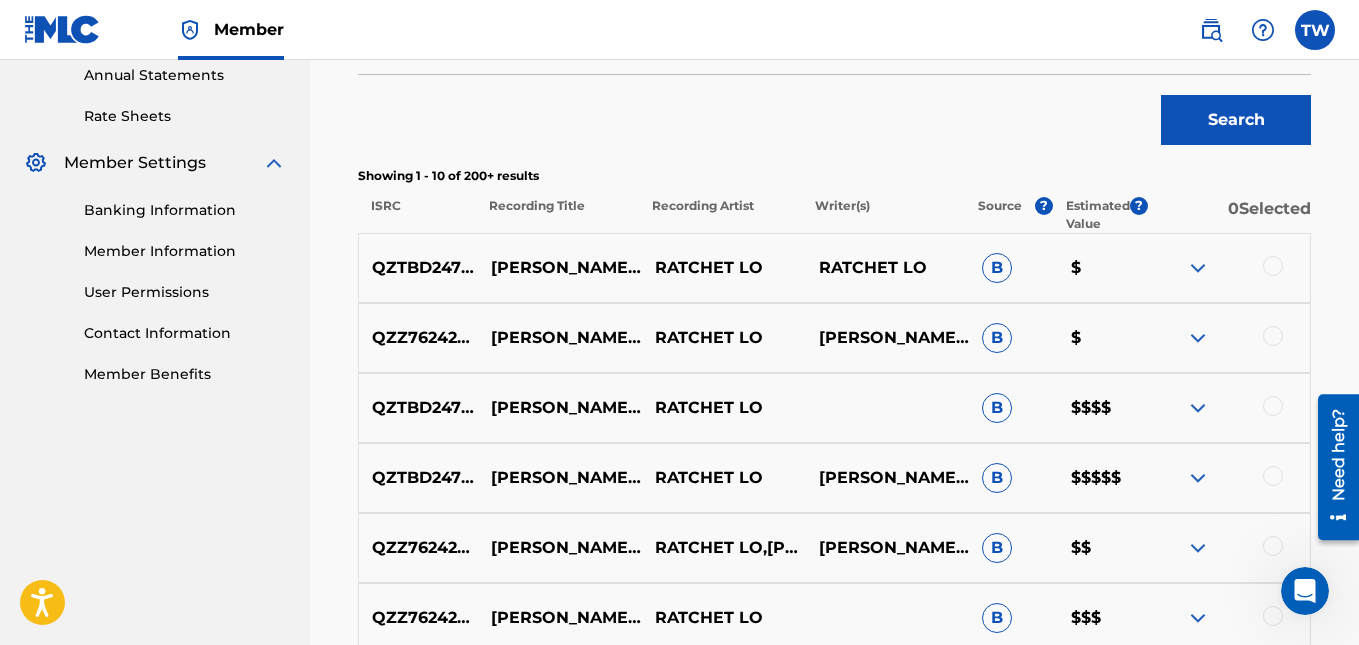 scroll, scrollTop: 736, scrollLeft: 0, axis: vertical 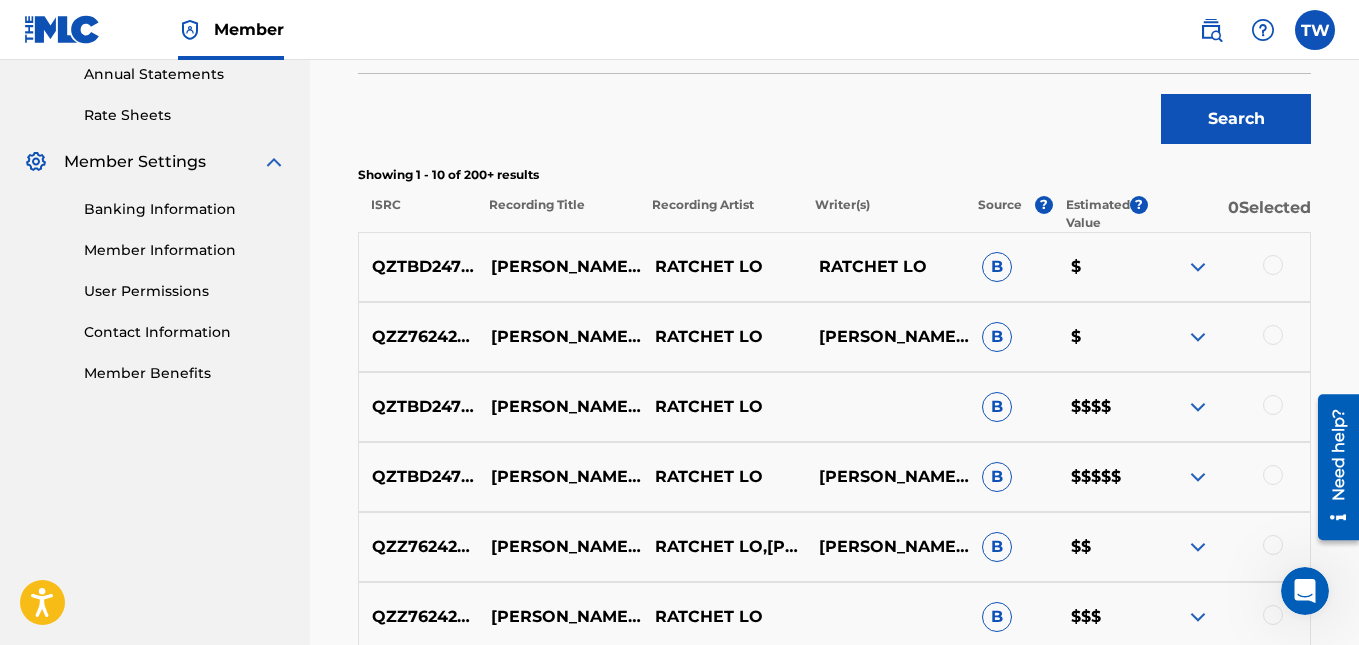 click at bounding box center (1273, 265) 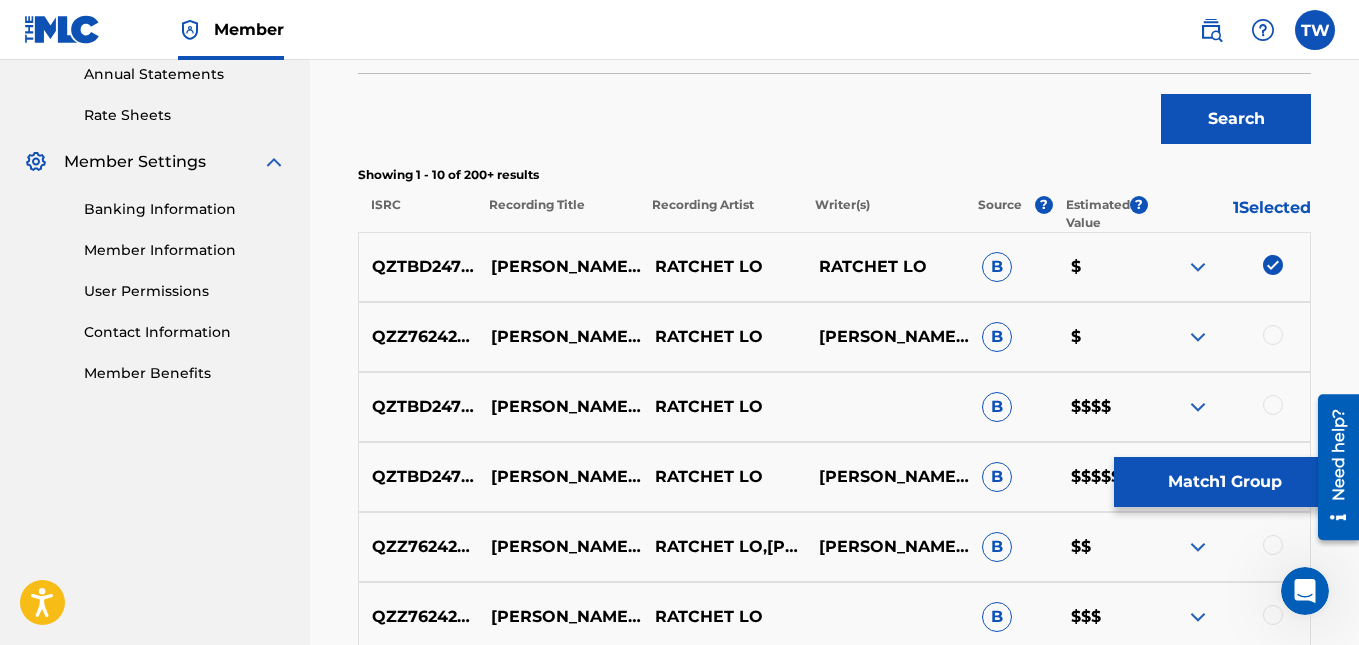 click on "Match  1 Group" at bounding box center (1224, 482) 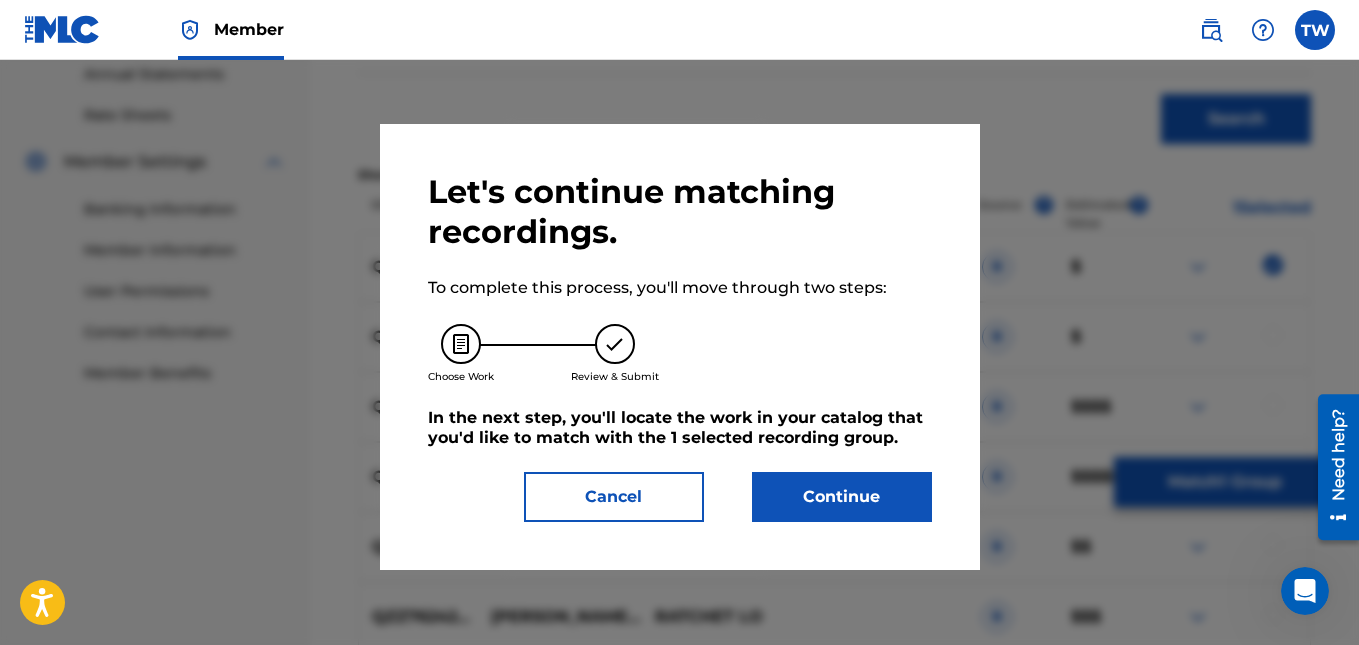 click on "Continue" at bounding box center (842, 497) 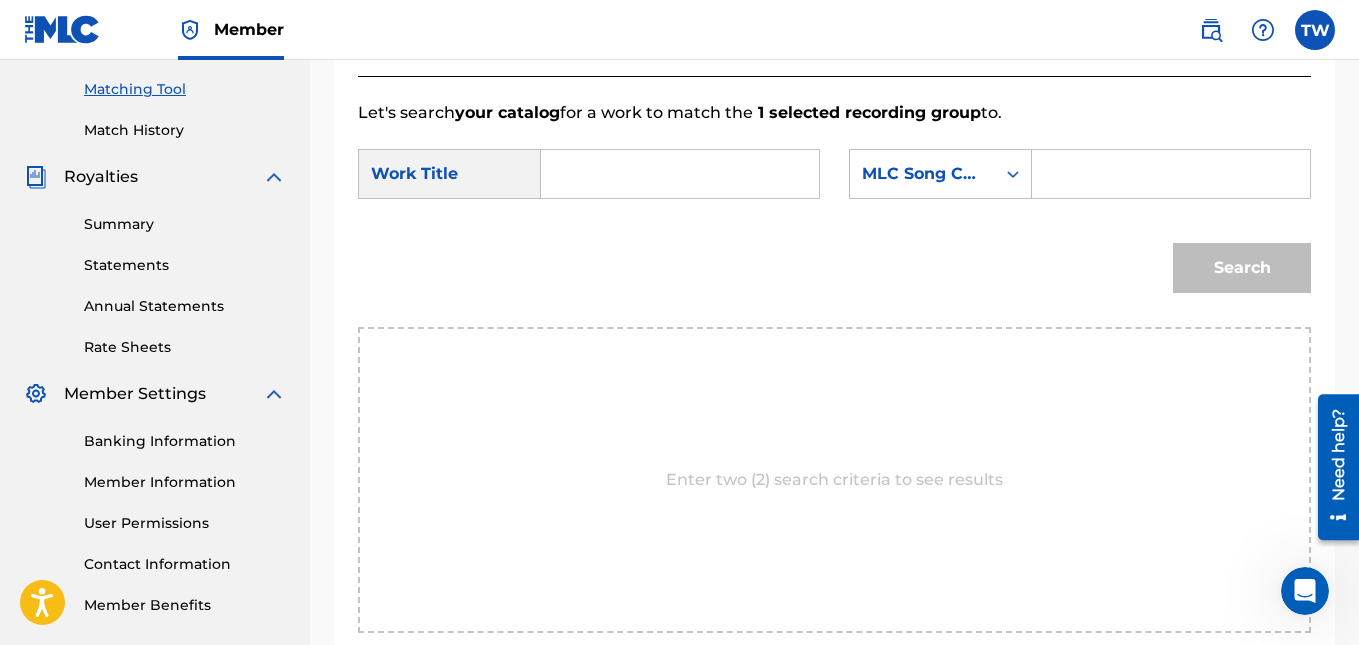 scroll, scrollTop: 503, scrollLeft: 0, axis: vertical 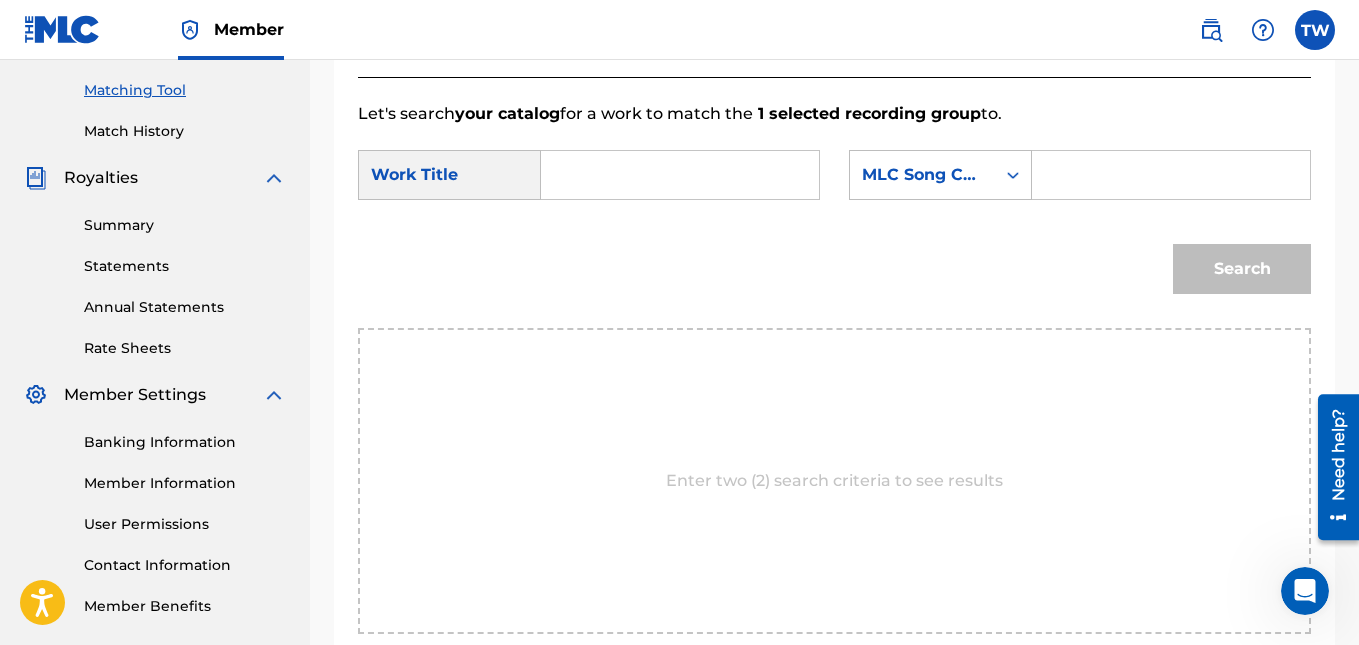 click at bounding box center (680, 175) 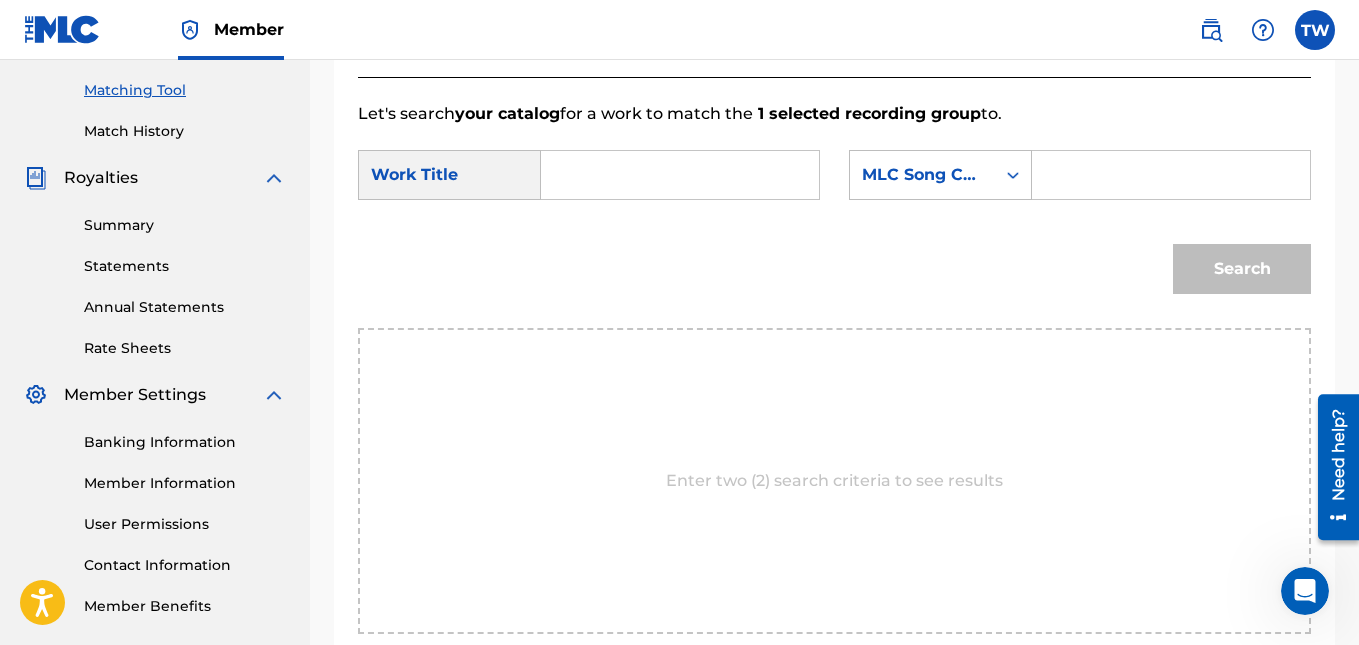 click at bounding box center (680, 175) 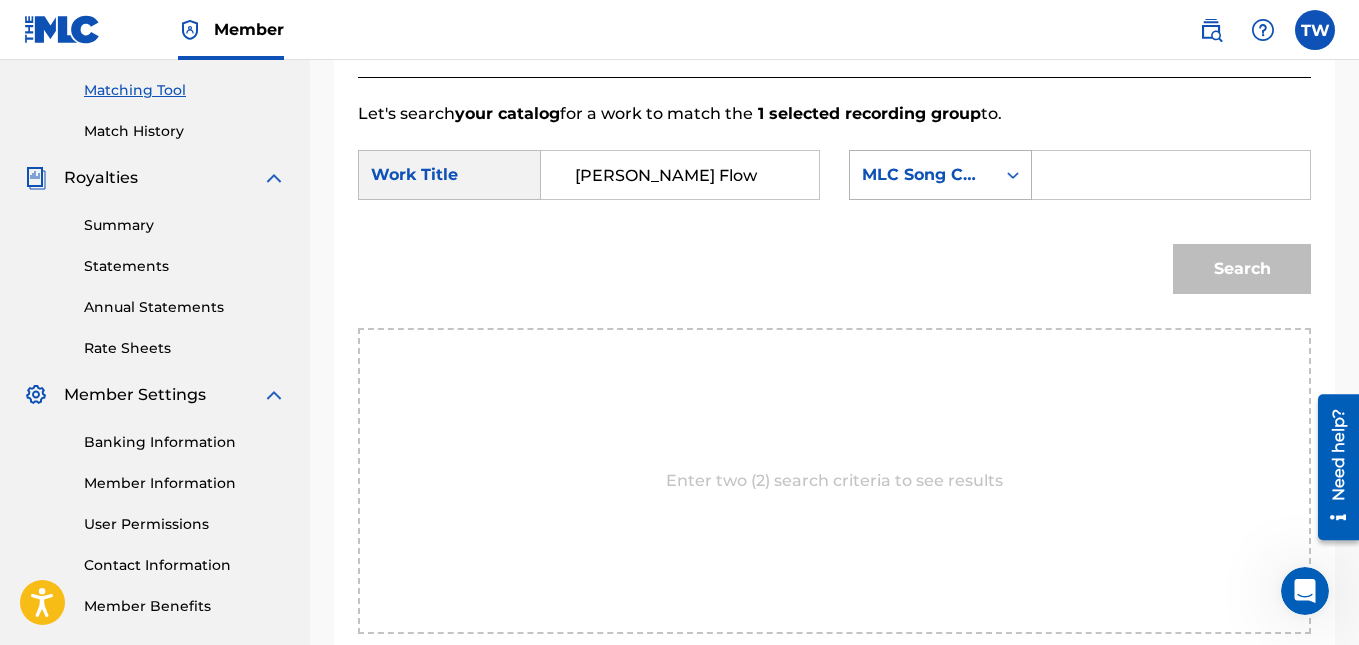 type on "[PERSON_NAME] Flow" 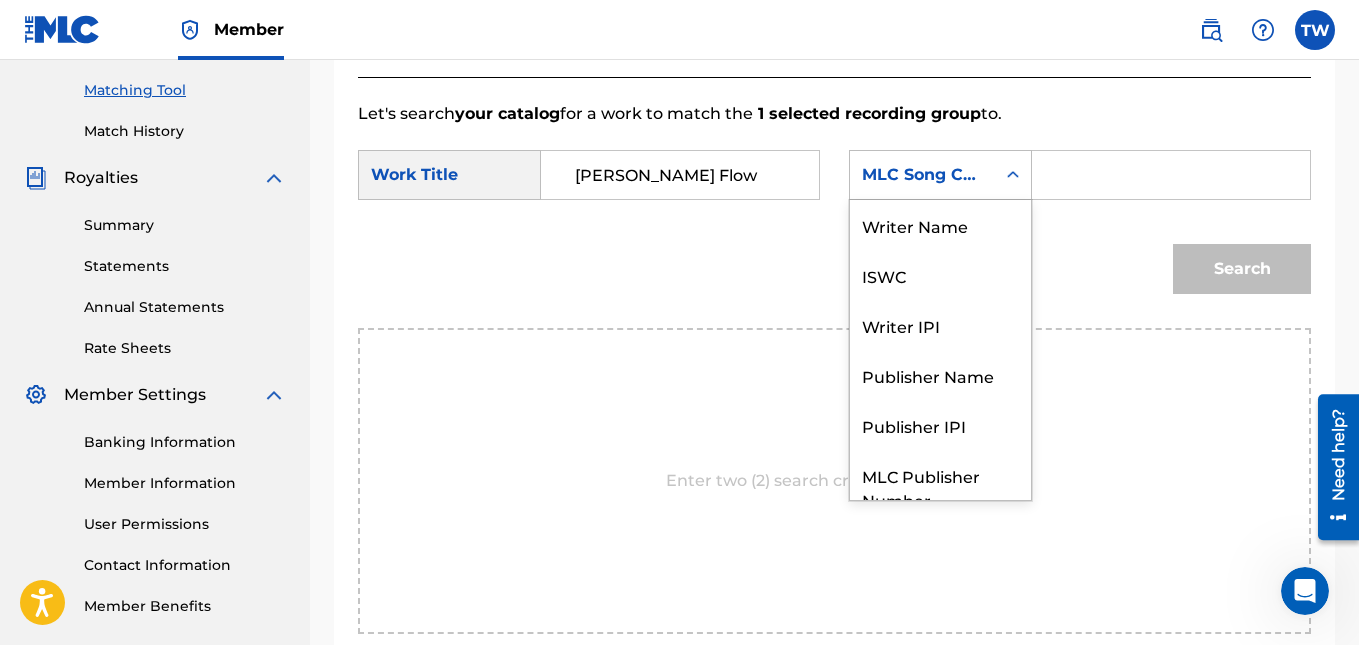click at bounding box center [1013, 175] 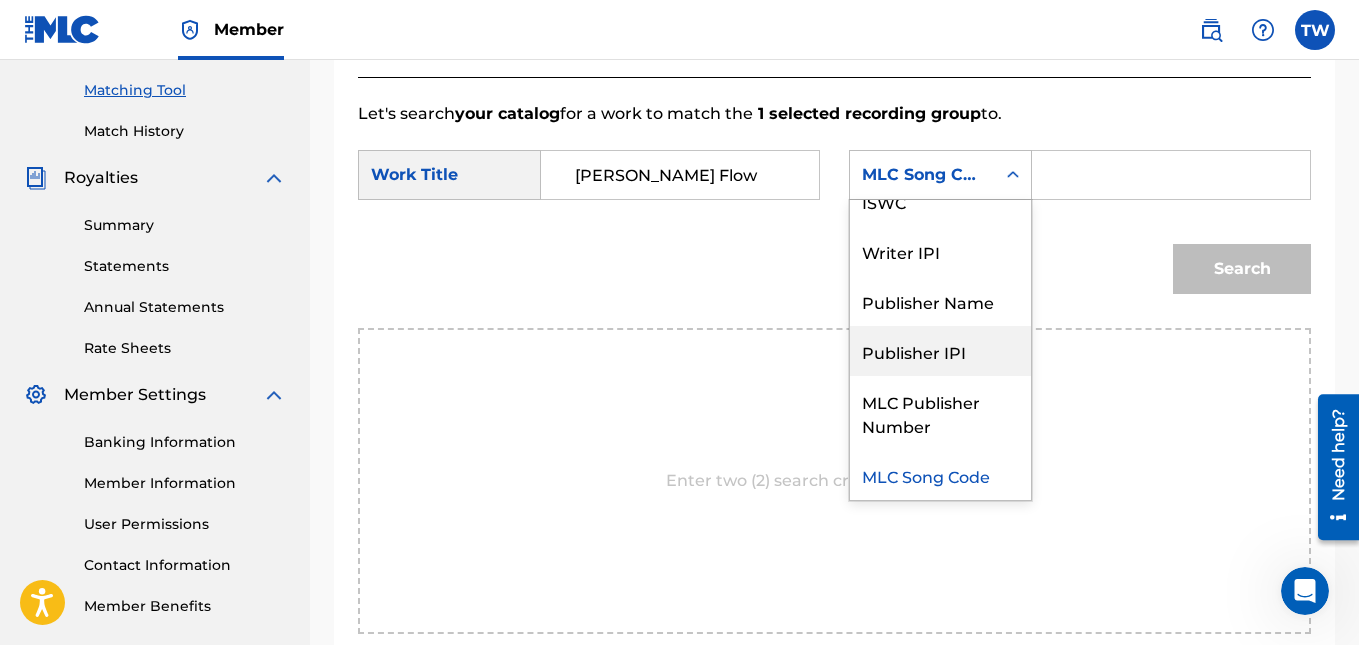 click on "Publisher IPI" at bounding box center (940, 351) 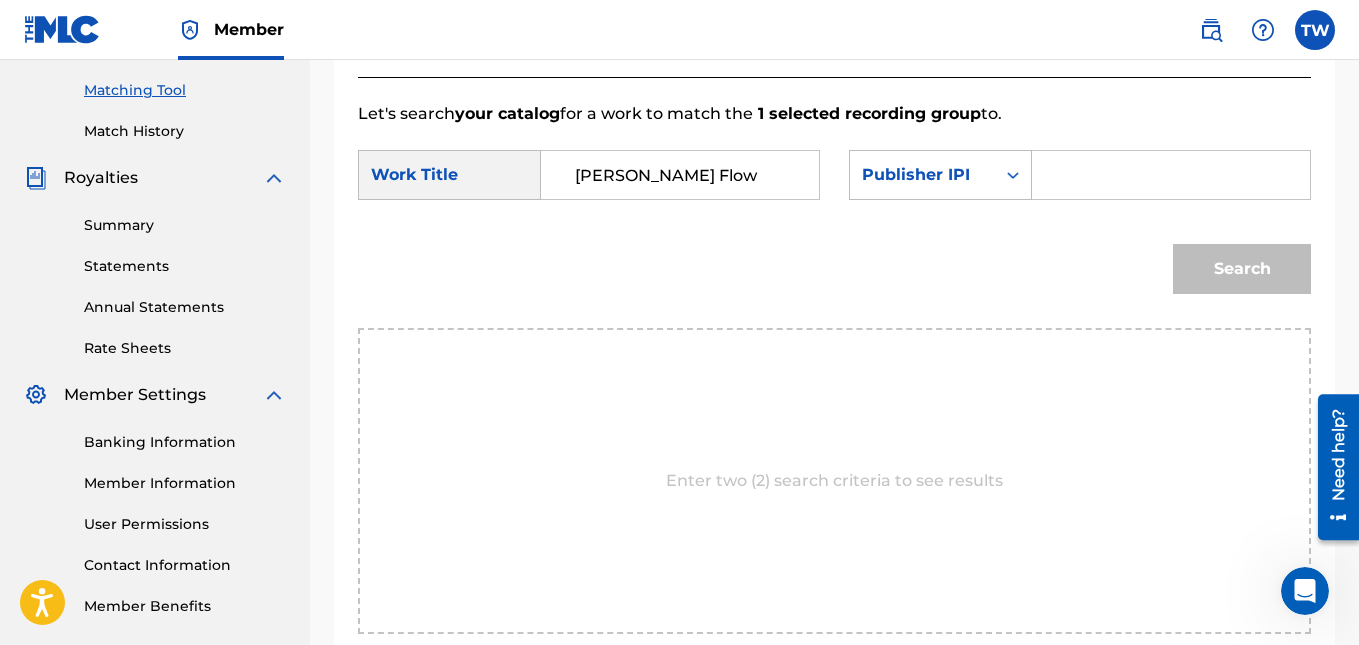 click at bounding box center (1171, 175) 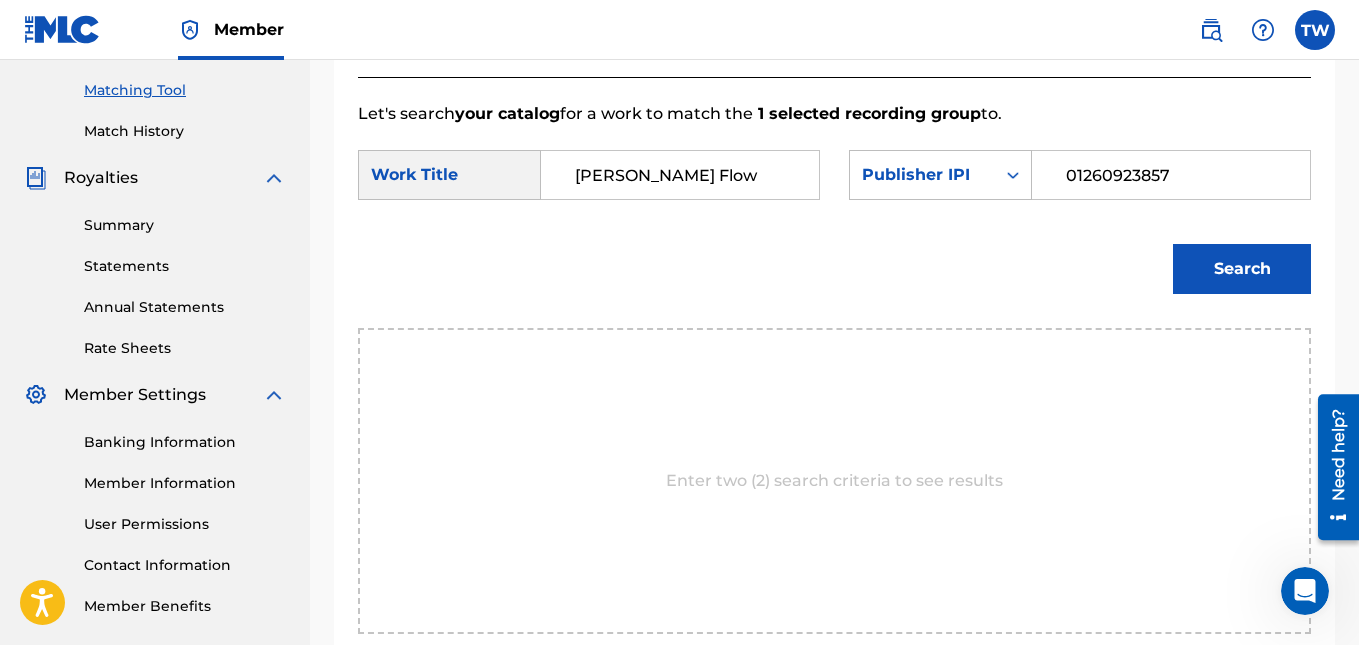 type on "01260923857" 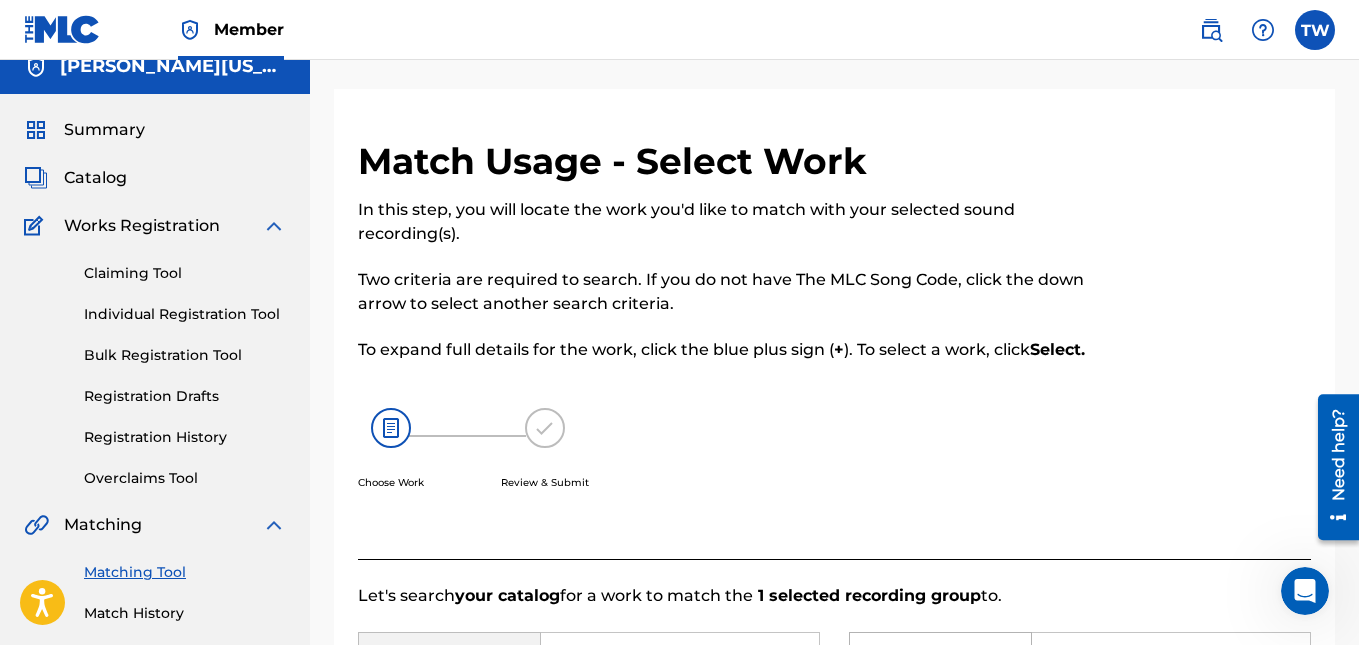 scroll, scrollTop: 20, scrollLeft: 0, axis: vertical 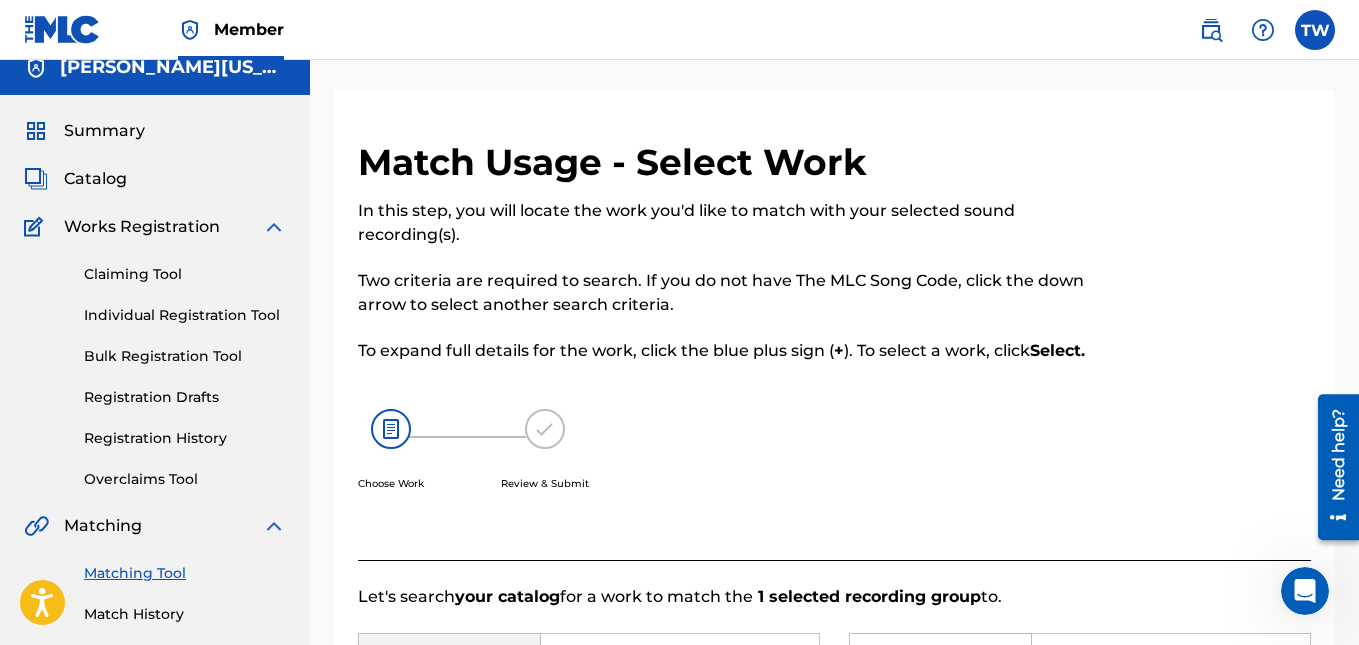 click on "Registration History" at bounding box center [185, 438] 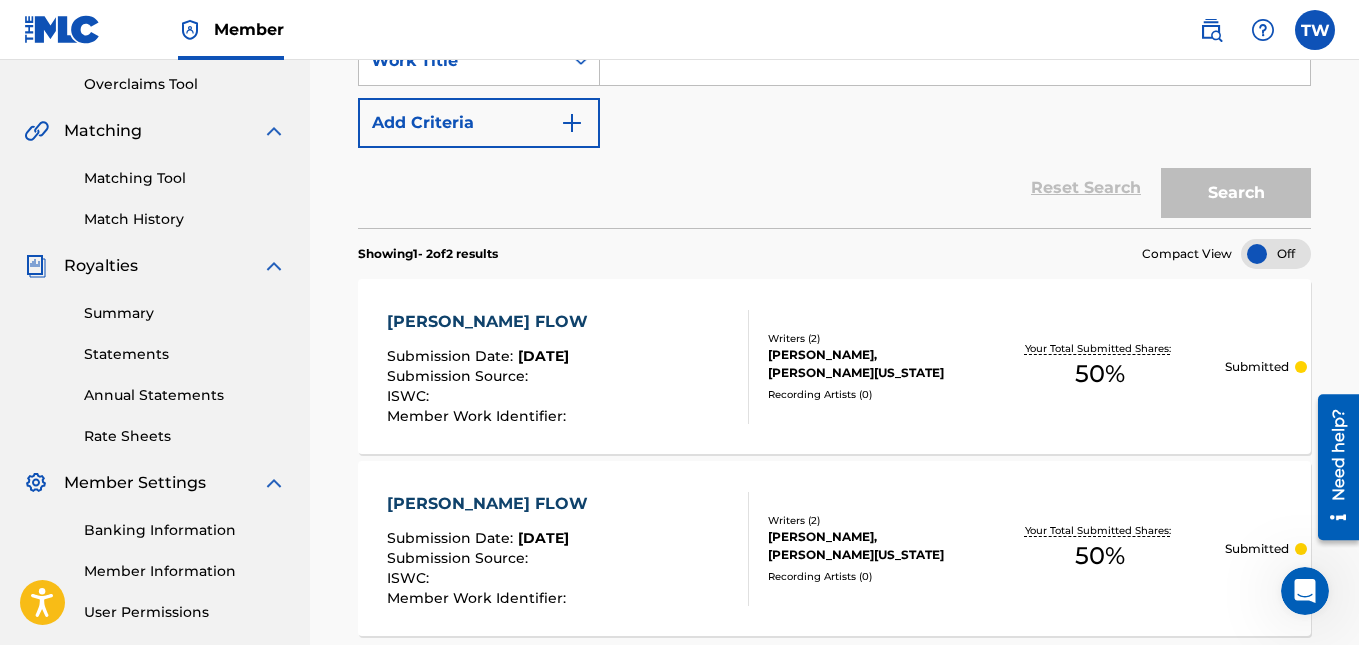 scroll, scrollTop: 628, scrollLeft: 0, axis: vertical 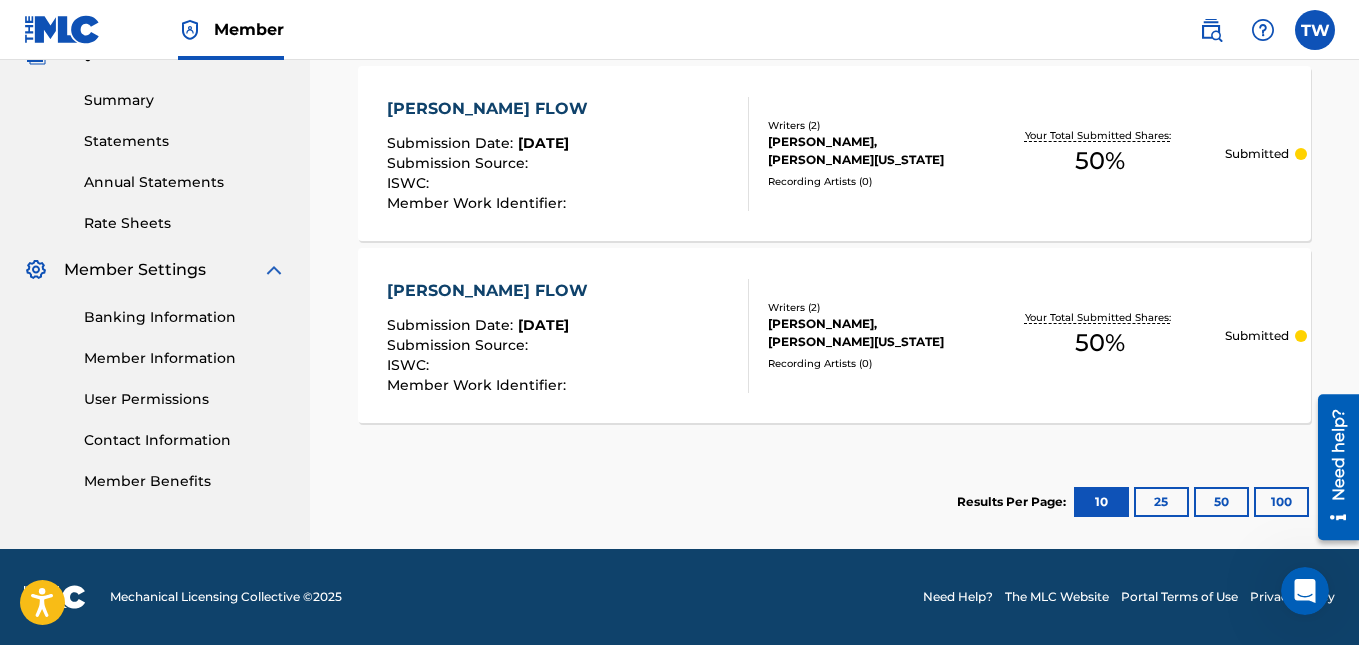 click on "[PERSON_NAME] FLOW Submission Date : [DATE] Submission Source : ISWC : Member Work Identifier :" at bounding box center [568, 154] 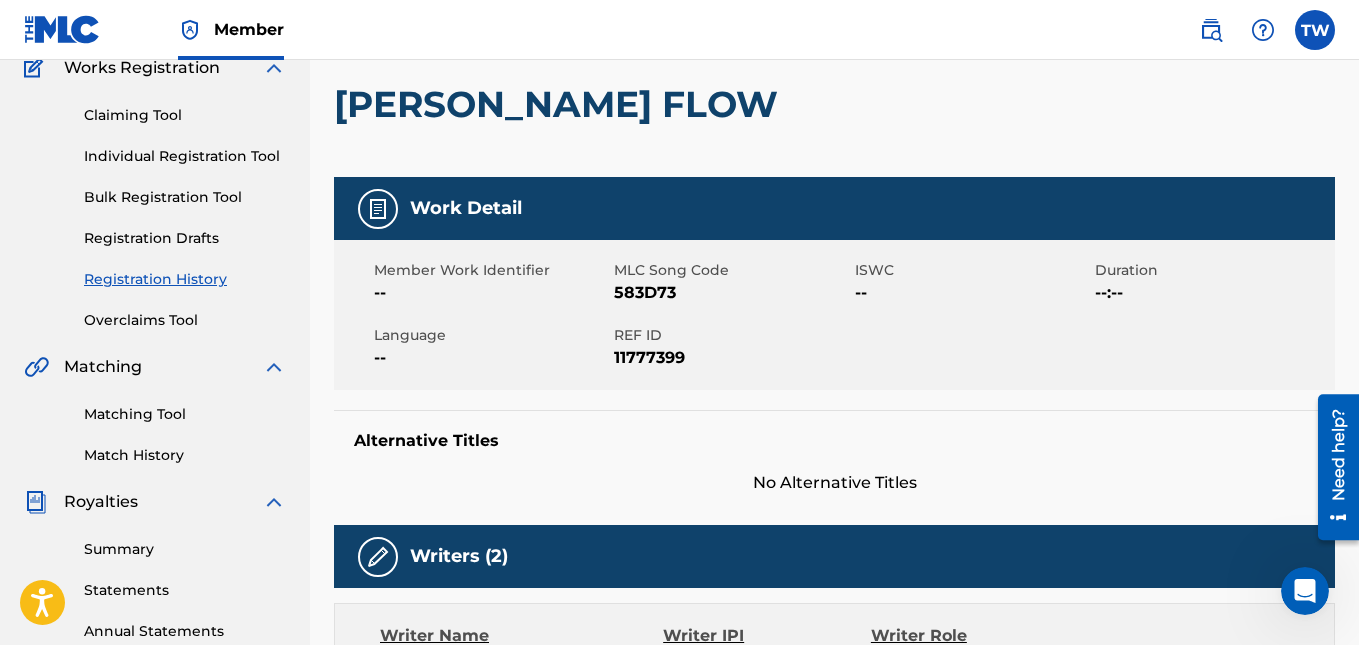 scroll, scrollTop: 0, scrollLeft: 0, axis: both 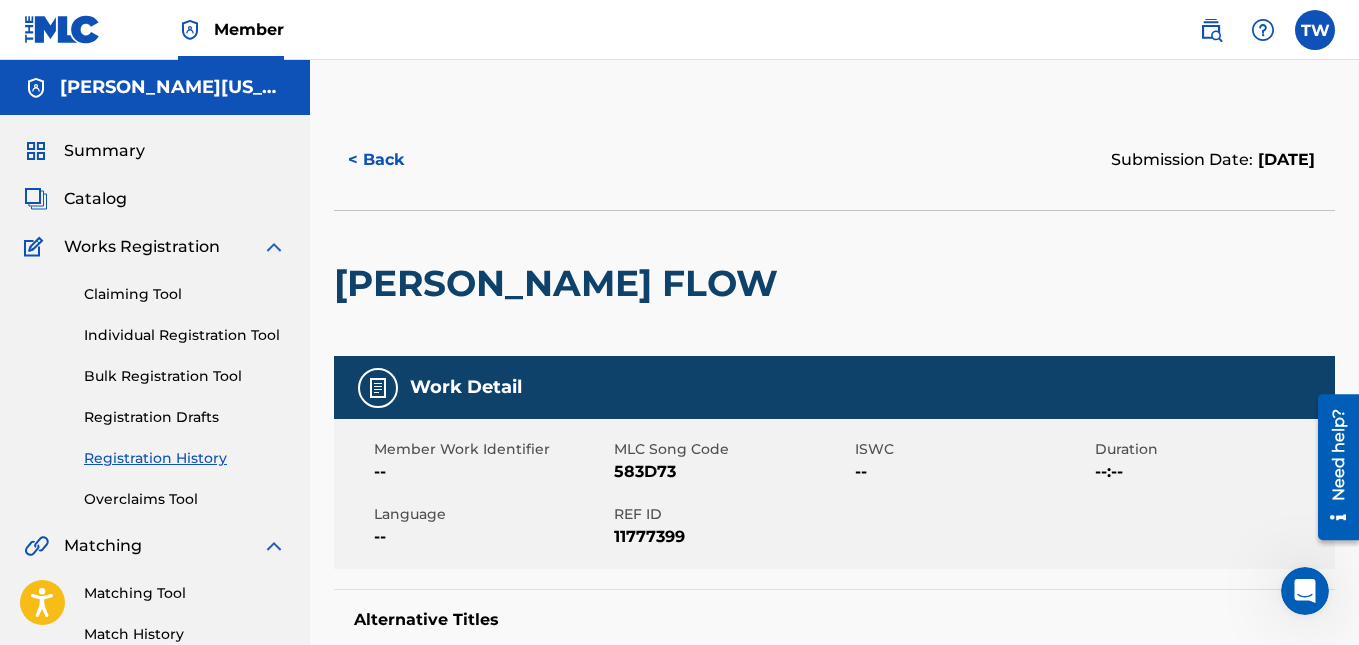 click on "< Back" at bounding box center (394, 160) 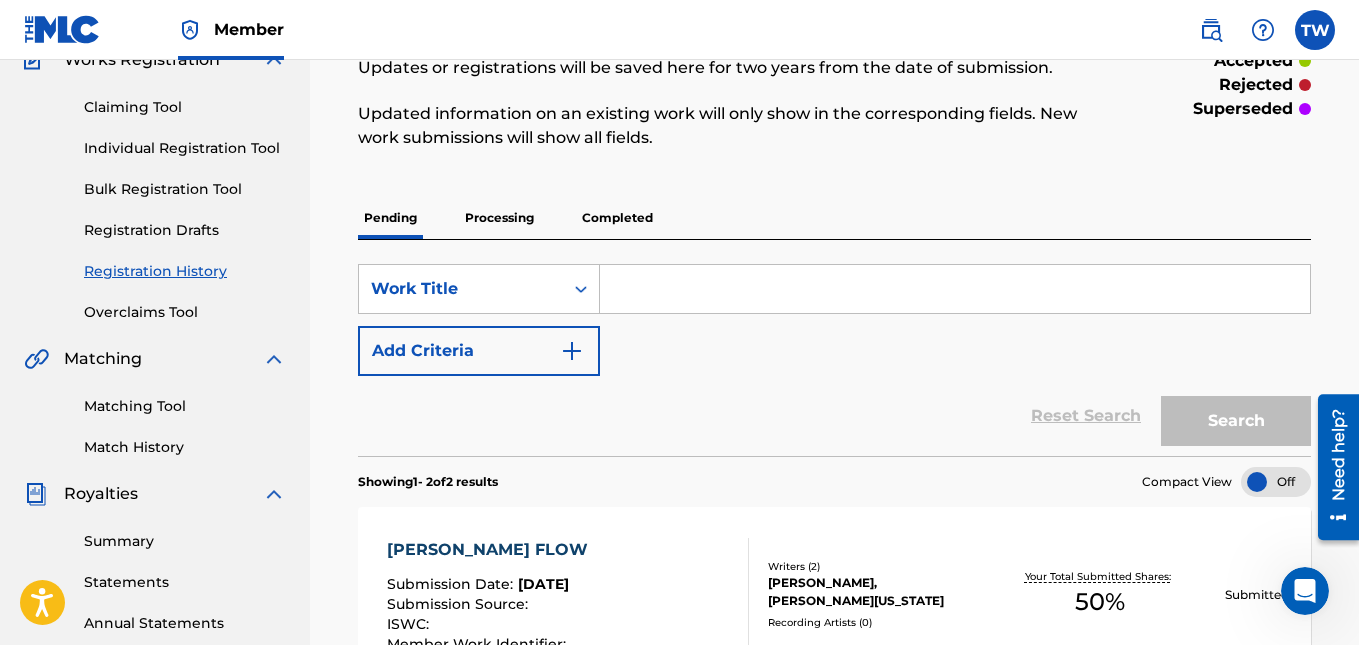 scroll, scrollTop: 186, scrollLeft: 0, axis: vertical 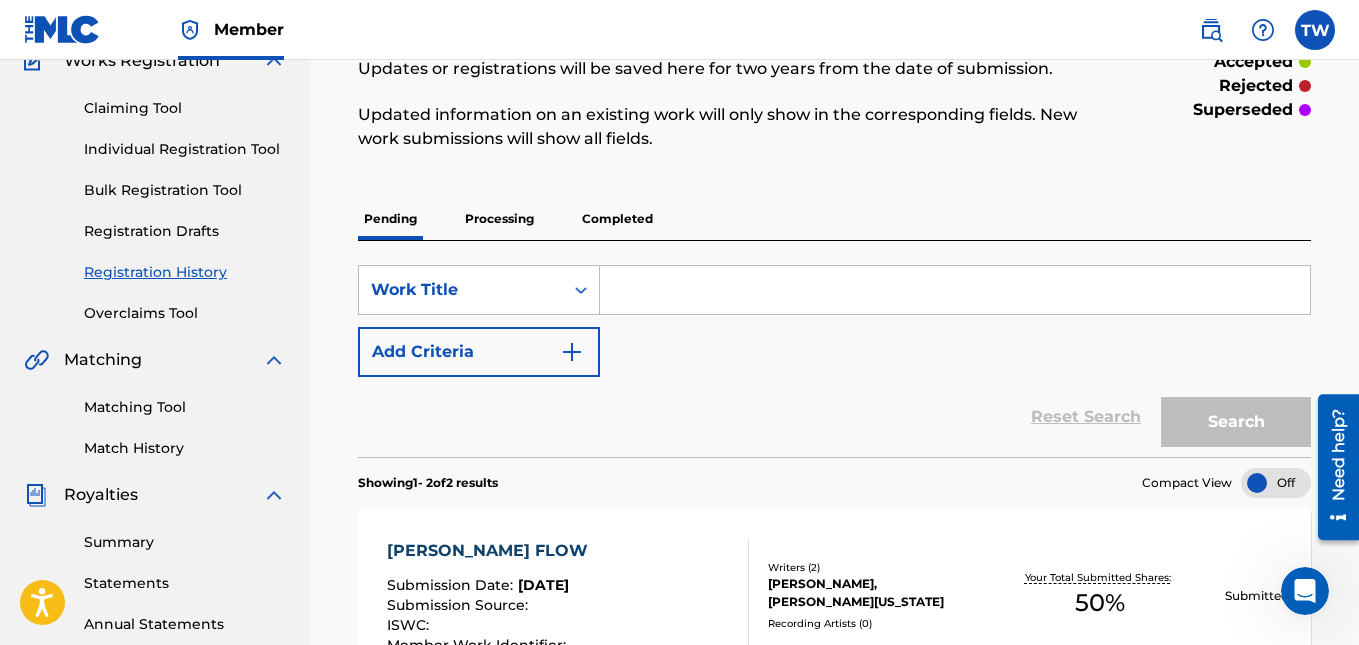 click on "Completed" at bounding box center (617, 219) 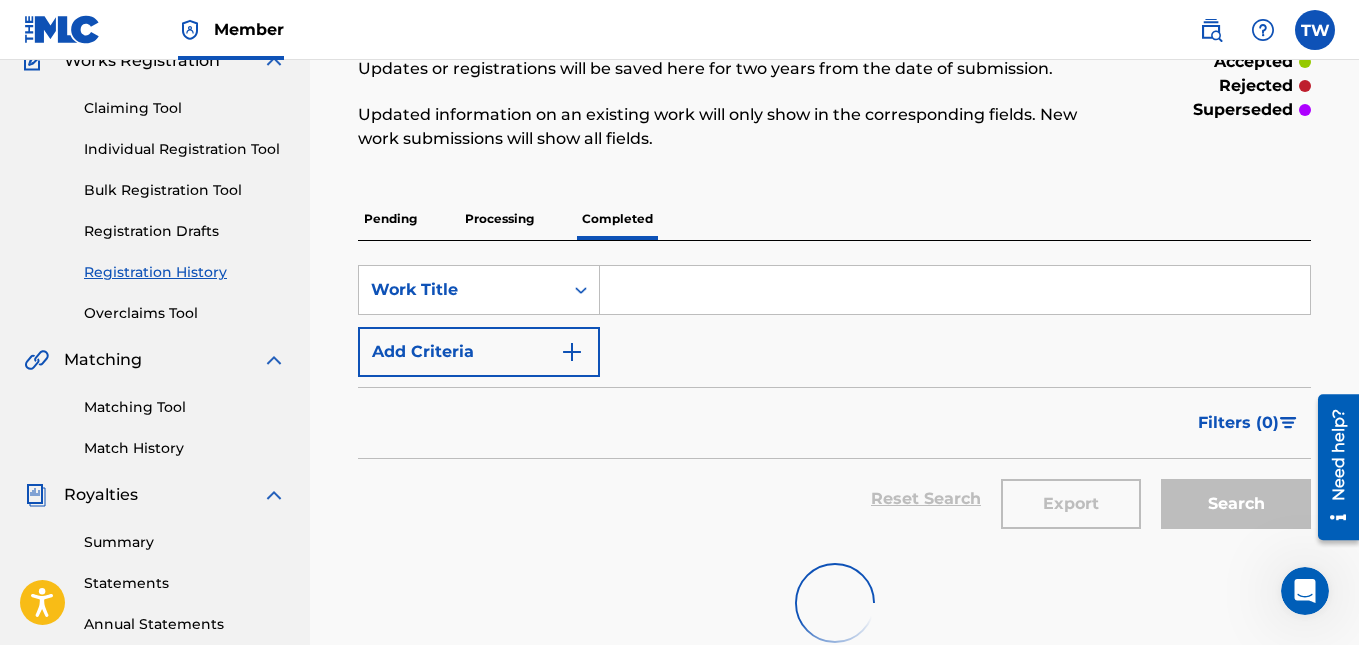scroll, scrollTop: 0, scrollLeft: 0, axis: both 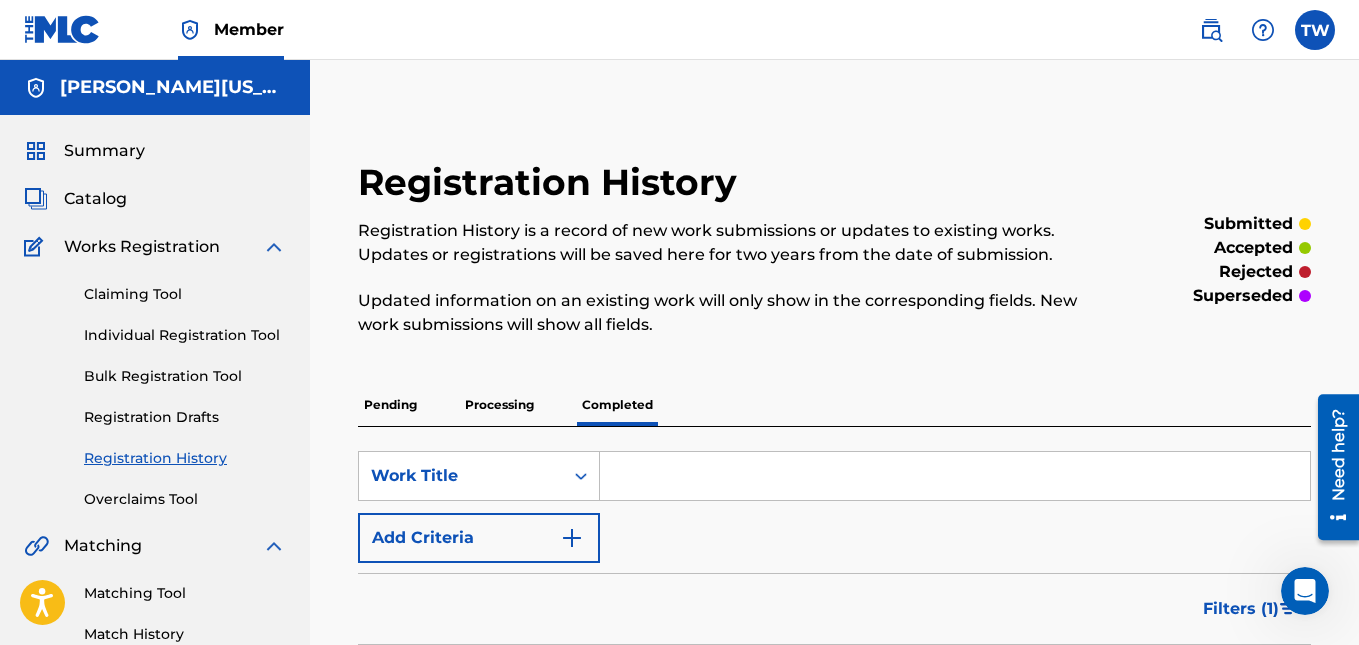click on "Registration History is a record of new work submissions or updates to existing works. Updates or registrations will be saved here for two years from the date of submission." at bounding box center [725, 243] 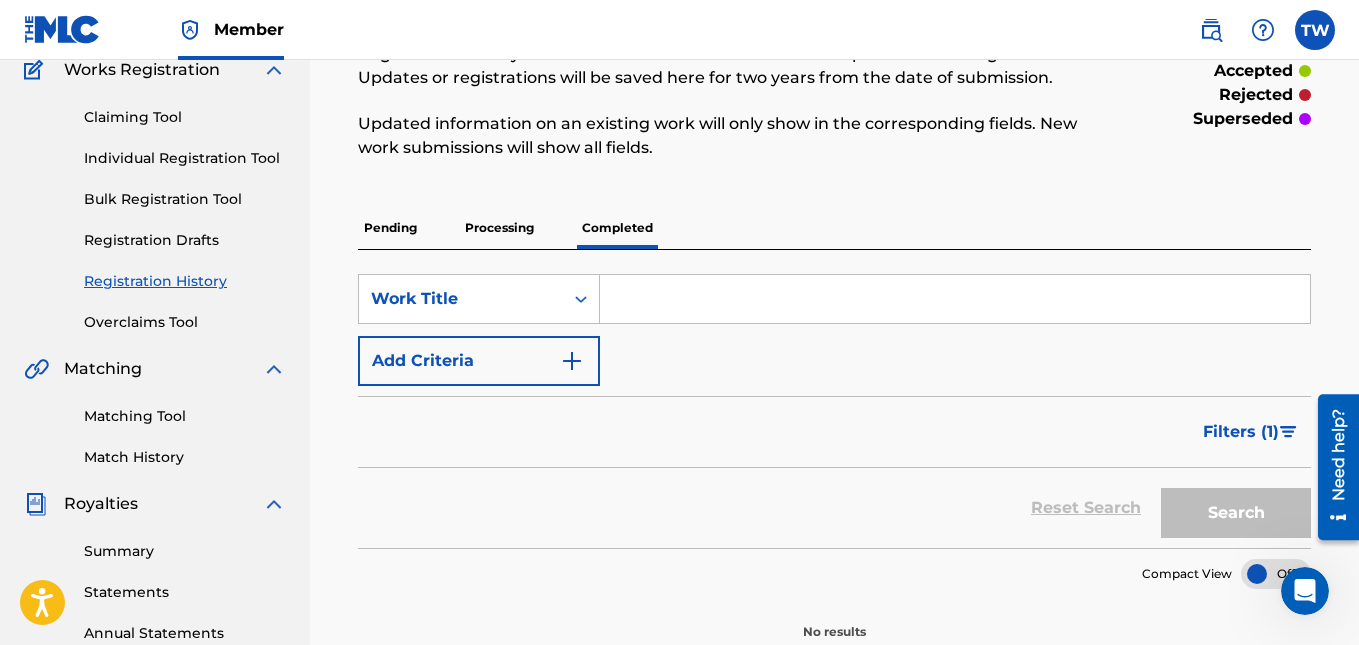 scroll, scrollTop: 176, scrollLeft: 0, axis: vertical 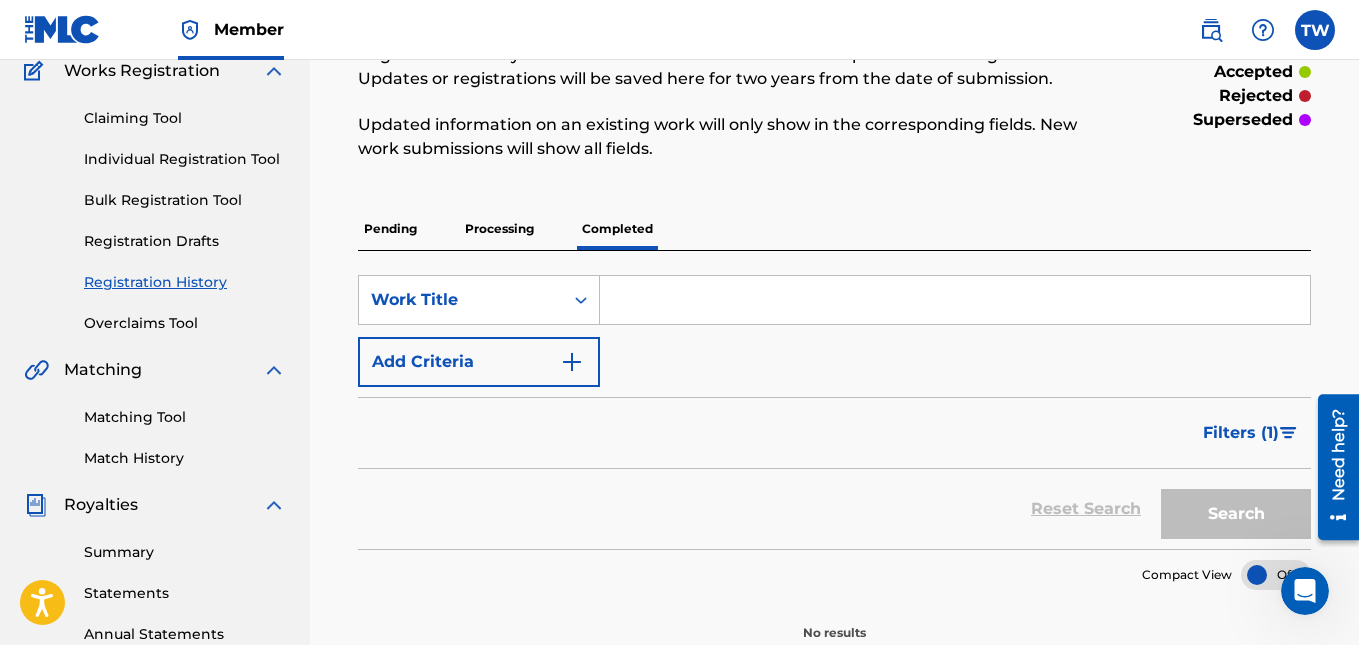 click on "Processing" at bounding box center [499, 229] 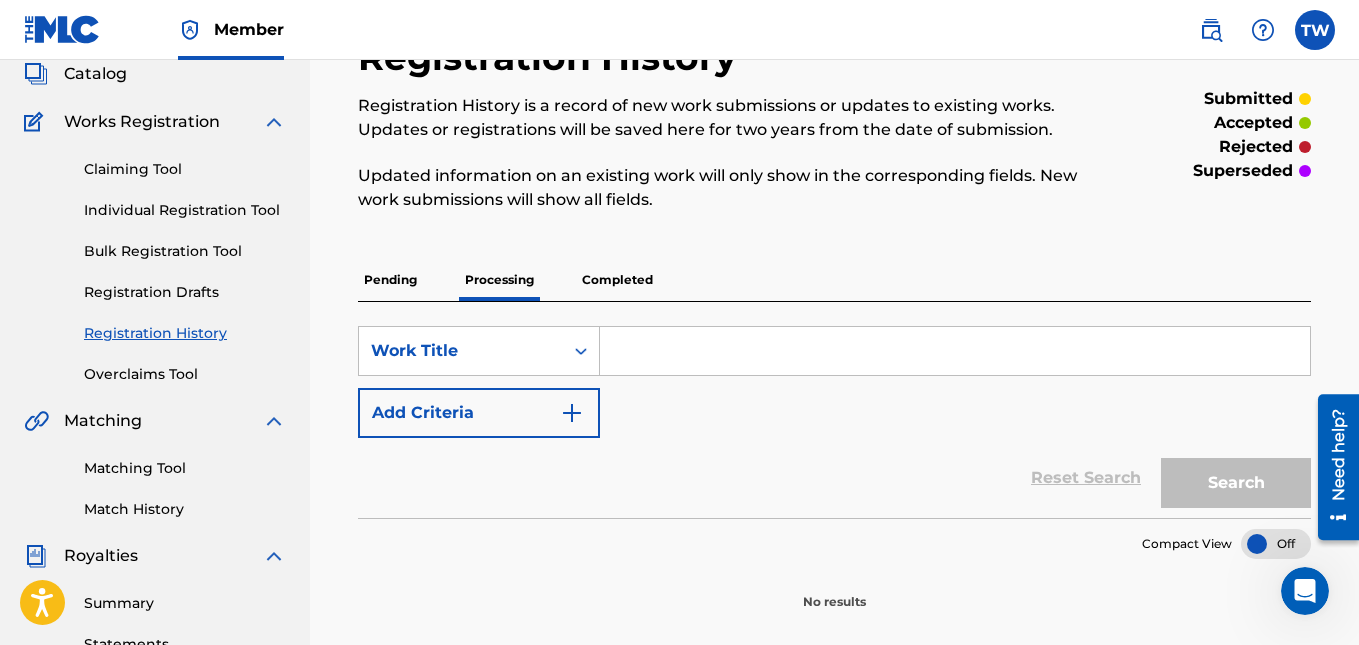 scroll, scrollTop: 0, scrollLeft: 0, axis: both 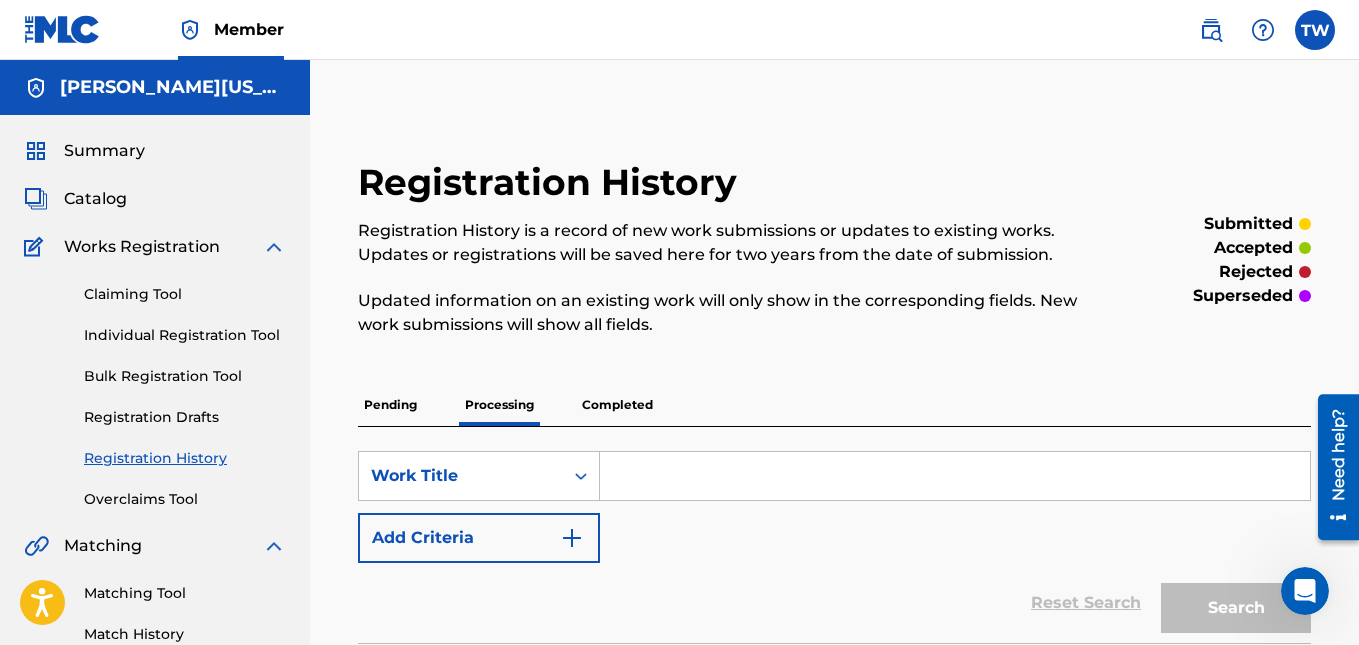 click on "Pending" at bounding box center (390, 405) 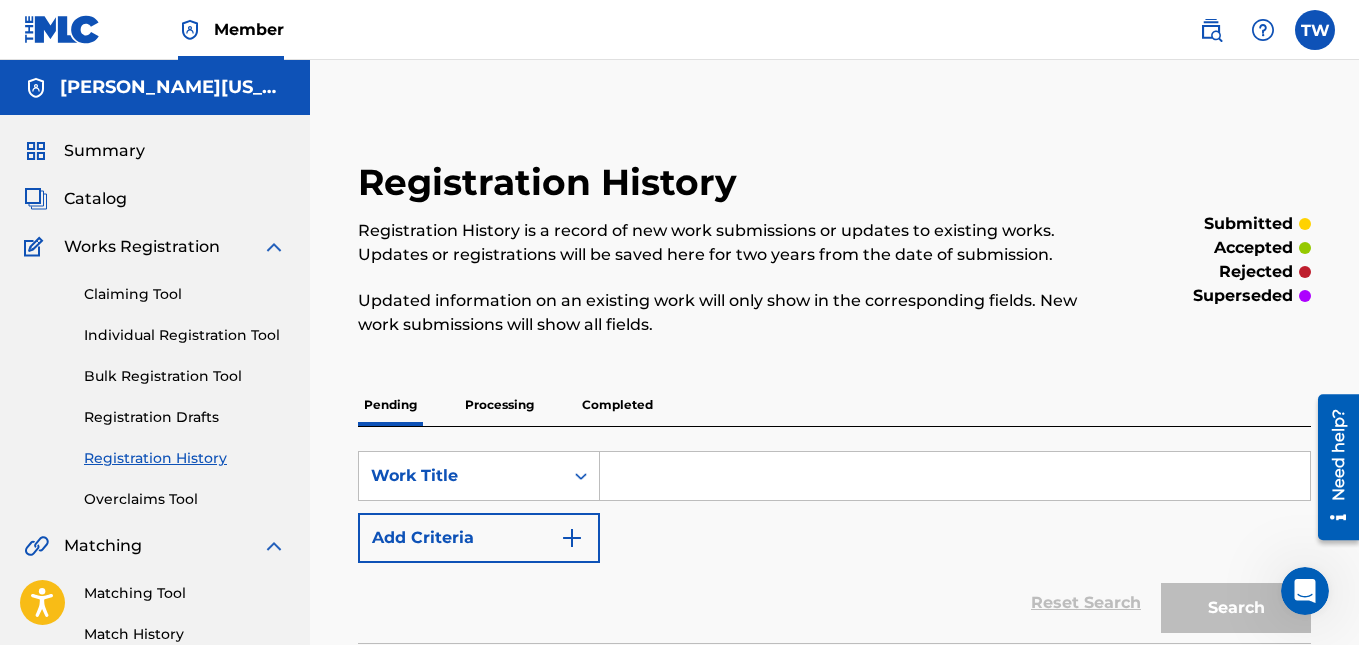 click at bounding box center [955, 476] 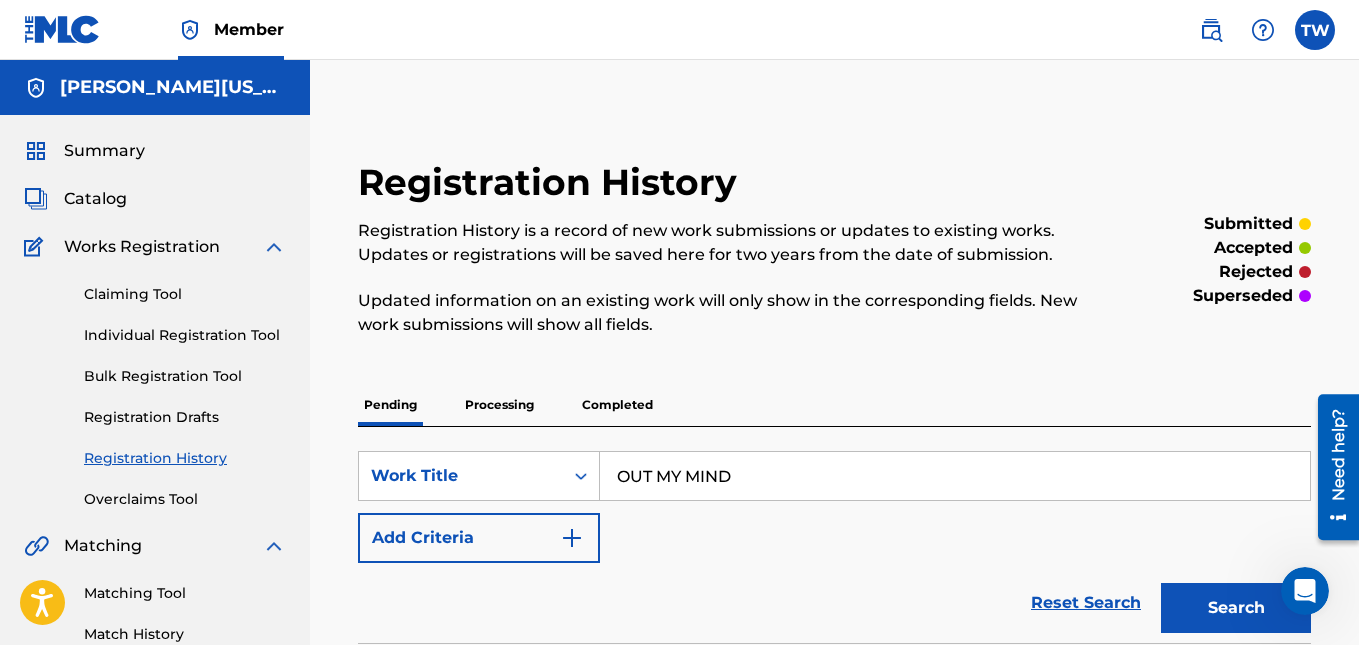 type on "OUT MY MIND" 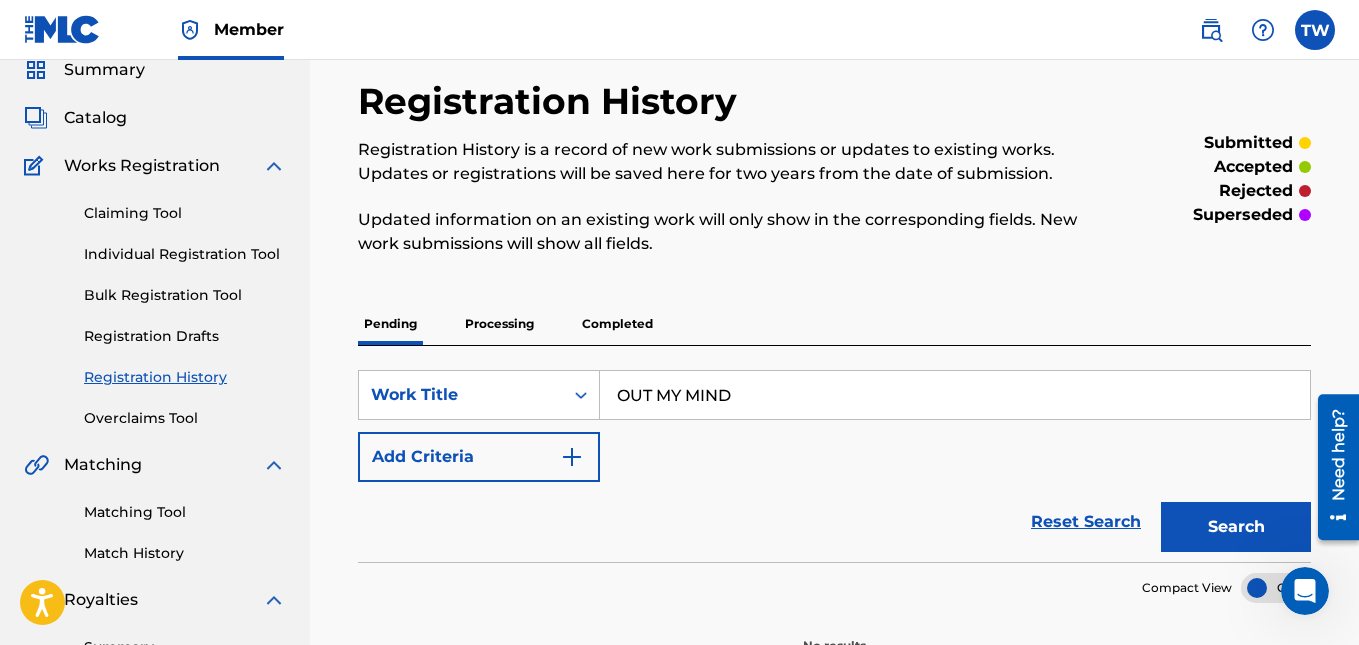 scroll, scrollTop: 70, scrollLeft: 0, axis: vertical 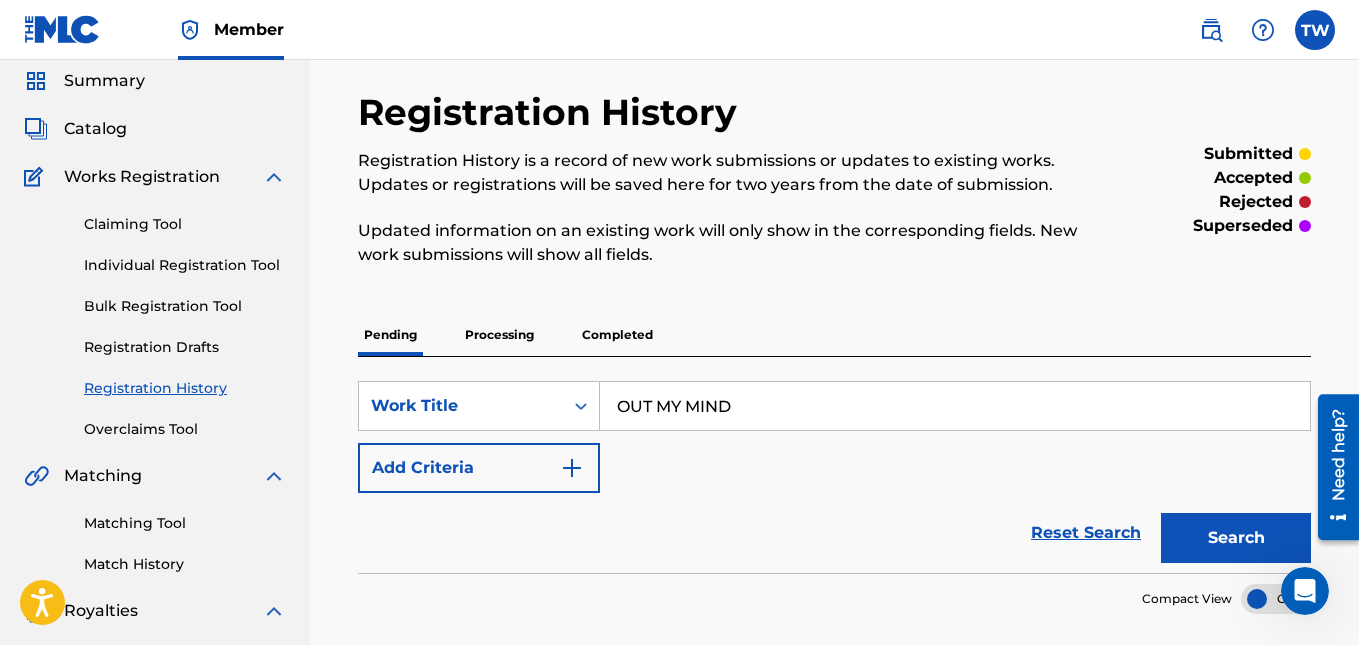 click on "Add Criteria" at bounding box center [479, 468] 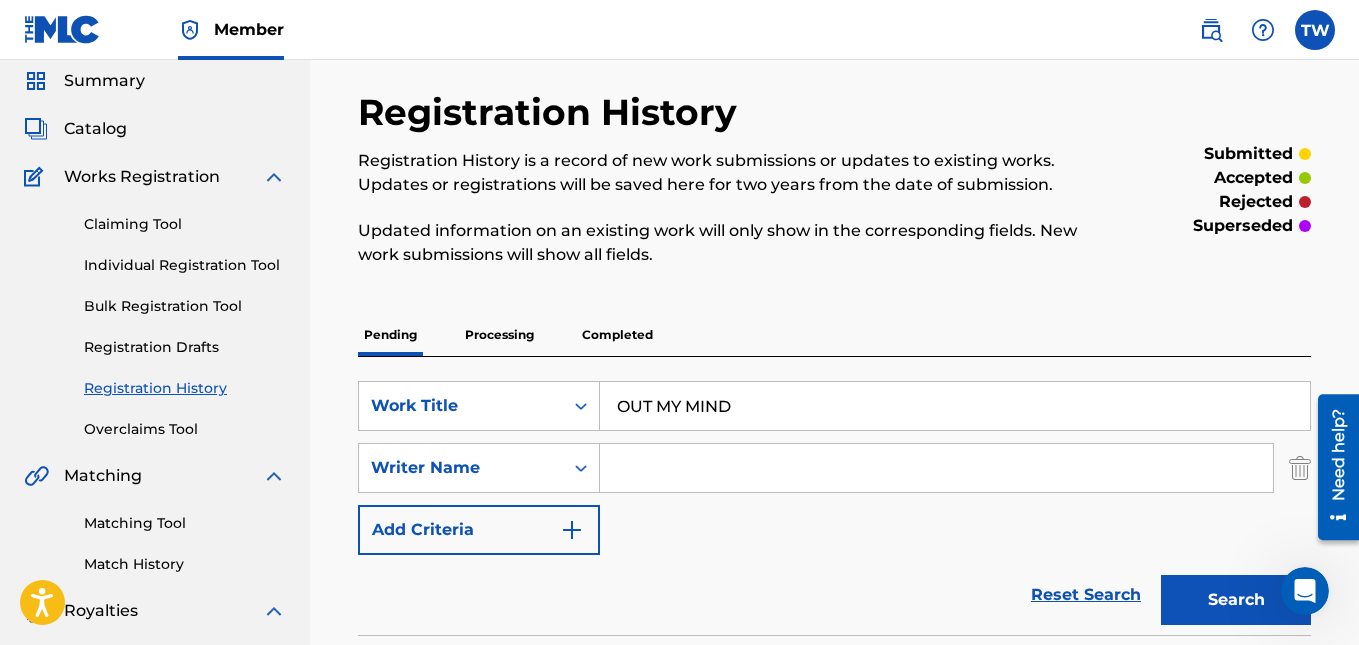click on "Add Criteria" at bounding box center [479, 530] 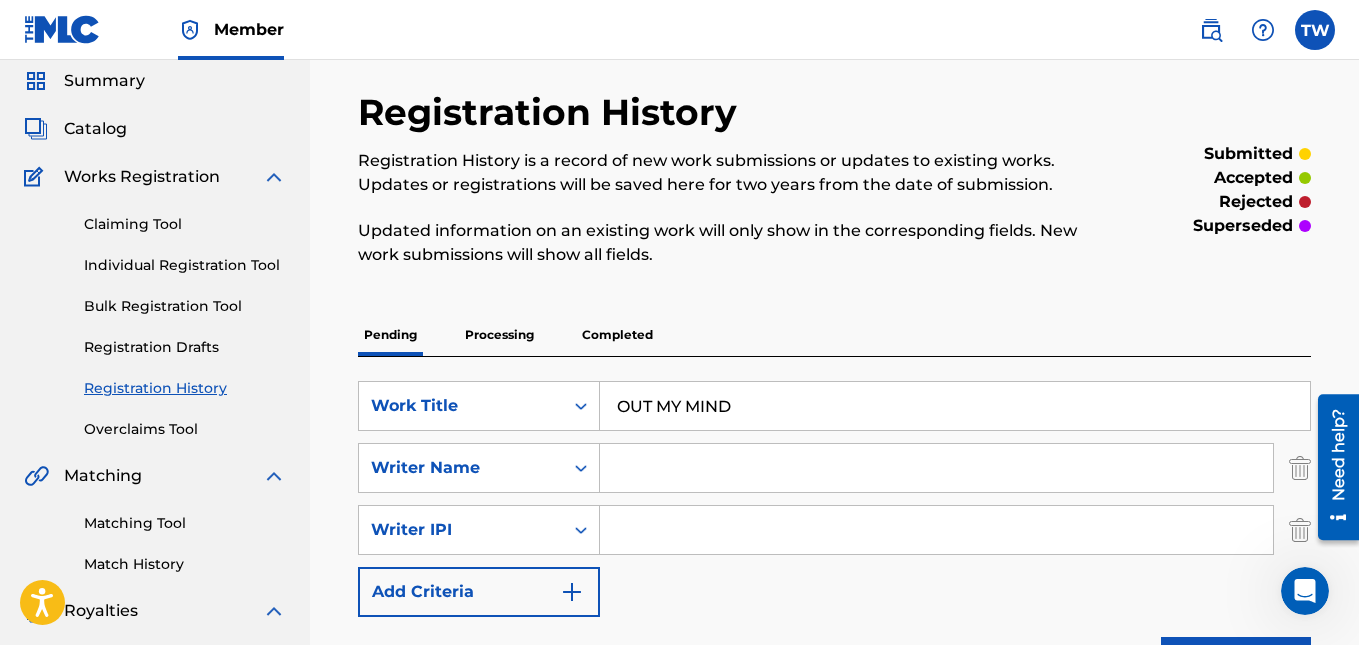 click on "Add Criteria" at bounding box center [479, 592] 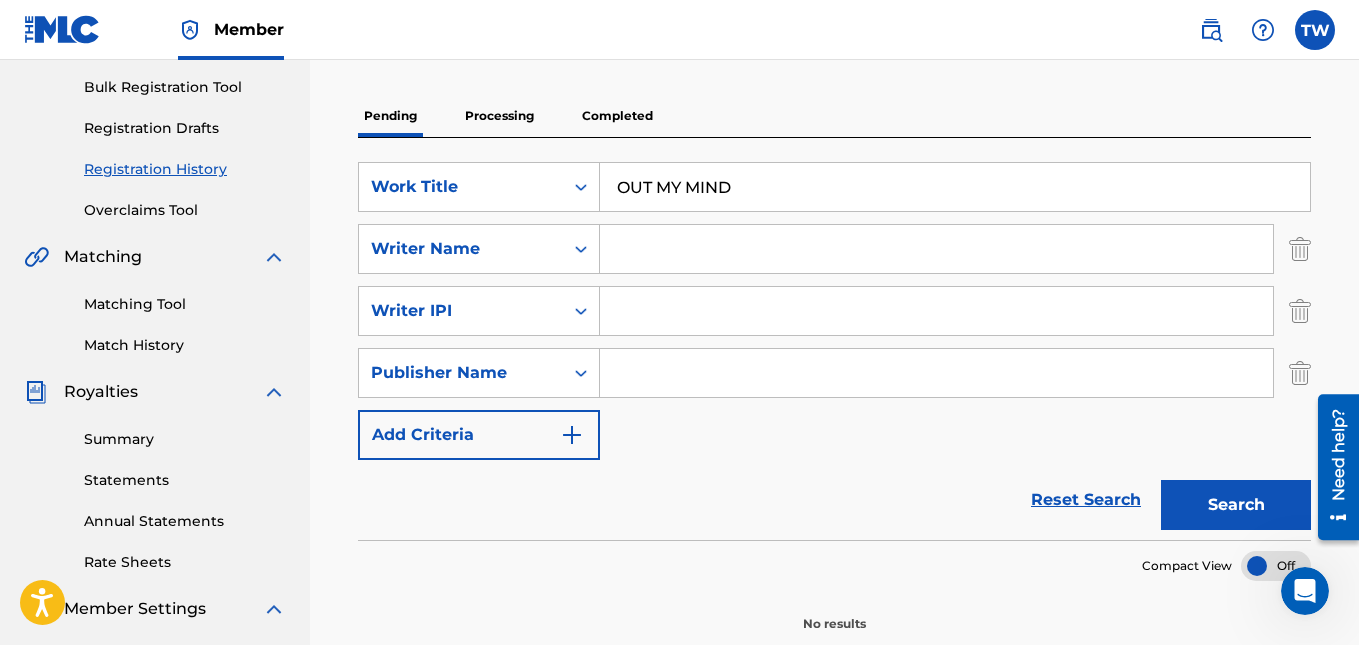 scroll, scrollTop: 294, scrollLeft: 0, axis: vertical 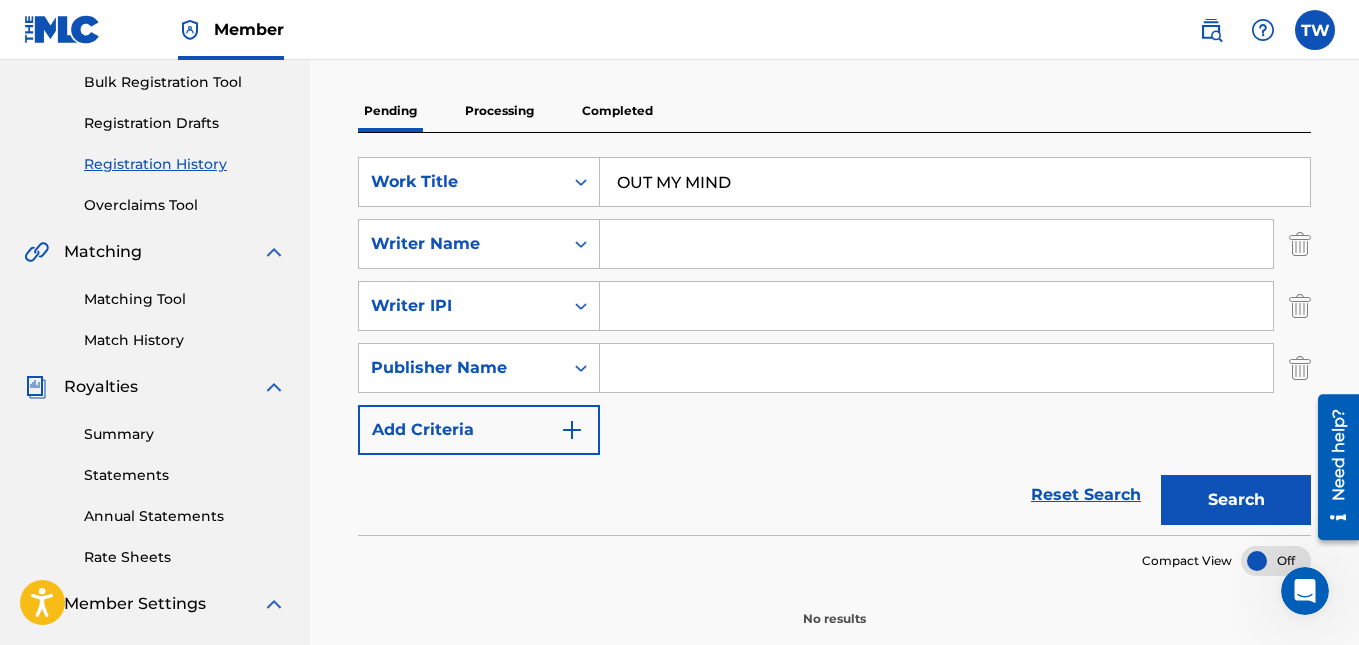 click on "Add Criteria" at bounding box center [479, 430] 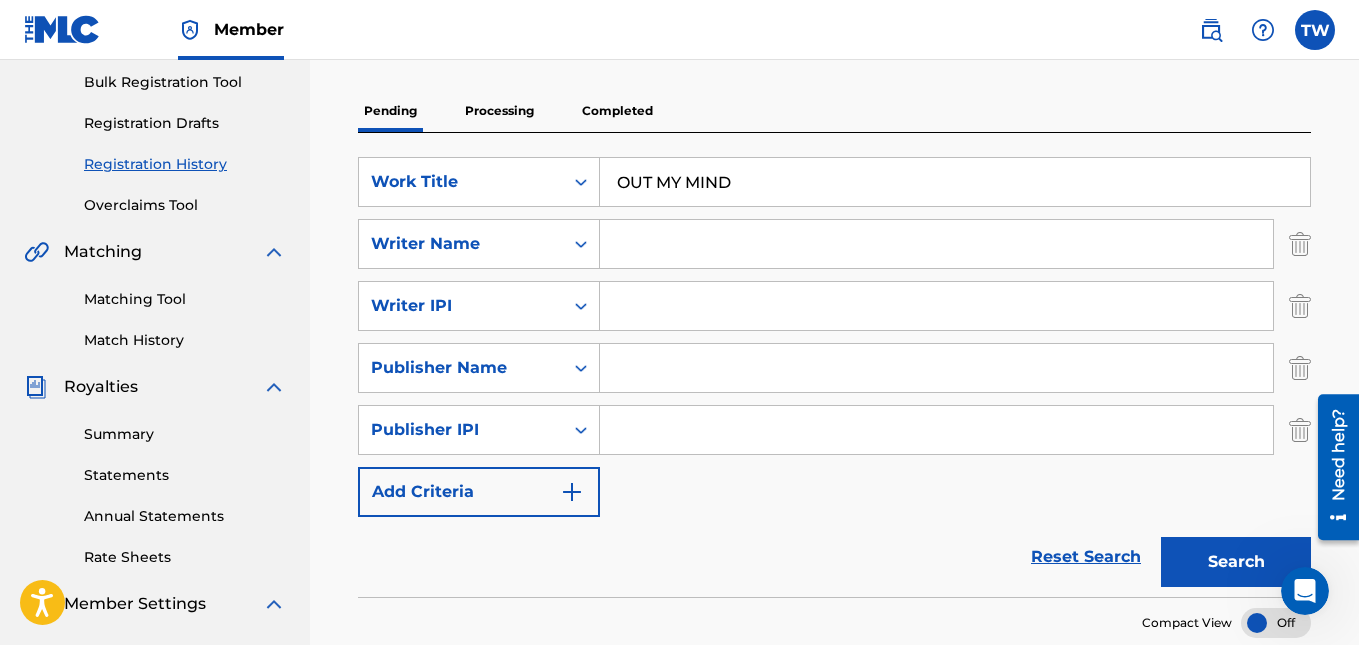 click on "Add Criteria" at bounding box center [479, 492] 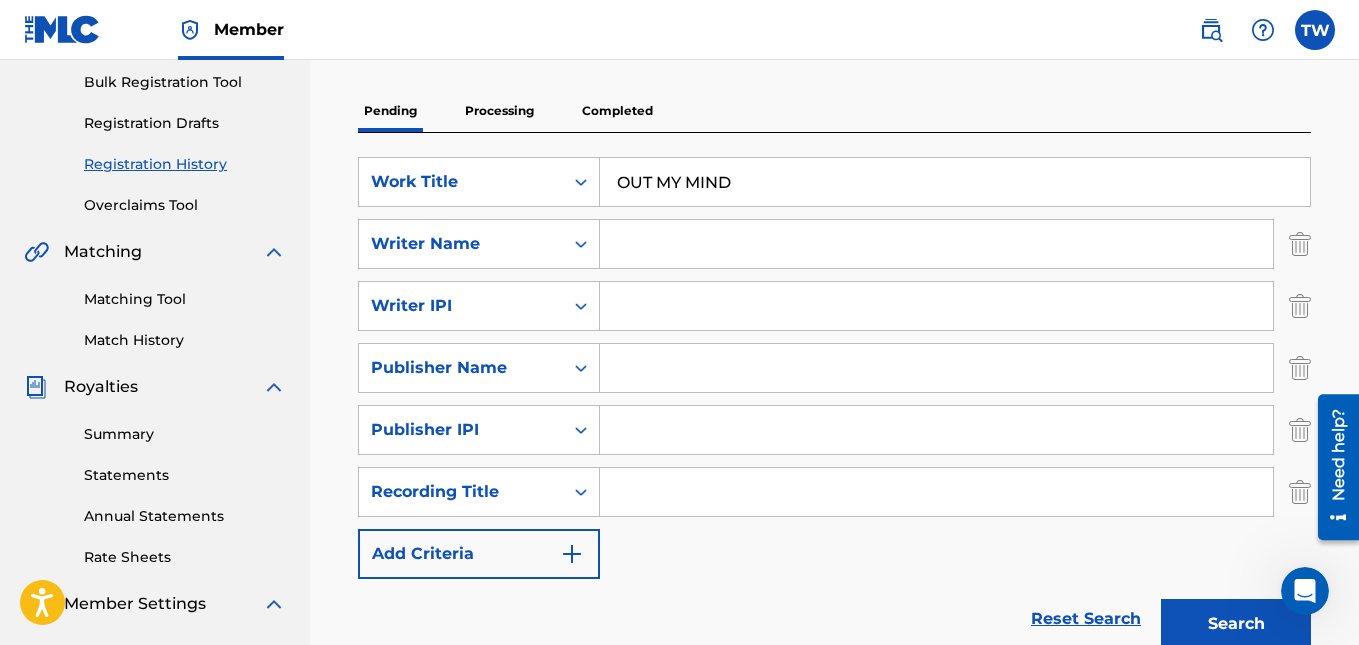 click on "Add Criteria" at bounding box center [479, 554] 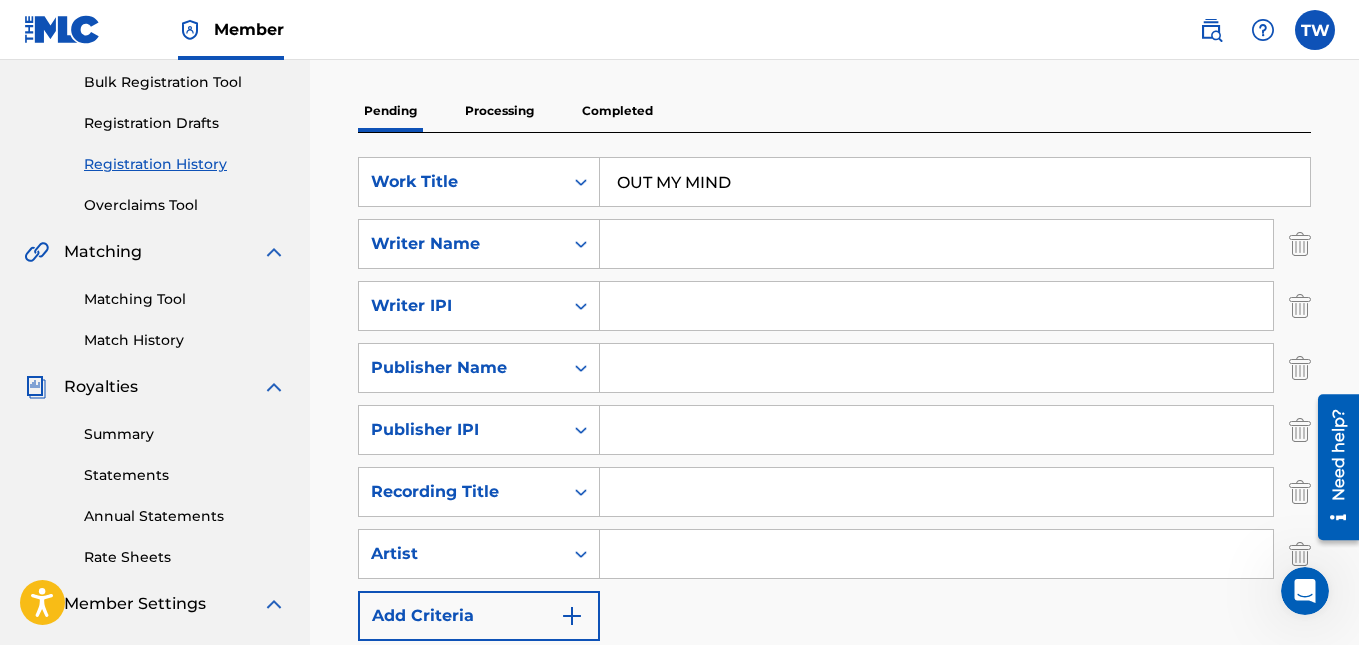 click at bounding box center (936, 554) 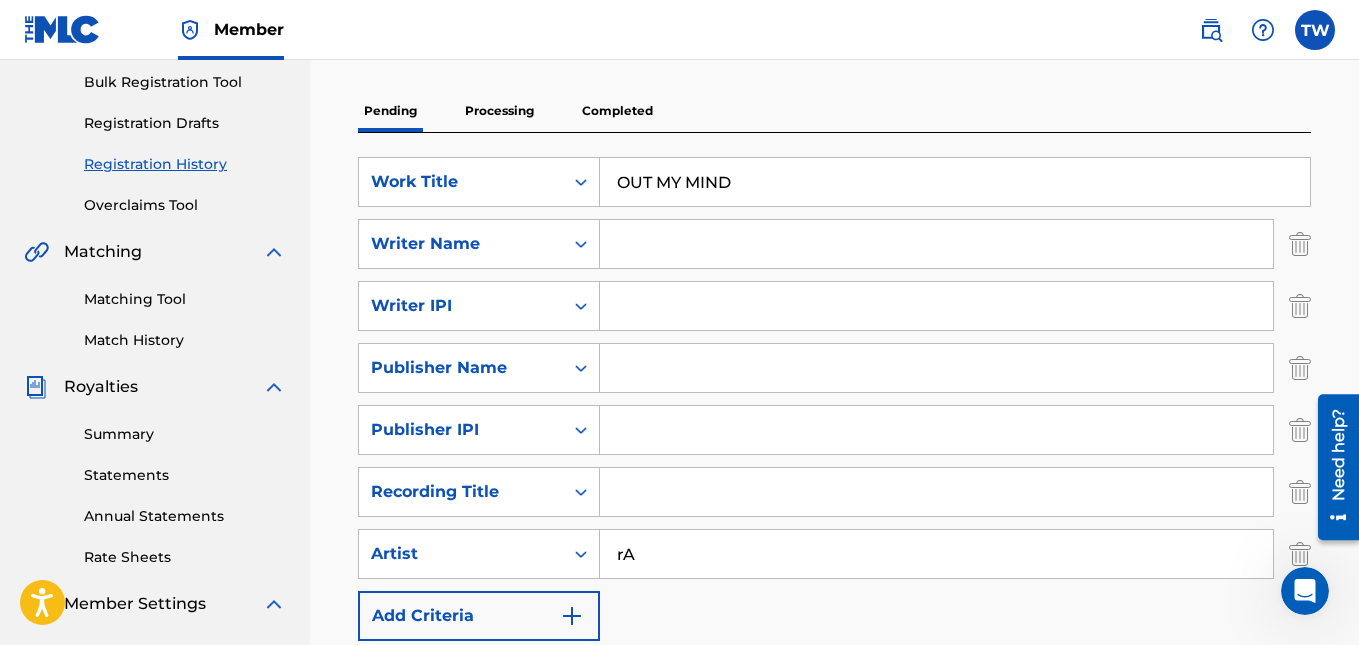 type on "r" 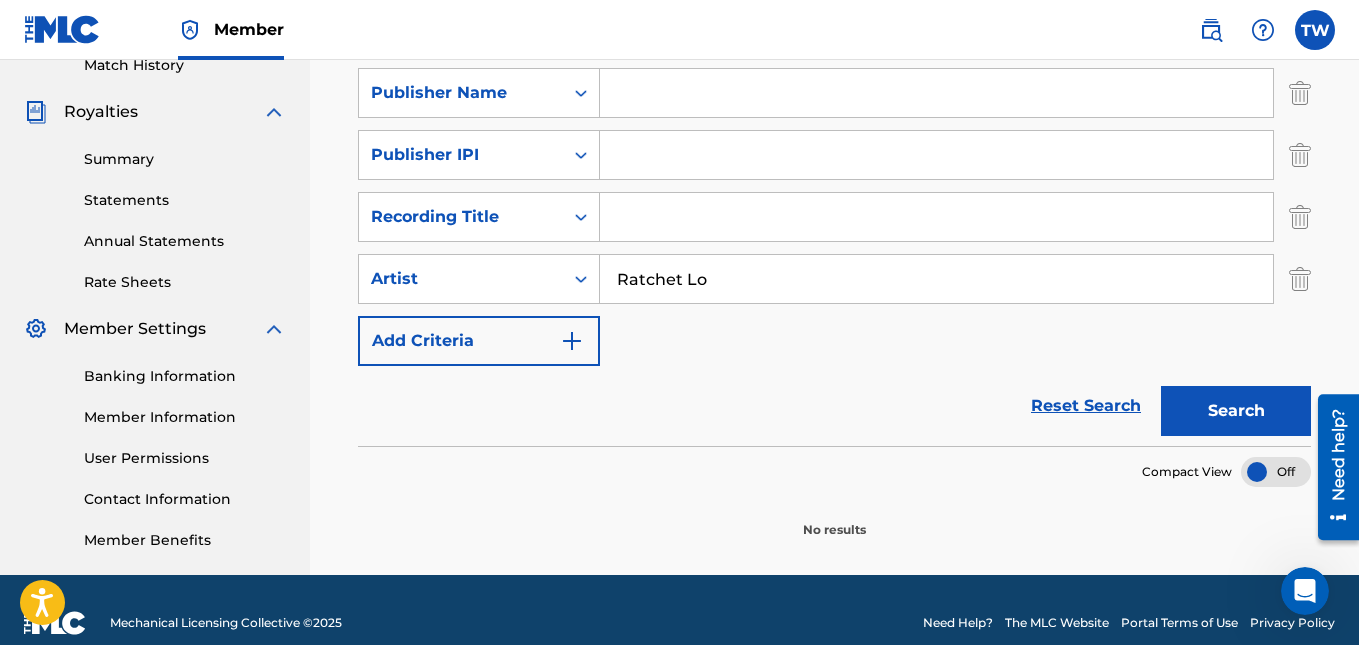 scroll, scrollTop: 570, scrollLeft: 0, axis: vertical 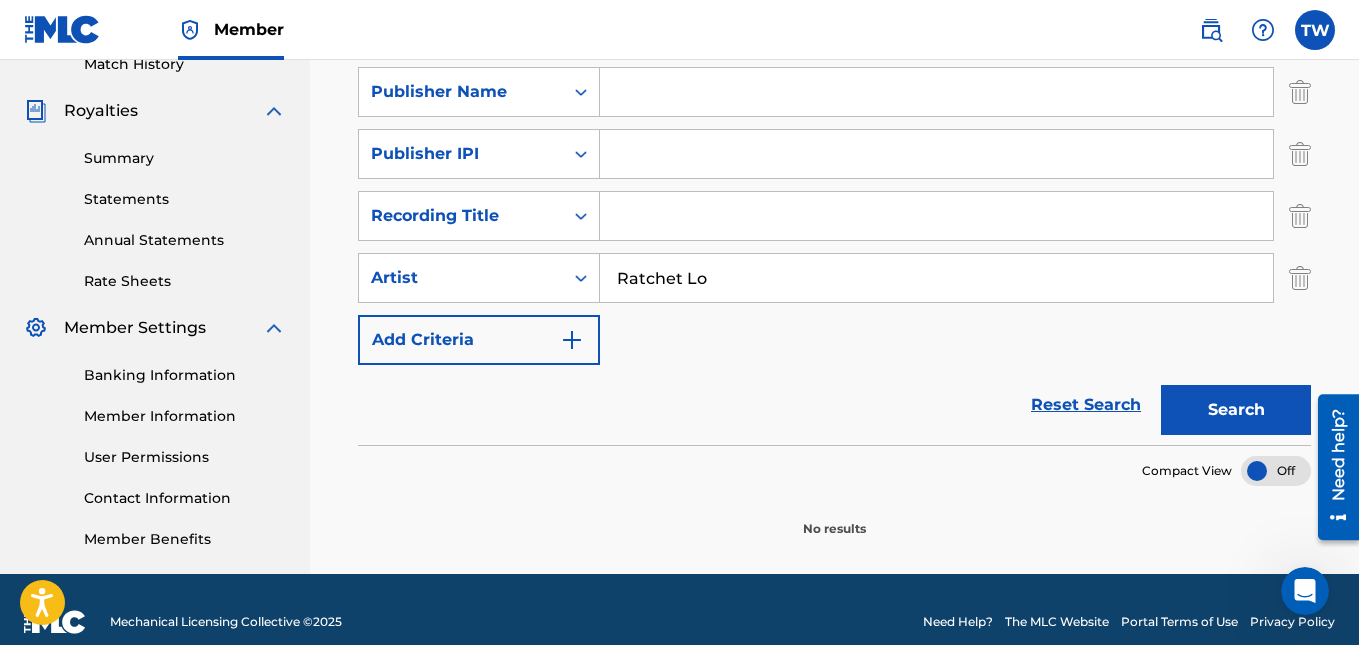 type on "Ratchet Lo" 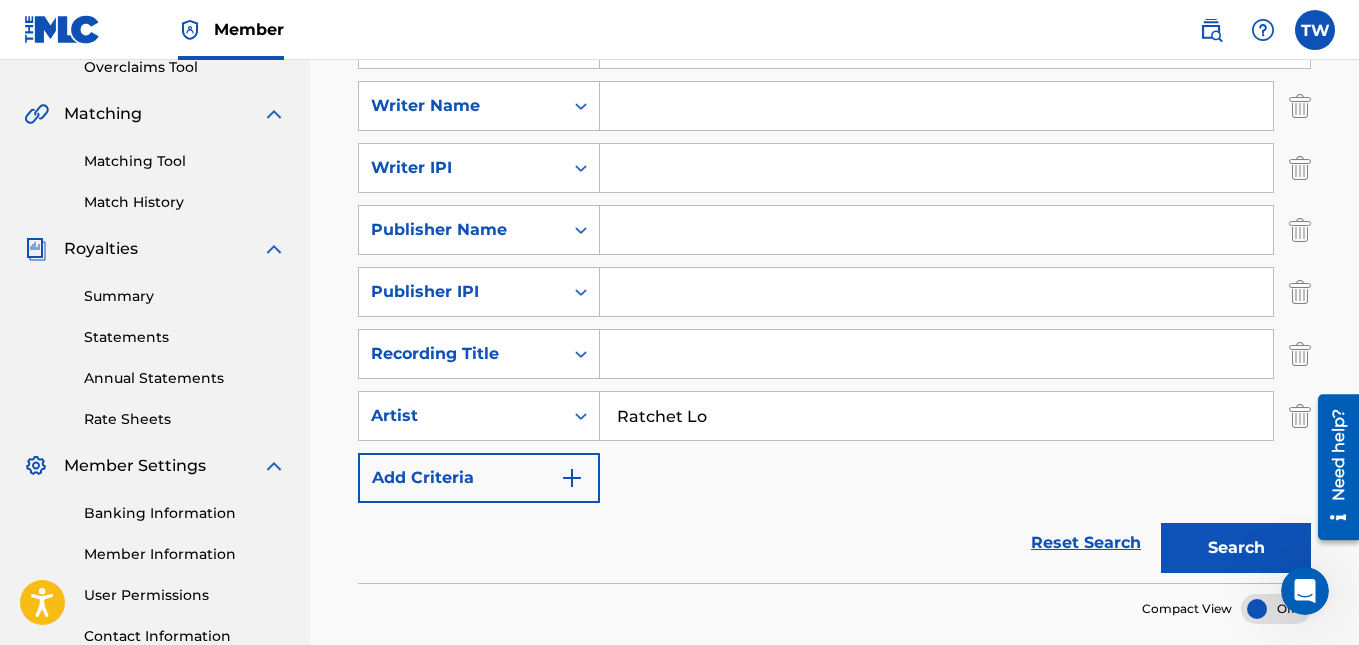 scroll, scrollTop: 0, scrollLeft: 0, axis: both 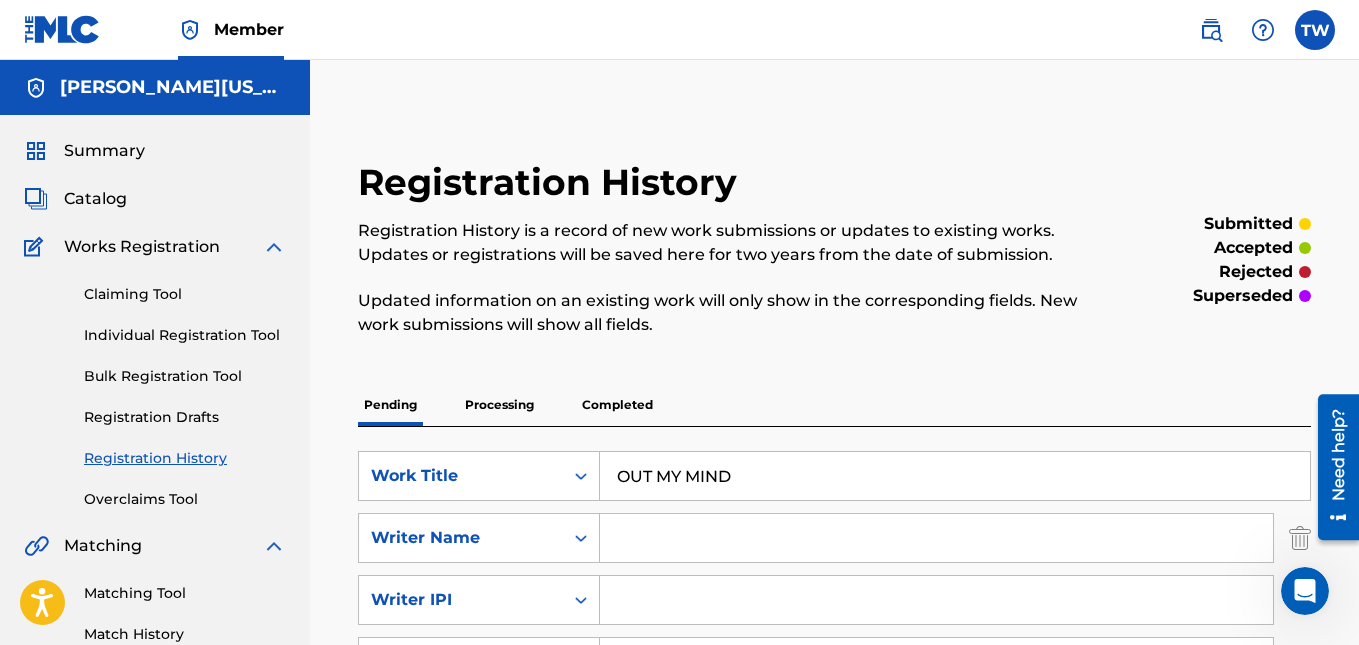 click on "Catalog" at bounding box center [95, 199] 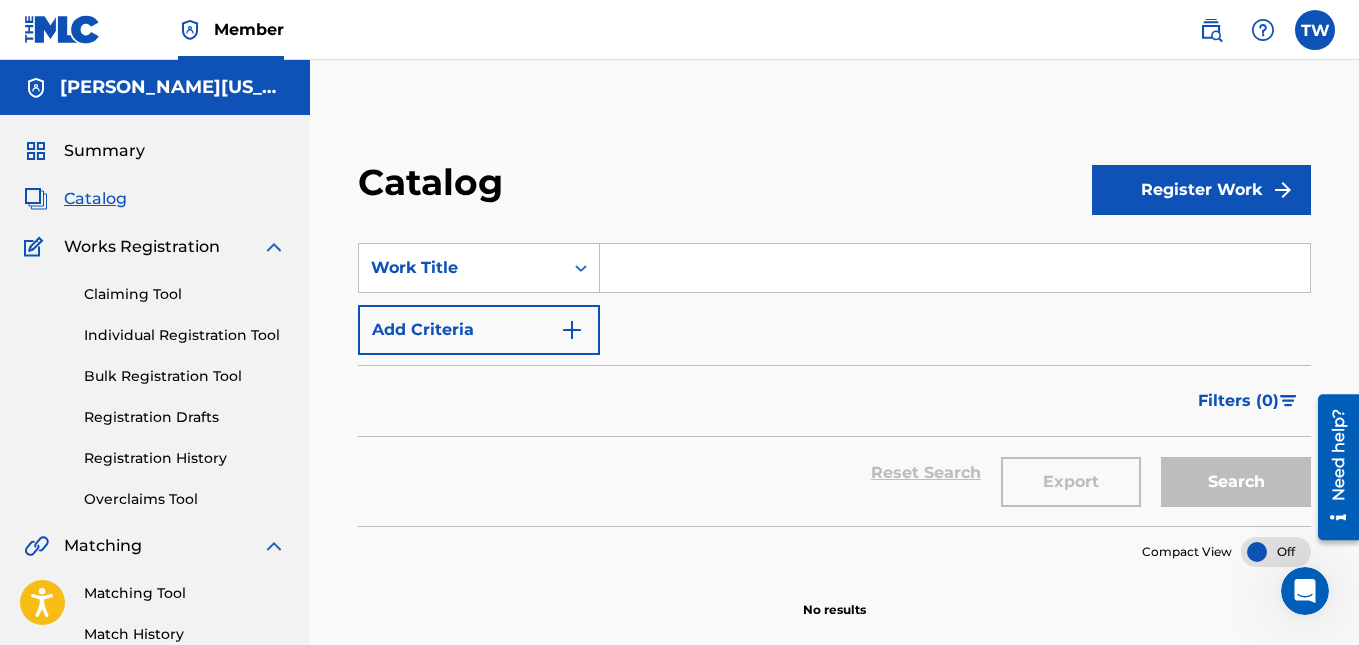 click on "Register Work" at bounding box center (1201, 190) 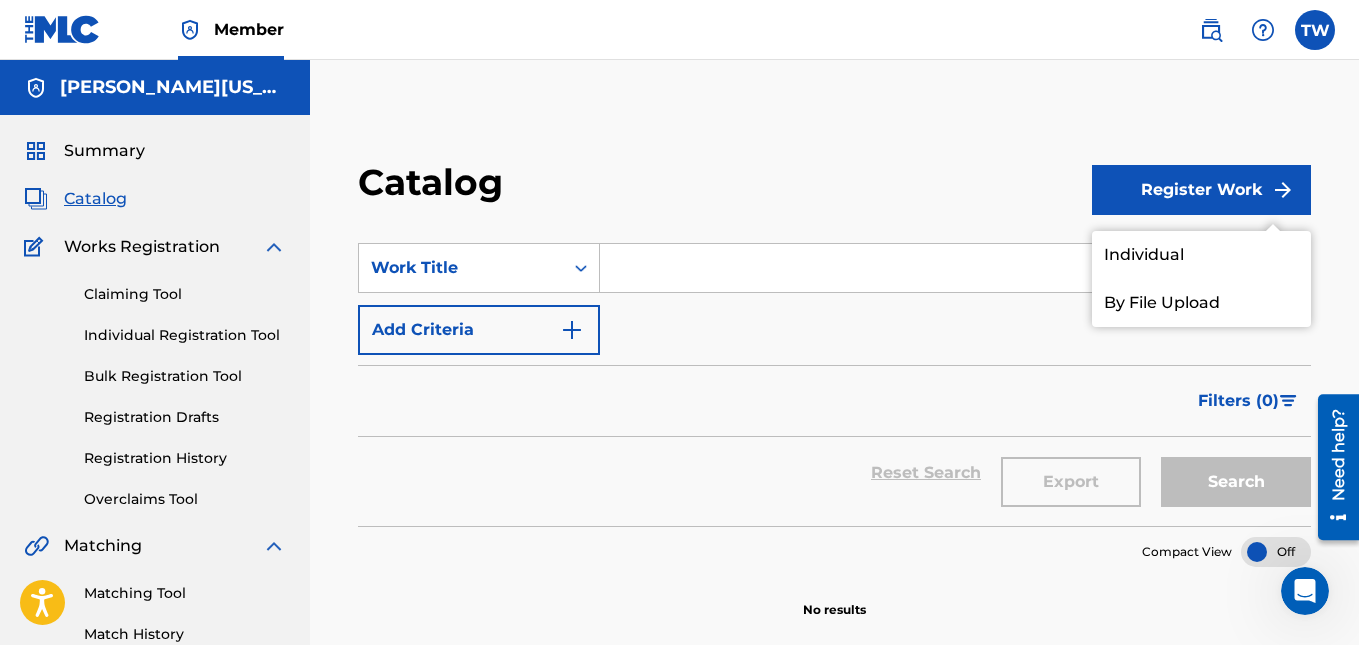 click on "Individual" at bounding box center [1201, 255] 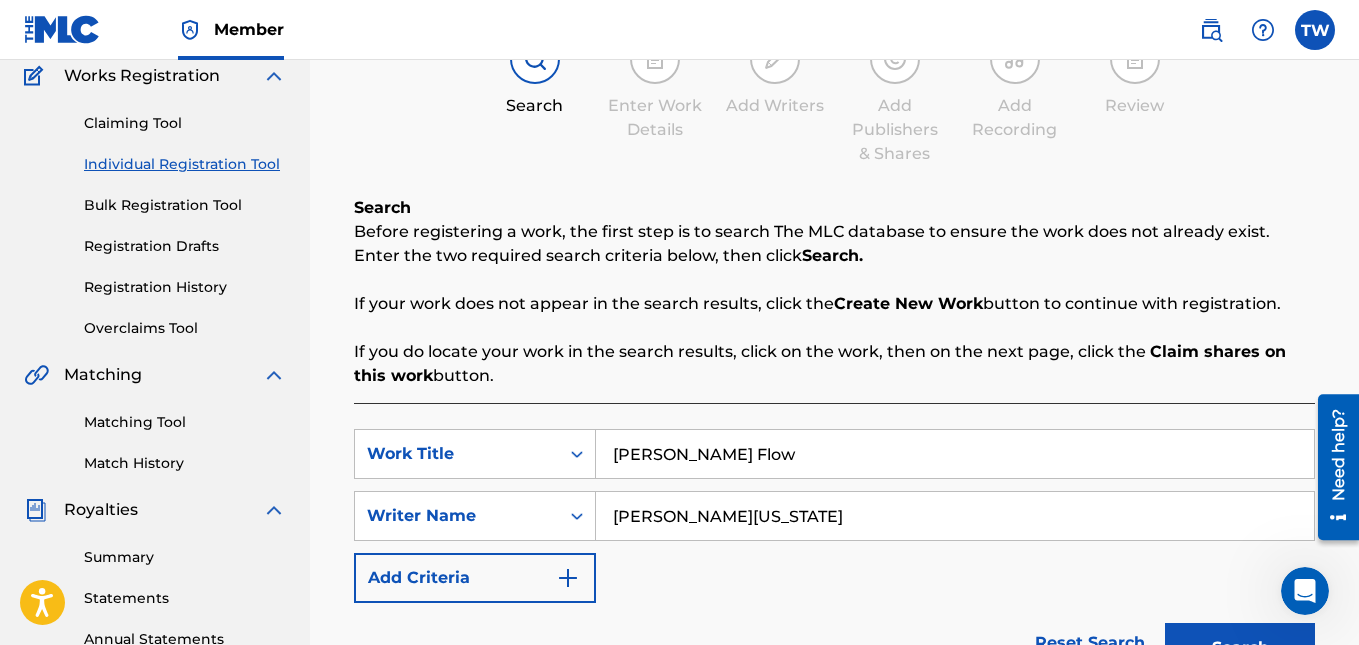 scroll, scrollTop: 174, scrollLeft: 0, axis: vertical 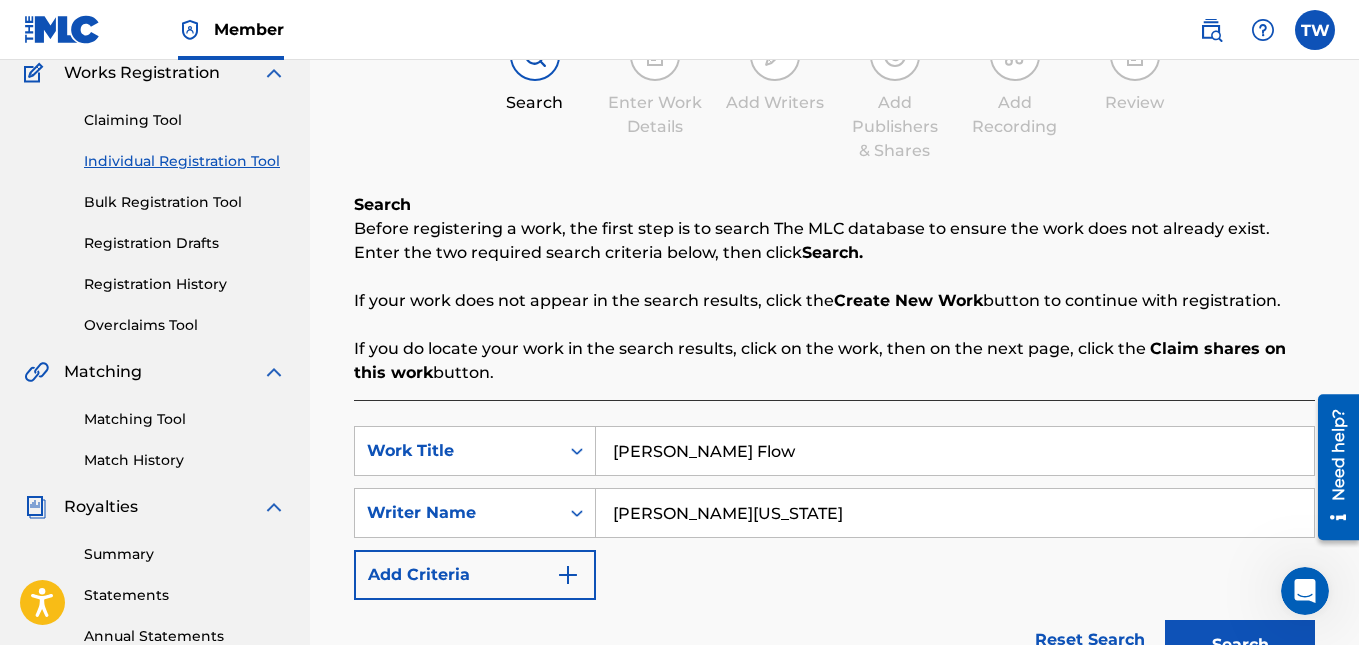 click on "[PERSON_NAME] Flow" at bounding box center (955, 451) 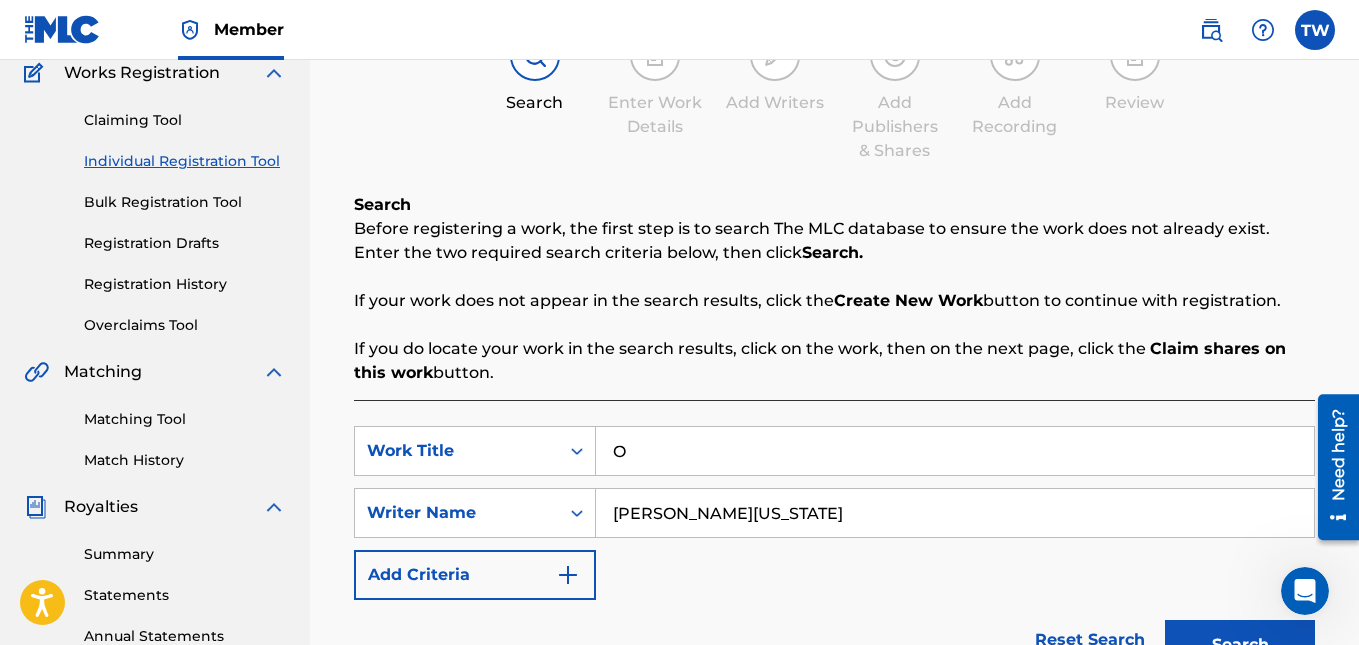 click on "Search" at bounding box center [1240, 645] 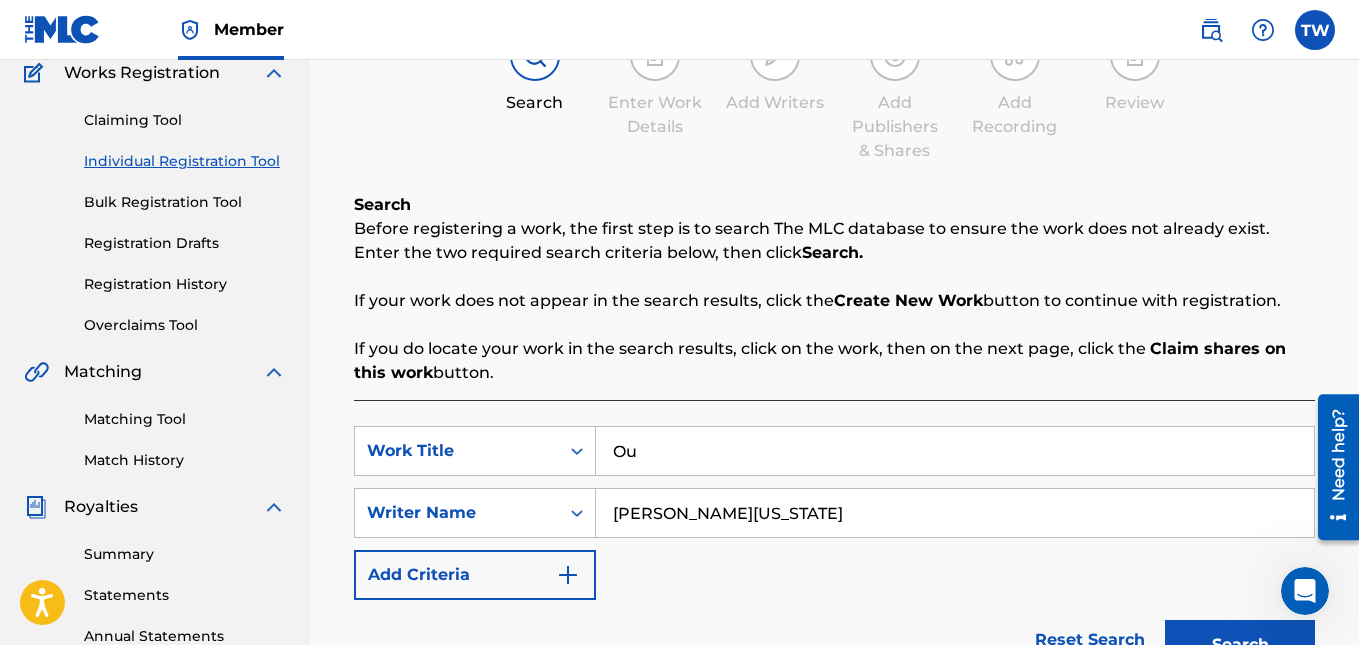 type on "O" 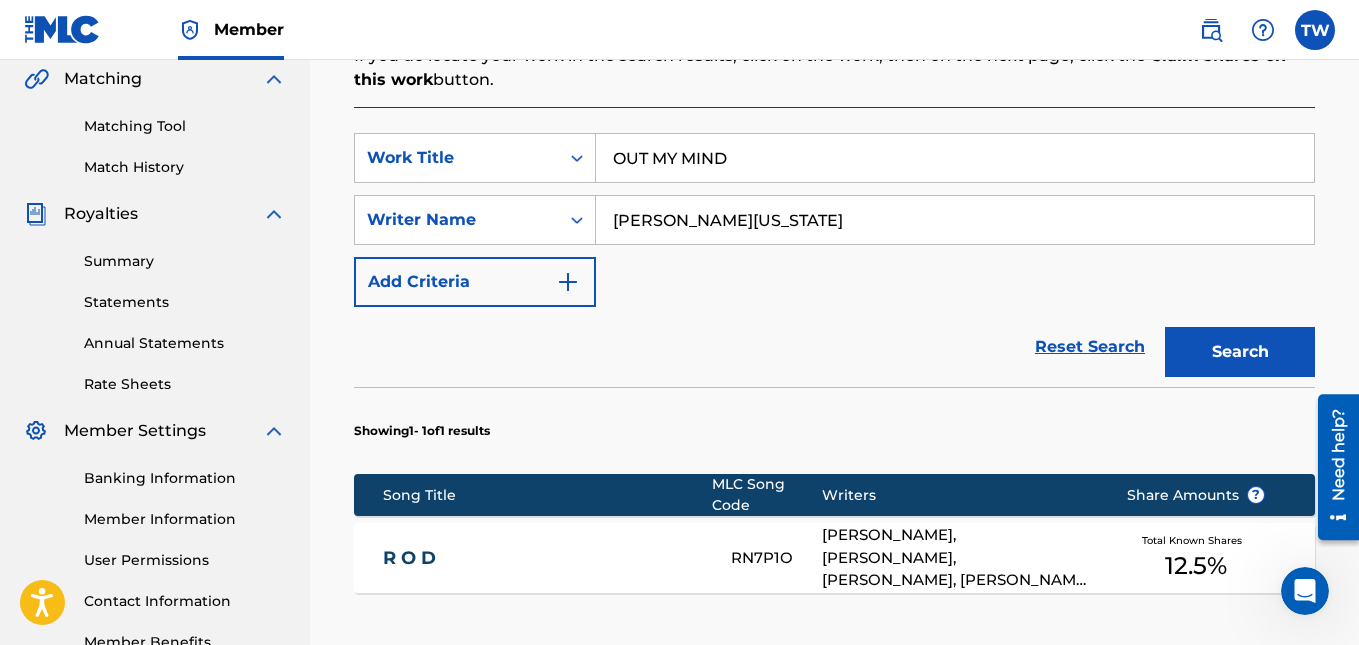 scroll, scrollTop: 462, scrollLeft: 0, axis: vertical 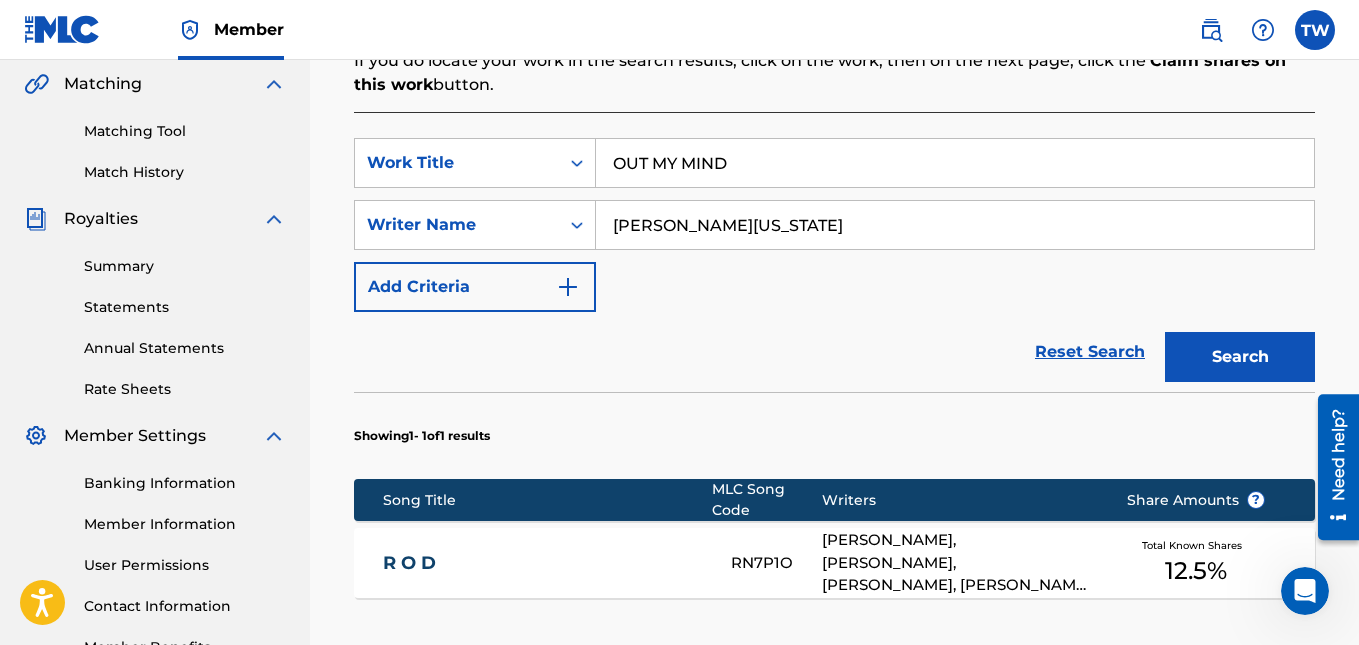 type on "OUT MY MIND" 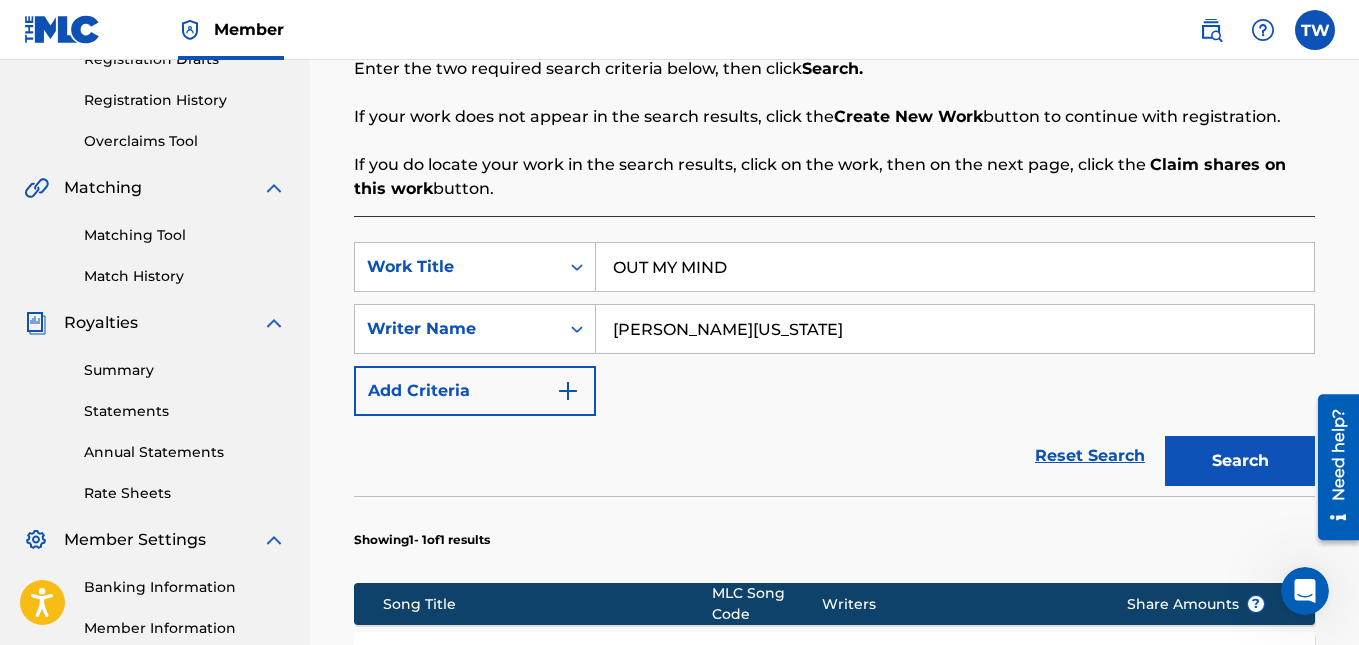 scroll, scrollTop: 357, scrollLeft: 0, axis: vertical 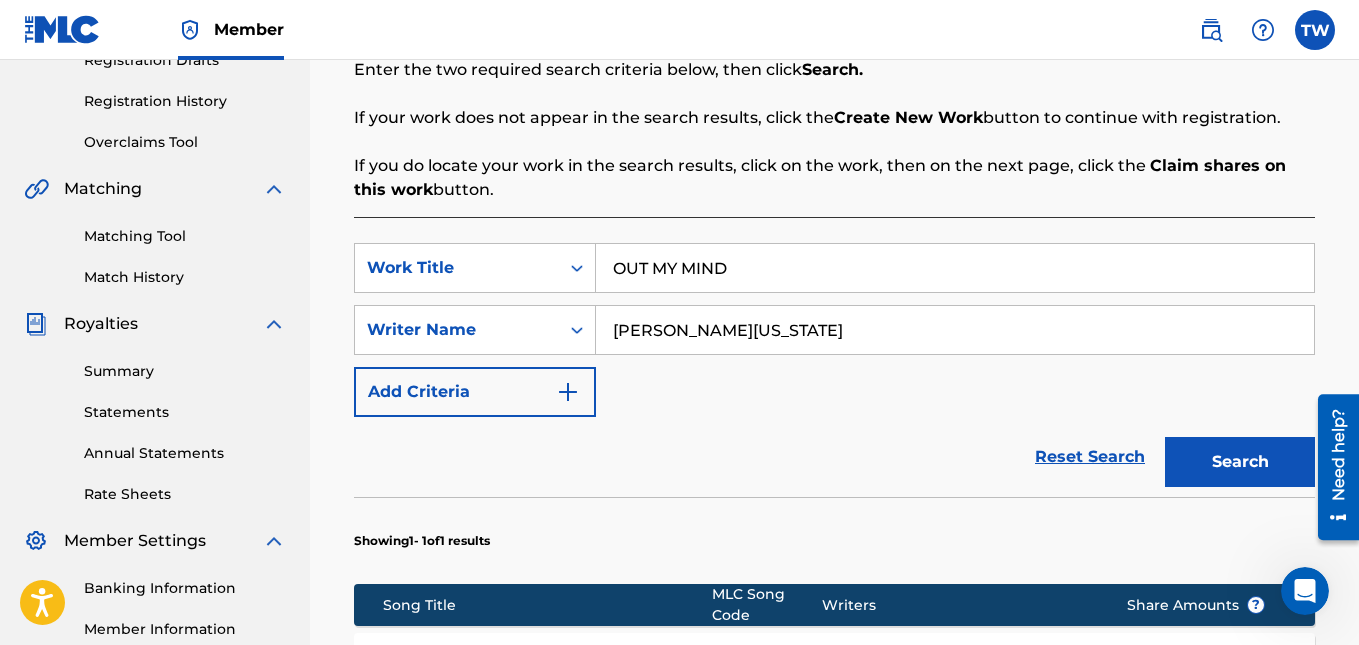 click on "[PERSON_NAME][US_STATE]" at bounding box center (955, 330) 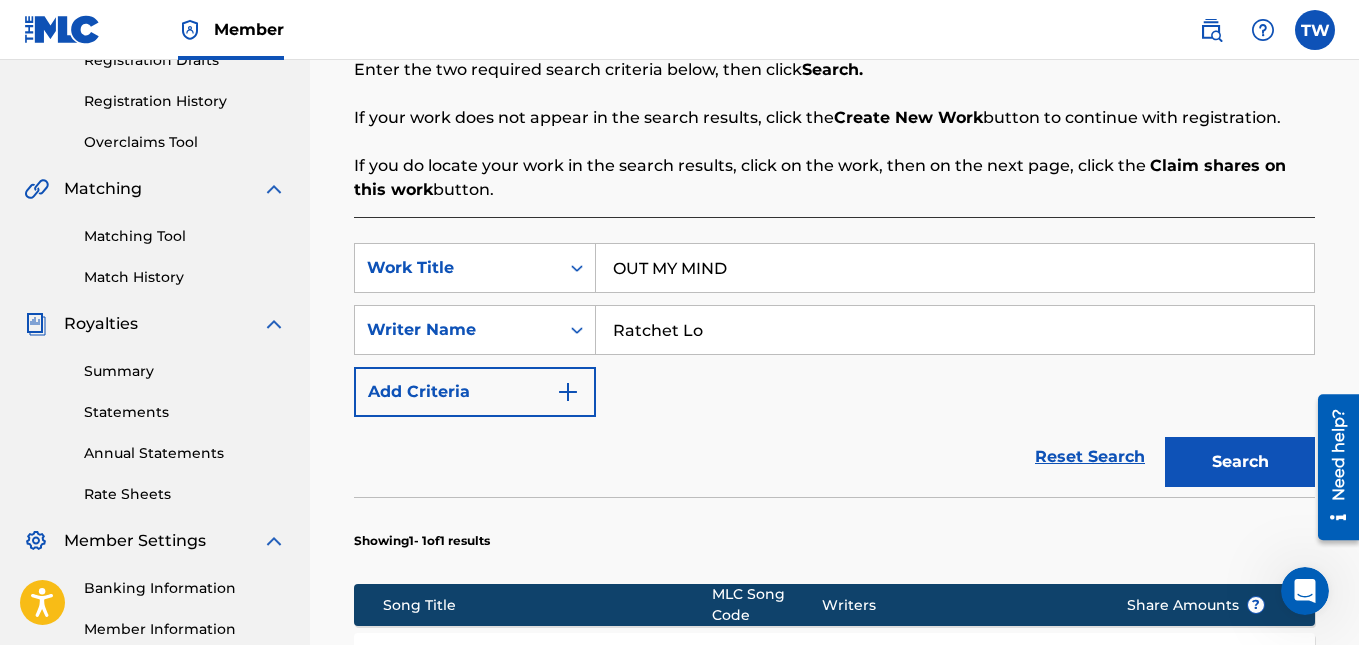 type on "Ratchet Lo" 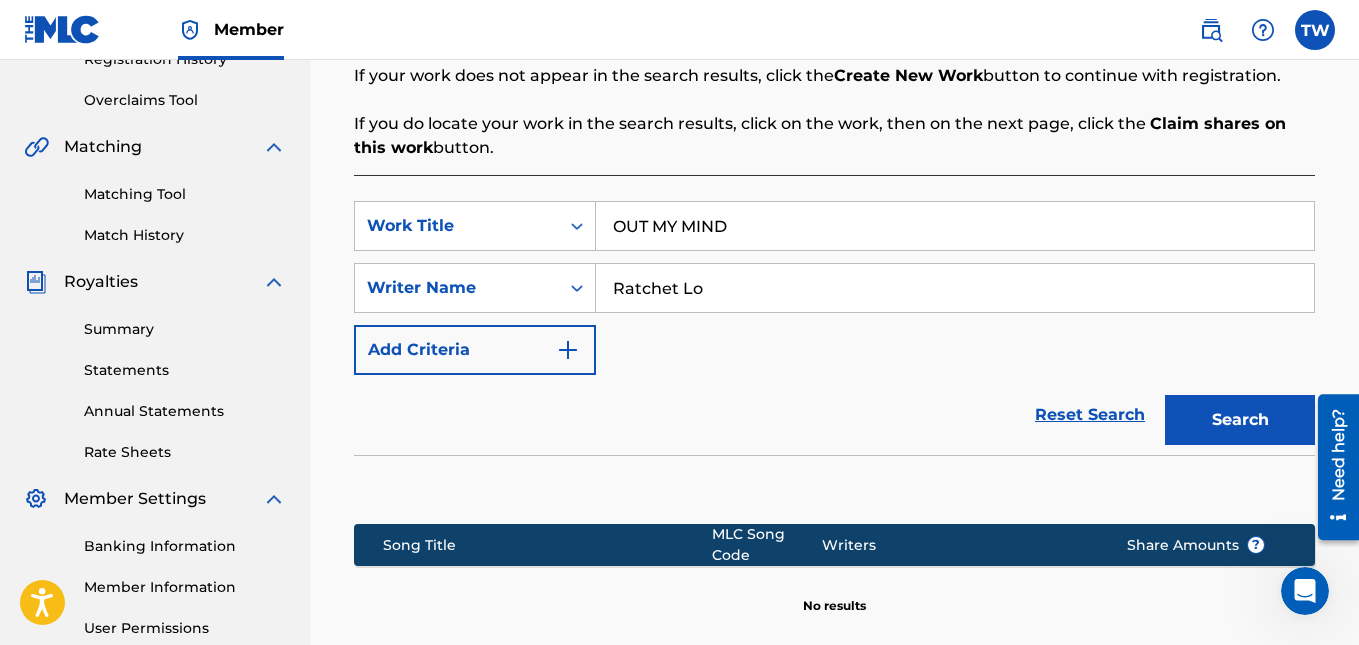scroll, scrollTop: 636, scrollLeft: 0, axis: vertical 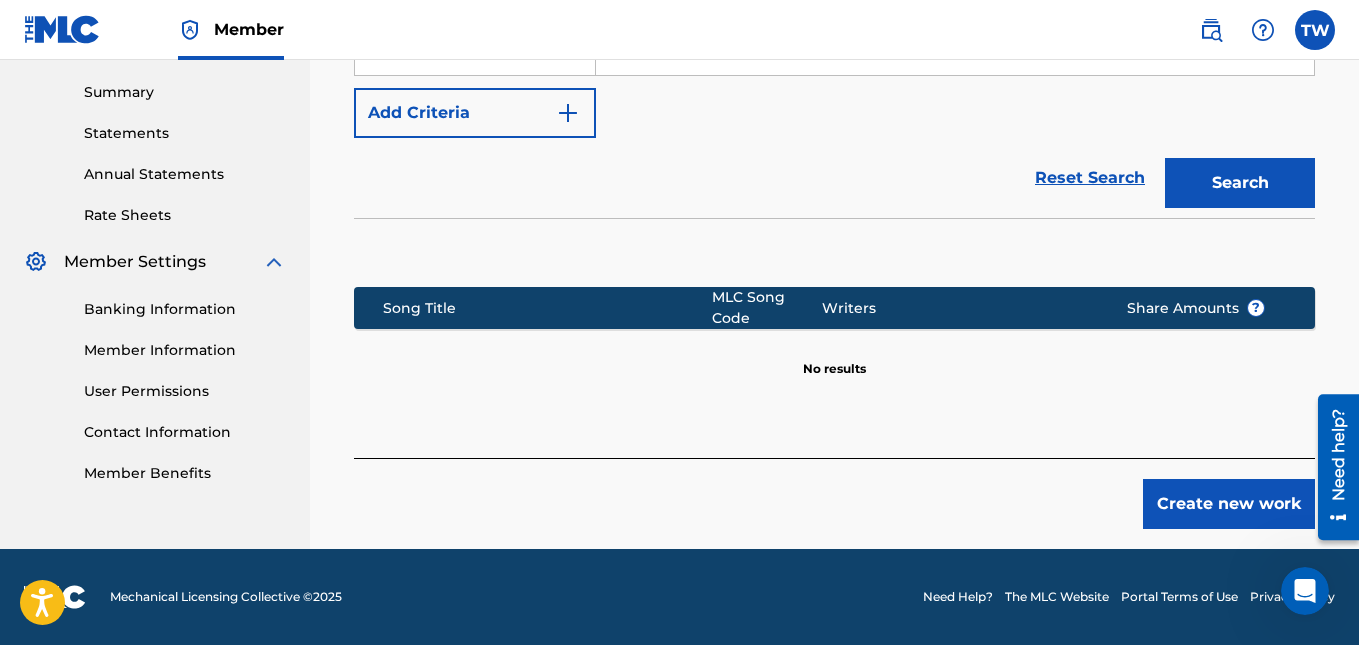 click on "Create new work" at bounding box center (1229, 504) 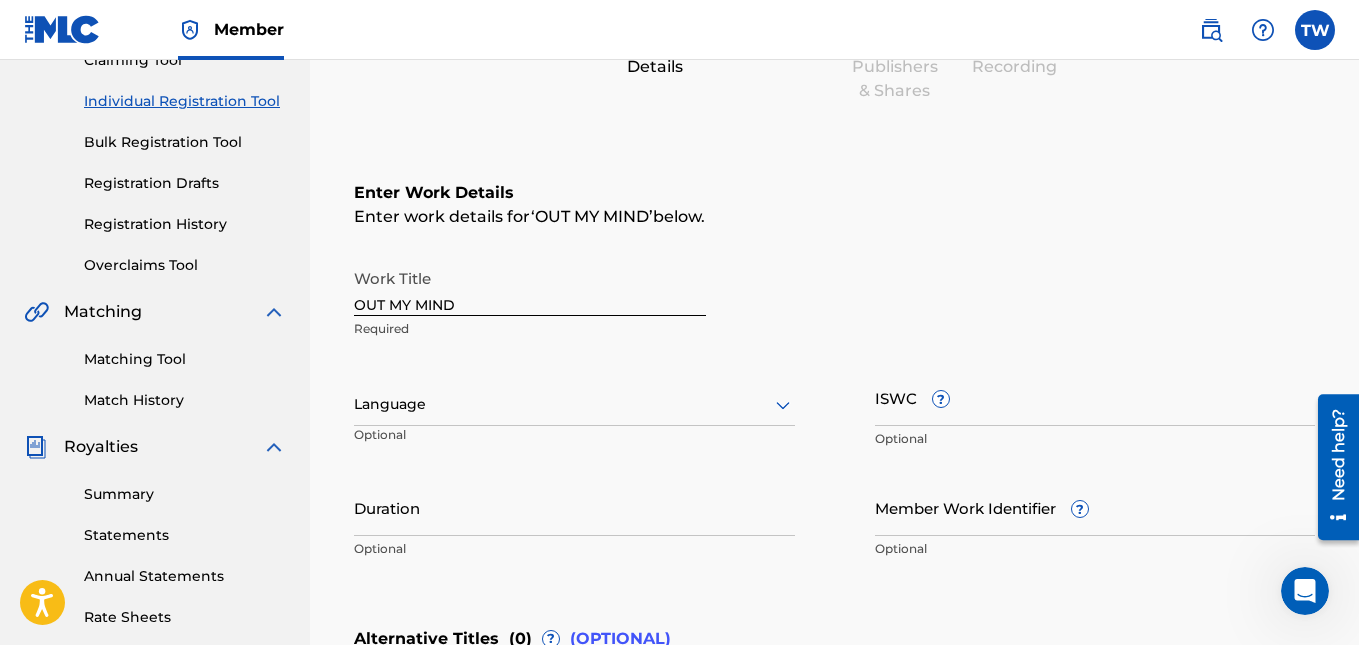 scroll, scrollTop: 235, scrollLeft: 0, axis: vertical 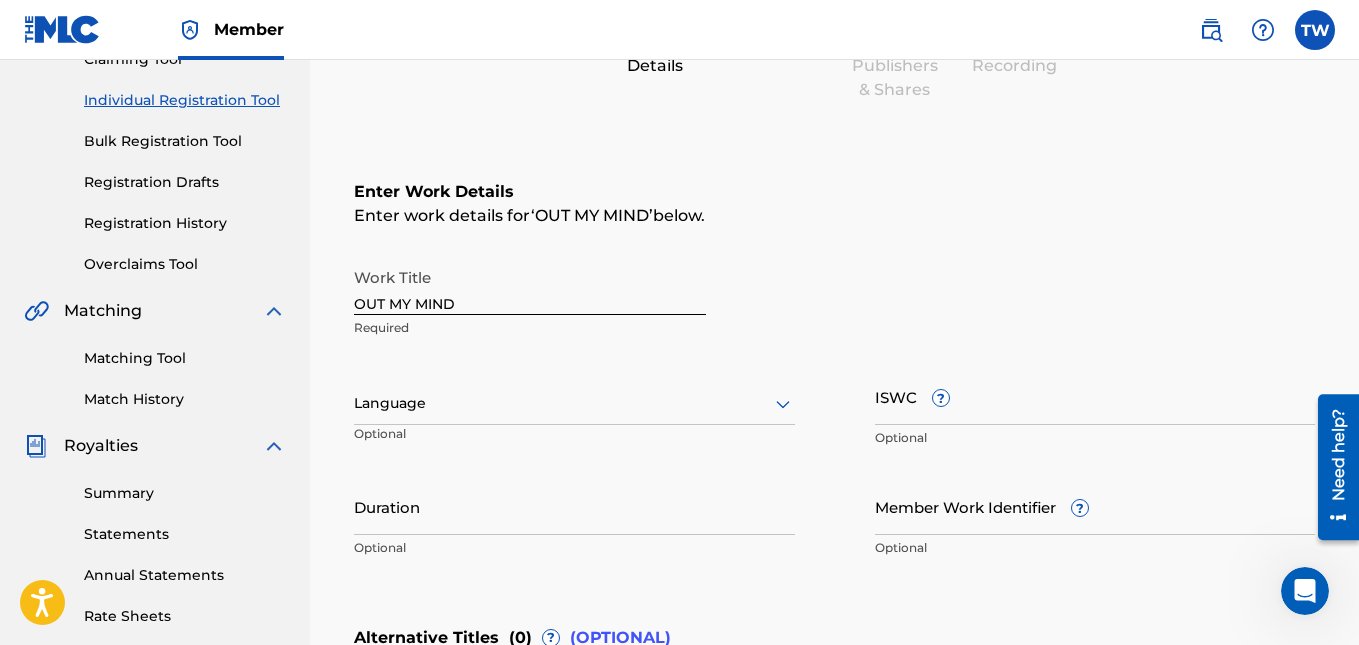 click on "Work Title   OUT MY MIND Required Language Optional ISWC   ? Optional Duration   Optional Member Work Identifier   ? Optional" at bounding box center [834, 413] 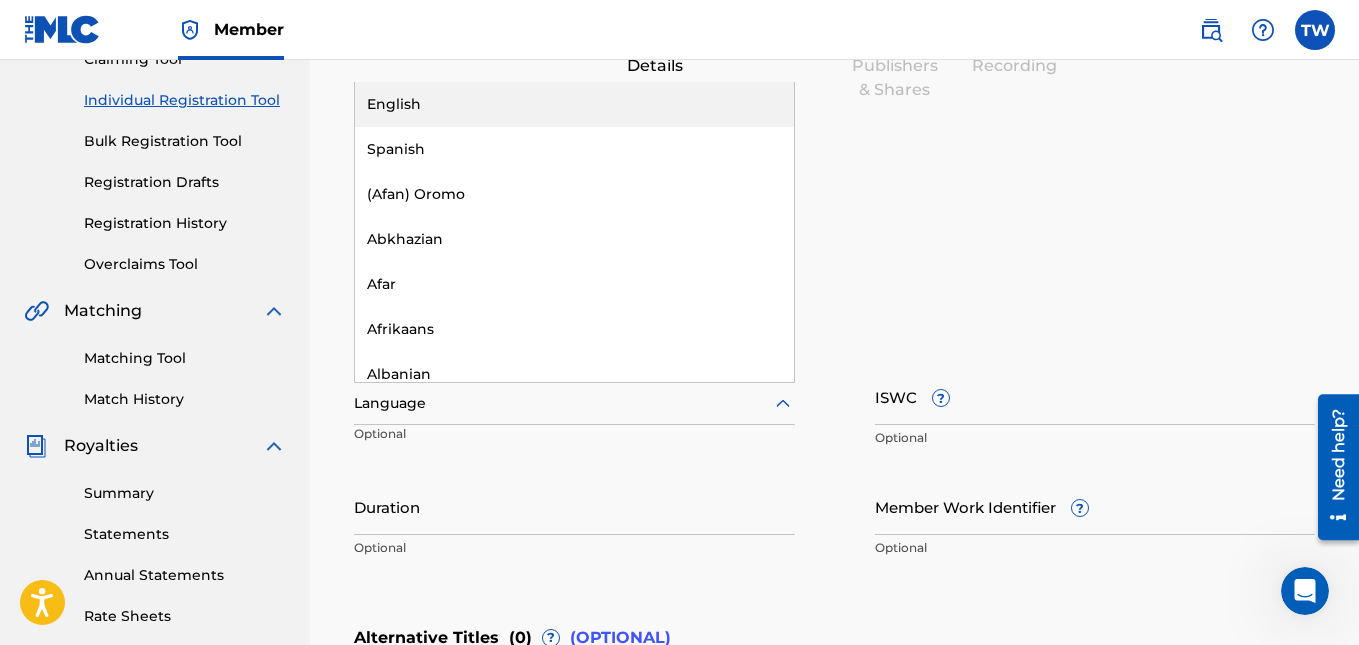 click at bounding box center (574, 403) 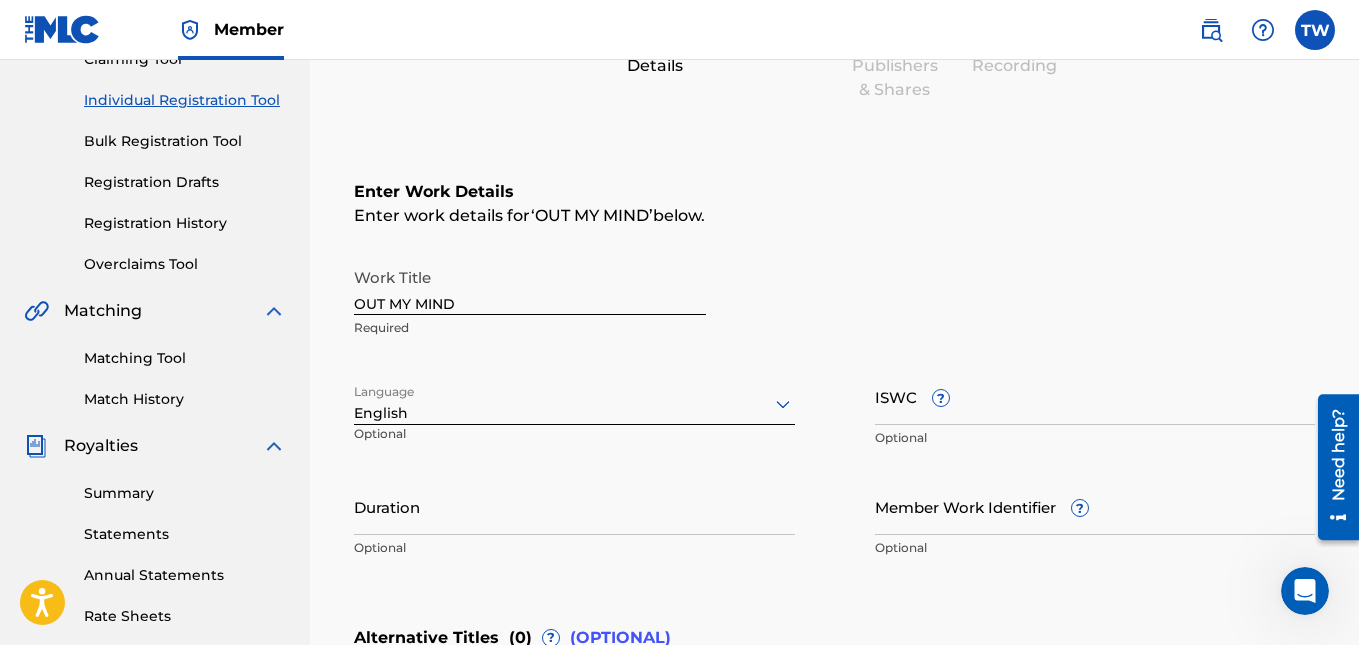 scroll, scrollTop: 515, scrollLeft: 0, axis: vertical 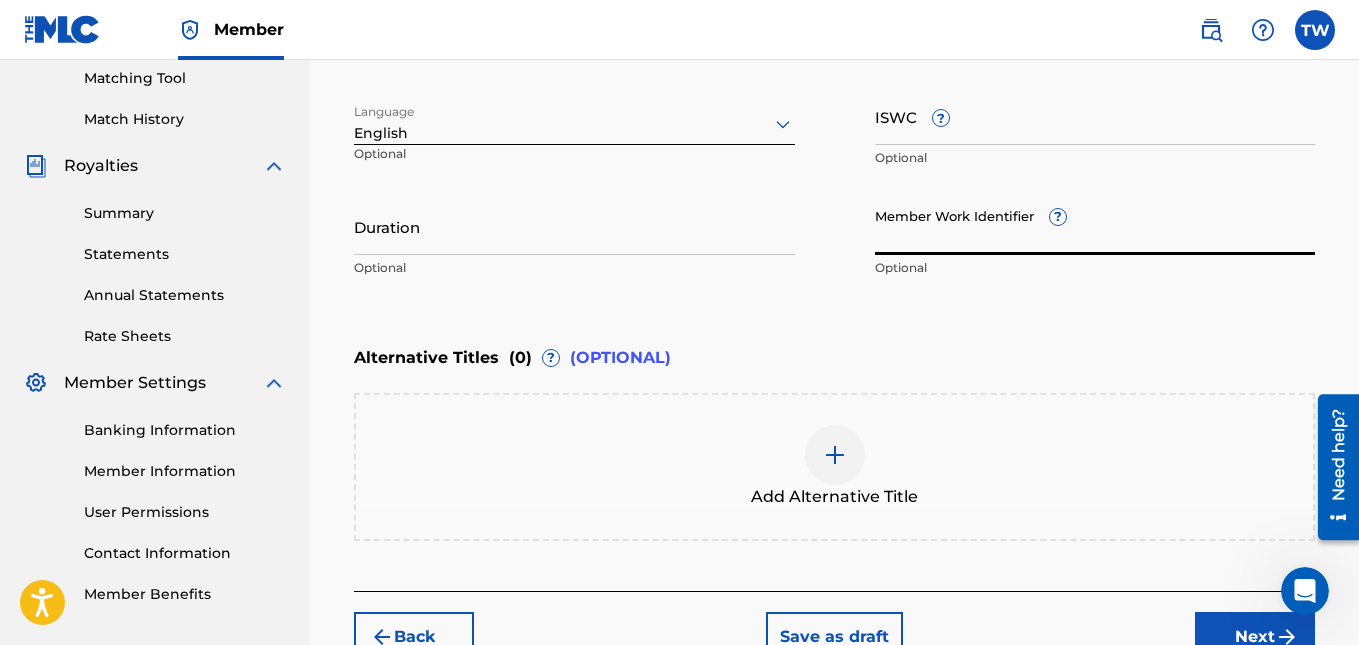 click on "Member Work Identifier   ?" at bounding box center [1095, 226] 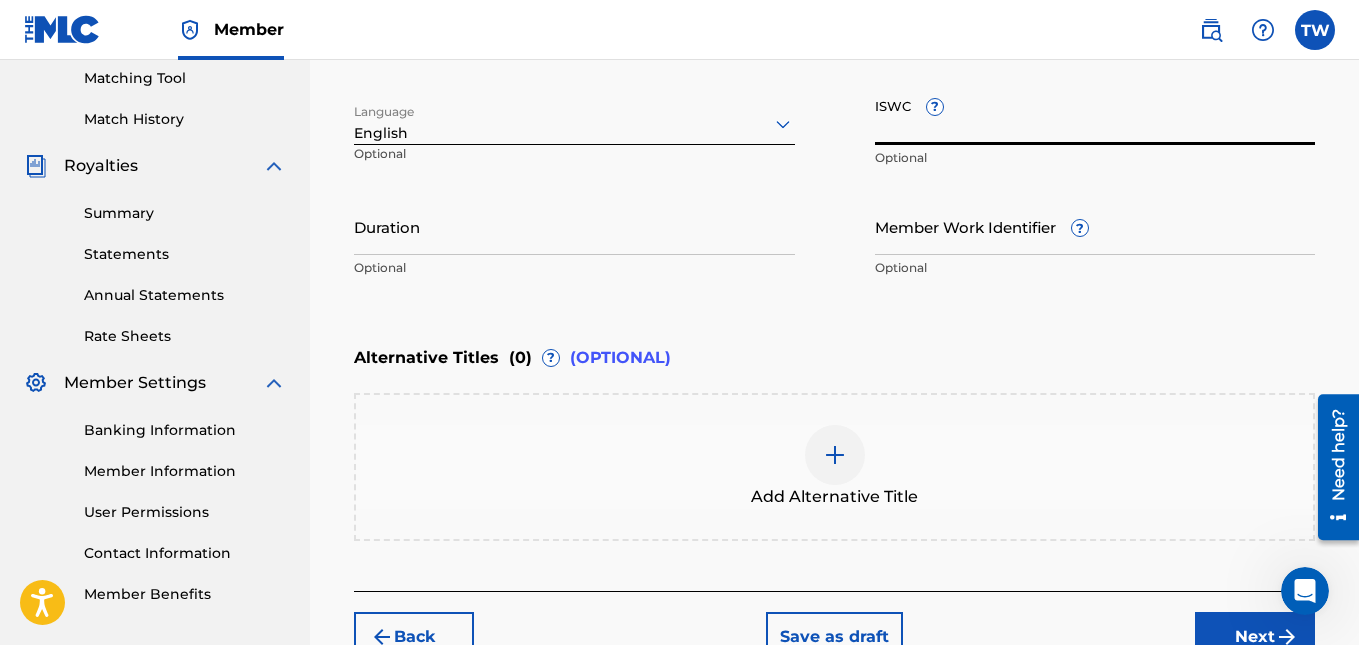 click on "ISWC   ?" at bounding box center (1095, 116) 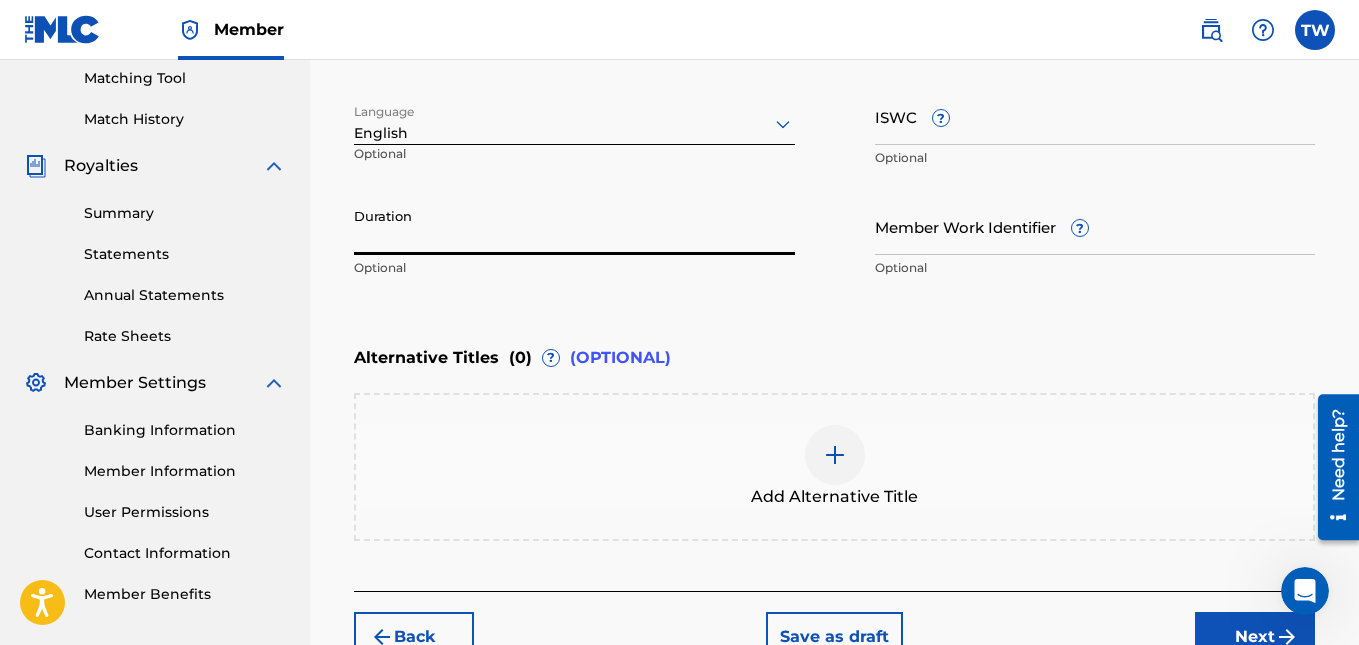 click on "Duration" at bounding box center (574, 226) 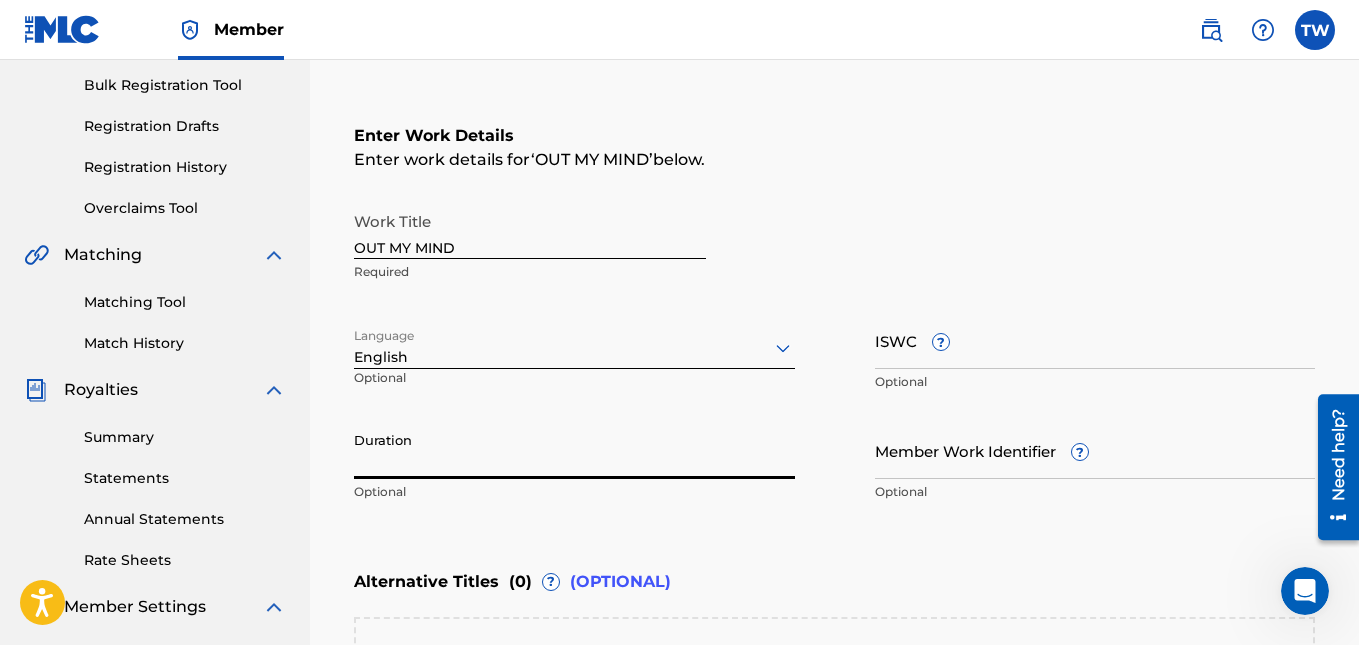 scroll, scrollTop: 0, scrollLeft: 0, axis: both 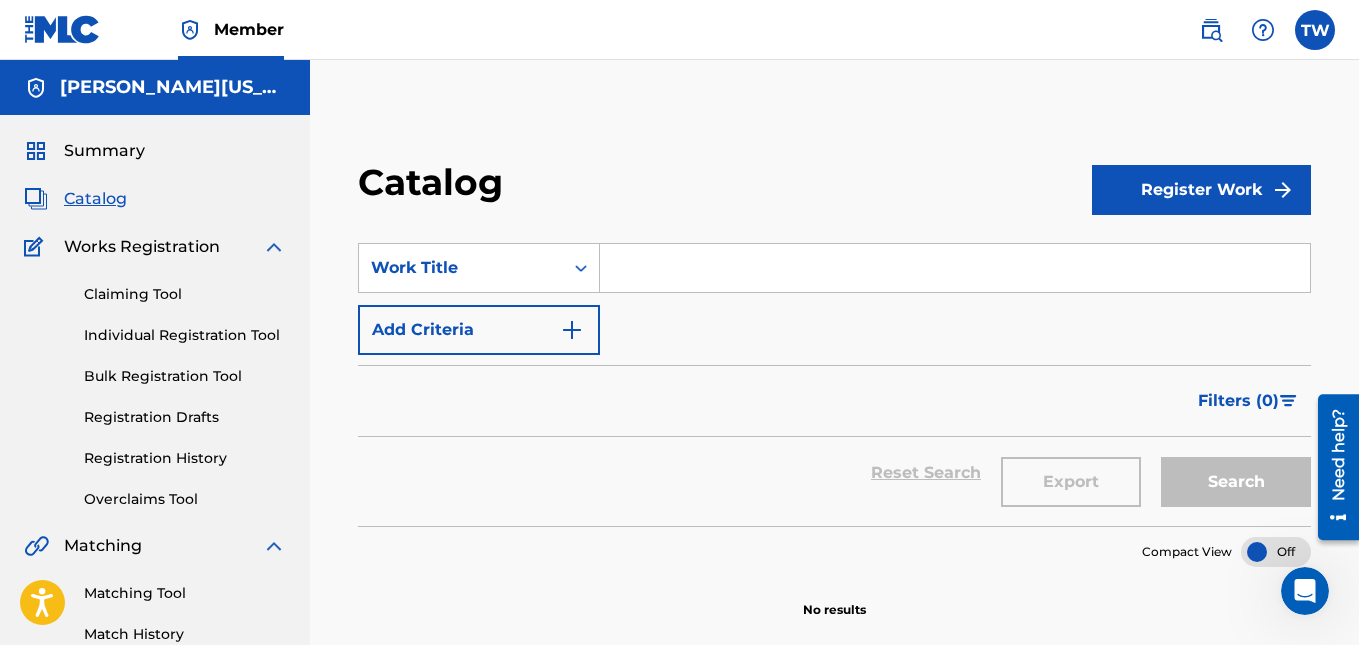 click on "Add Criteria" at bounding box center (479, 330) 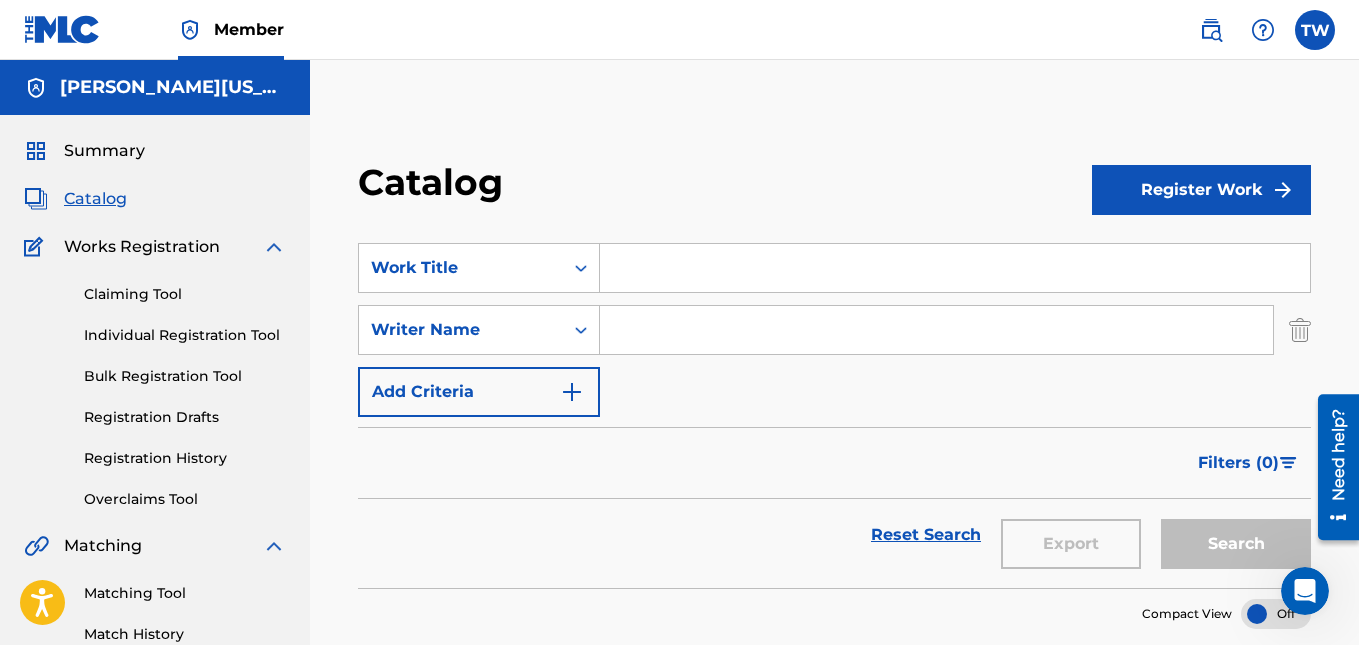 click at bounding box center (955, 268) 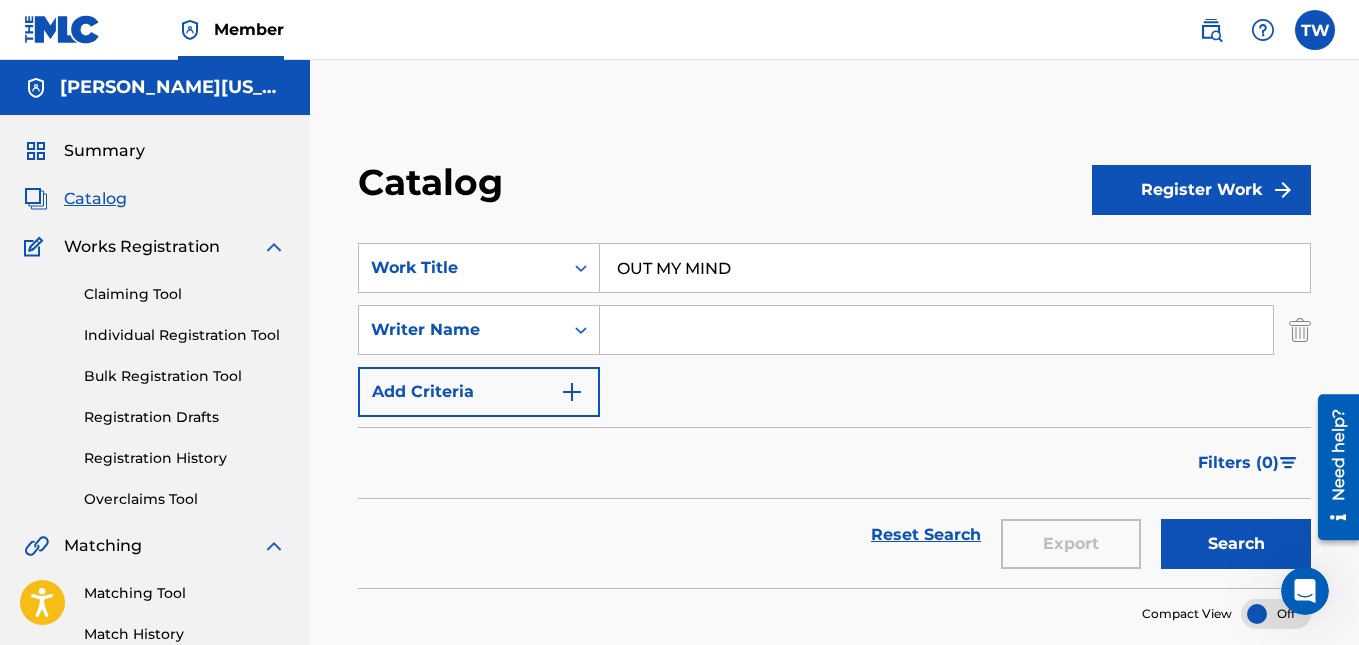 type on "OUT MY MIND" 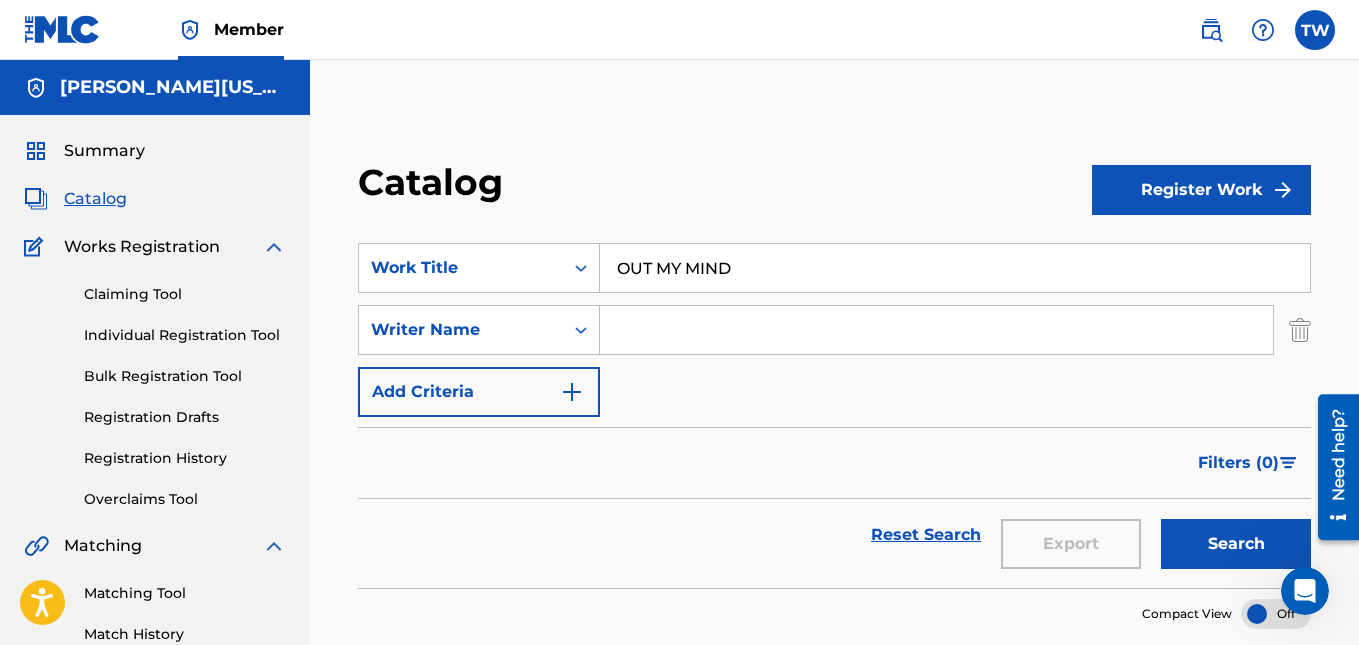 type on "[PERSON_NAME][US_STATE]" 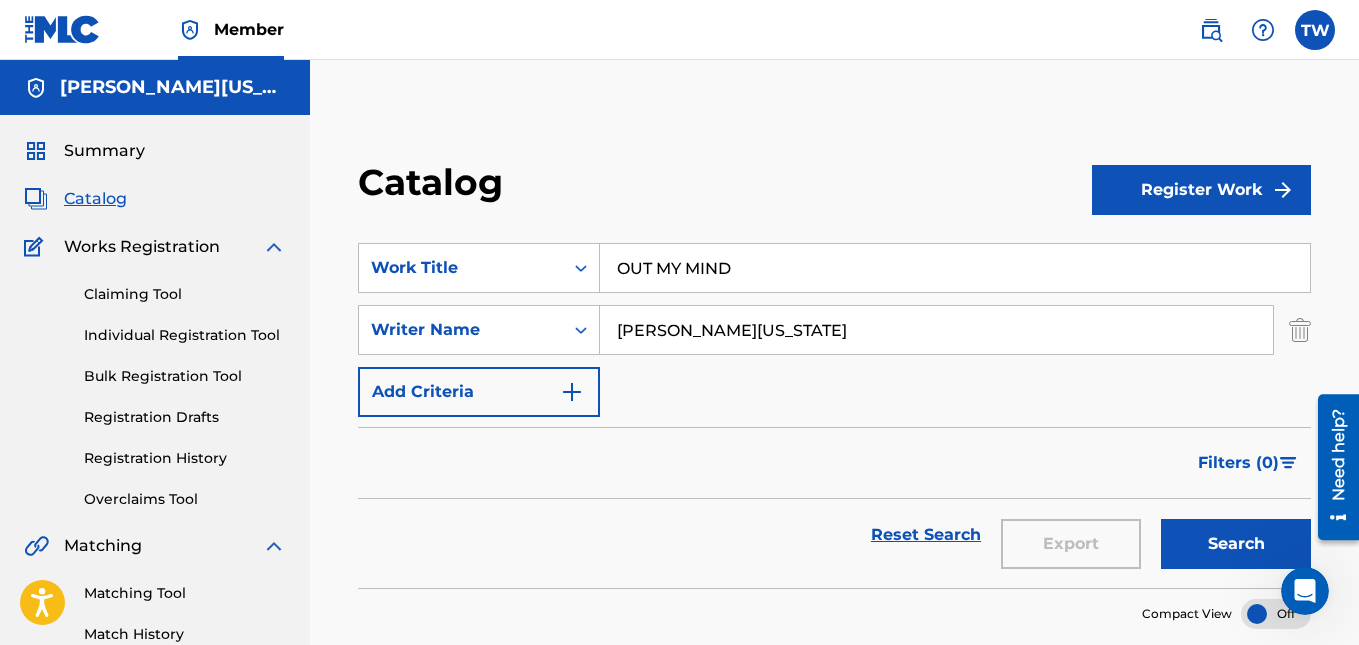 click on "Add Criteria" at bounding box center [479, 392] 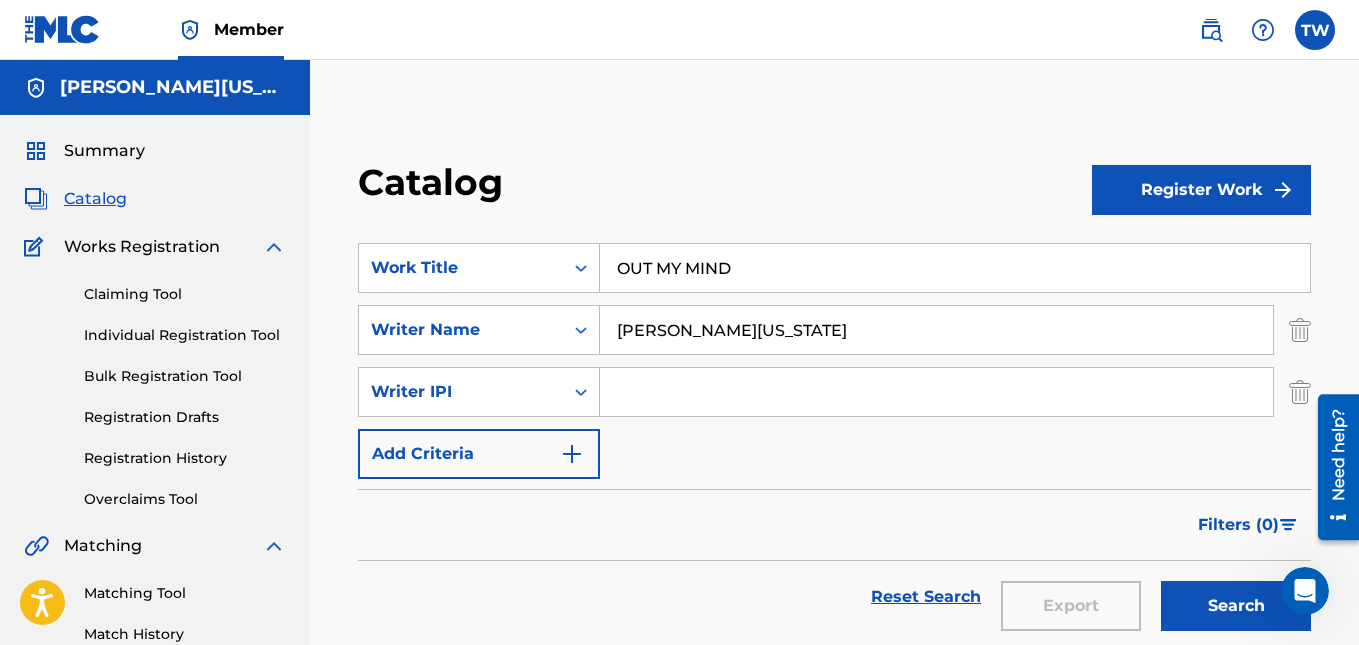 click on "Add Criteria" at bounding box center [479, 454] 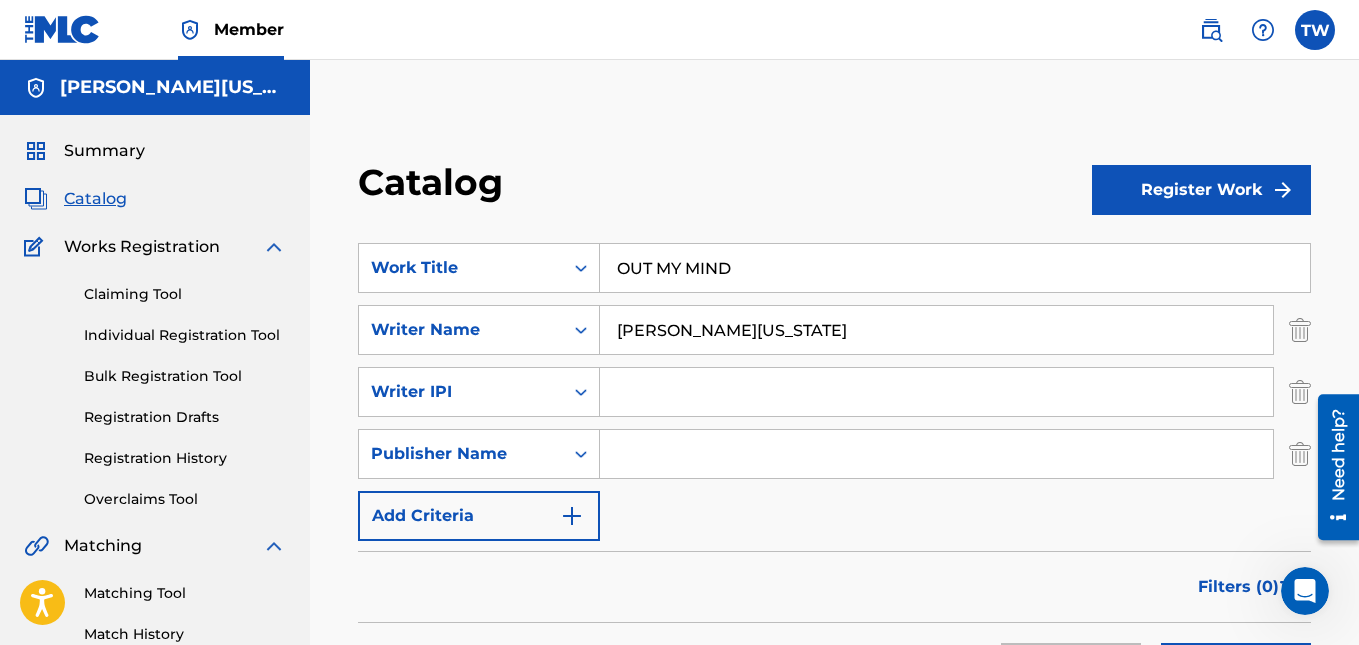 click on "Add Criteria" at bounding box center (479, 516) 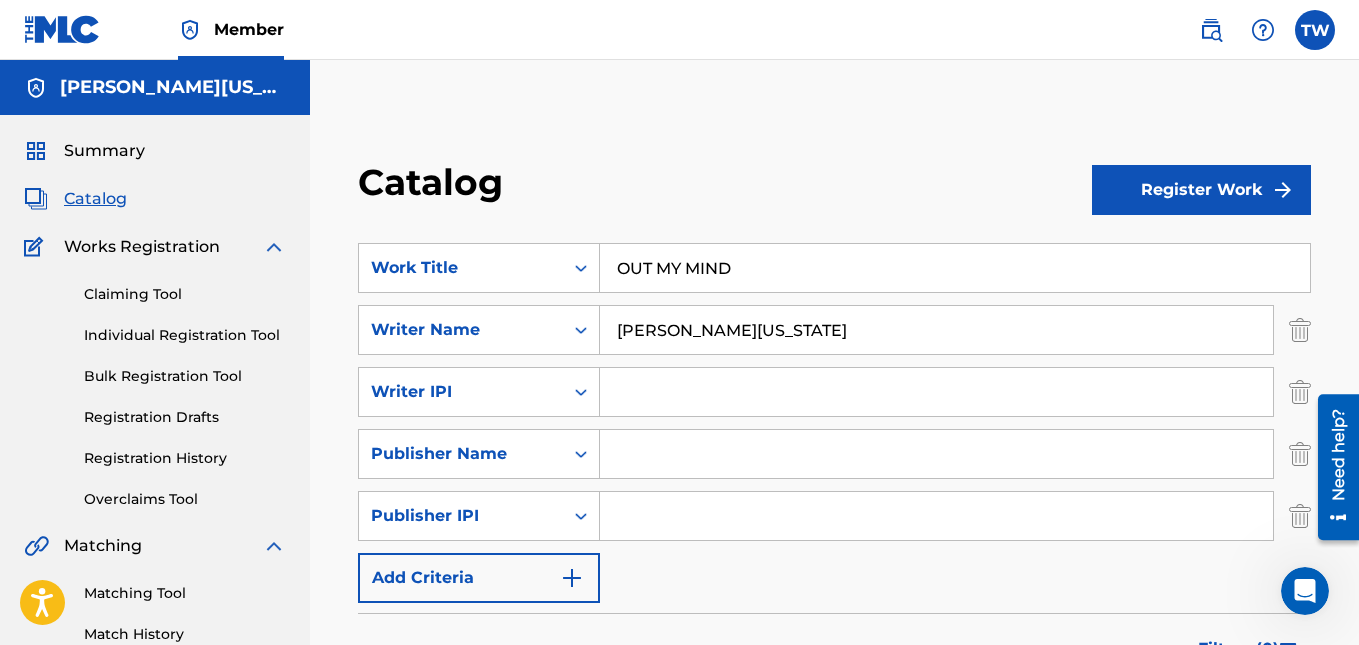 click on "Add Criteria" at bounding box center [479, 578] 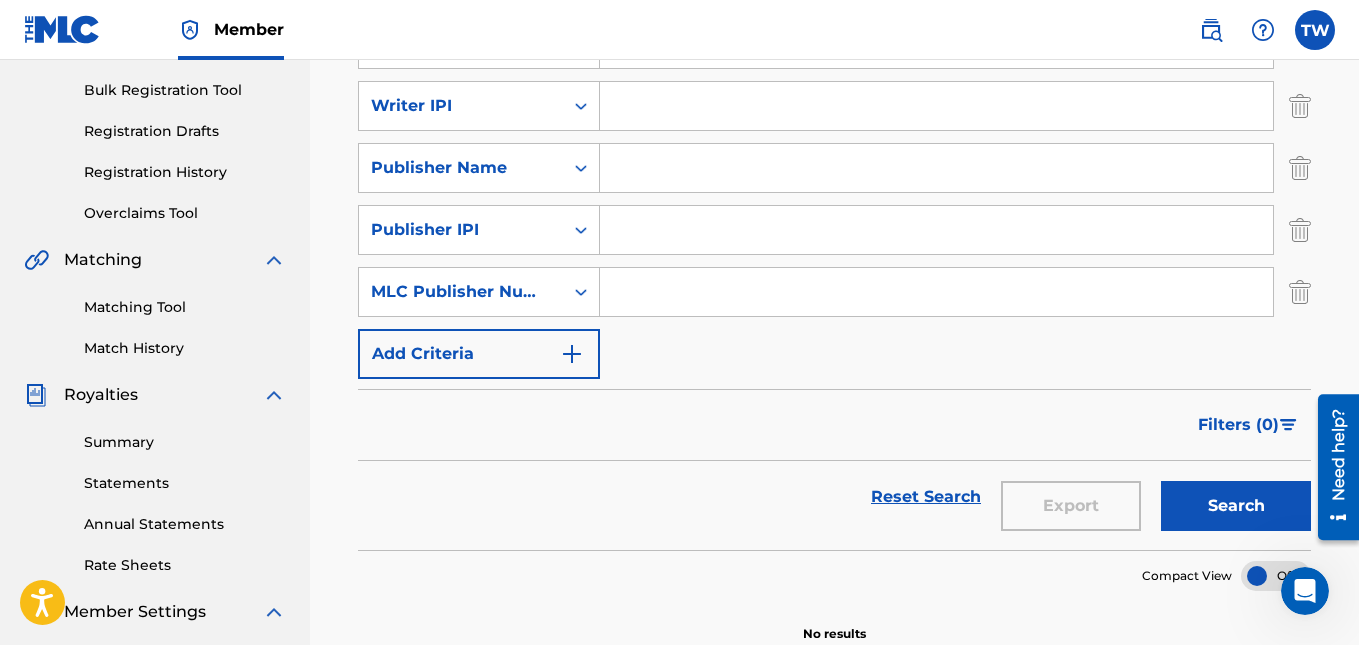 scroll, scrollTop: 287, scrollLeft: 0, axis: vertical 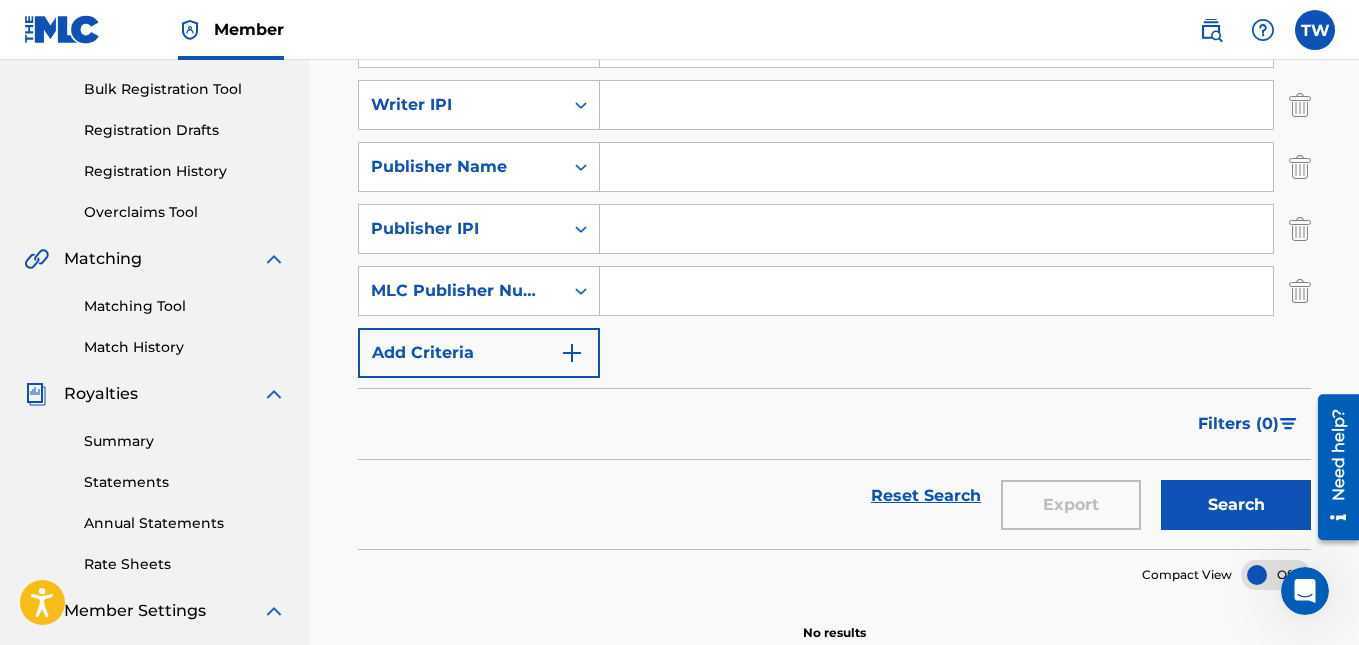 click on "Add Criteria" at bounding box center (479, 353) 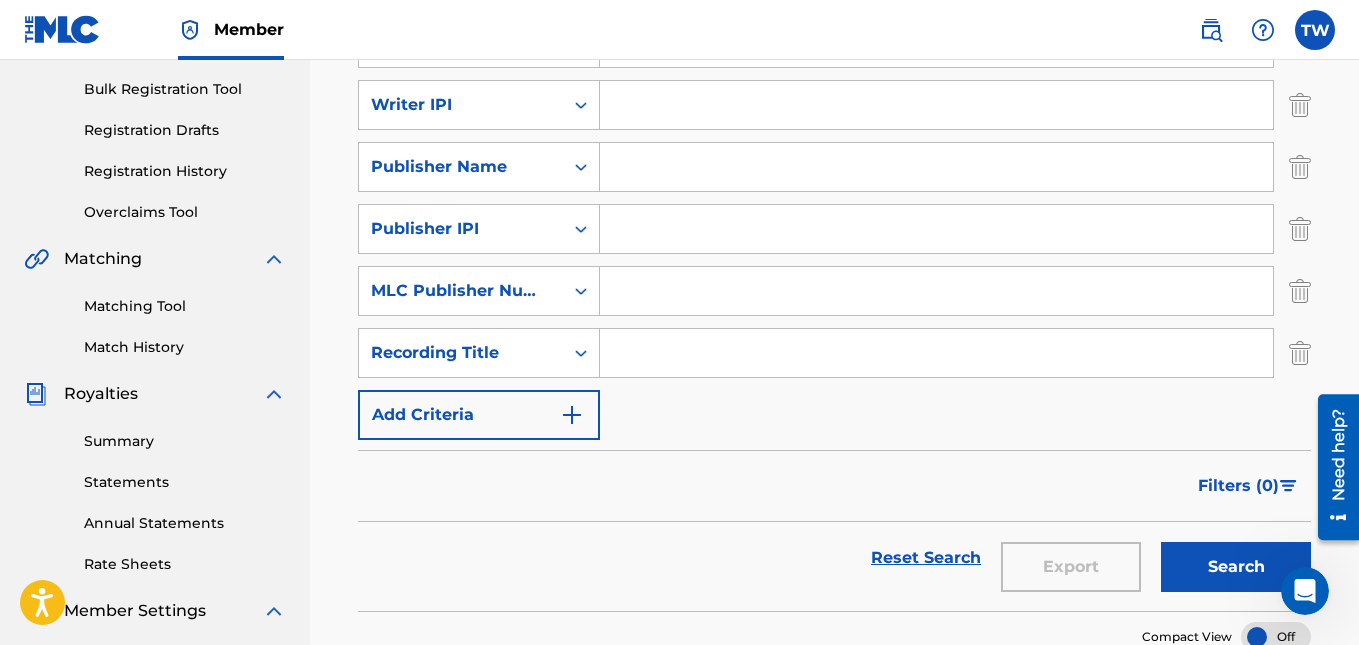 click on "Add Criteria" at bounding box center (479, 415) 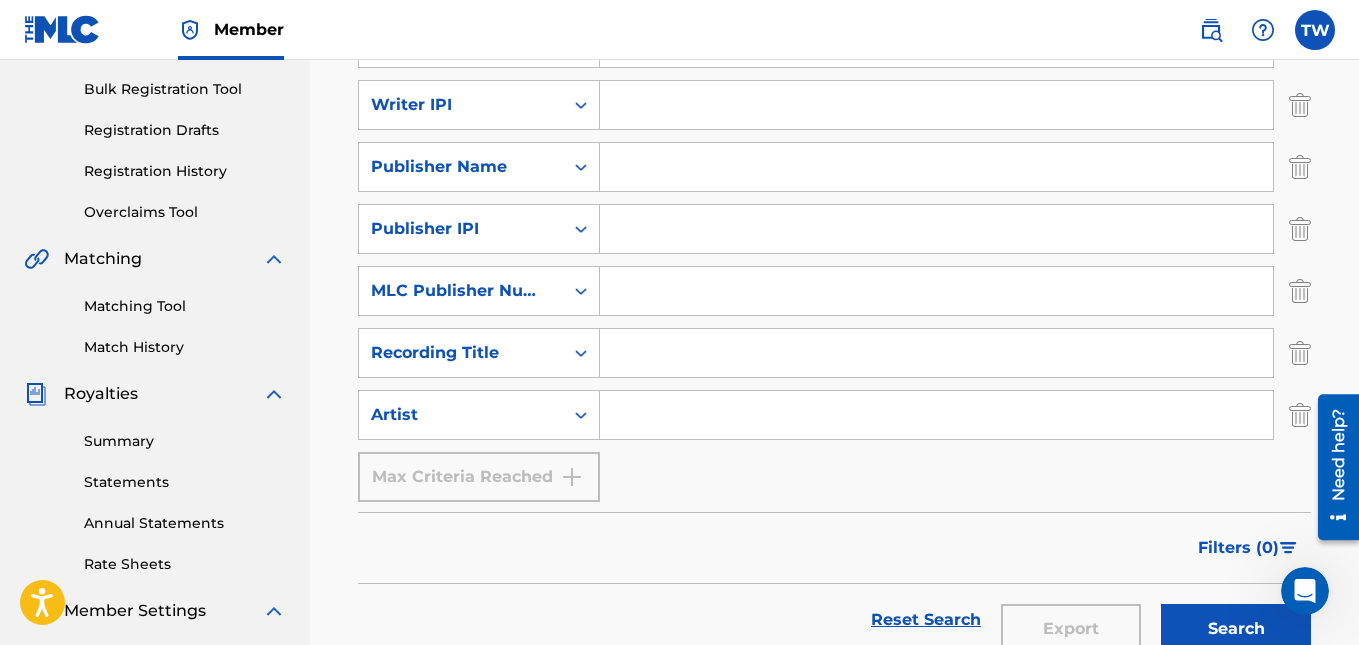 click at bounding box center (936, 415) 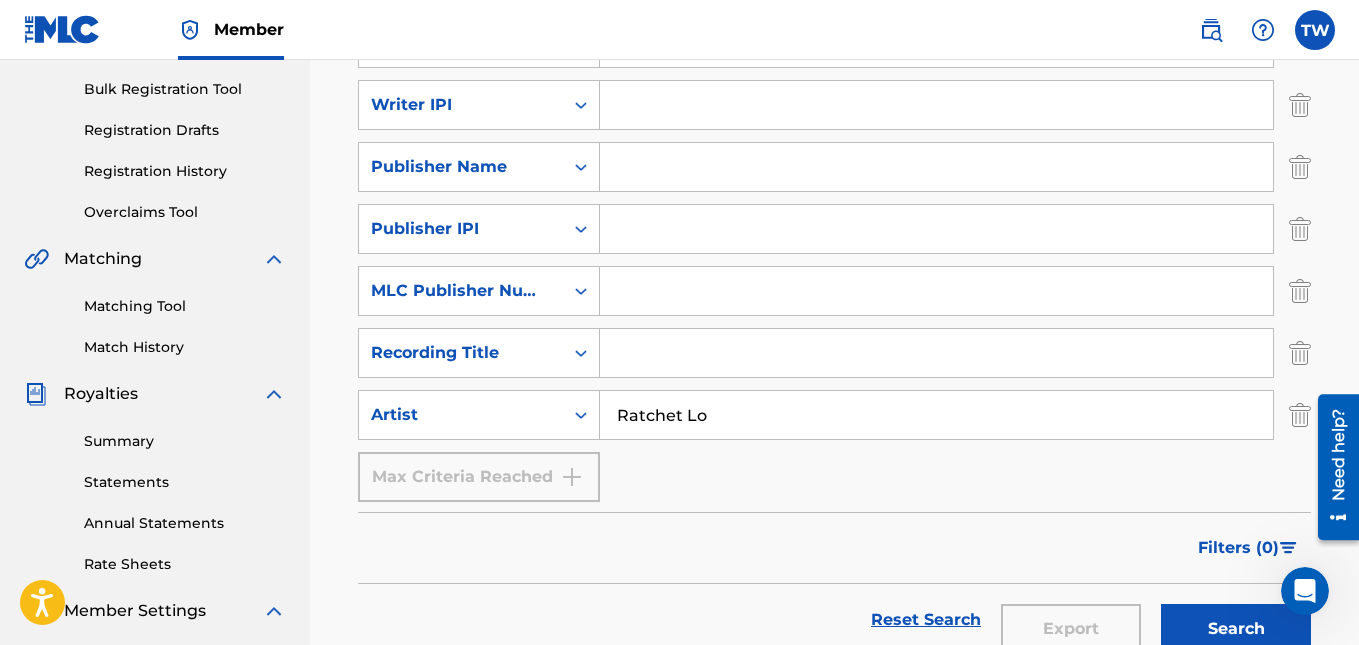 type on "Ratchet Lo" 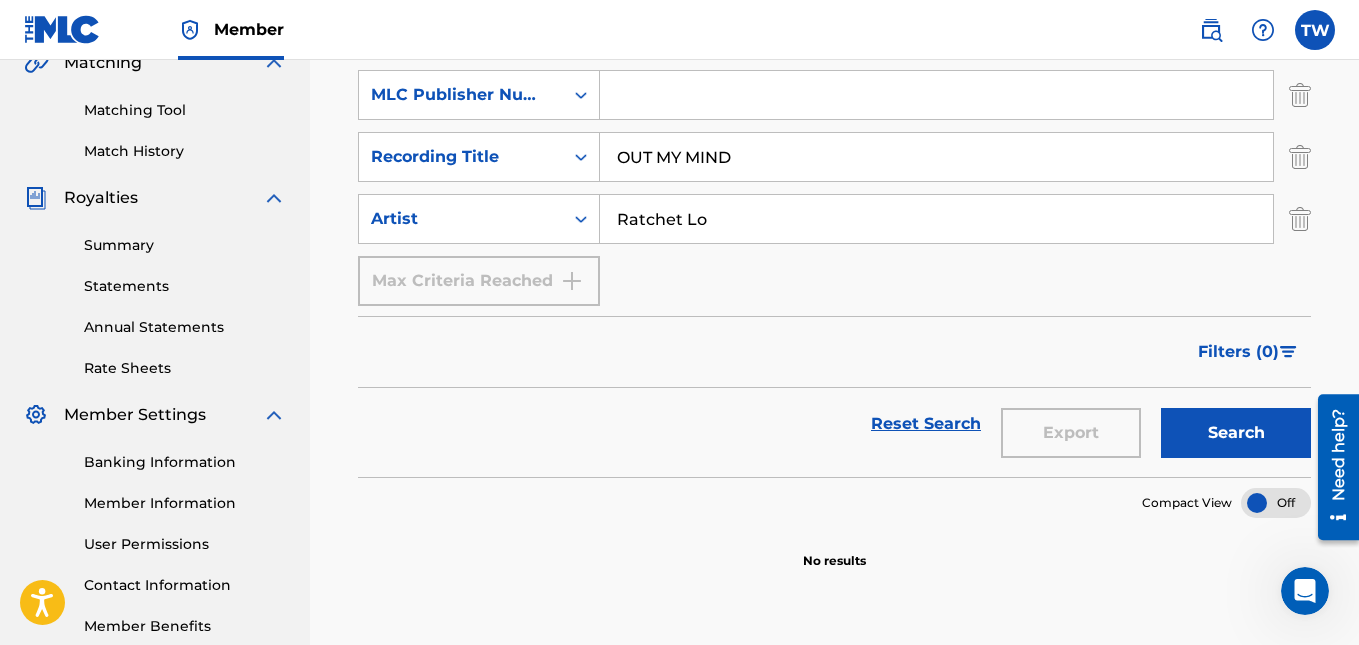 scroll, scrollTop: 484, scrollLeft: 0, axis: vertical 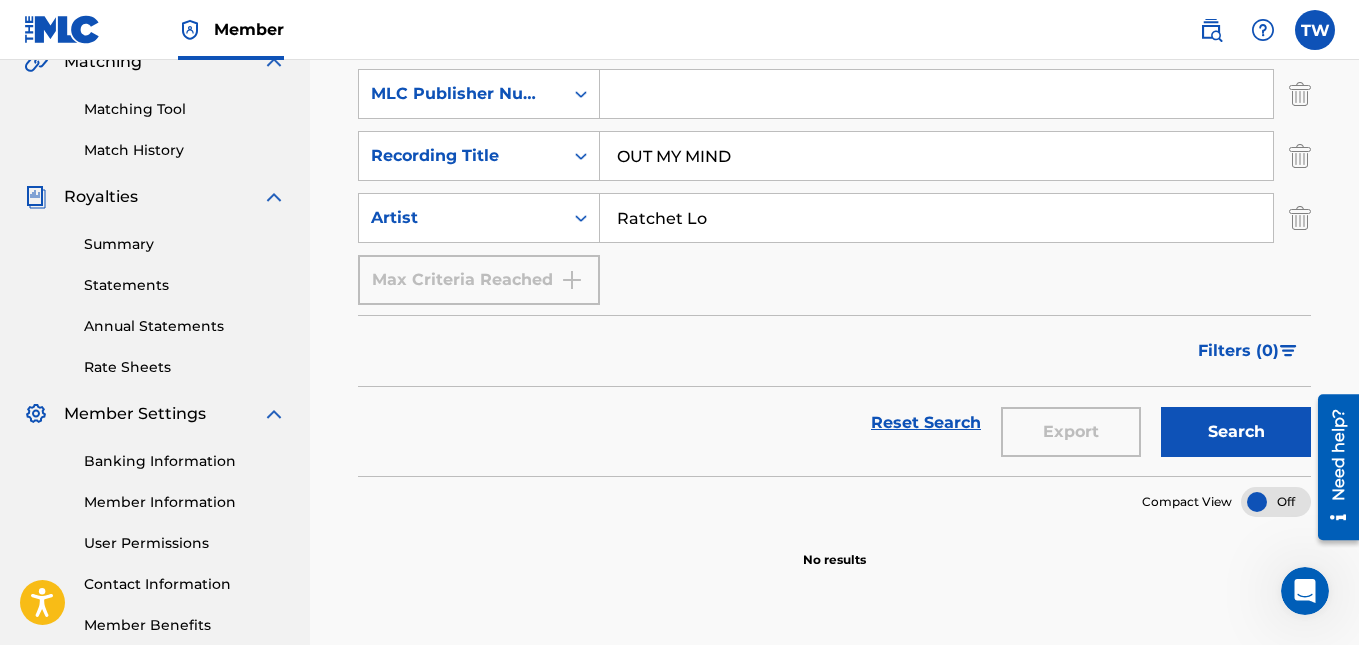 type on "OUT MY MIND" 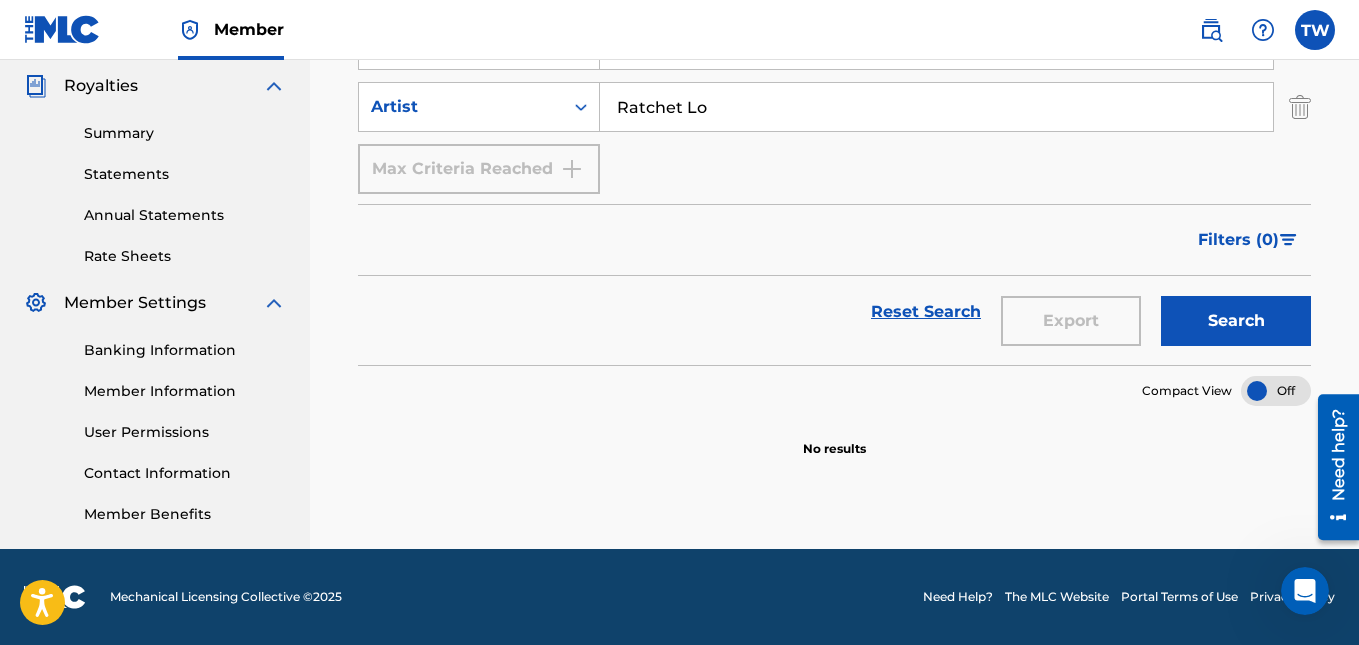 scroll, scrollTop: 0, scrollLeft: 0, axis: both 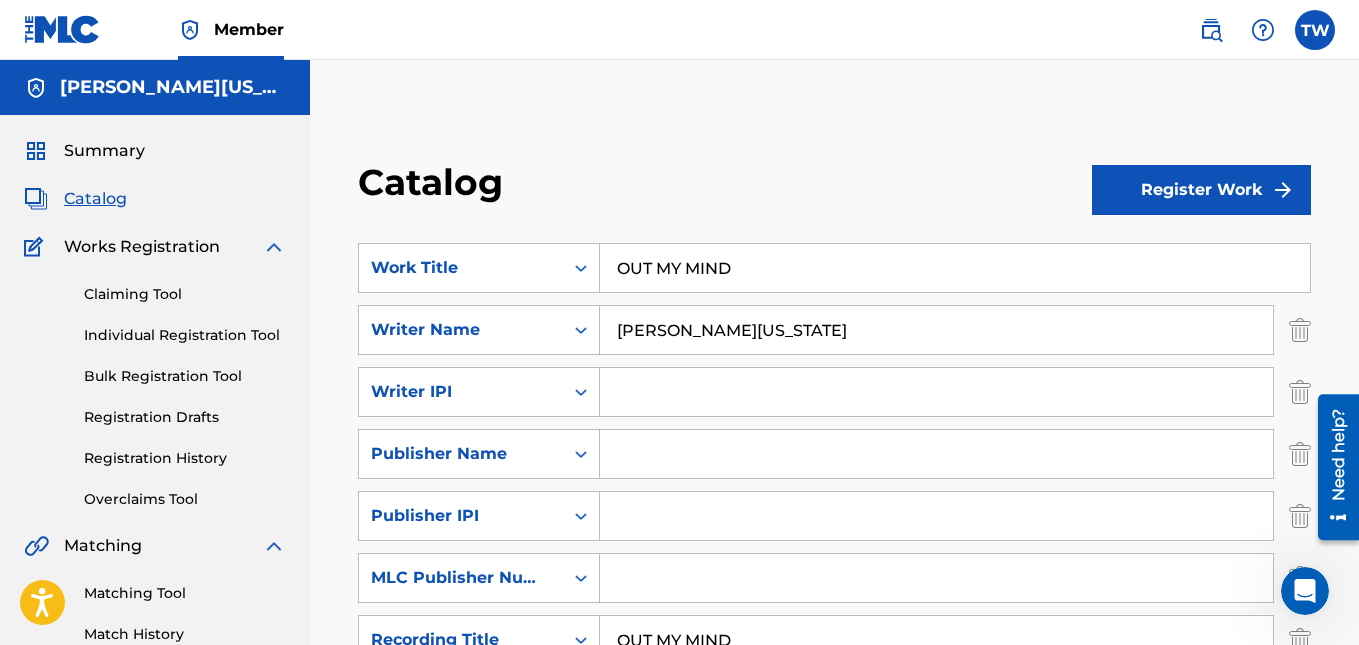 click on "Register Work" at bounding box center (1201, 190) 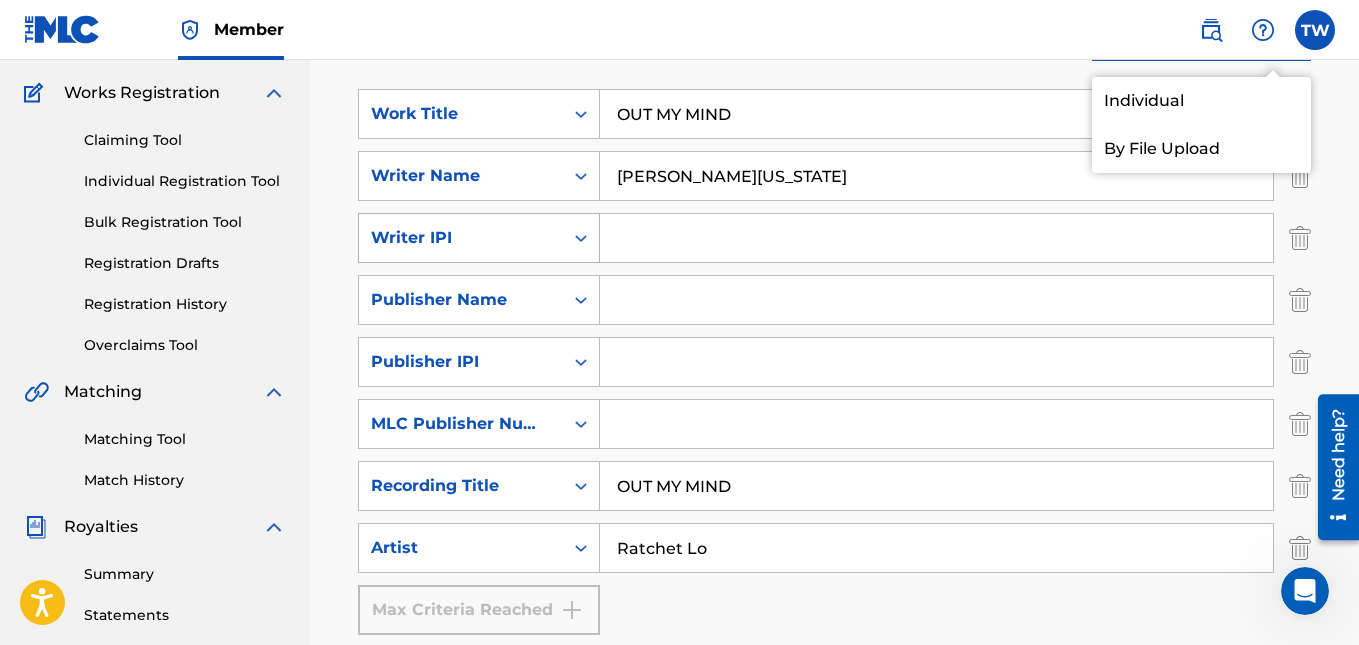scroll, scrollTop: 0, scrollLeft: 0, axis: both 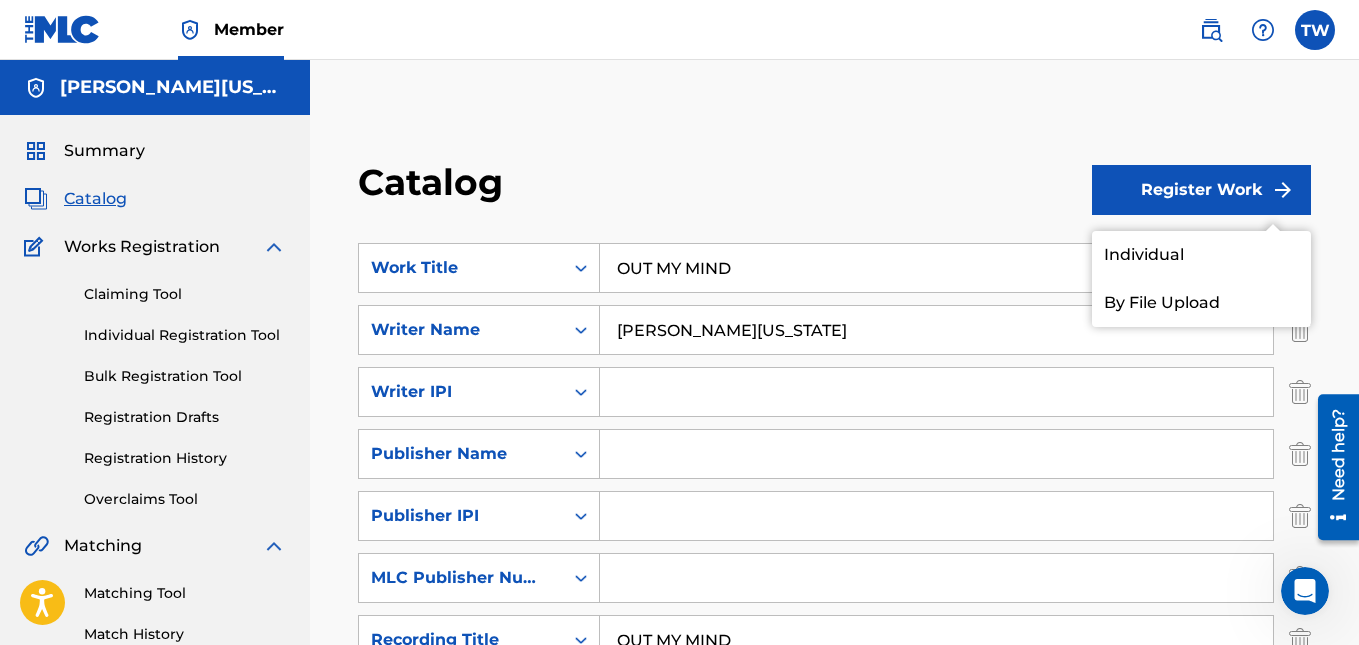 click on "Individual" at bounding box center (1201, 255) 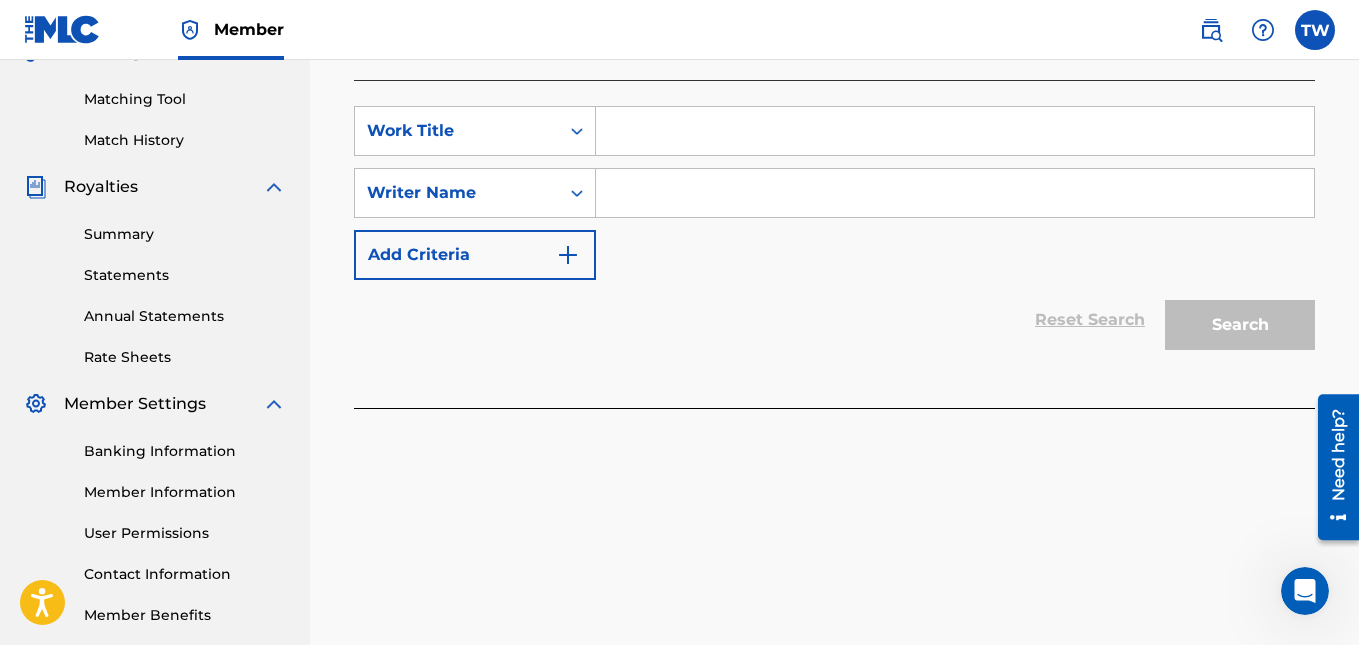 scroll, scrollTop: 269, scrollLeft: 0, axis: vertical 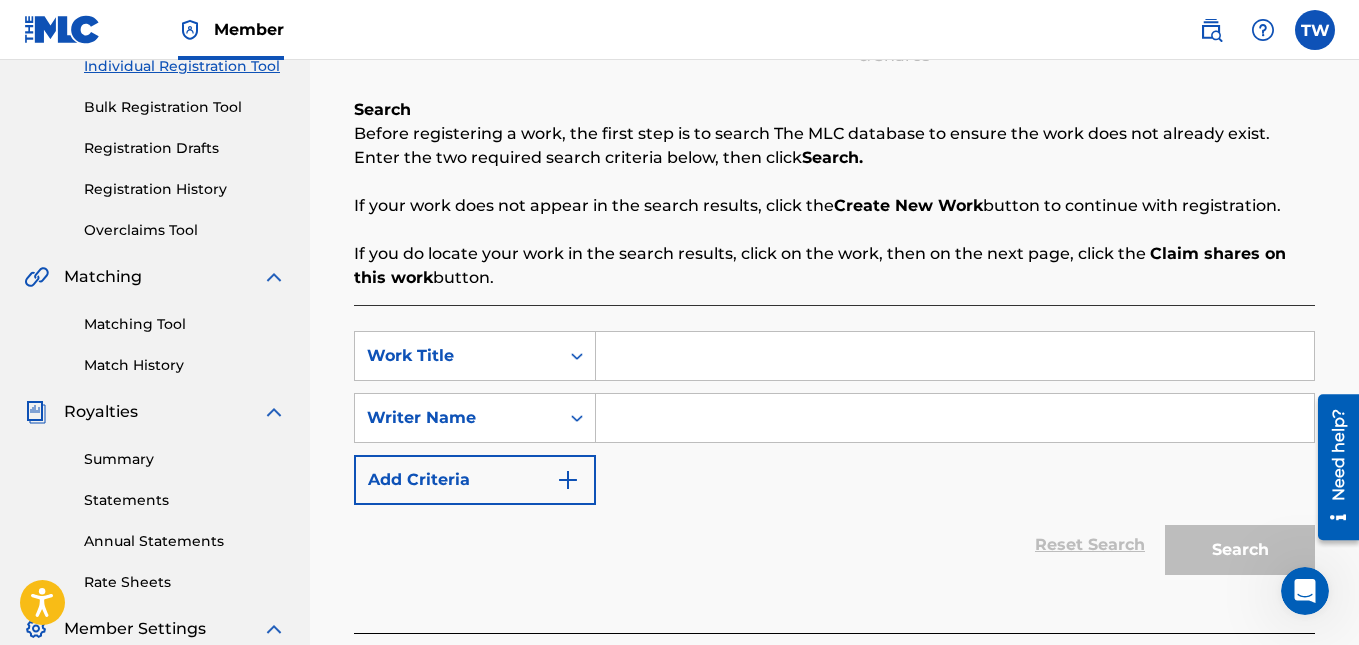 click at bounding box center [955, 356] 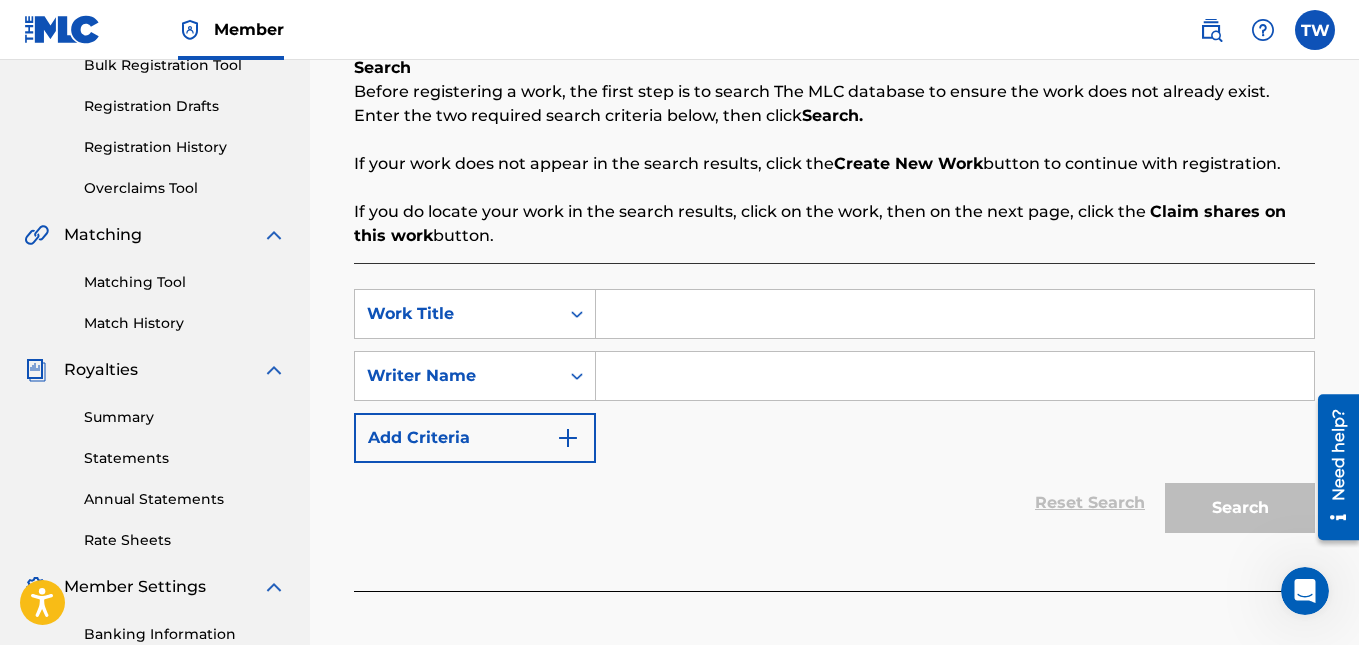 scroll, scrollTop: 312, scrollLeft: 0, axis: vertical 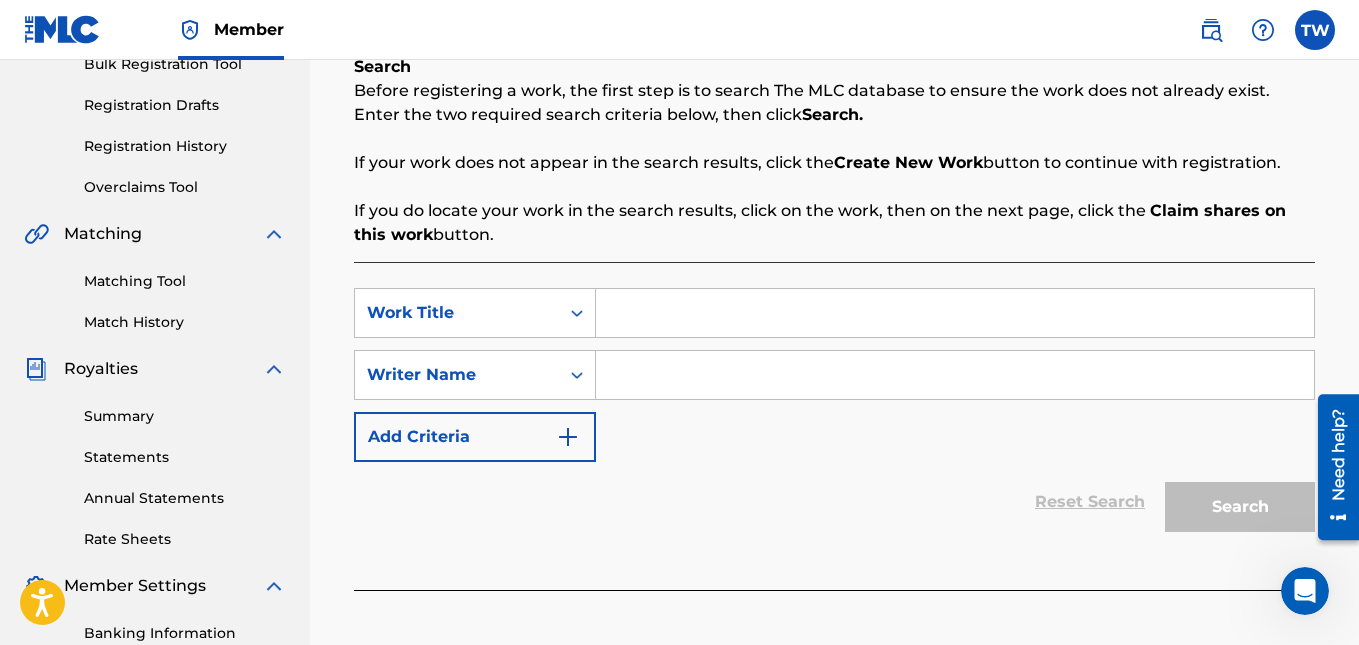 click at bounding box center [955, 313] 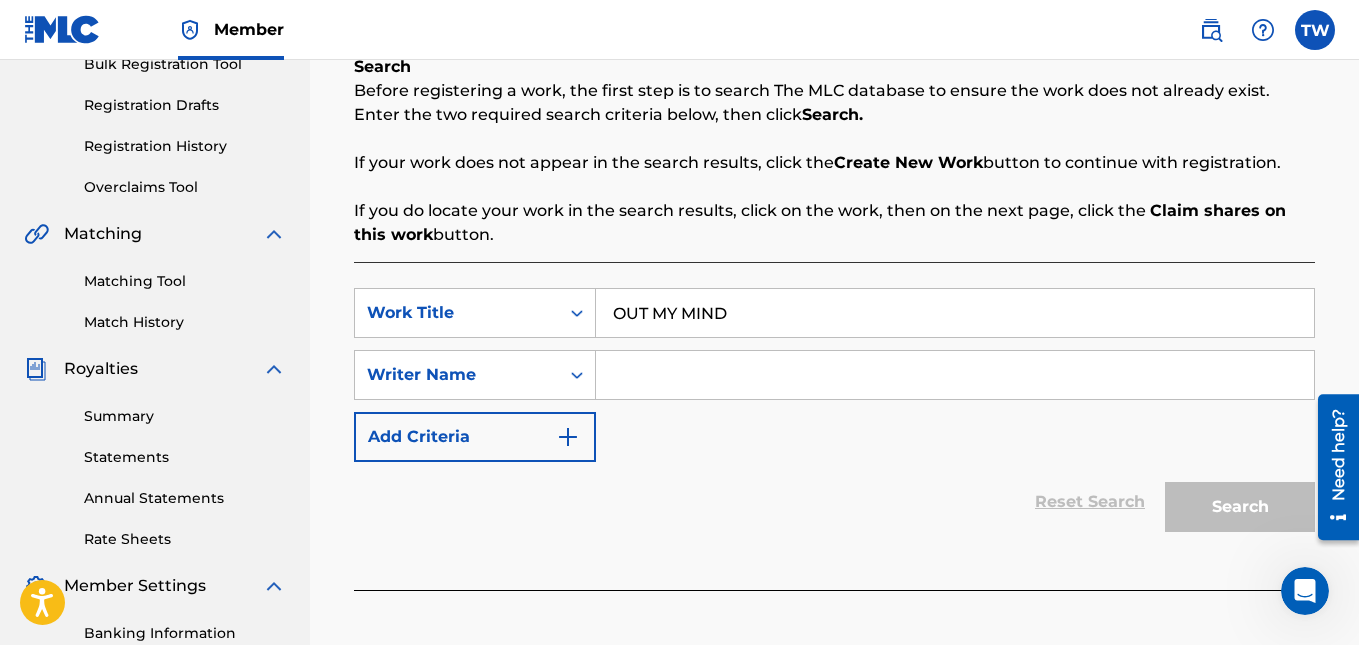 type on "OUT MY MIND" 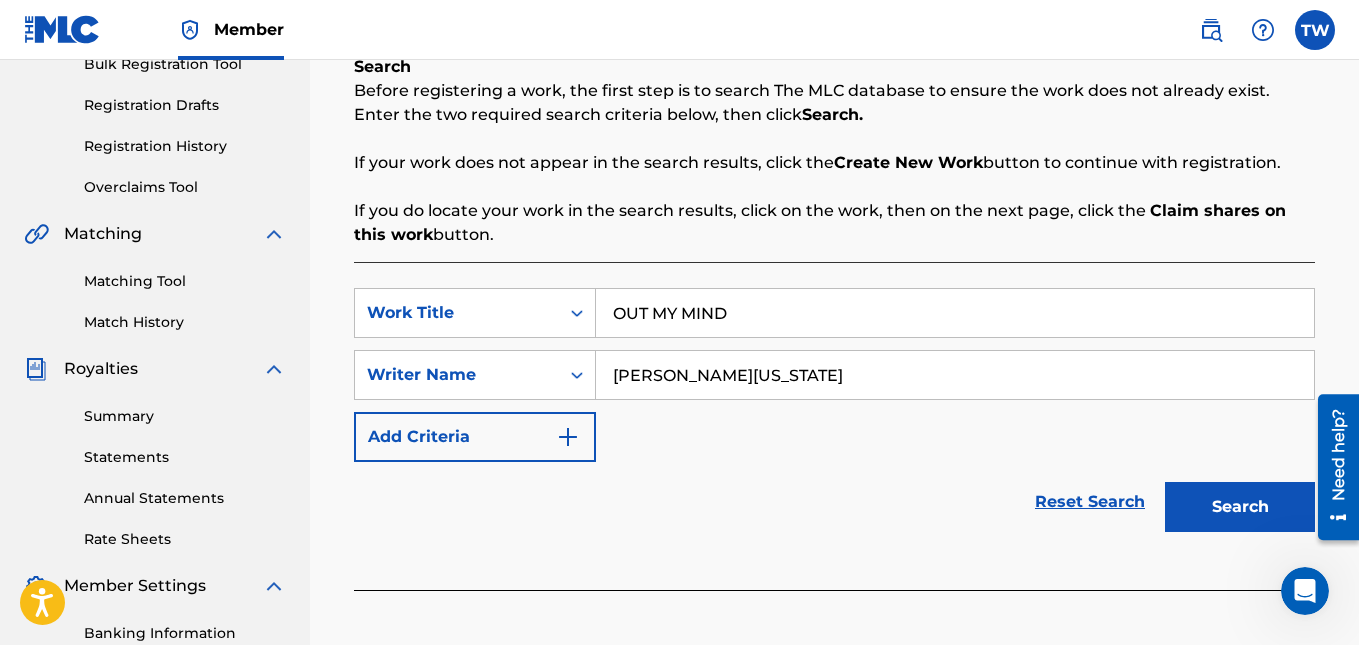 click on "Search" at bounding box center [1240, 507] 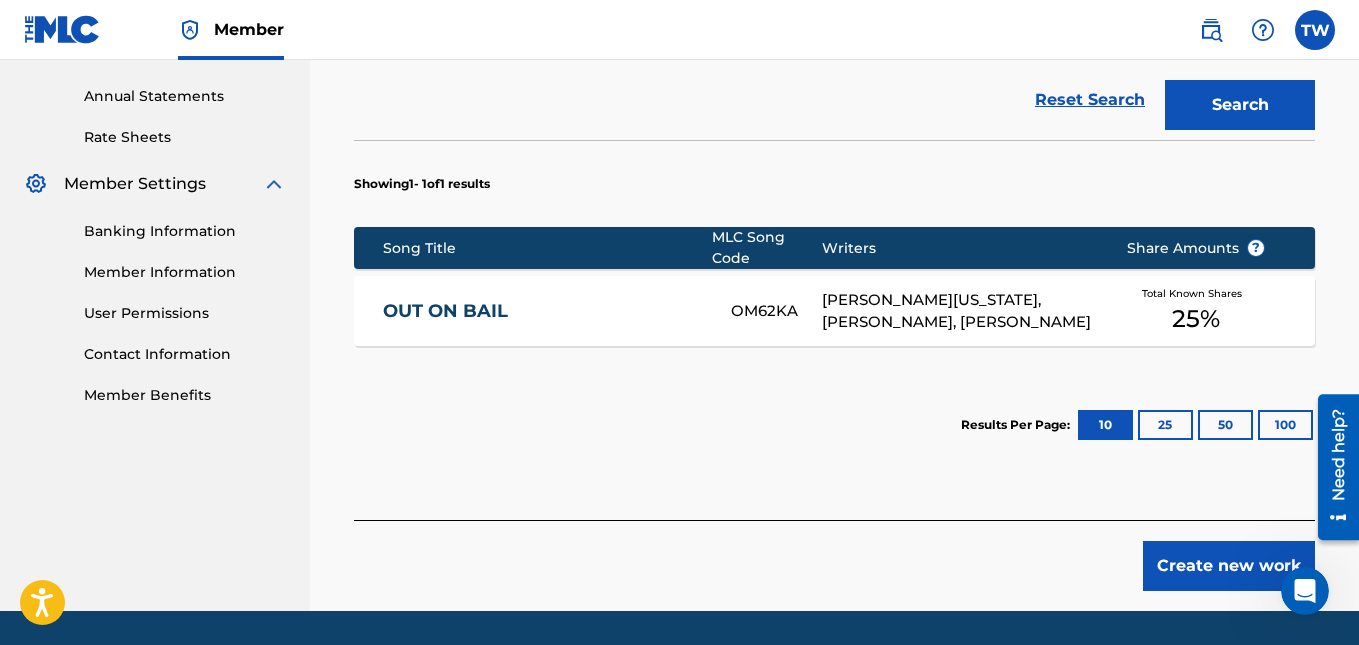 scroll, scrollTop: 776, scrollLeft: 0, axis: vertical 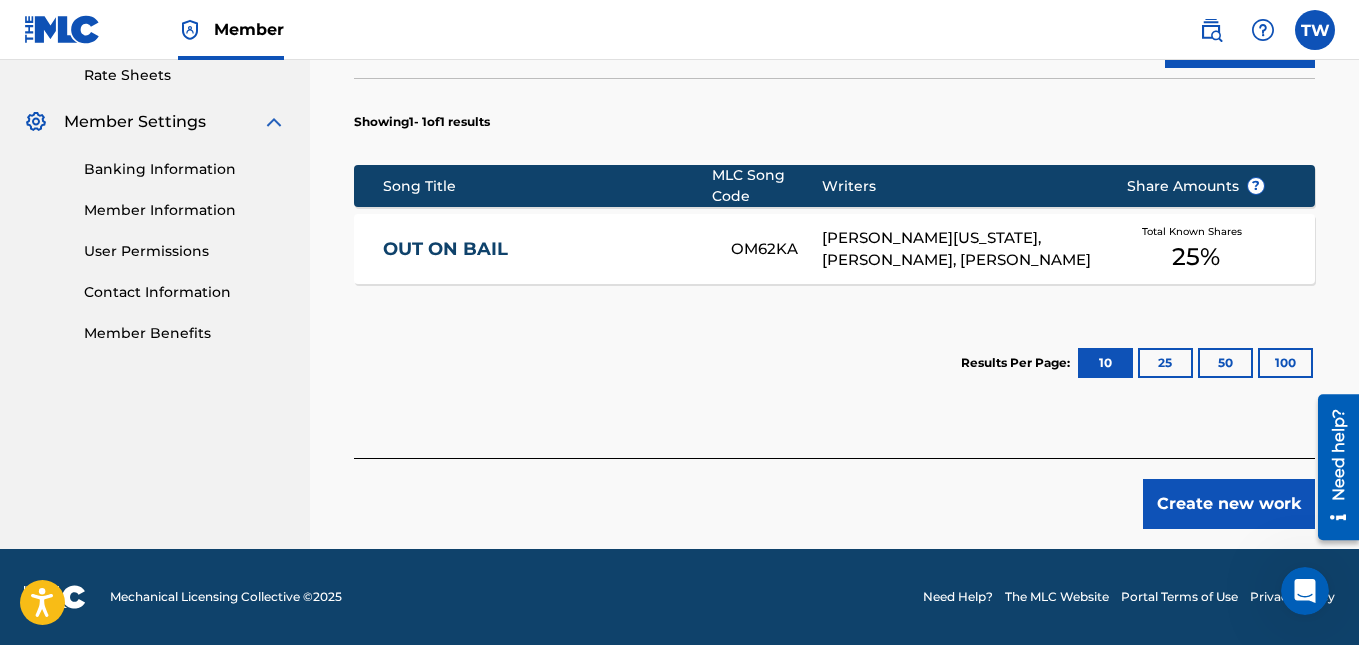 click on "Create new work" at bounding box center [1229, 504] 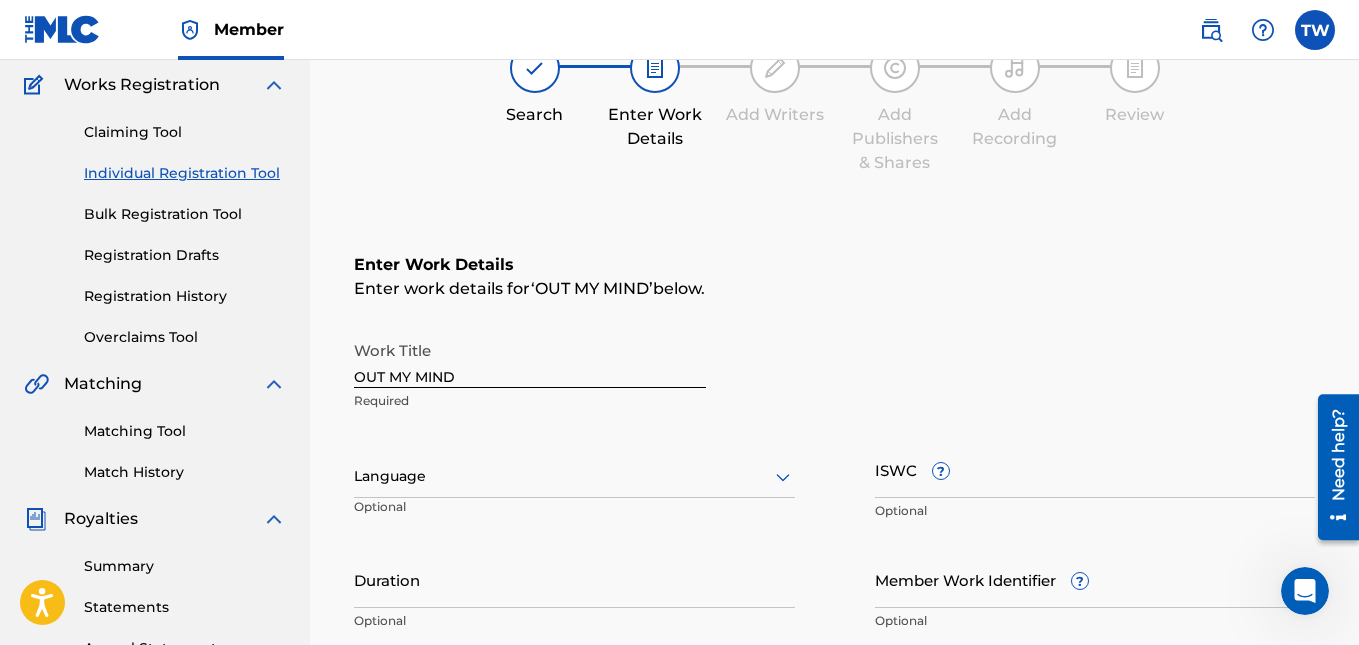 scroll, scrollTop: 0, scrollLeft: 0, axis: both 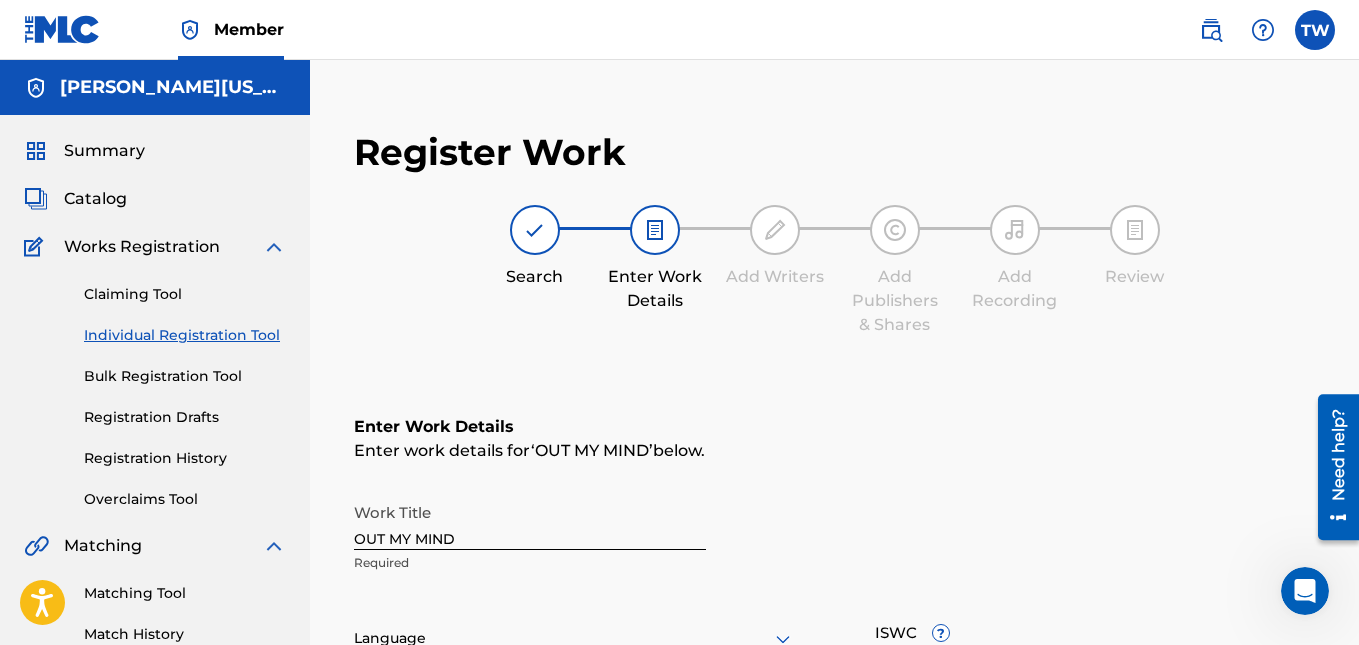click at bounding box center [775, 230] 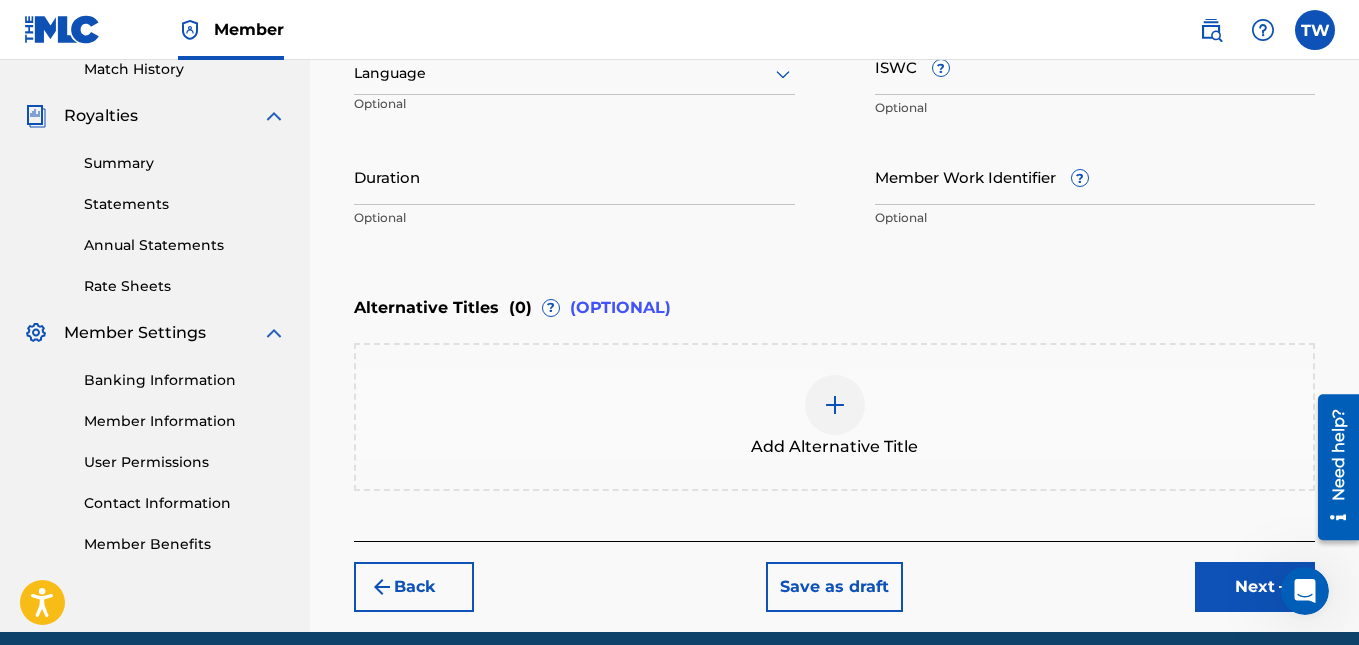 scroll, scrollTop: 567, scrollLeft: 0, axis: vertical 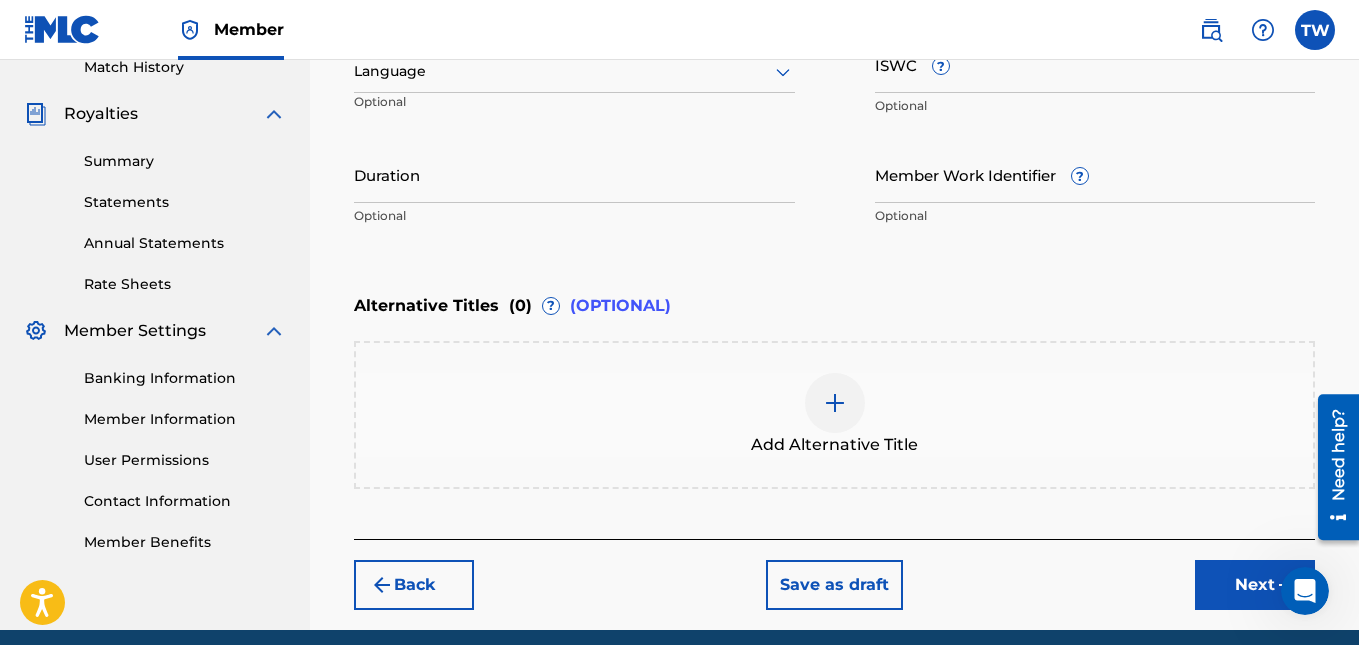 click at bounding box center [835, 403] 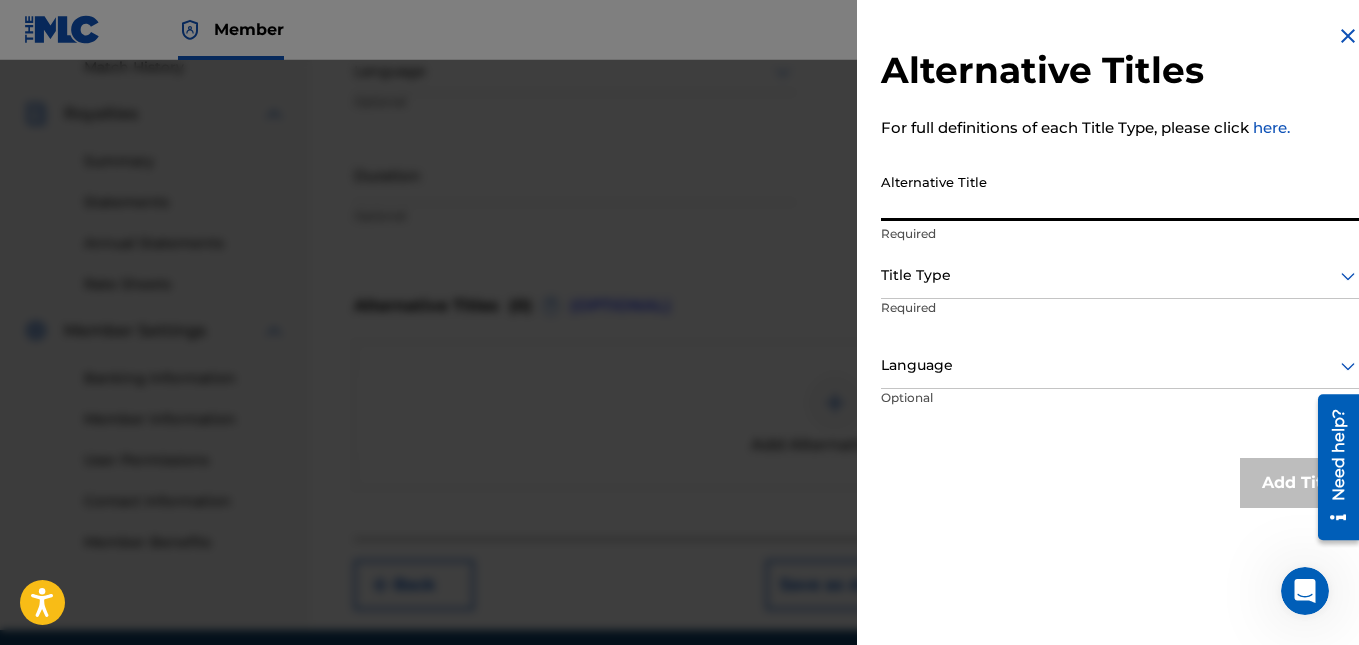 click on "Alternative Title" at bounding box center (1120, 192) 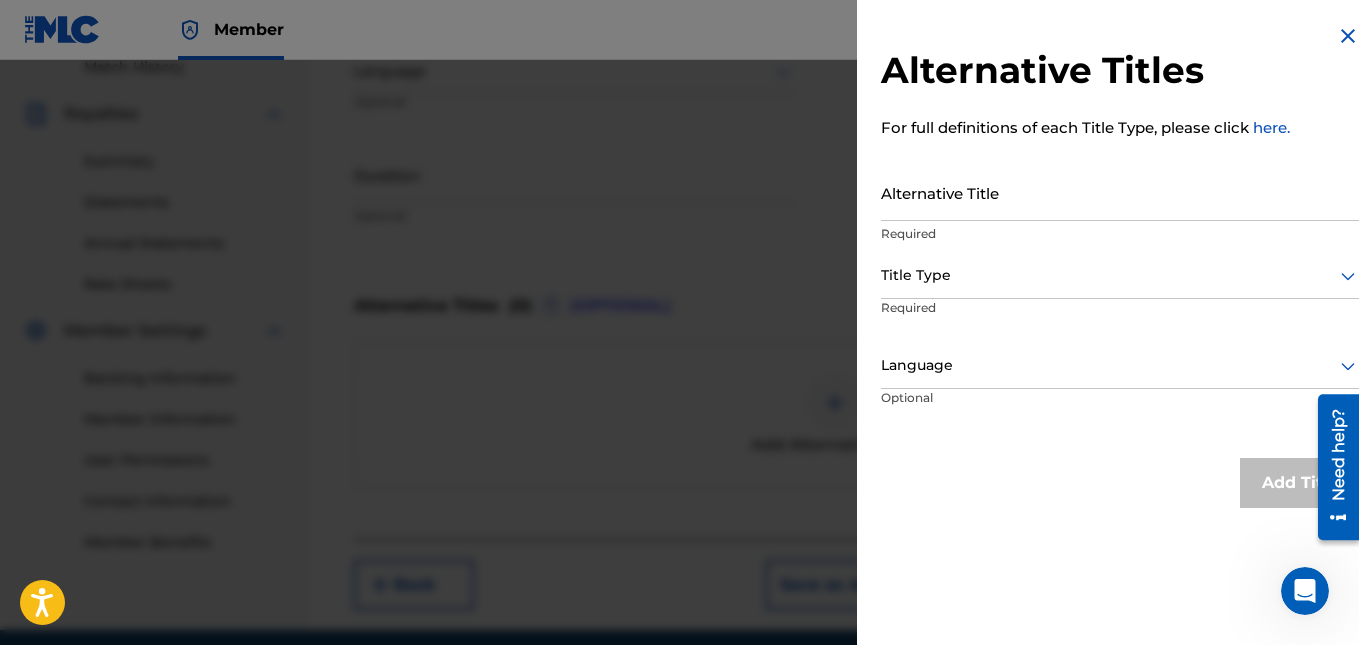 click at bounding box center (679, 382) 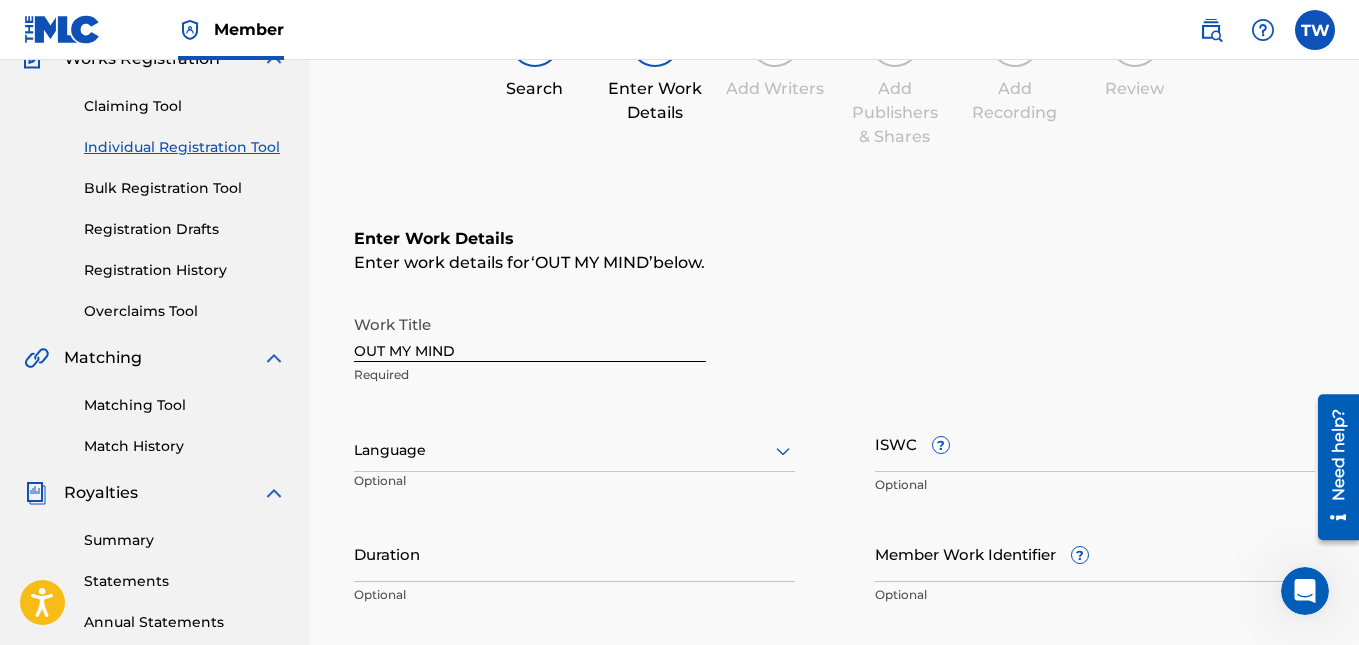scroll, scrollTop: 0, scrollLeft: 0, axis: both 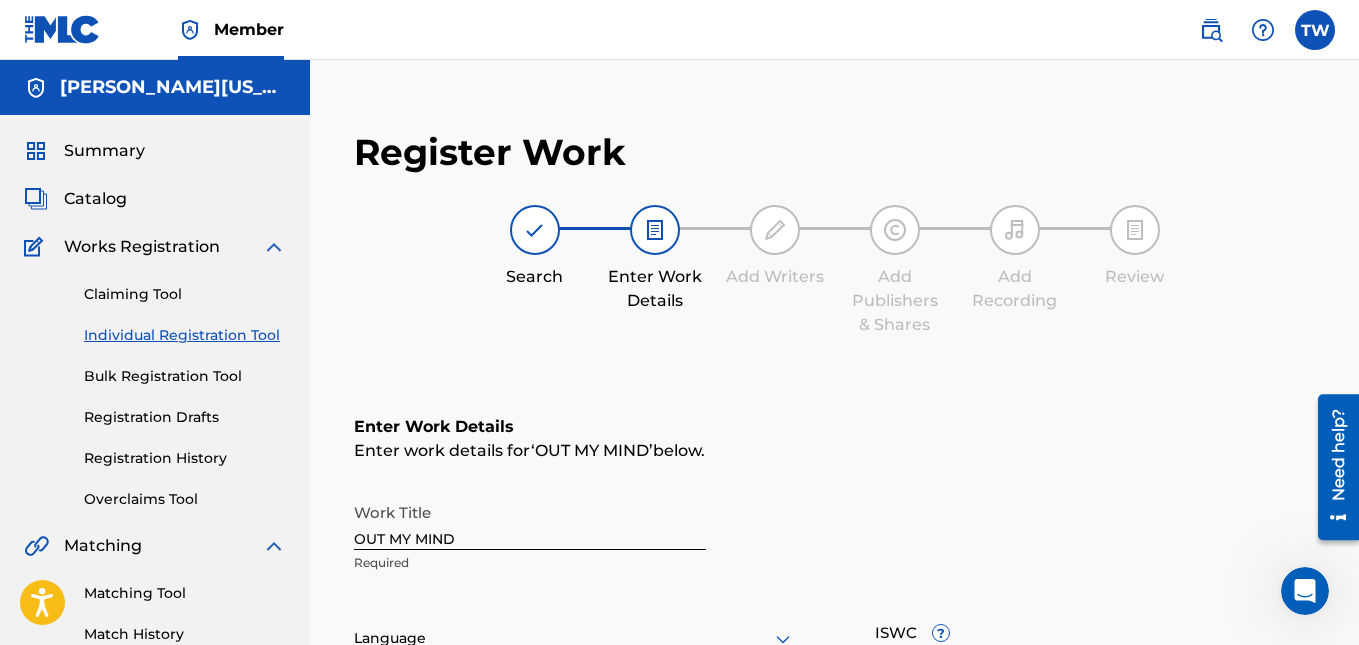 click on "Register Work Search Enter Work Details Add Writers Add Publishers & Shares Add Recording Review Enter Work Details Enter work details for  ‘ OUT MY MIND ’  below. Work Title   OUT MY MIND Required Language Optional ISWC   ? Optional Duration   Optional Member Work Identifier   ? Optional Alternative Titles ( 0 ) ? (OPTIONAL) Add Alternative Title Back Save as draft Next" at bounding box center [834, 653] 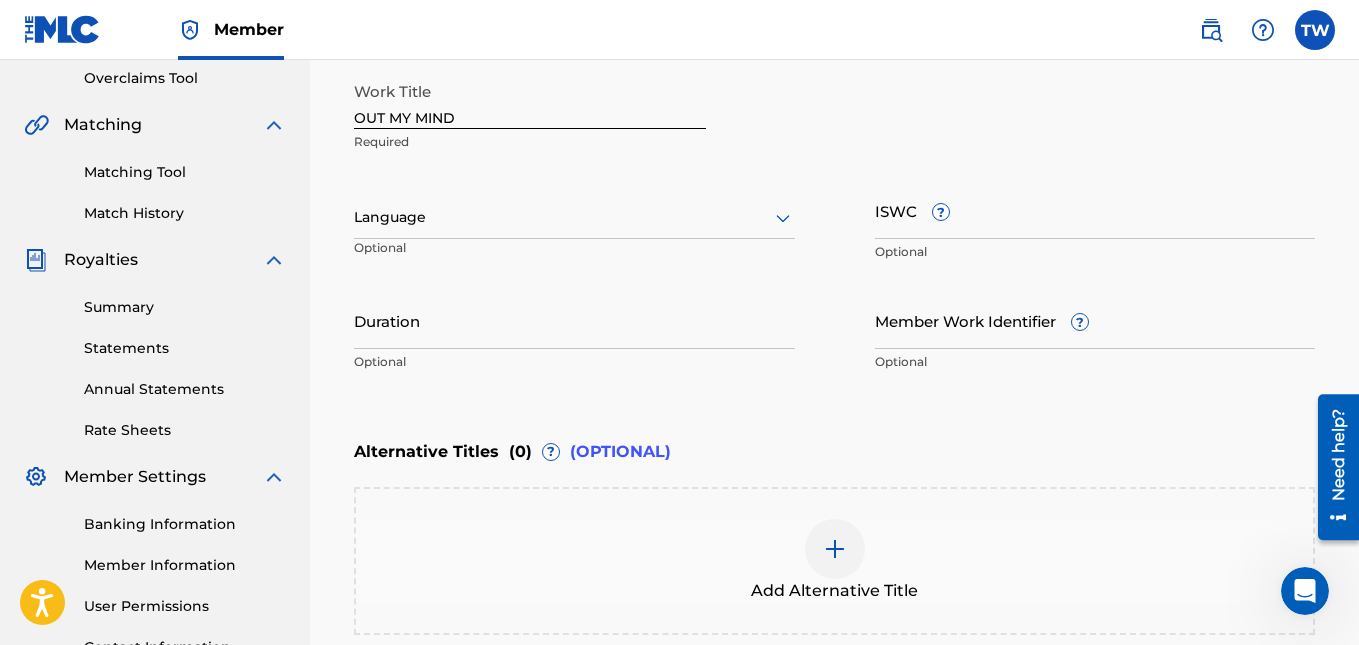 scroll, scrollTop: 648, scrollLeft: 0, axis: vertical 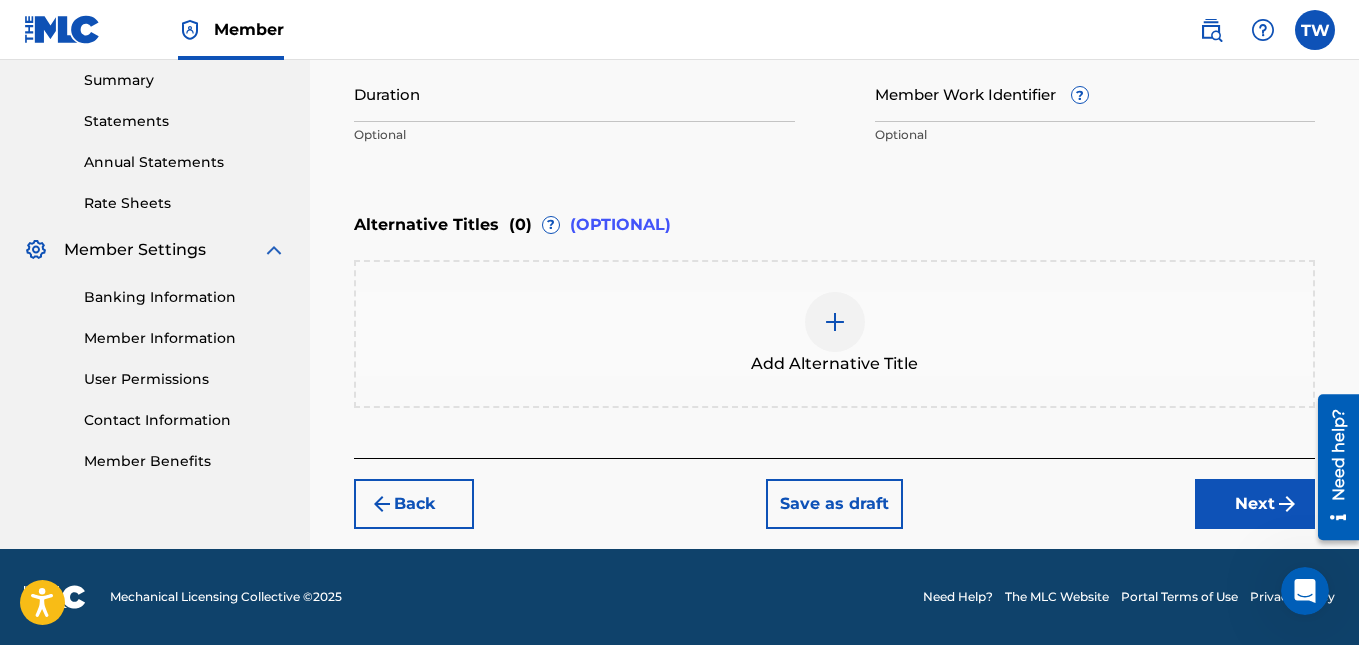 click on "Next" at bounding box center [1255, 504] 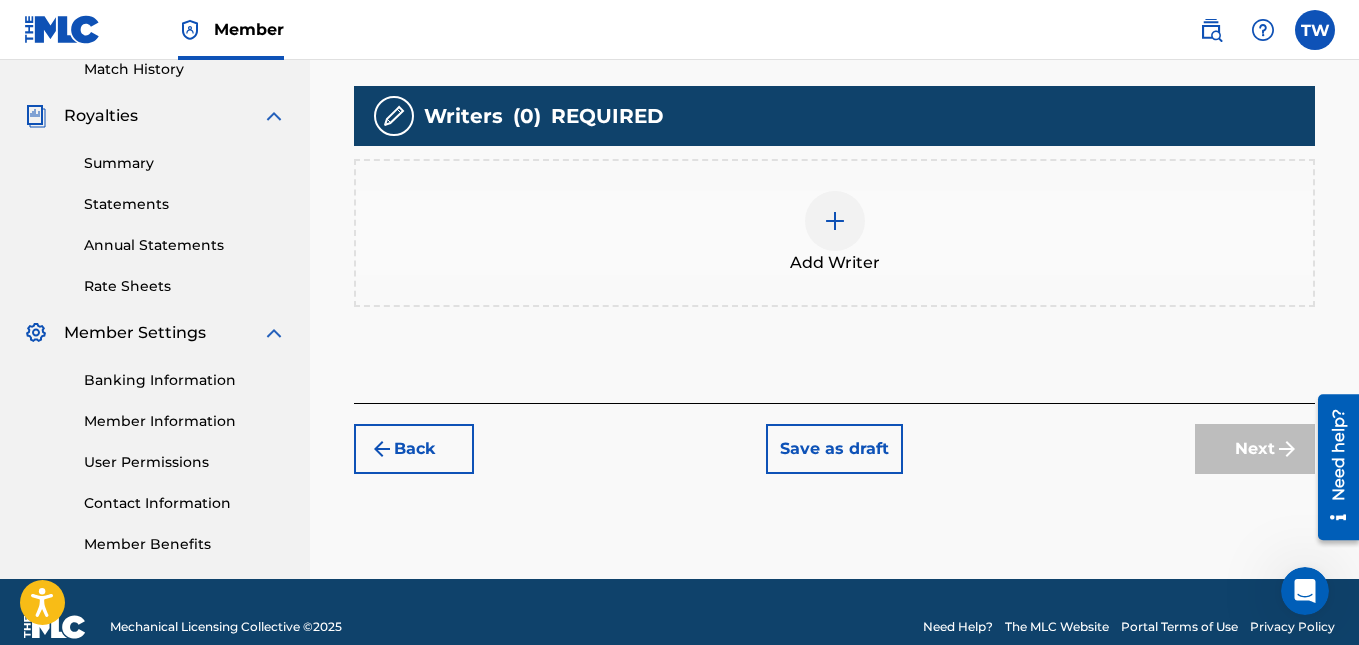 scroll, scrollTop: 566, scrollLeft: 0, axis: vertical 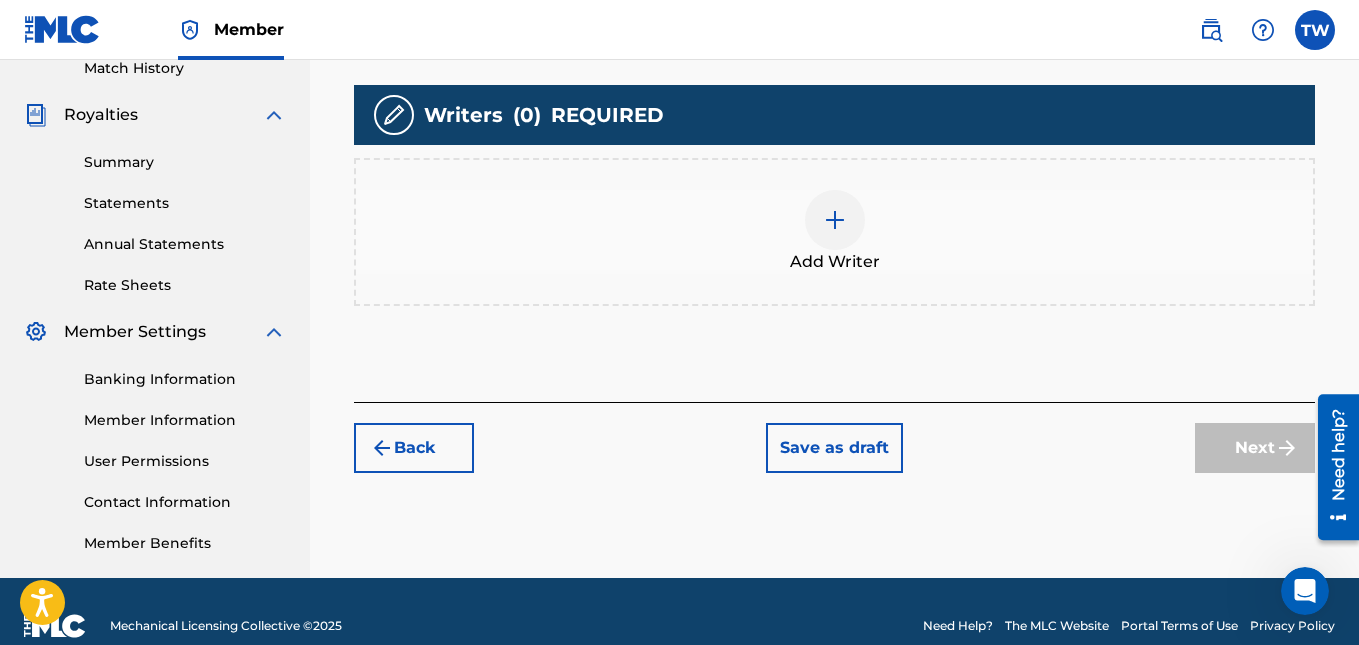 click at bounding box center (835, 220) 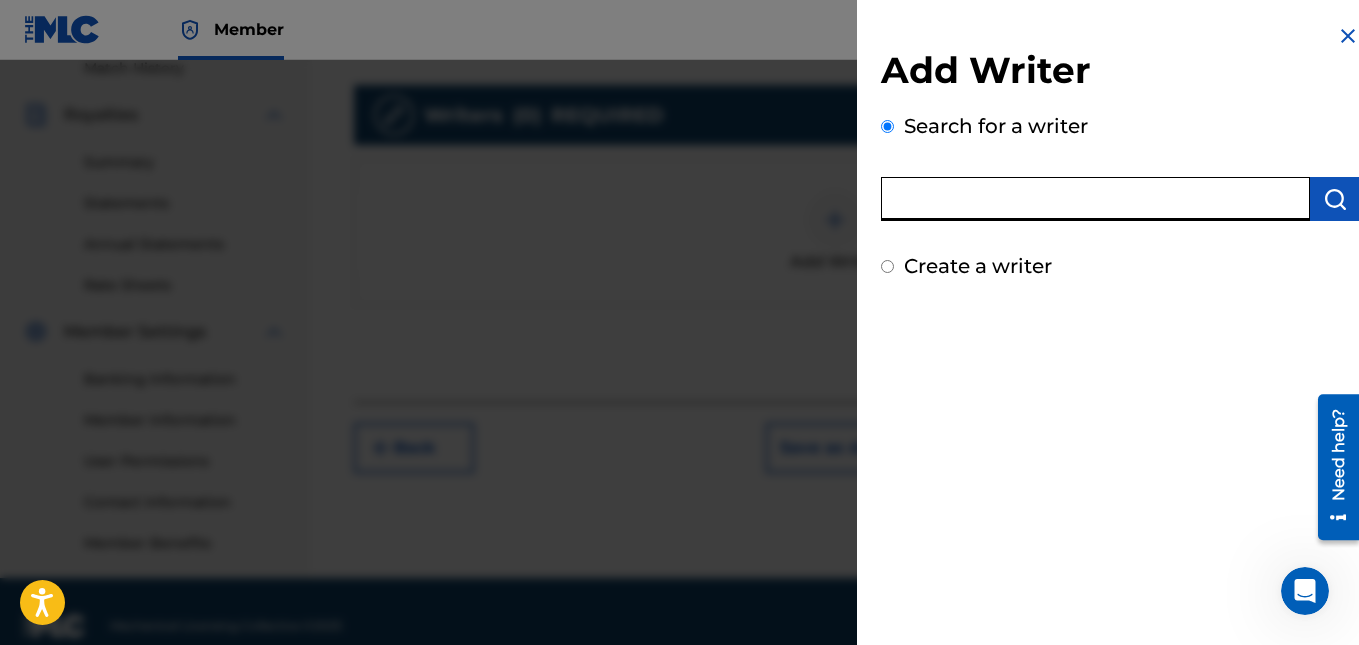 click at bounding box center (1095, 199) 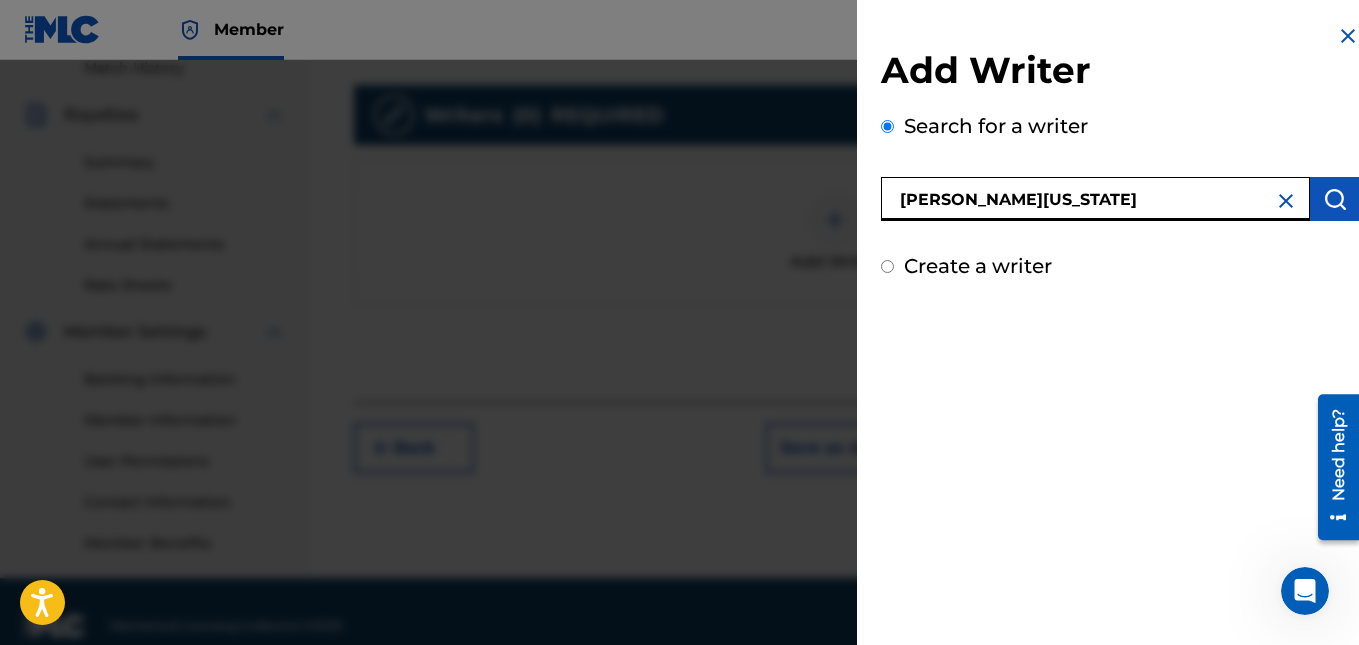 type on "[PERSON_NAME][US_STATE]" 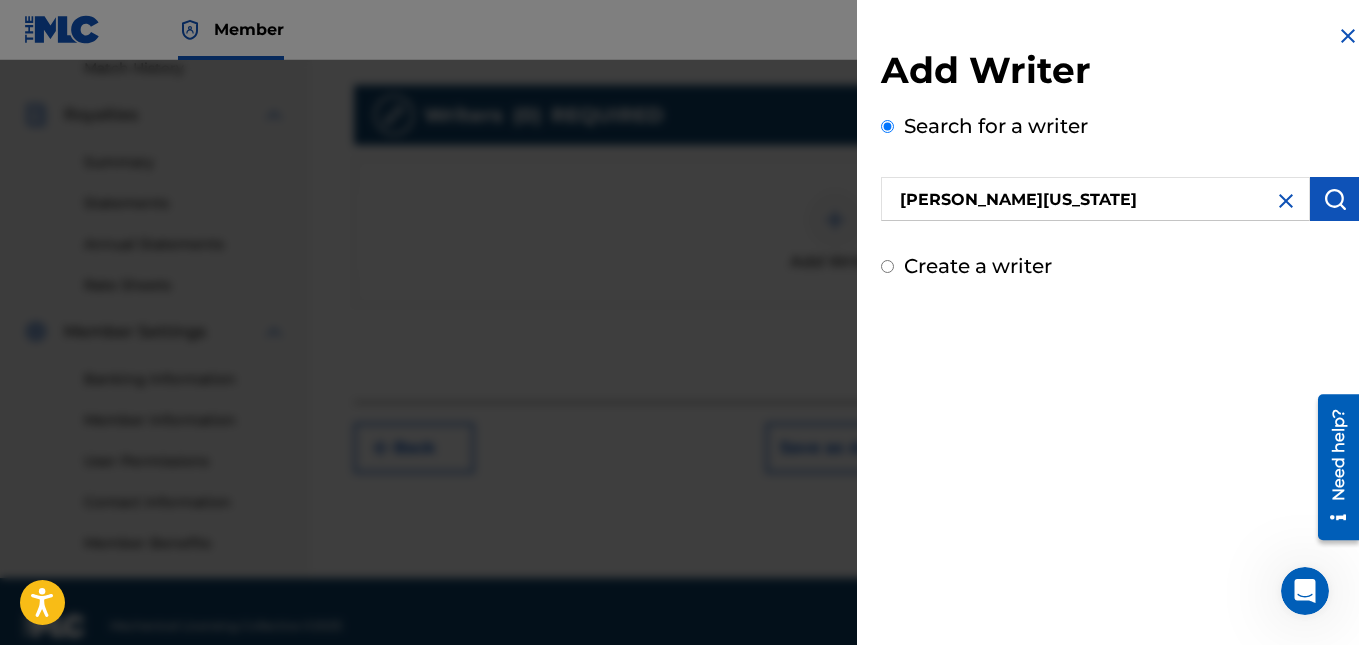 click at bounding box center (1335, 199) 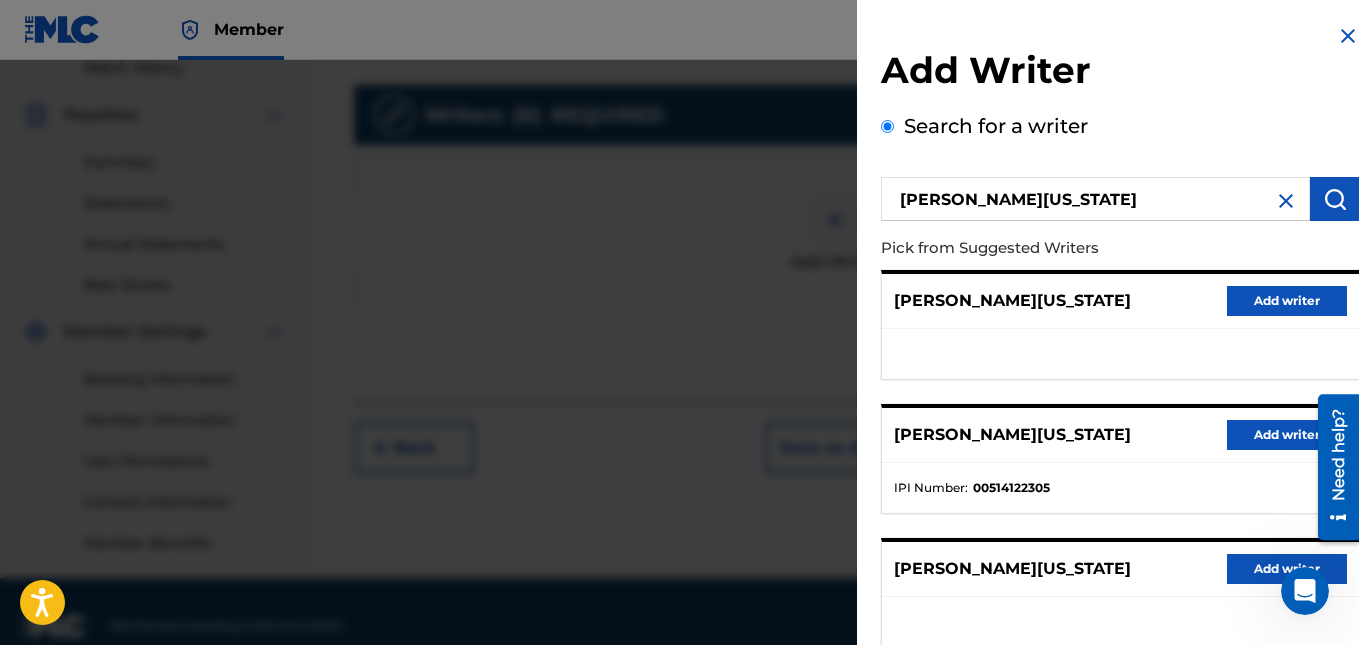 click on "Add writer" at bounding box center (1287, 301) 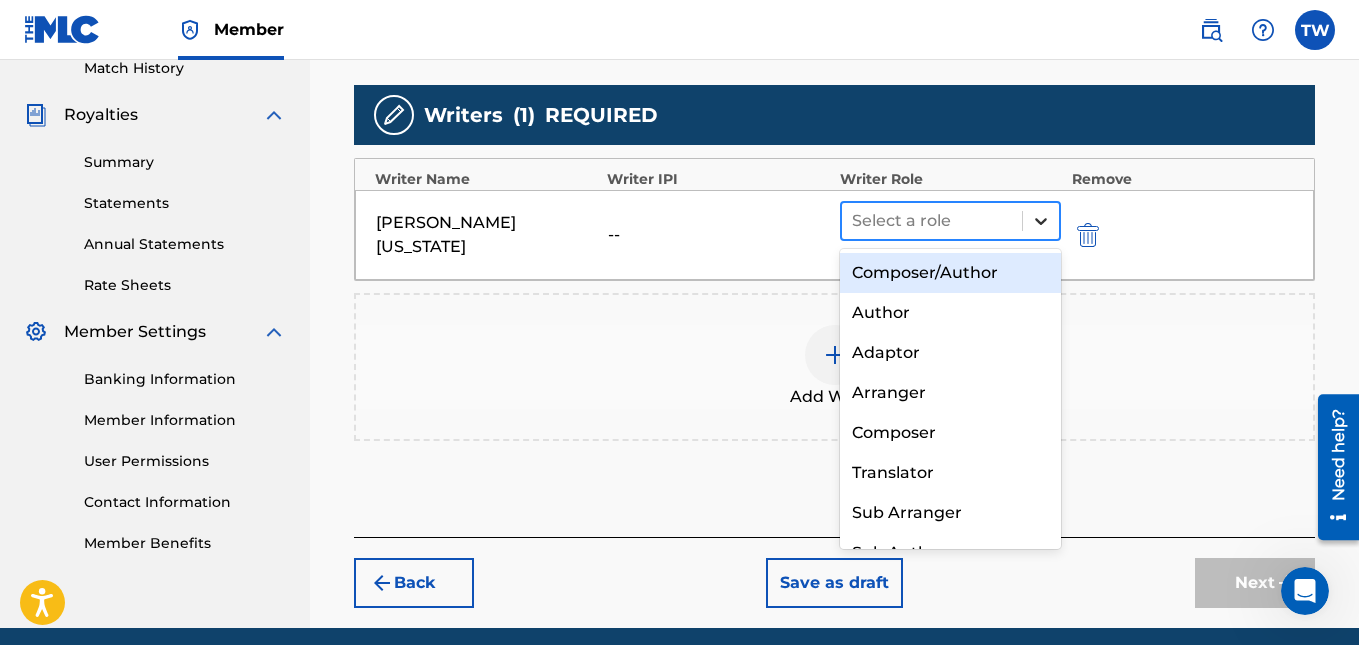 click 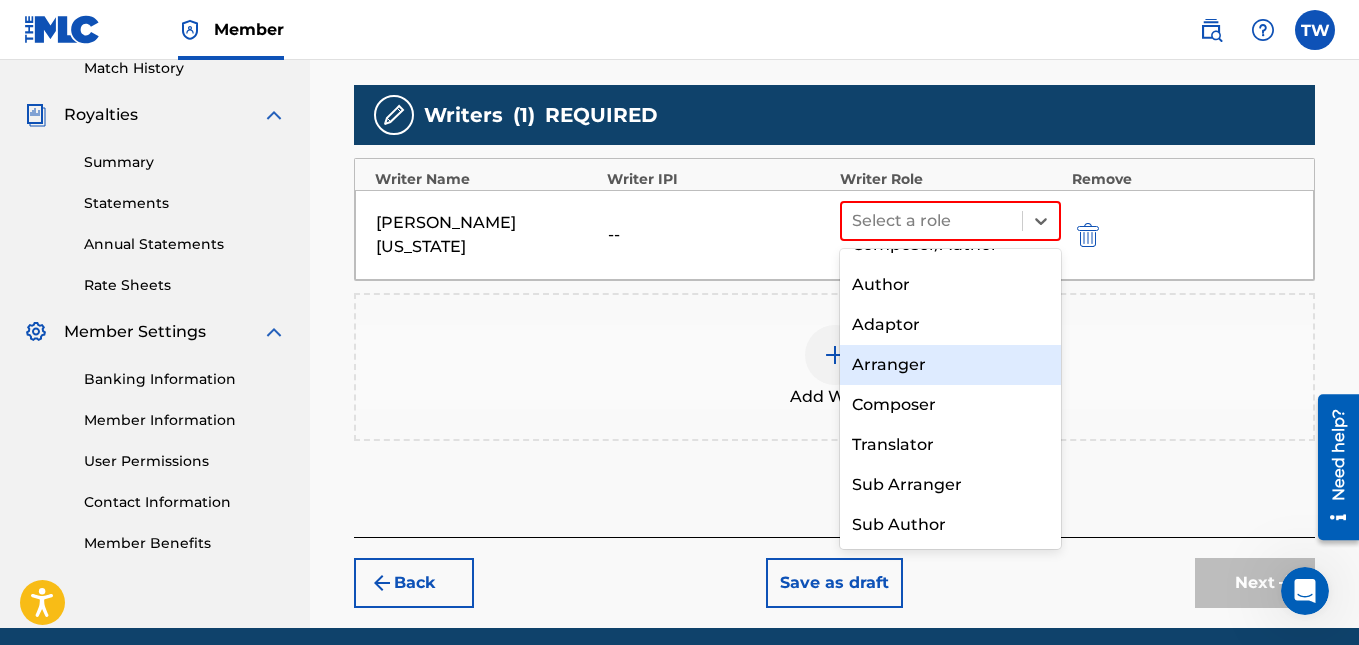 scroll, scrollTop: 0, scrollLeft: 0, axis: both 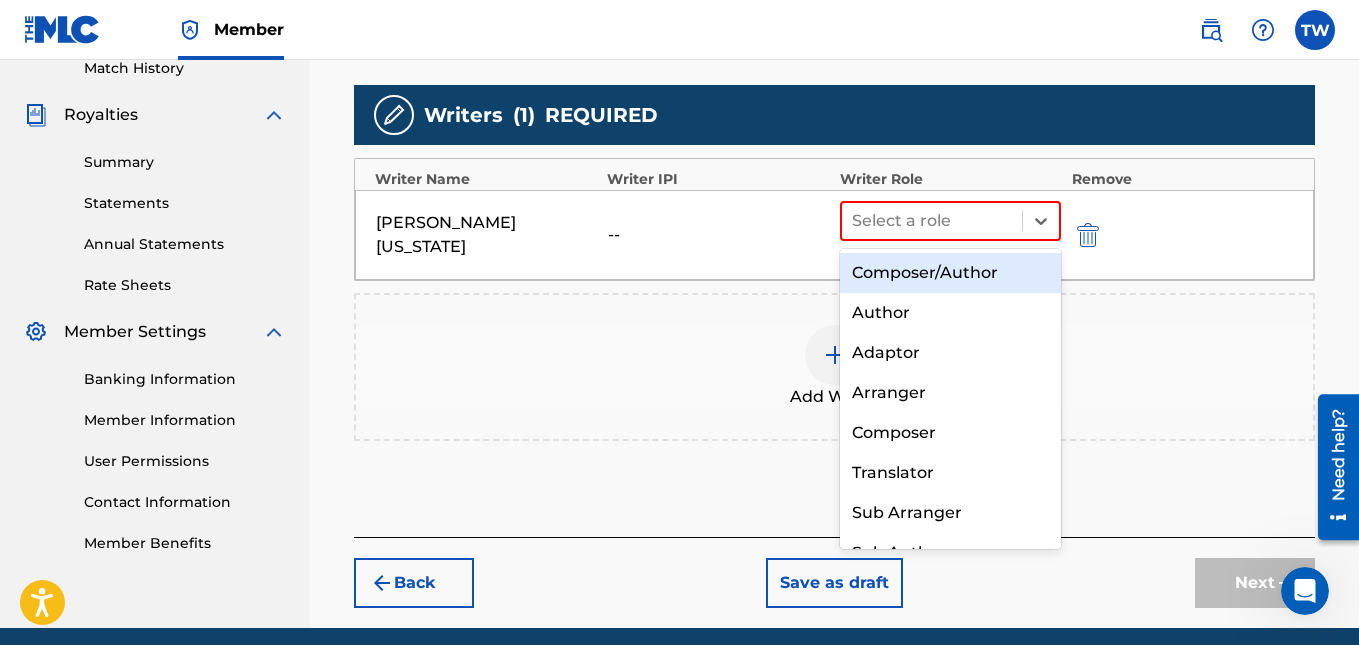 click on "Composer/Author" at bounding box center [951, 273] 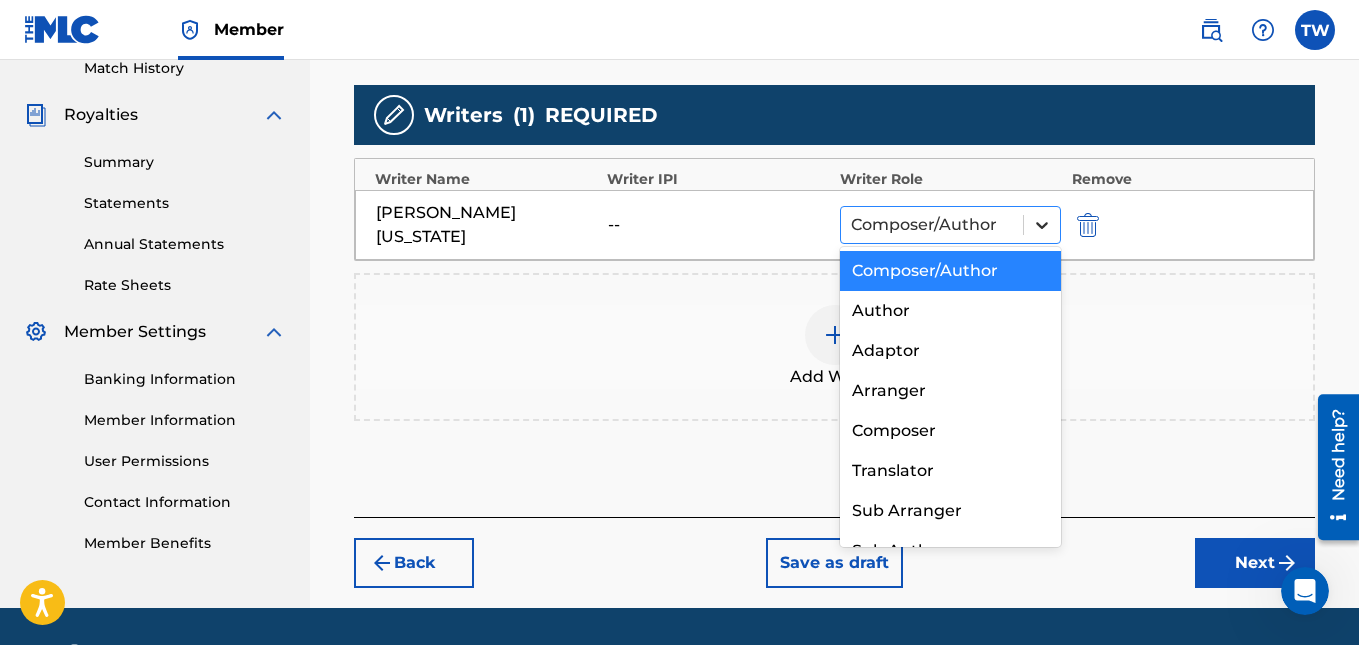 click 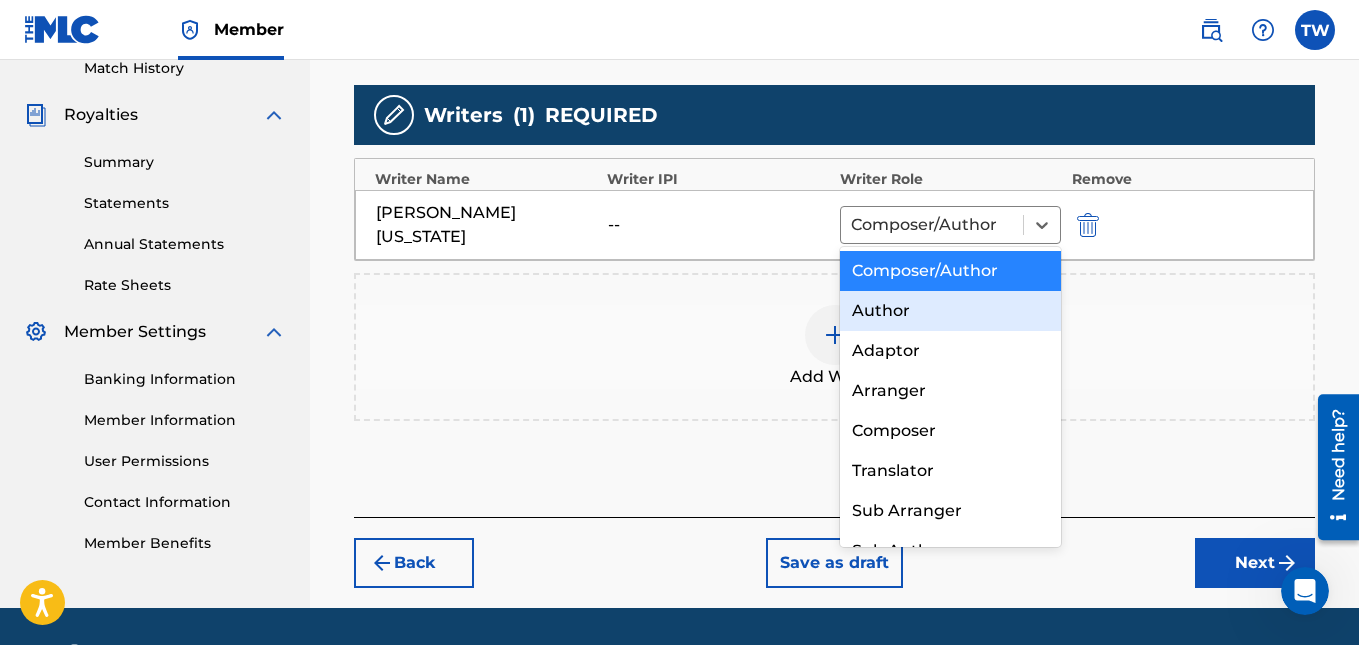 click on "Author" at bounding box center [951, 311] 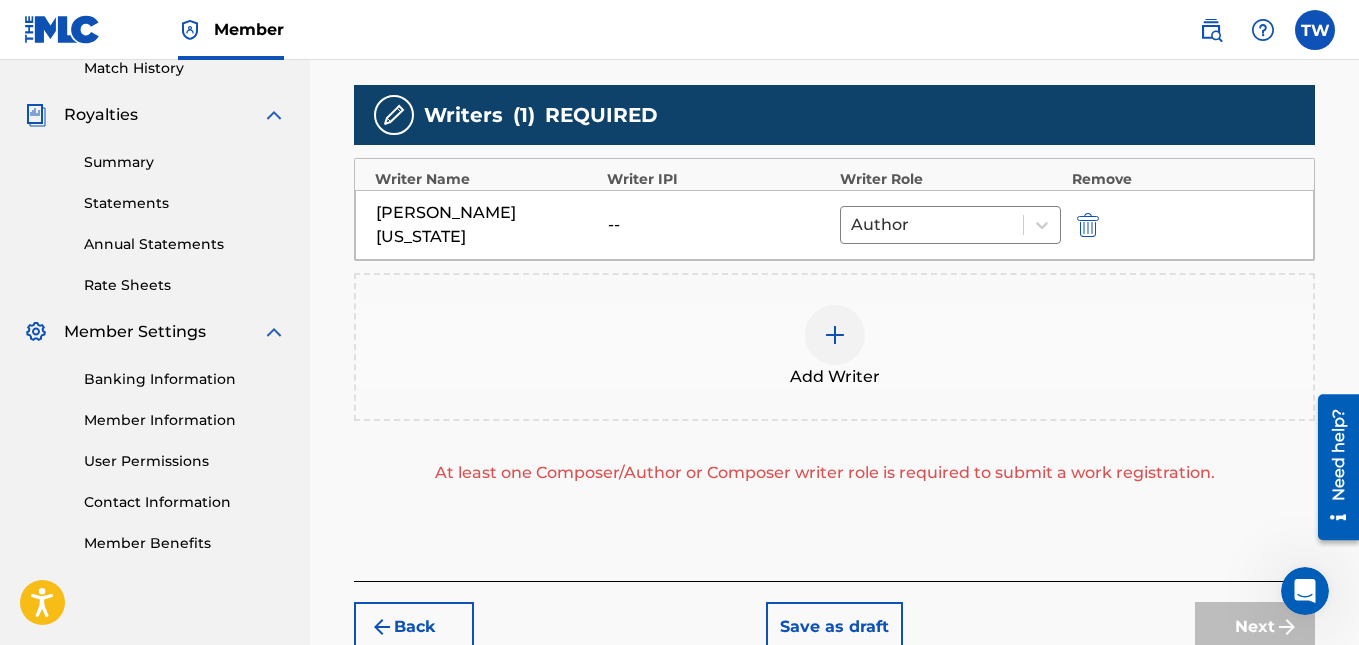 scroll, scrollTop: 0, scrollLeft: 0, axis: both 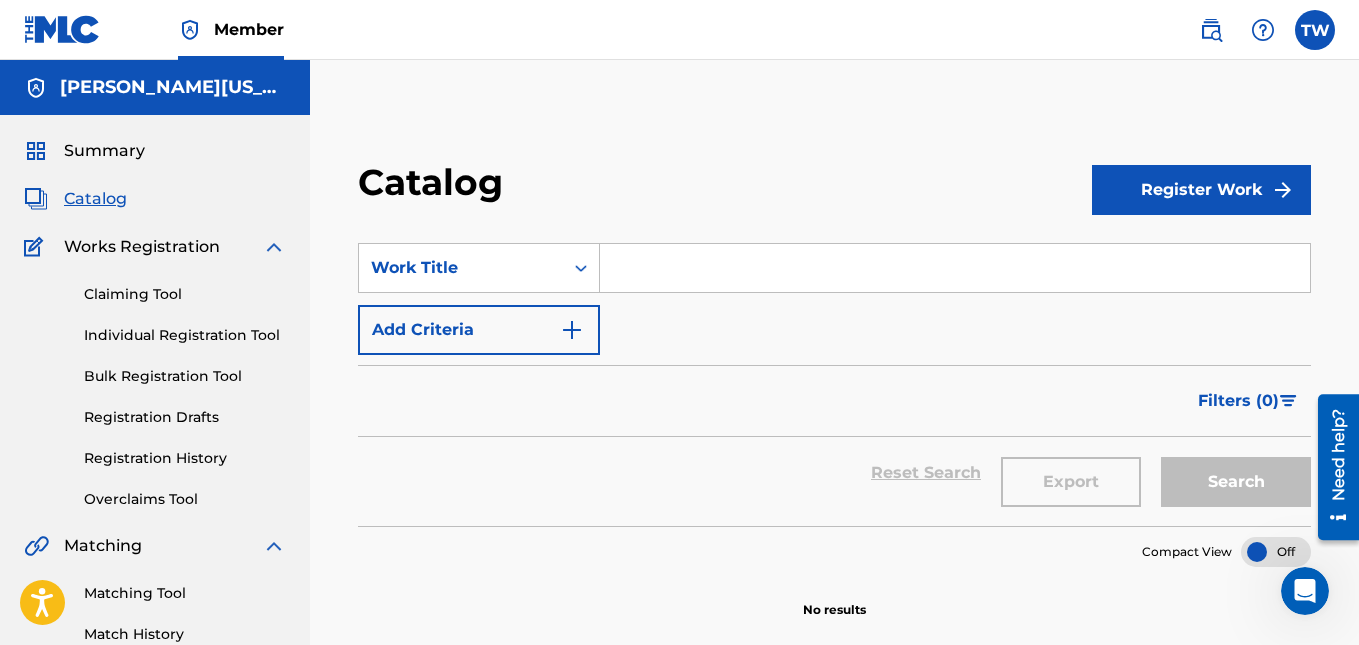 click on "Register Work" at bounding box center [1201, 190] 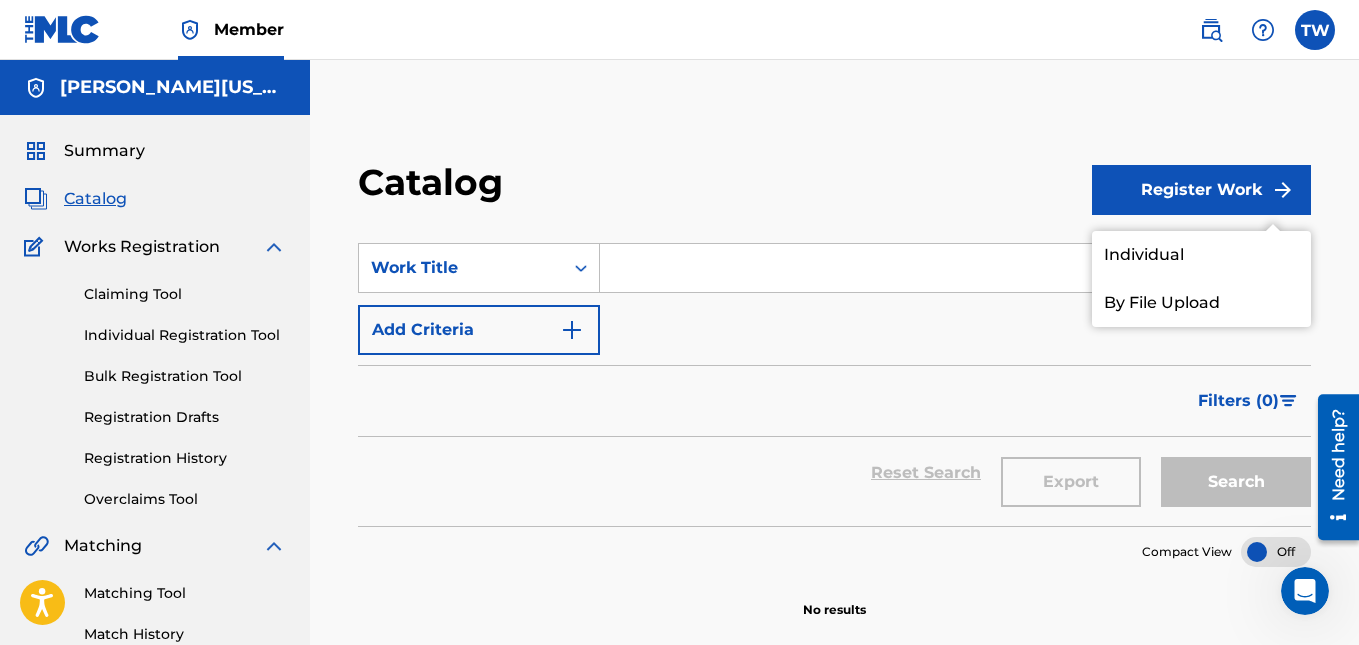 click on "Individual" at bounding box center (1201, 255) 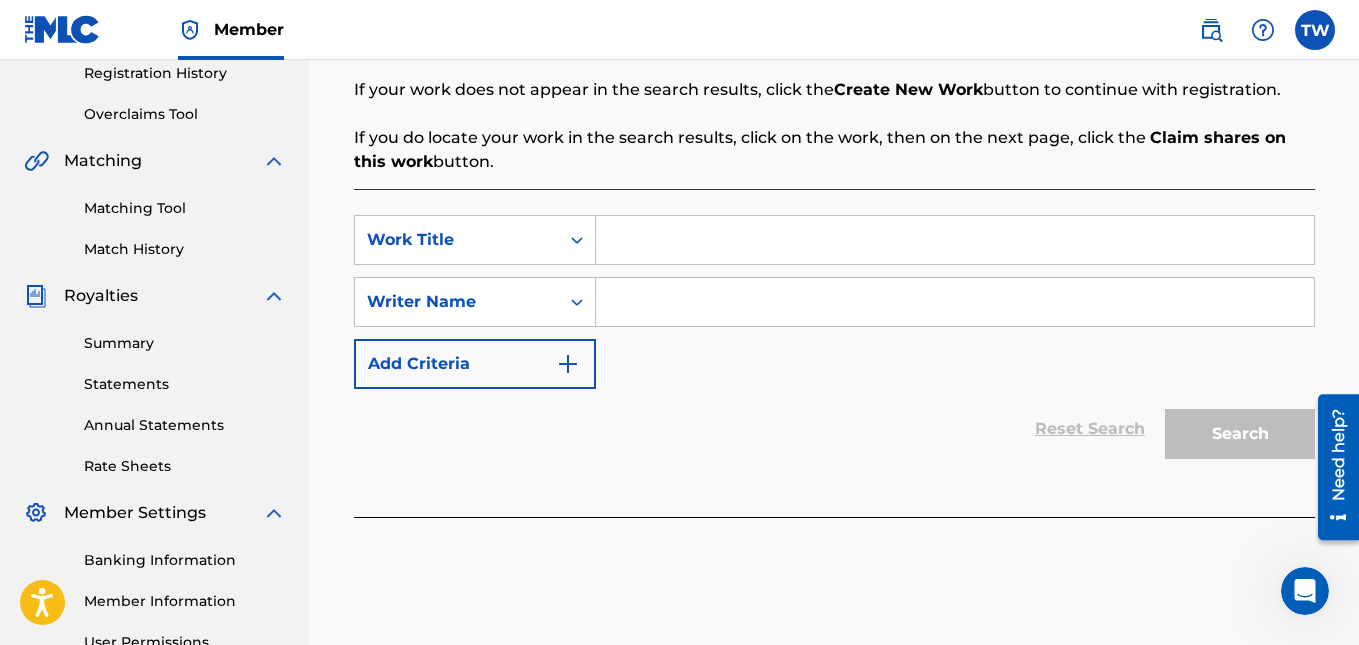 scroll, scrollTop: 387, scrollLeft: 0, axis: vertical 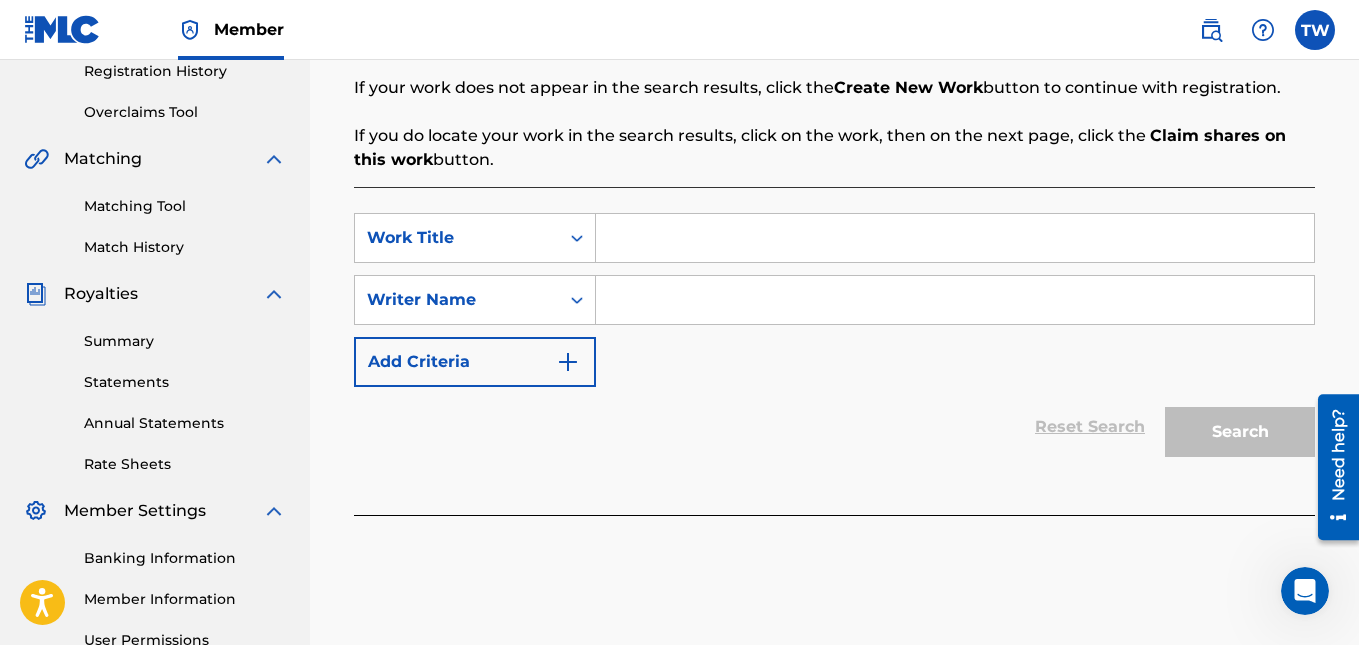 click at bounding box center (955, 238) 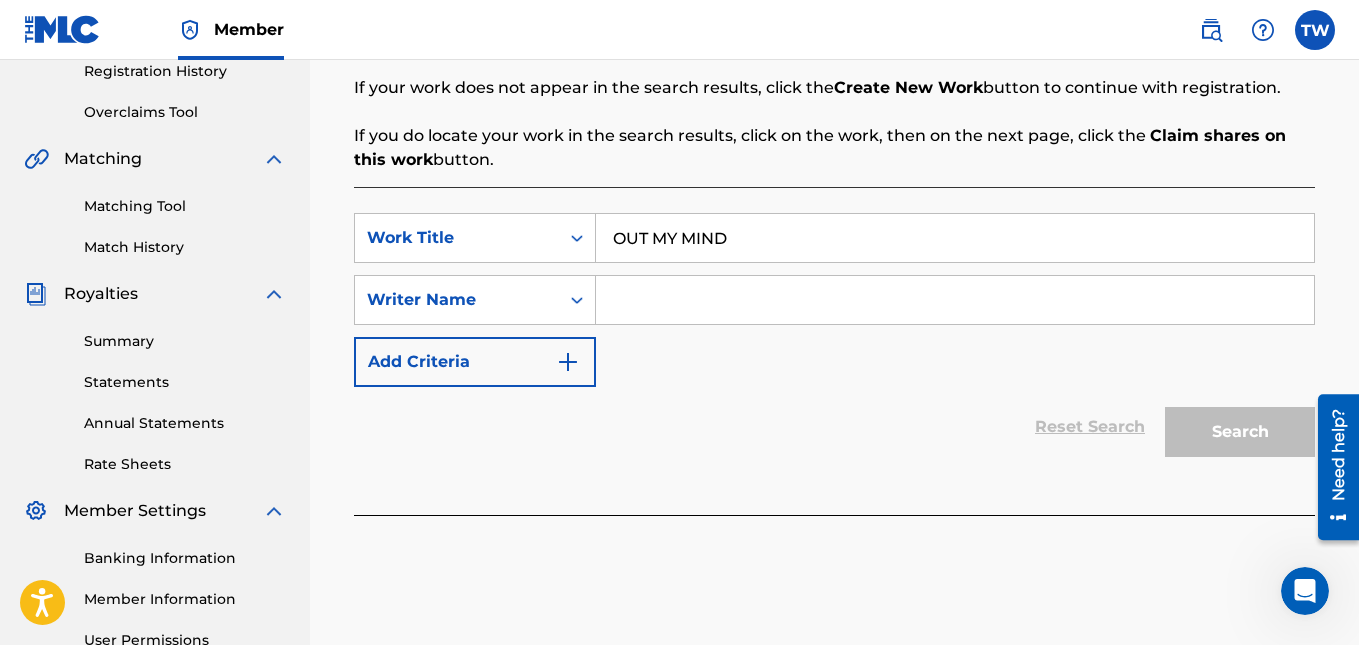 type on "OUT MY MIND" 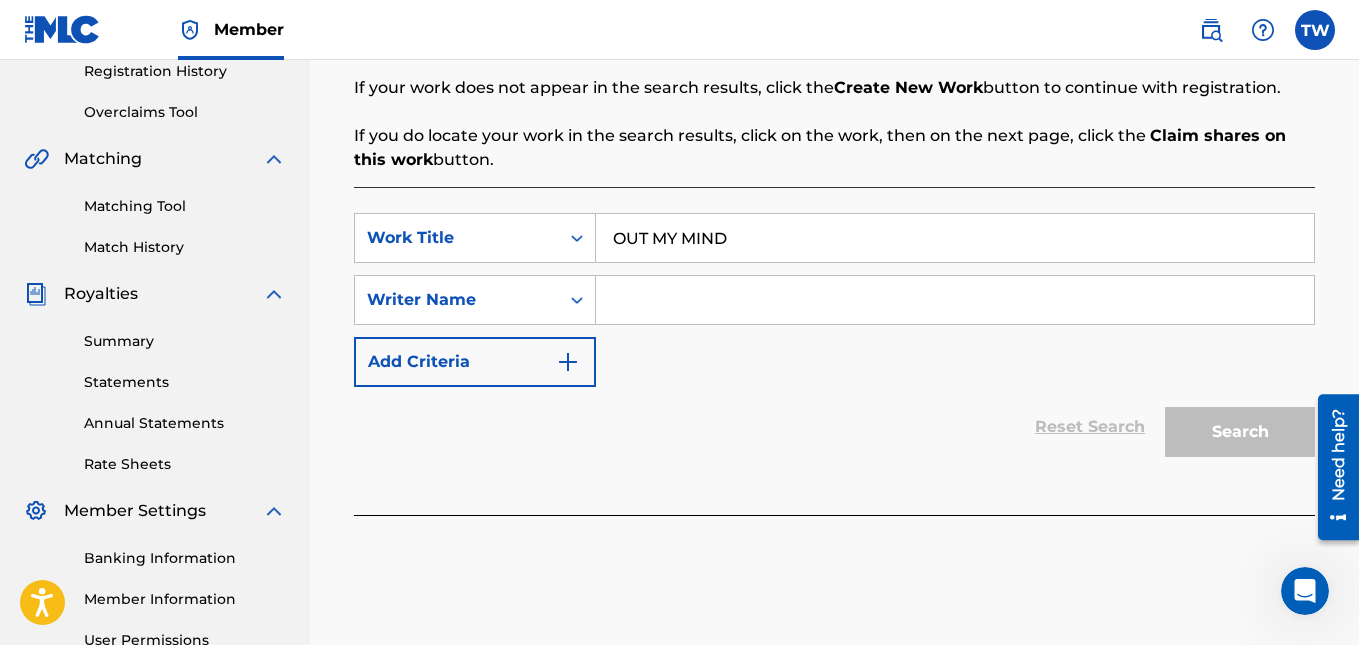 type on "[PERSON_NAME][US_STATE]" 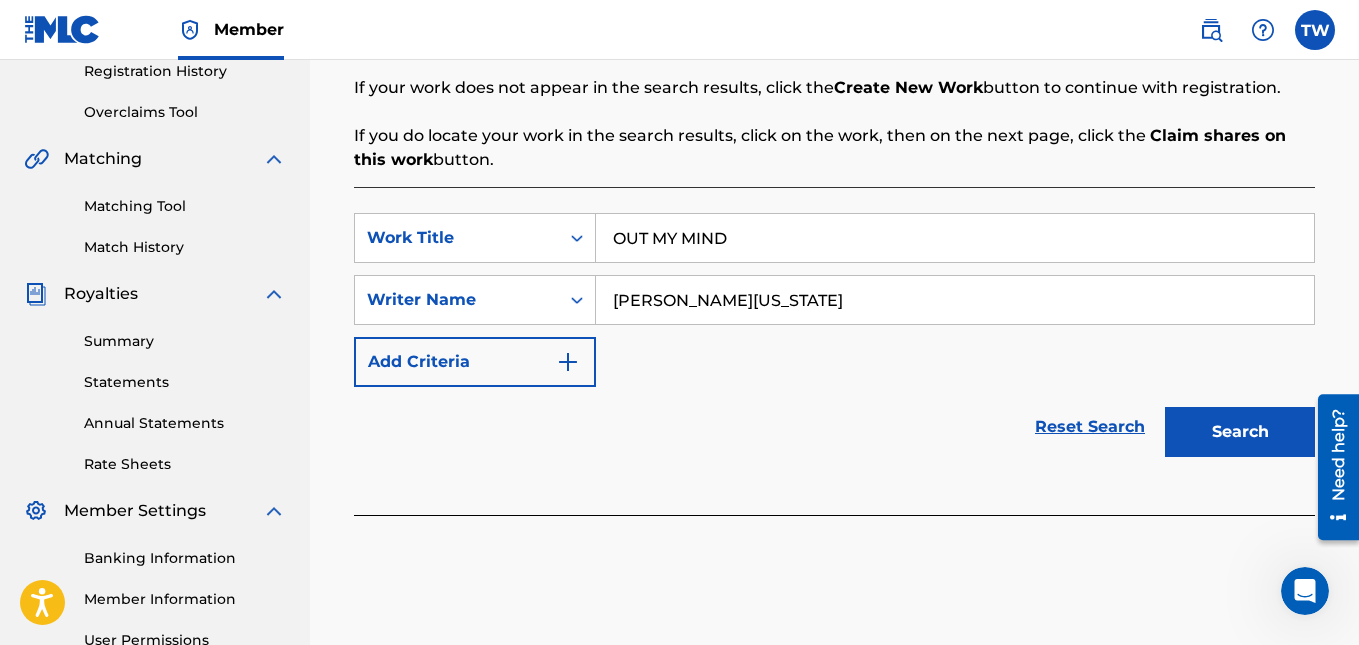 click on "Search" at bounding box center [1240, 432] 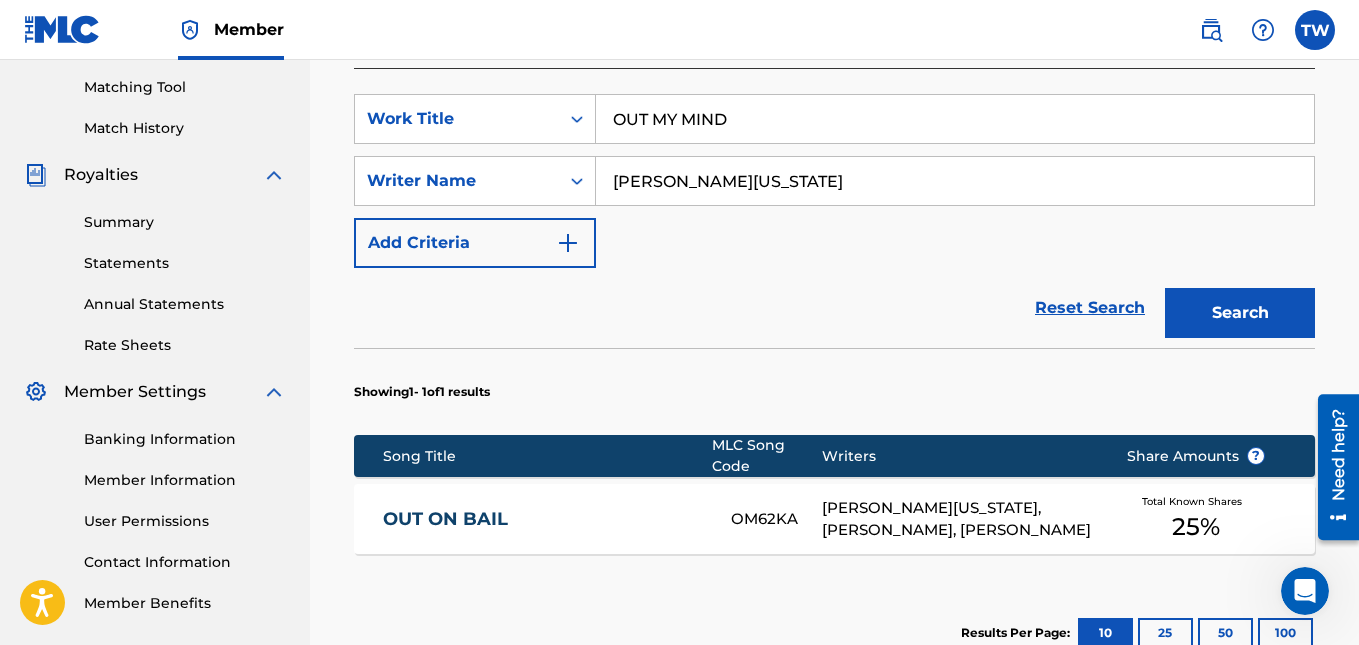 scroll, scrollTop: 776, scrollLeft: 0, axis: vertical 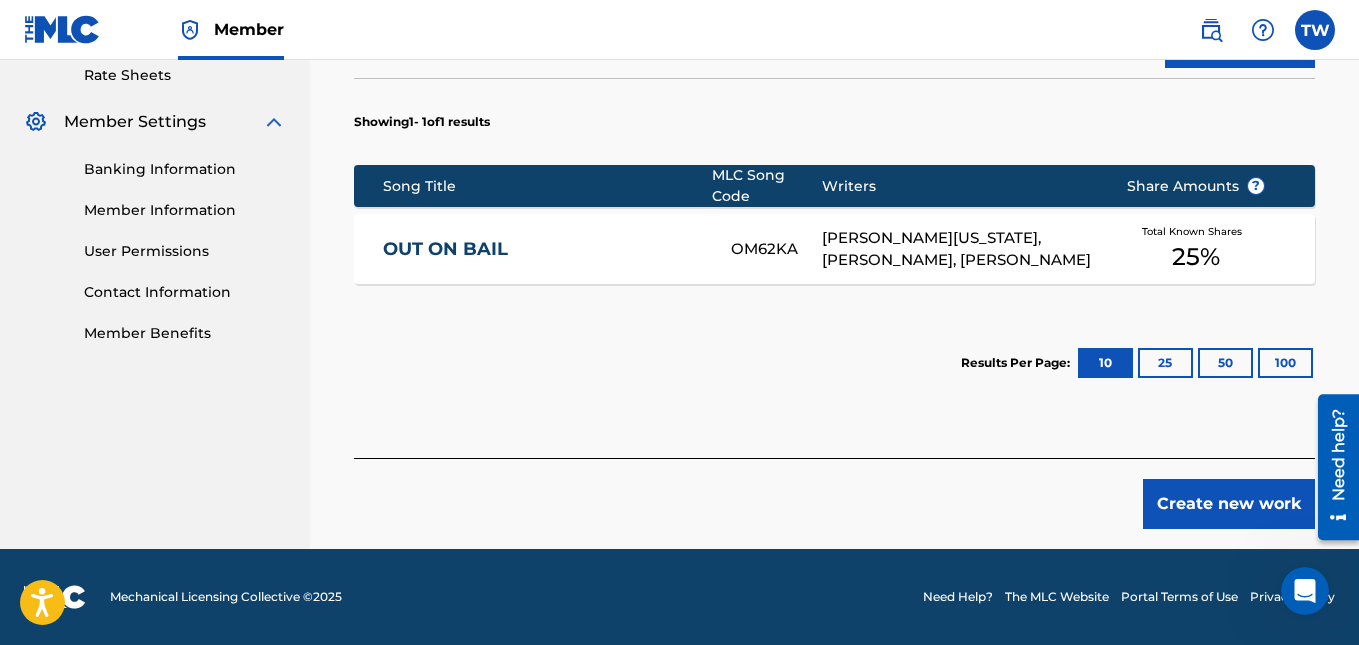 click on "Create new work" at bounding box center [1229, 504] 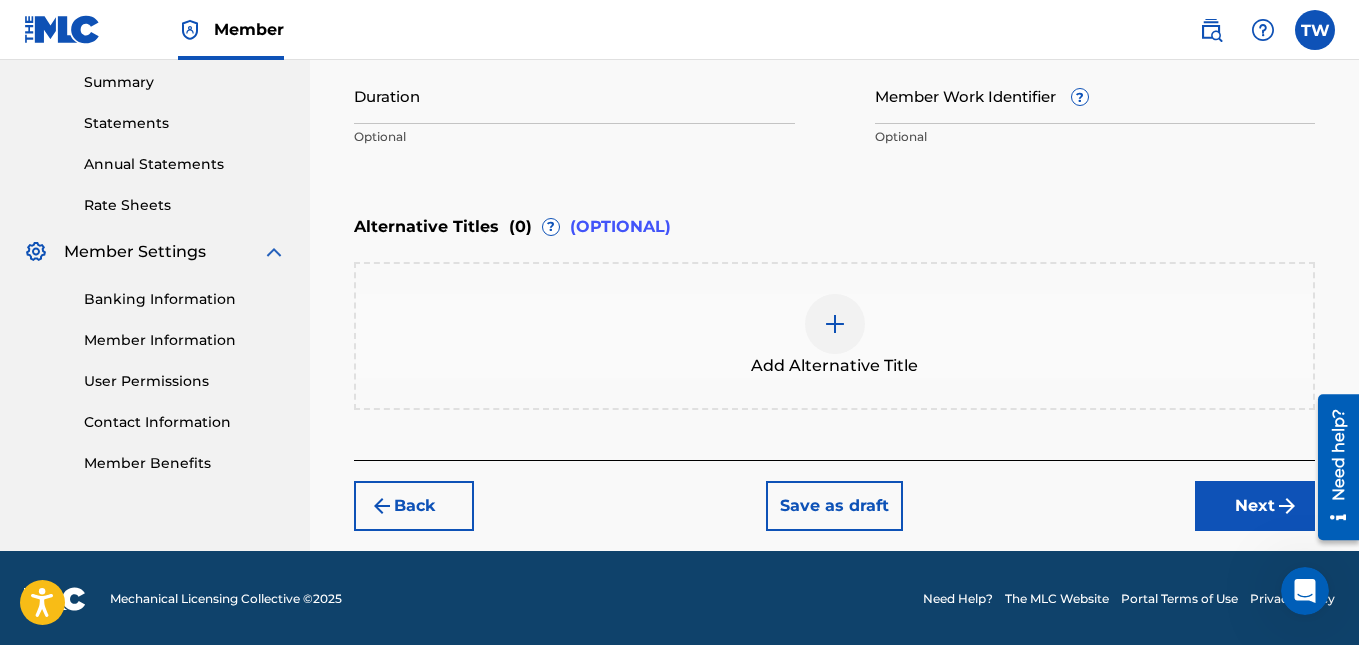scroll, scrollTop: 647, scrollLeft: 0, axis: vertical 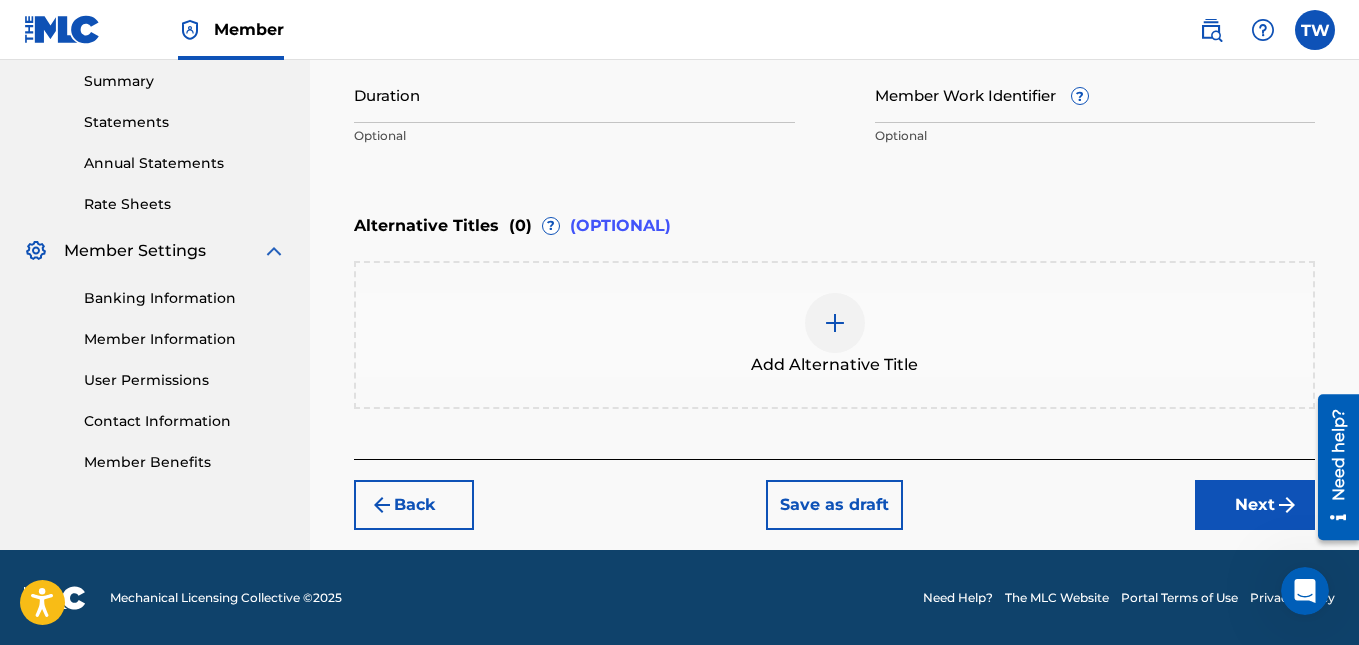 click on "Next" at bounding box center (1255, 505) 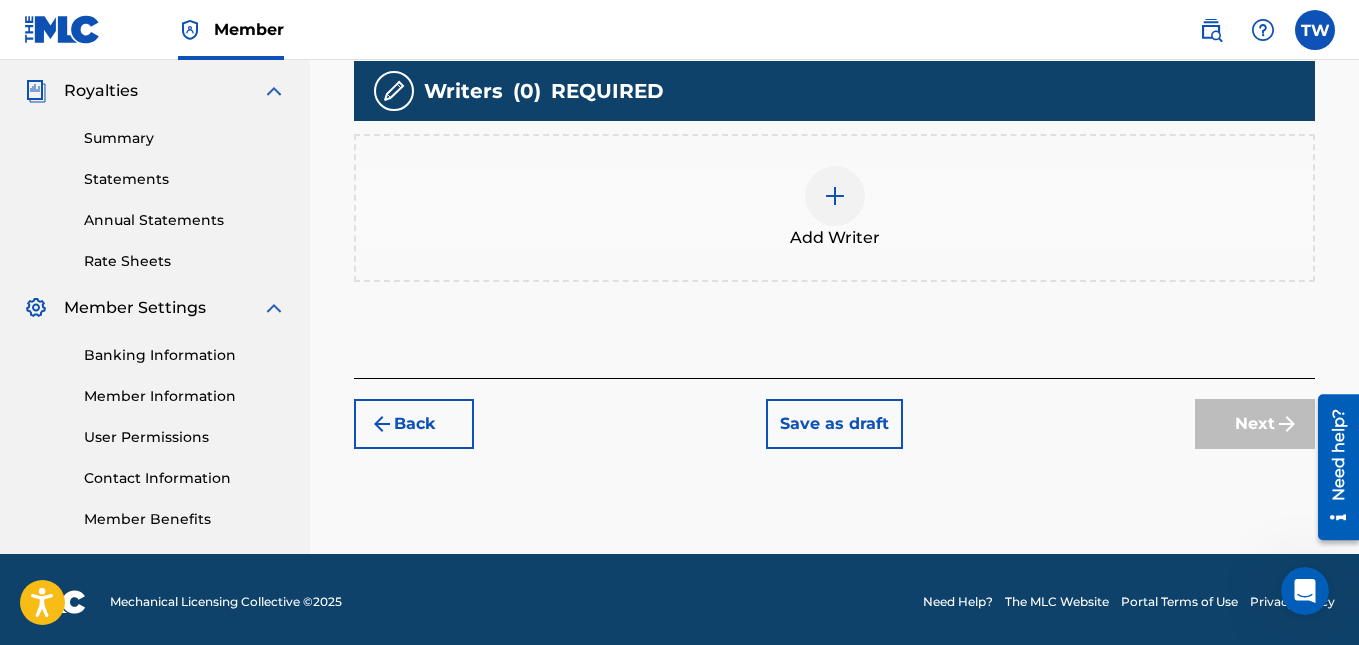 scroll, scrollTop: 595, scrollLeft: 0, axis: vertical 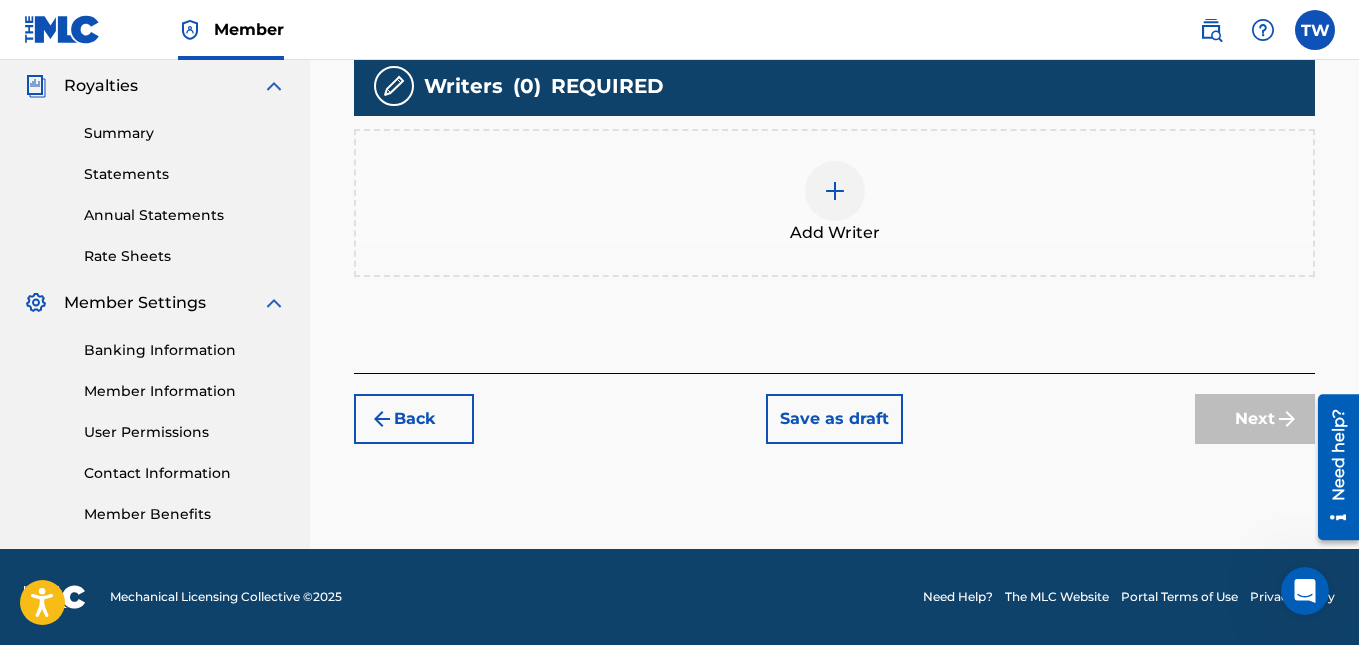 click at bounding box center [835, 191] 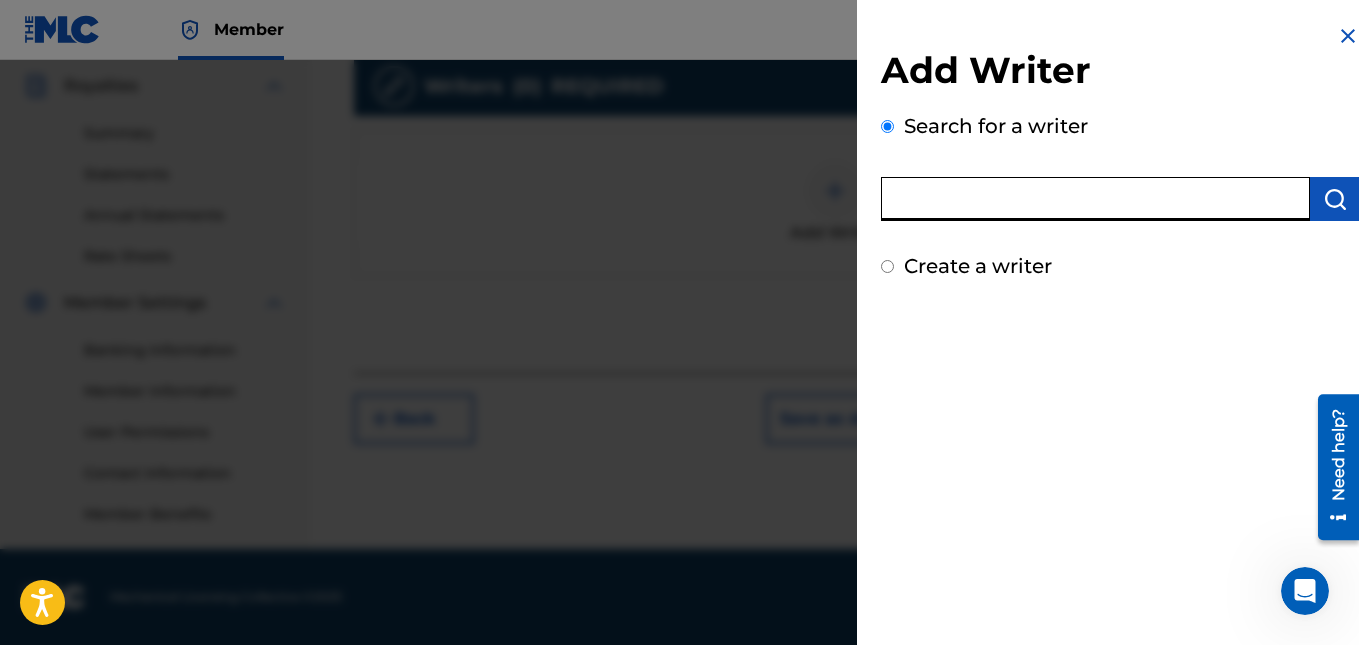 click at bounding box center (1095, 199) 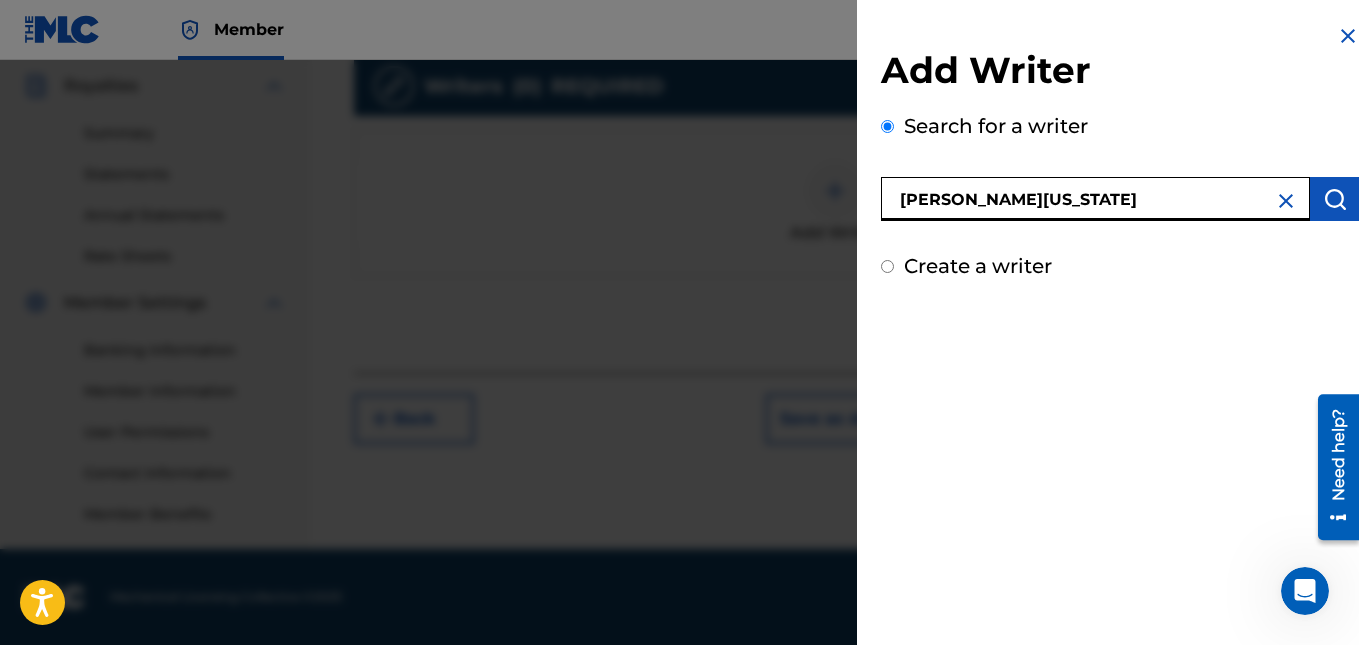 type on "[PERSON_NAME][US_STATE]" 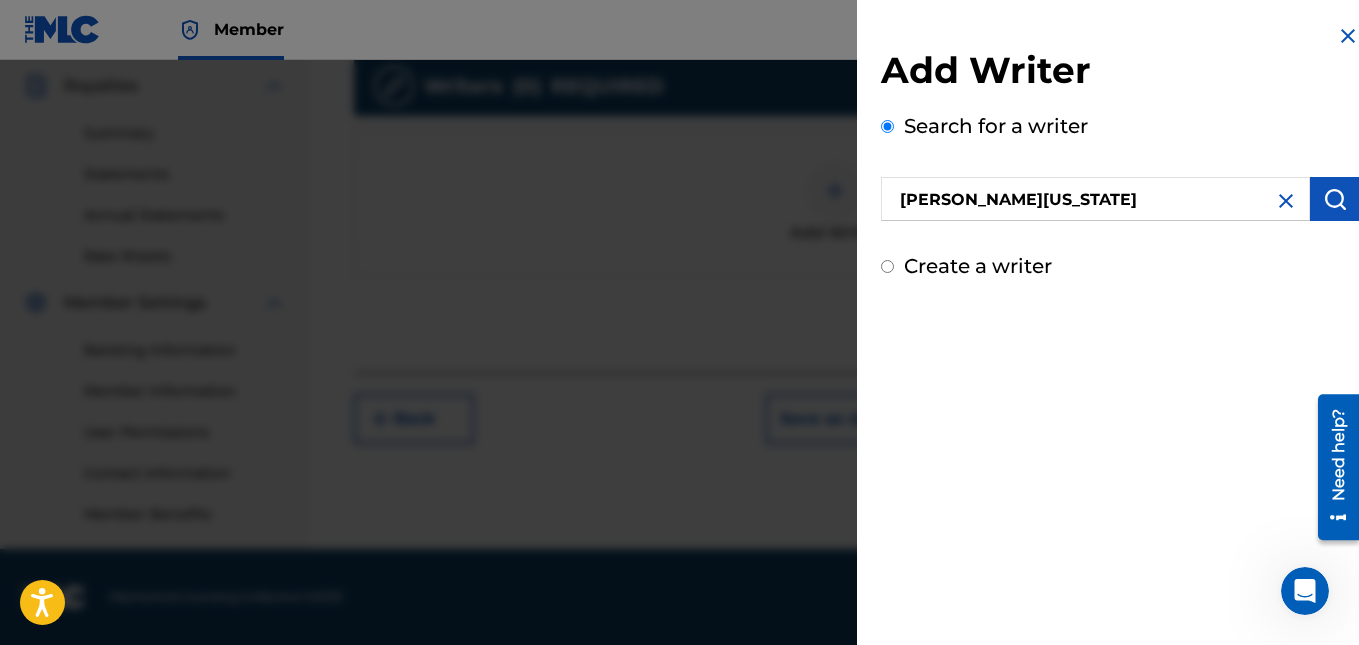 click at bounding box center [1335, 199] 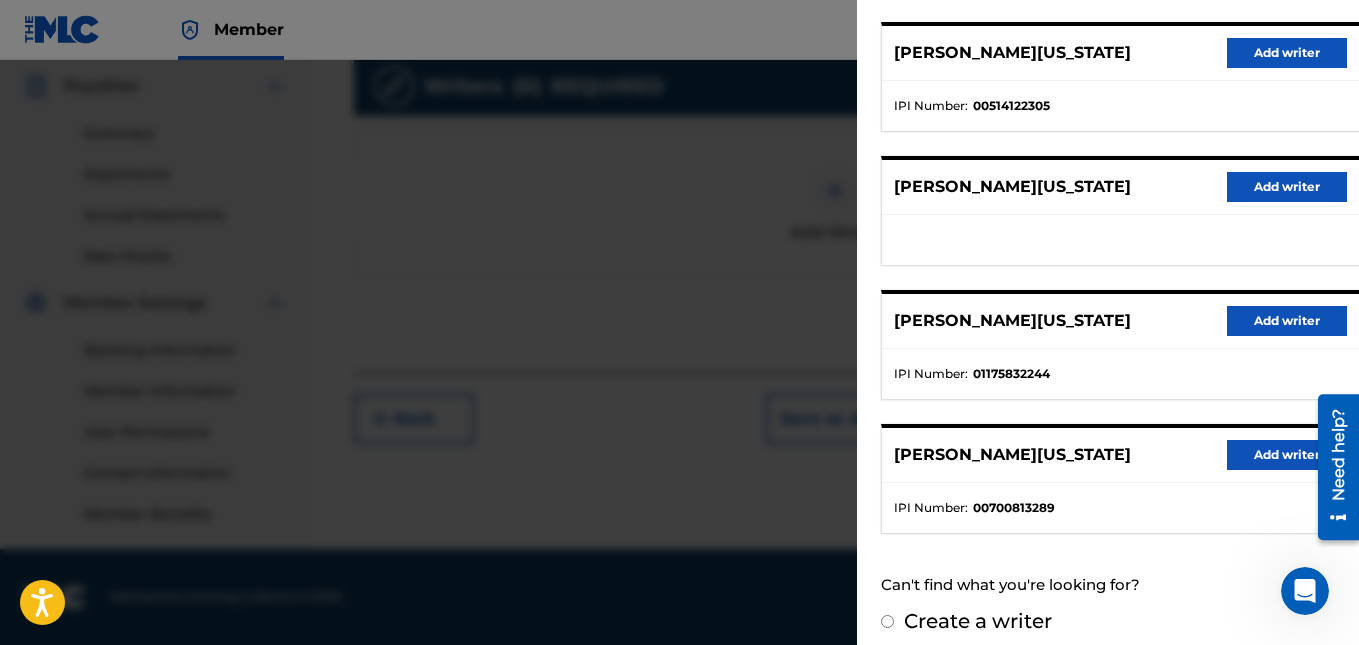 scroll, scrollTop: 0, scrollLeft: 0, axis: both 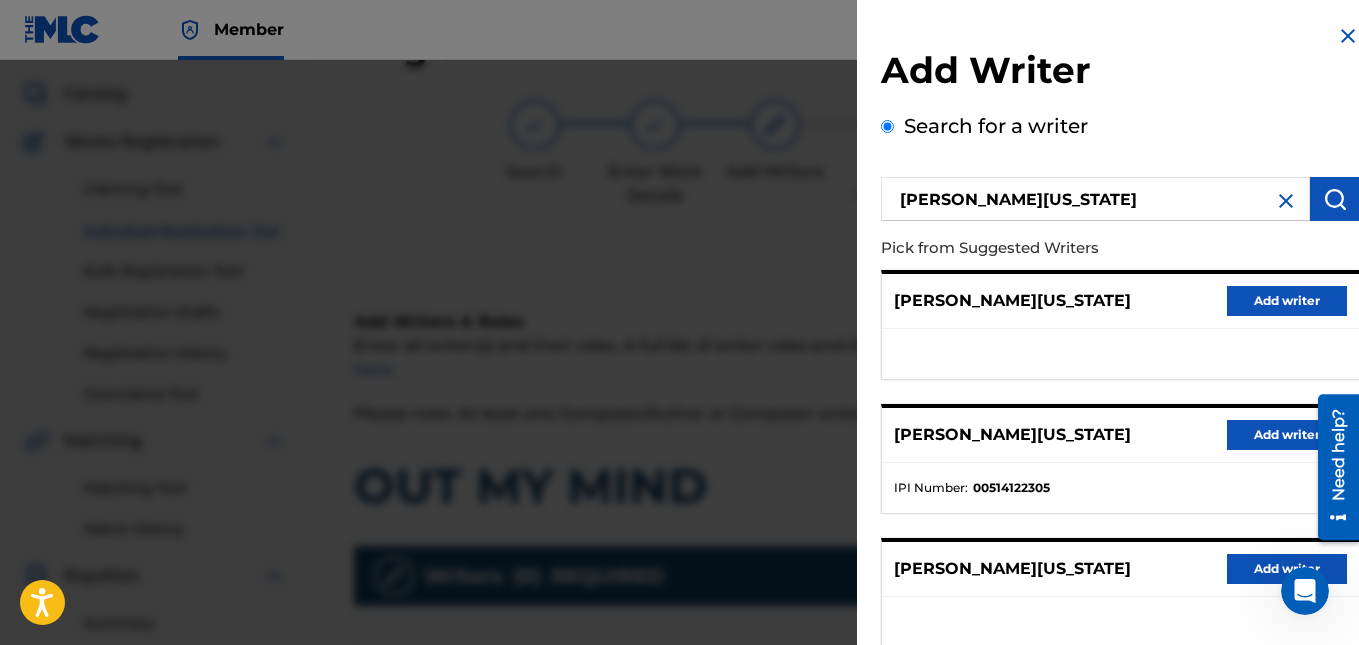 click on "Add writer" at bounding box center [1287, 301] 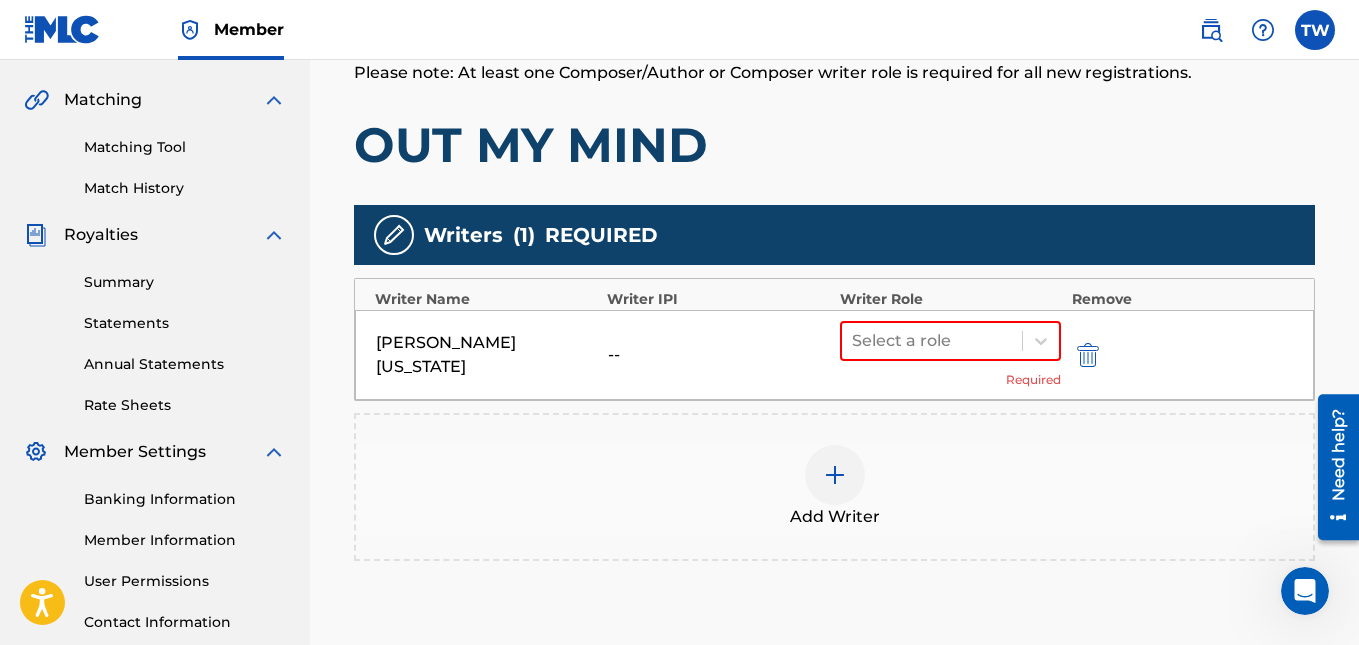 scroll, scrollTop: 447, scrollLeft: 0, axis: vertical 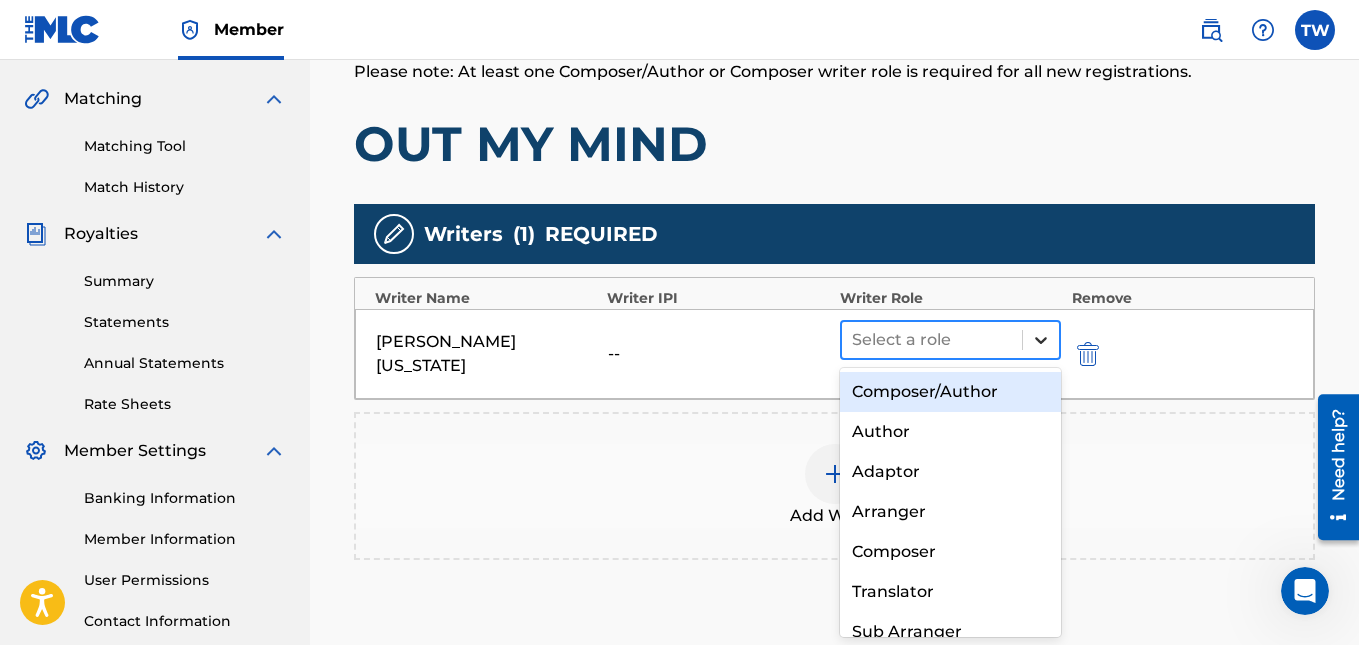 click 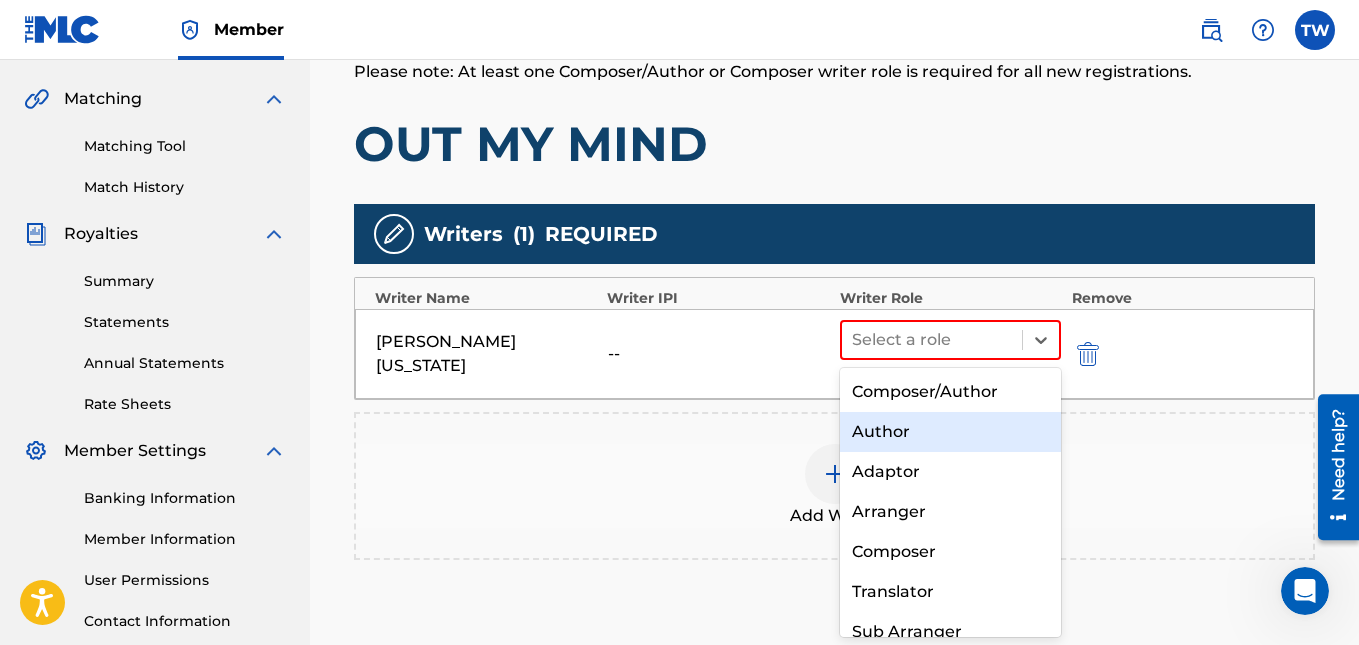 click on "Author" at bounding box center (951, 432) 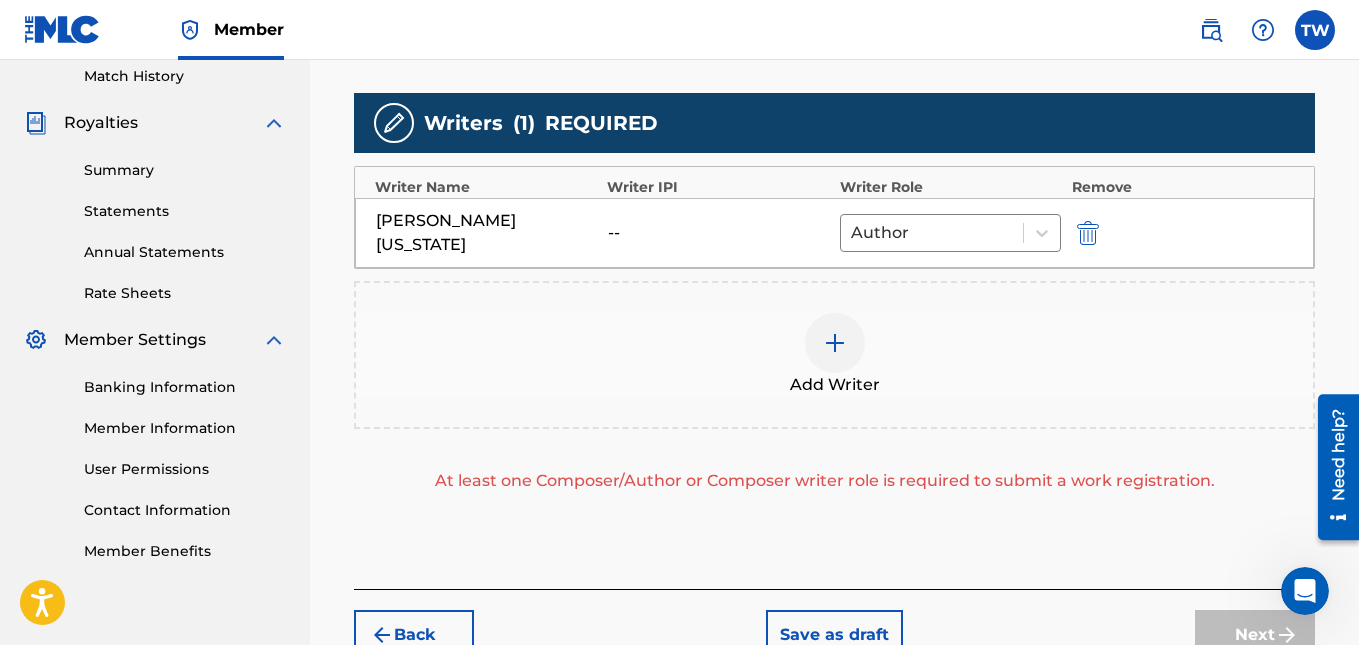 scroll, scrollTop: 679, scrollLeft: 0, axis: vertical 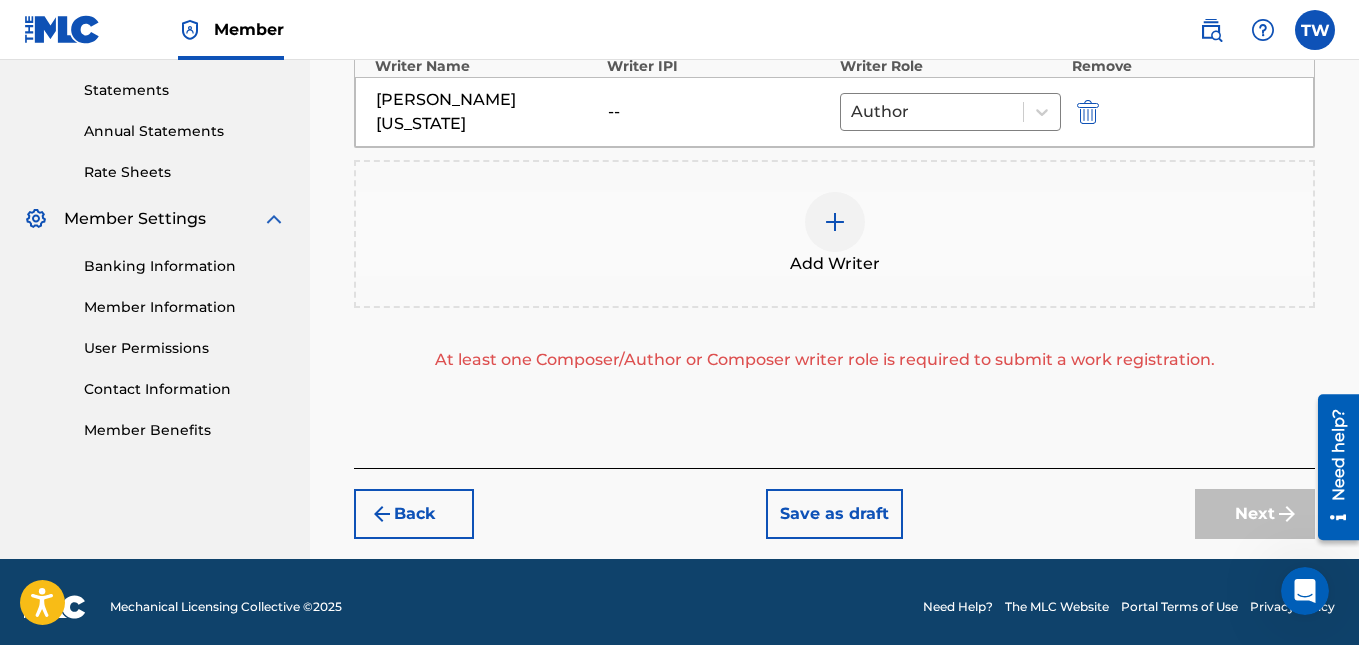 click at bounding box center (835, 222) 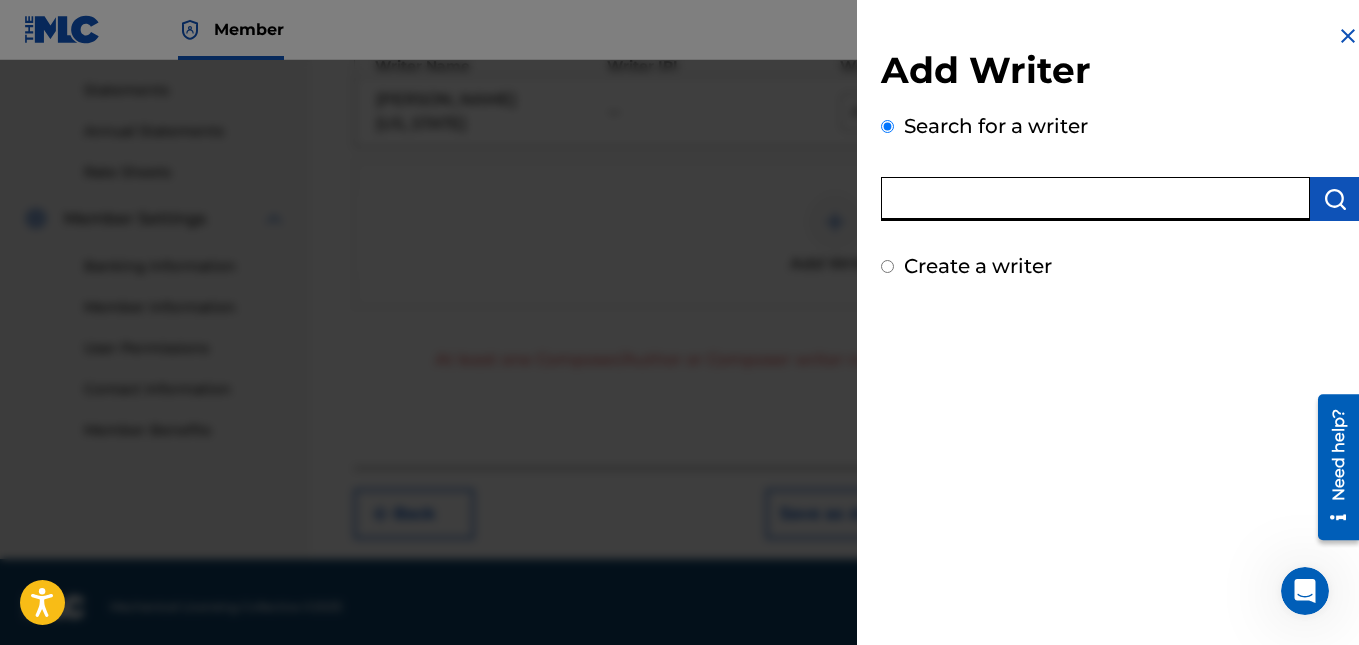 click at bounding box center [1095, 199] 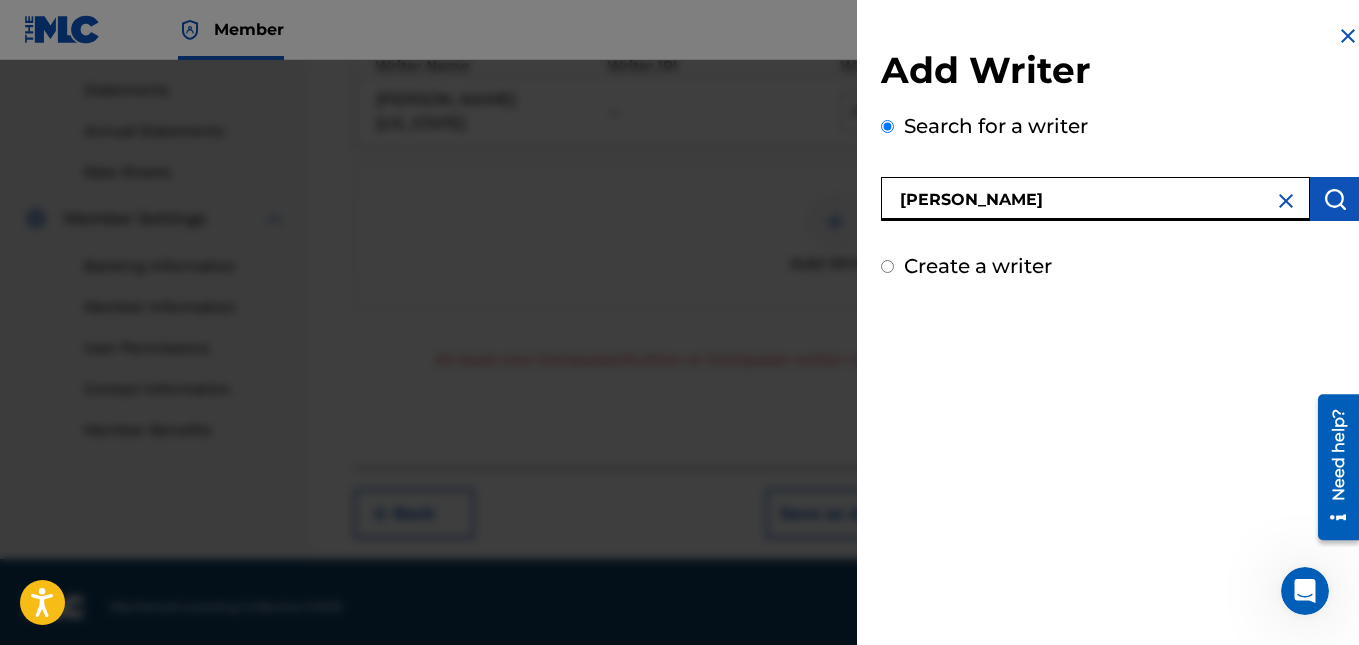 type on "[PERSON_NAME]" 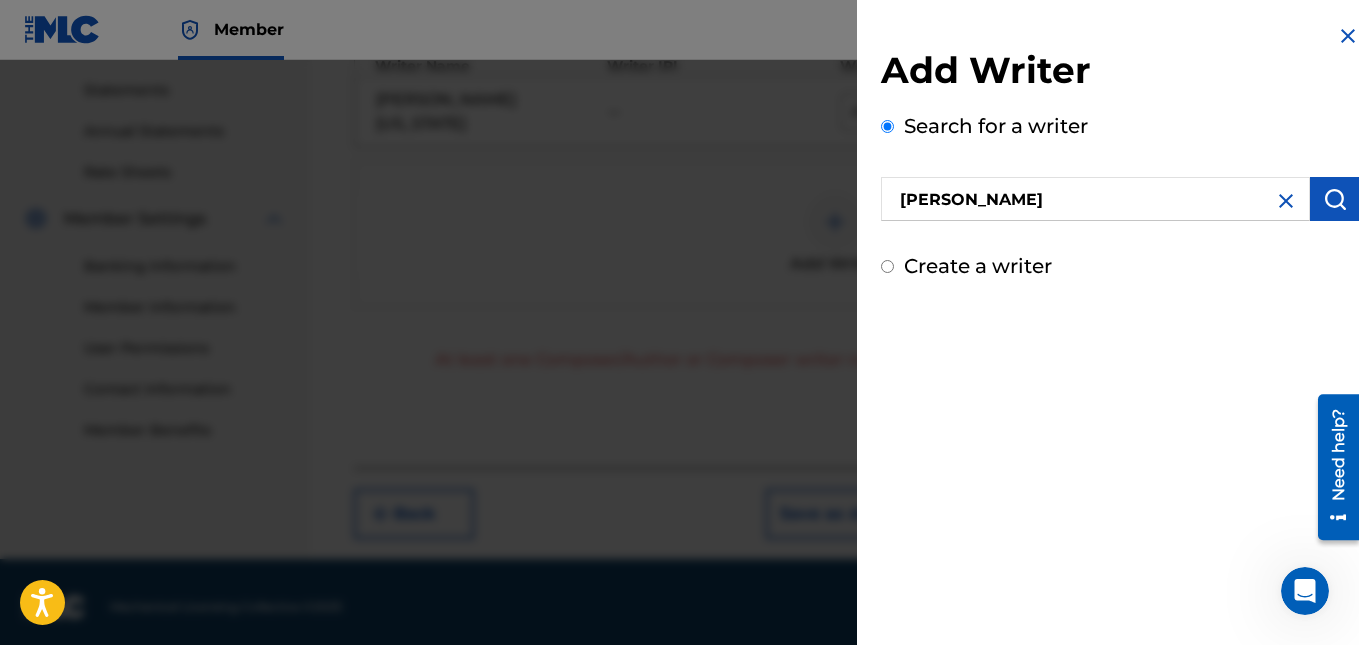 click at bounding box center (1335, 199) 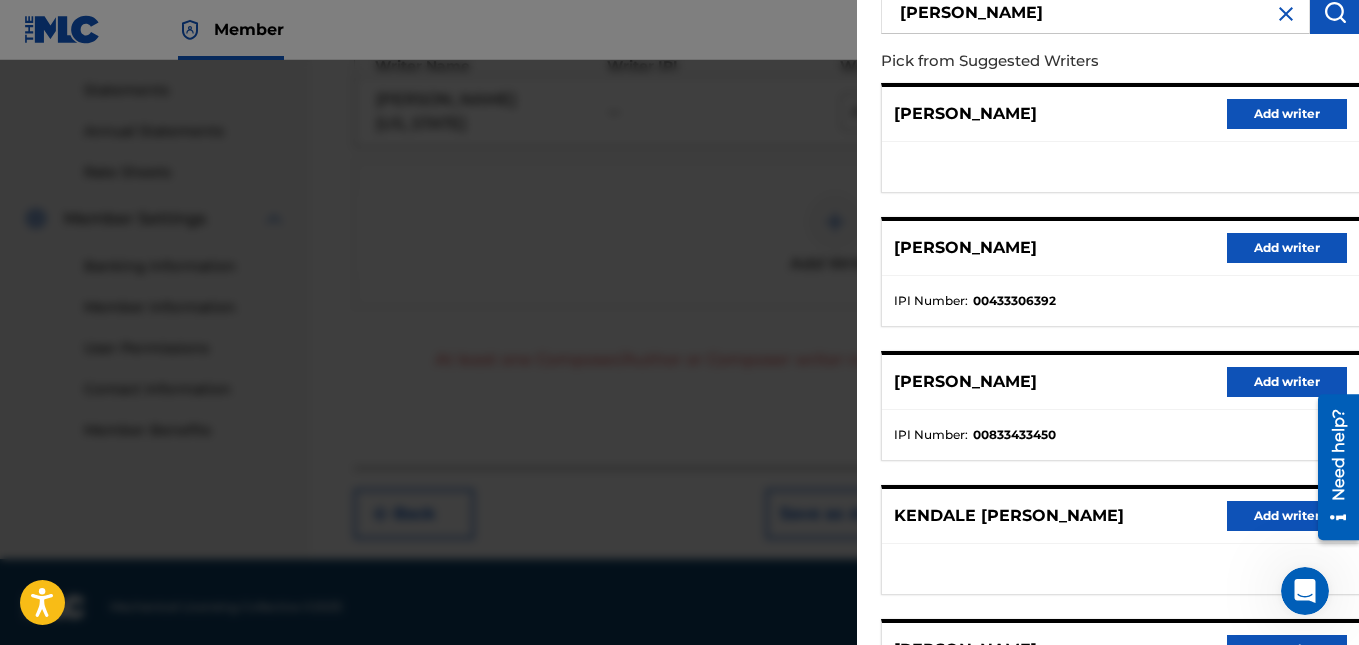 scroll, scrollTop: 188, scrollLeft: 0, axis: vertical 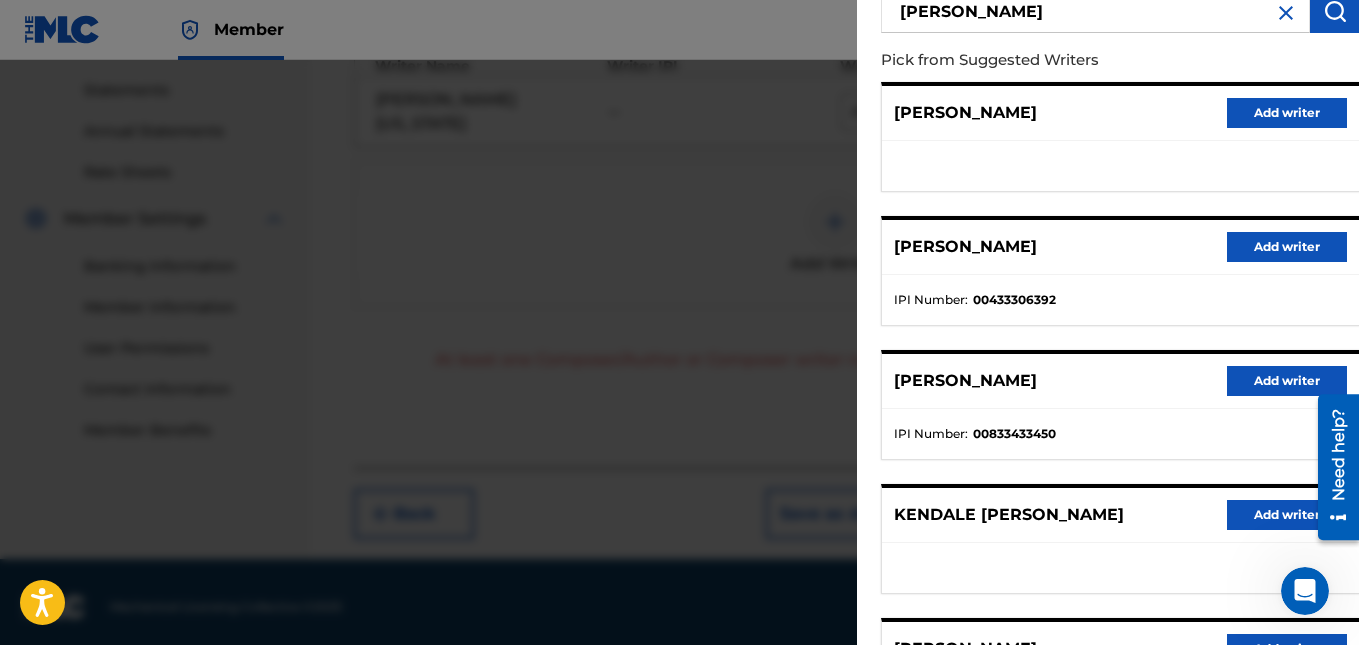 click on "Add writer" at bounding box center [1287, 381] 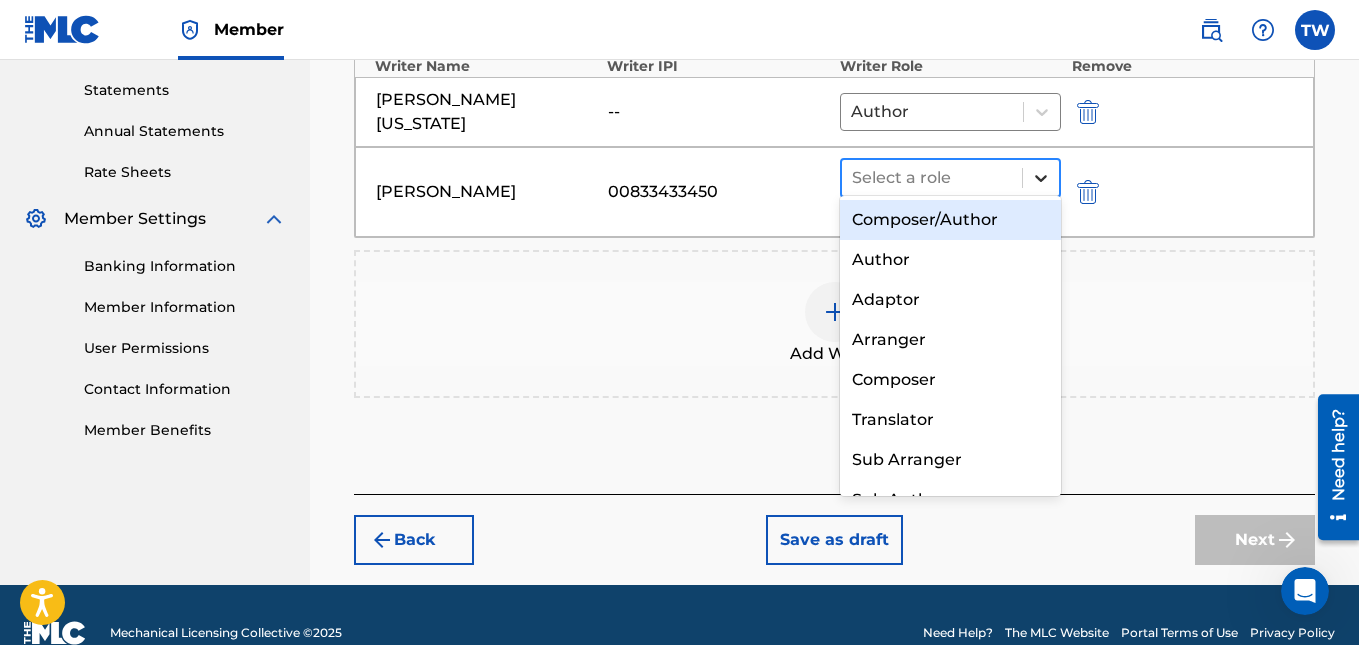 click 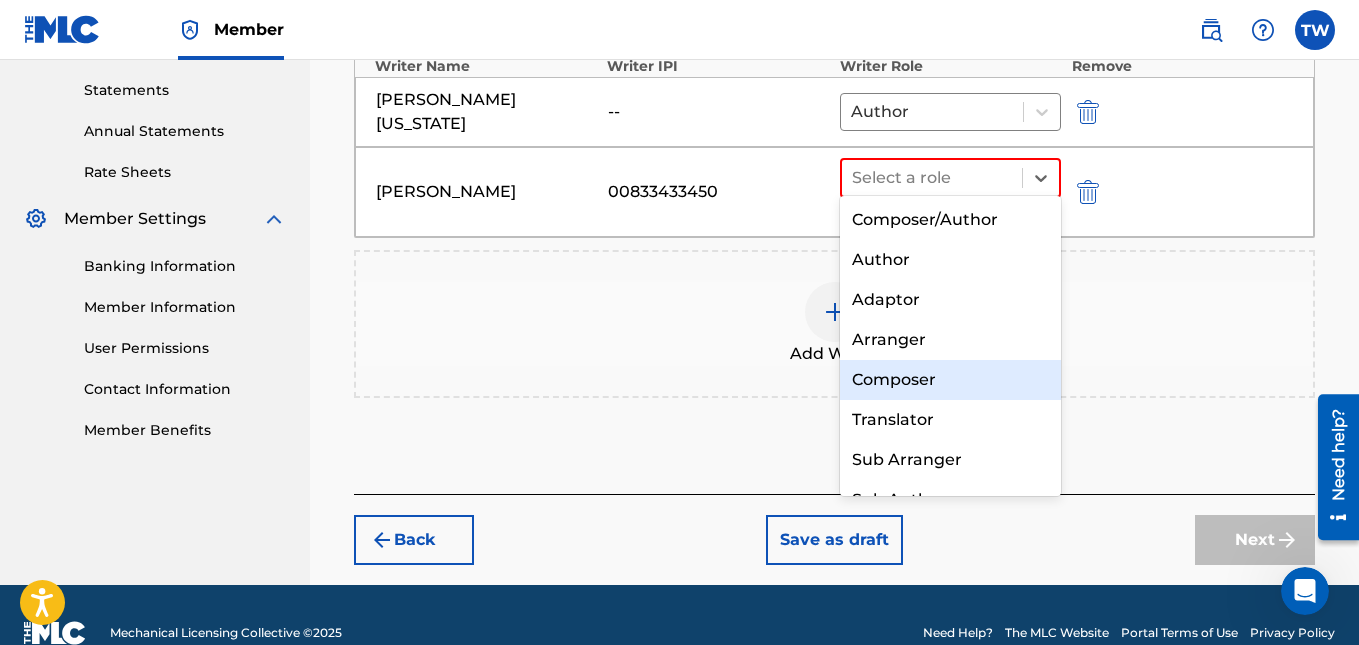 click on "Composer" at bounding box center (951, 380) 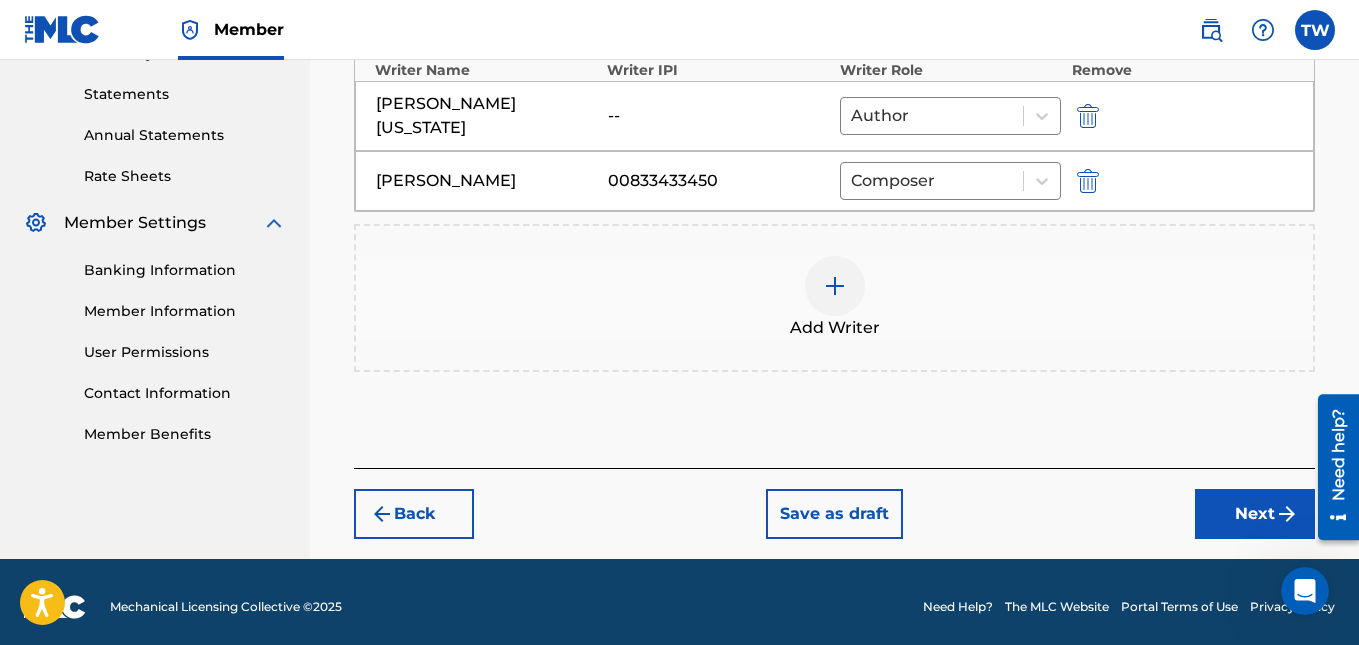 click on "Next" at bounding box center (1255, 514) 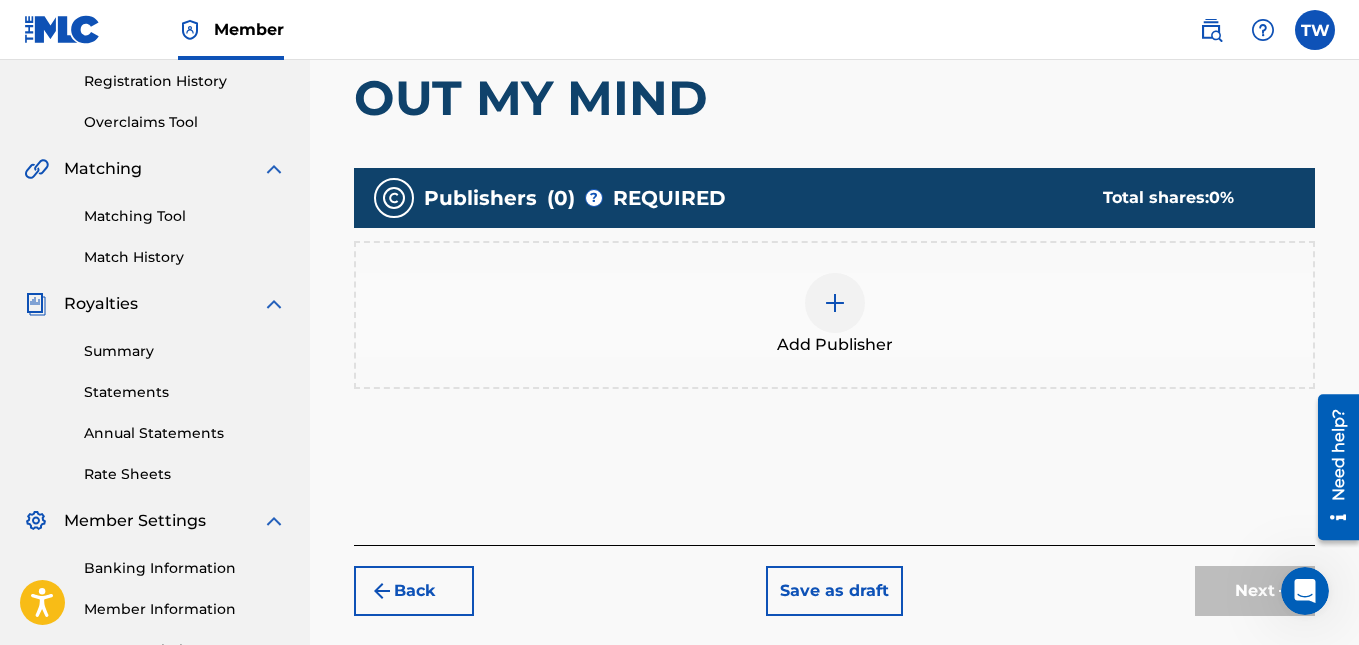 scroll, scrollTop: 376, scrollLeft: 0, axis: vertical 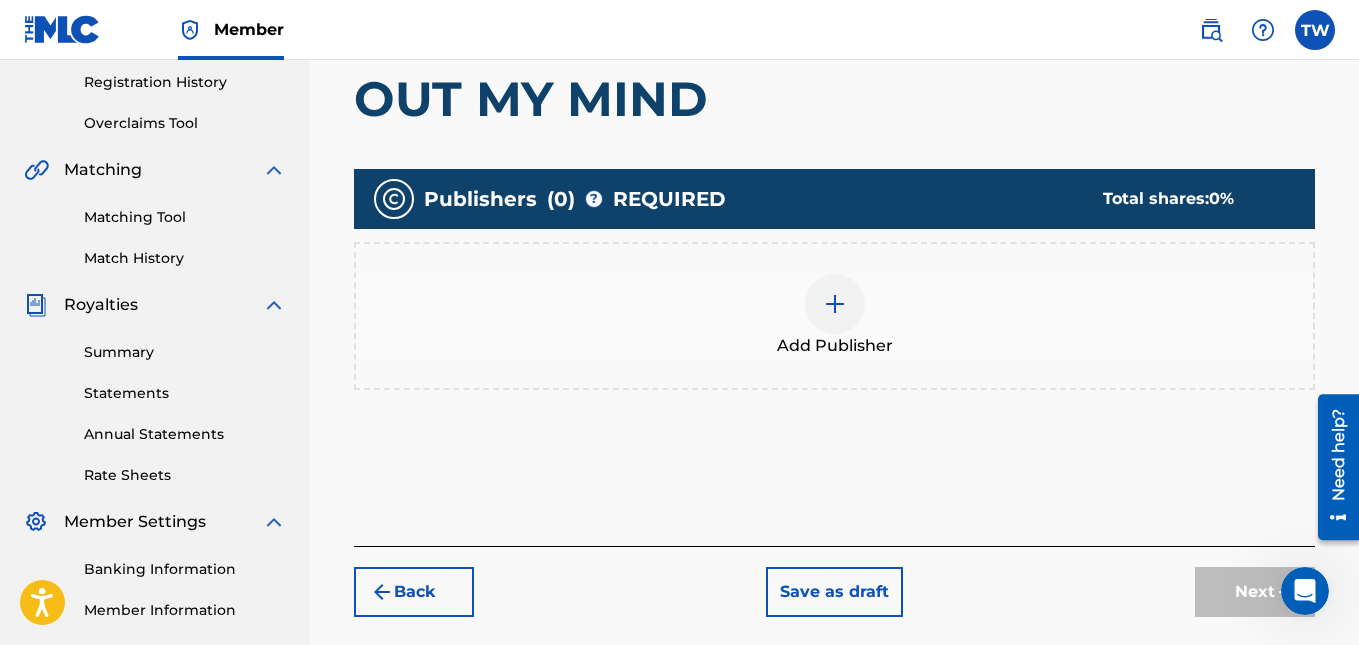 click at bounding box center [835, 304] 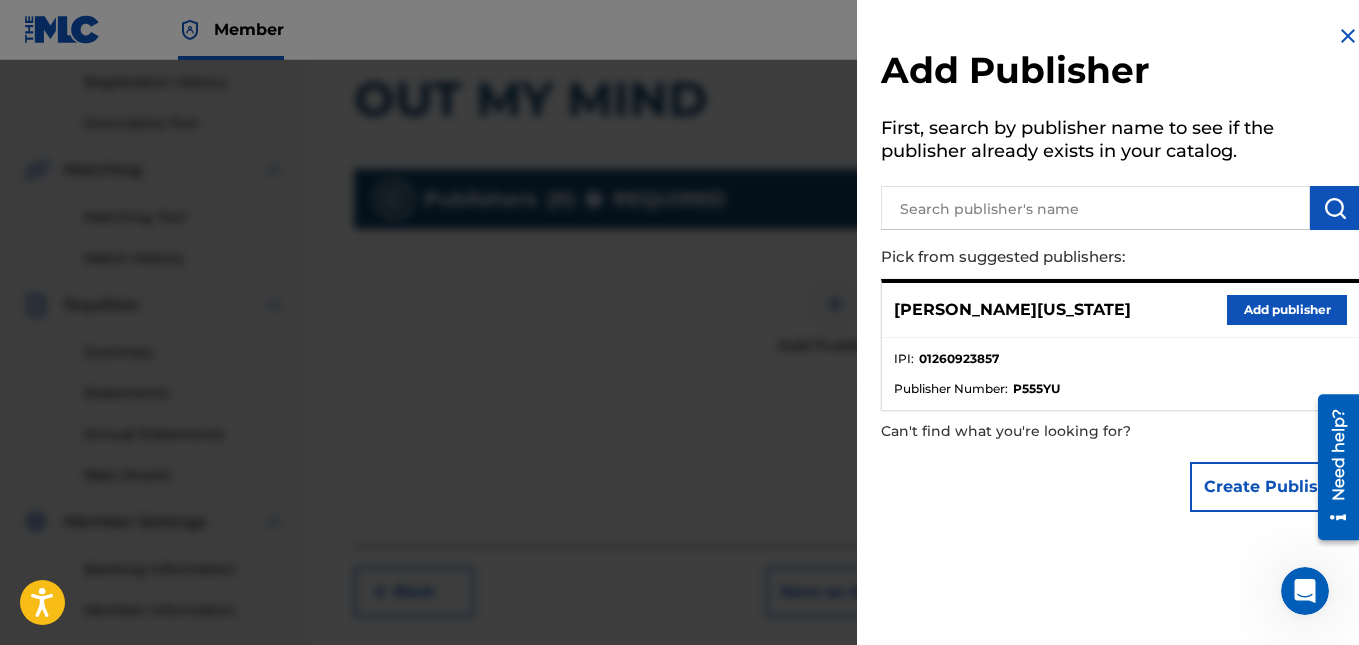 click on "Add publisher" at bounding box center (1287, 310) 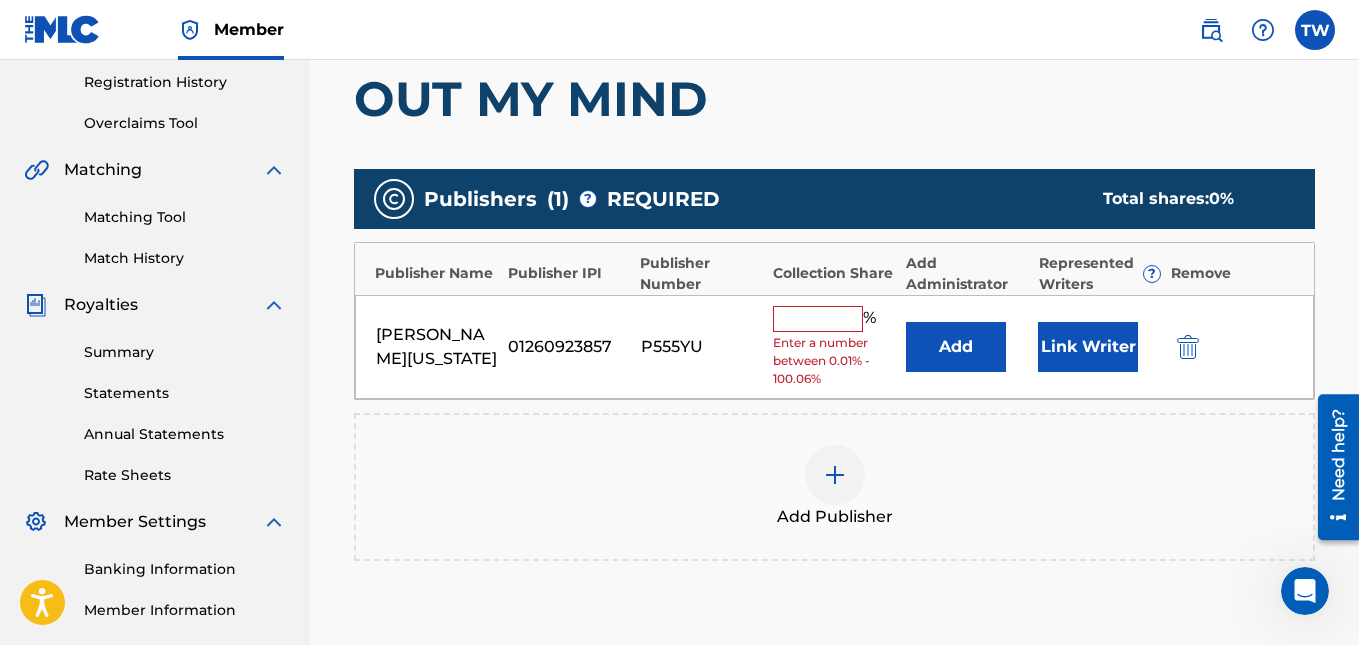 click at bounding box center (818, 319) 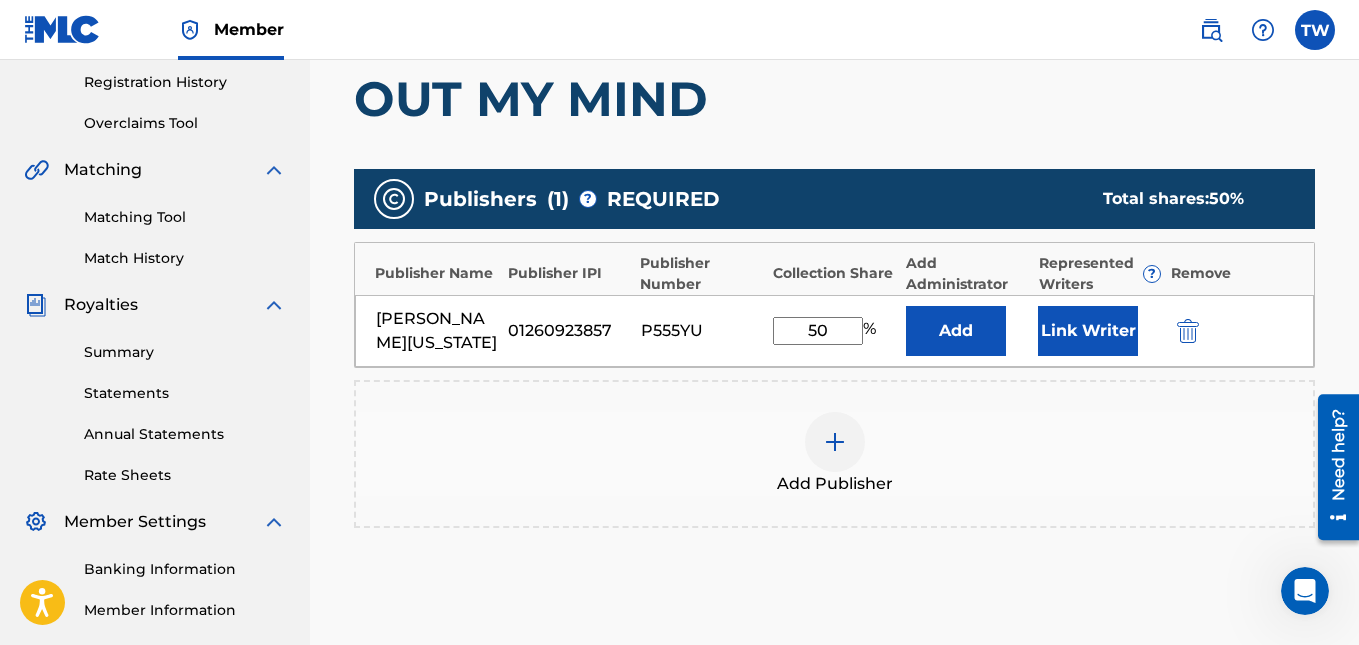 type on "50" 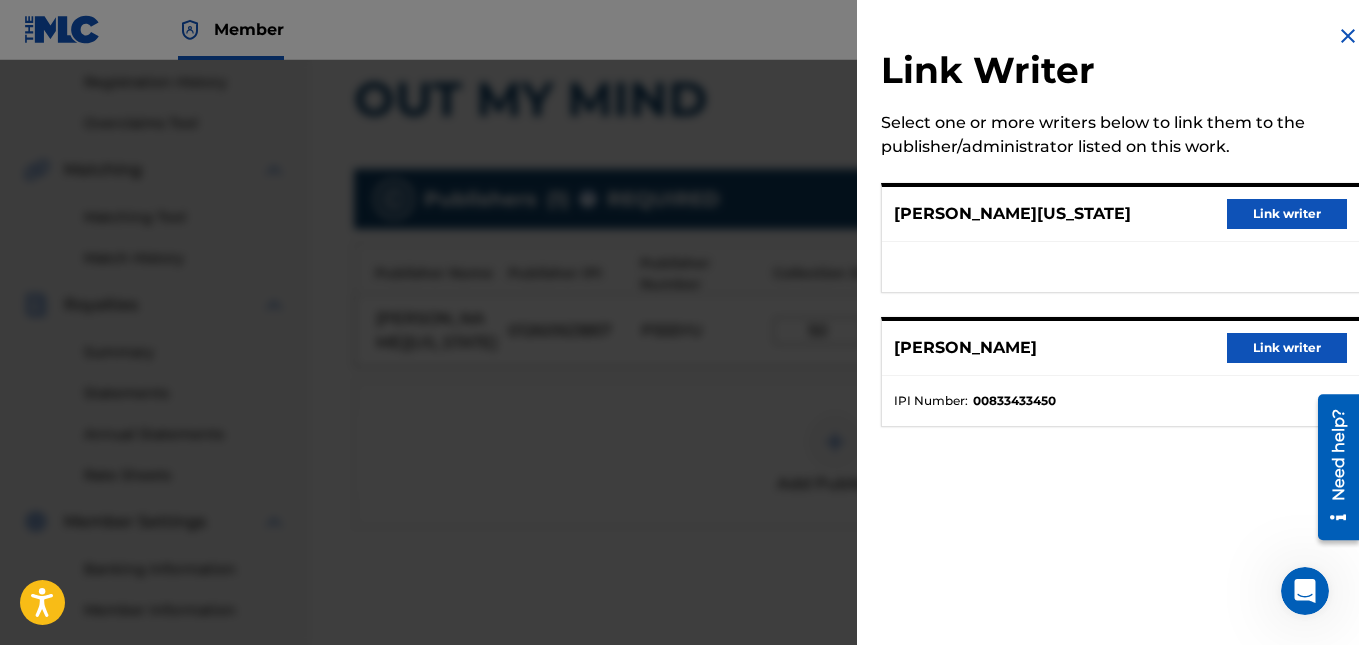 click on "Link writer" at bounding box center (1287, 214) 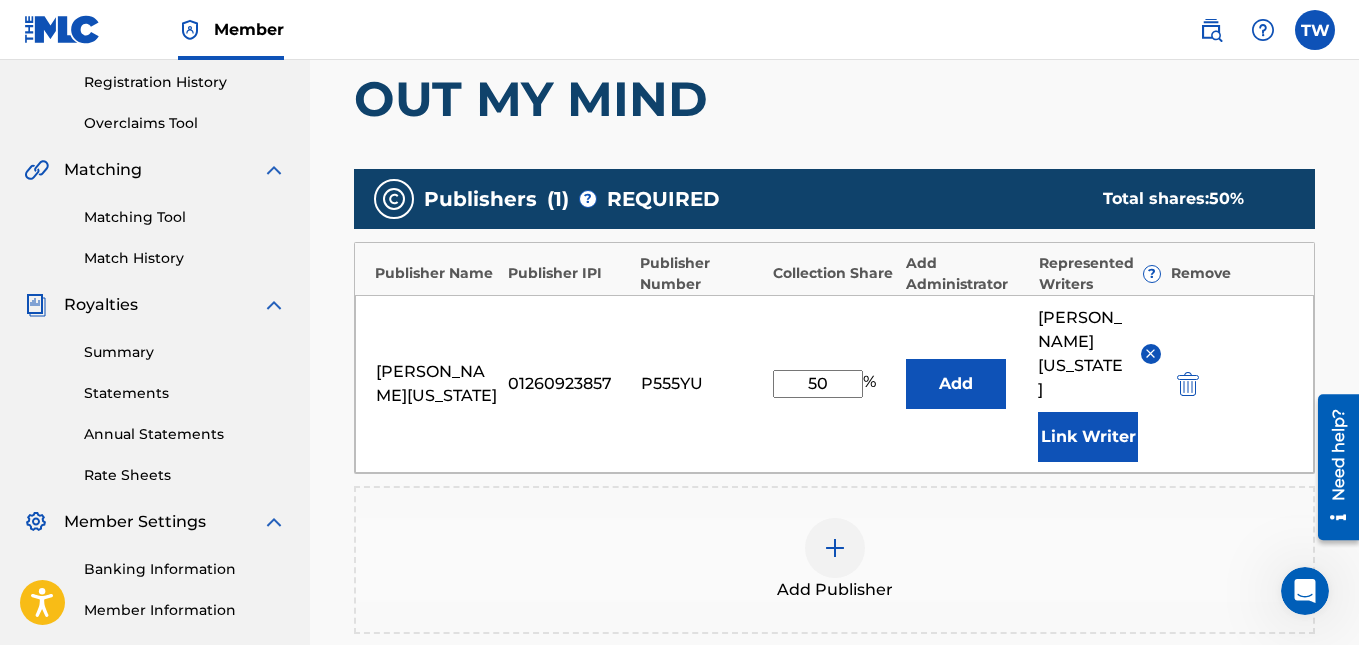 click on "Add" at bounding box center [956, 384] 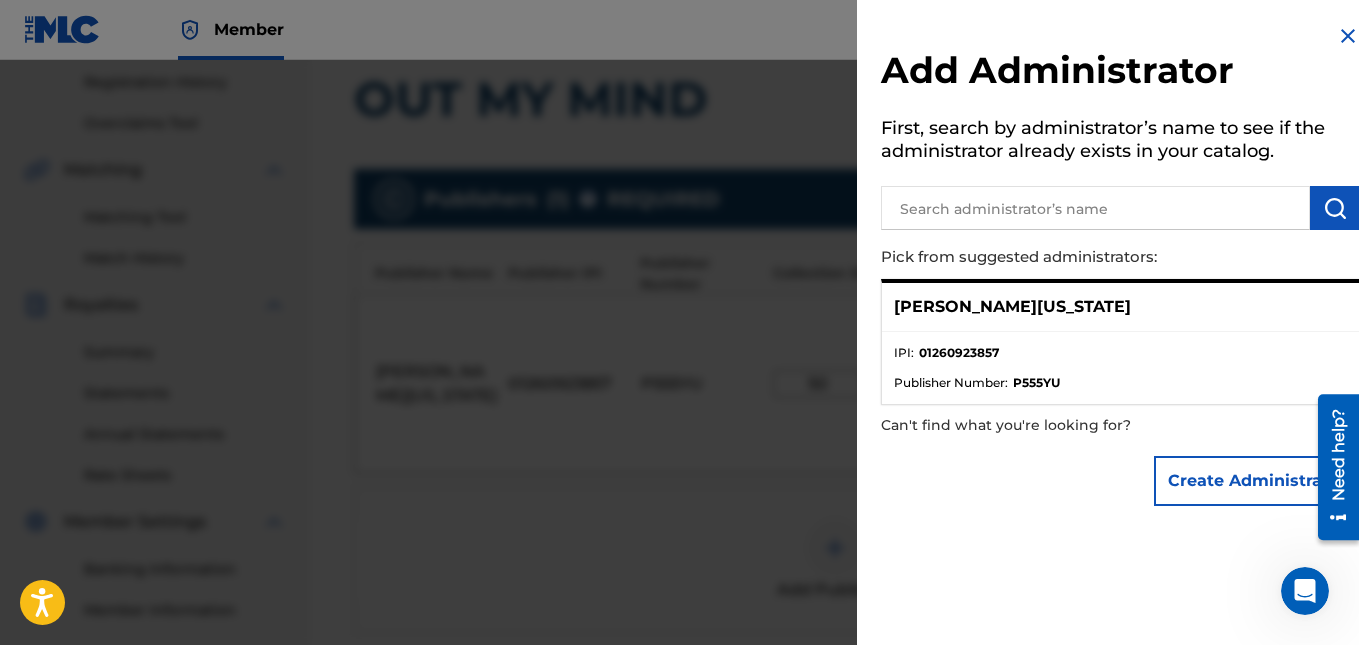 click on "Publisher Number : P555YU" at bounding box center (1120, 383) 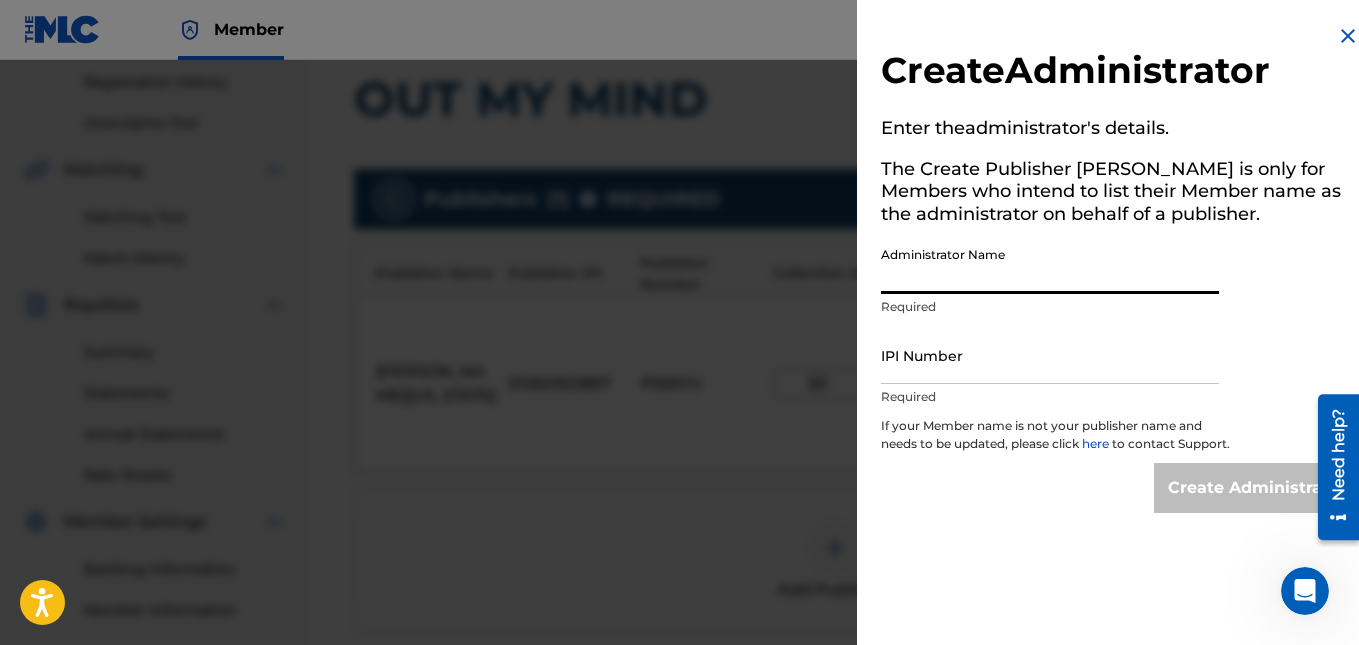 click on "Administrator Name" at bounding box center (1050, 265) 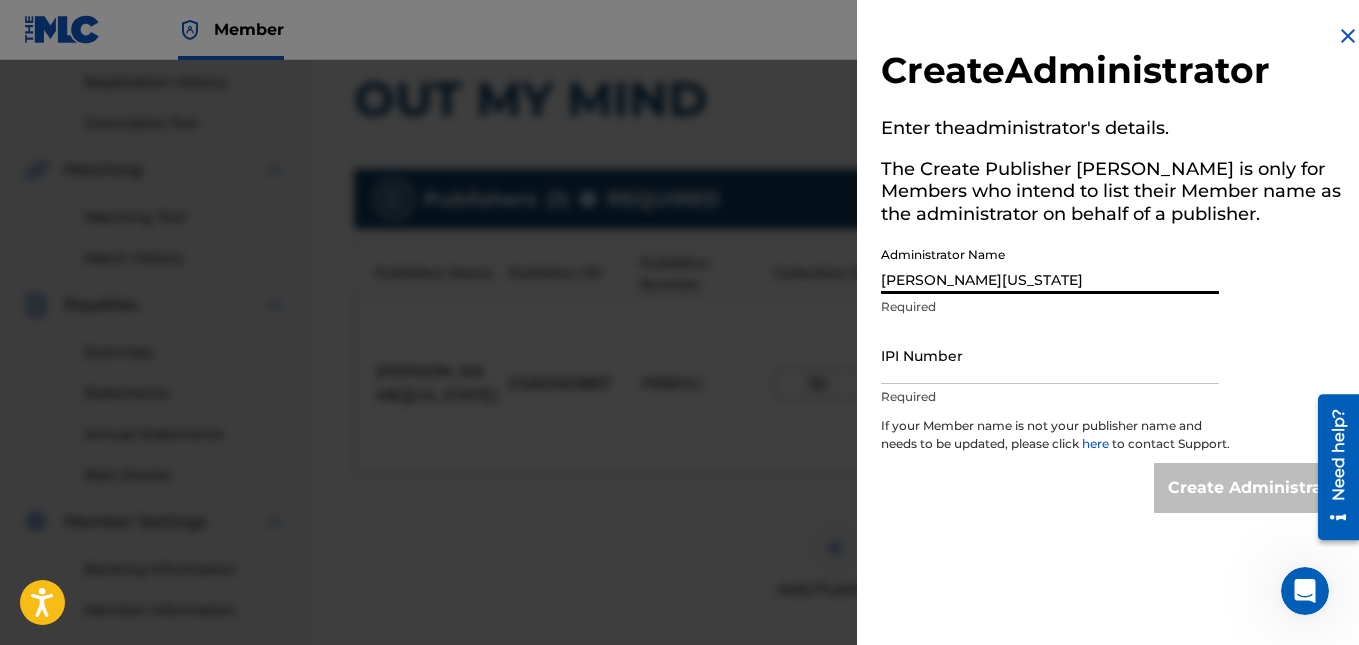 type on "01260923857" 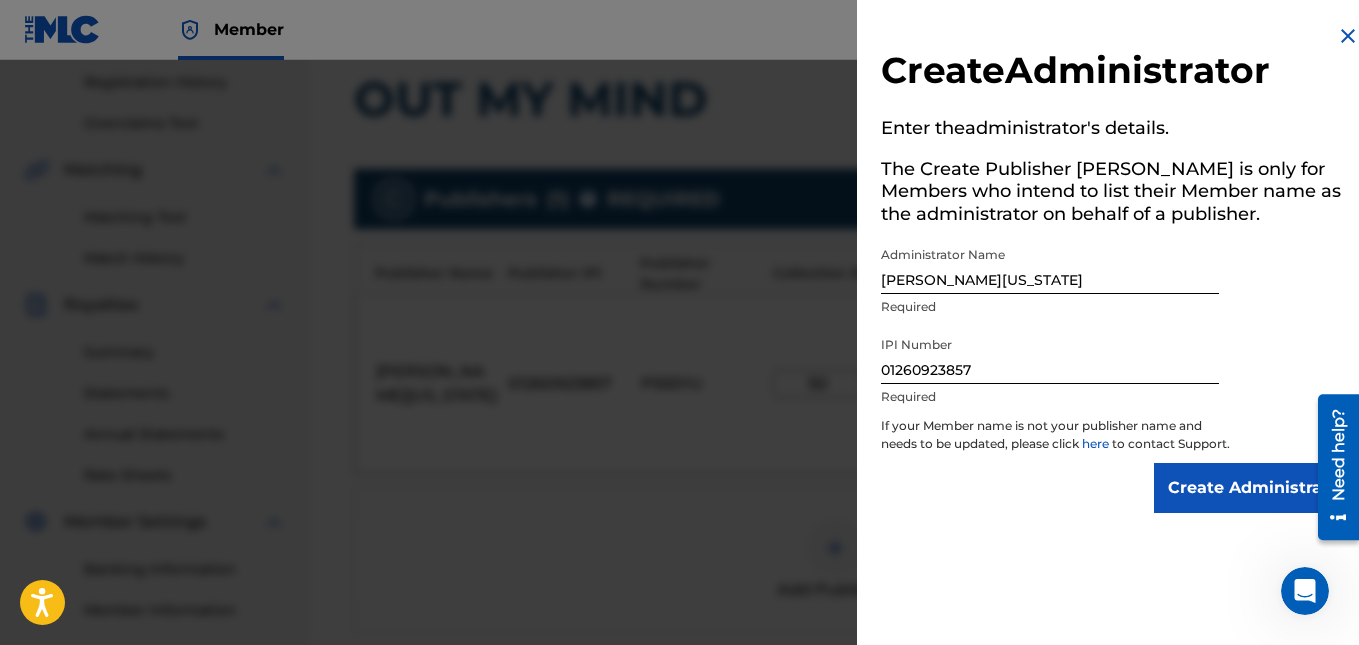 click on "Create Administrator" at bounding box center [1257, 488] 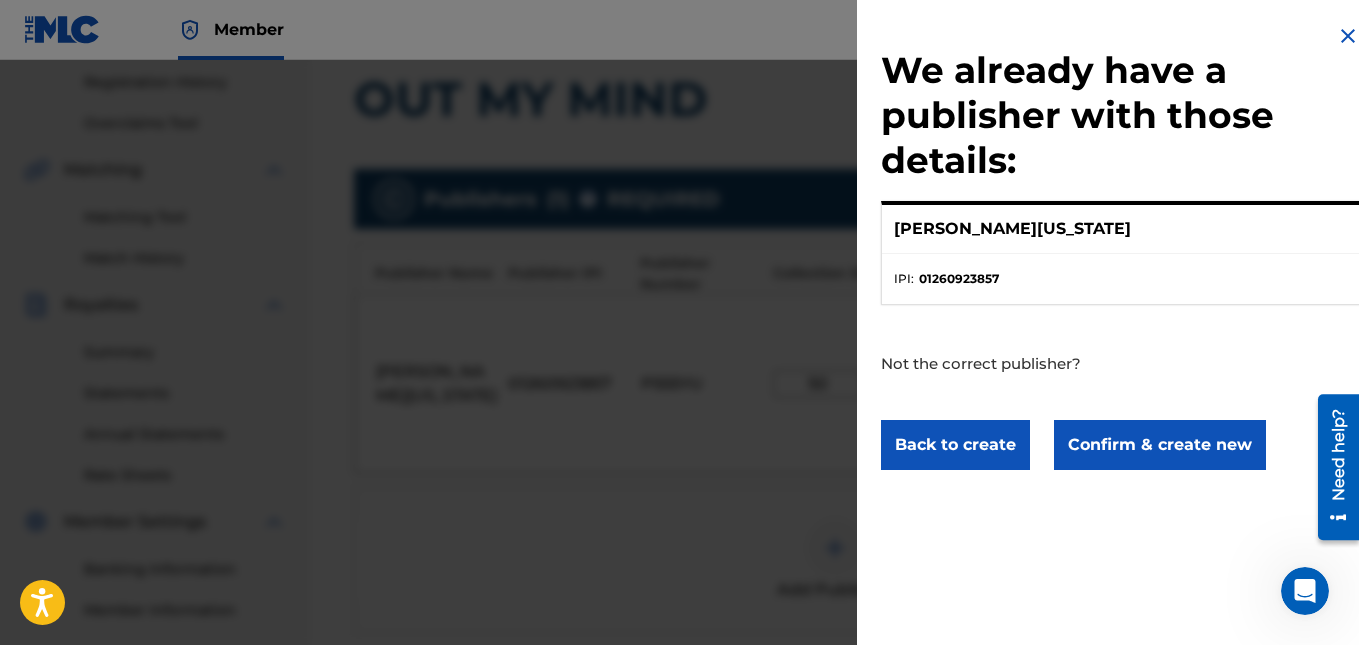 click on "Confirm & create new" at bounding box center (1160, 445) 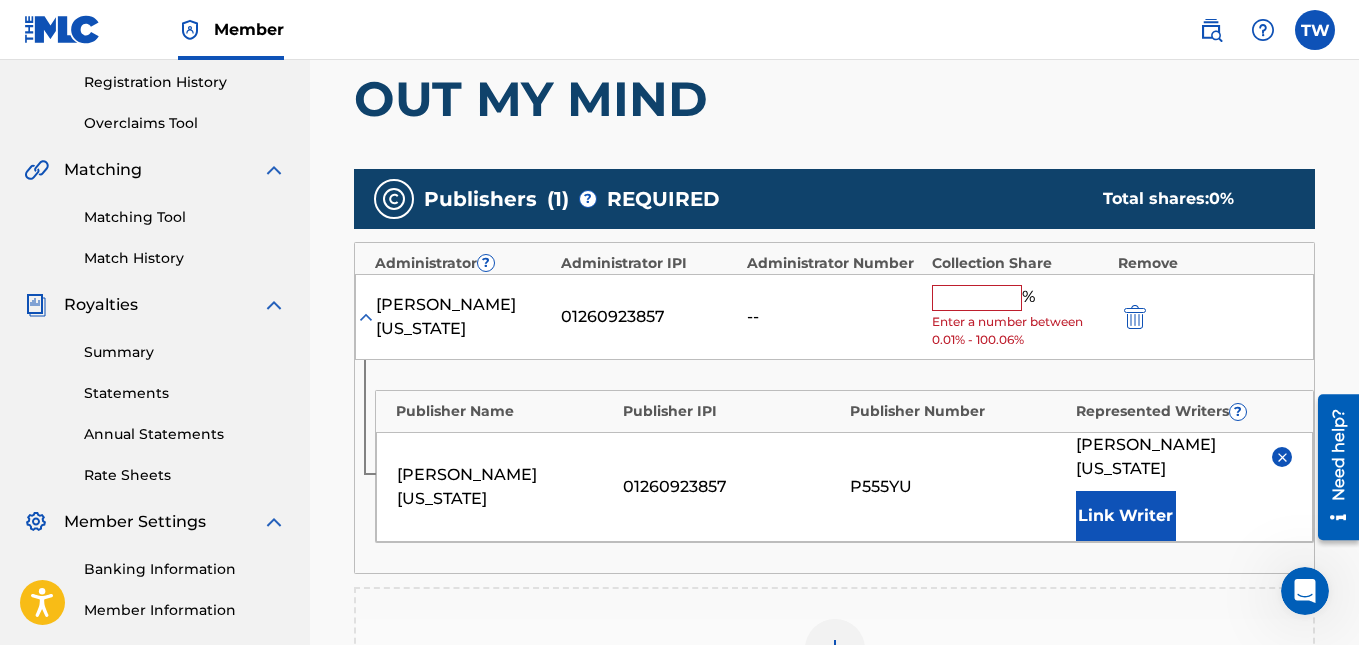 click at bounding box center (977, 298) 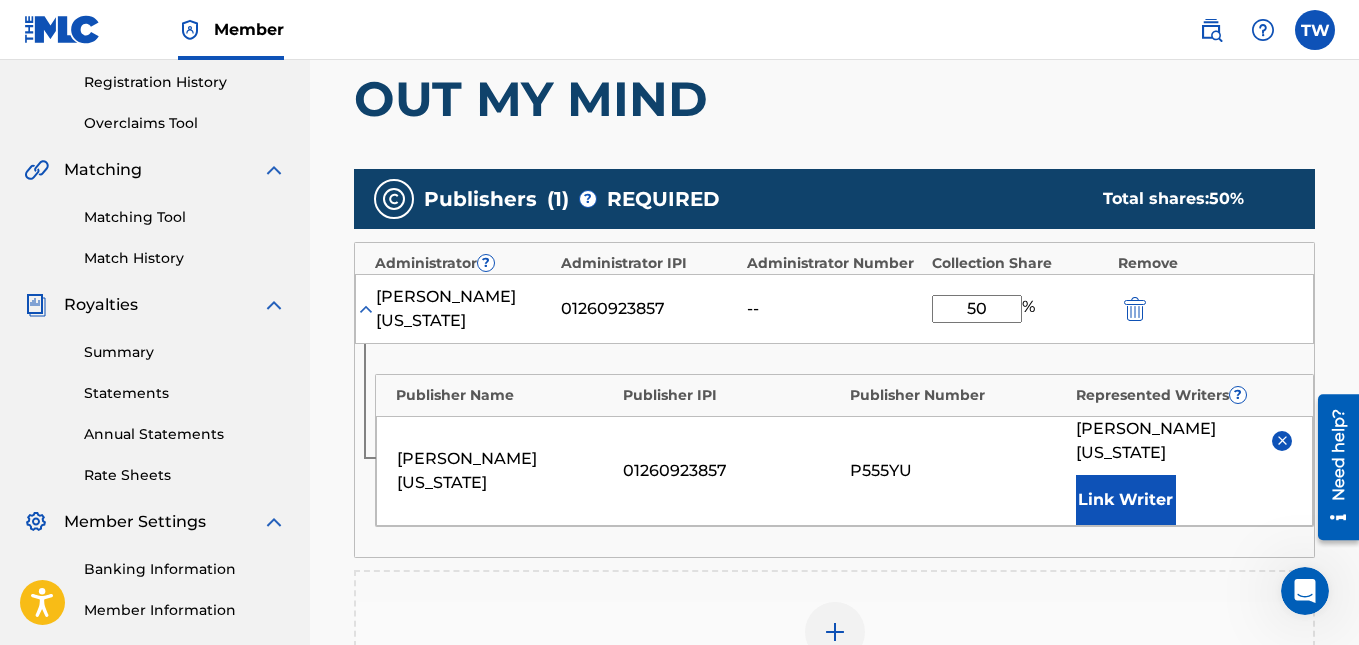 type on "50" 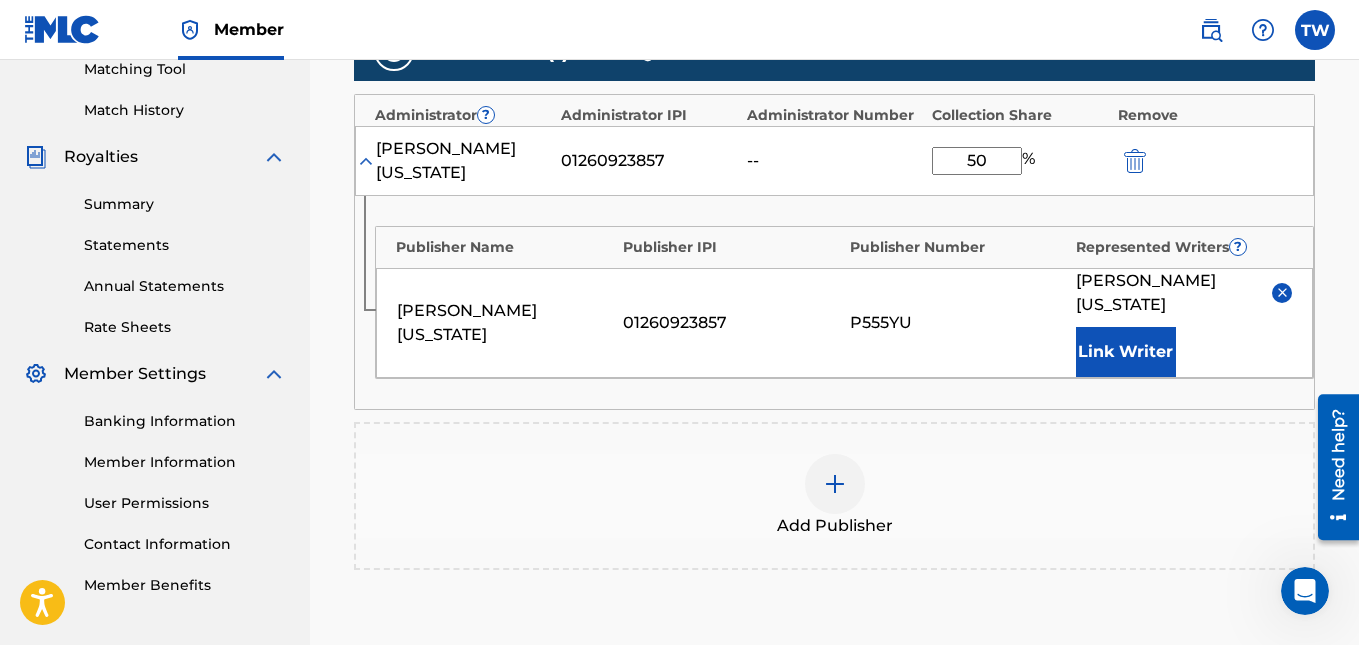 scroll, scrollTop: 525, scrollLeft: 0, axis: vertical 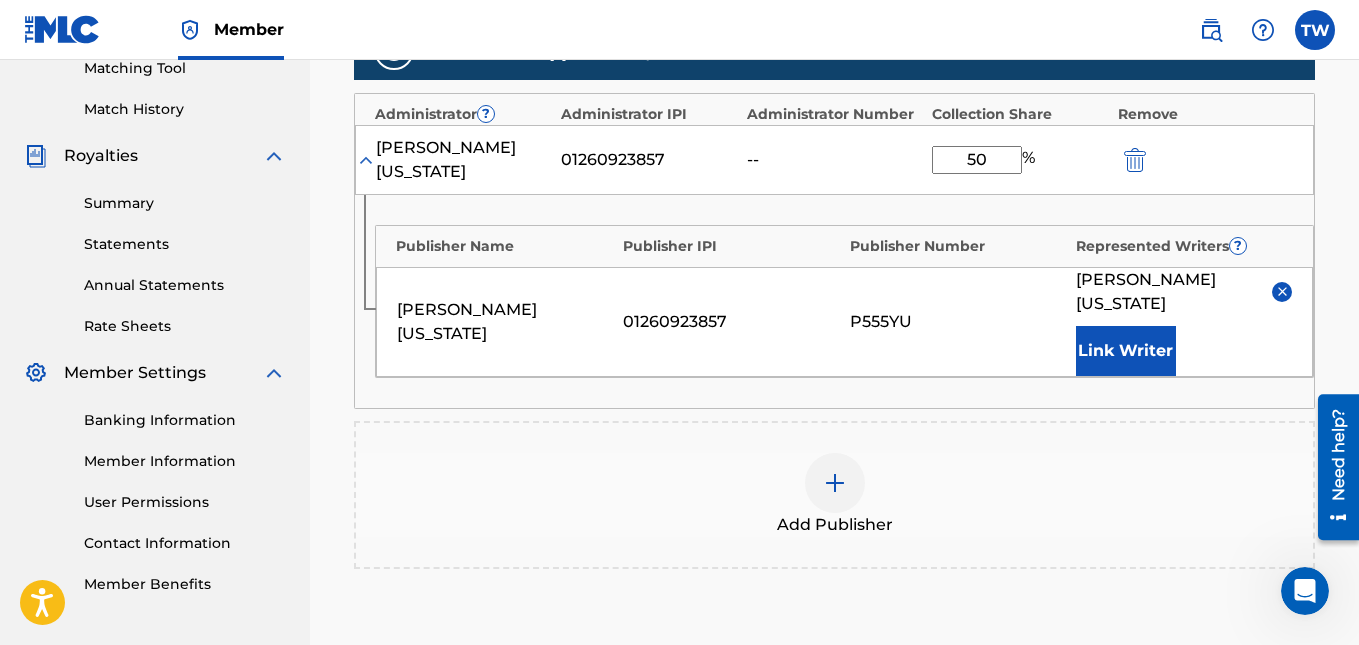click at bounding box center [835, 483] 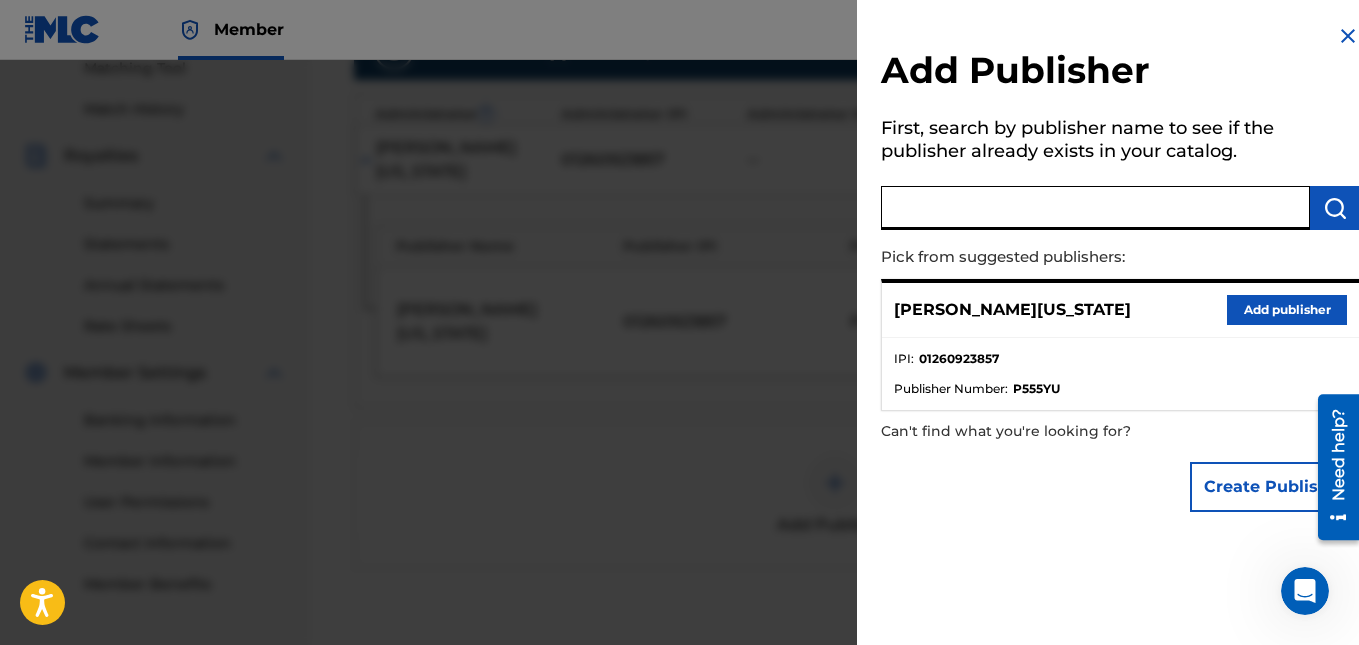 click at bounding box center [1095, 208] 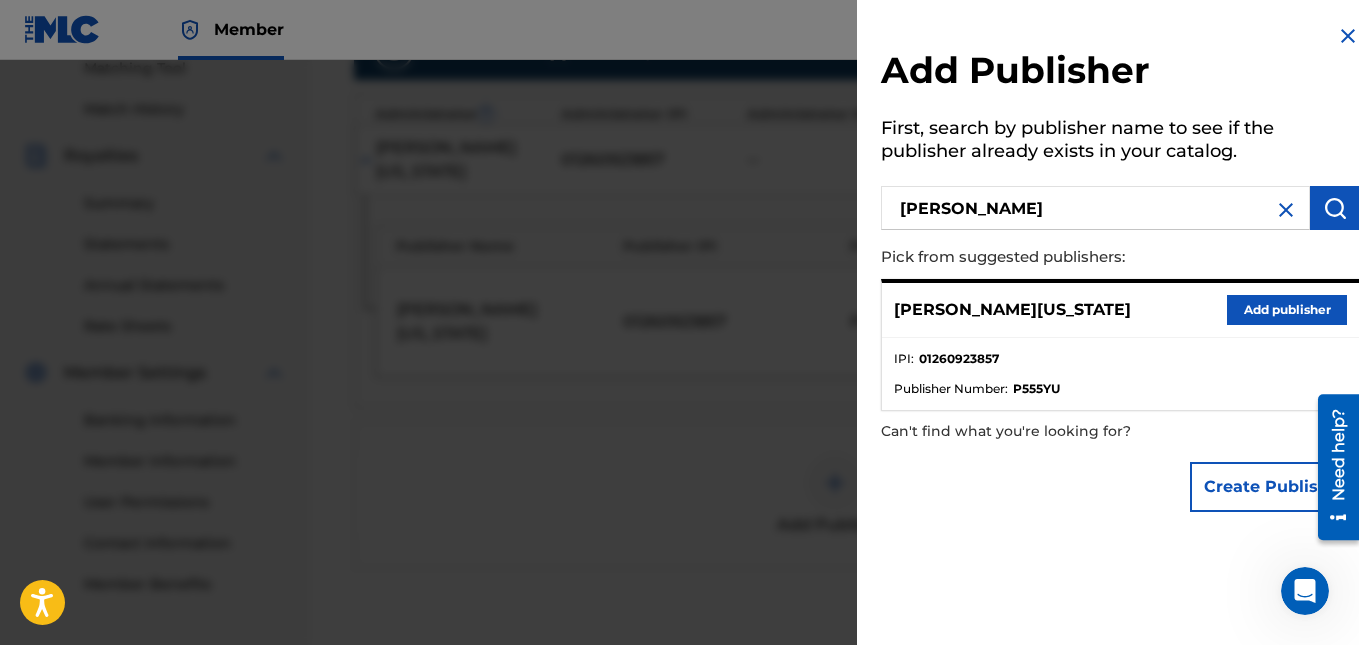 click at bounding box center (1335, 208) 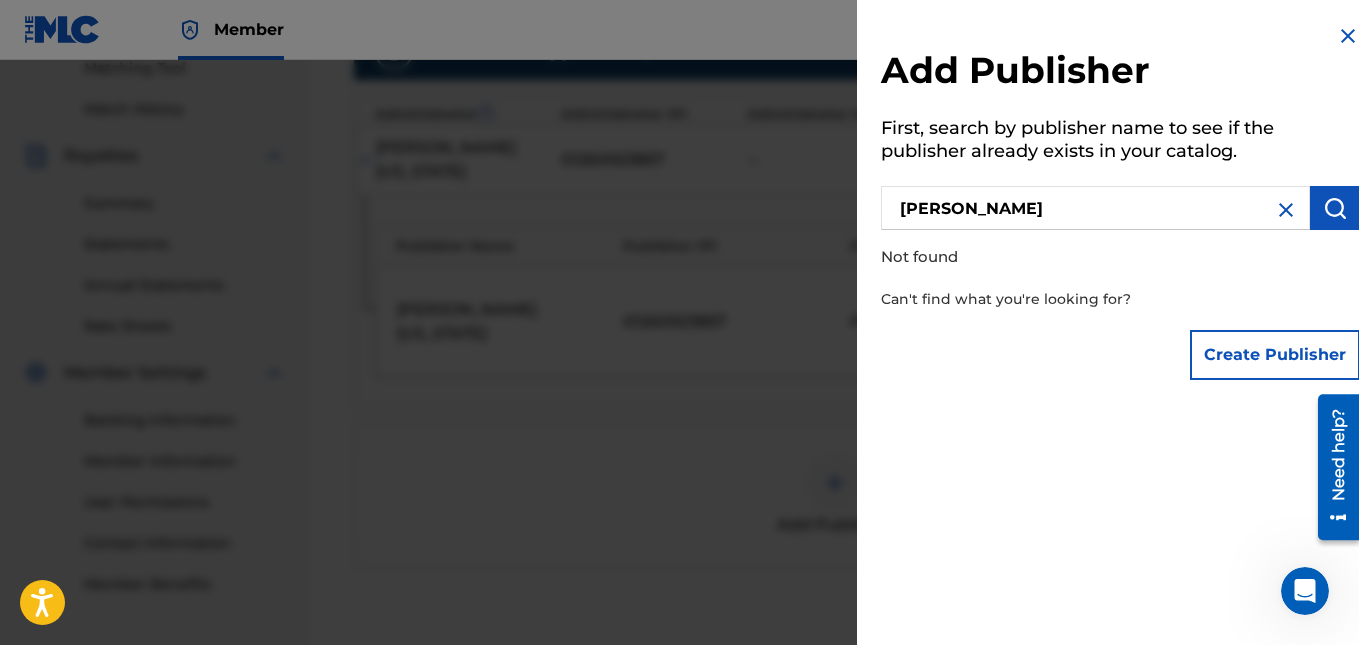 click on "[PERSON_NAME]" at bounding box center [1095, 208] 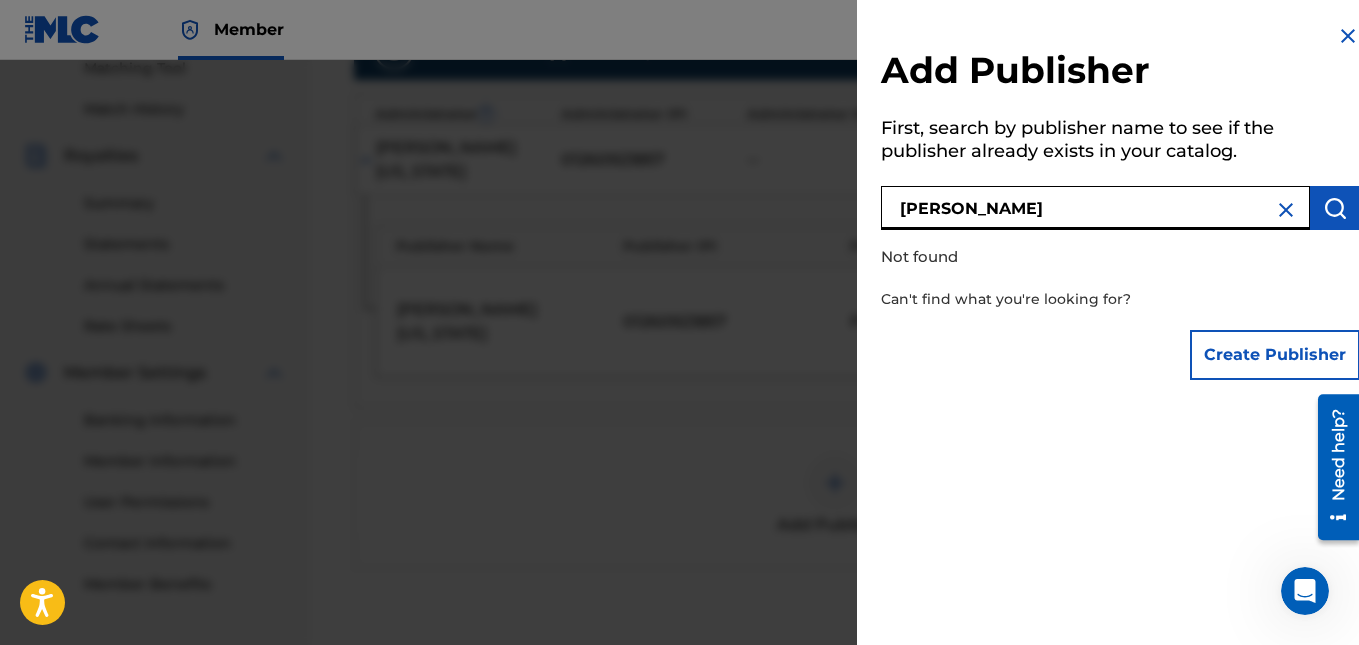 click on "[PERSON_NAME]" at bounding box center (1095, 208) 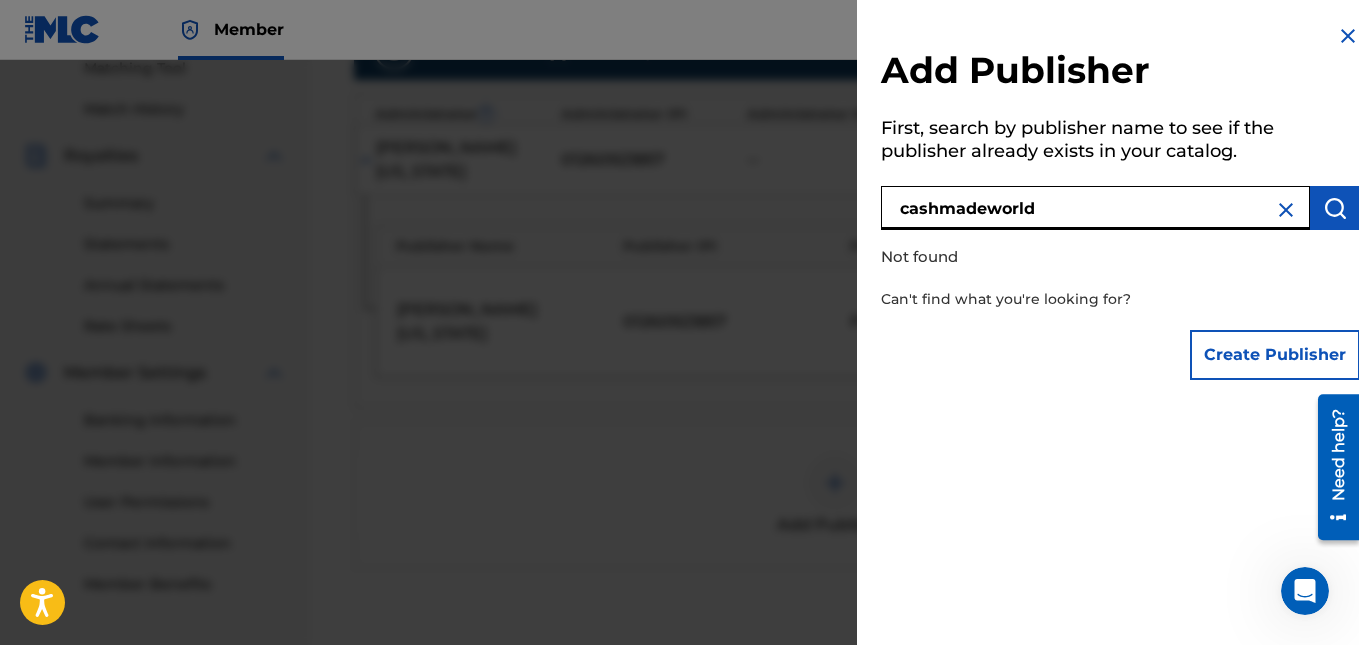 click at bounding box center [1335, 208] 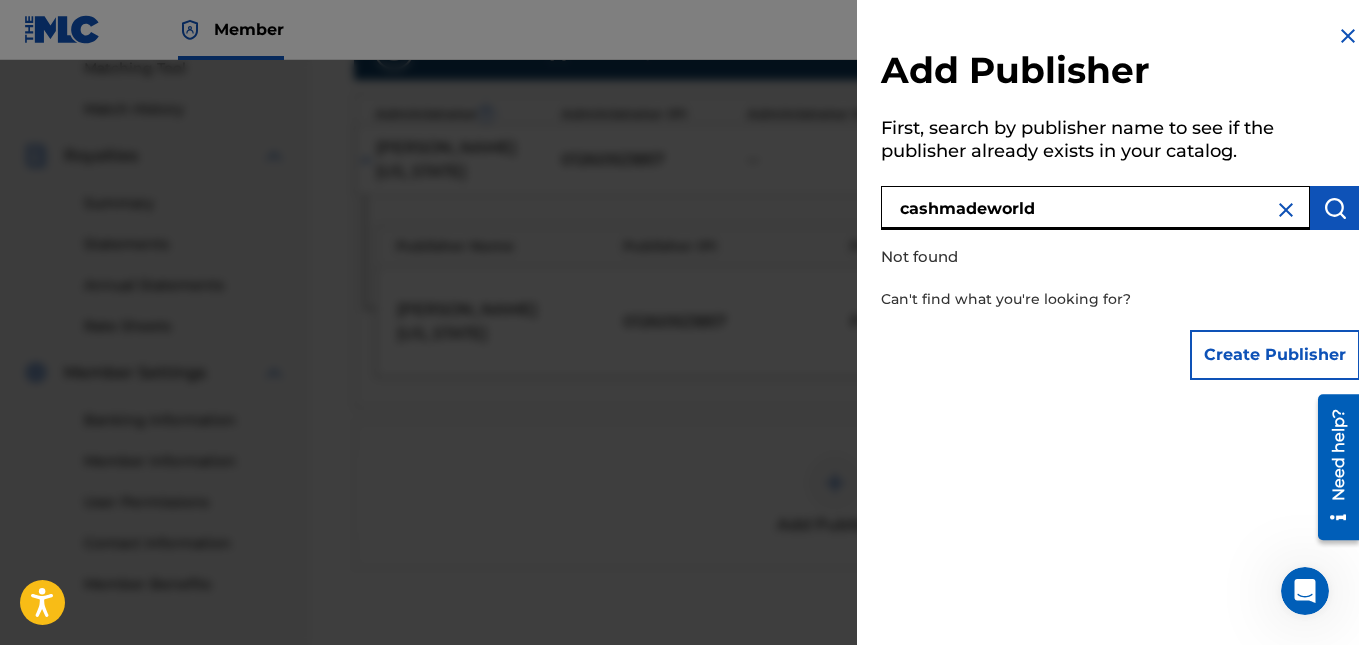 click on "cashmadeworld" at bounding box center (1095, 208) 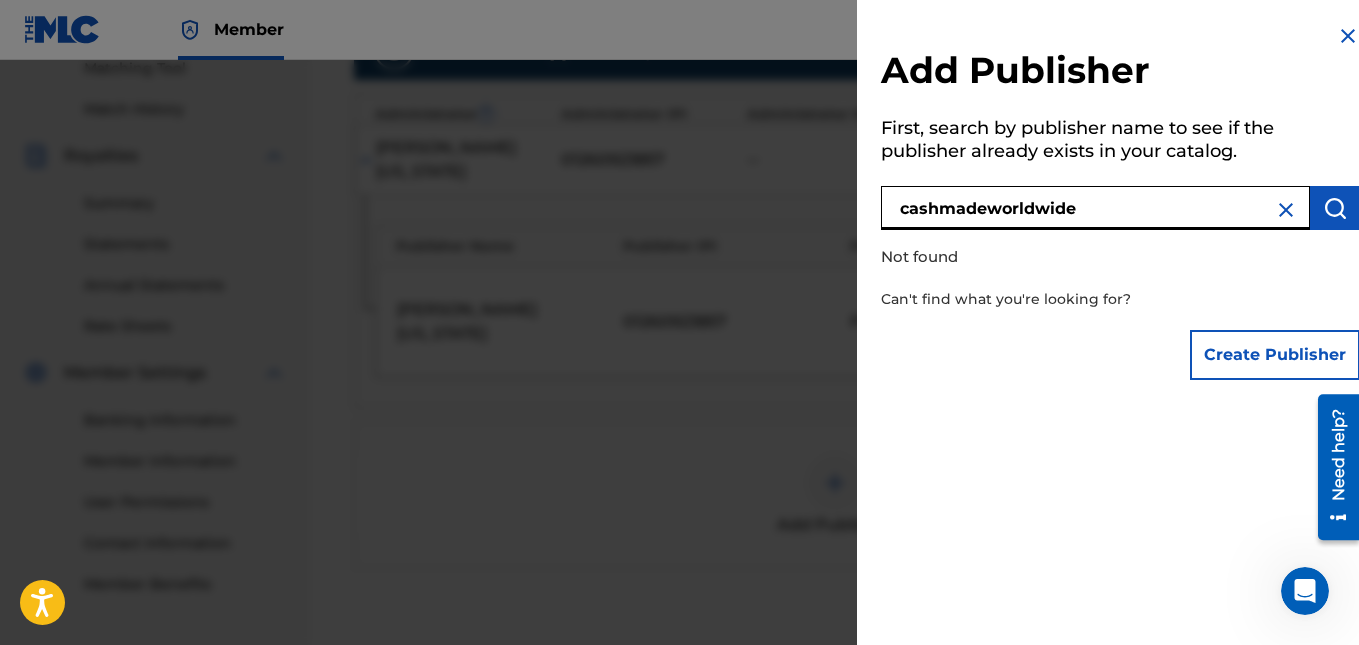 type on "cashmadeworldwide" 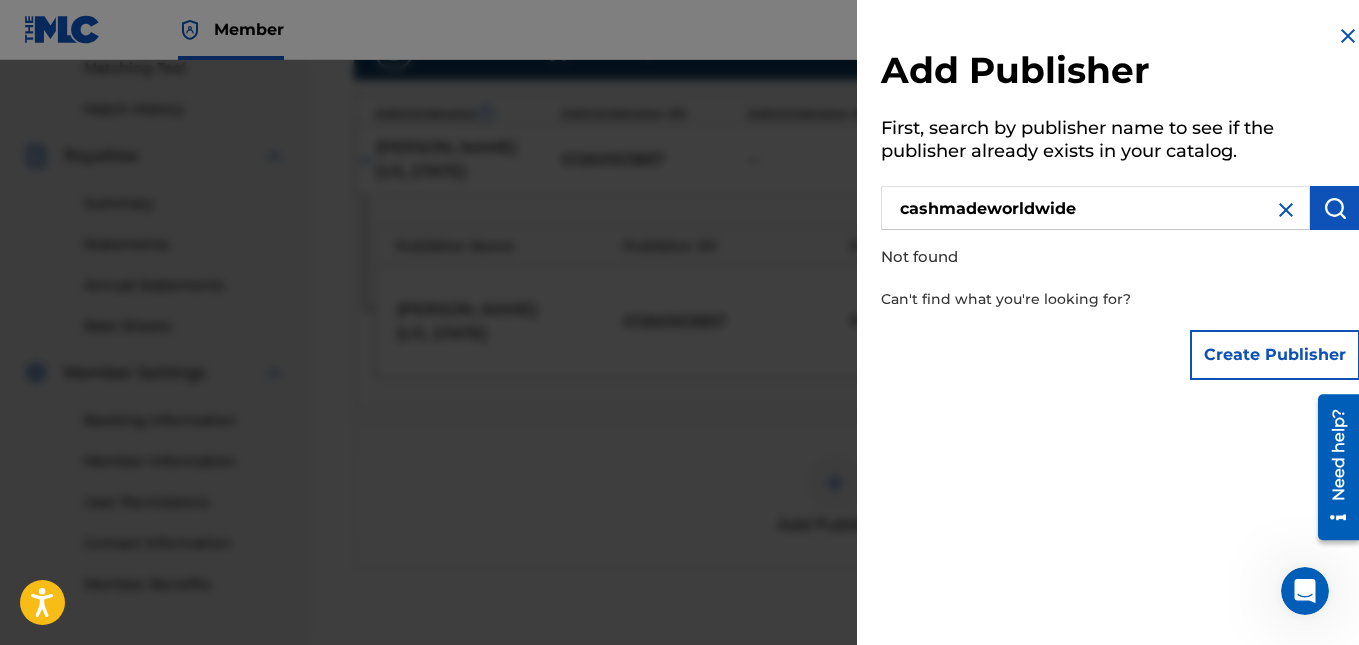 click at bounding box center (1335, 208) 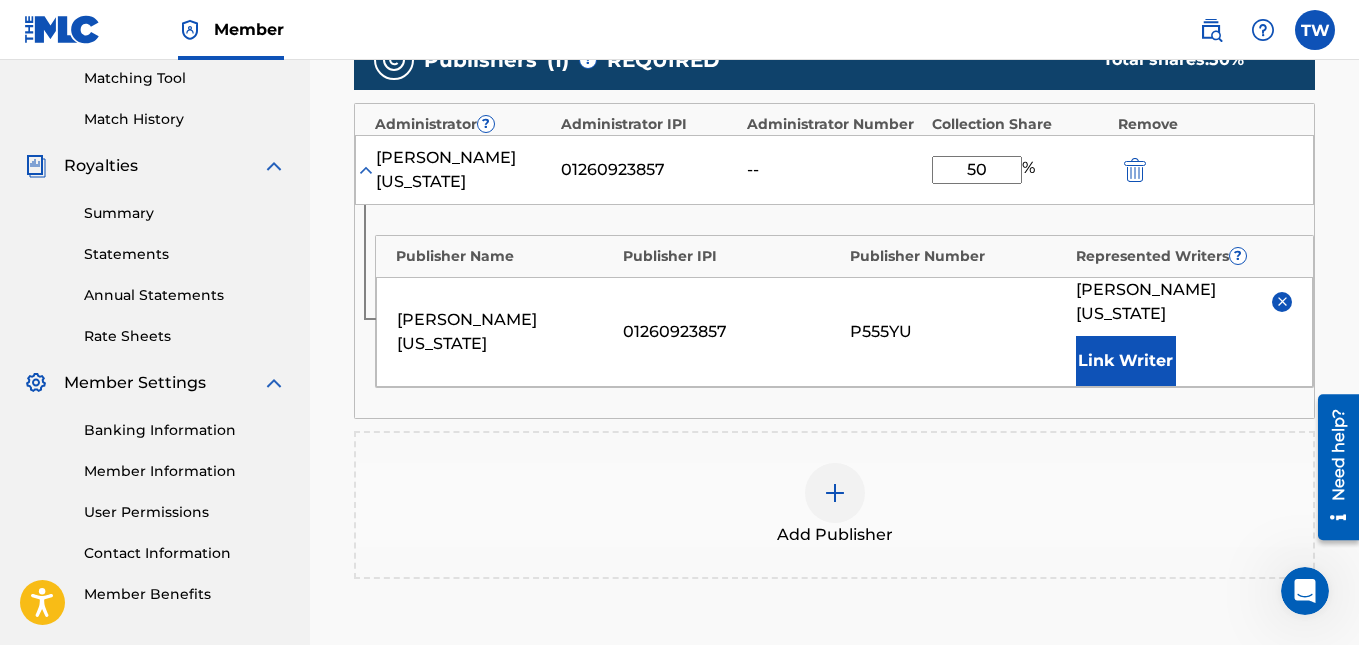 scroll, scrollTop: 518, scrollLeft: 0, axis: vertical 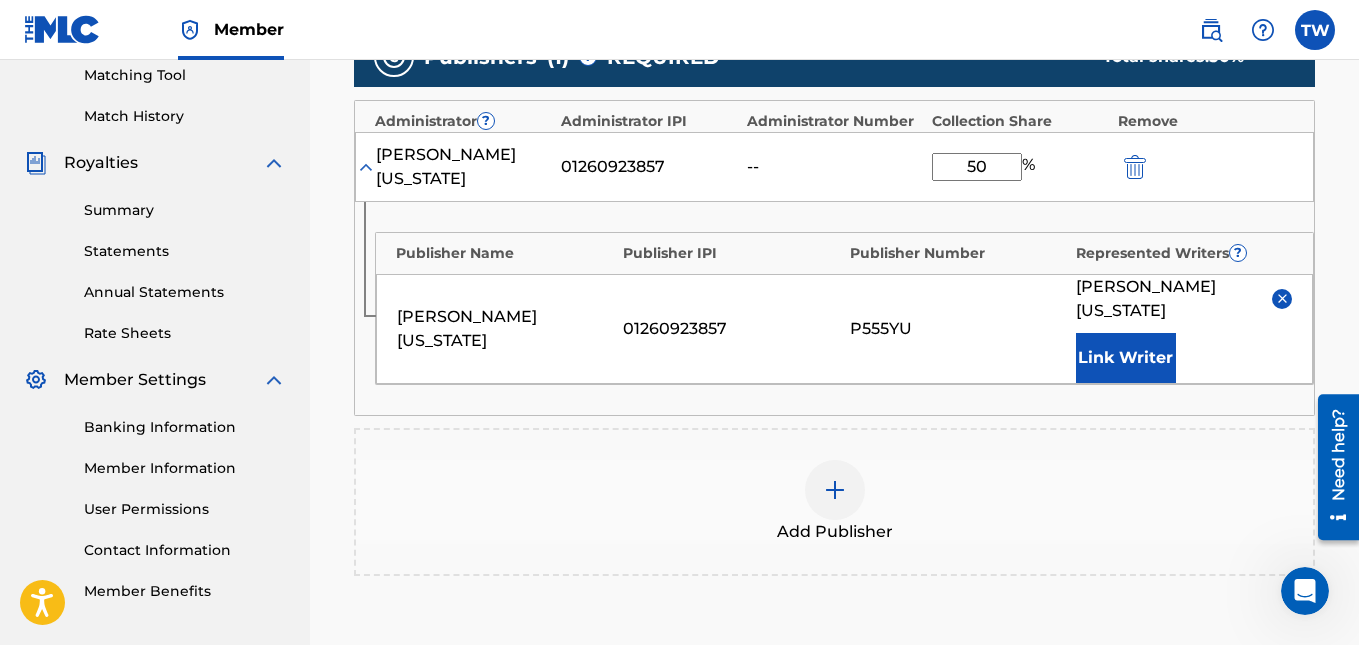 click on "Add Publisher" at bounding box center [834, 502] 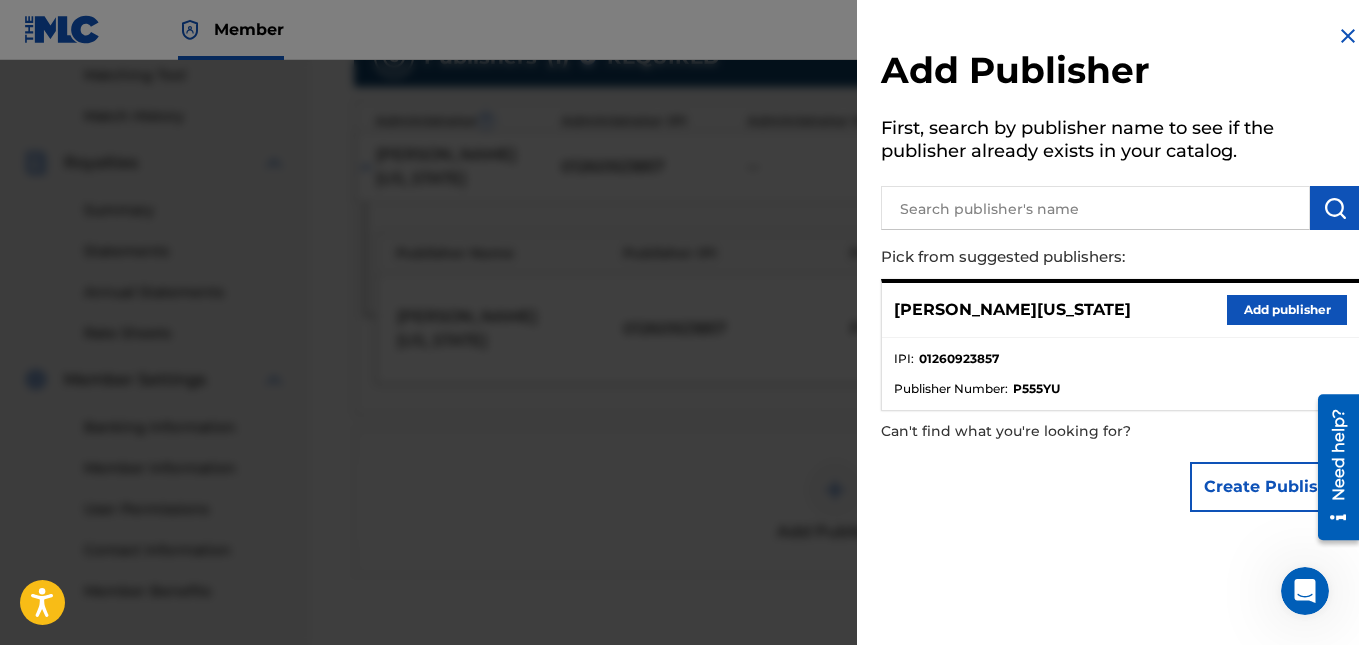 click on "Add publisher" at bounding box center [1287, 310] 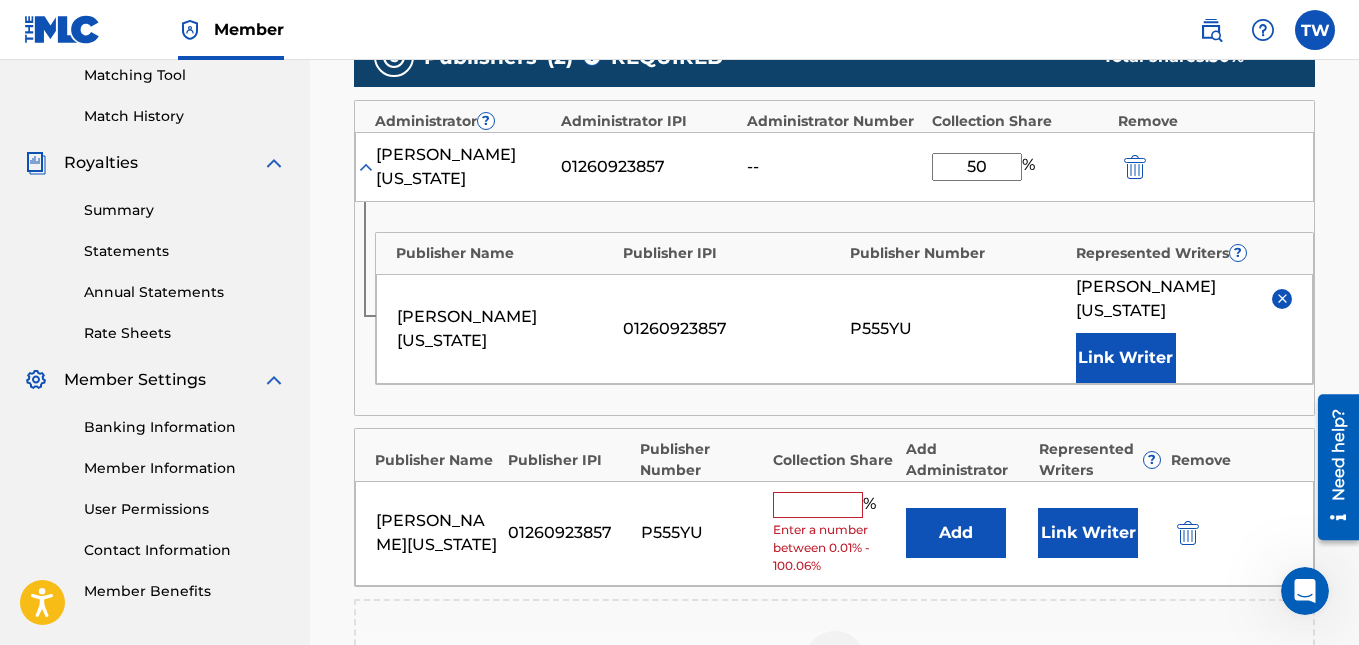 click at bounding box center [1188, 533] 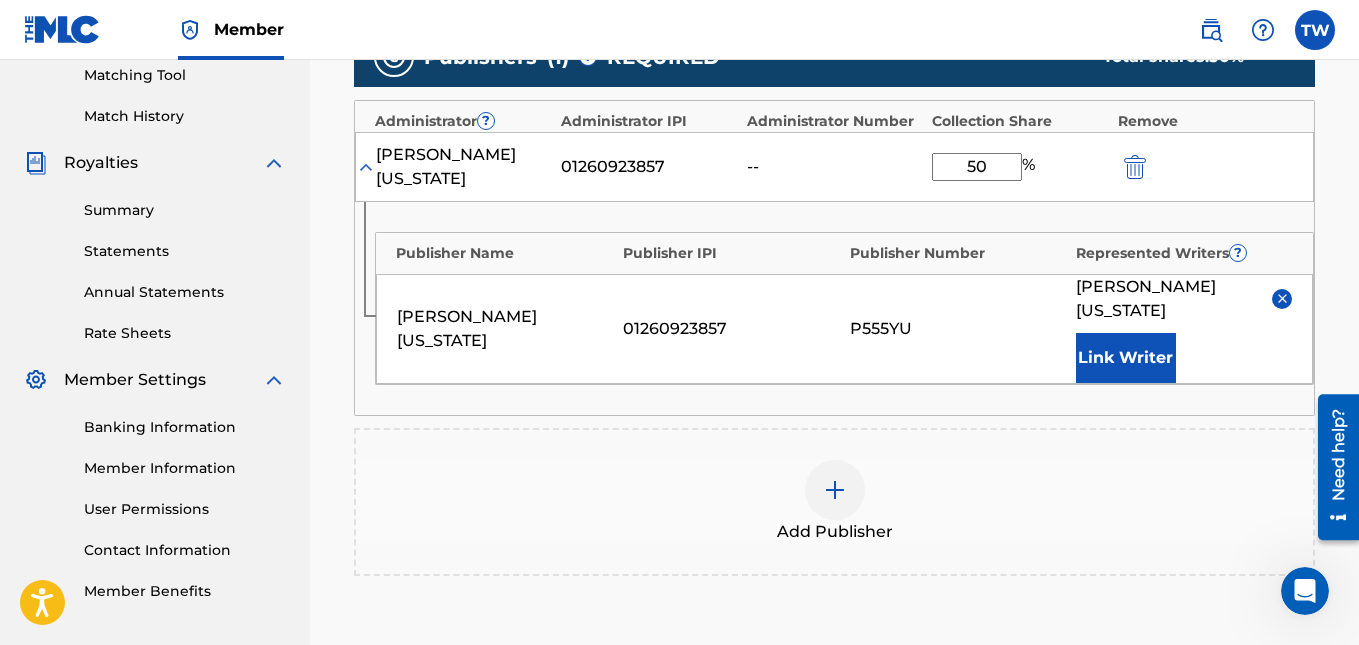 click on "Add Publisher" at bounding box center [834, 502] 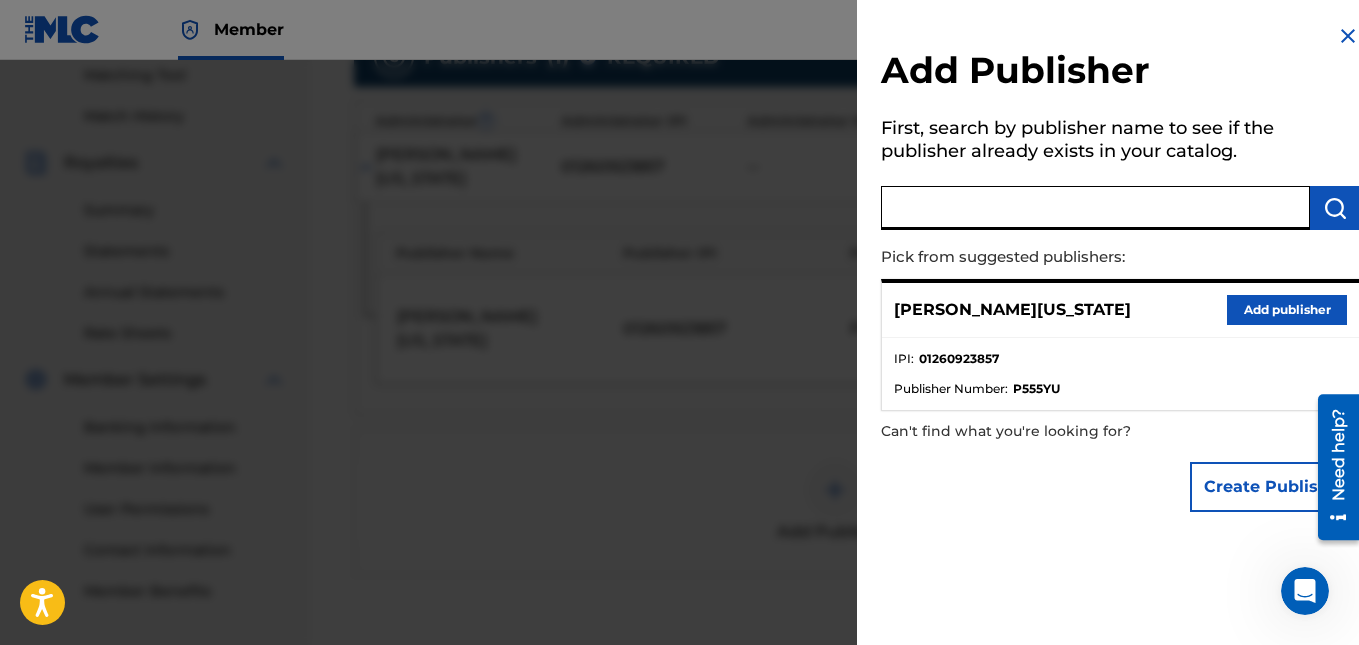 click at bounding box center [1095, 208] 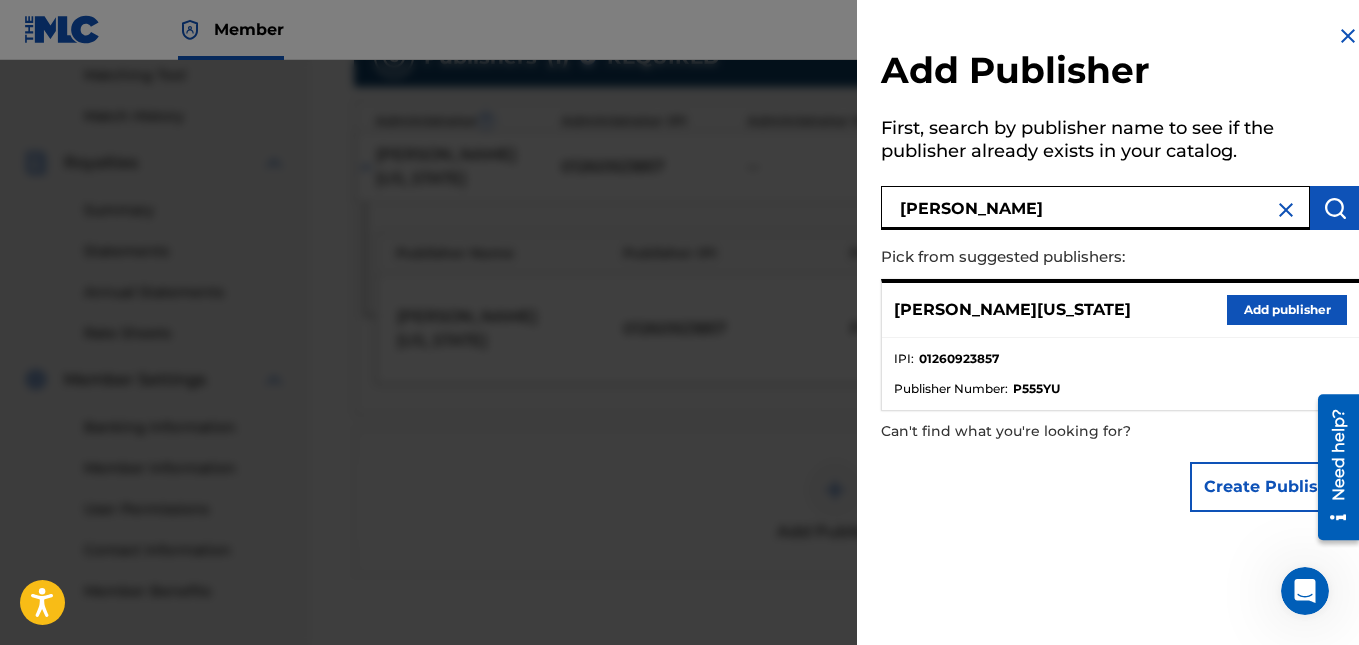 type on "[PERSON_NAME]" 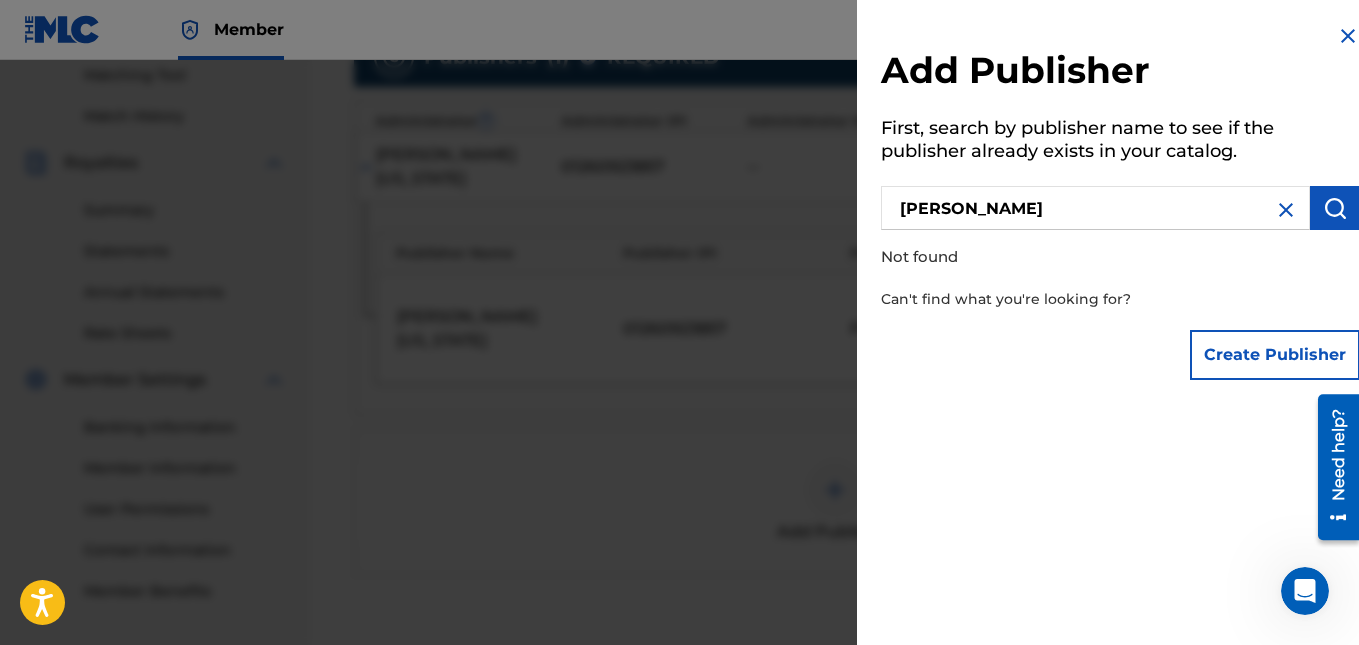 click on "Create Publisher" at bounding box center [1275, 355] 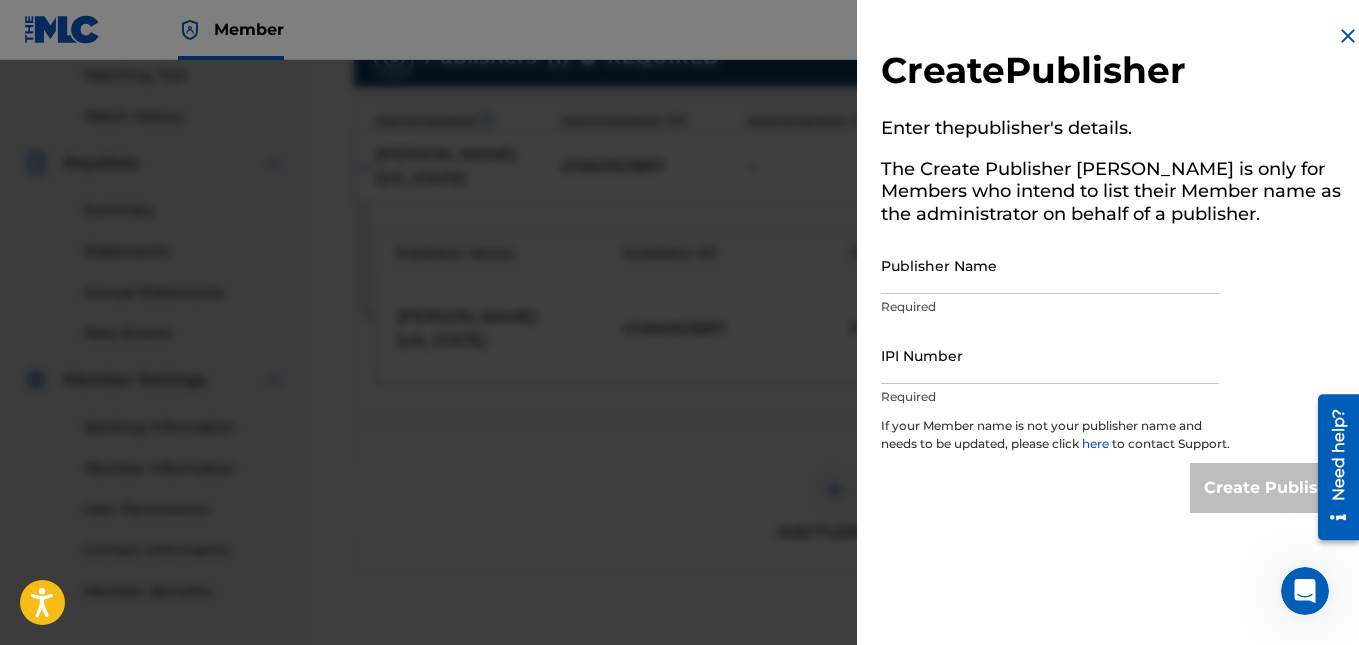 click at bounding box center (1348, 36) 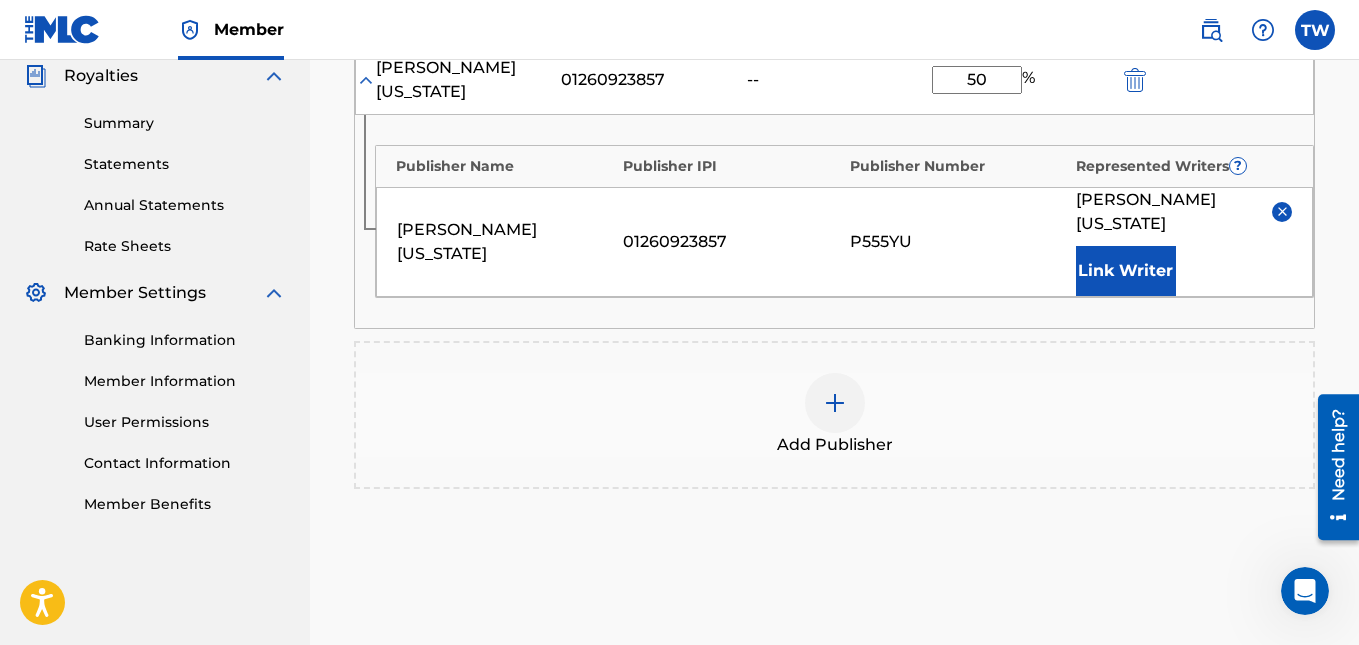 scroll, scrollTop: 772, scrollLeft: 0, axis: vertical 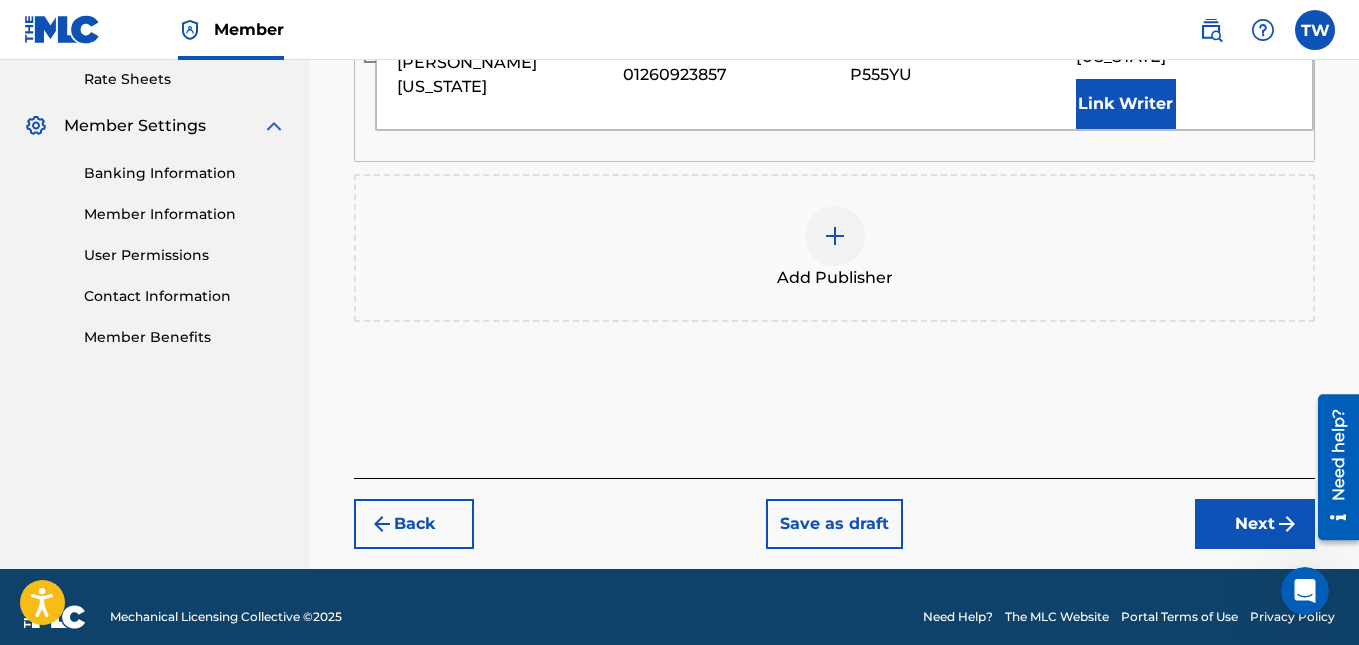 click on "Next" at bounding box center [1255, 524] 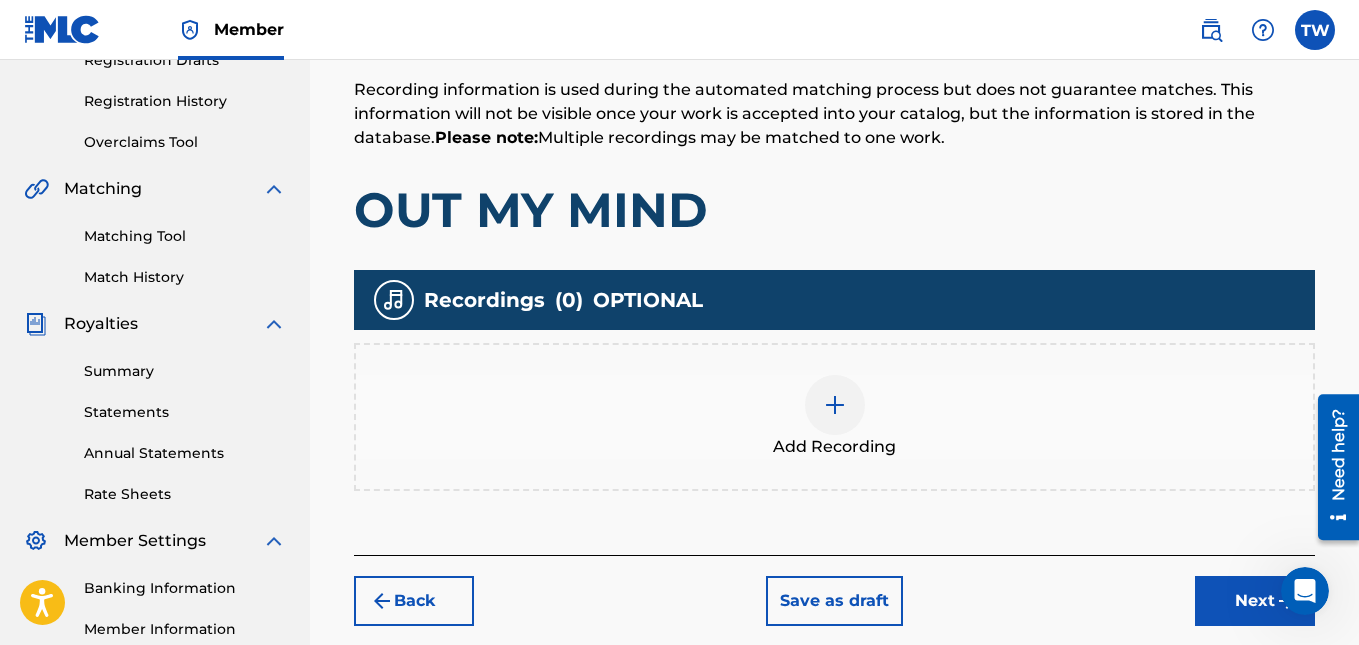 scroll, scrollTop: 359, scrollLeft: 0, axis: vertical 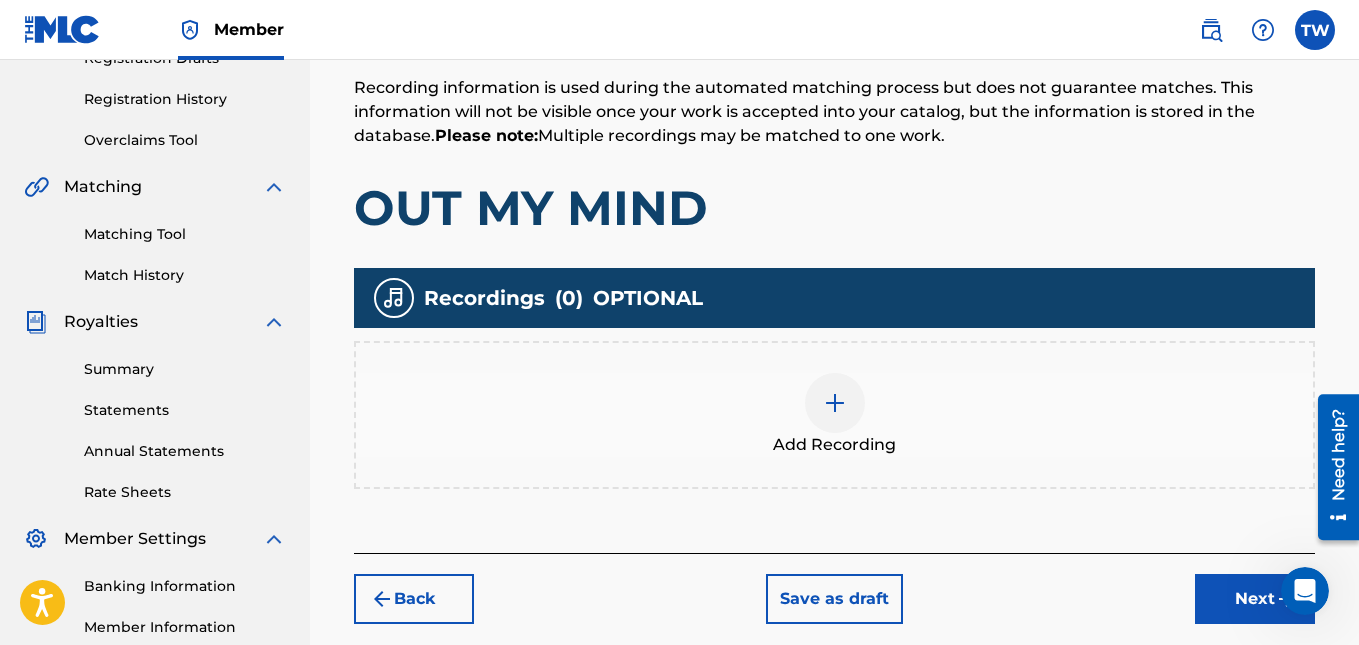 click at bounding box center (835, 403) 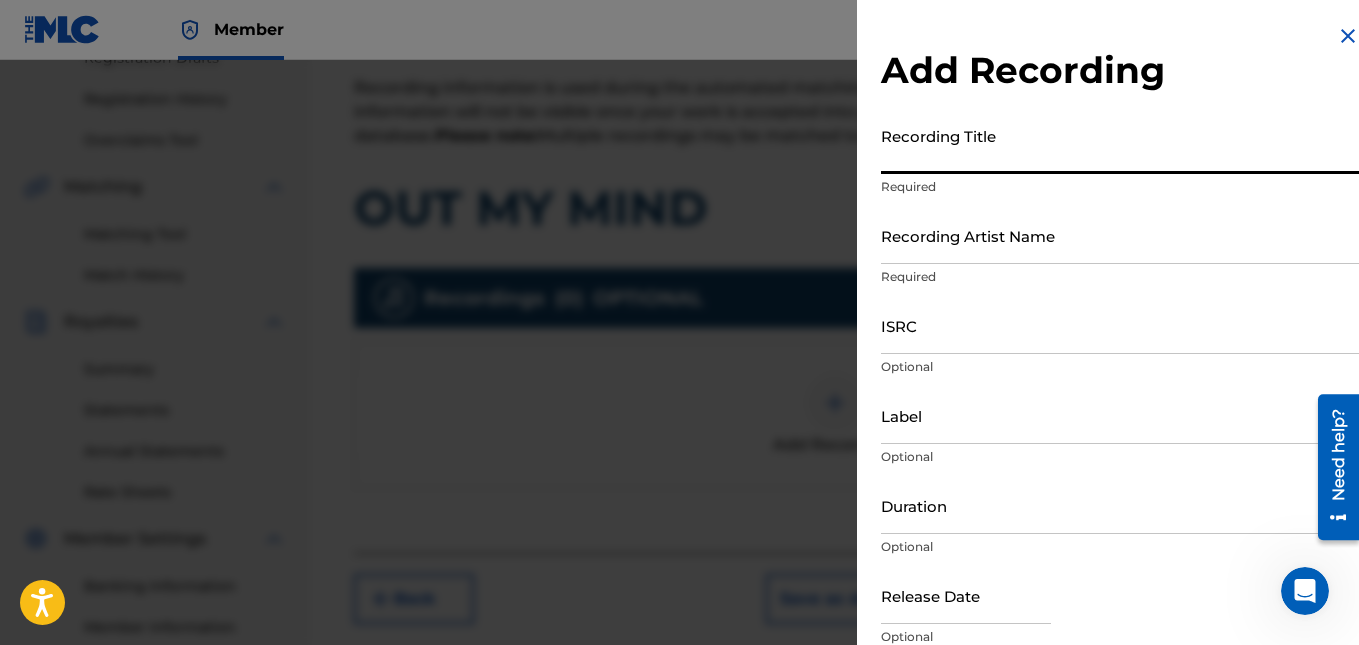click on "Recording Title" at bounding box center [1120, 145] 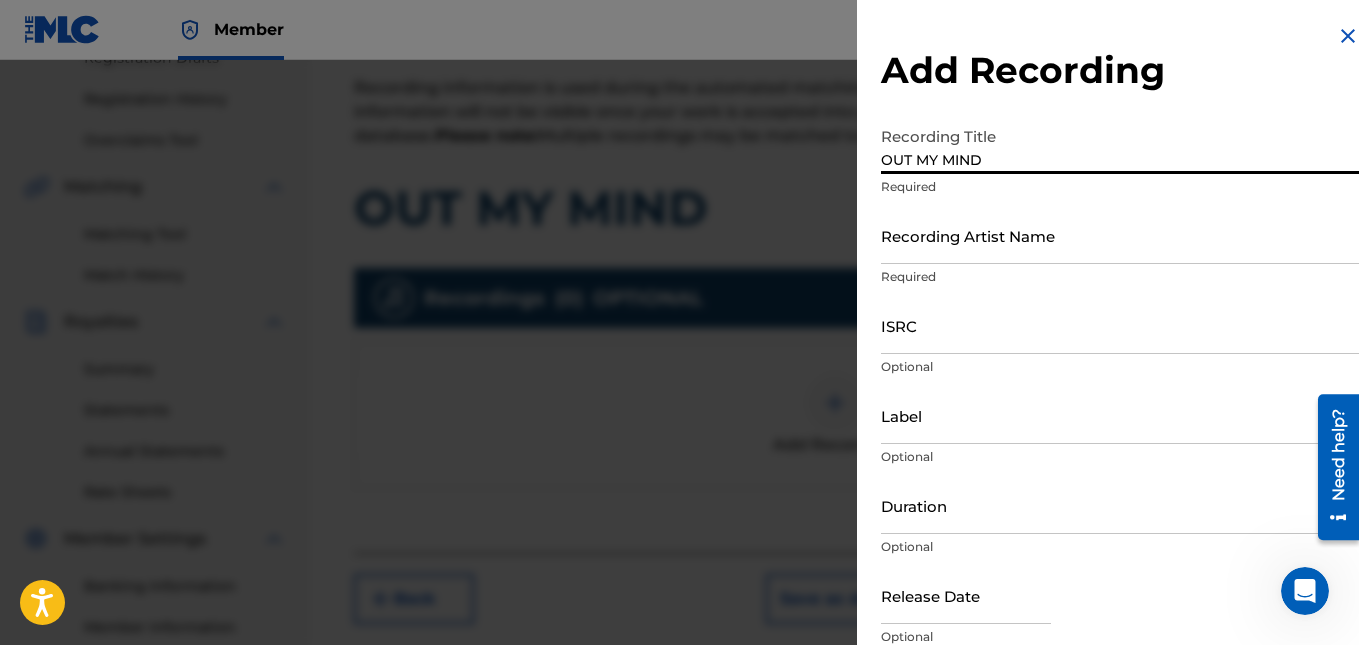 type on "OUT MY MIND" 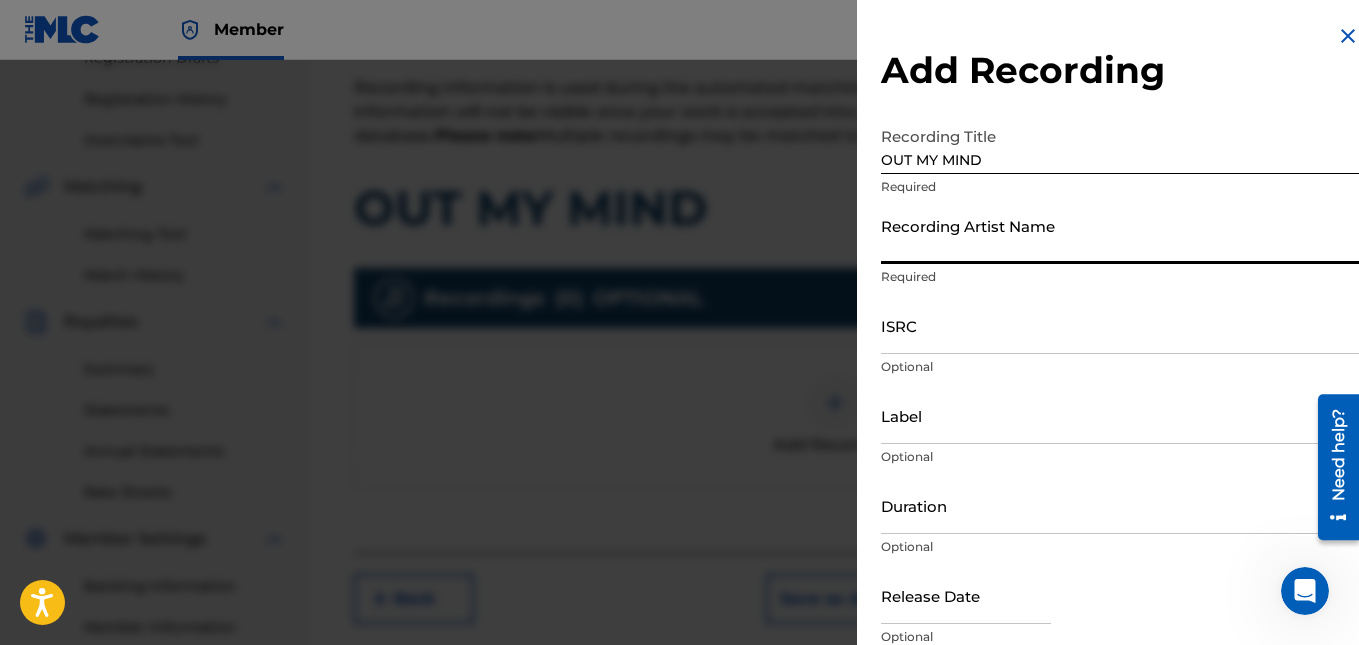 click on "Recording Artist Name" at bounding box center (1120, 235) 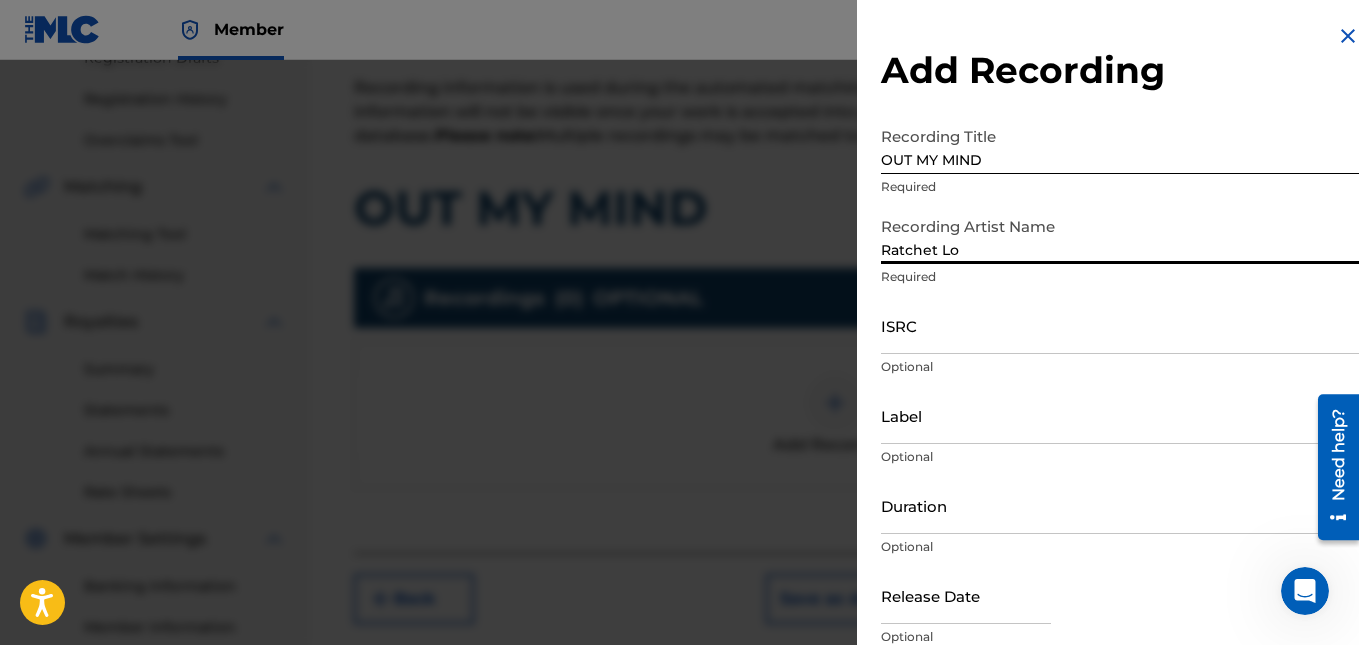 type on "Ratchet Lo" 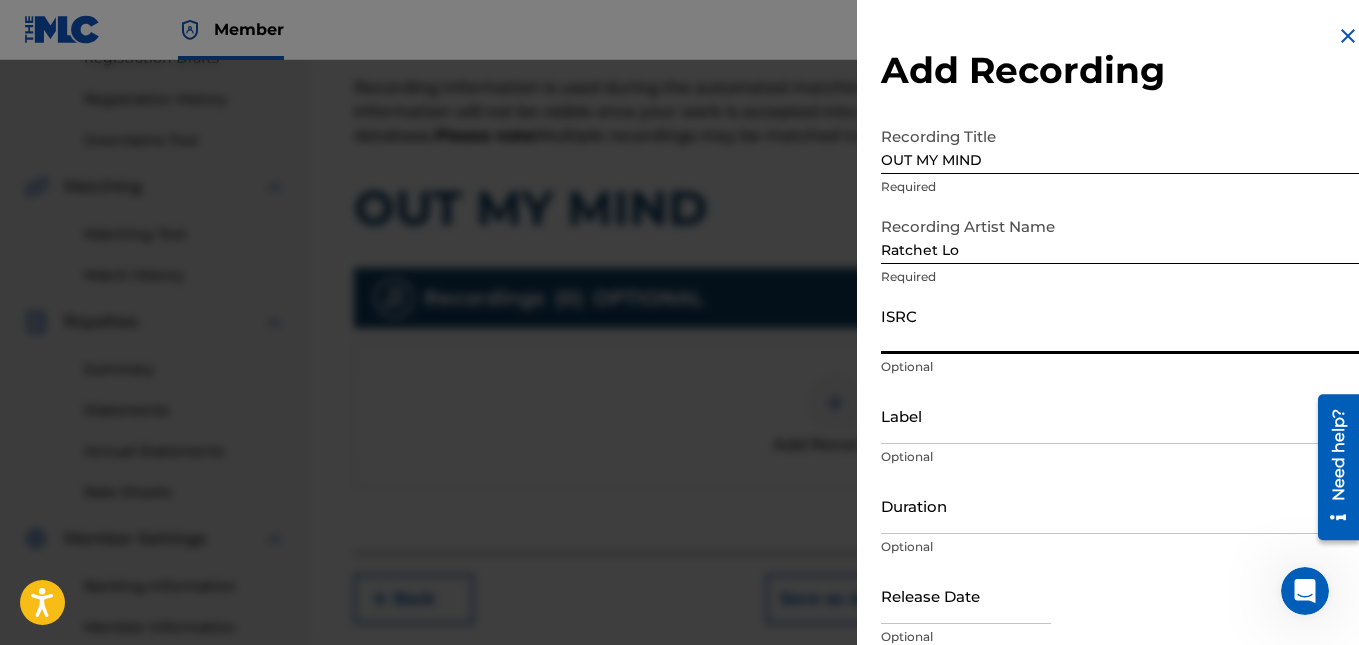 click on "ISRC" at bounding box center (1120, 325) 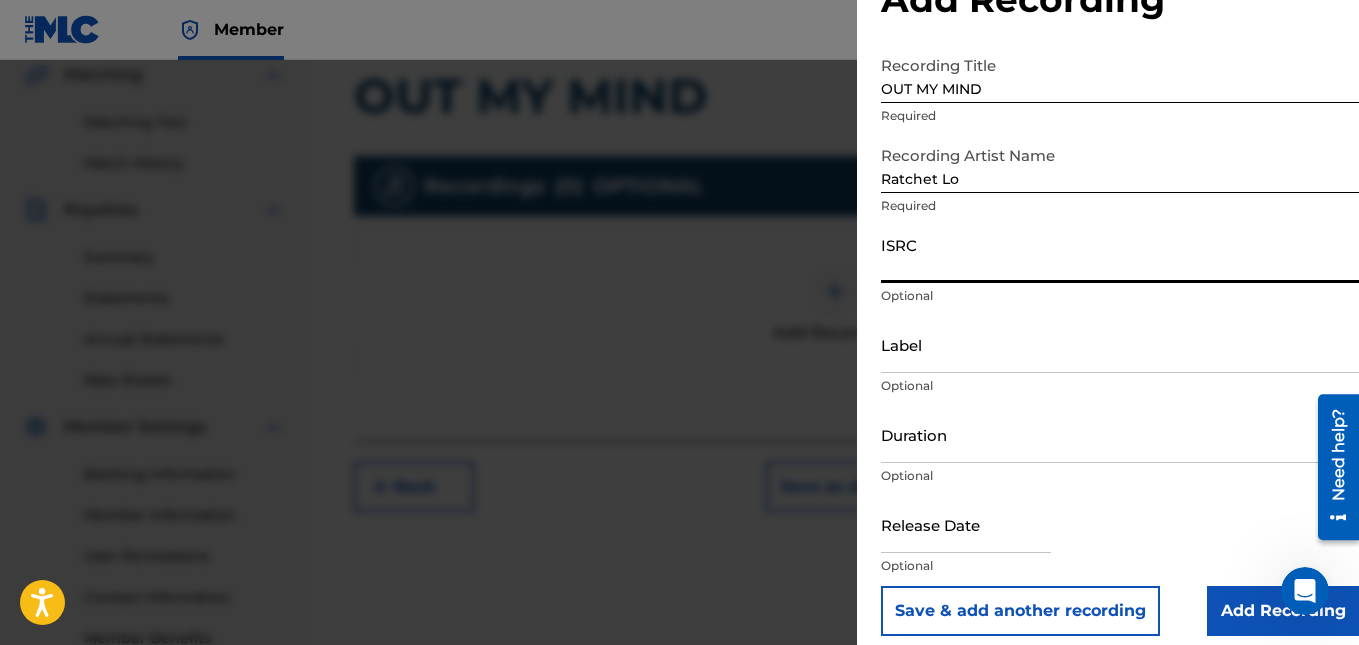 scroll, scrollTop: 510, scrollLeft: 0, axis: vertical 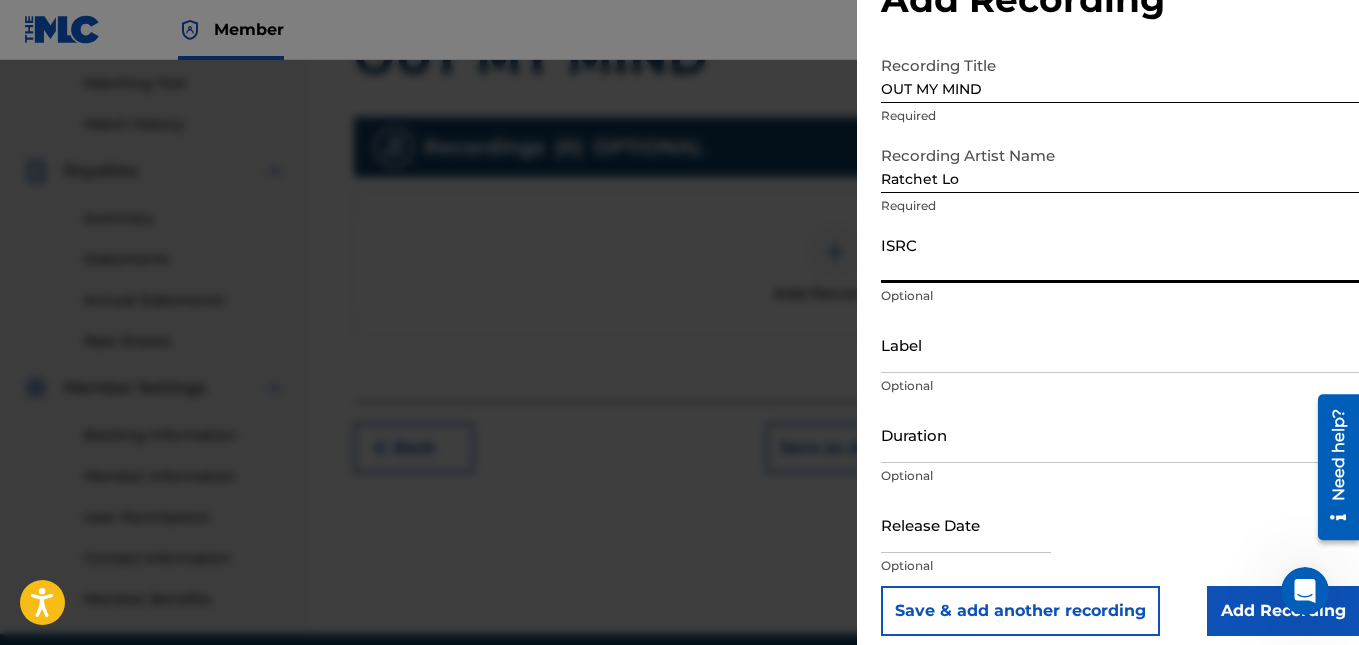 click on "ISRC" at bounding box center [1120, 254] 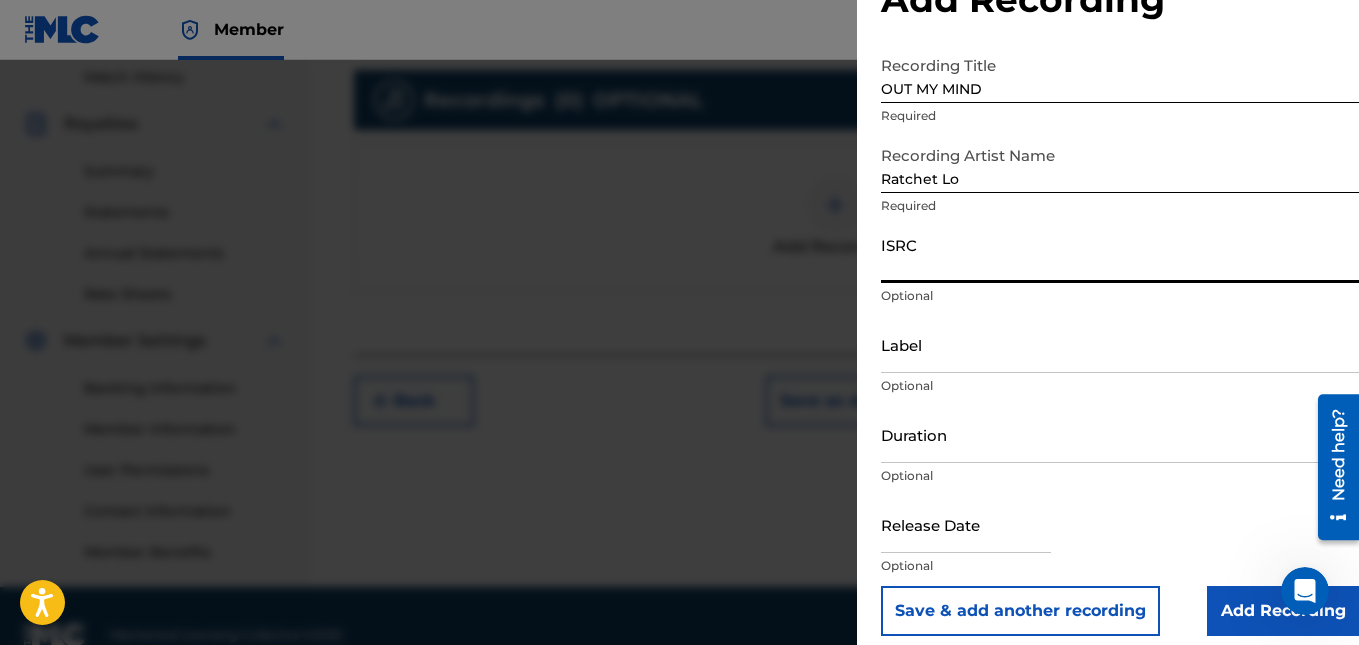 scroll, scrollTop: 595, scrollLeft: 0, axis: vertical 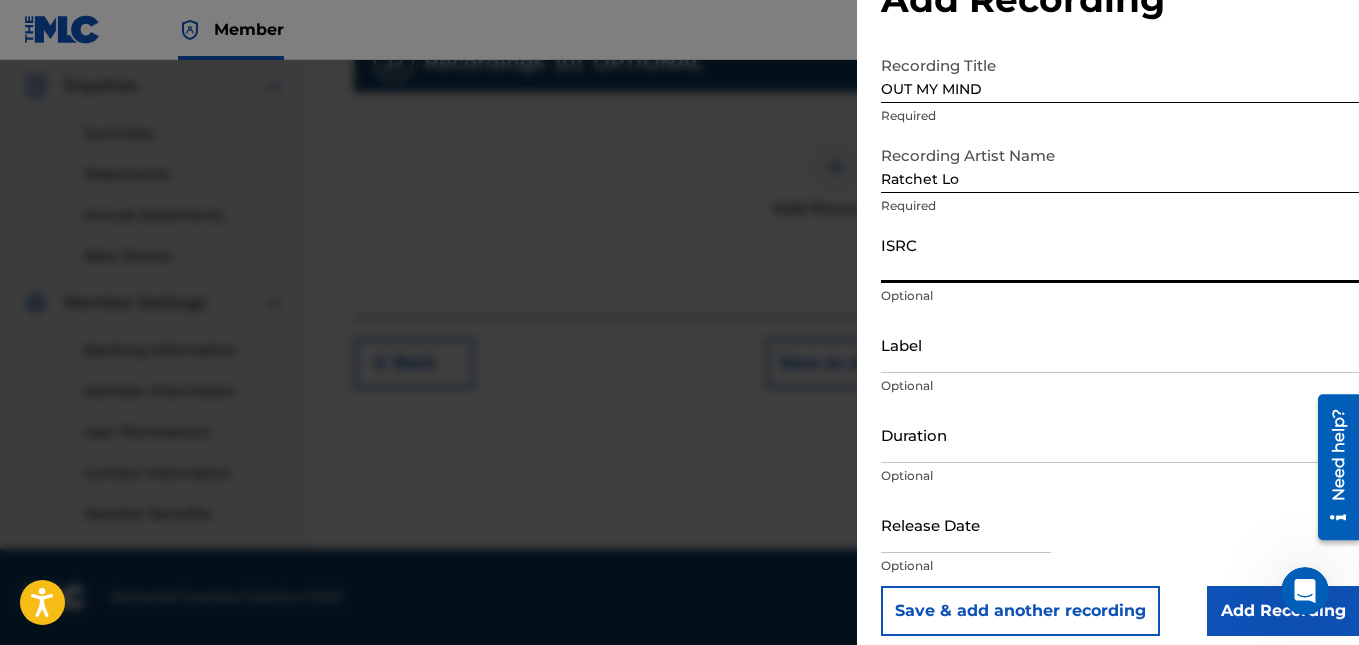 click on "Add Recording" at bounding box center (1283, 611) 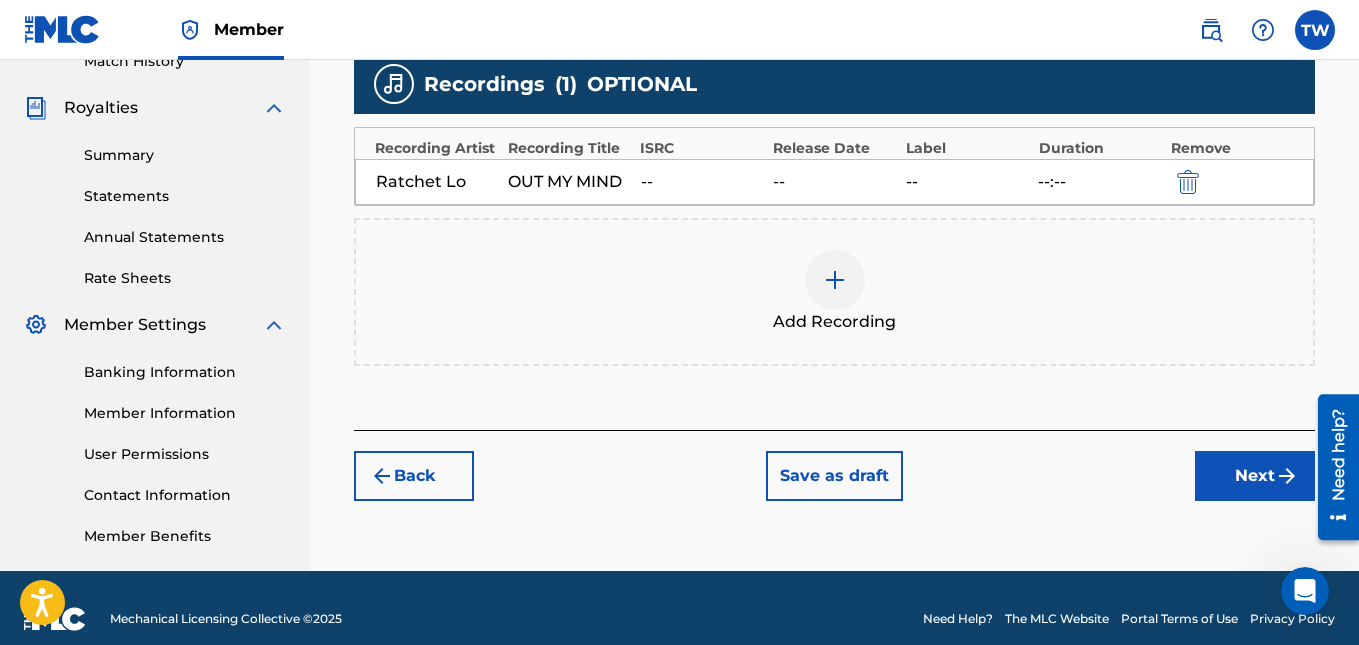 scroll, scrollTop: 595, scrollLeft: 0, axis: vertical 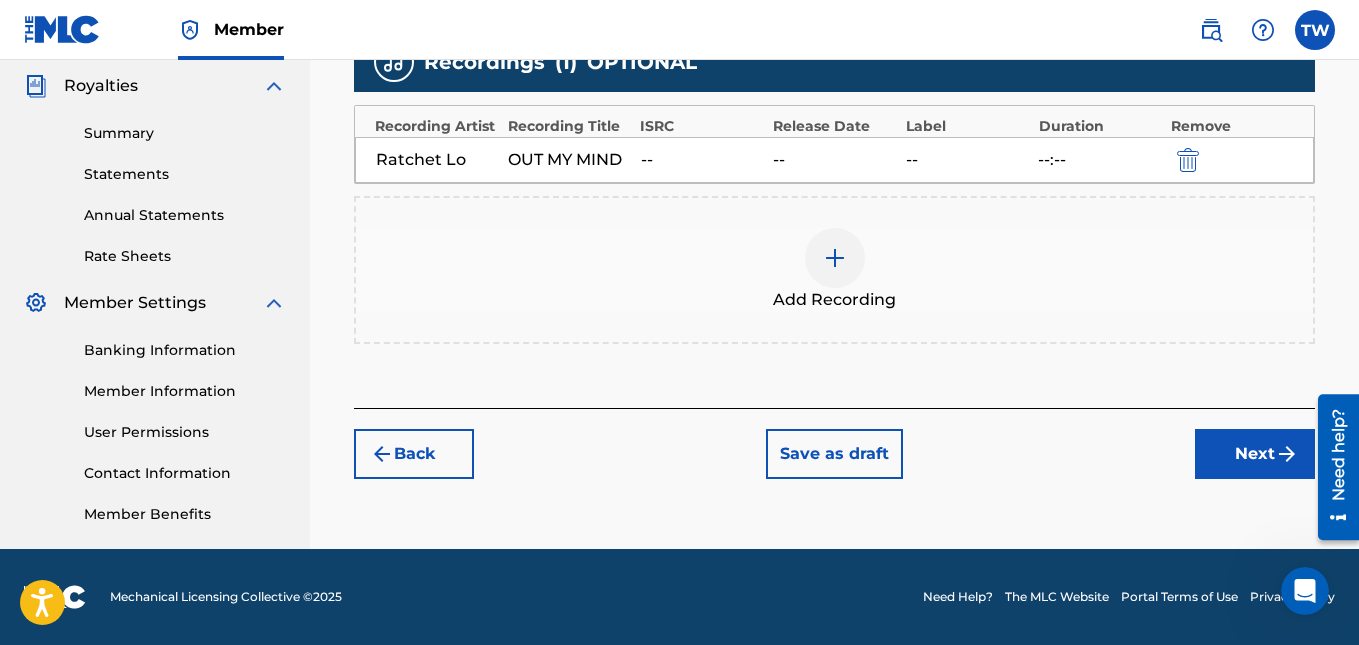 click on "Next" at bounding box center (1255, 454) 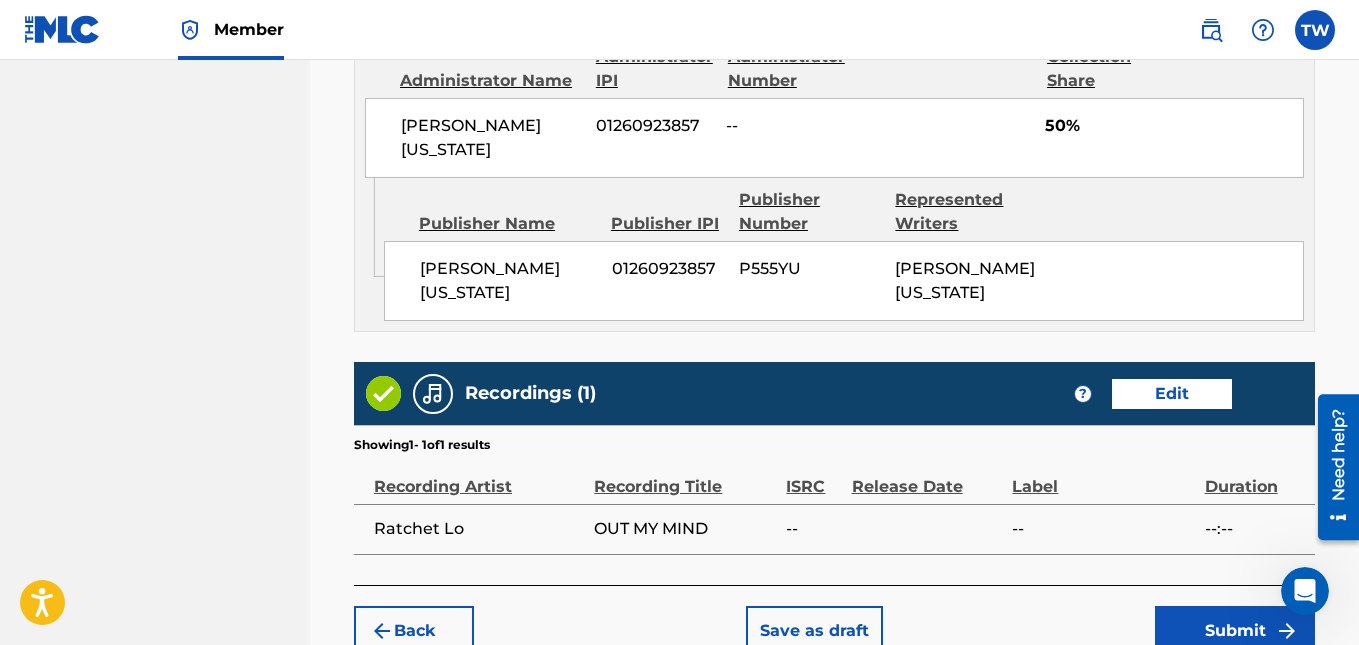 scroll, scrollTop: 1258, scrollLeft: 0, axis: vertical 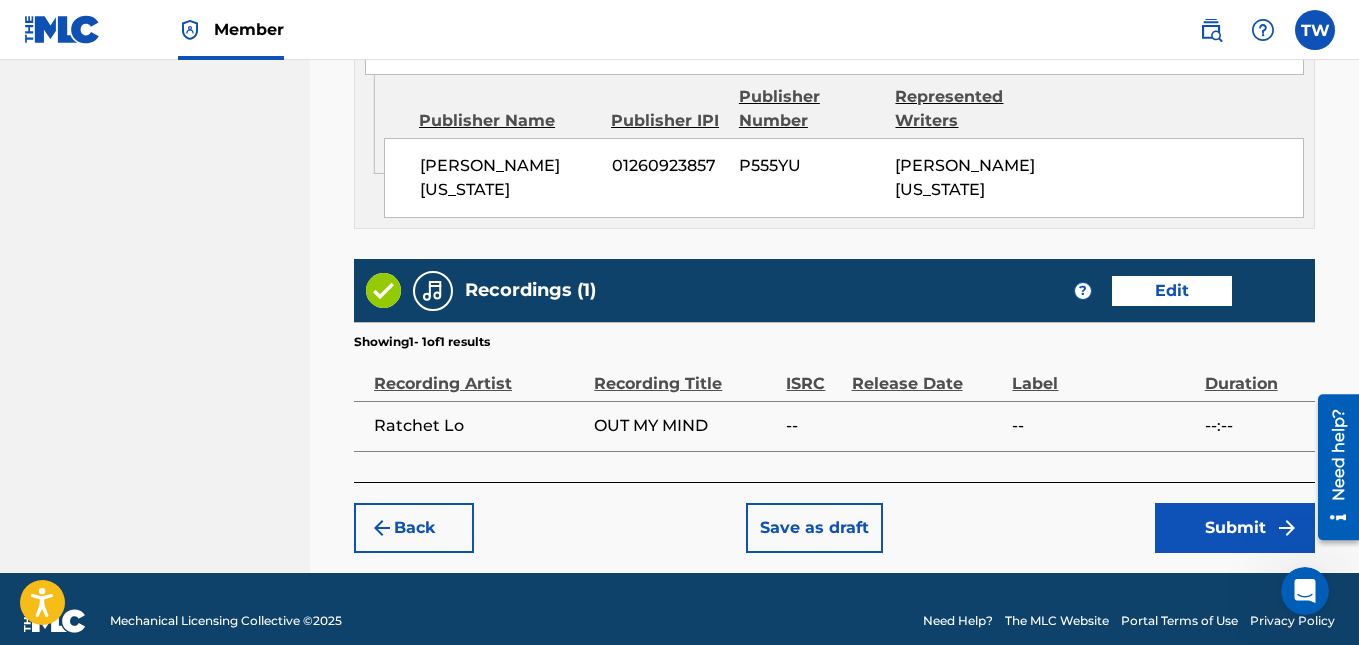 click on "Submit" at bounding box center [1235, 528] 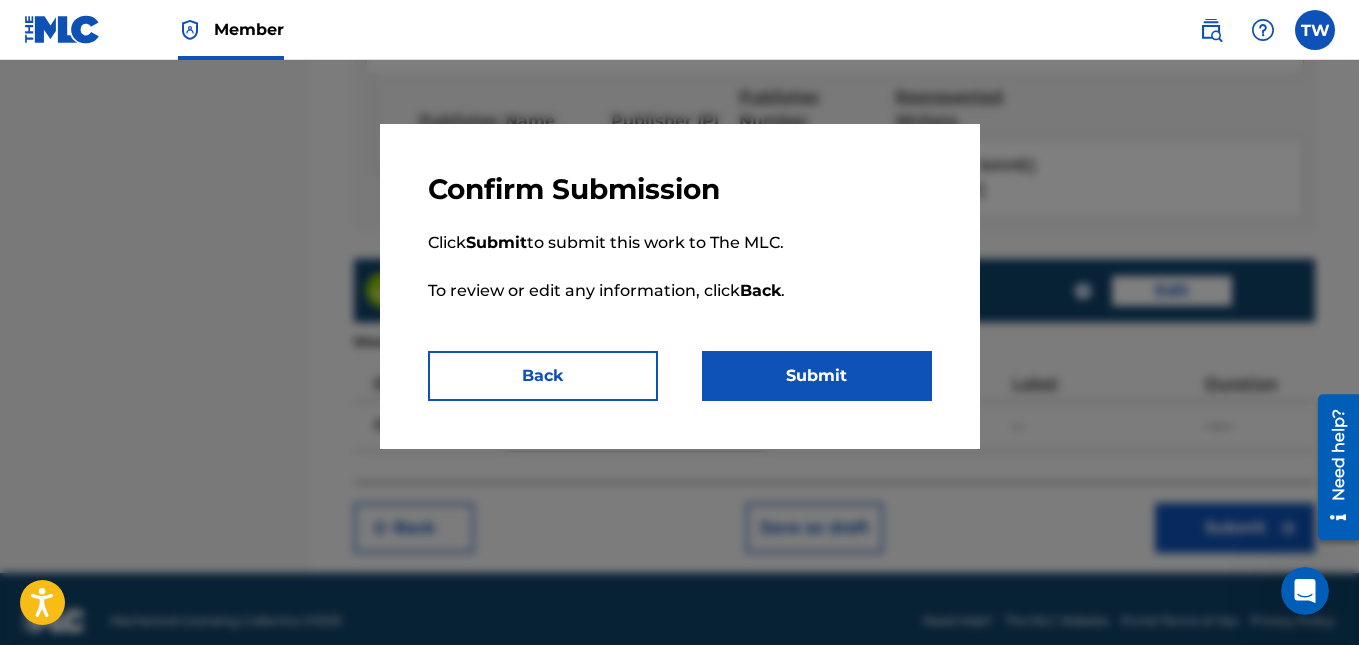 click on "Submit" at bounding box center (817, 376) 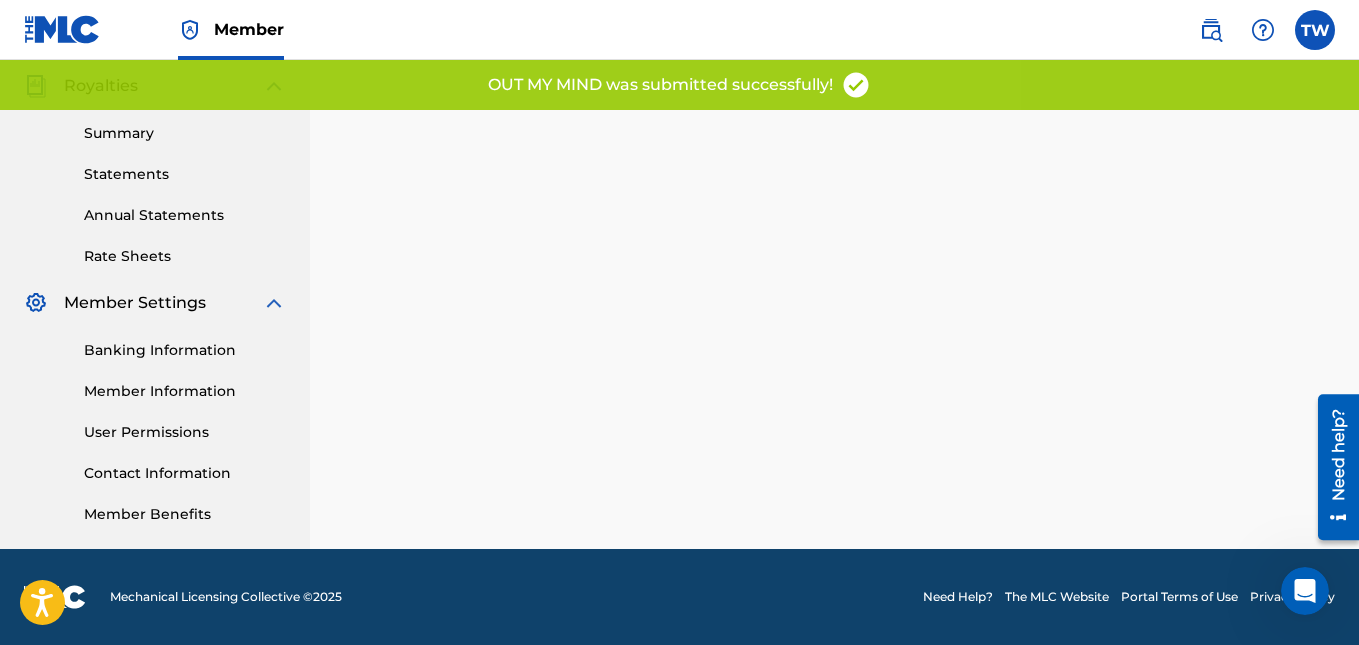 scroll, scrollTop: 0, scrollLeft: 0, axis: both 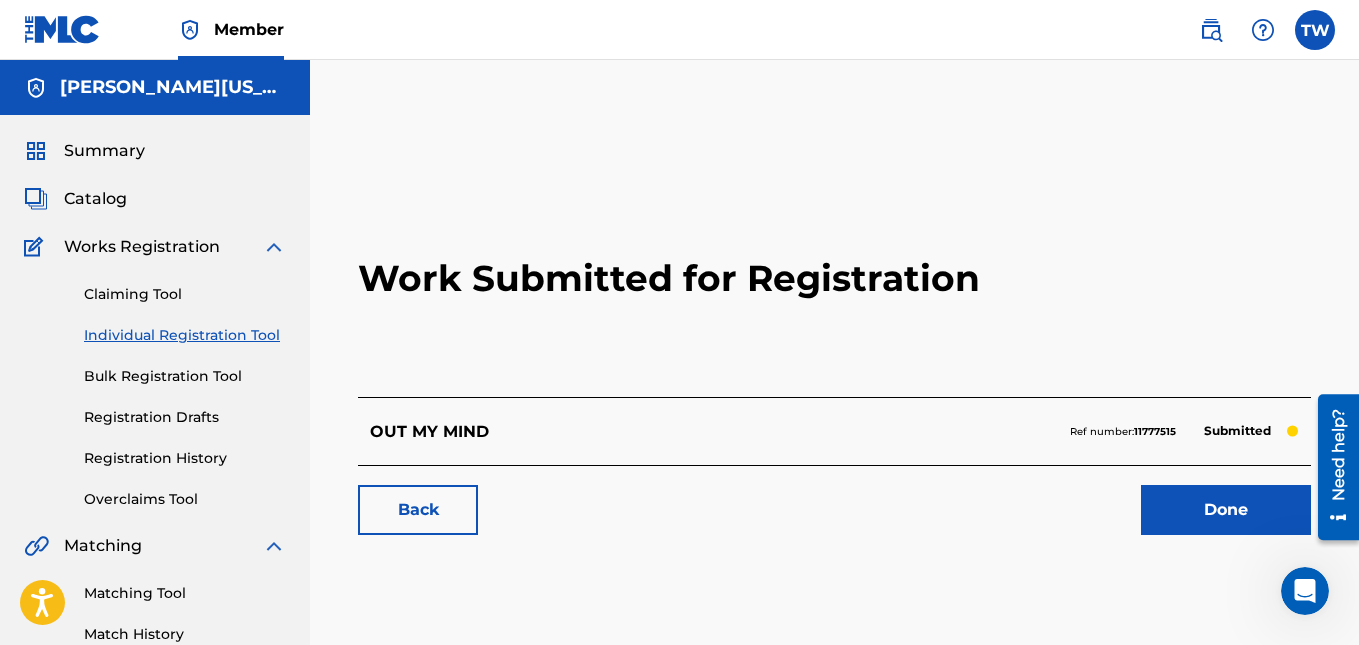 click on "Done" at bounding box center (1226, 510) 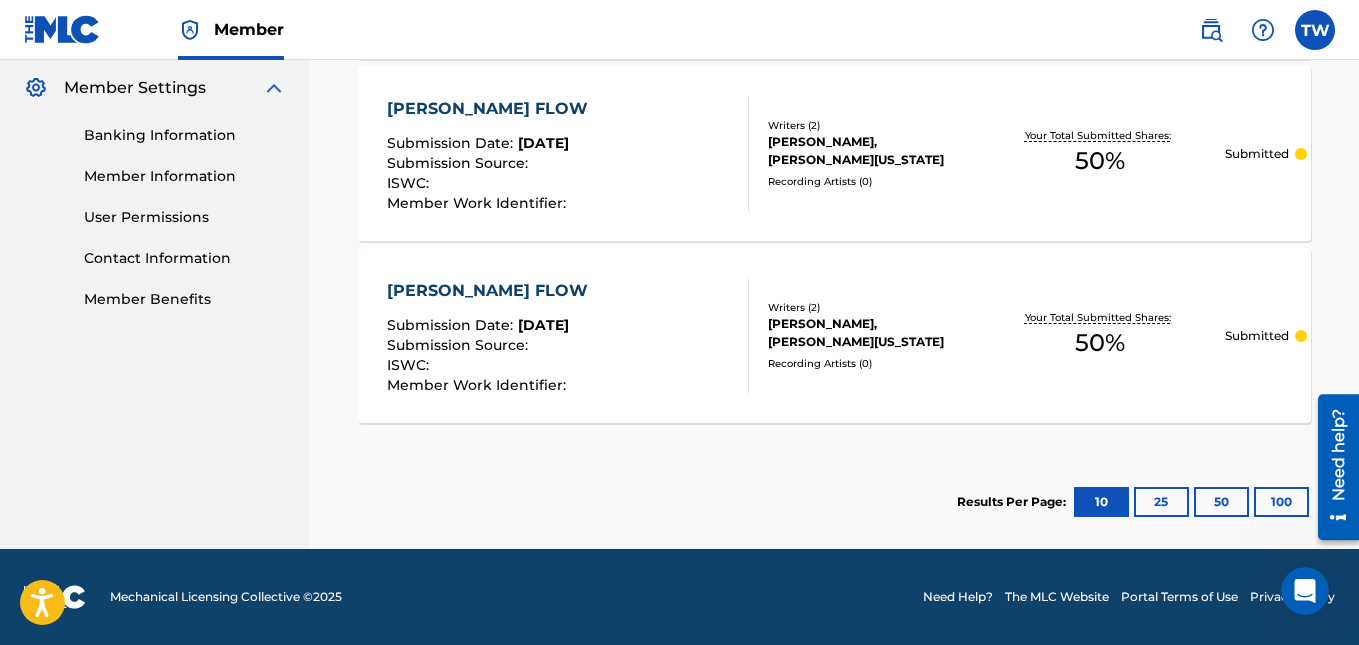 scroll, scrollTop: 0, scrollLeft: 0, axis: both 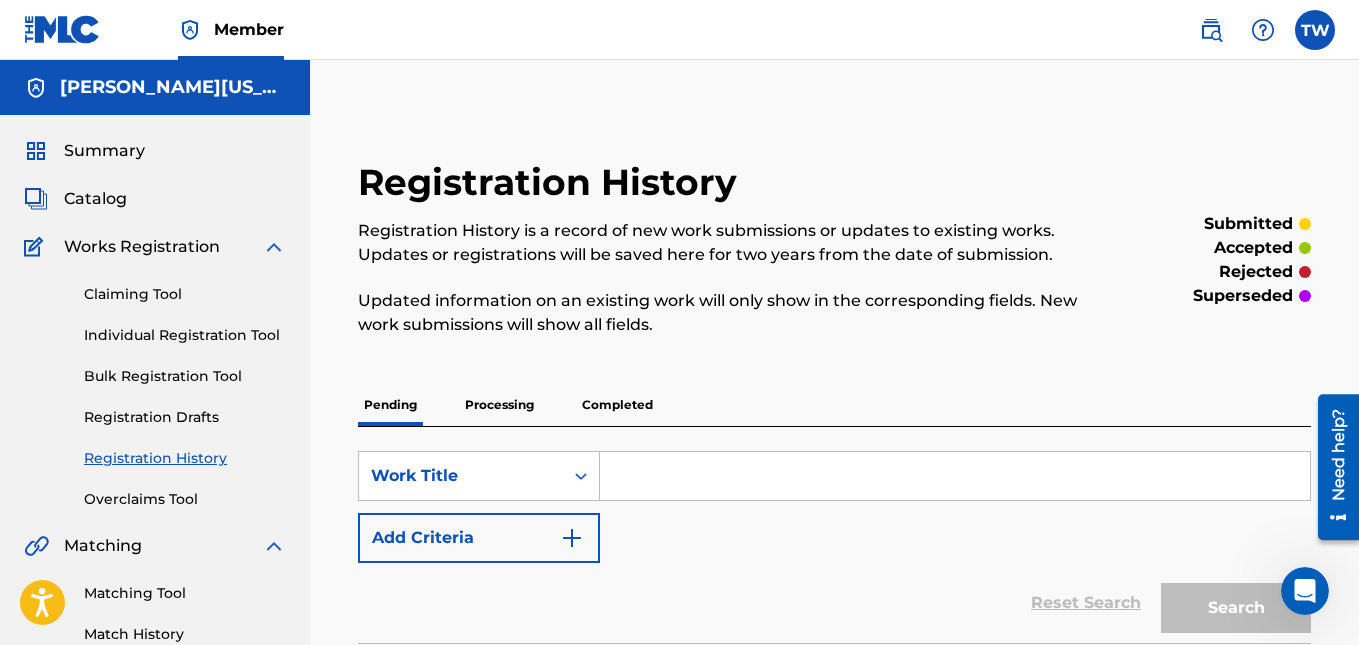 click on "Claiming Tool" at bounding box center [185, 294] 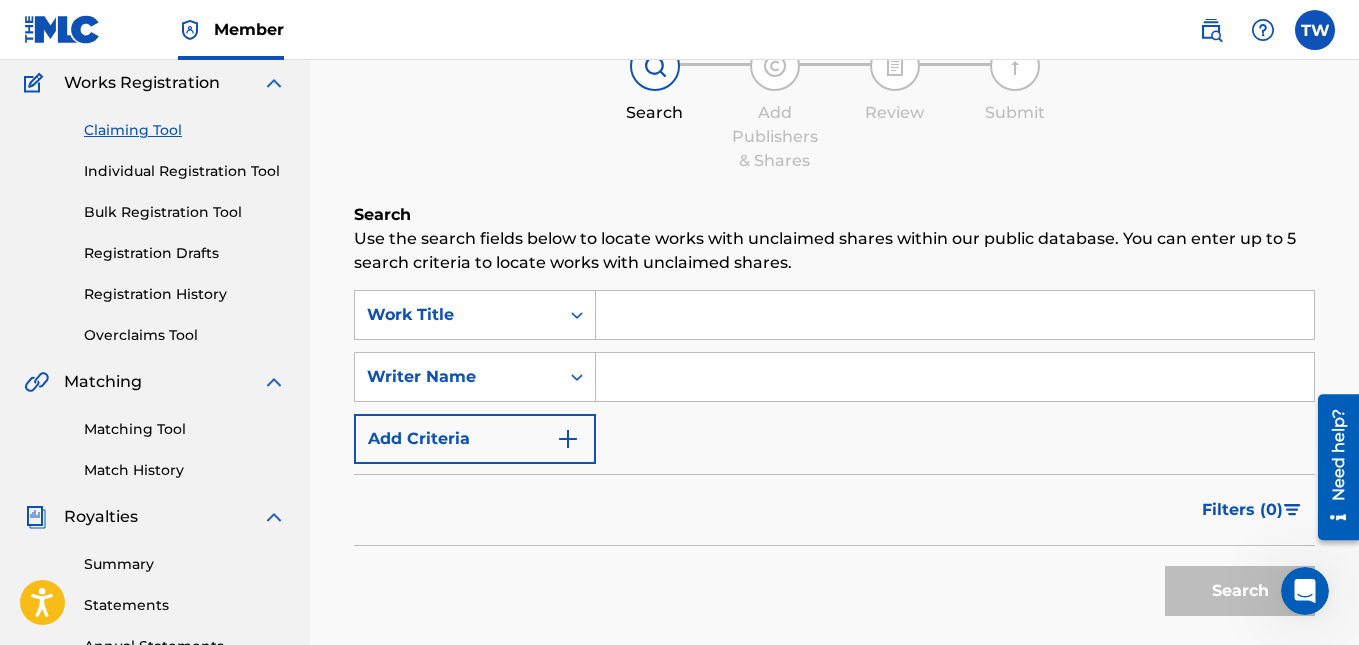 scroll, scrollTop: 214, scrollLeft: 0, axis: vertical 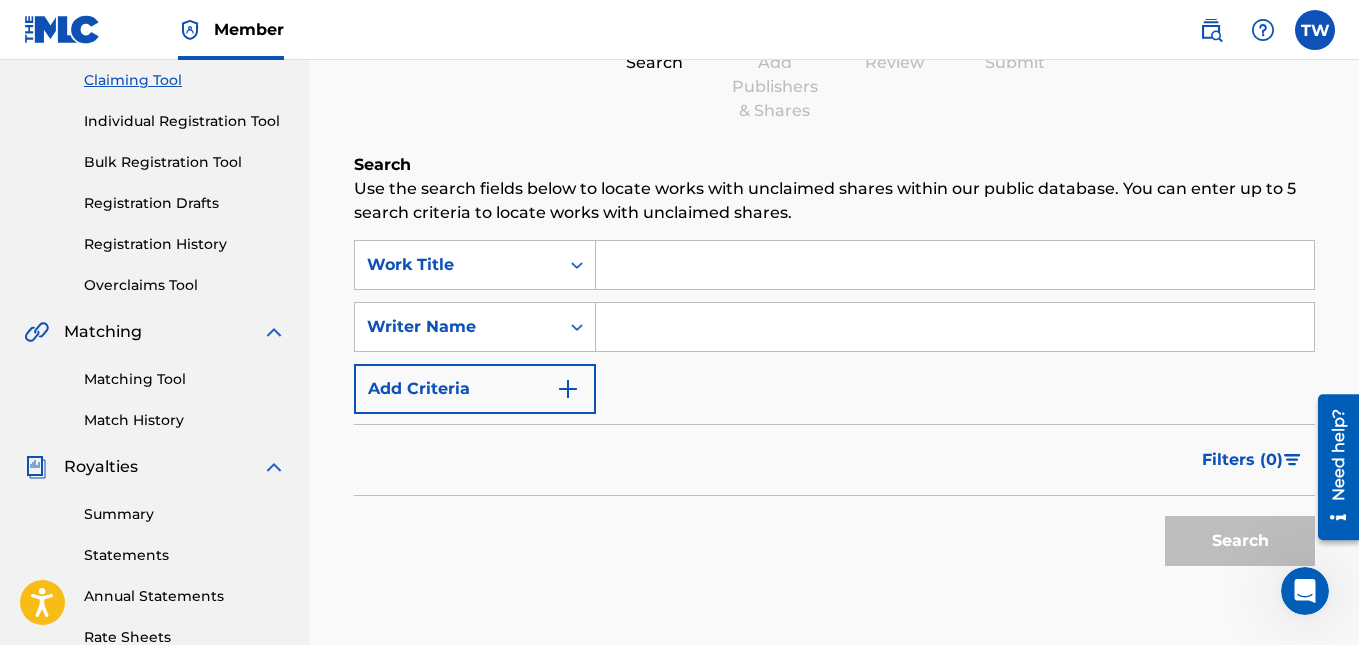 click at bounding box center [955, 265] 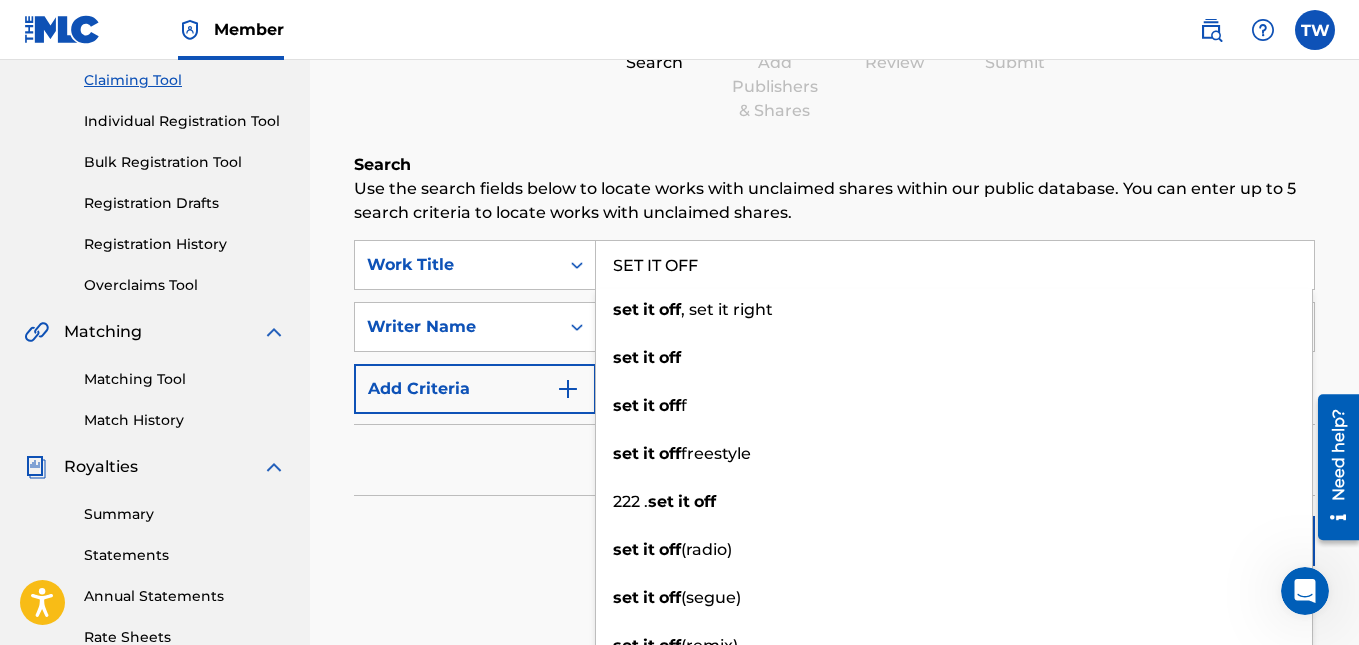 type on "SET IT OFF" 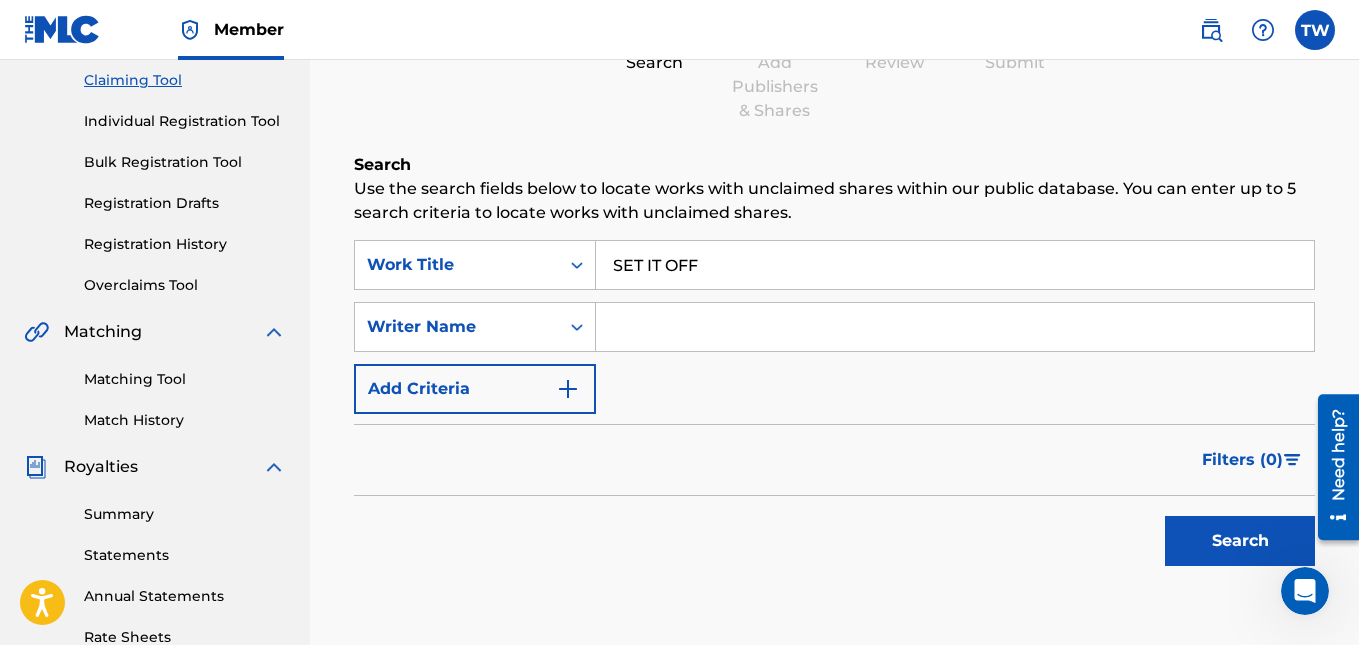 click on "Filters ( 0 )" at bounding box center (834, 460) 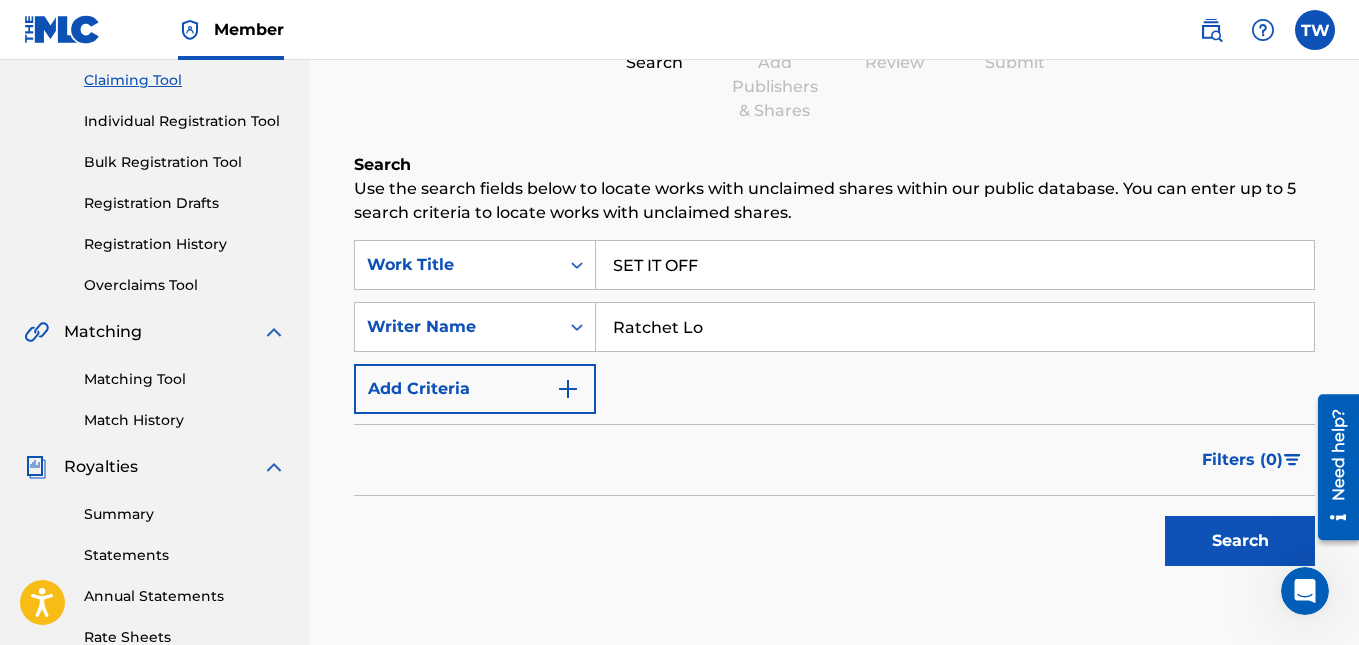 type on "Ratchet Lo" 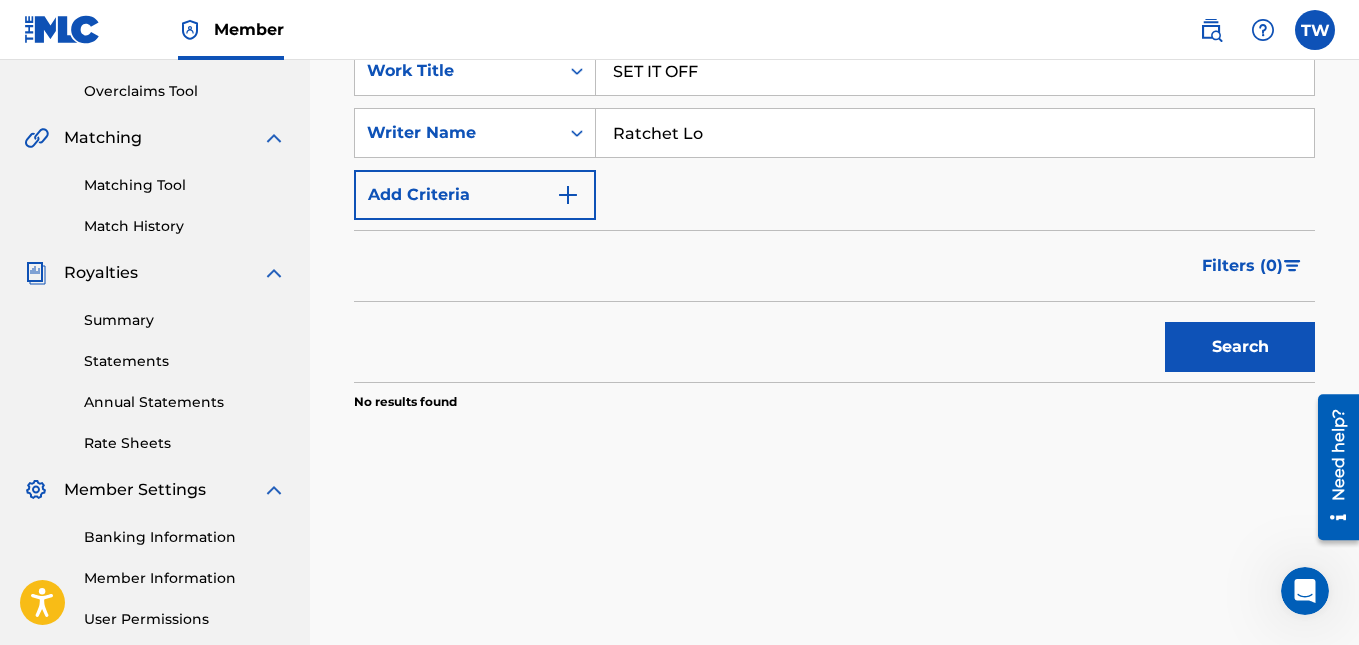 scroll, scrollTop: 595, scrollLeft: 0, axis: vertical 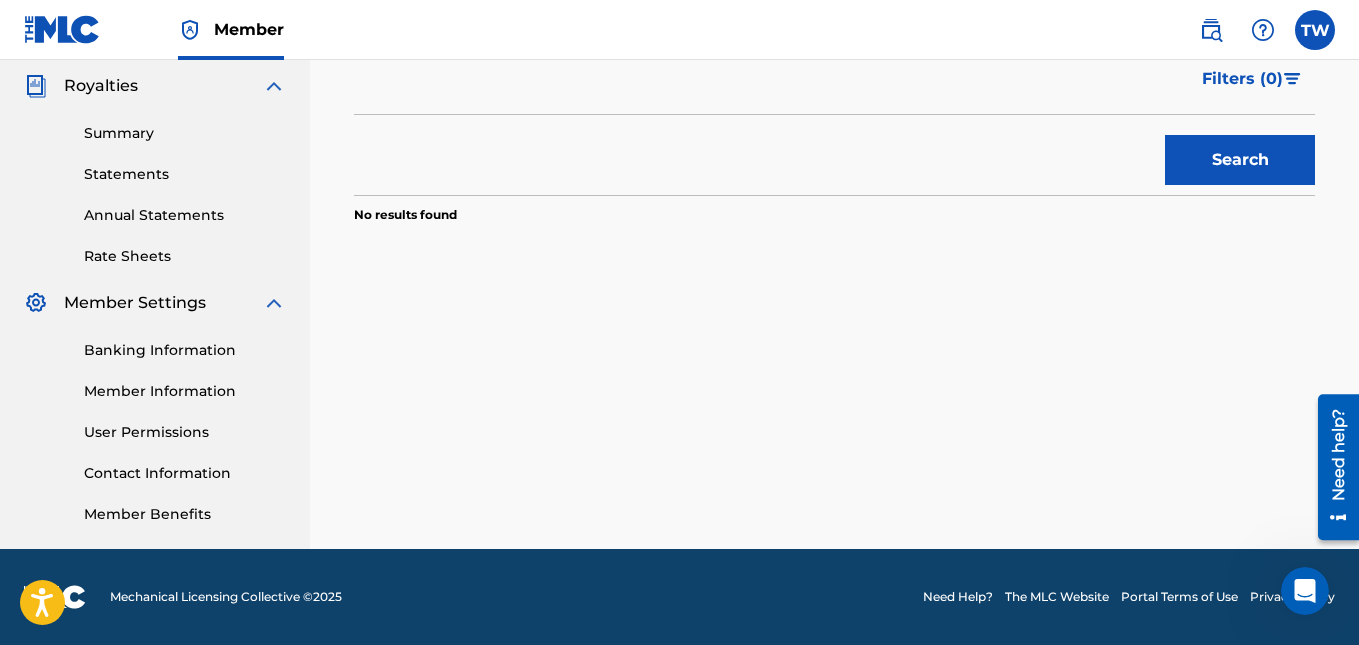 click at bounding box center [1315, 30] 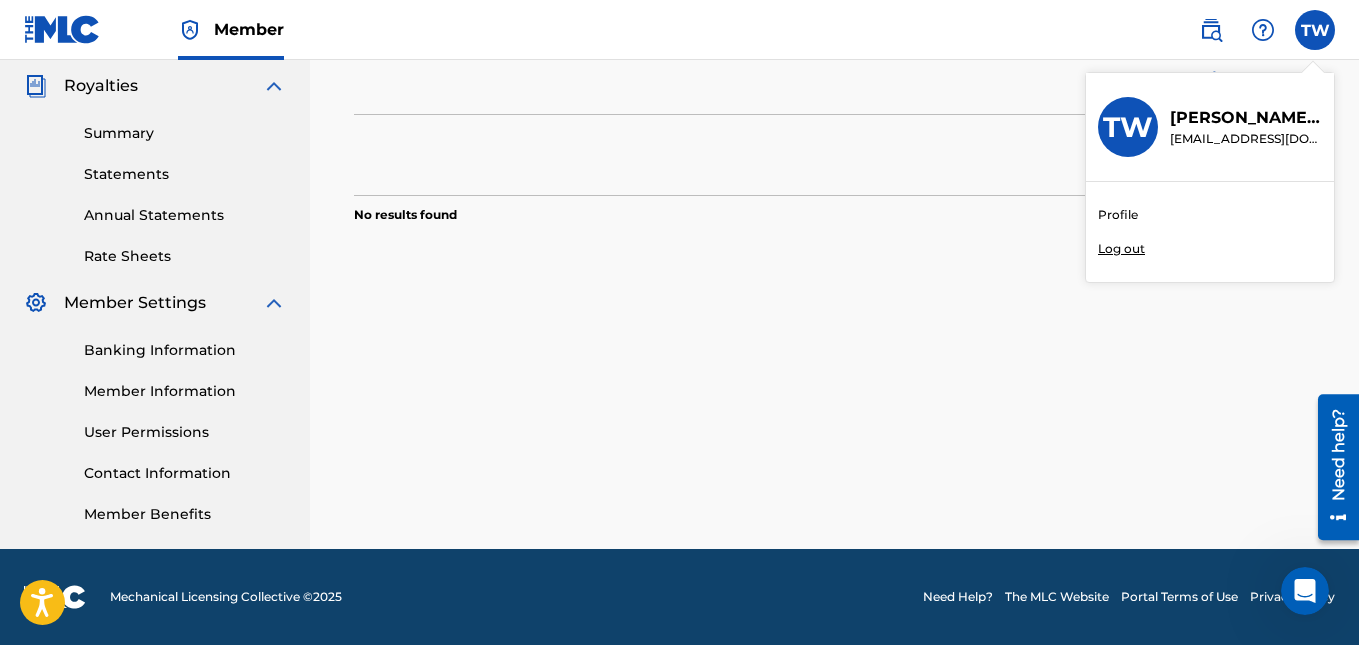 click on "Log out" at bounding box center (1121, 249) 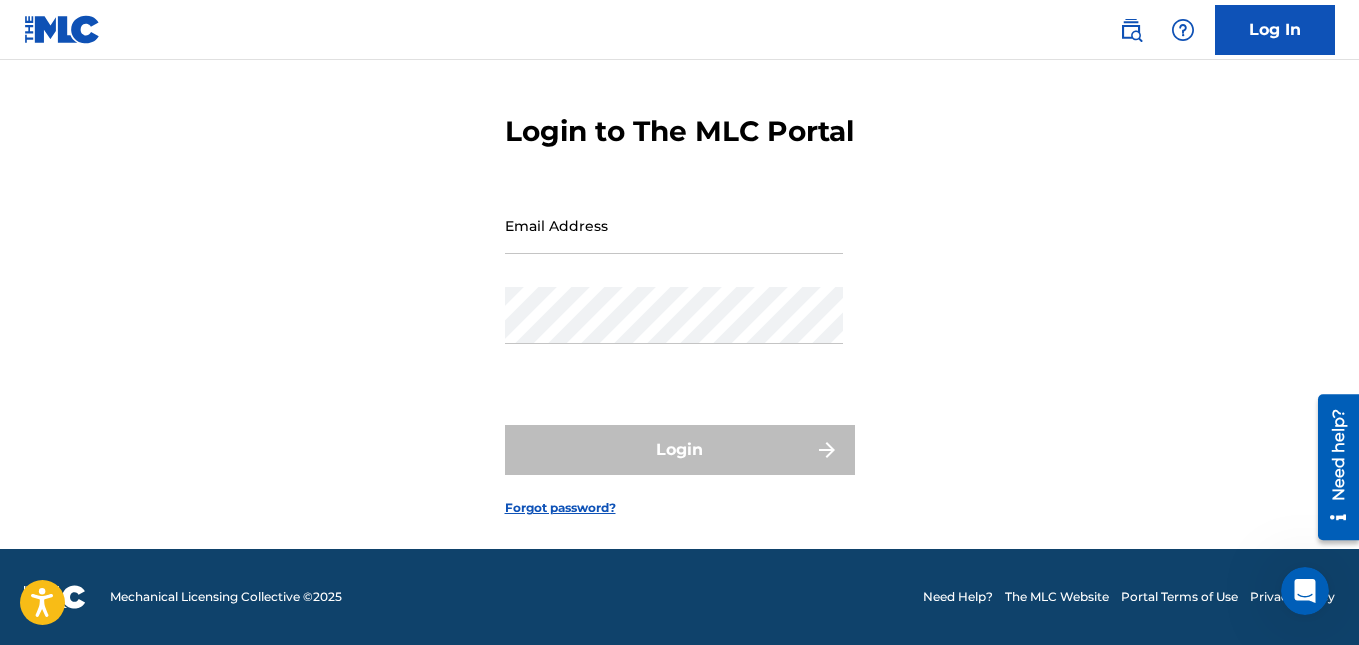 scroll, scrollTop: 0, scrollLeft: 0, axis: both 